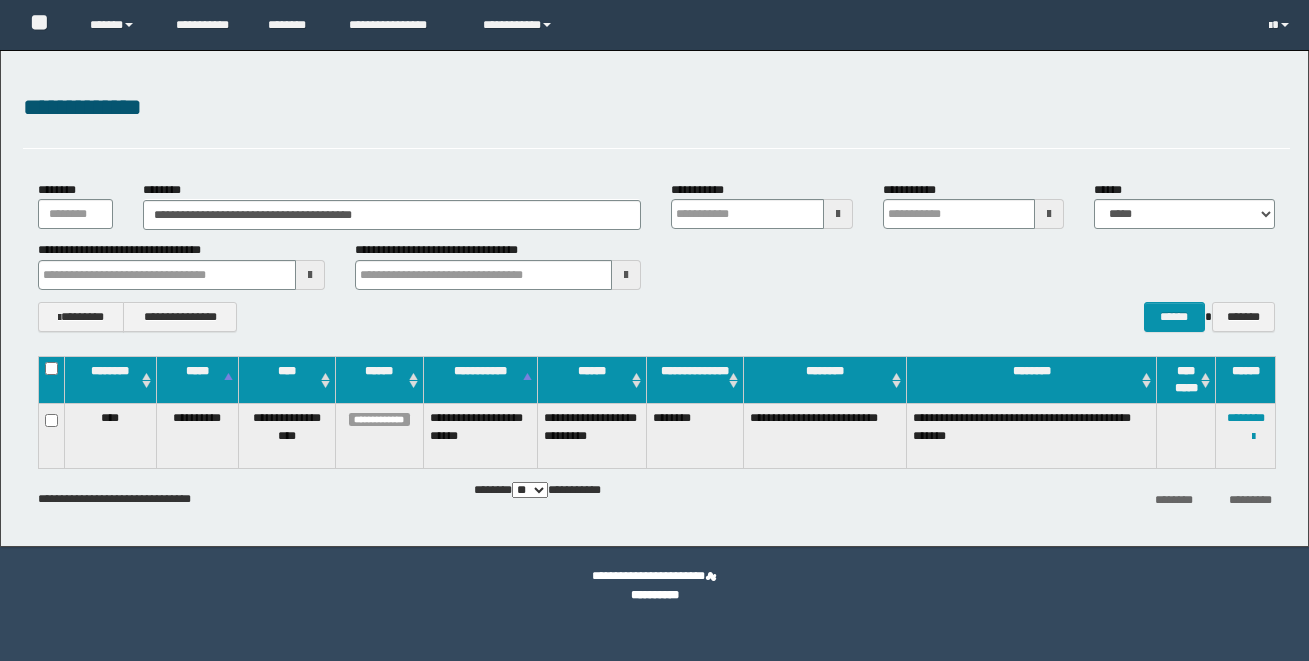 scroll, scrollTop: 0, scrollLeft: 0, axis: both 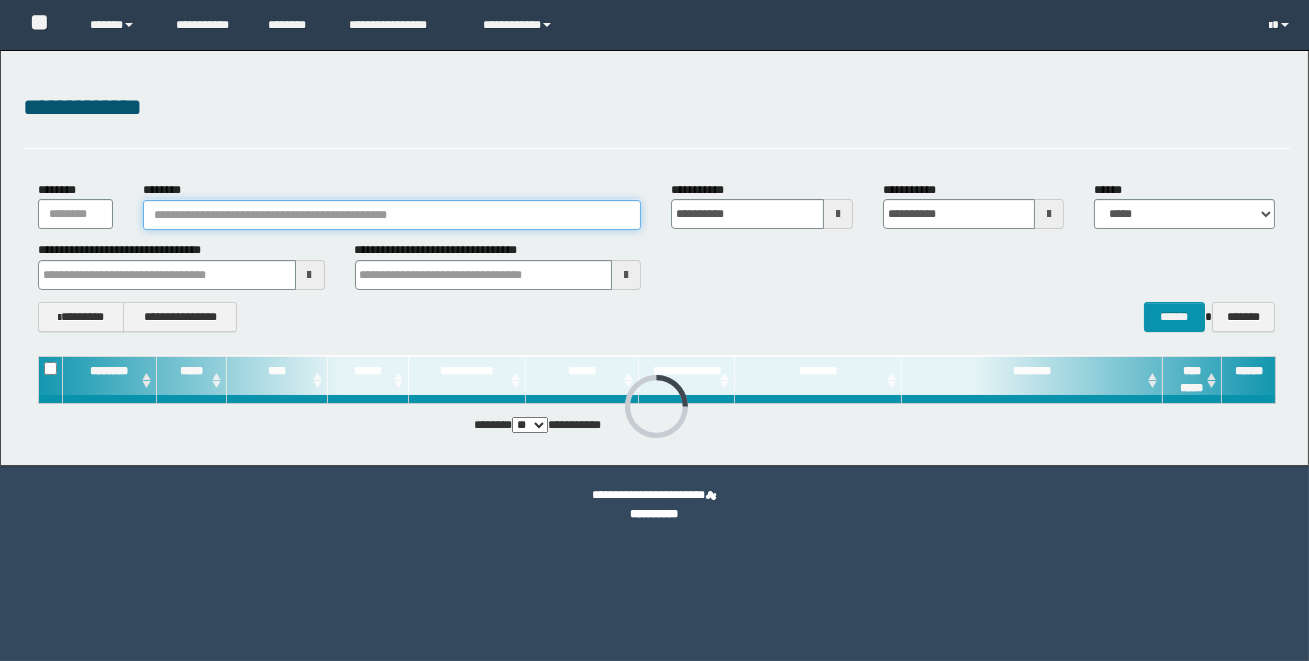 click on "********" at bounding box center [392, 215] 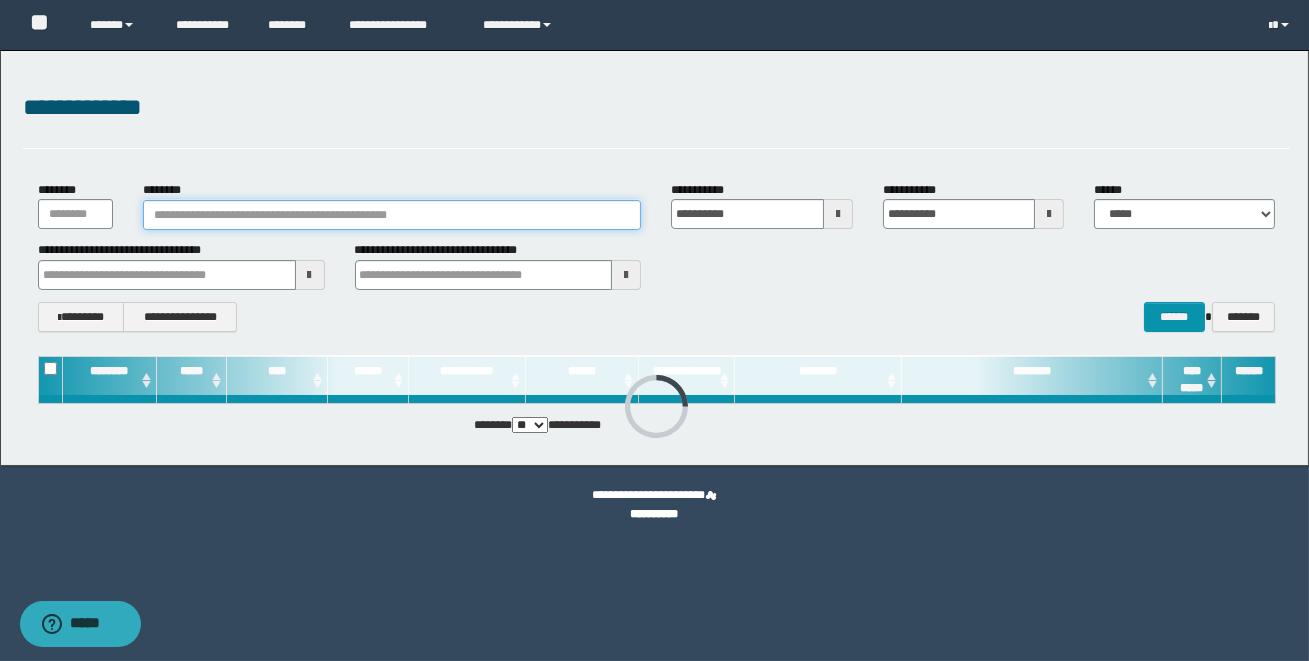 paste on "**********" 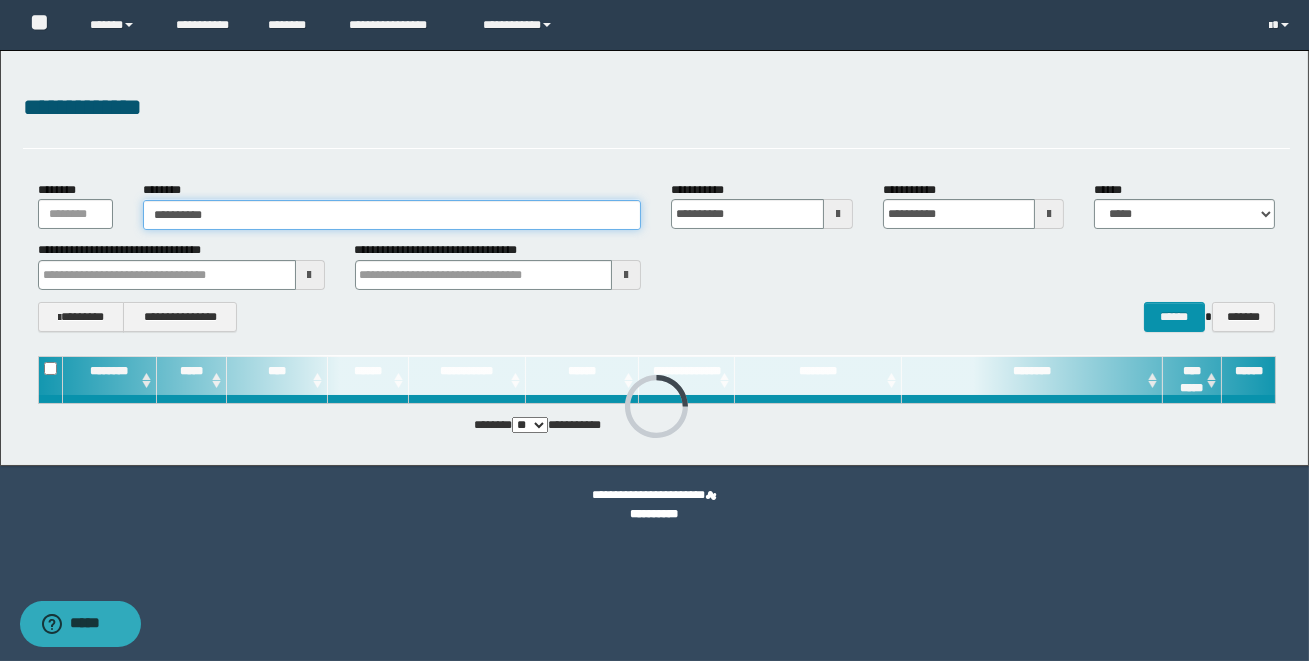 type on "**********" 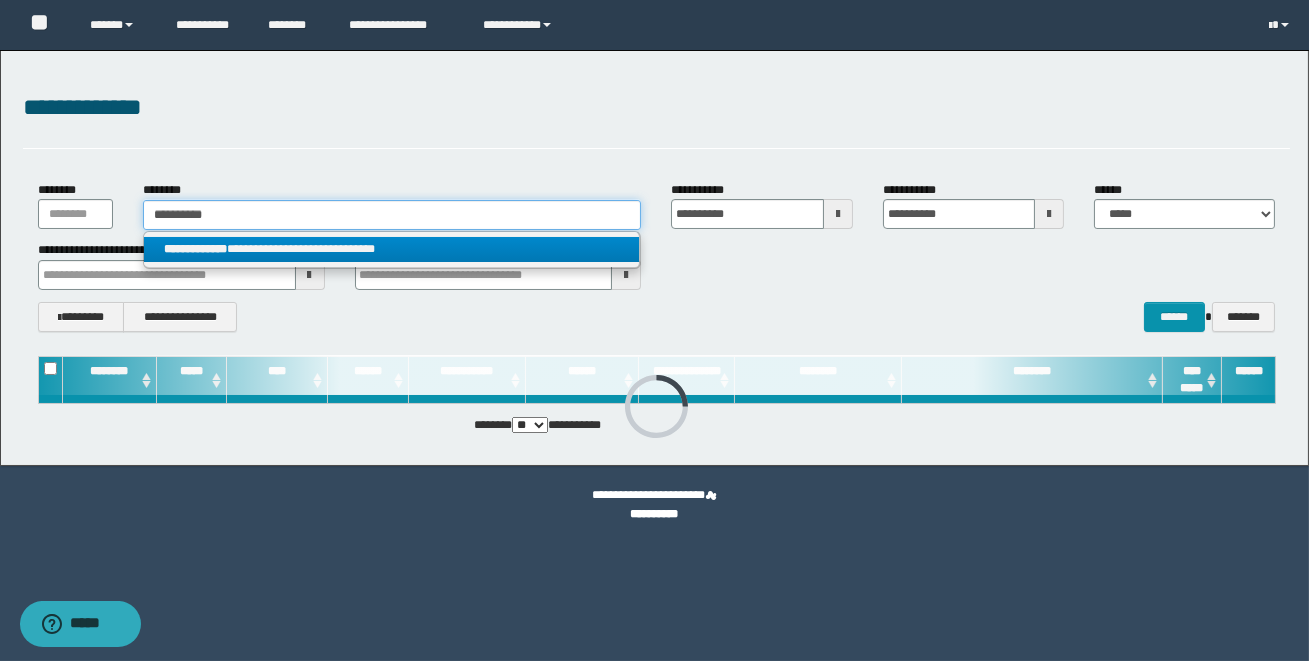 type on "**********" 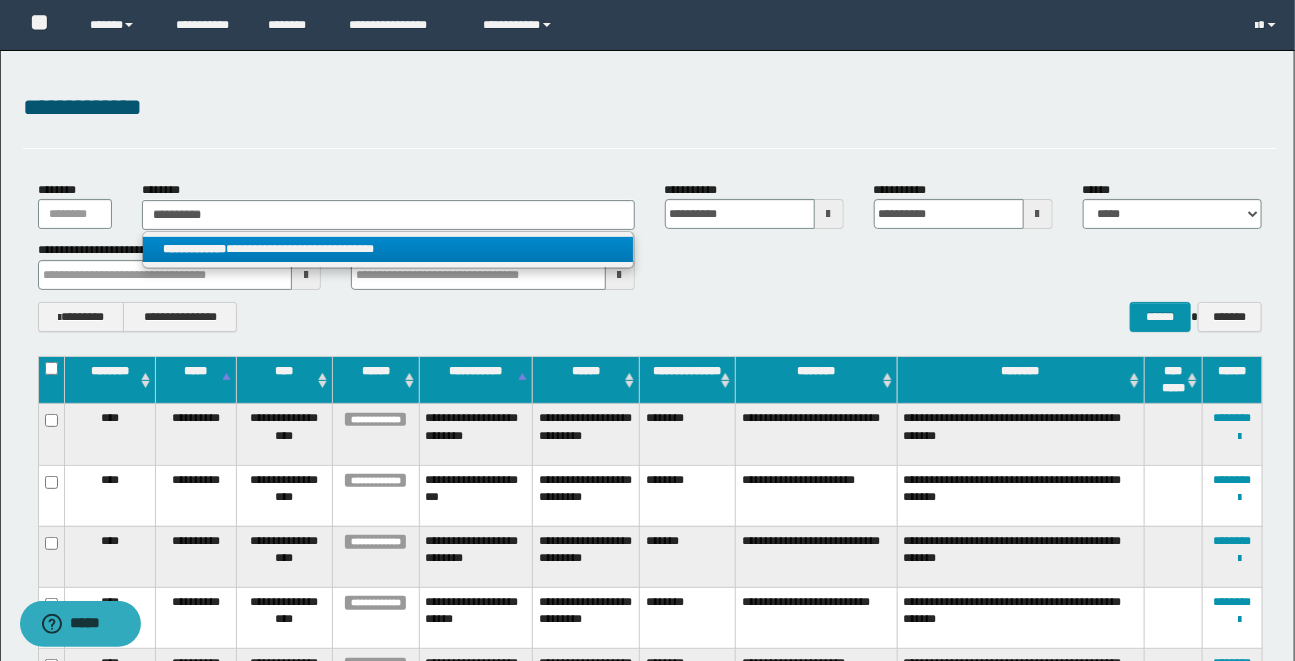 click on "**********" at bounding box center (388, 249) 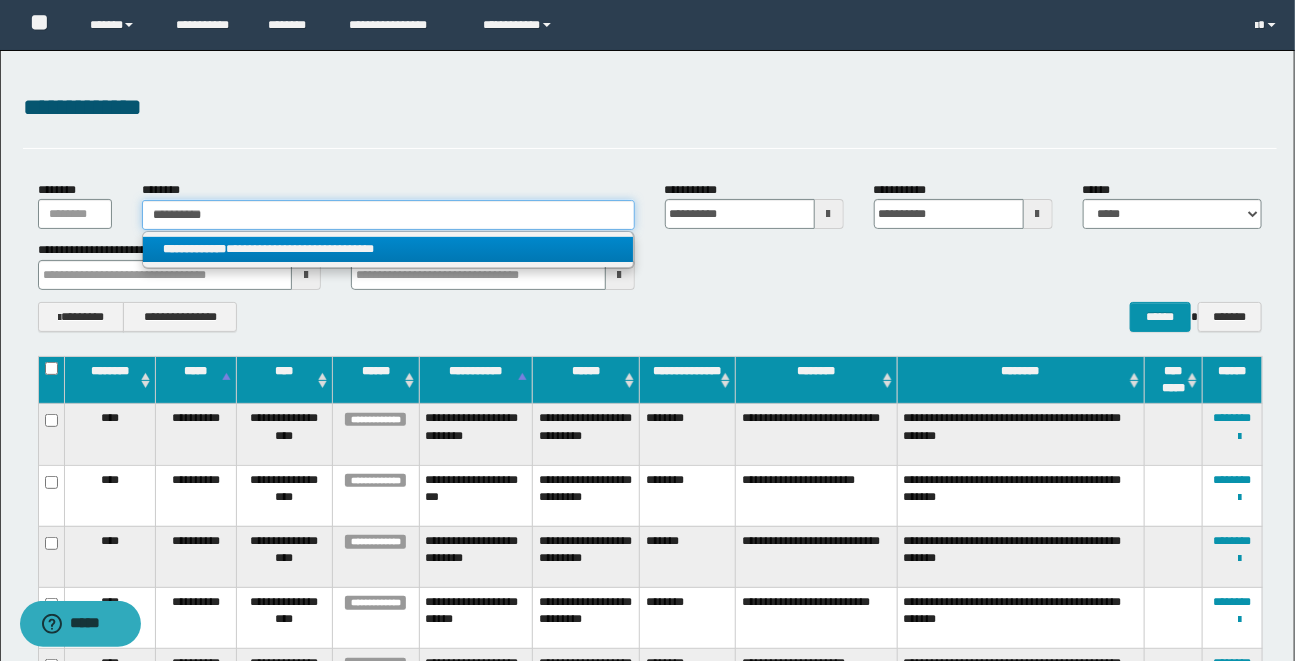type 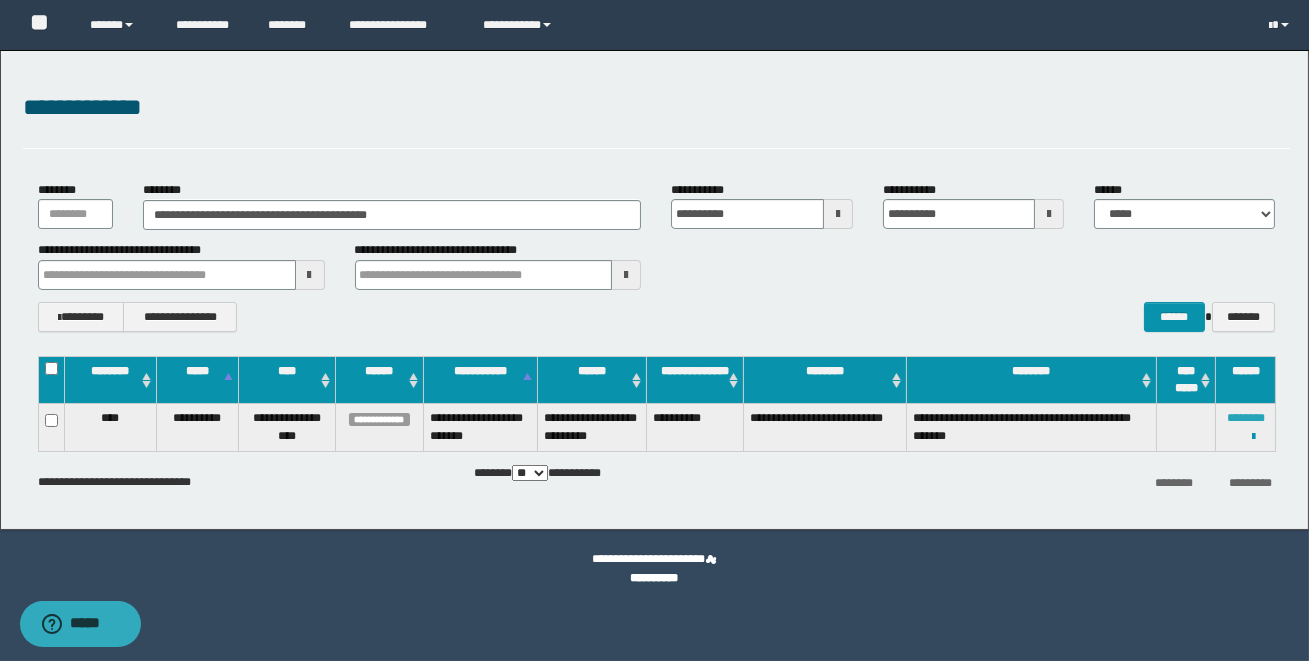 click on "********" at bounding box center [1246, 418] 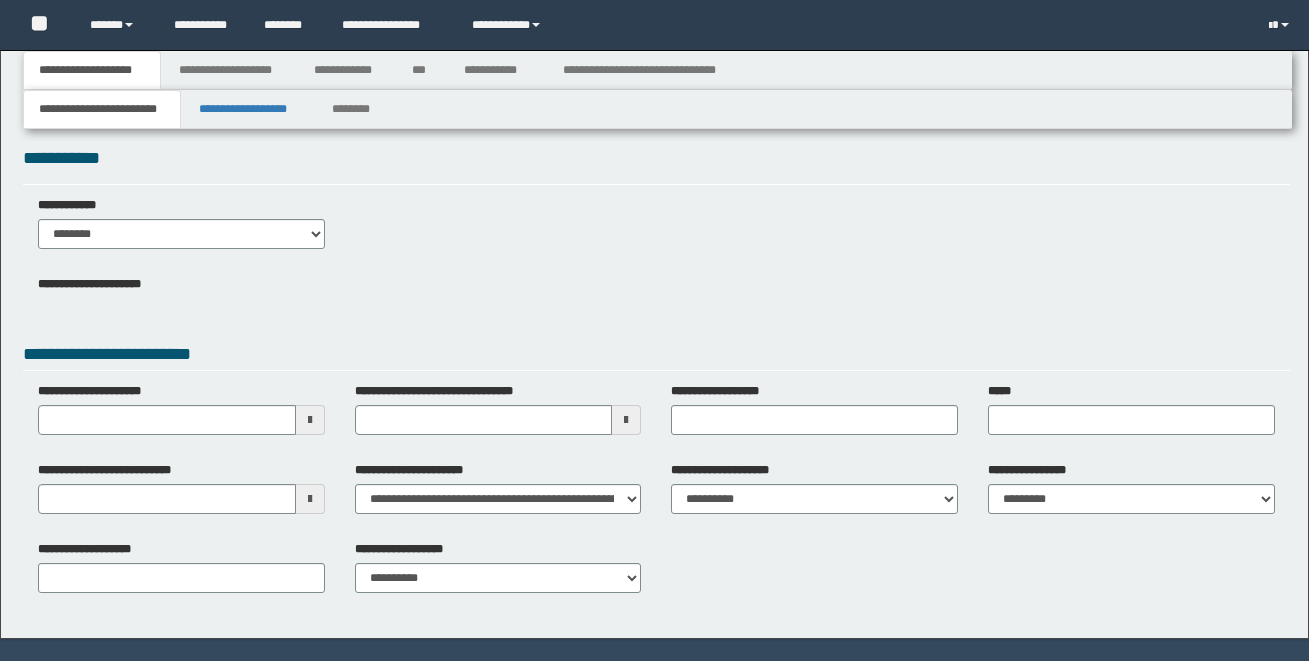 scroll, scrollTop: 0, scrollLeft: 0, axis: both 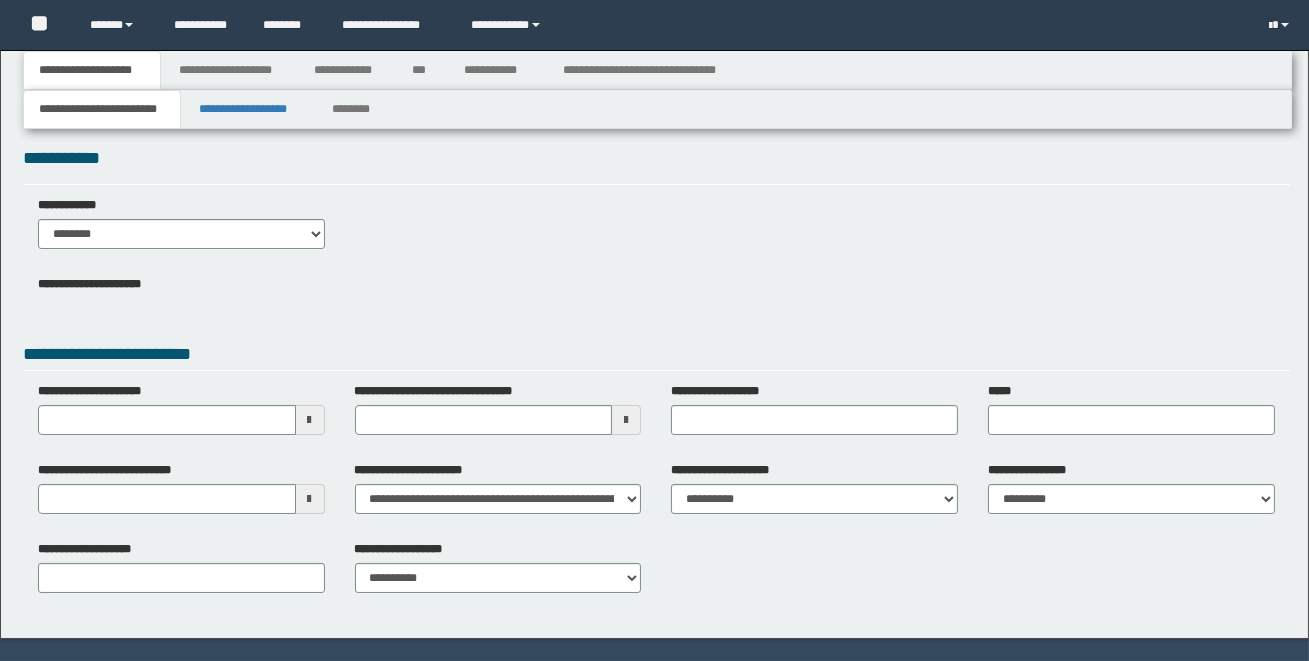 type 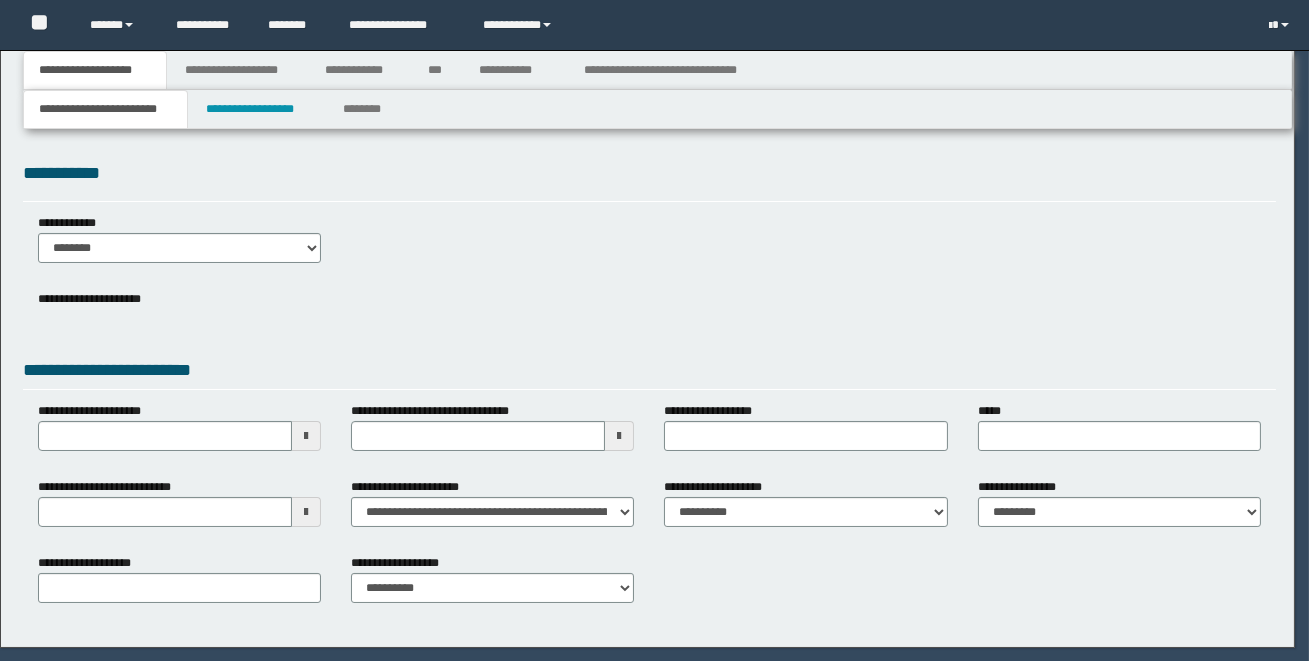 scroll, scrollTop: 0, scrollLeft: 0, axis: both 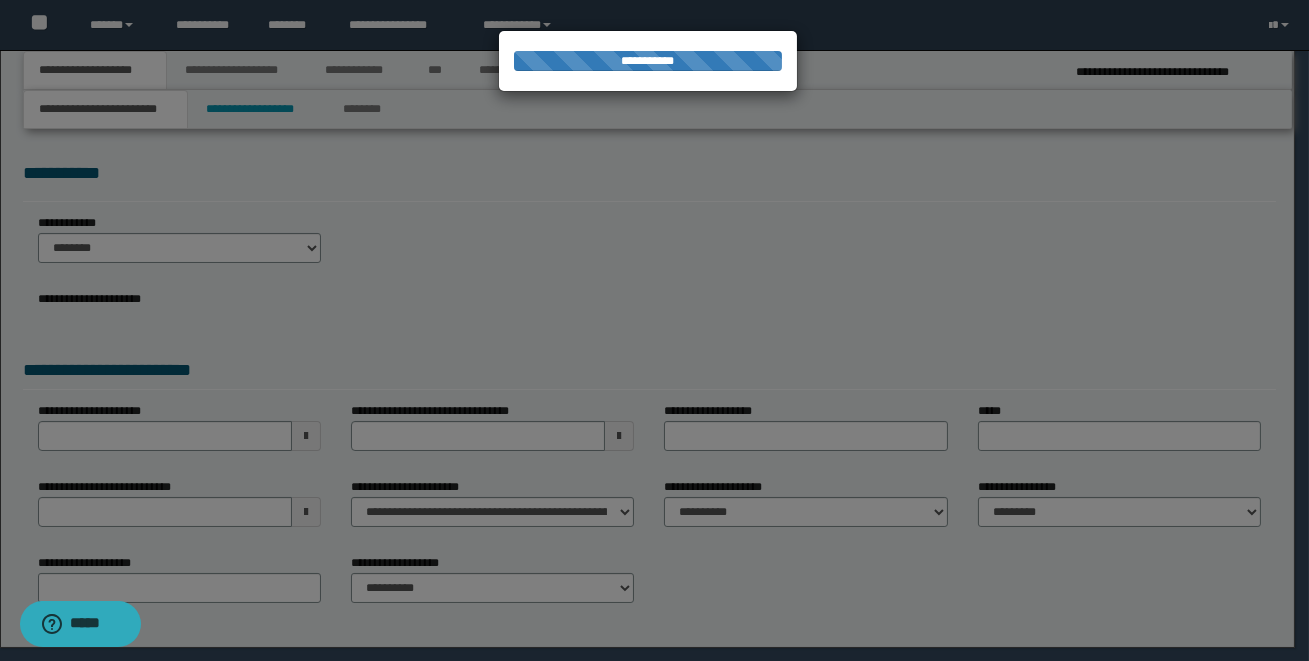 type on "**********" 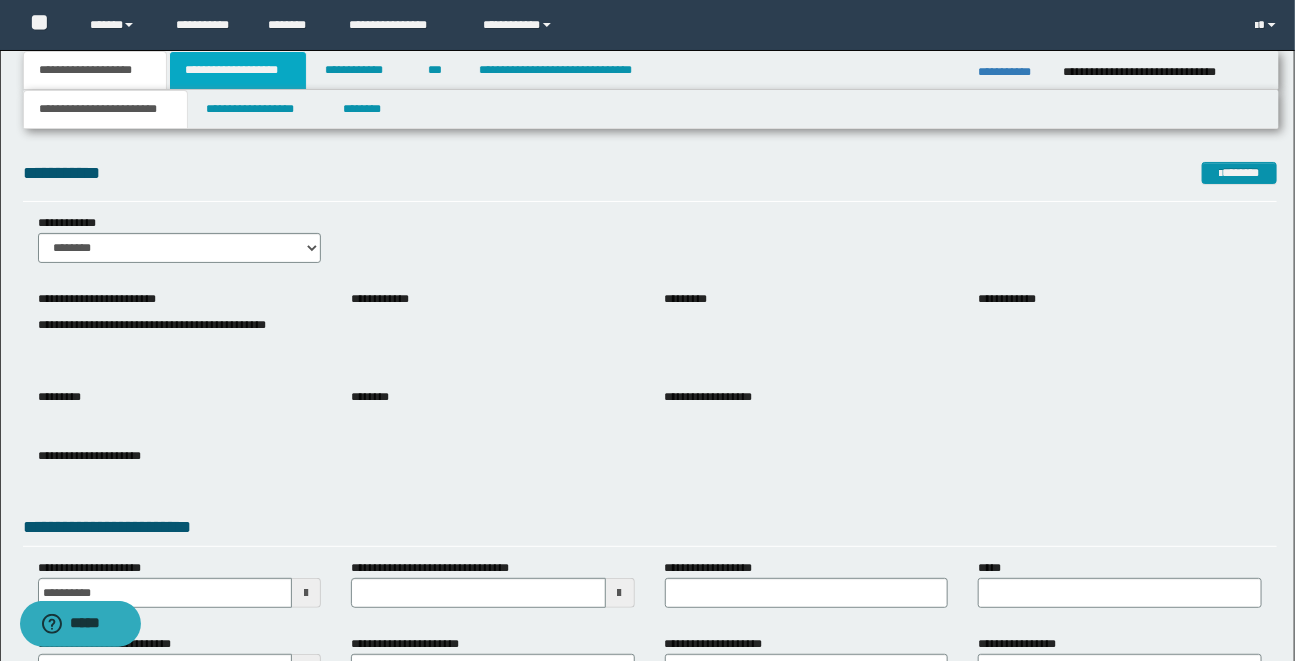 click on "**********" at bounding box center (238, 70) 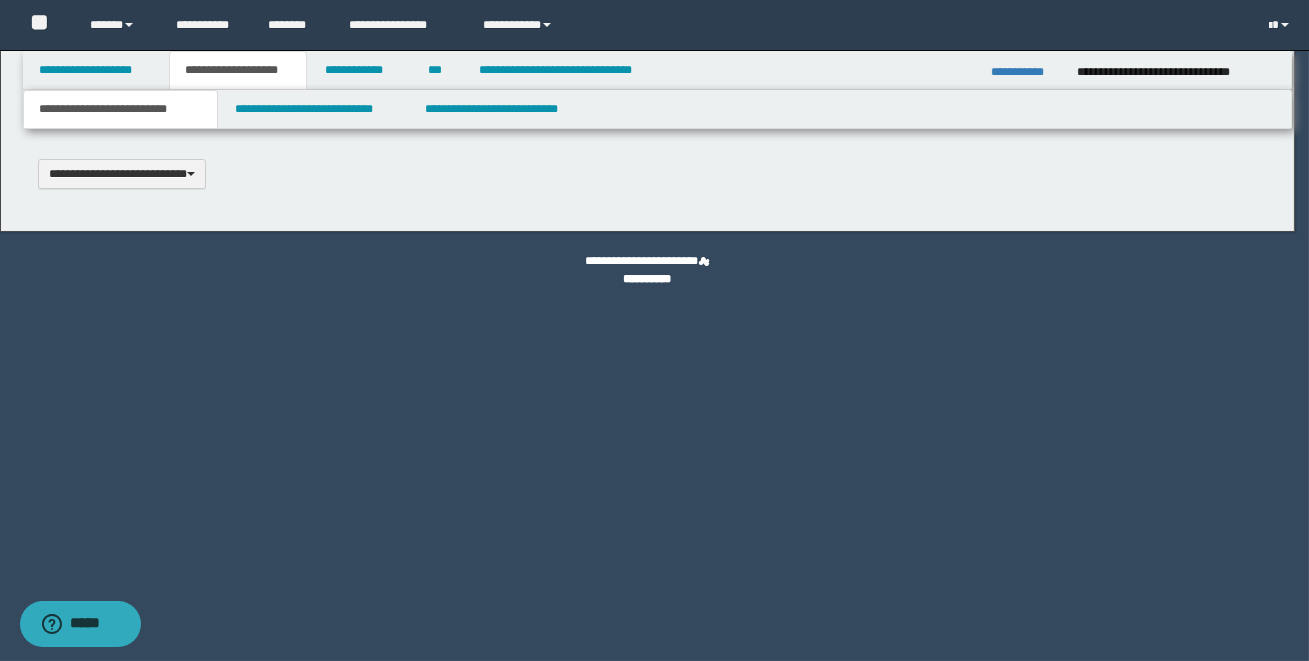 type 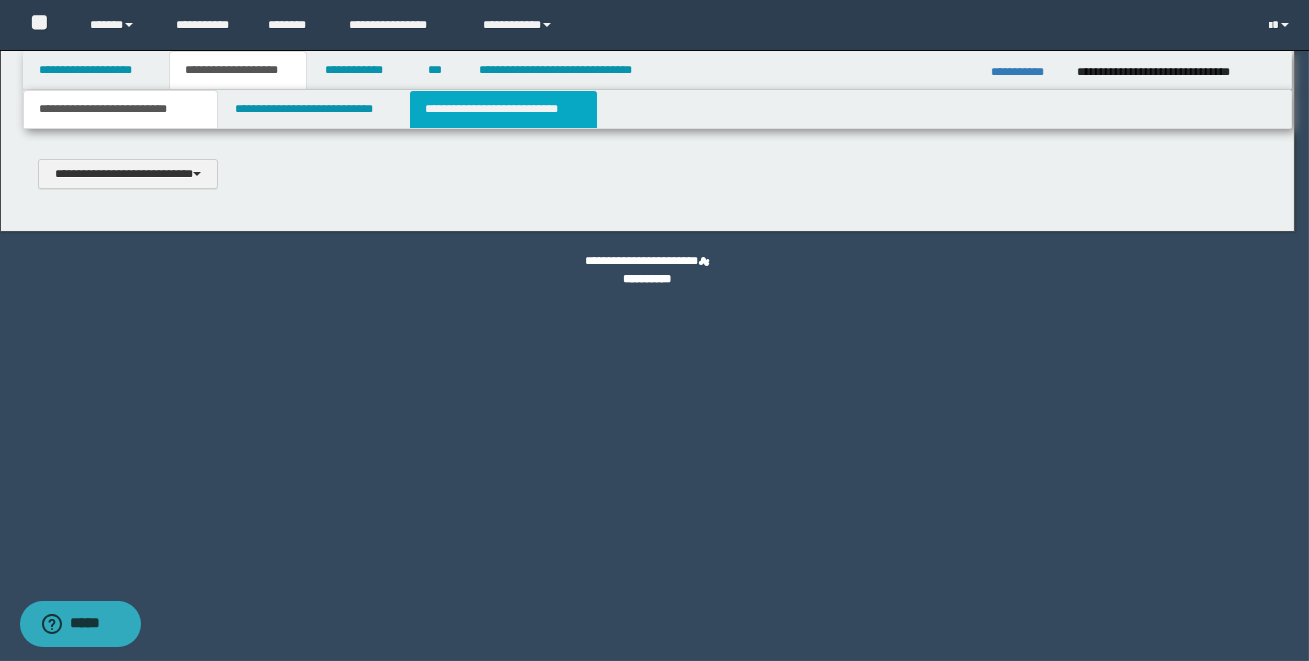 scroll, scrollTop: 0, scrollLeft: 0, axis: both 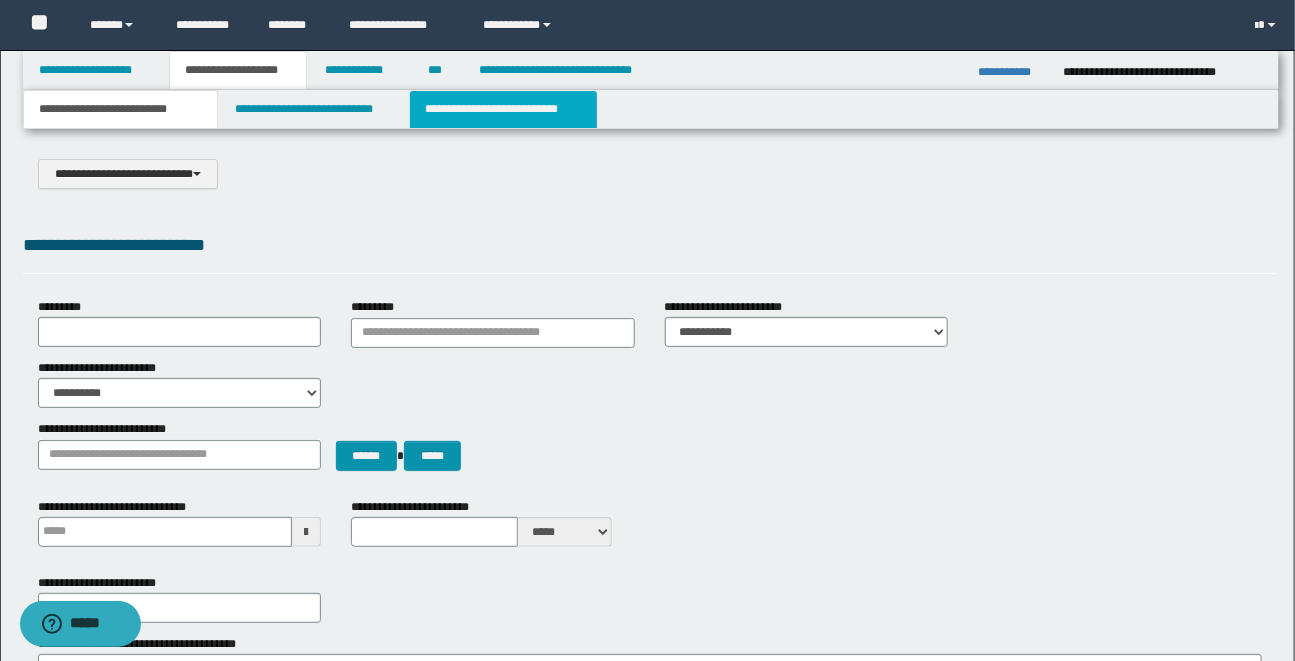 click on "**********" at bounding box center (503, 109) 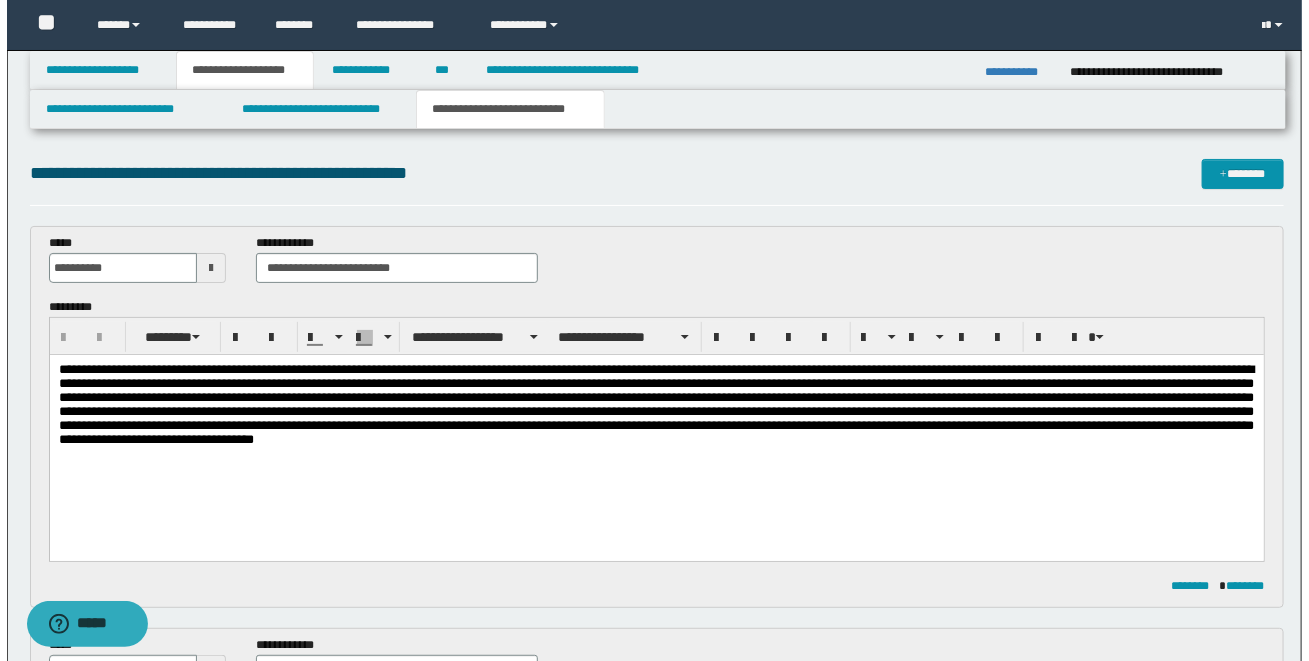 scroll, scrollTop: 0, scrollLeft: 0, axis: both 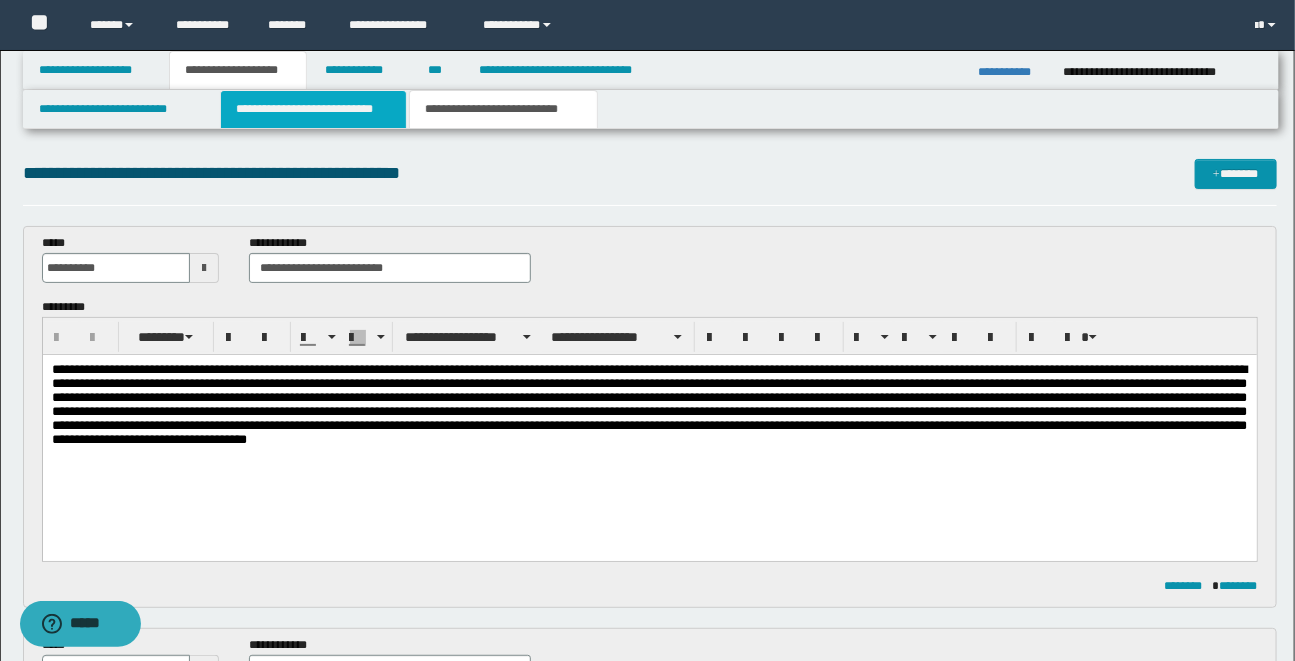 click on "**********" at bounding box center (313, 109) 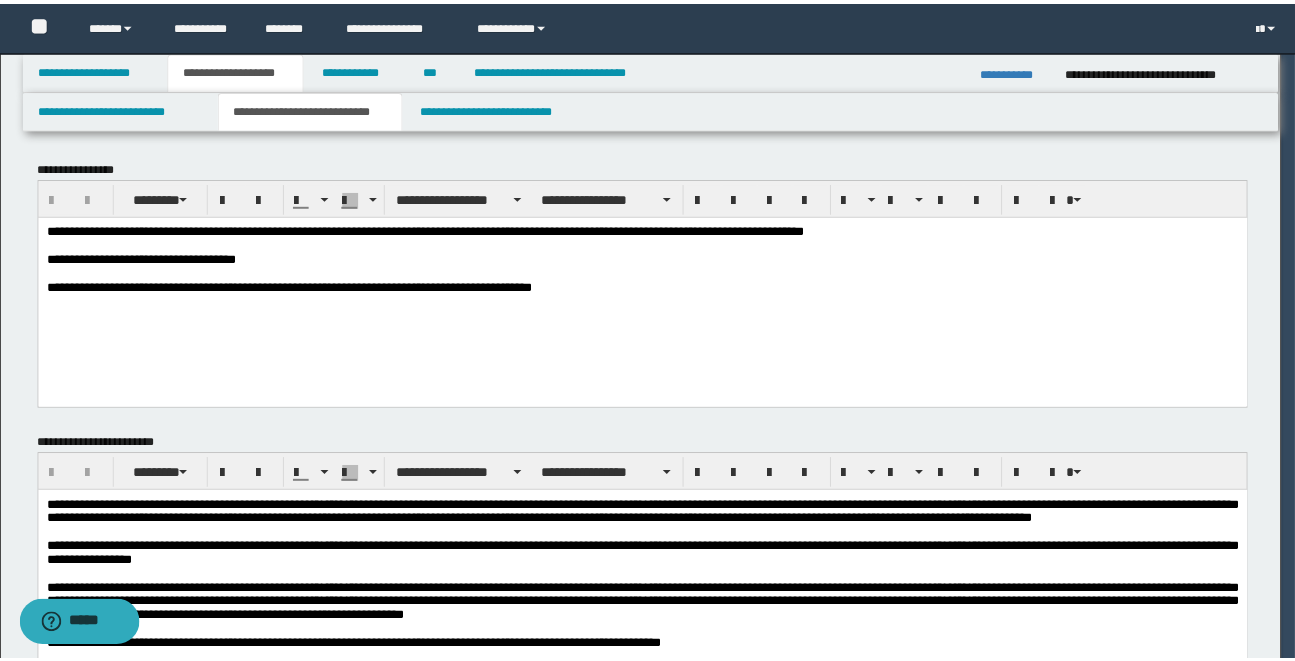 scroll, scrollTop: 0, scrollLeft: 0, axis: both 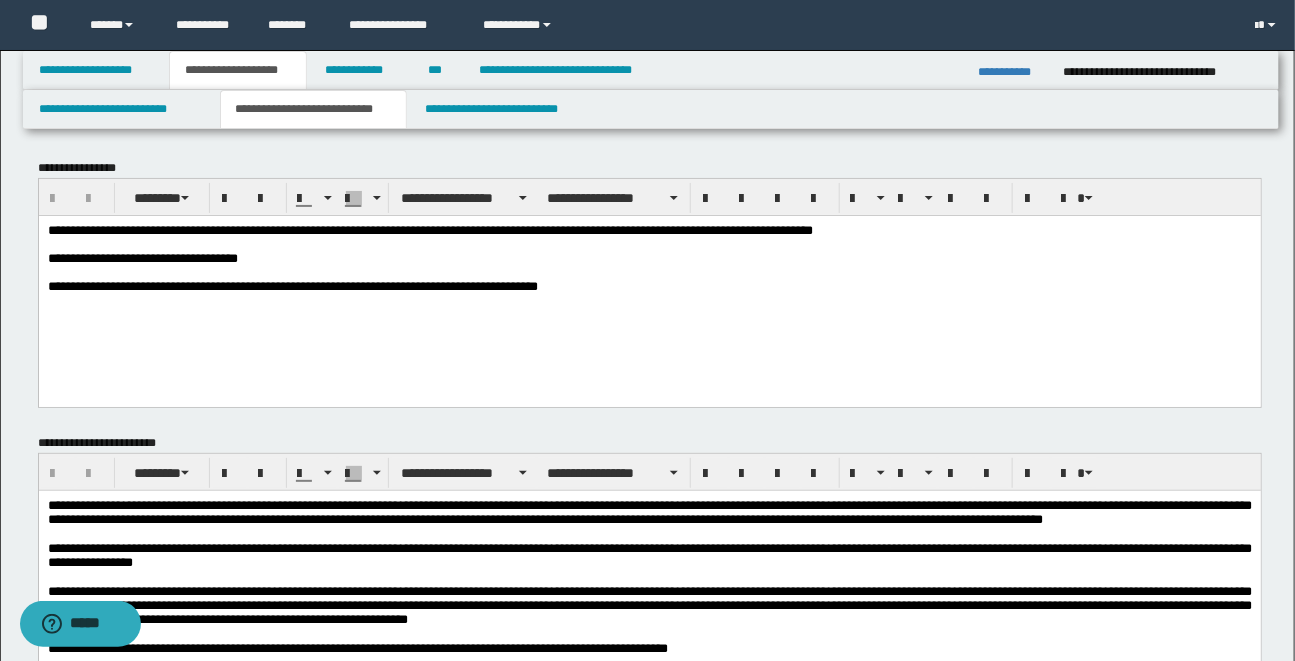 click on "**********" at bounding box center [647, 2800] 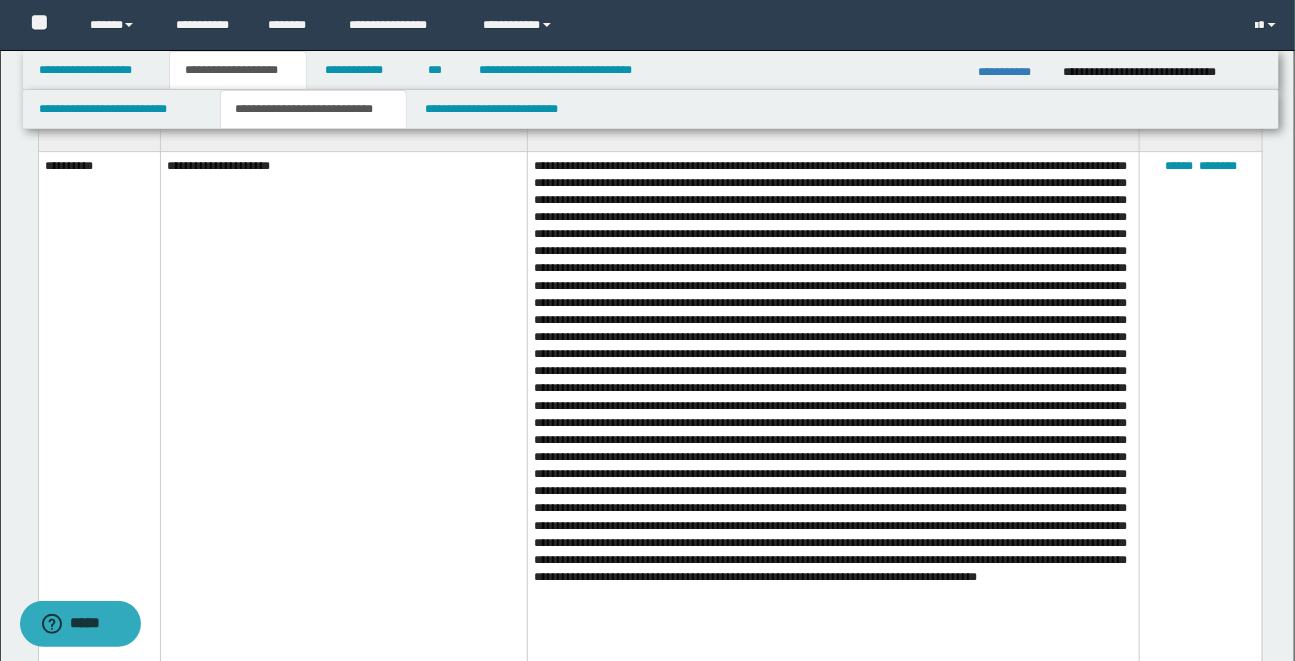 scroll, scrollTop: 2290, scrollLeft: 0, axis: vertical 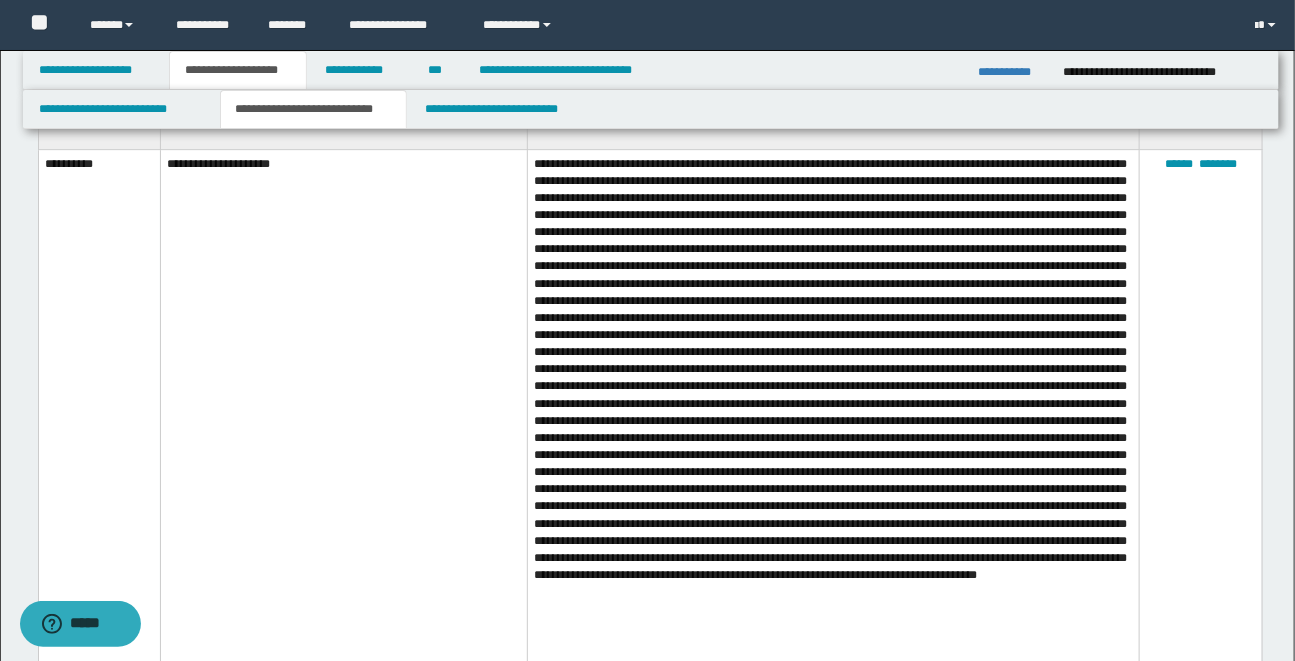 click at bounding box center (834, 406) 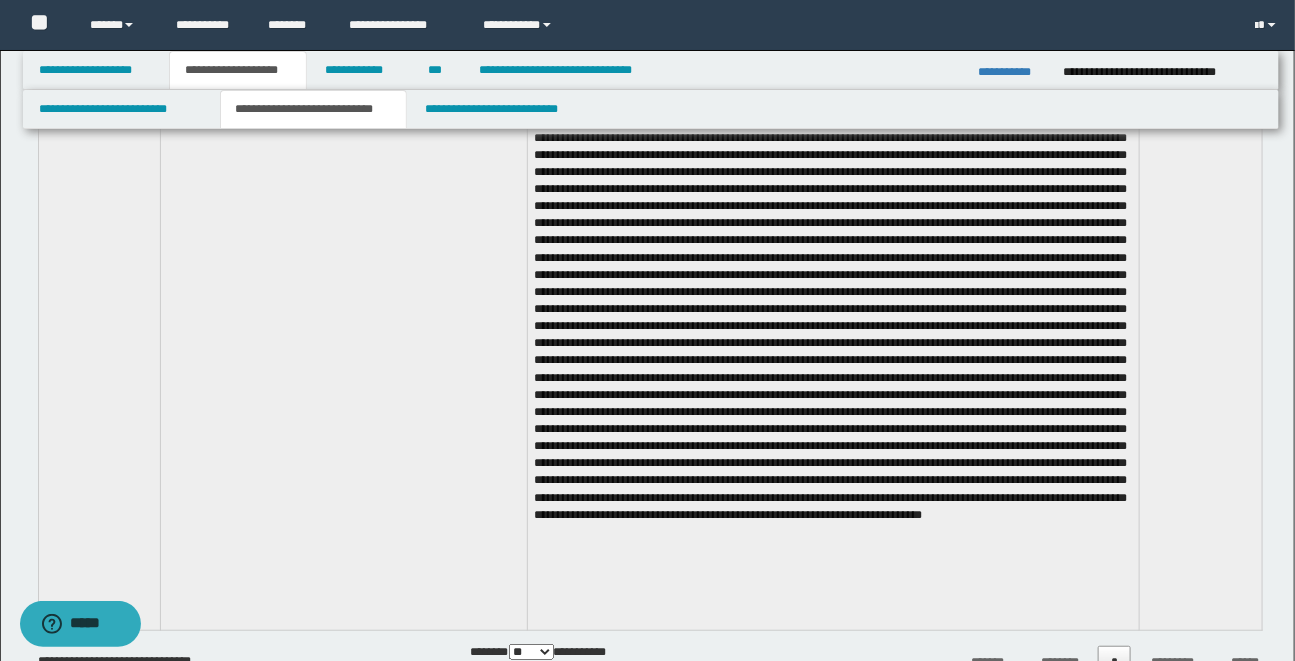 scroll, scrollTop: 3018, scrollLeft: 0, axis: vertical 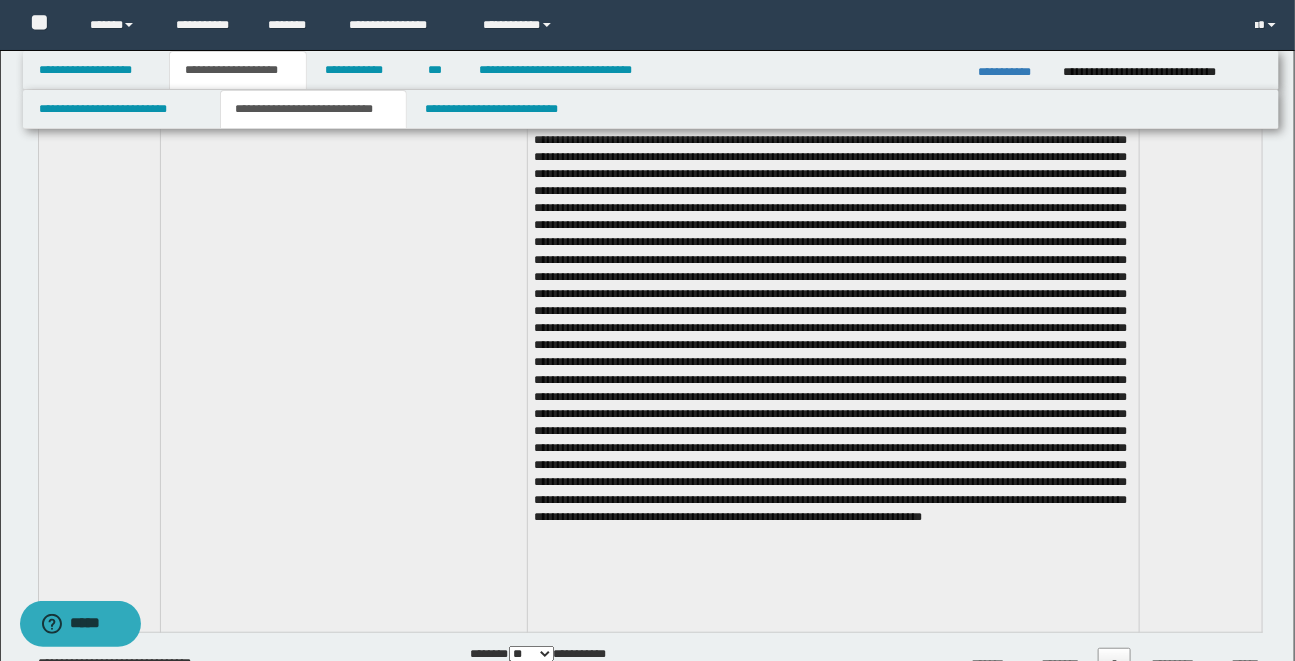 click at bounding box center (834, 285) 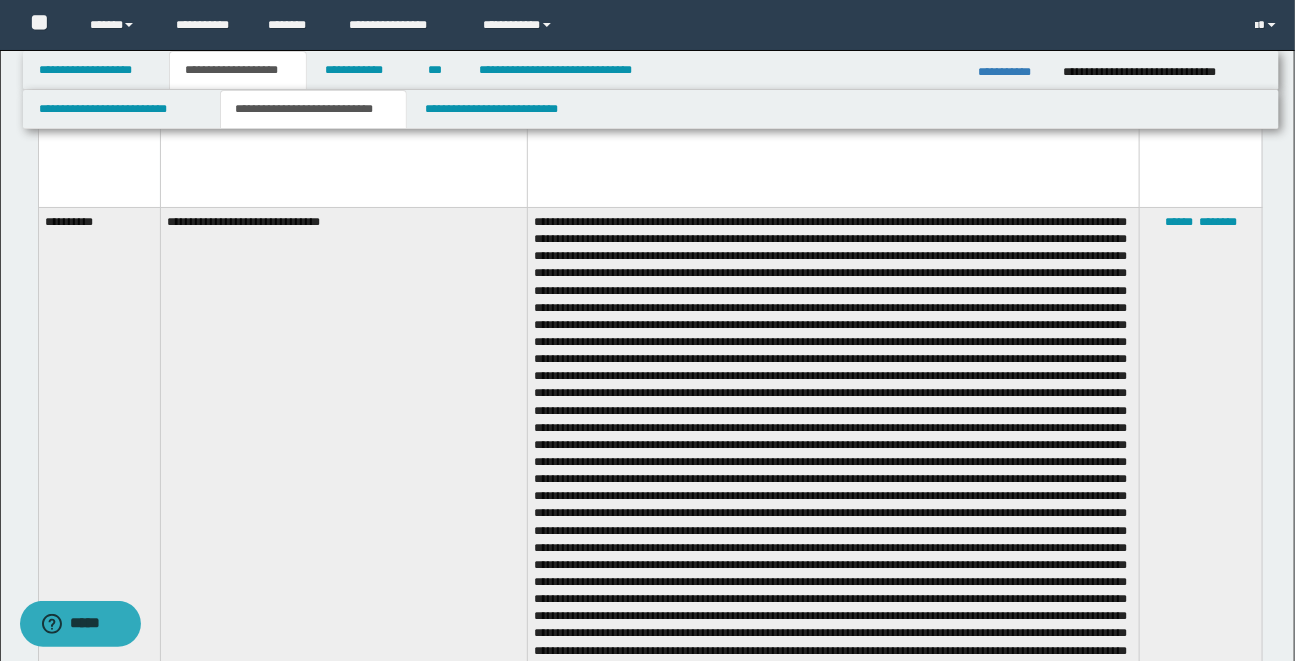 scroll, scrollTop: 2727, scrollLeft: 0, axis: vertical 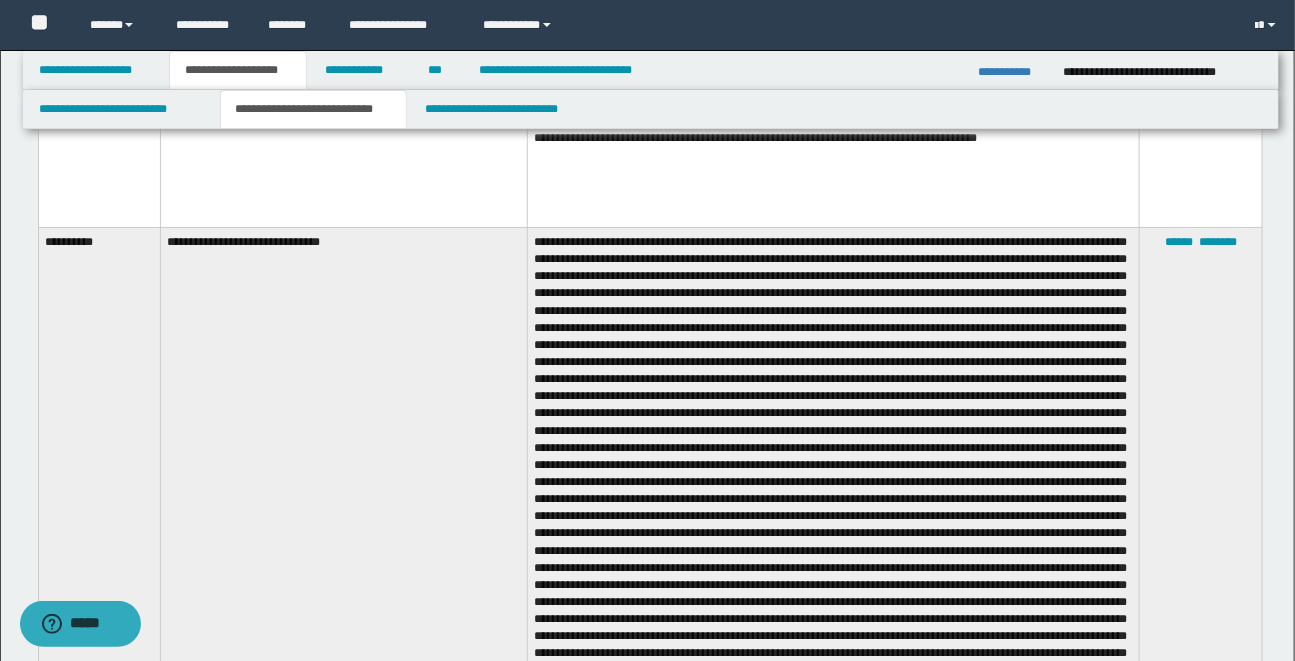 click at bounding box center [834, 576] 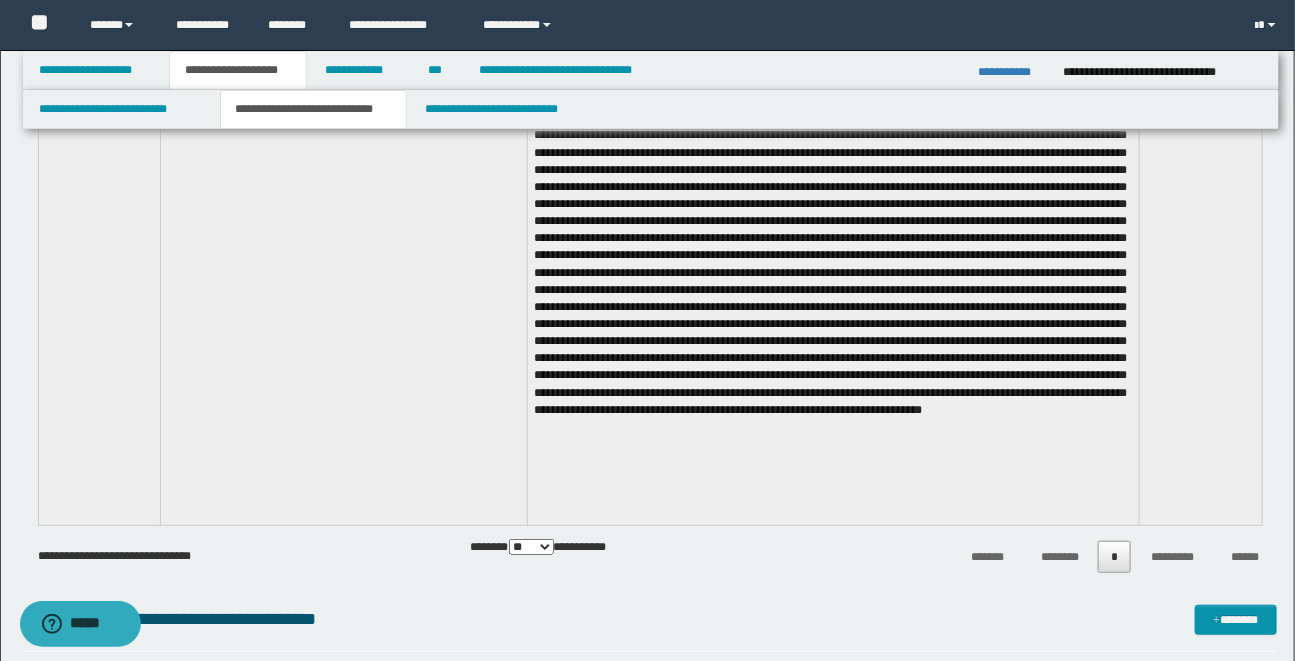 scroll, scrollTop: 3127, scrollLeft: 0, axis: vertical 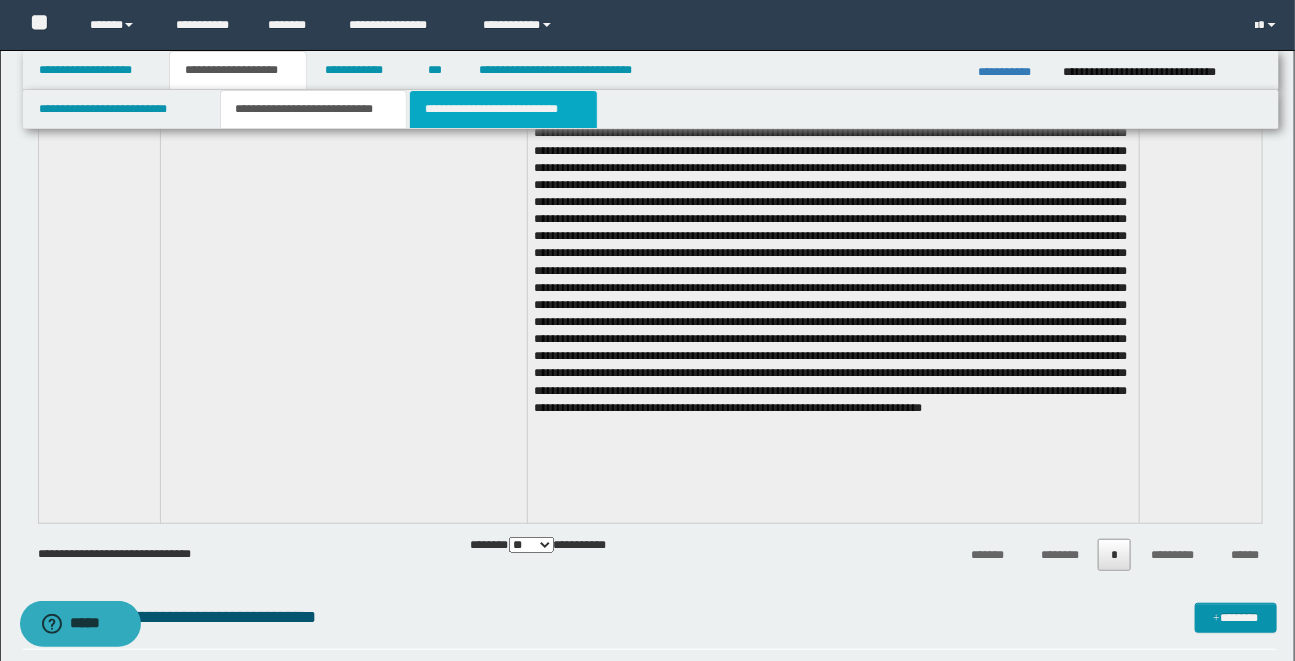 click on "**********" at bounding box center [503, 109] 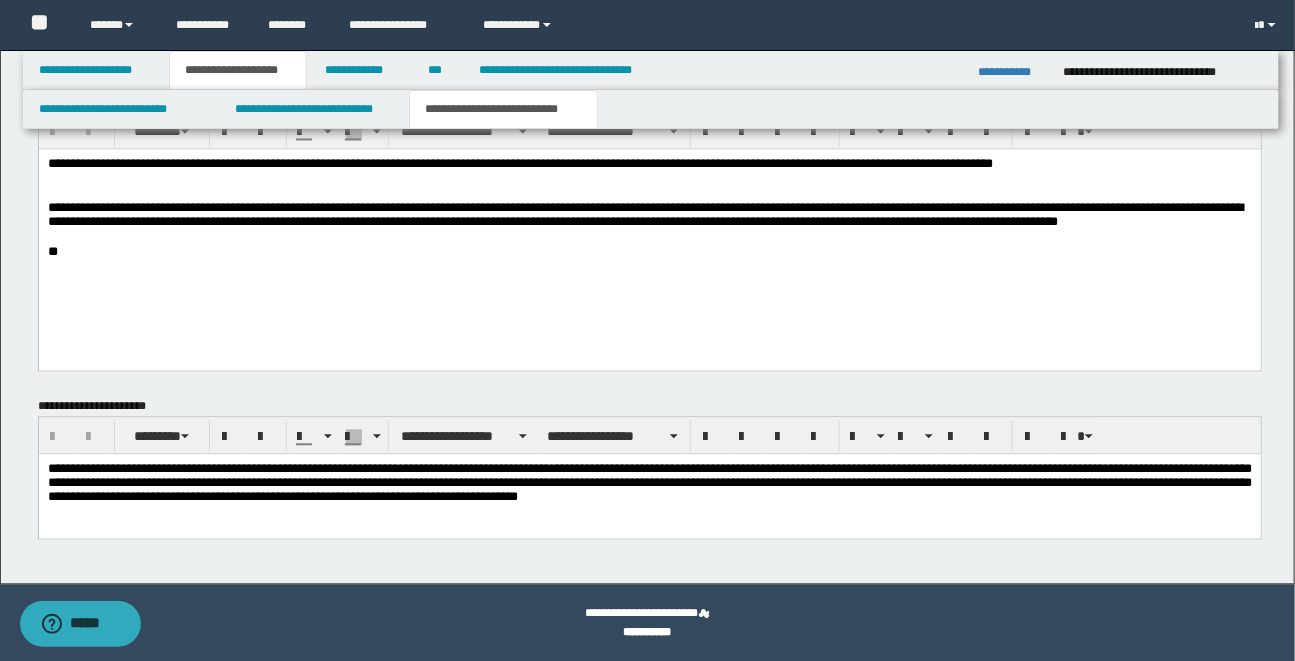click on "**********" at bounding box center [647, -473] 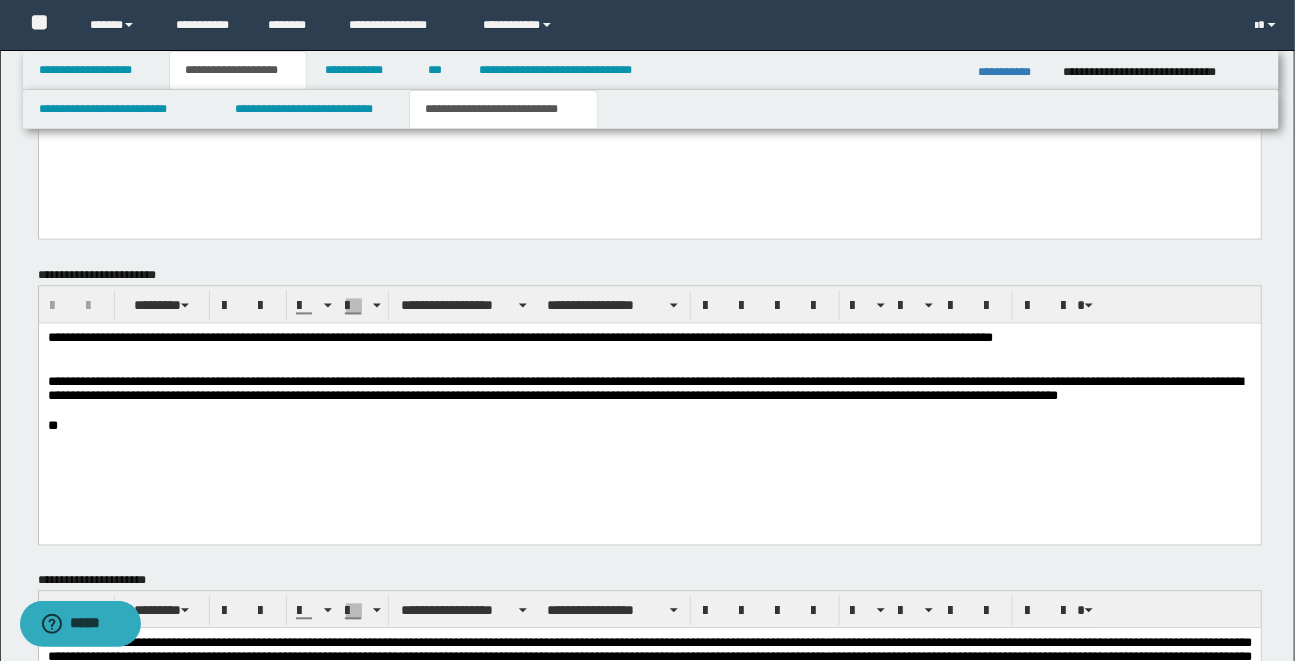 scroll, scrollTop: 1399, scrollLeft: 0, axis: vertical 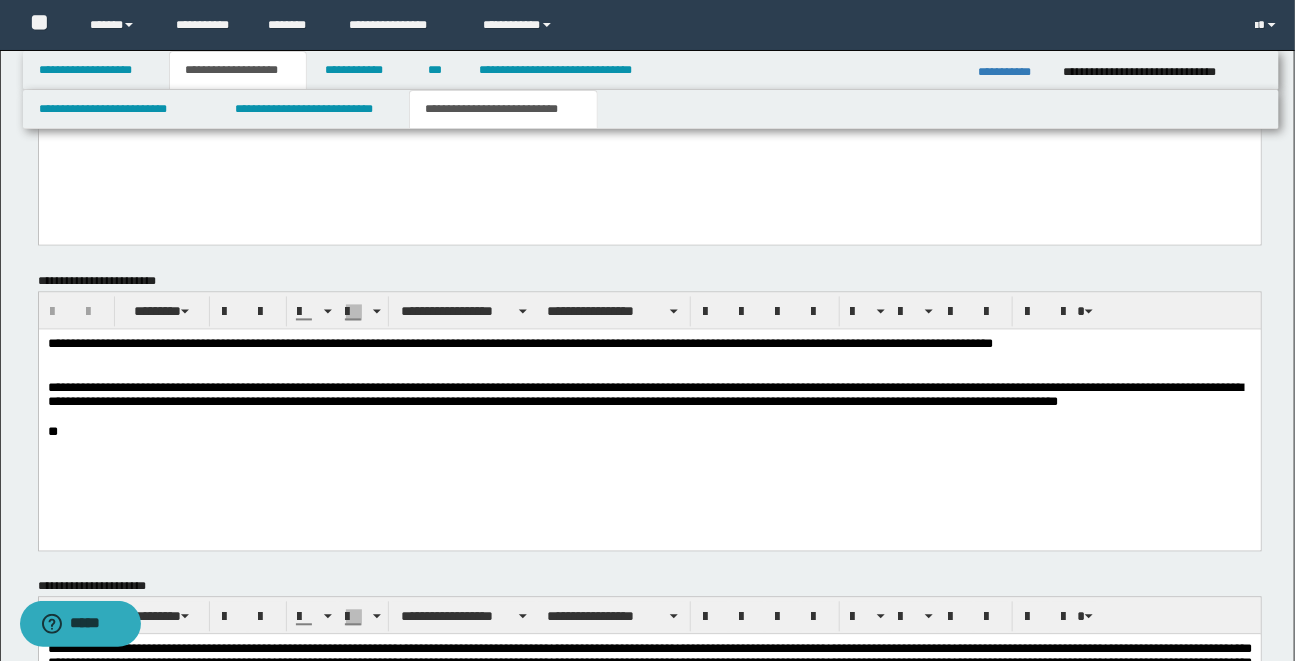 click on "**********" at bounding box center (650, 419) 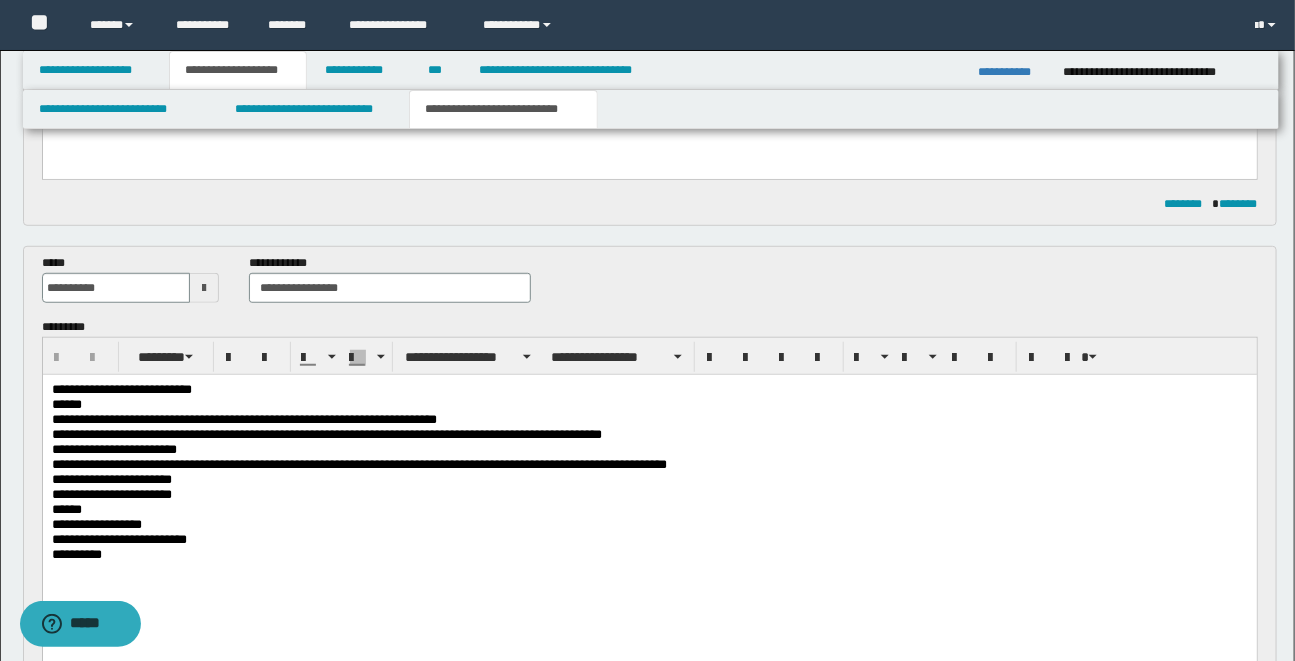 scroll, scrollTop: 380, scrollLeft: 0, axis: vertical 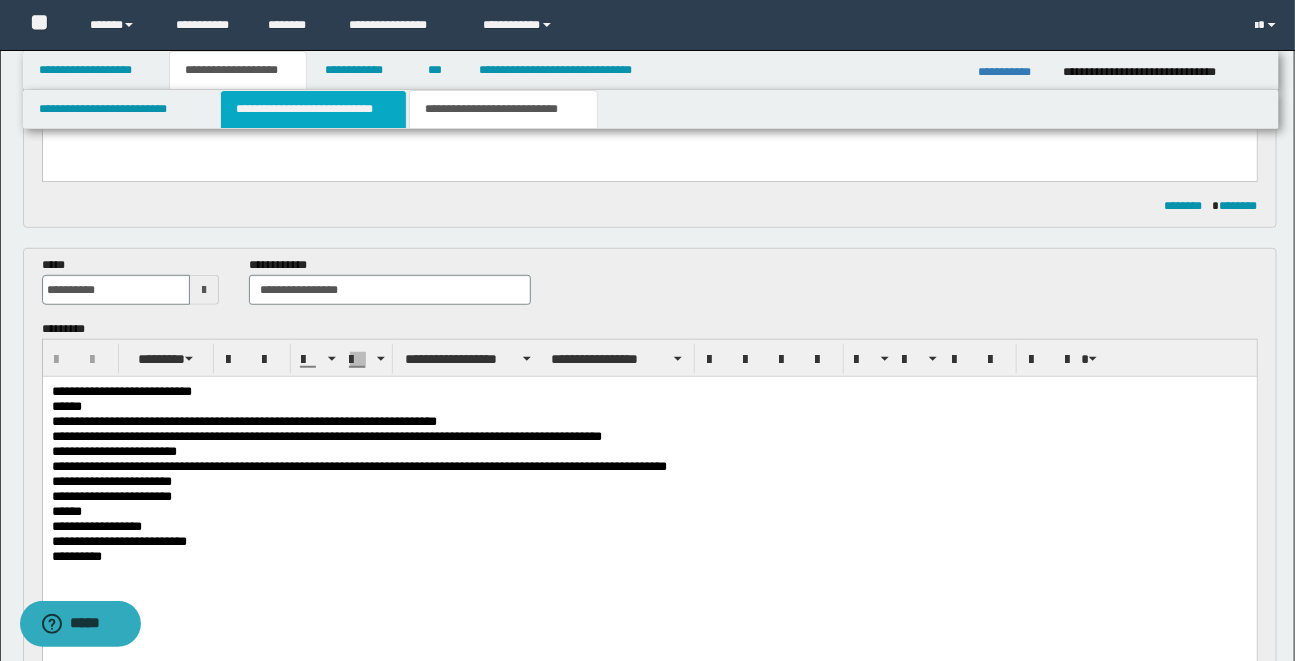 click on "**********" at bounding box center (313, 109) 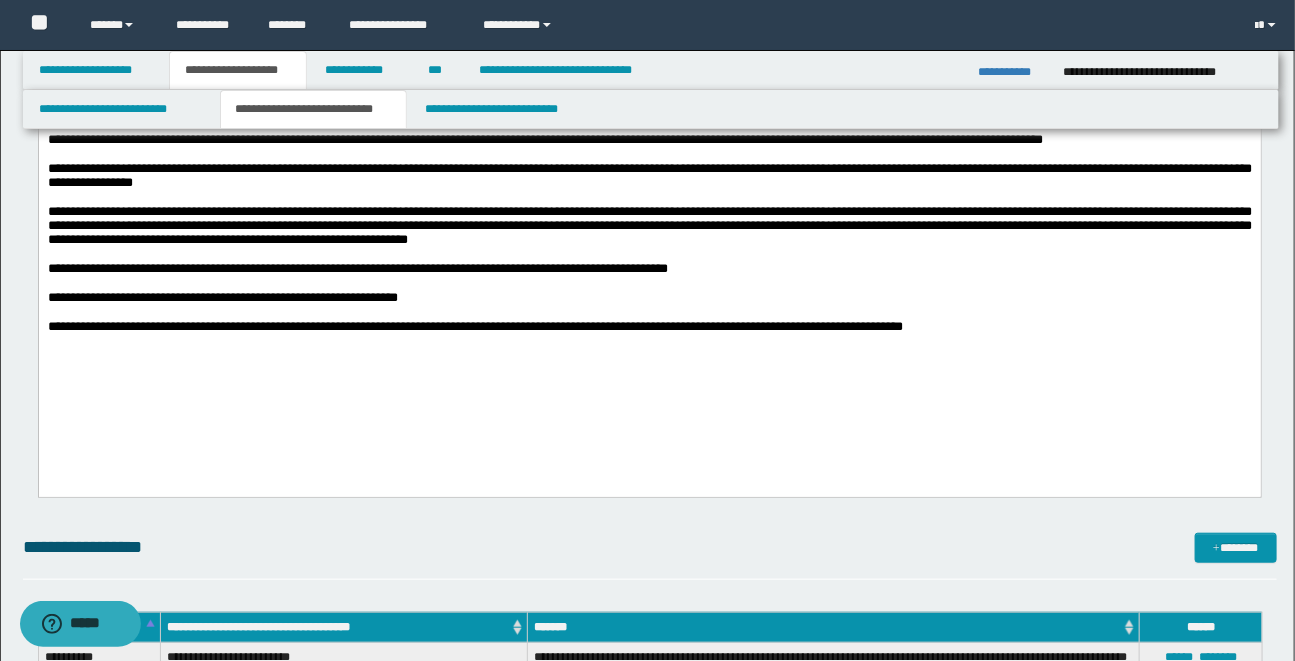 click on "**********" at bounding box center [647, 2420] 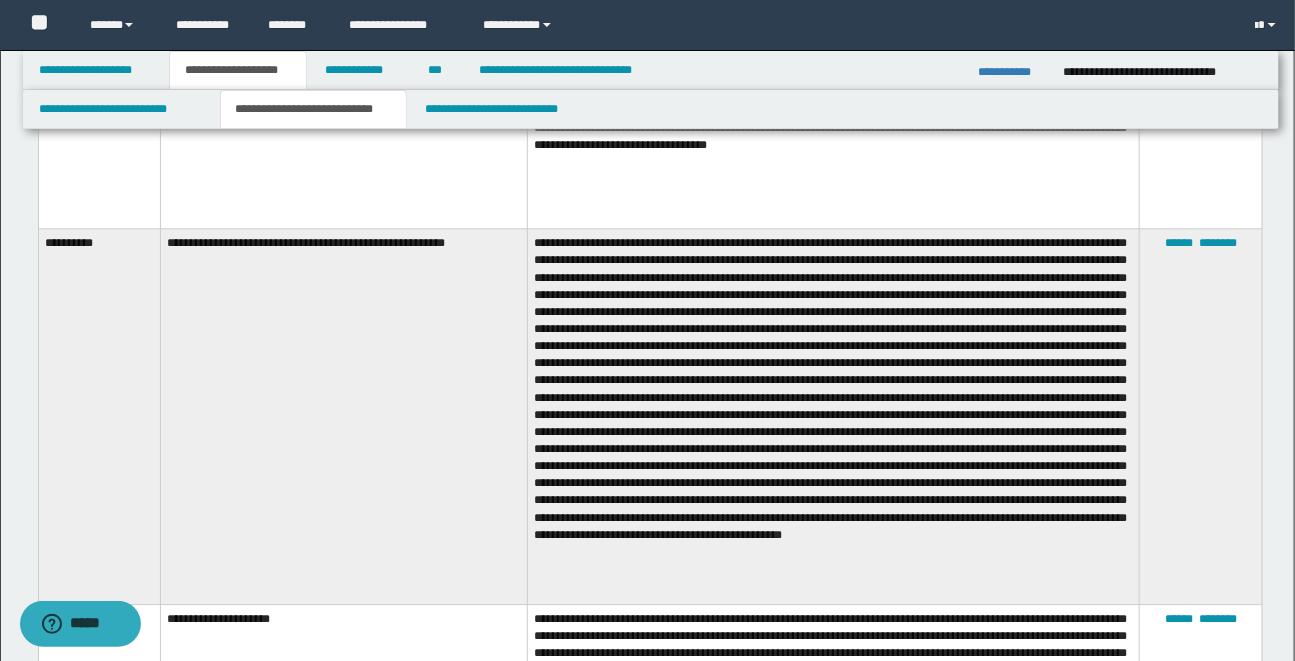 scroll, scrollTop: 1871, scrollLeft: 0, axis: vertical 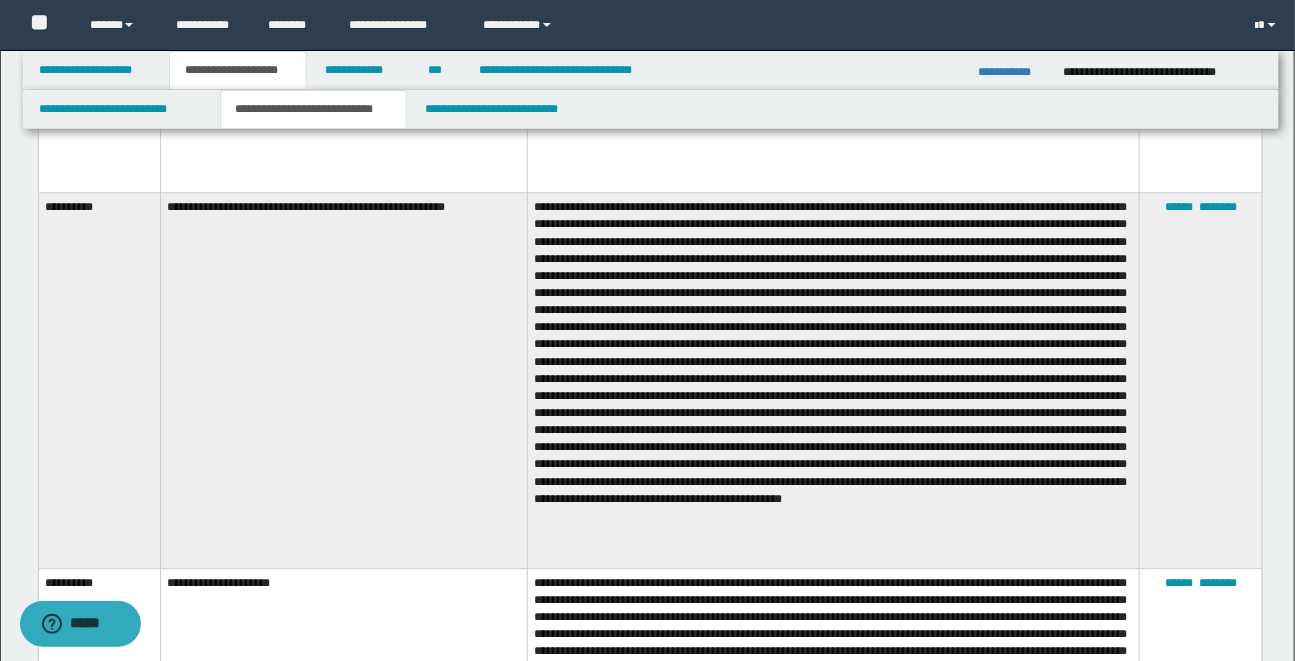 click at bounding box center (834, 380) 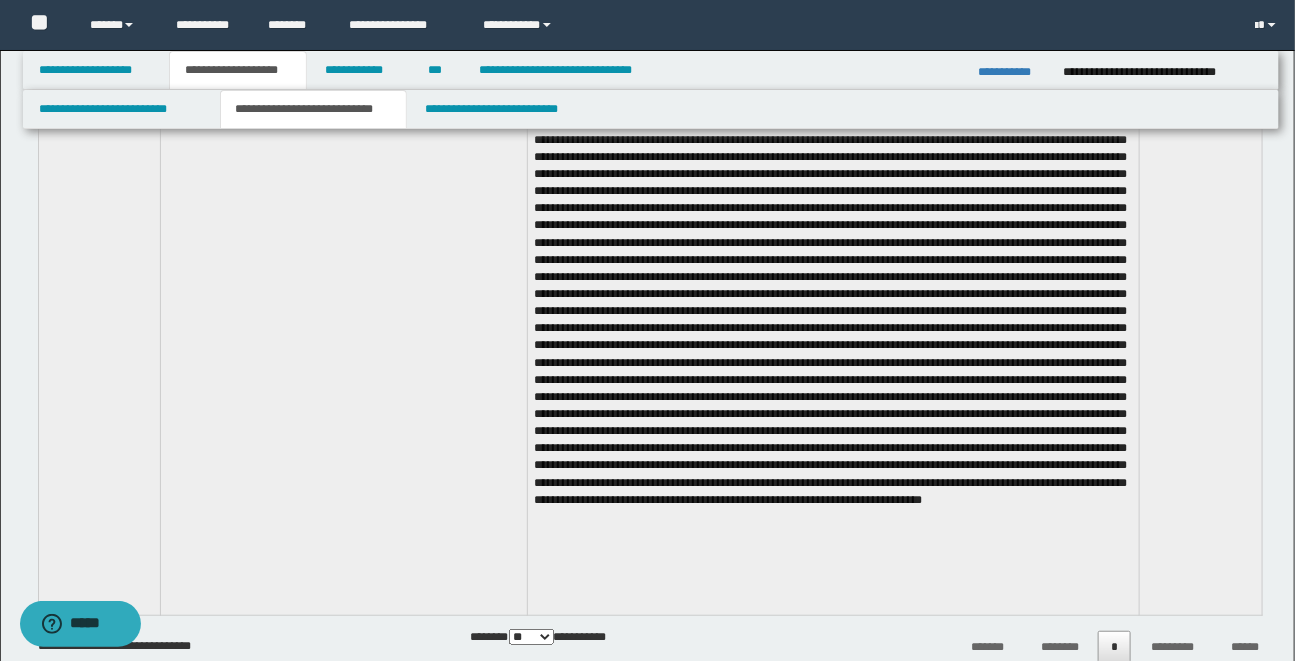 scroll, scrollTop: 3071, scrollLeft: 0, axis: vertical 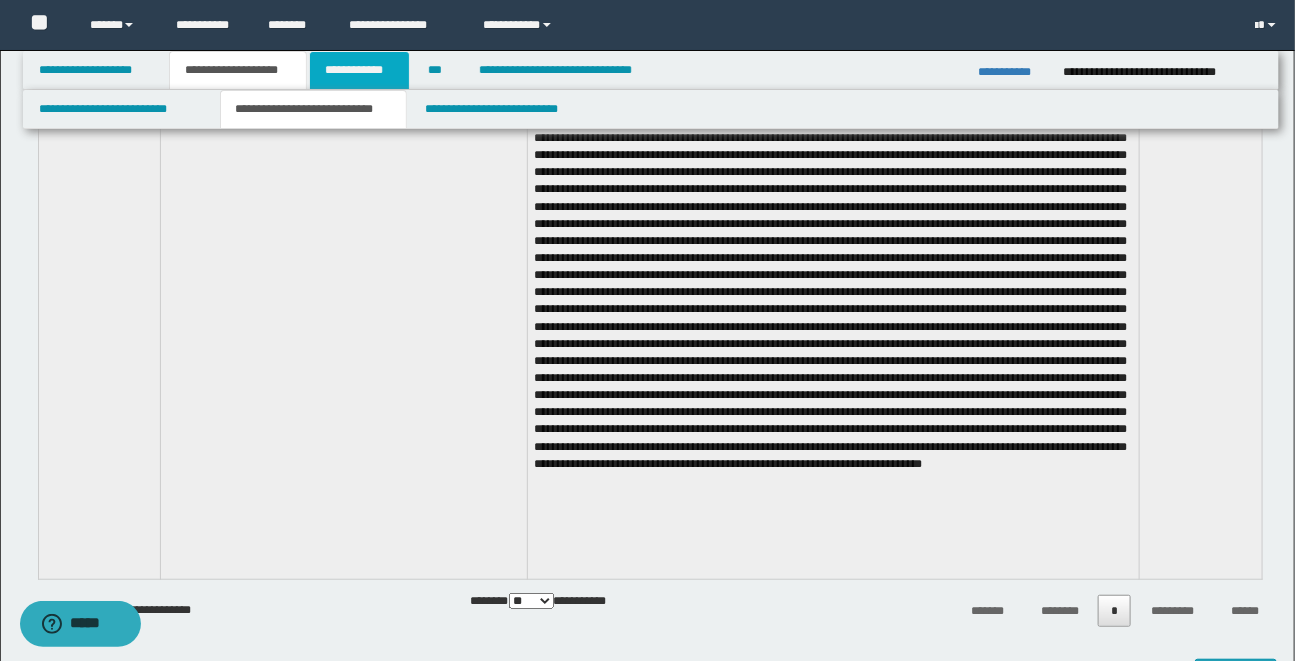 click on "**********" at bounding box center [359, 70] 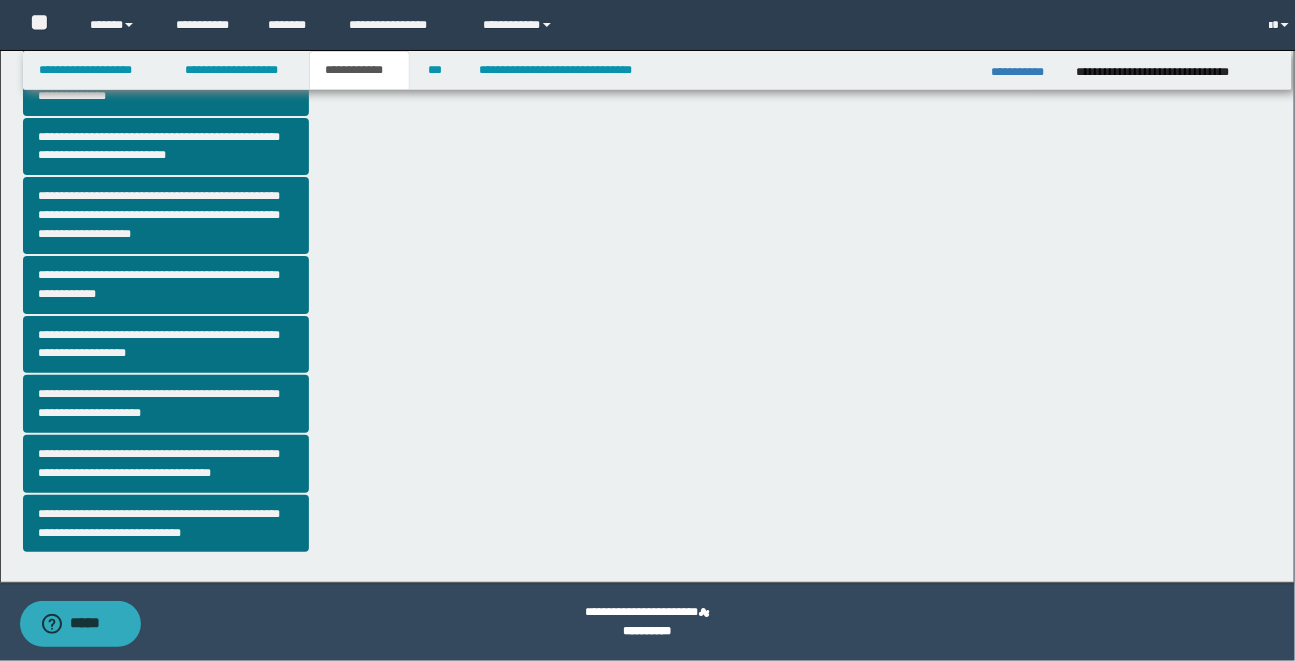 scroll, scrollTop: 488, scrollLeft: 0, axis: vertical 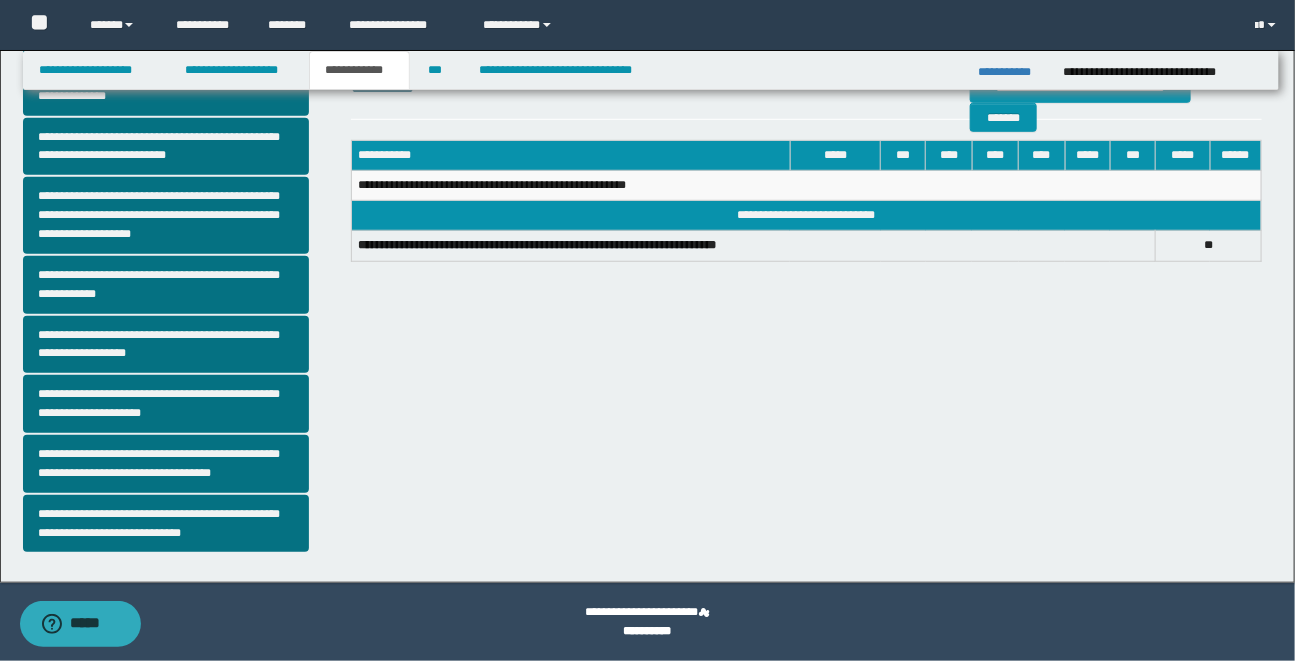 click on "**********" at bounding box center (180, 96) 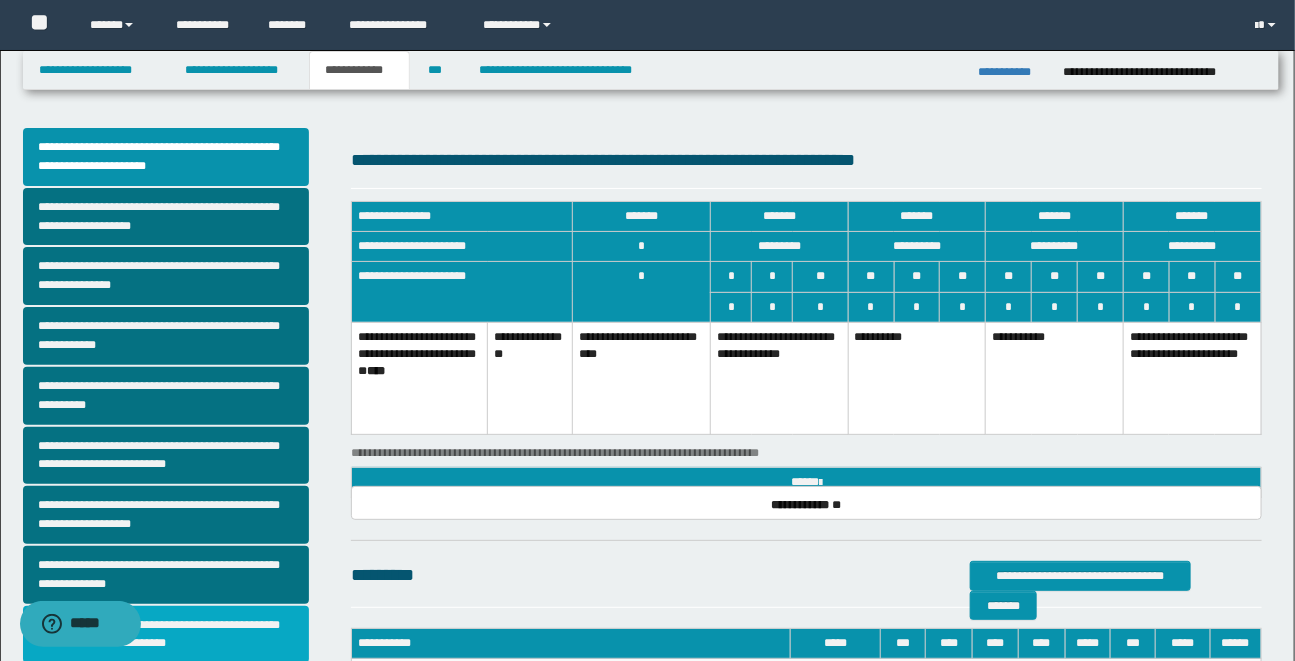scroll, scrollTop: 36, scrollLeft: 0, axis: vertical 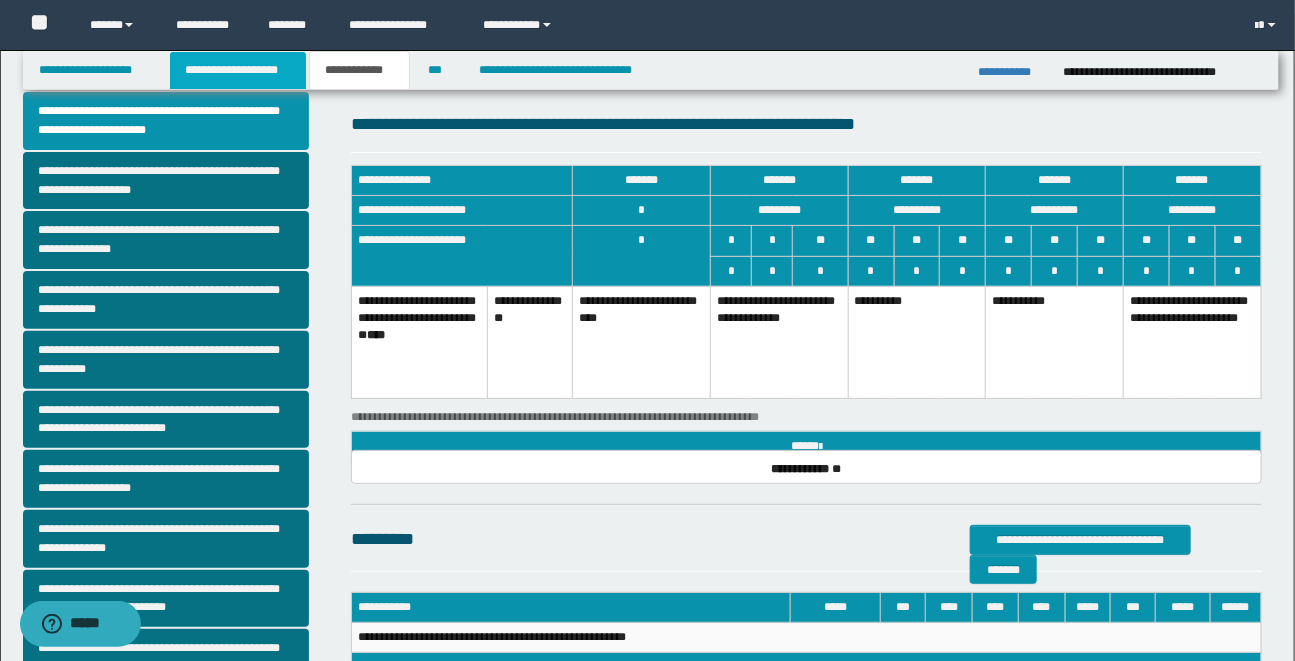 click on "**********" at bounding box center (238, 70) 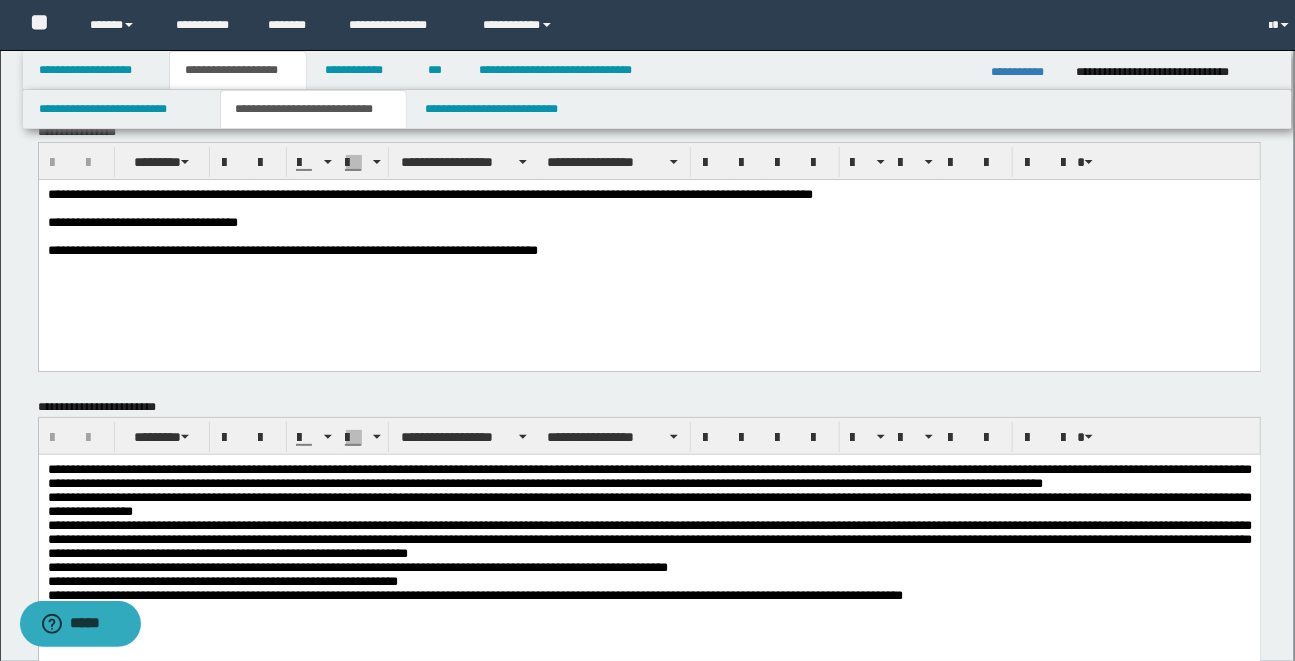 scroll, scrollTop: 67, scrollLeft: 0, axis: vertical 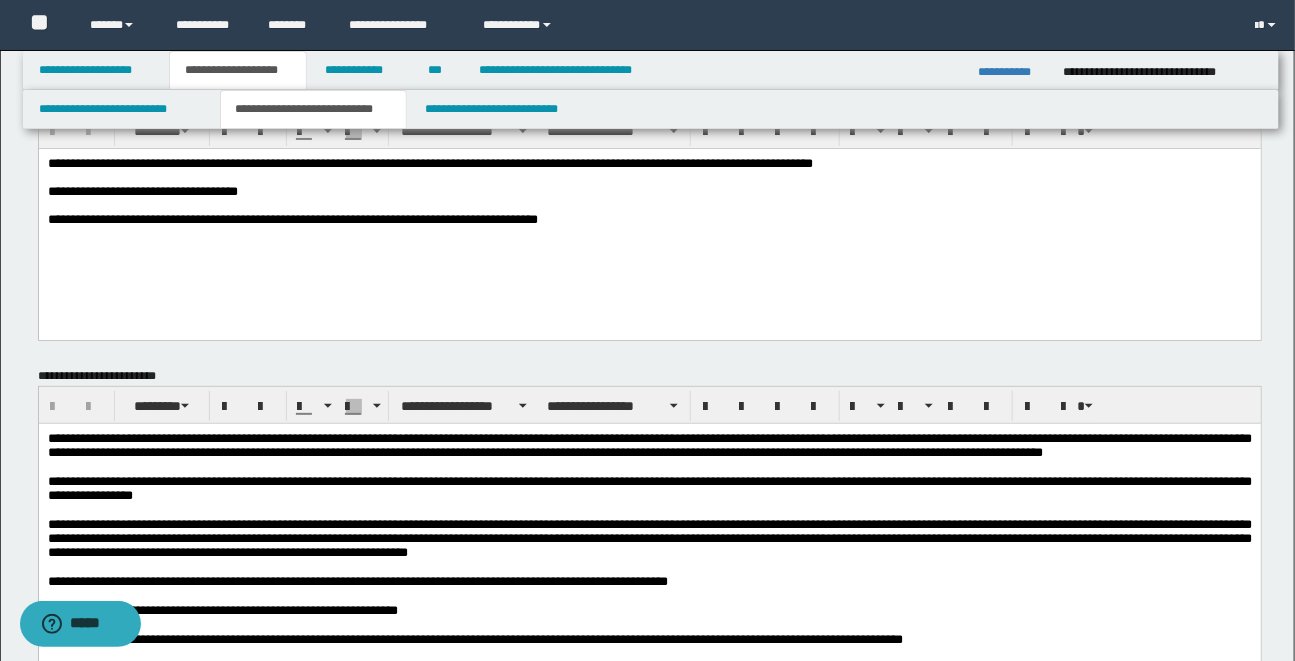 click on "**********" at bounding box center (647, 2733) 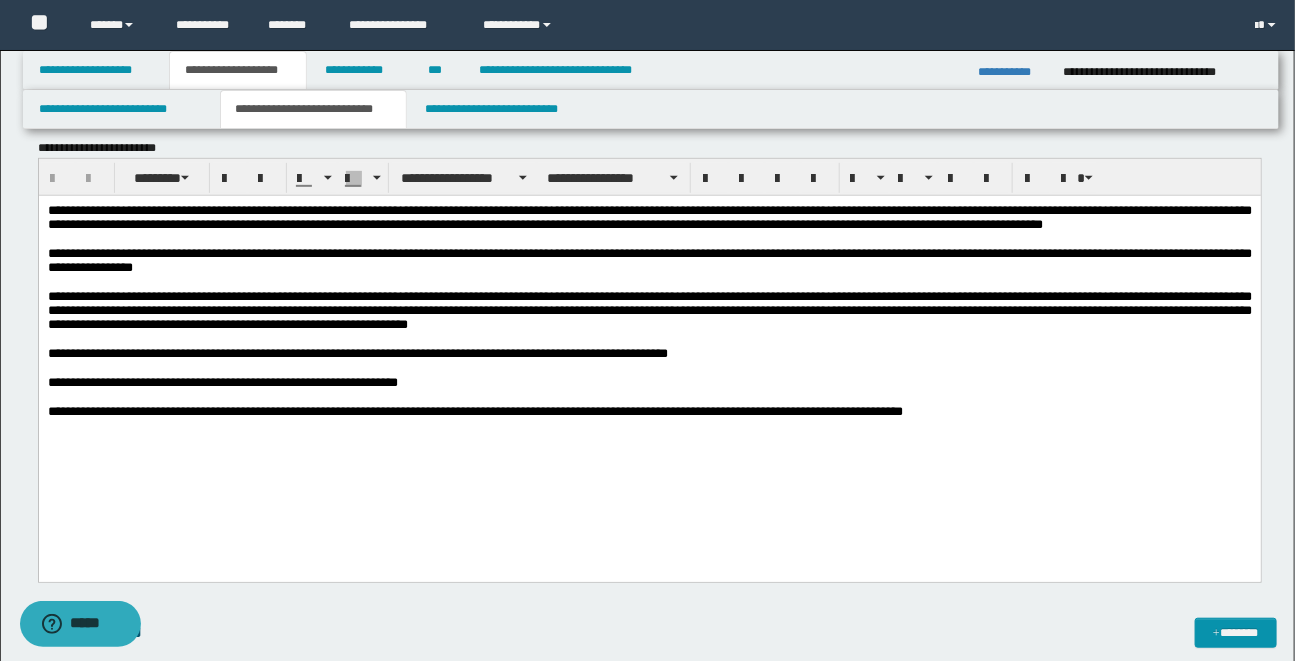 scroll, scrollTop: 322, scrollLeft: 0, axis: vertical 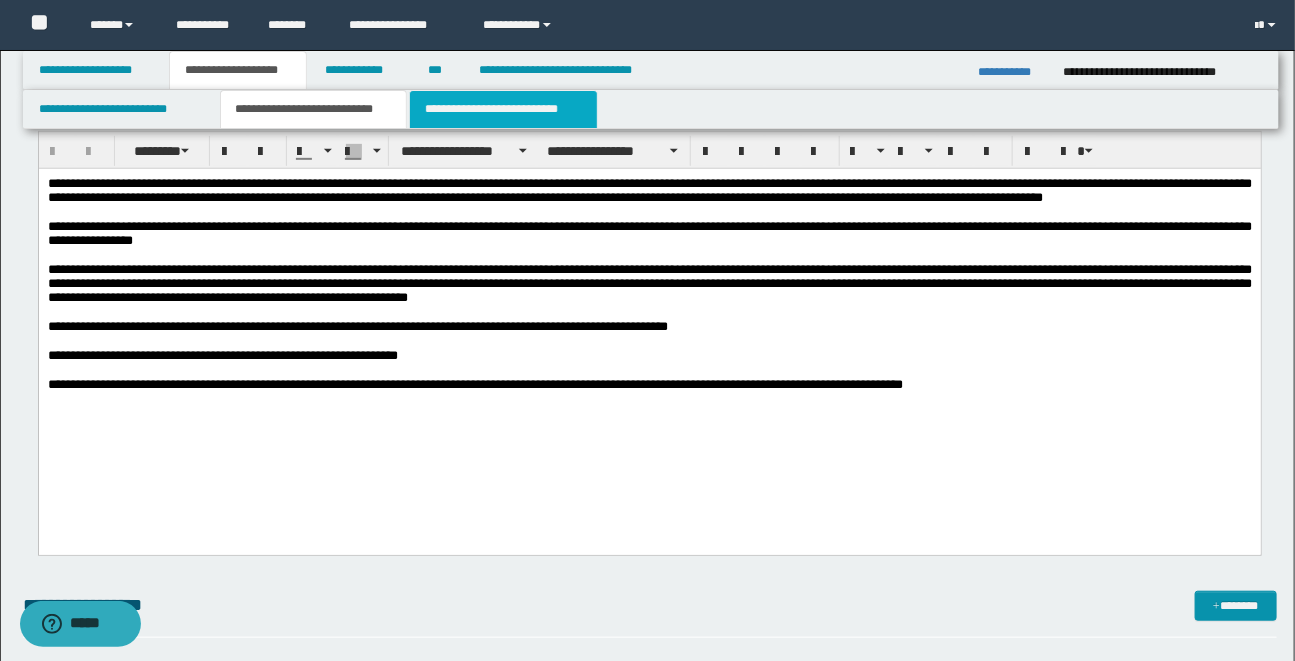 click on "**********" at bounding box center [503, 109] 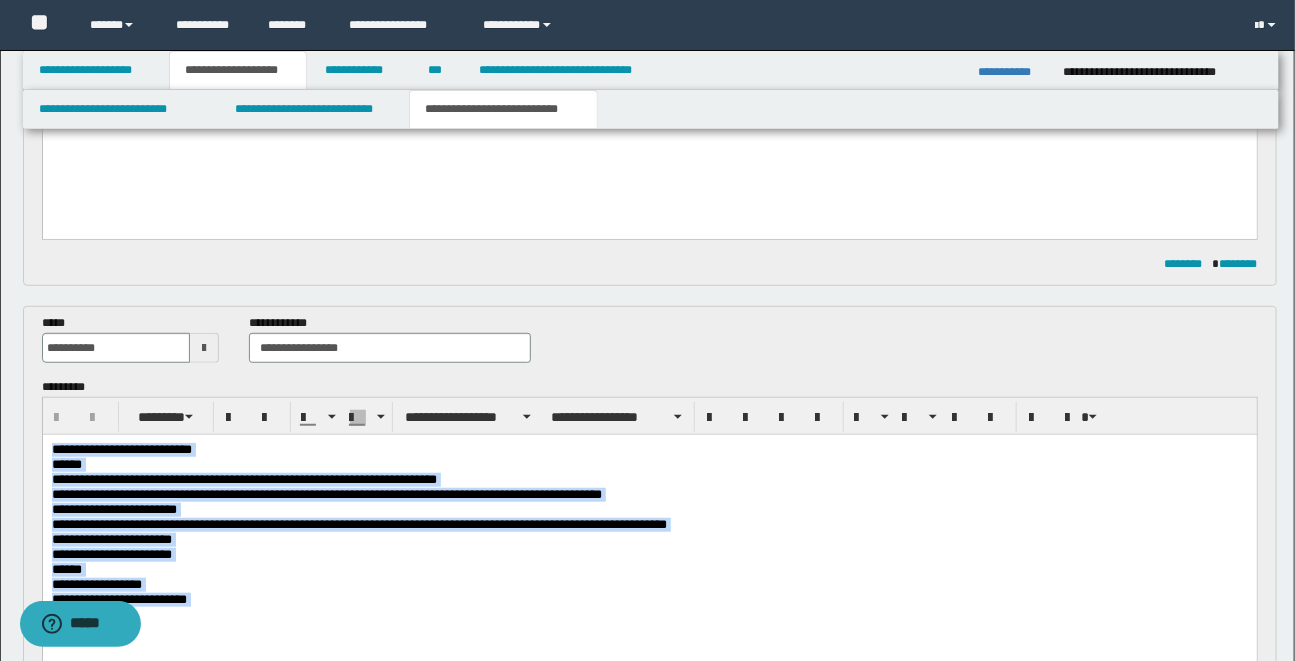 drag, startPoint x: 50, startPoint y: 454, endPoint x: 176, endPoint y: 627, distance: 214.02103 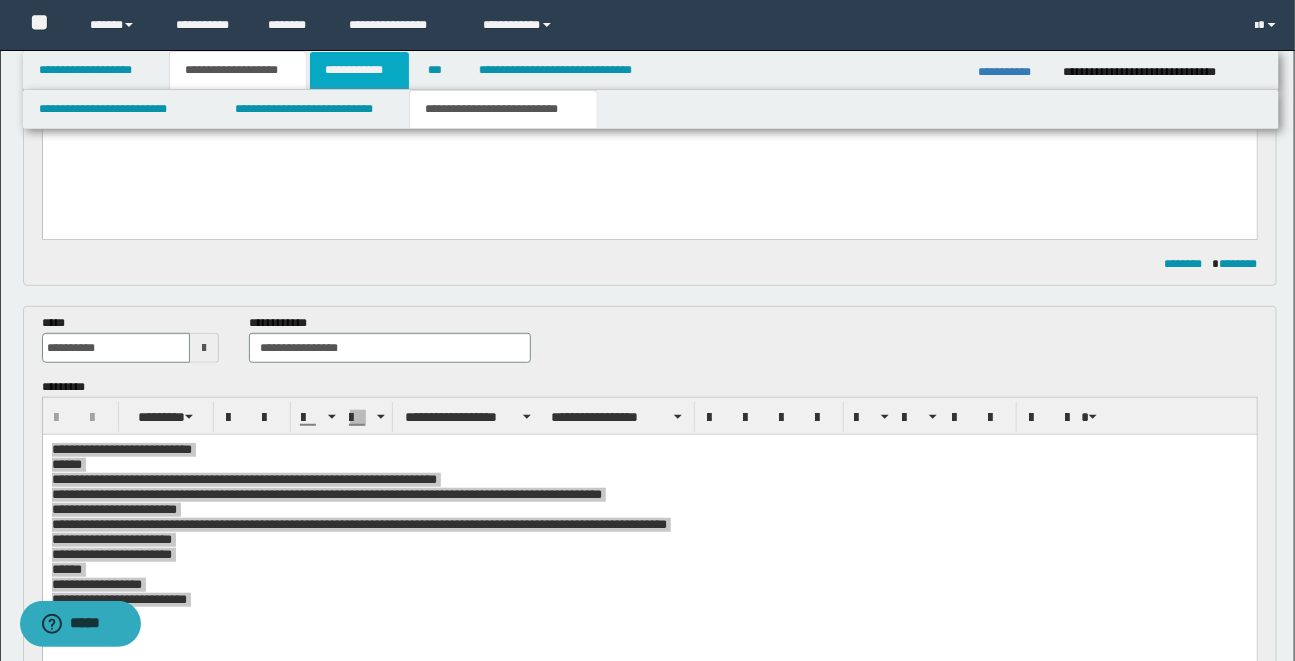 click on "**********" at bounding box center [359, 70] 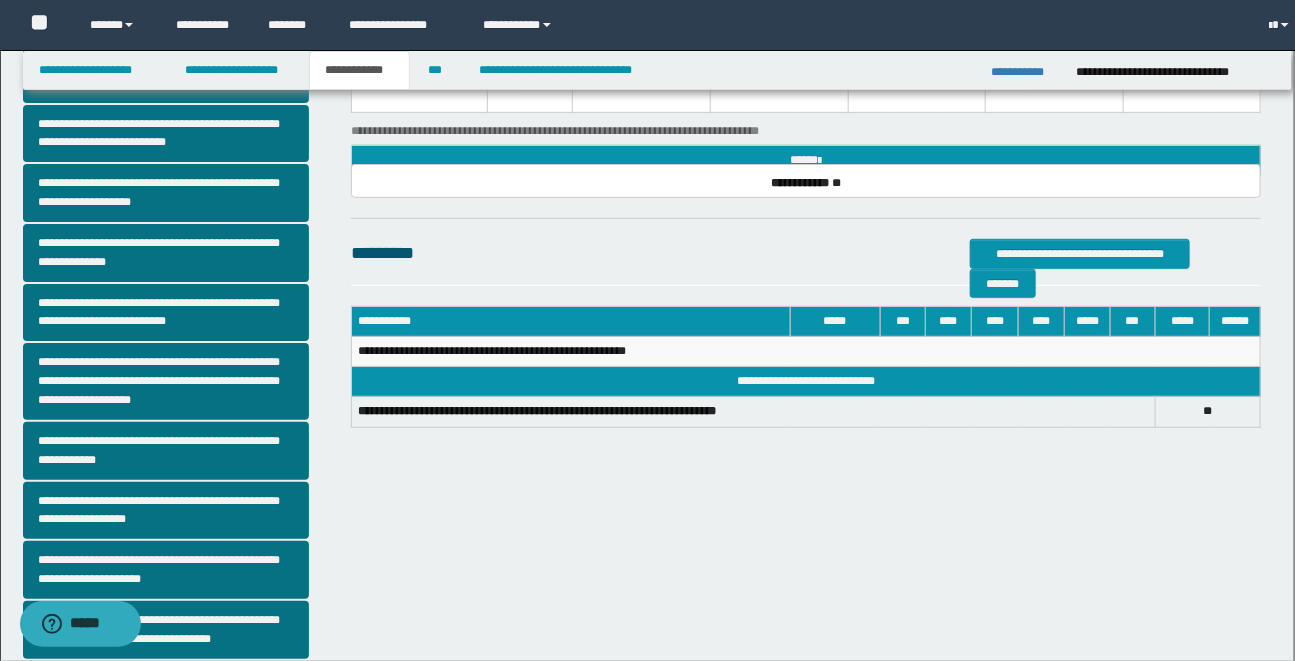 scroll, scrollTop: 290, scrollLeft: 0, axis: vertical 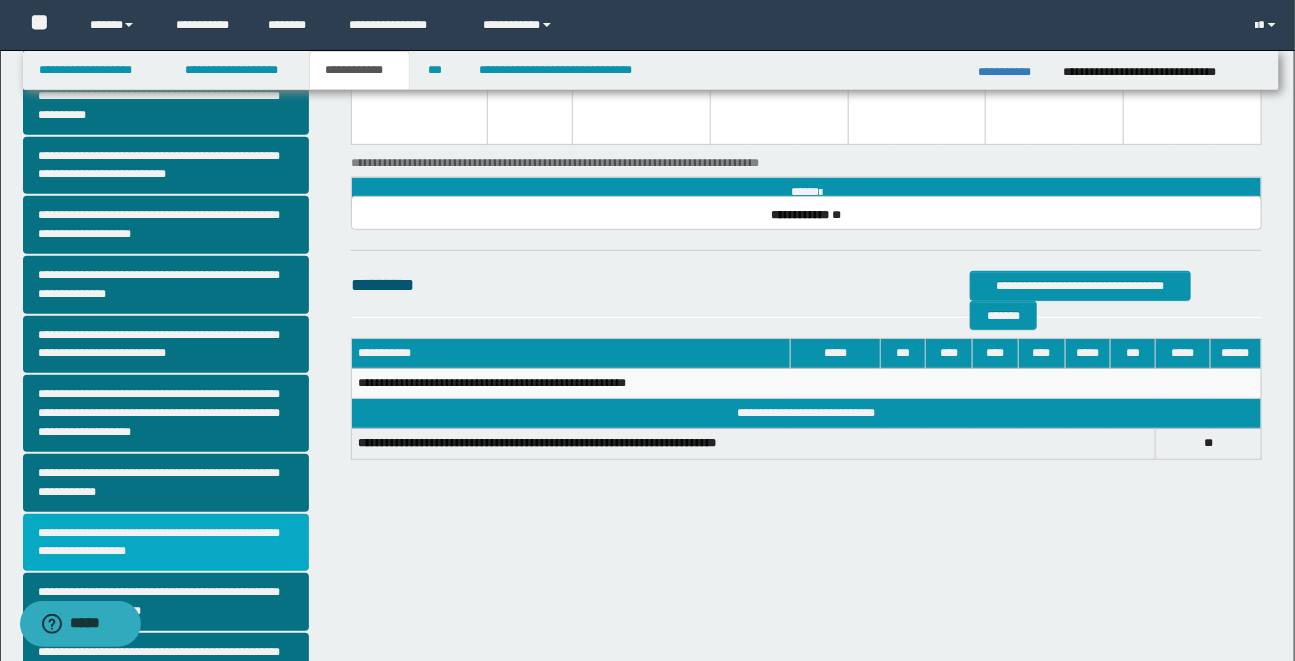 click on "**********" at bounding box center [166, 543] 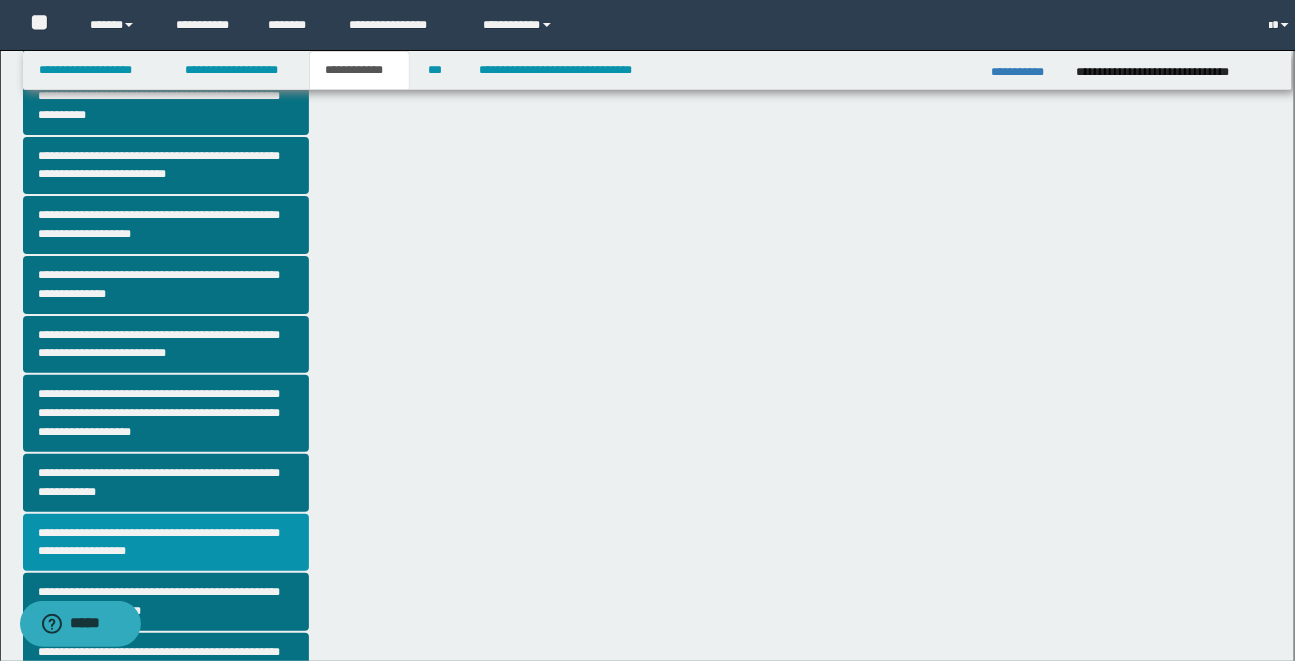 scroll, scrollTop: 0, scrollLeft: 0, axis: both 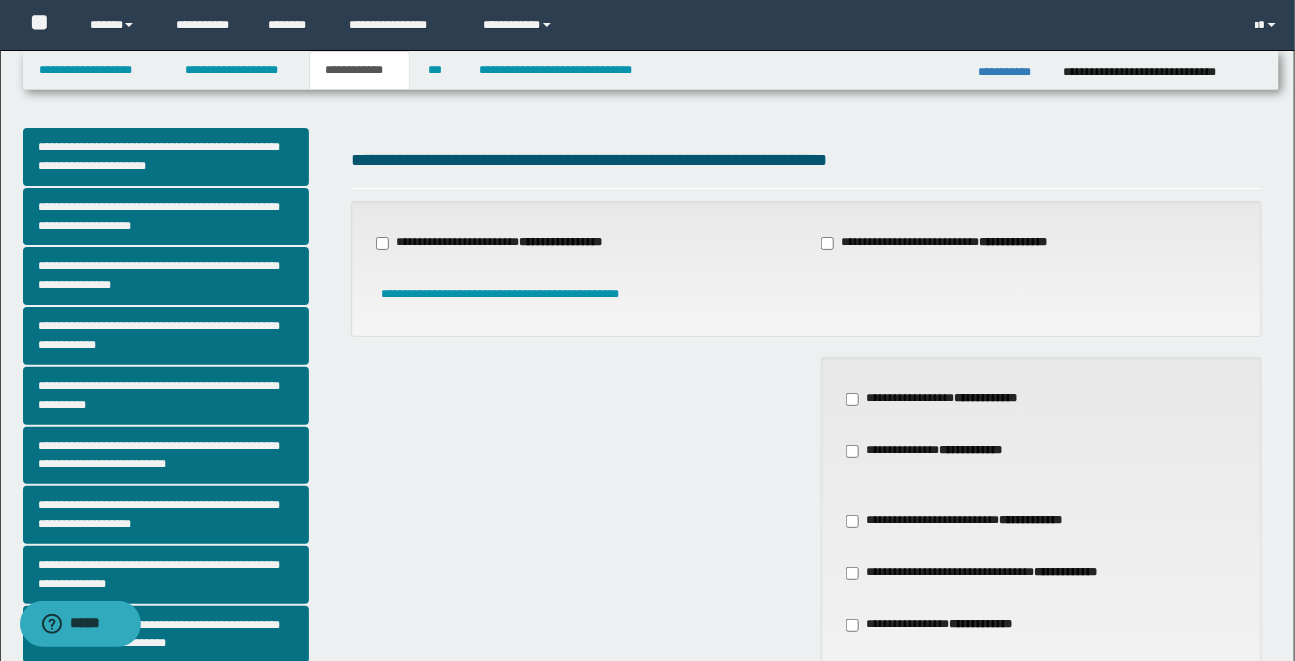 click on "**********" at bounding box center [1041, 573] 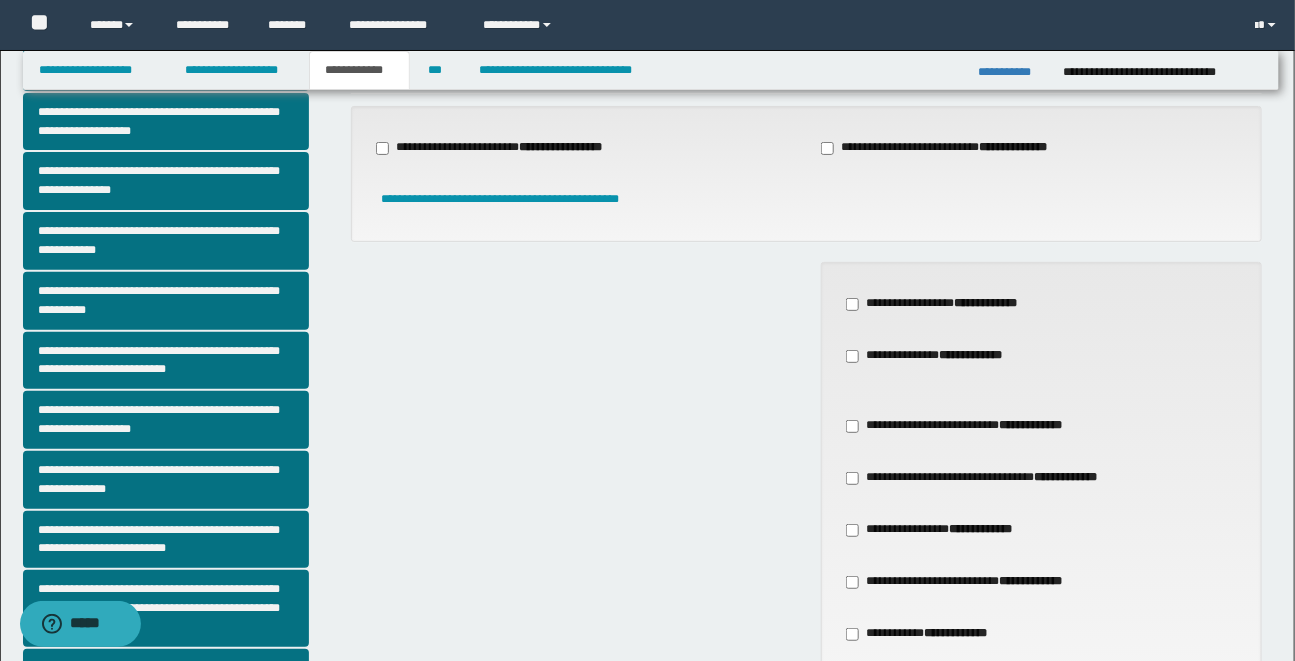scroll, scrollTop: 72, scrollLeft: 0, axis: vertical 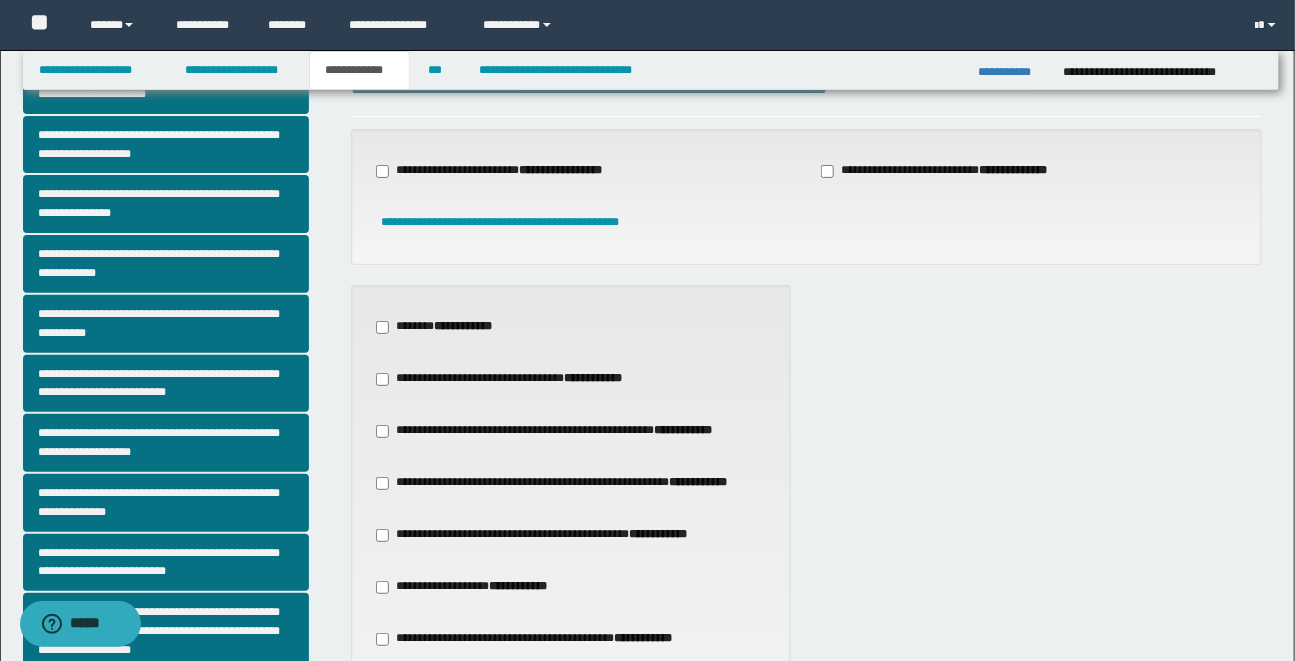 click on "**********" at bounding box center [806, 545] 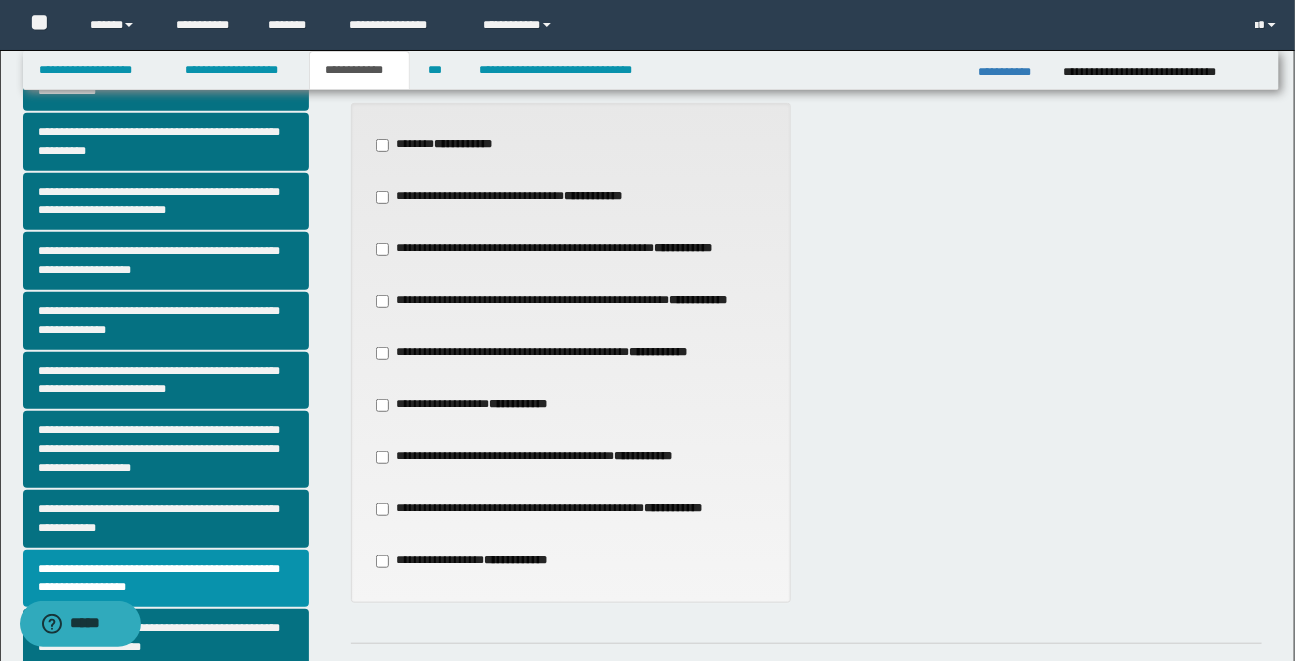scroll, scrollTop: 254, scrollLeft: 0, axis: vertical 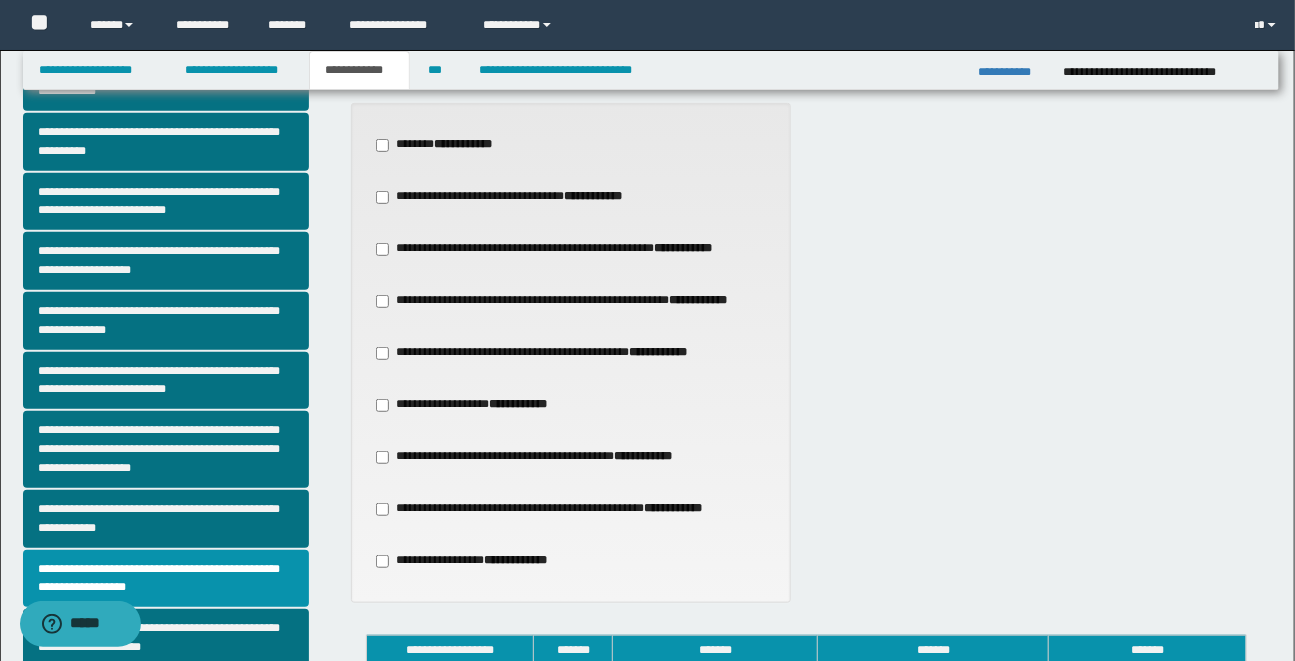 click on "**********" at bounding box center [180, 330] 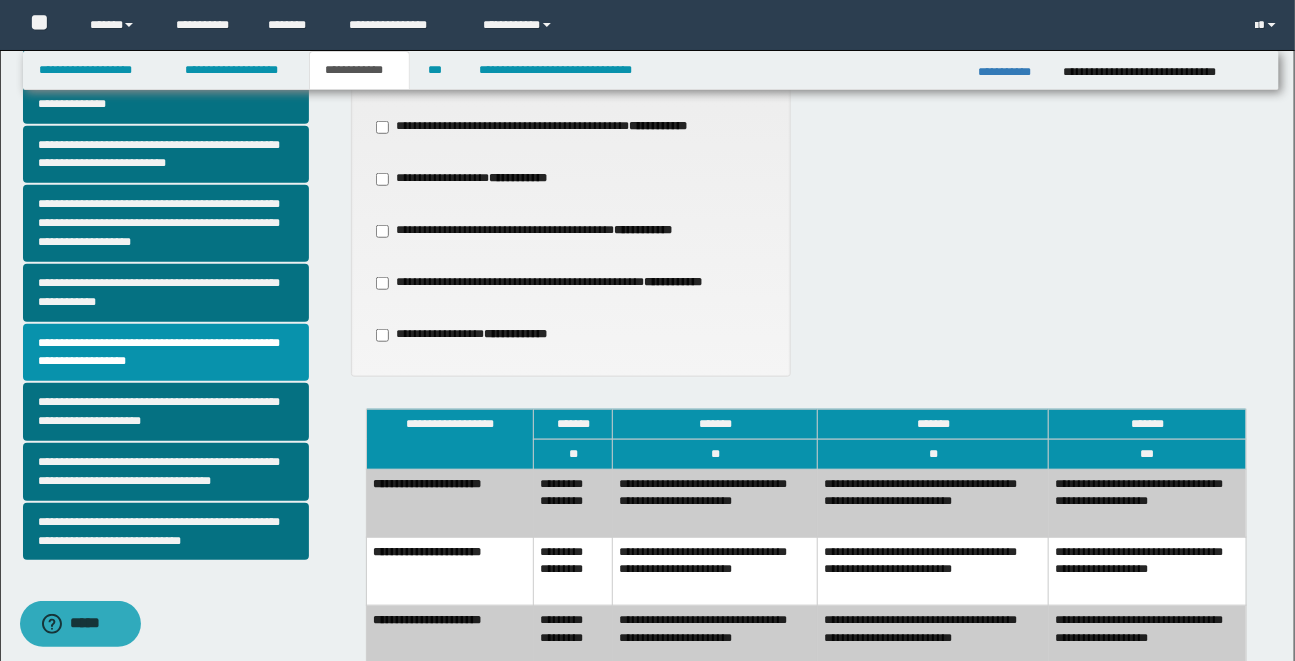 scroll, scrollTop: 472, scrollLeft: 0, axis: vertical 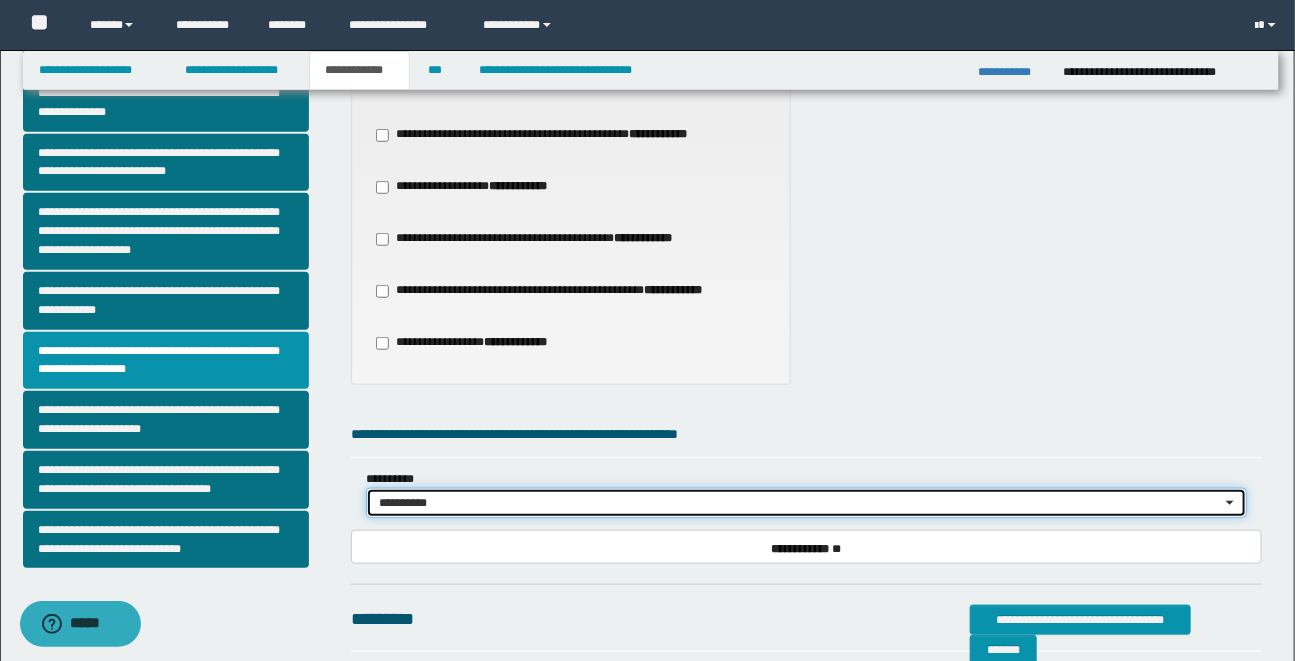 click on "**********" at bounding box center [806, 503] 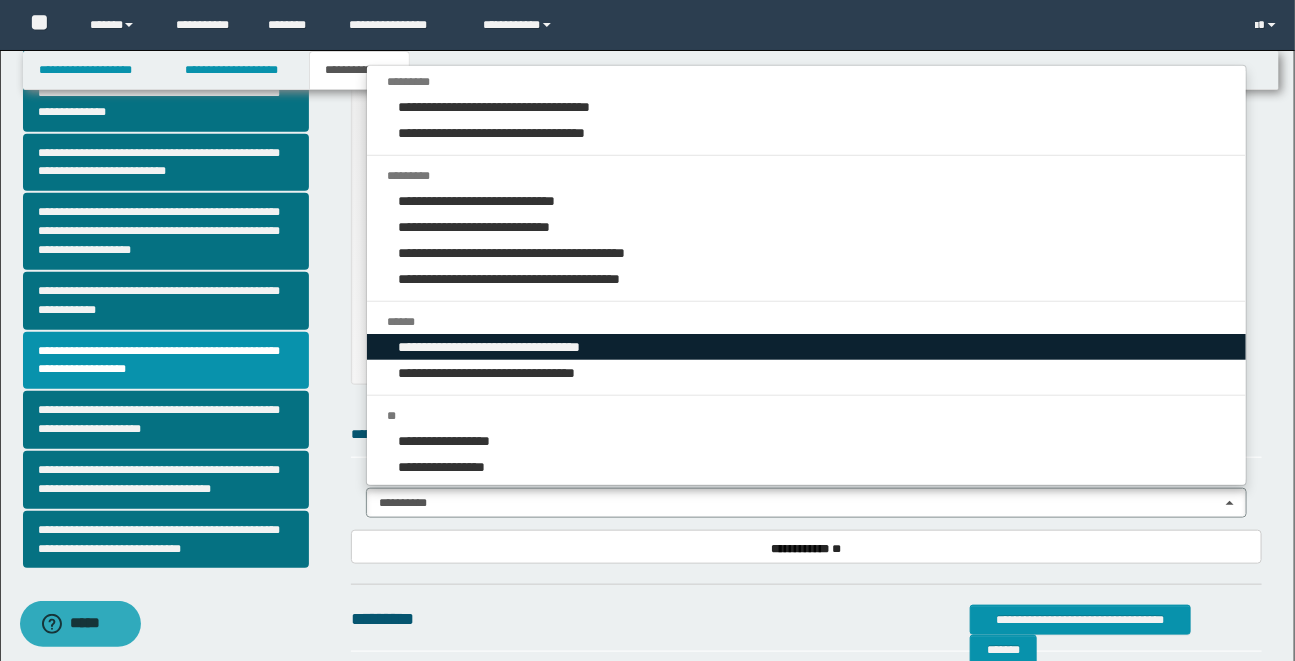 click on "**********" at bounding box center (508, 347) 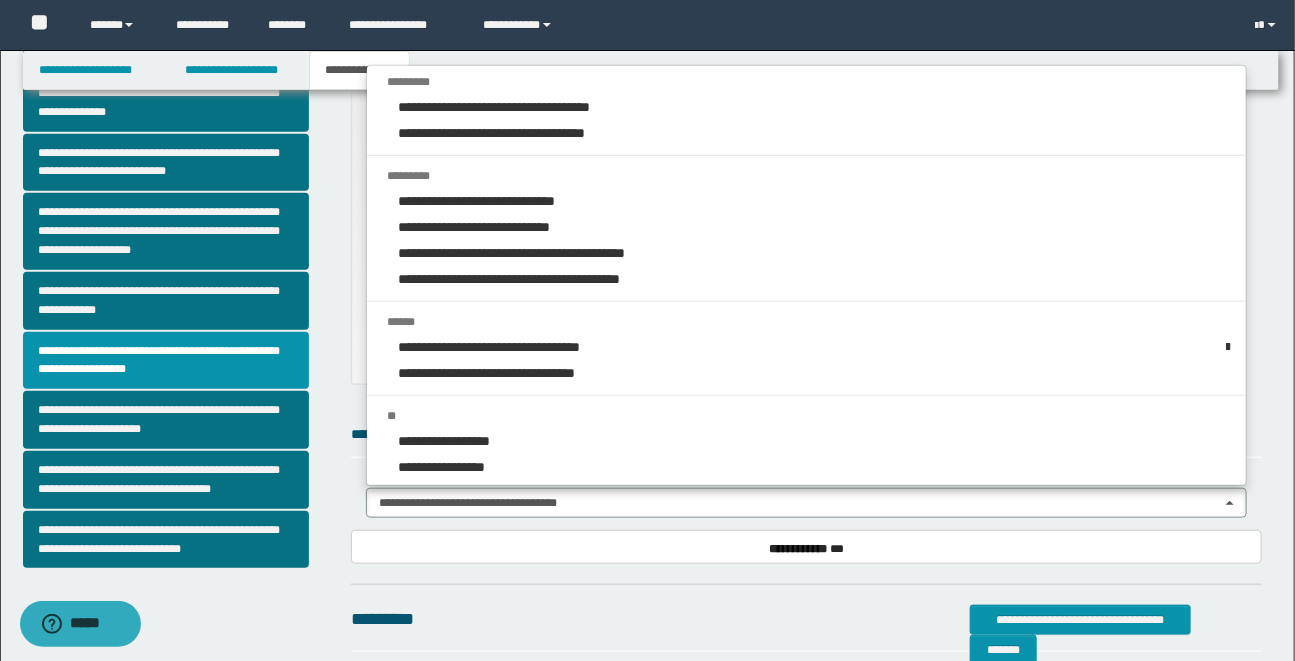 click on "**********" at bounding box center [806, 547] 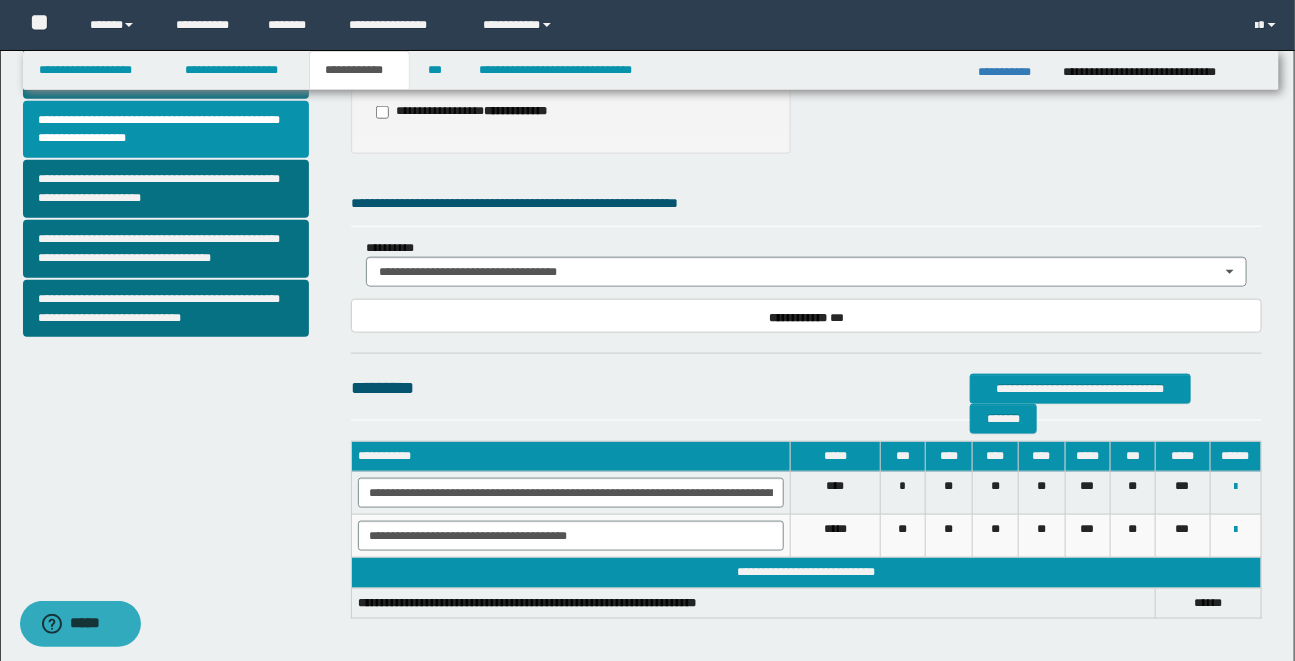 scroll, scrollTop: 715, scrollLeft: 0, axis: vertical 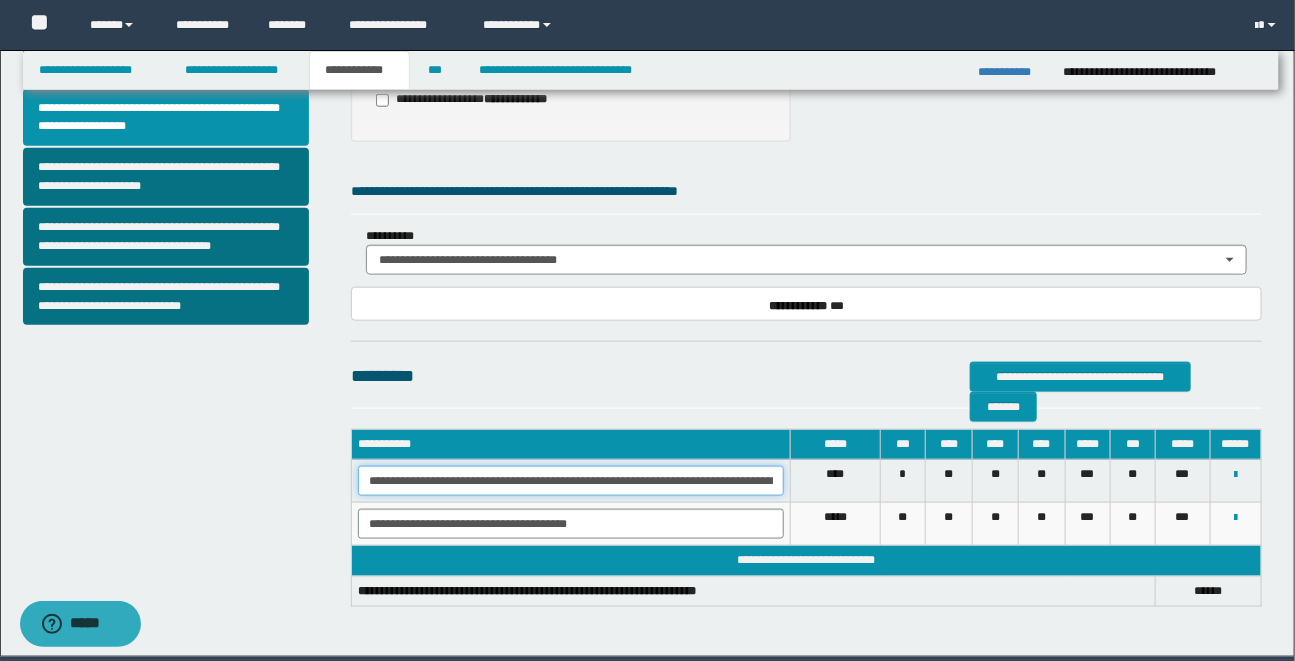 click on "**********" at bounding box center [571, 481] 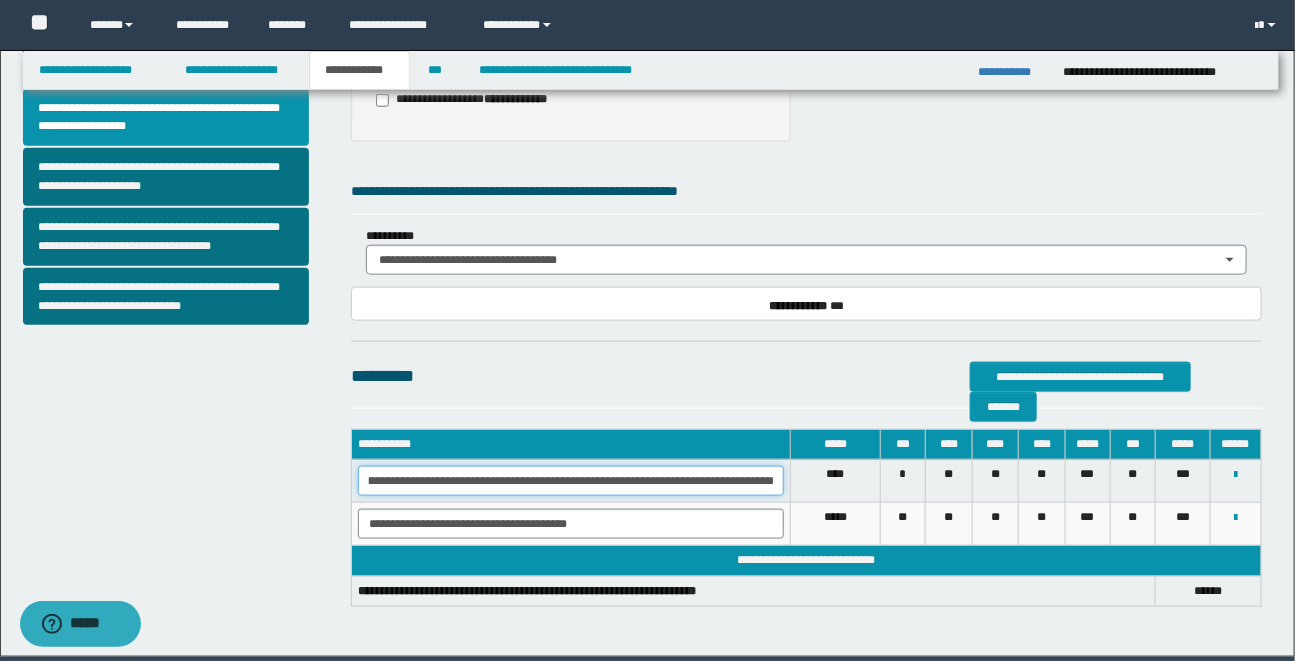 scroll, scrollTop: 0, scrollLeft: 790, axis: horizontal 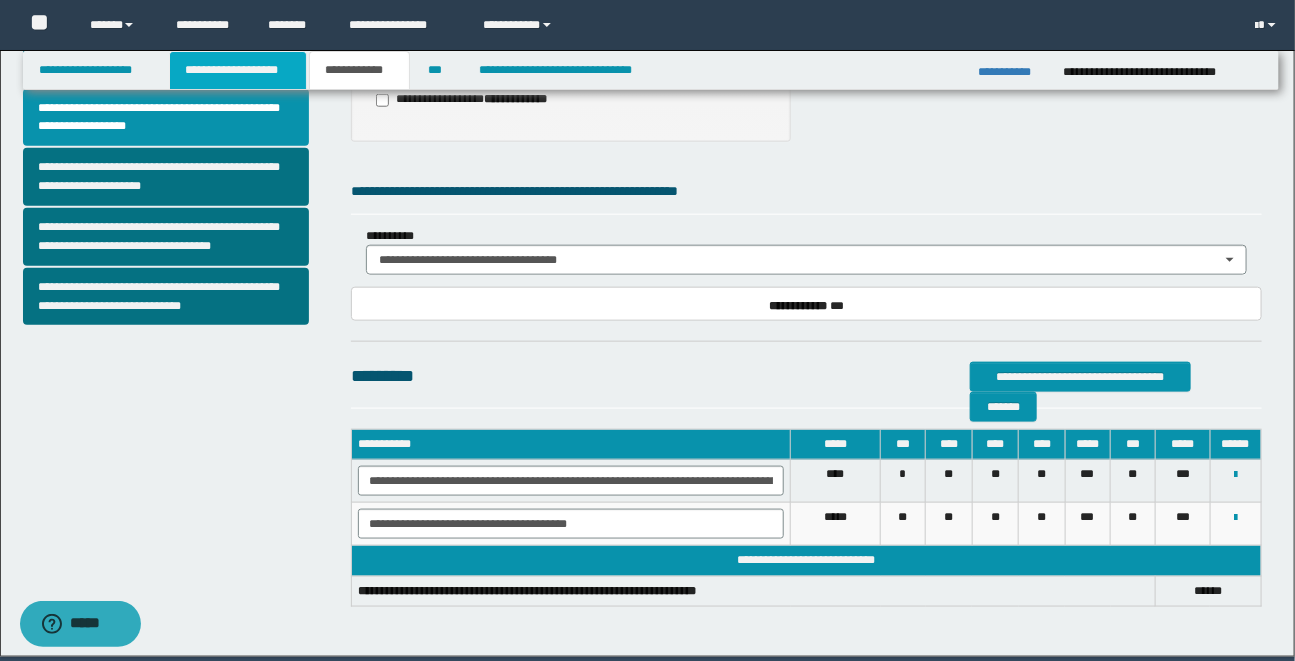 click on "**********" at bounding box center [238, 70] 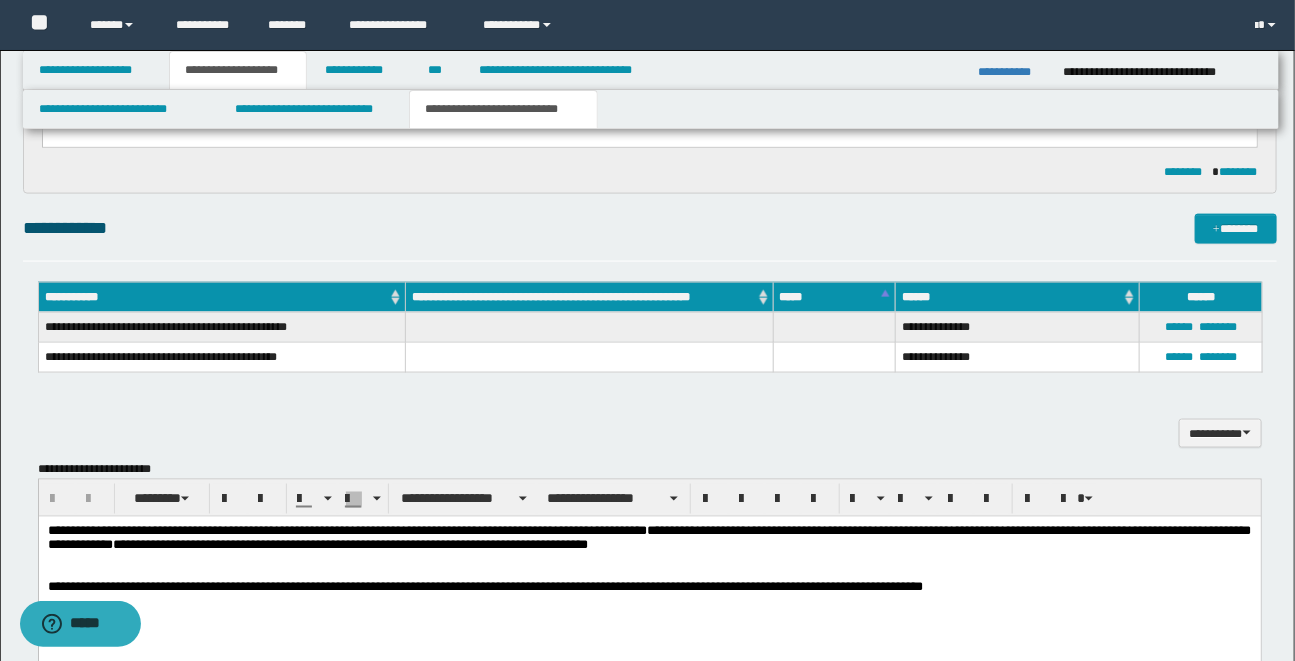 scroll, scrollTop: 962, scrollLeft: 0, axis: vertical 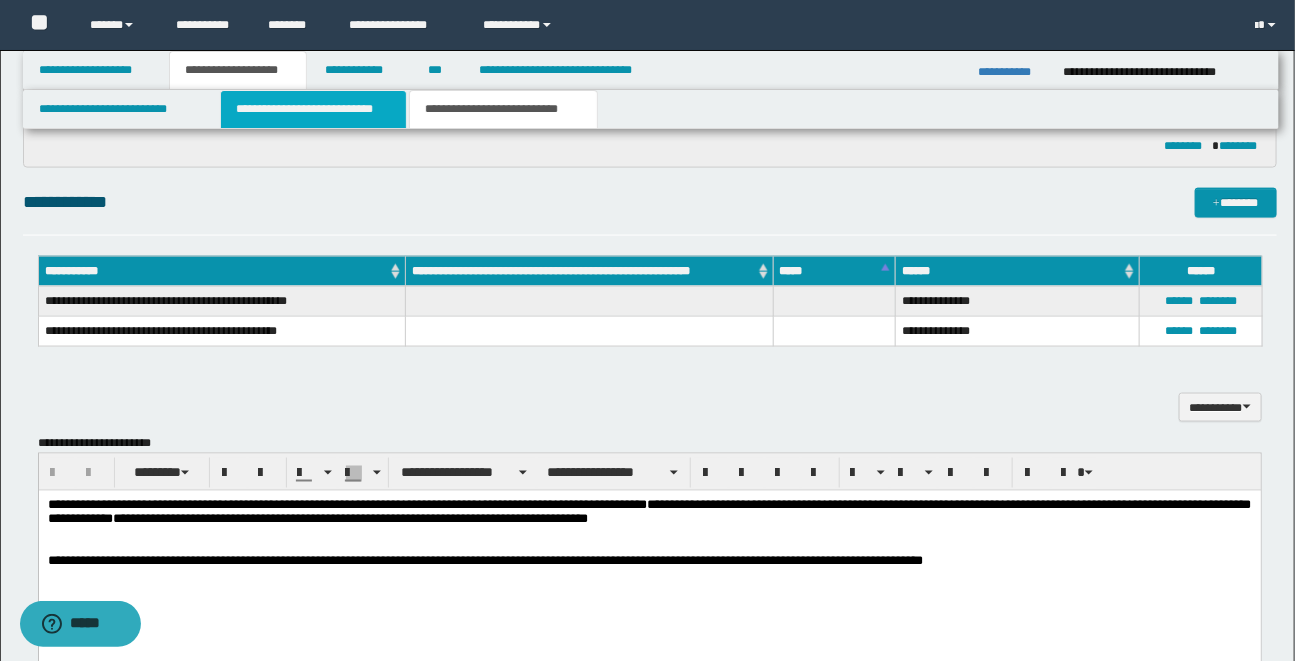 click on "**********" at bounding box center [313, 109] 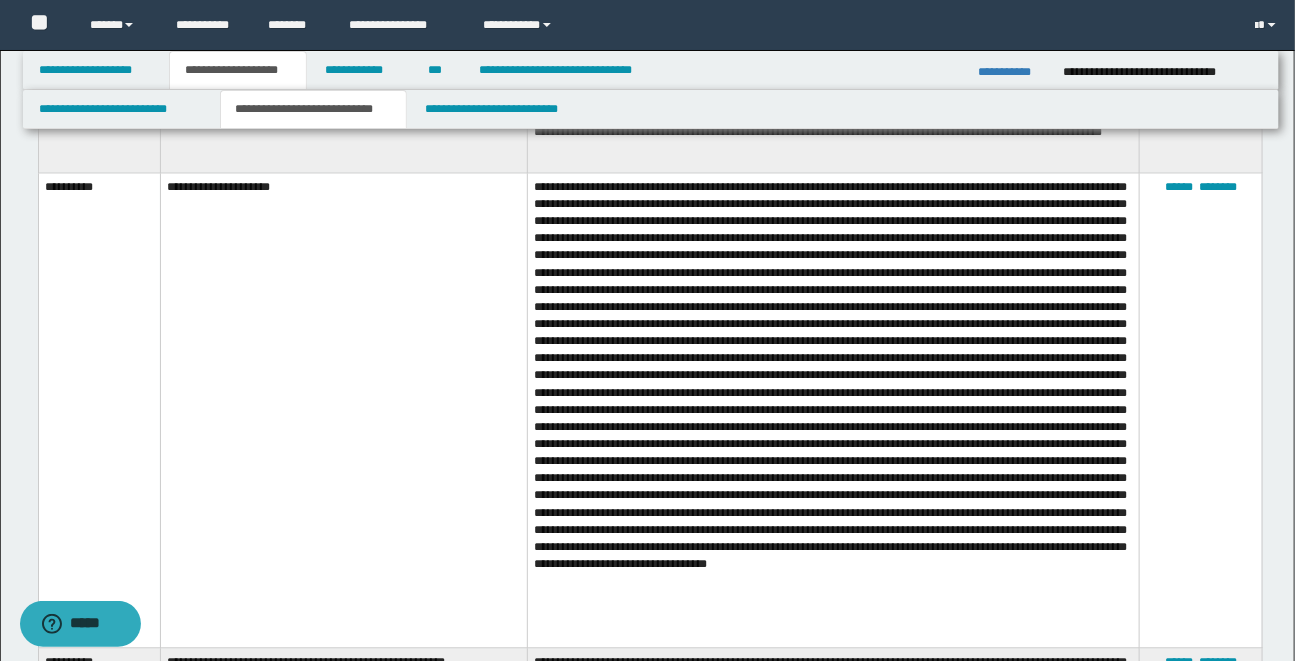 scroll, scrollTop: 1864, scrollLeft: 0, axis: vertical 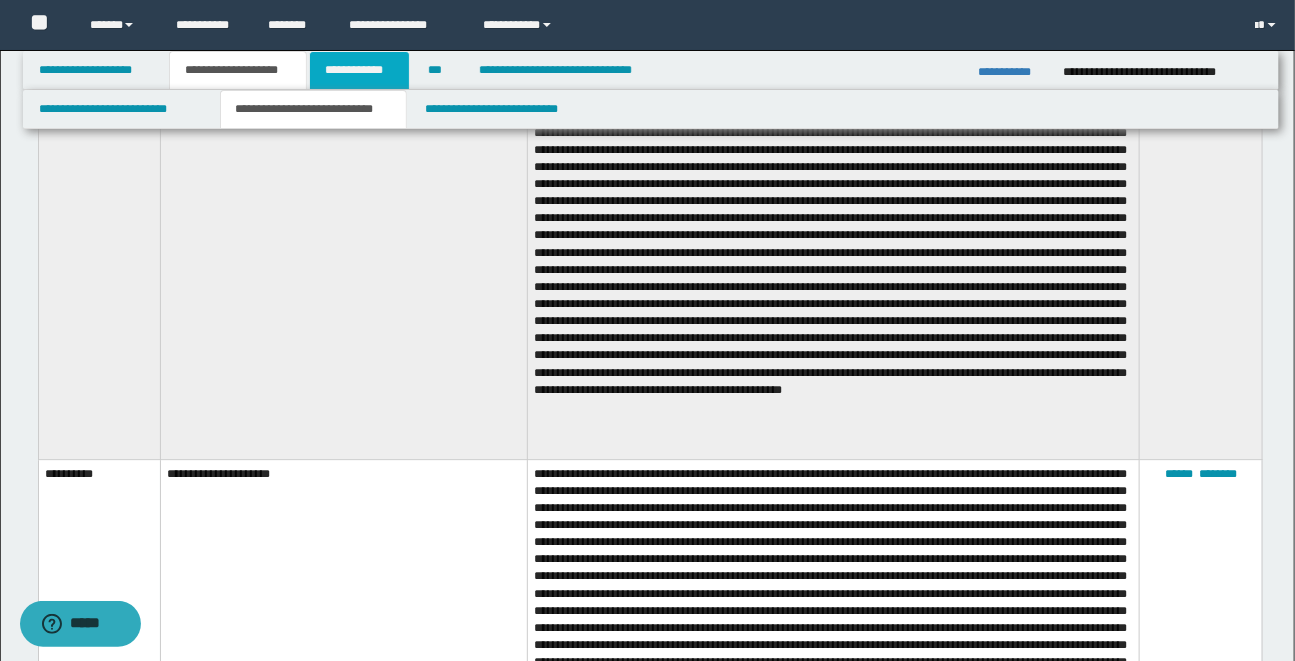 click on "**********" at bounding box center (359, 70) 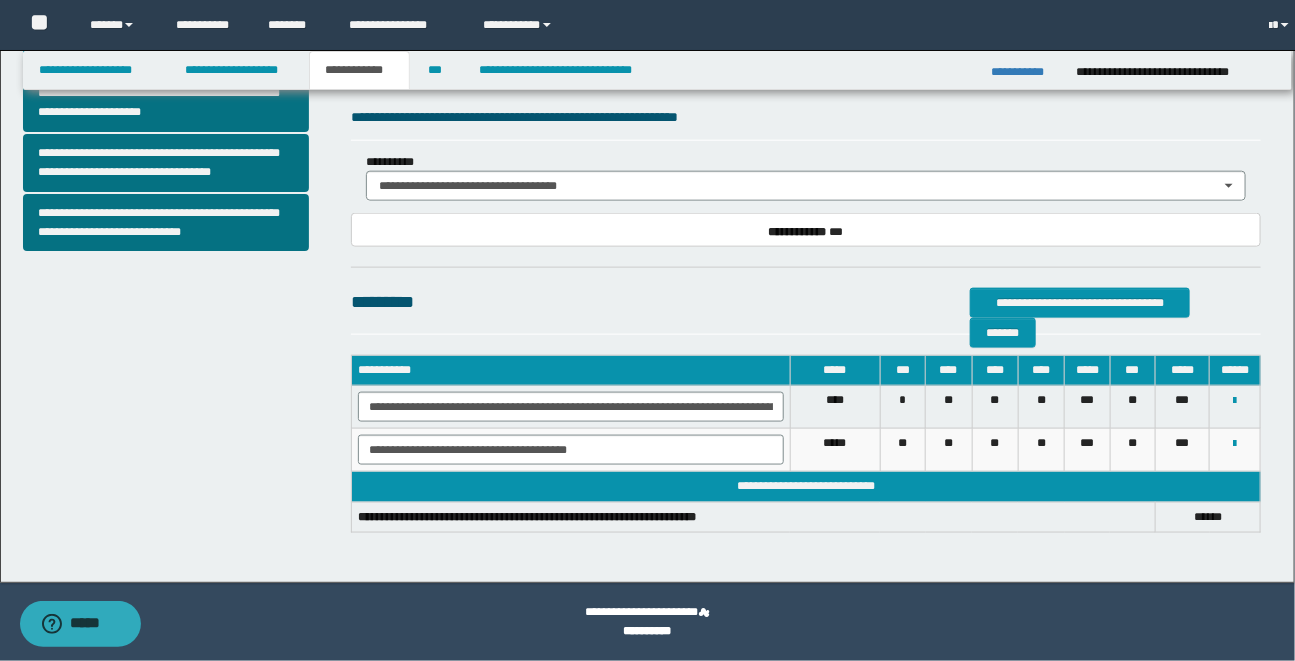 scroll, scrollTop: 788, scrollLeft: 0, axis: vertical 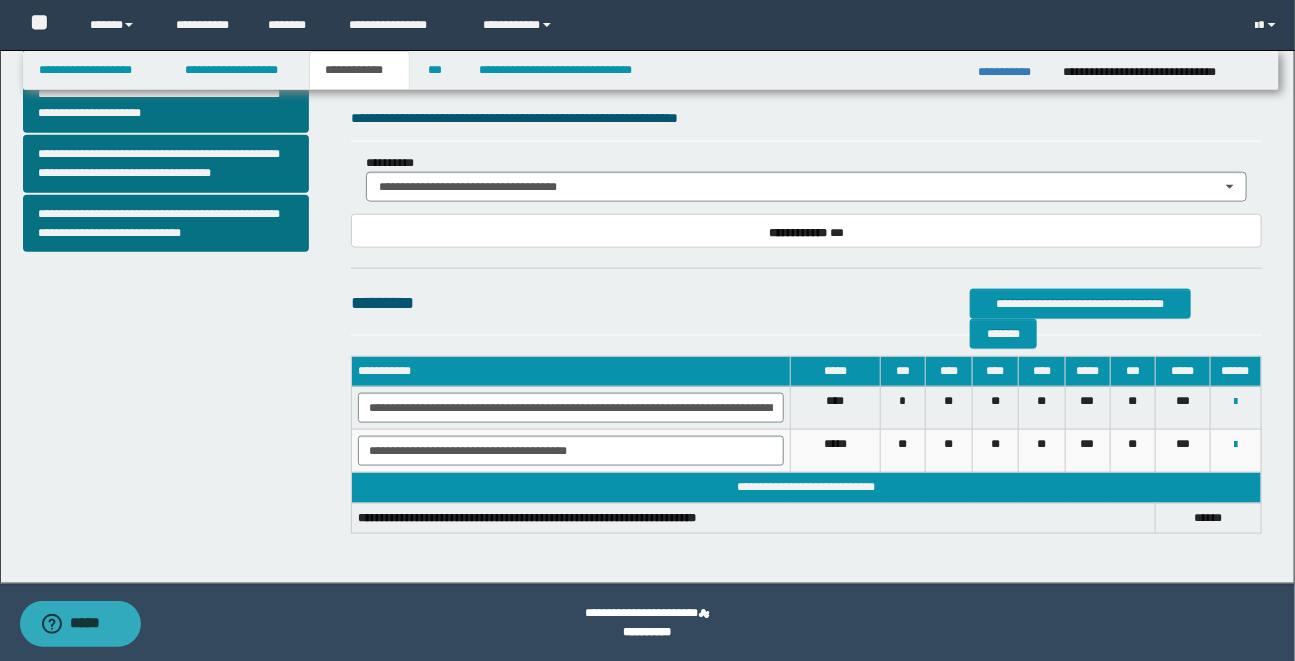 click on "**********" at bounding box center (806, -54) 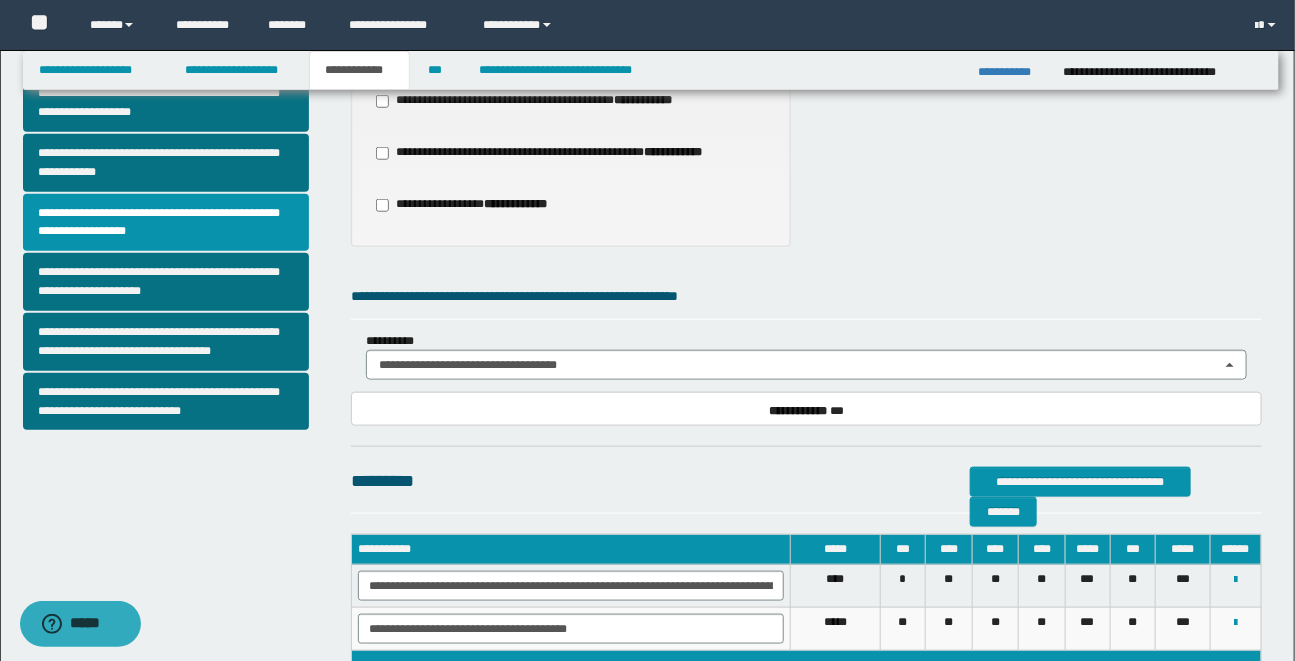 scroll, scrollTop: 606, scrollLeft: 0, axis: vertical 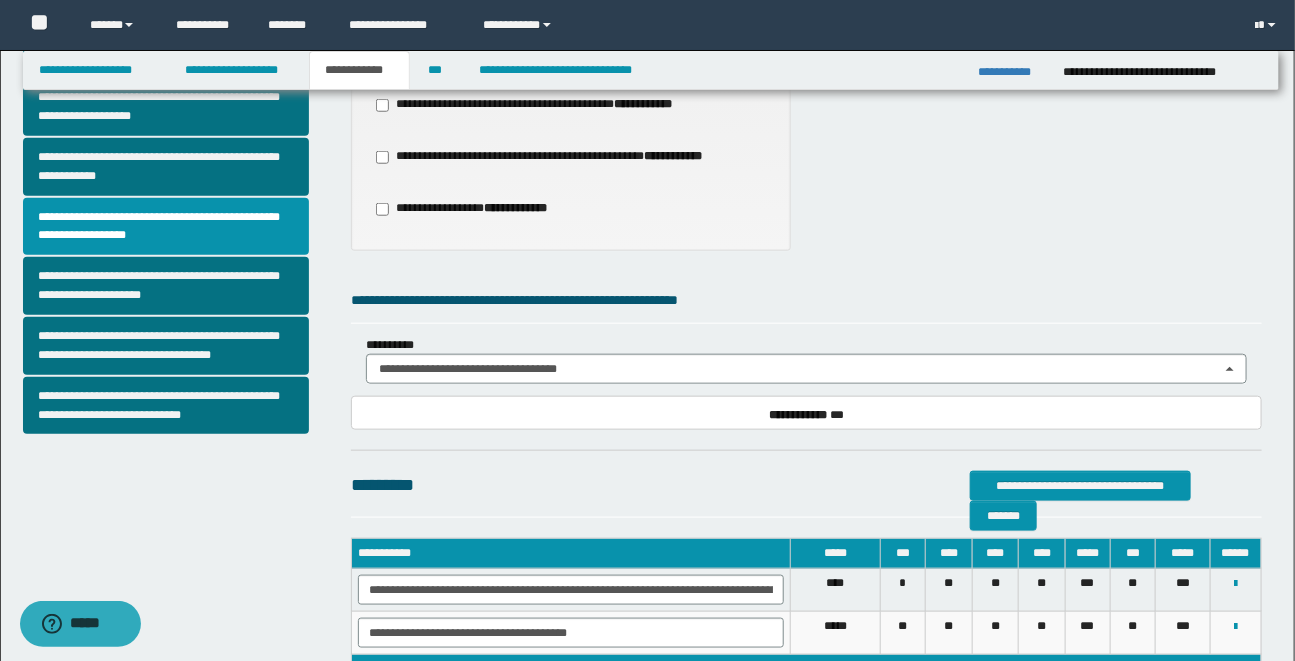 click on "**********" at bounding box center (180, -22) 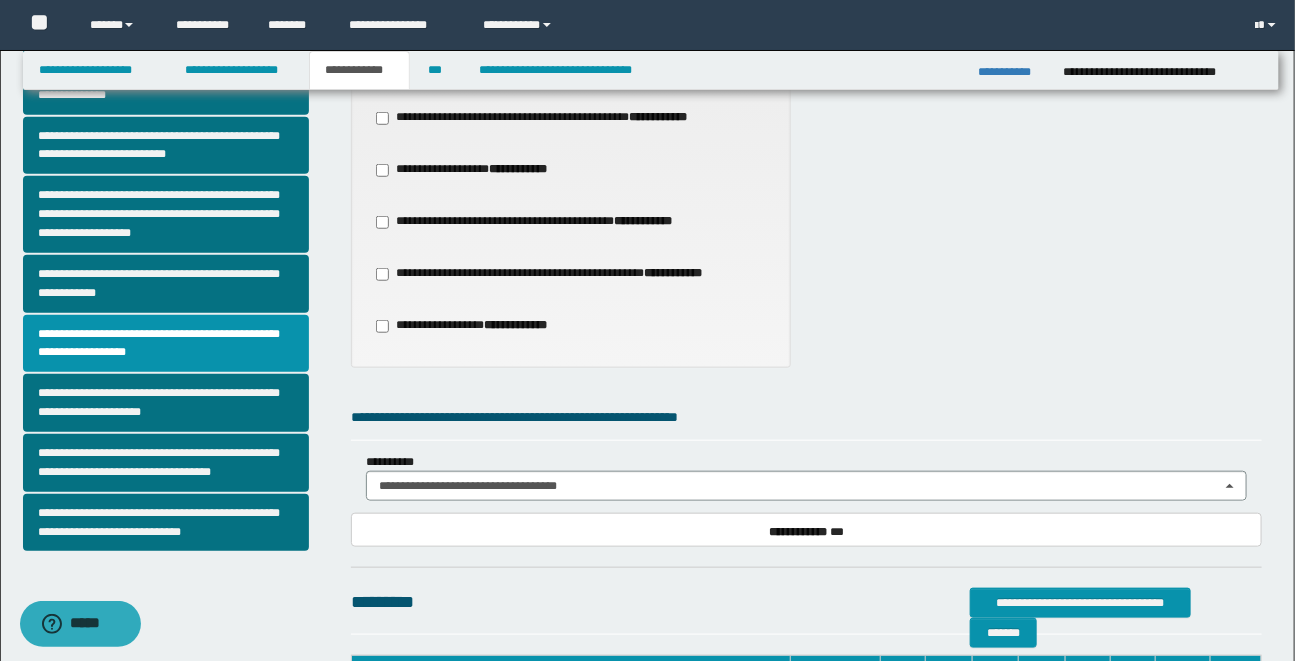 scroll, scrollTop: 461, scrollLeft: 0, axis: vertical 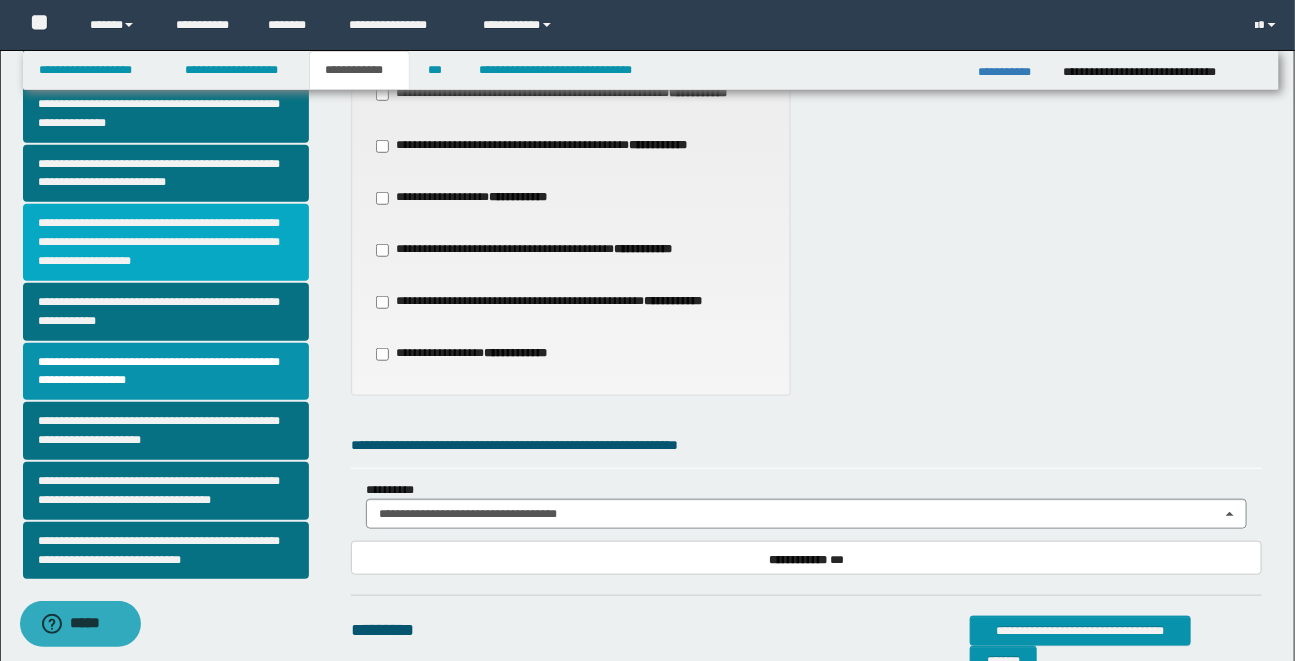 click on "**********" at bounding box center [166, 242] 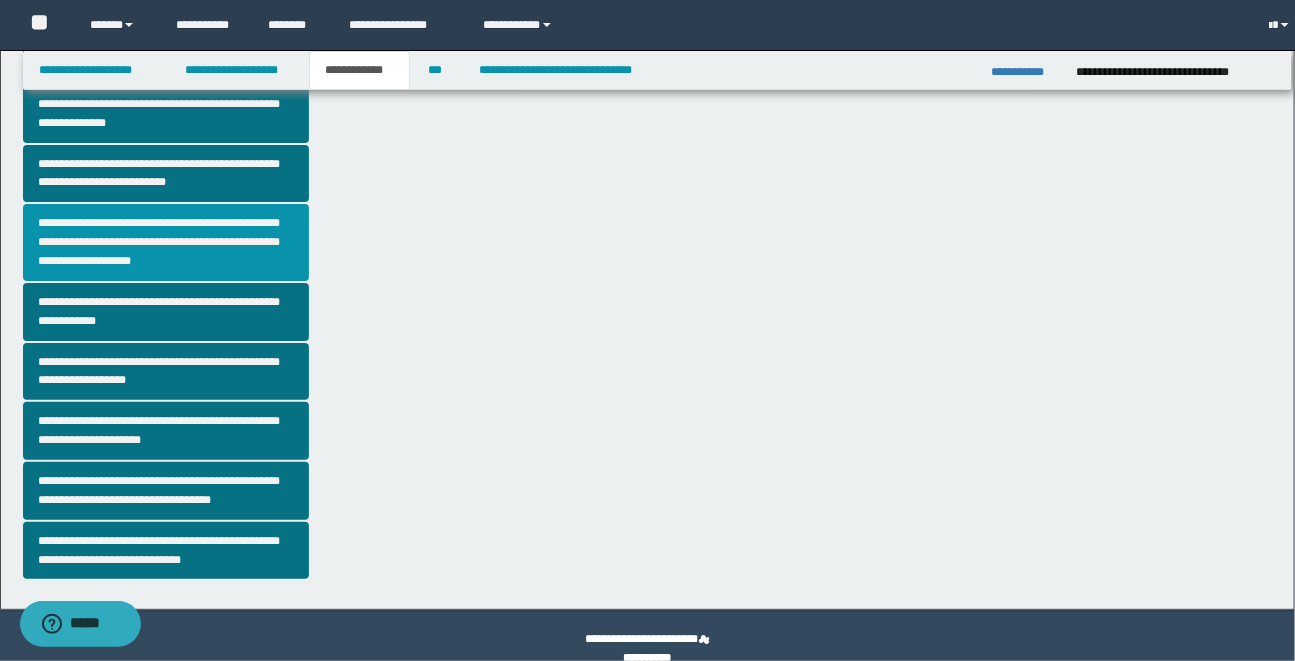 scroll, scrollTop: 0, scrollLeft: 0, axis: both 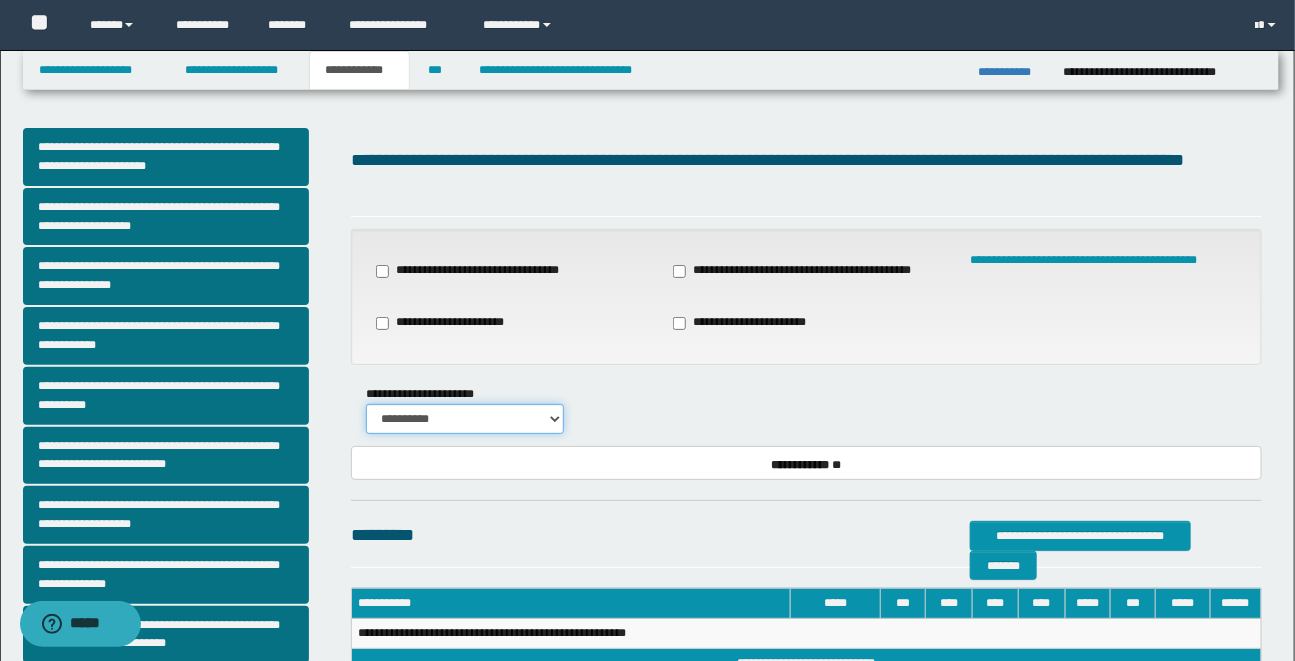 click on "**********" at bounding box center [465, 419] 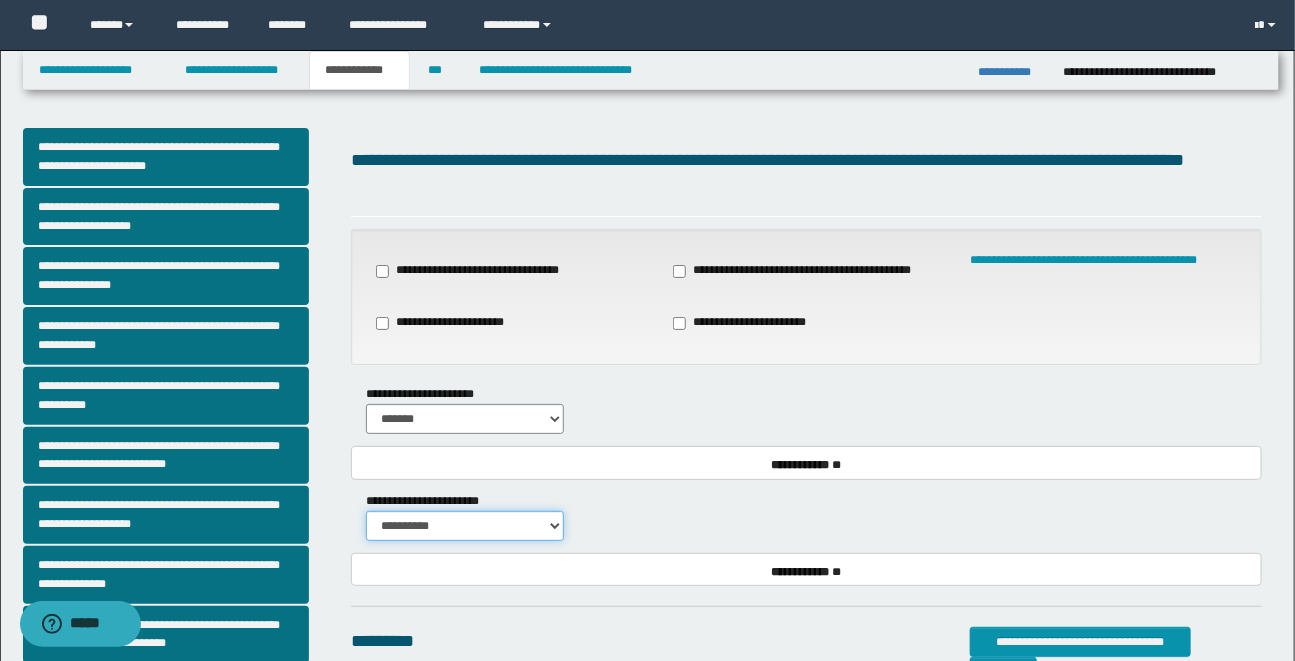 click on "**********" at bounding box center [465, 526] 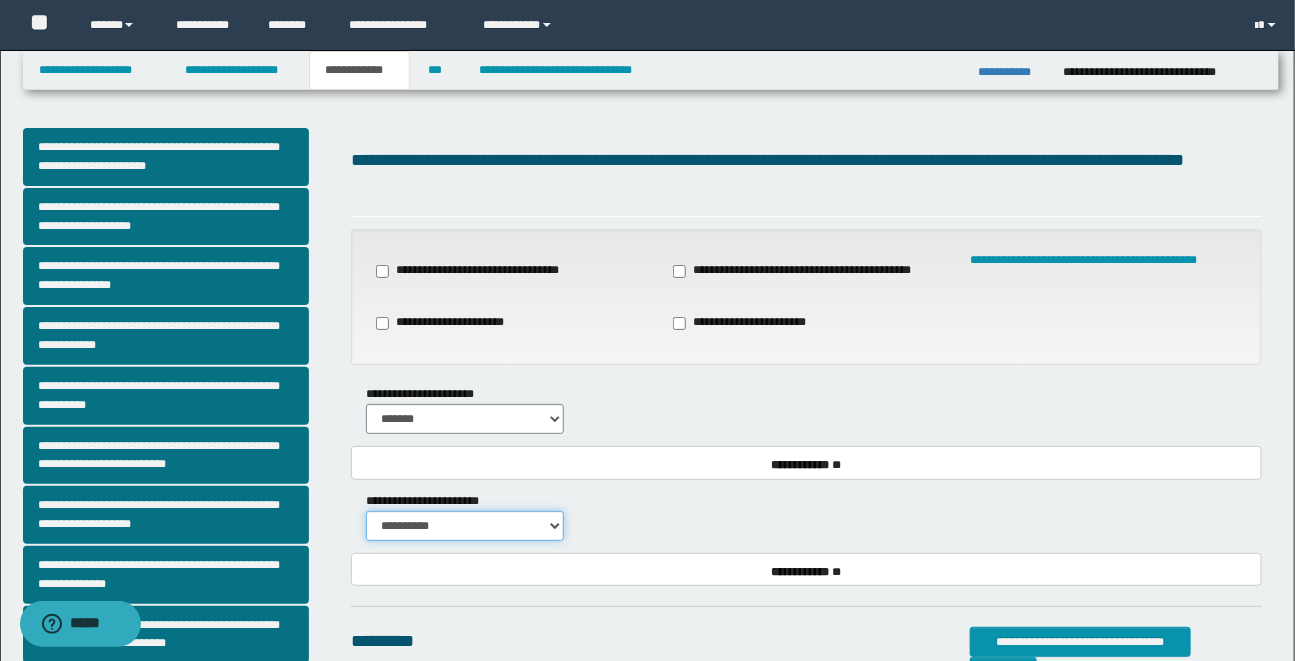 select on "*" 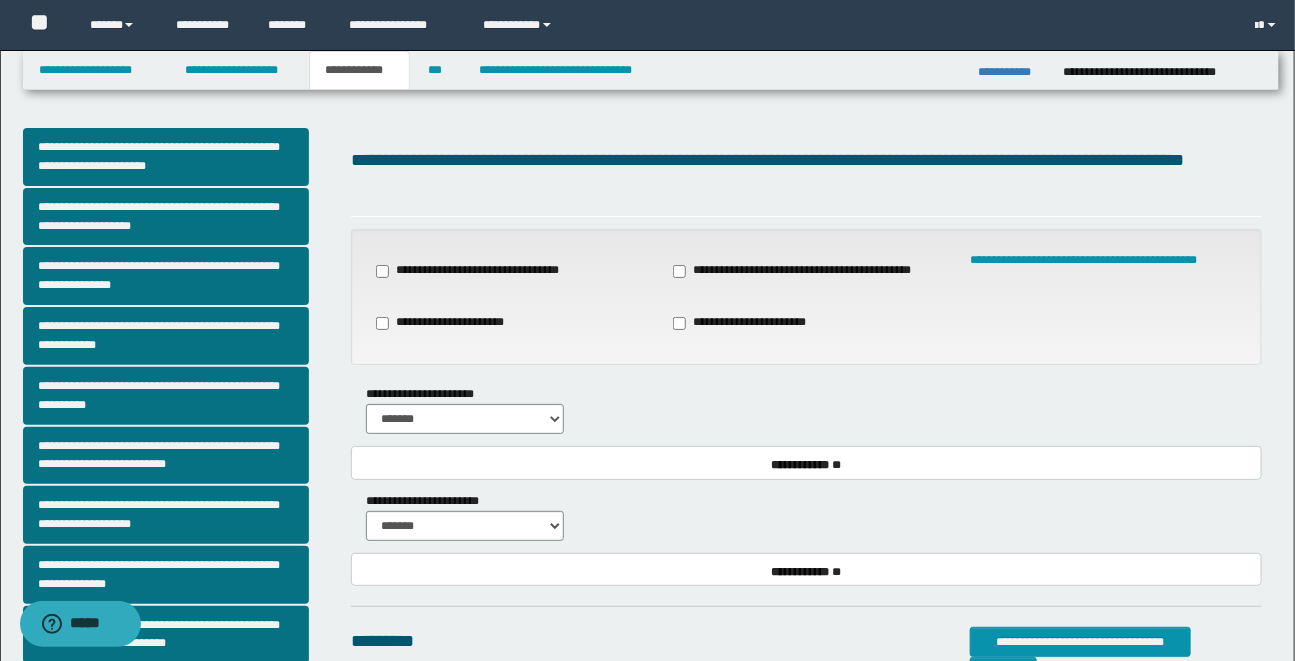 click on "**********" at bounding box center (806, 509) 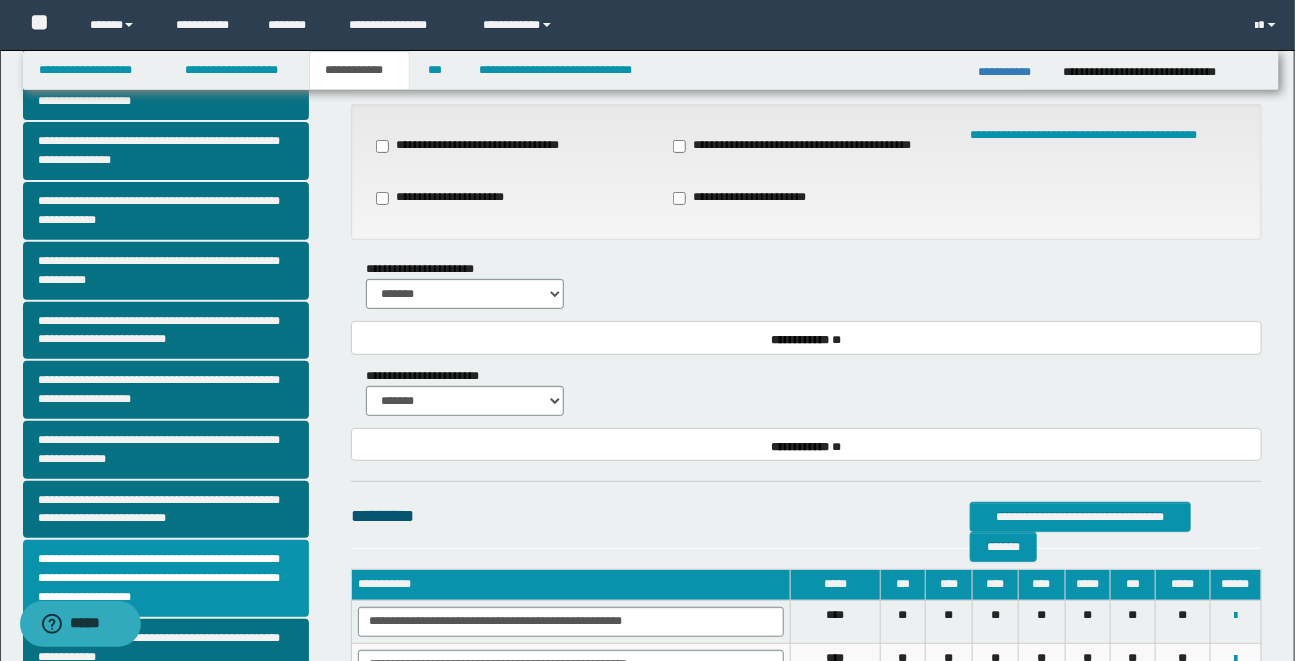 scroll, scrollTop: 145, scrollLeft: 0, axis: vertical 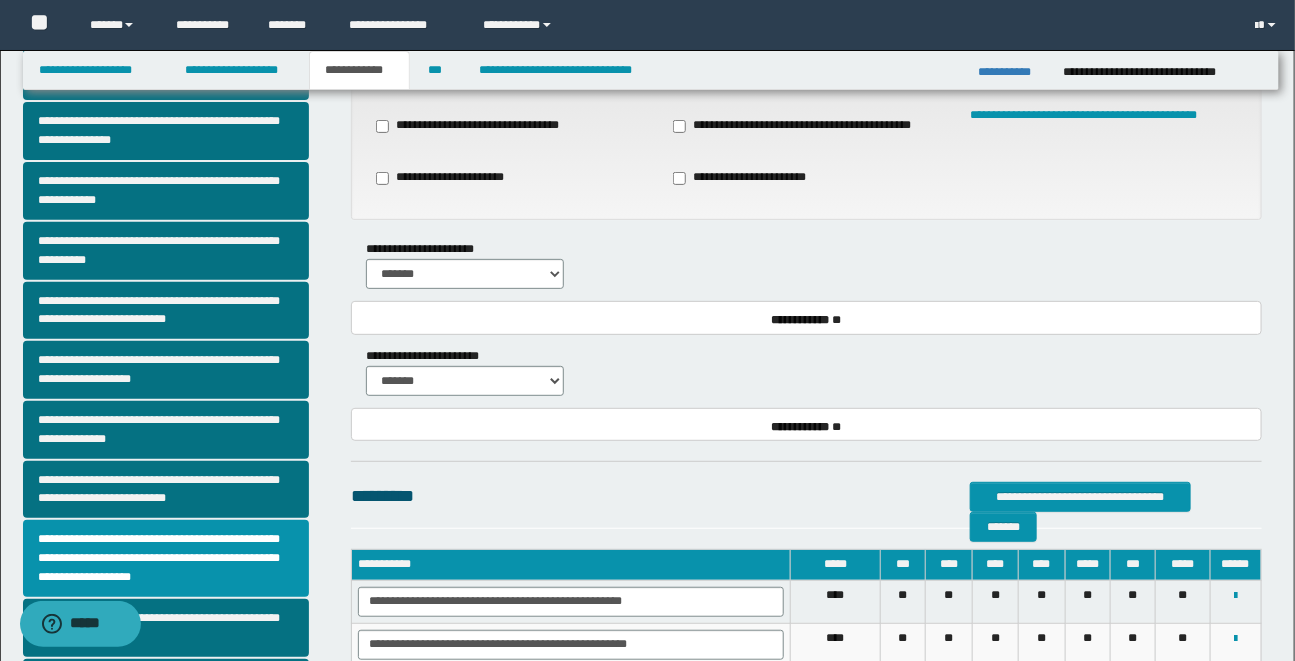 click on "**********" at bounding box center (180, 439) 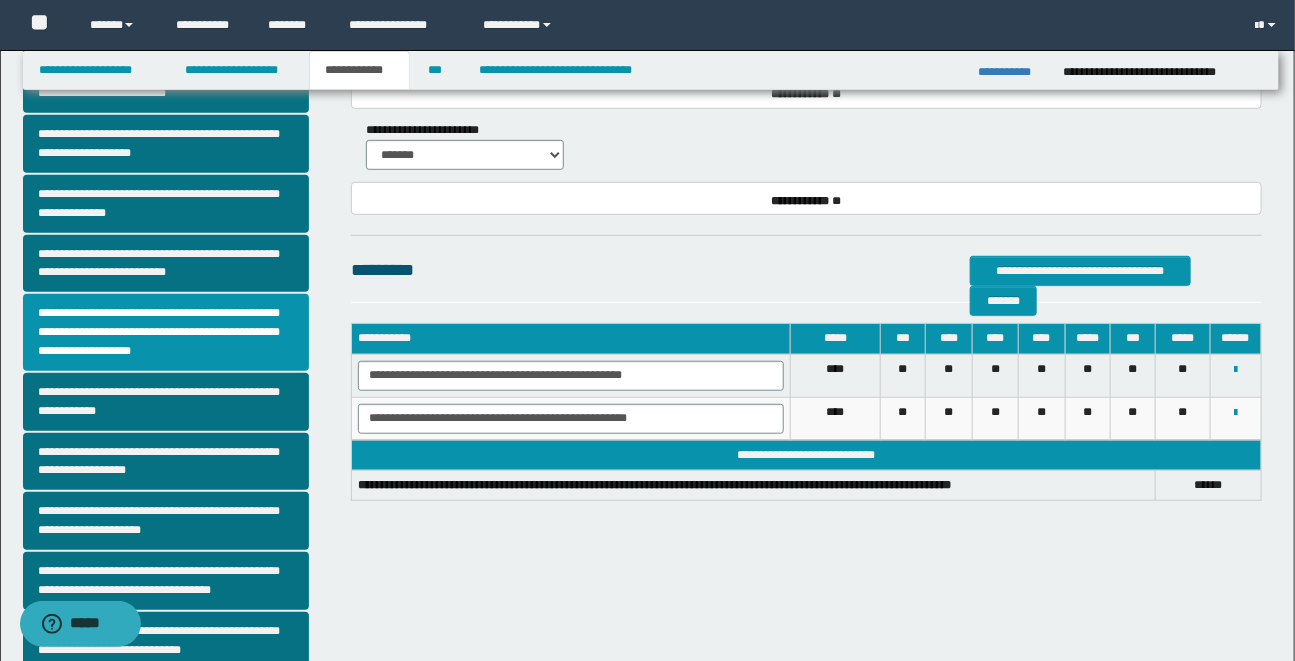 scroll, scrollTop: 400, scrollLeft: 0, axis: vertical 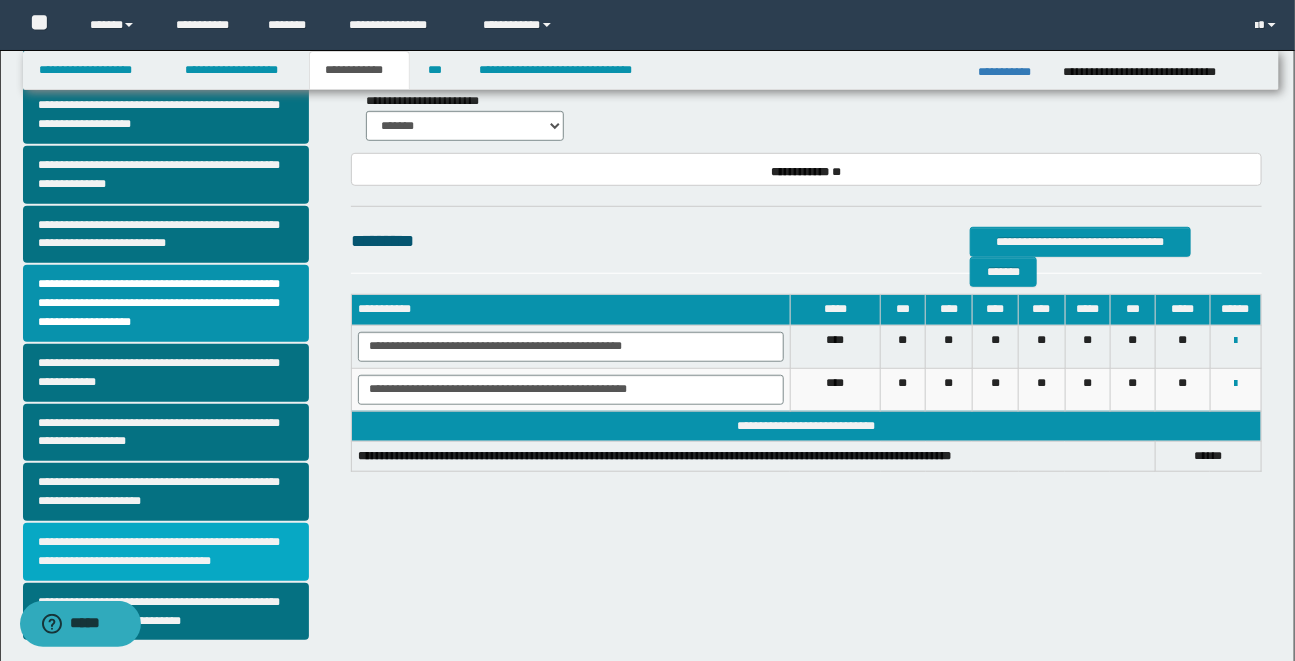 click on "**********" at bounding box center [166, 552] 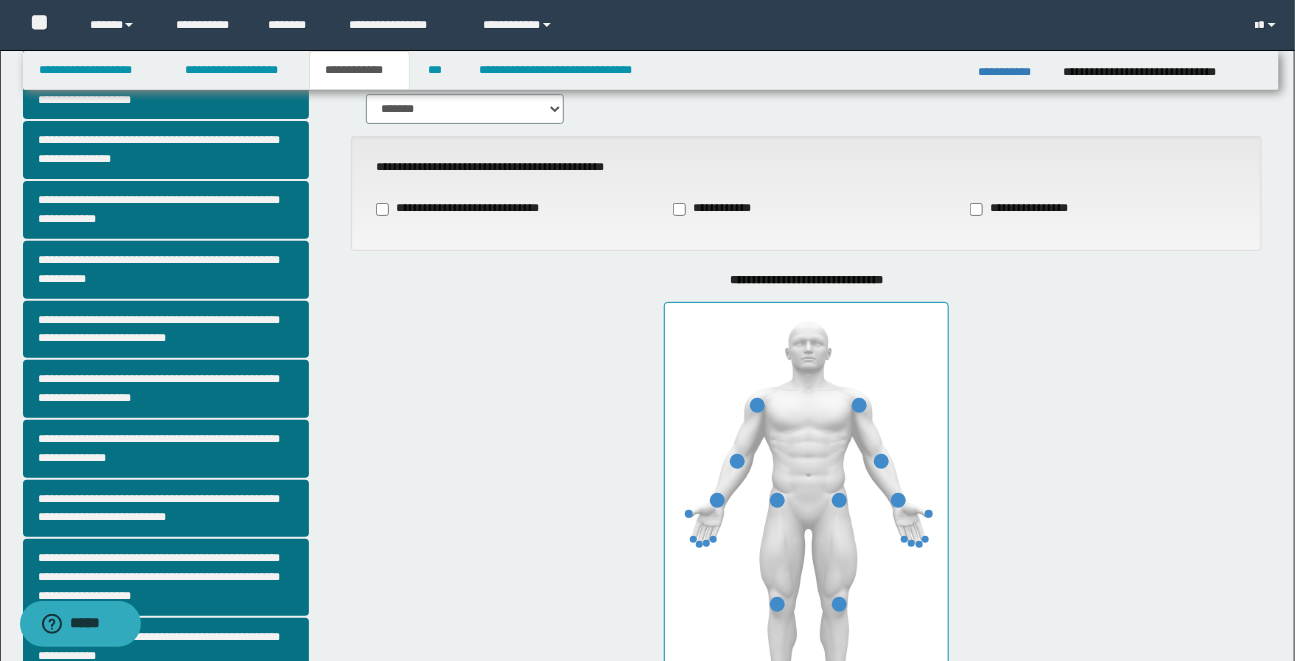 scroll, scrollTop: 145, scrollLeft: 0, axis: vertical 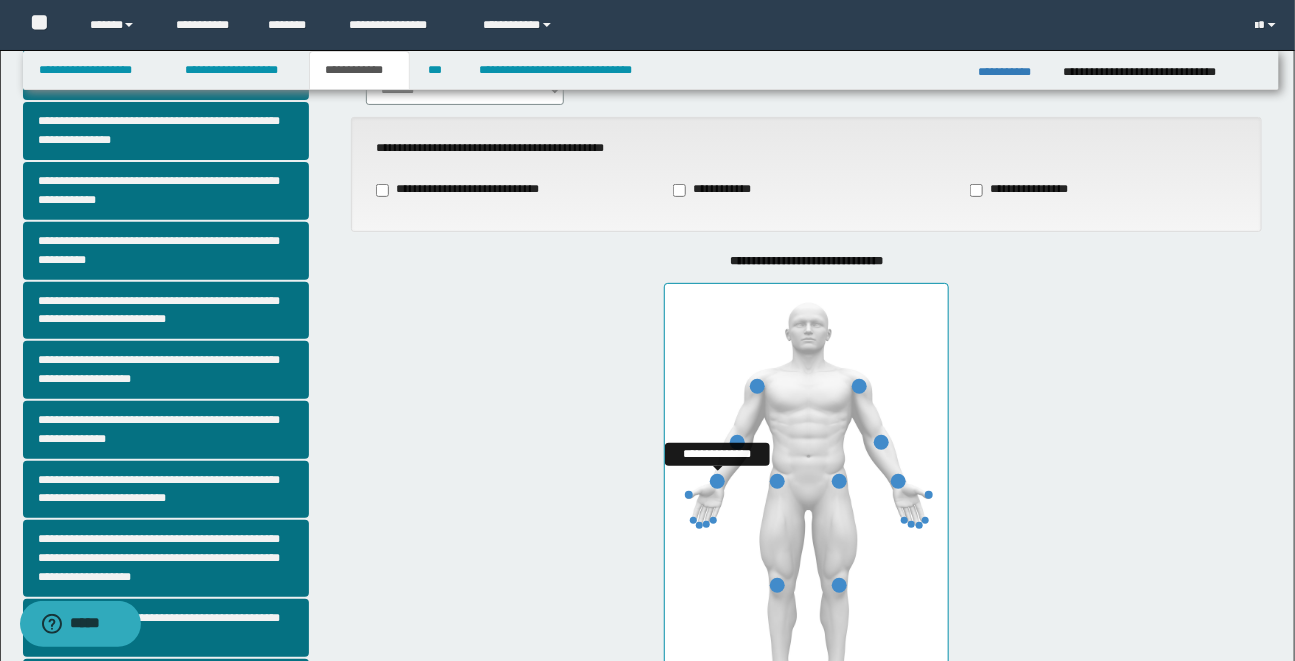 click at bounding box center (717, 481) 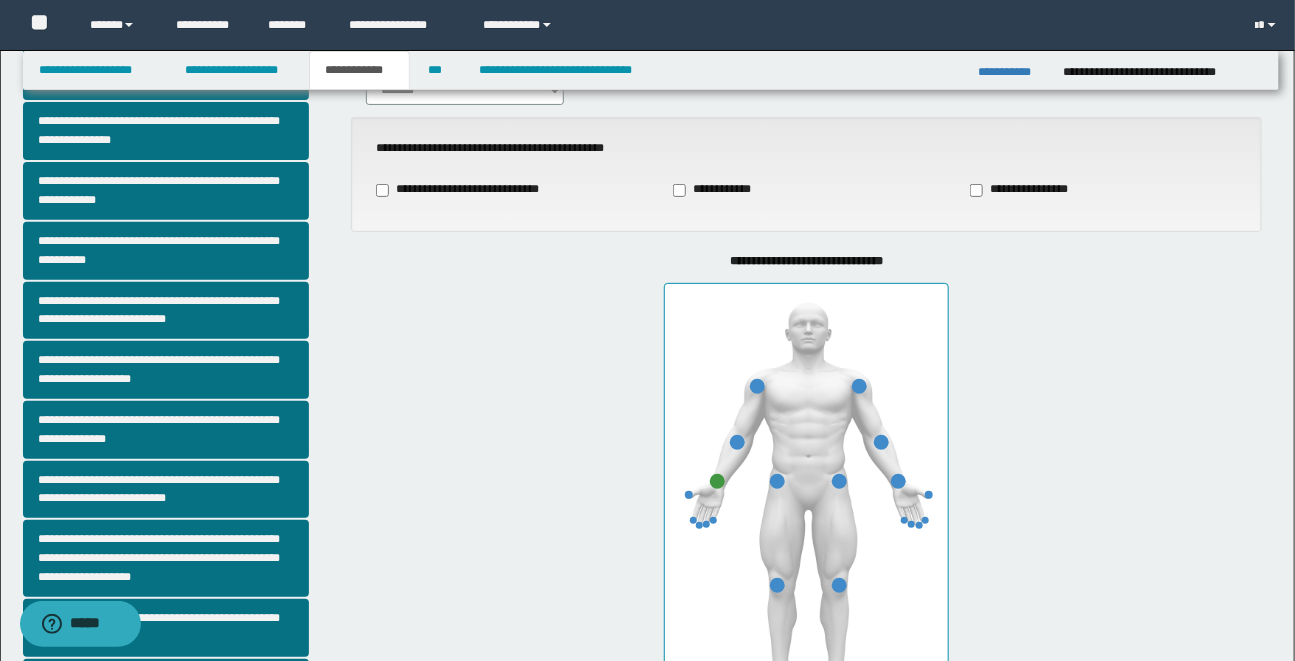 click on "**********" at bounding box center (806, 485) 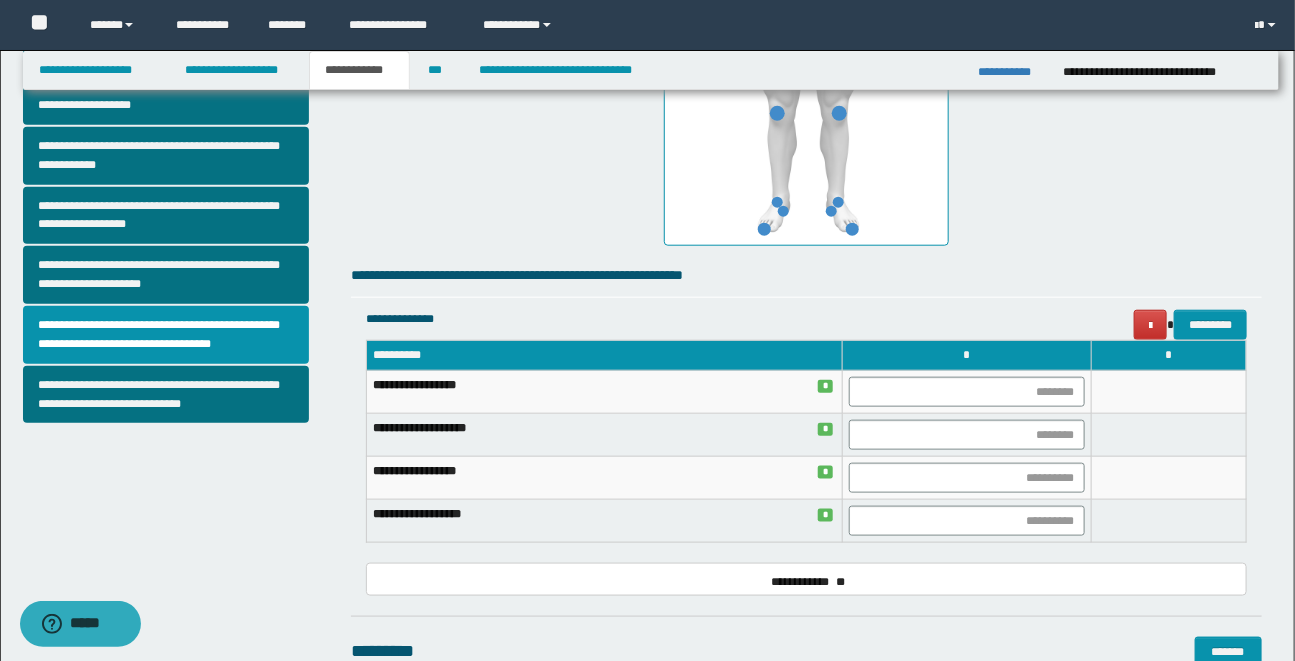 scroll, scrollTop: 618, scrollLeft: 0, axis: vertical 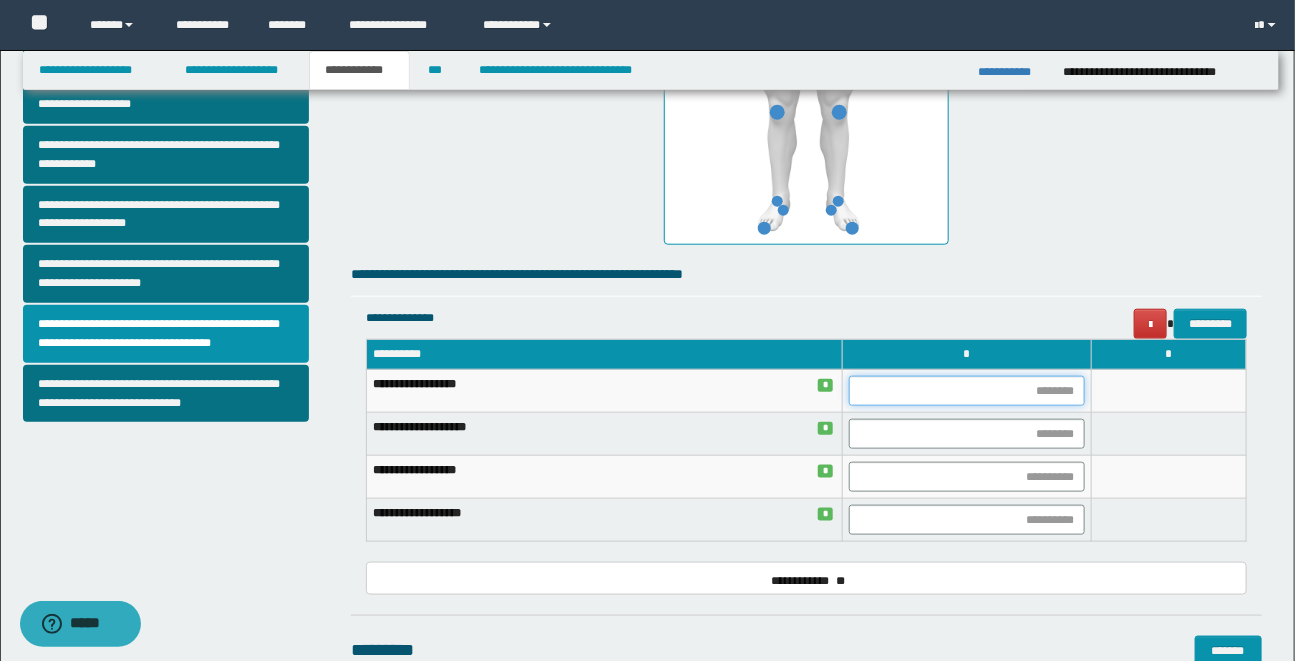 click at bounding box center [967, 391] 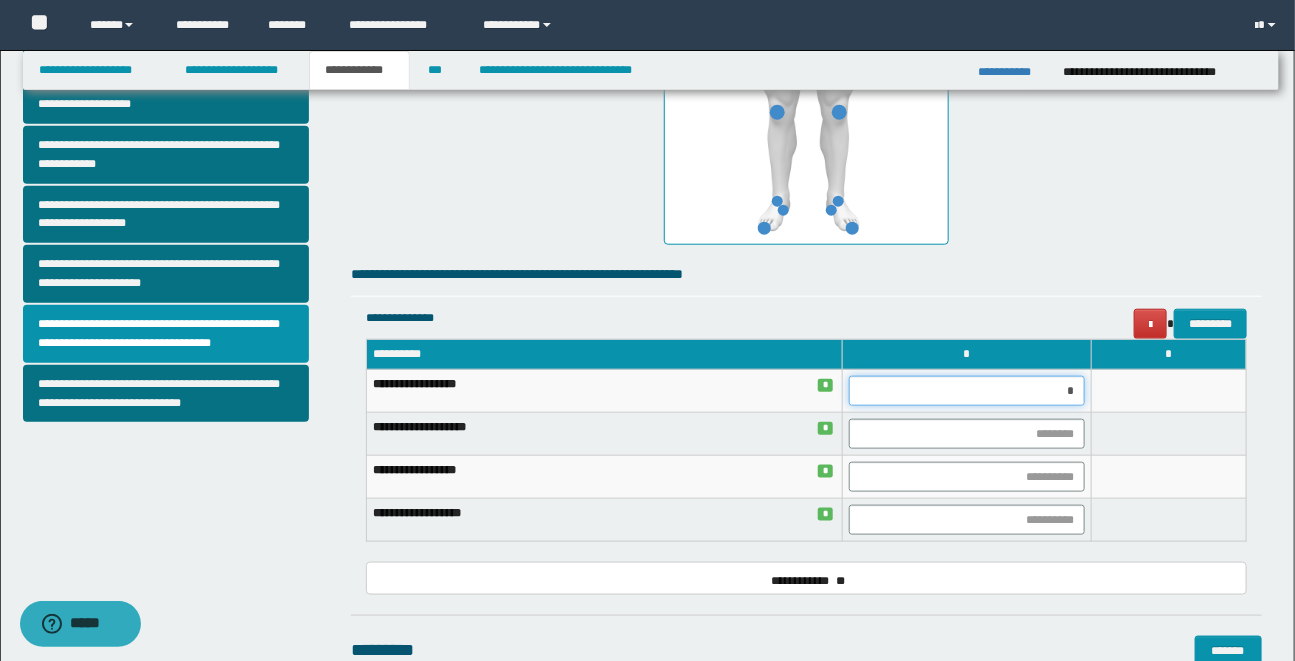 type on "**" 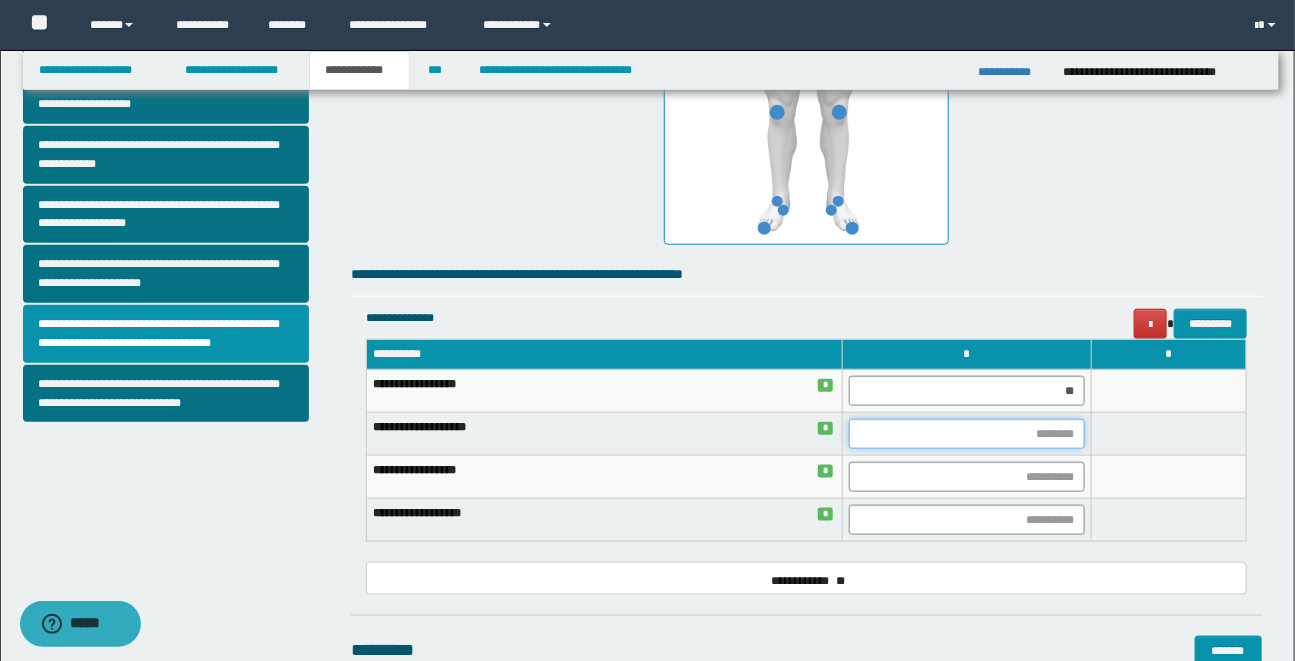 click at bounding box center (967, 434) 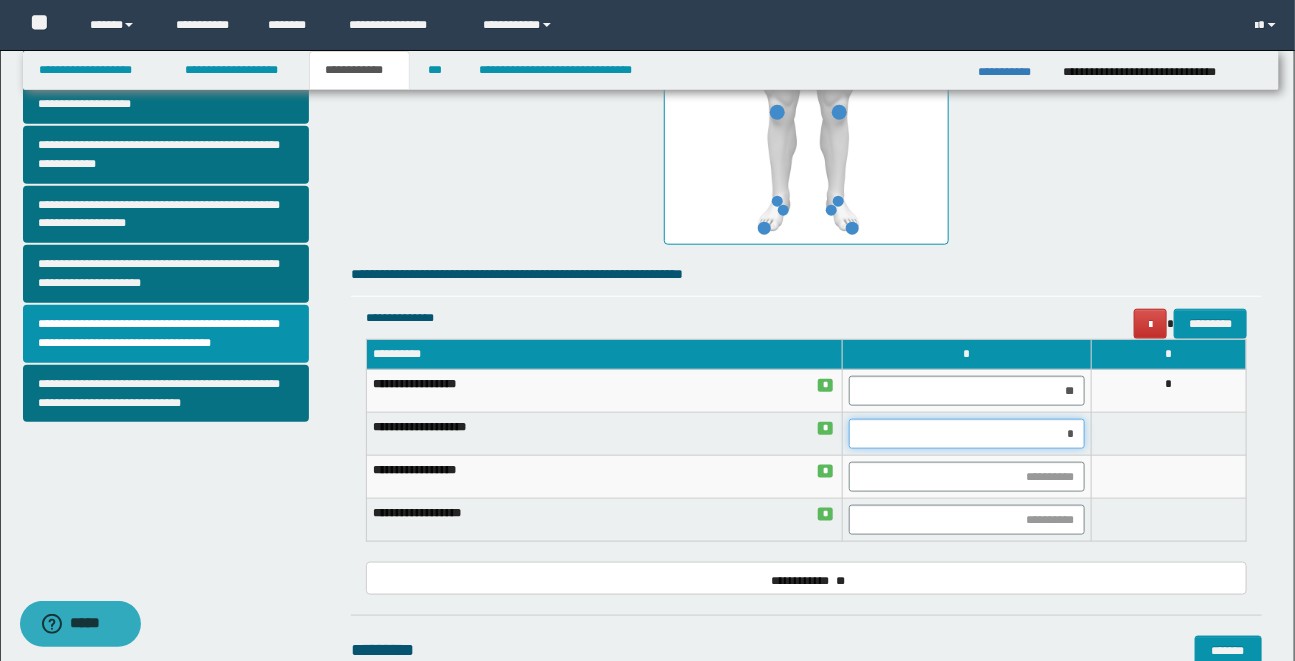 type on "**" 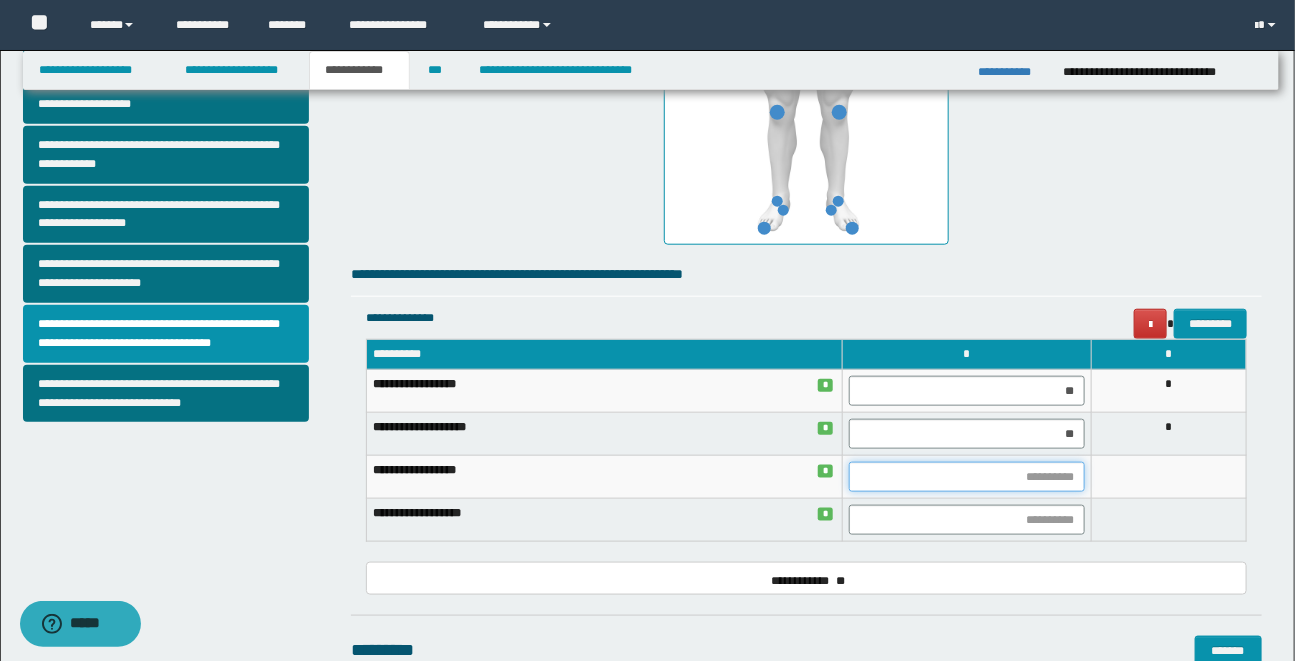 click at bounding box center (967, 477) 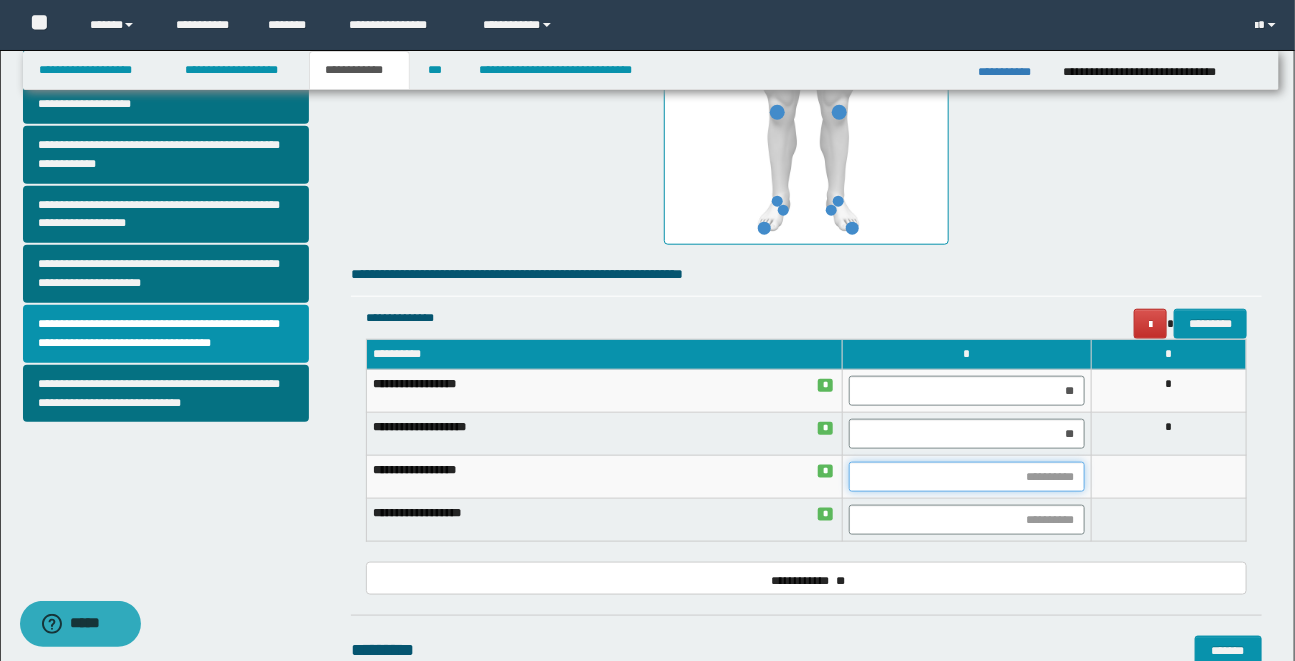 type on "*" 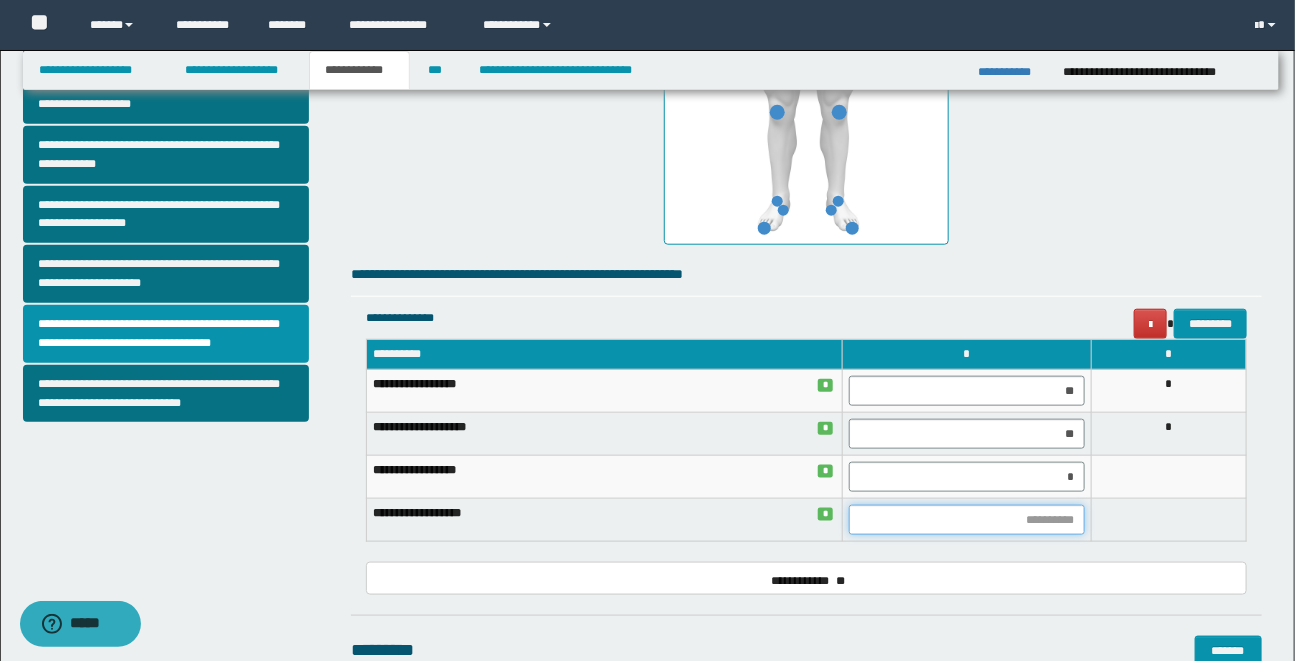 click at bounding box center [967, 520] 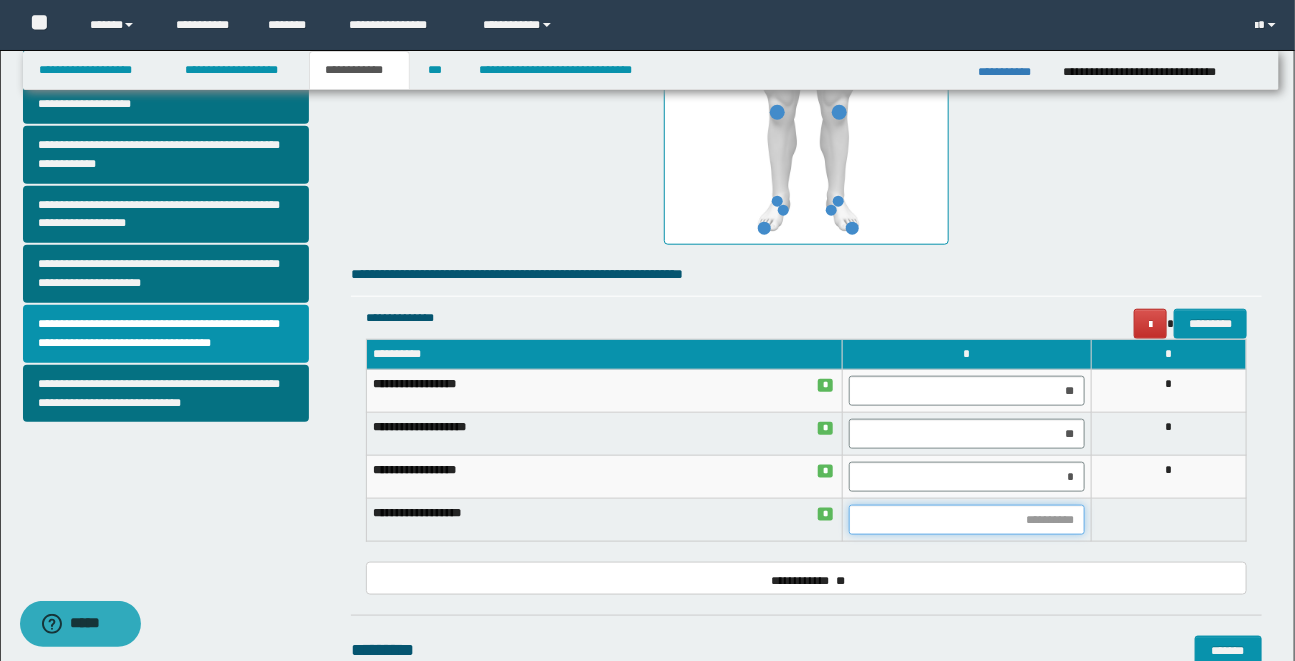 type on "*" 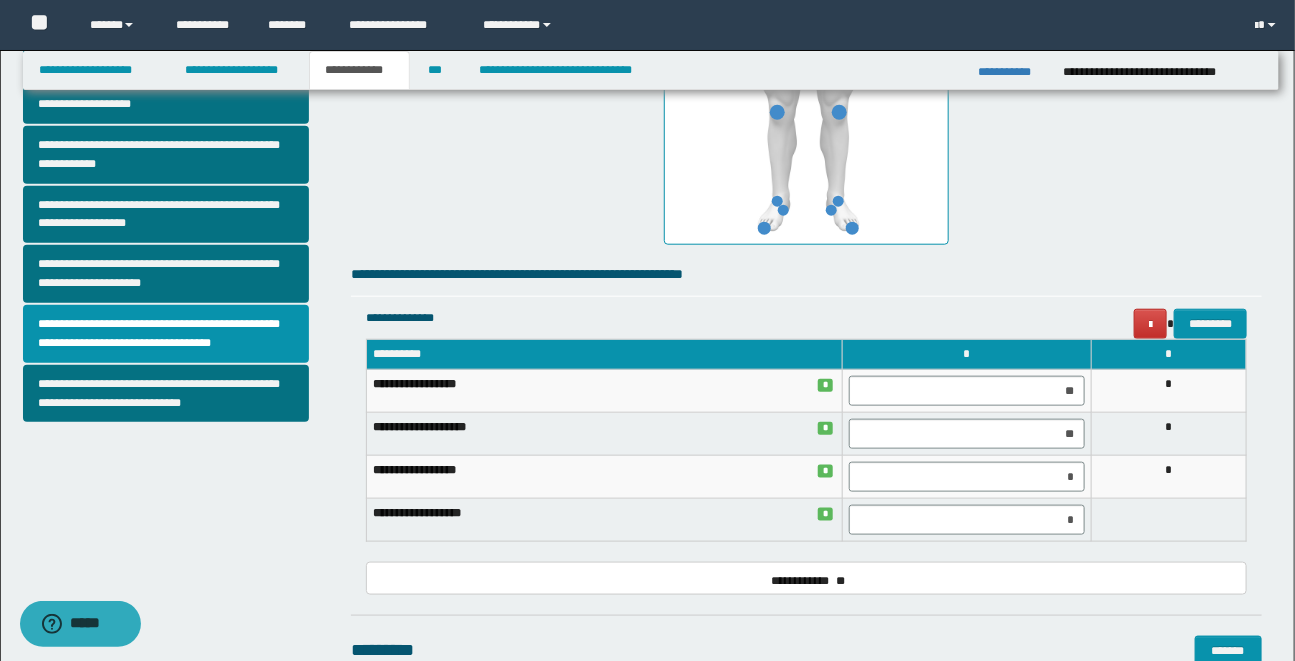click on "**********" at bounding box center [806, 184] 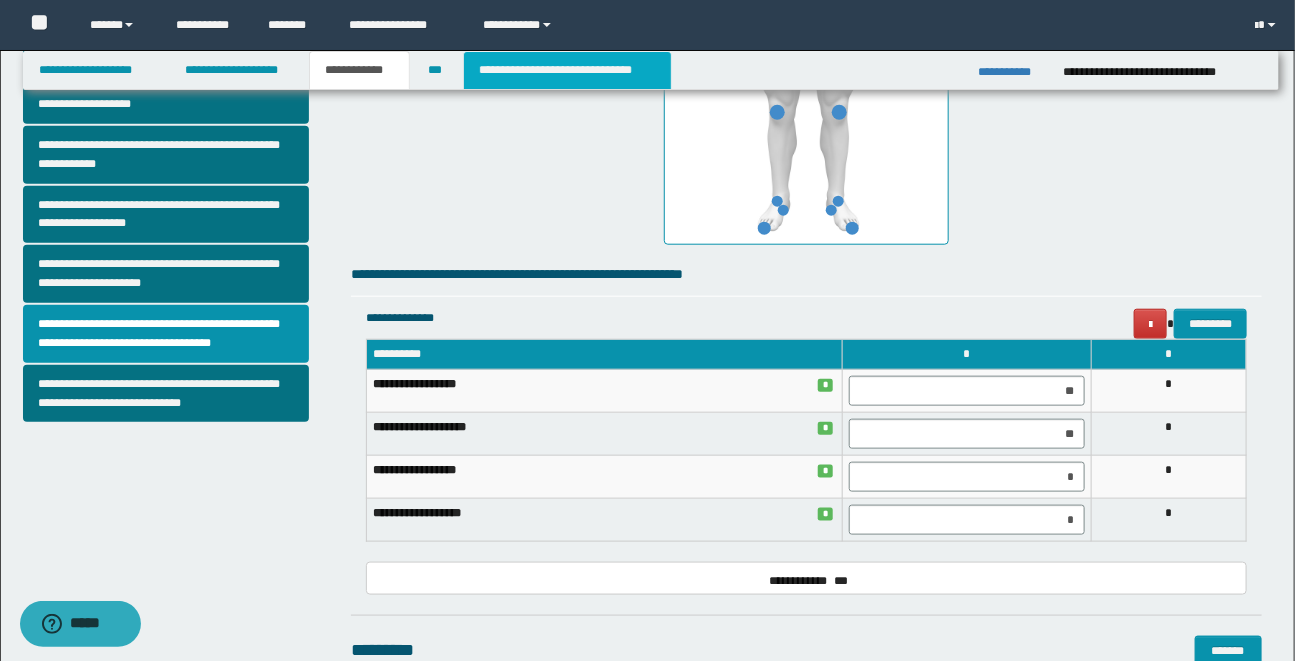 click on "**********" at bounding box center (567, 70) 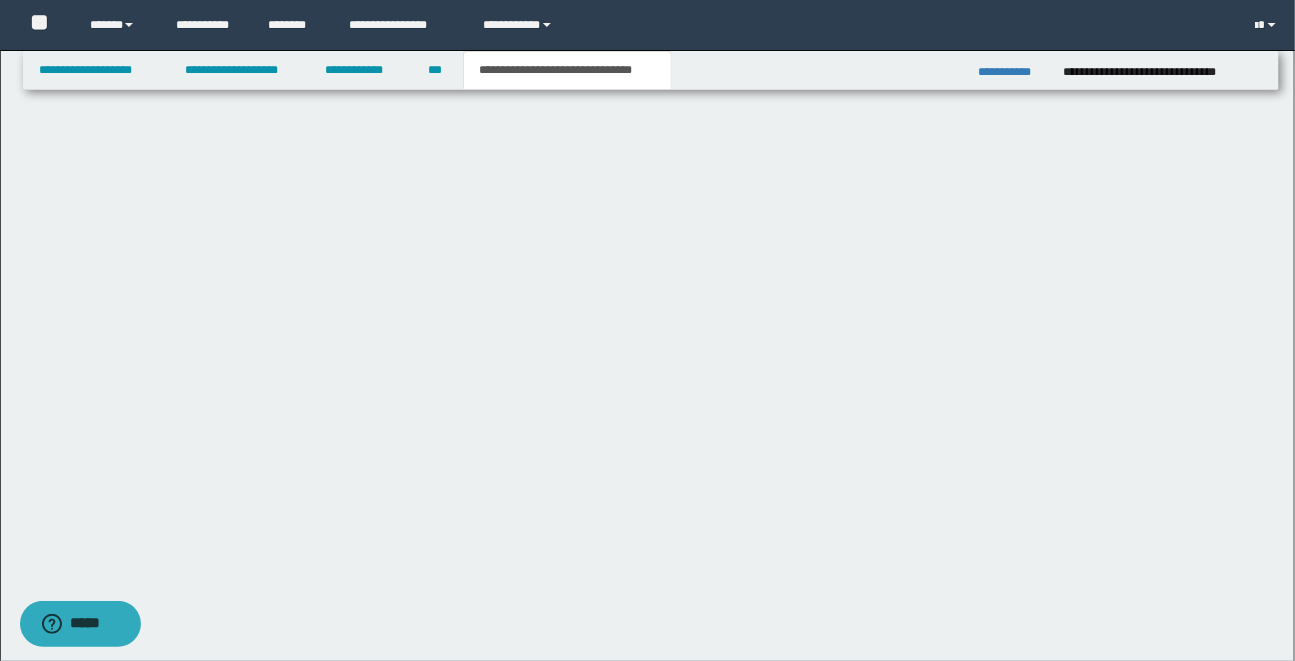 scroll, scrollTop: 0, scrollLeft: 0, axis: both 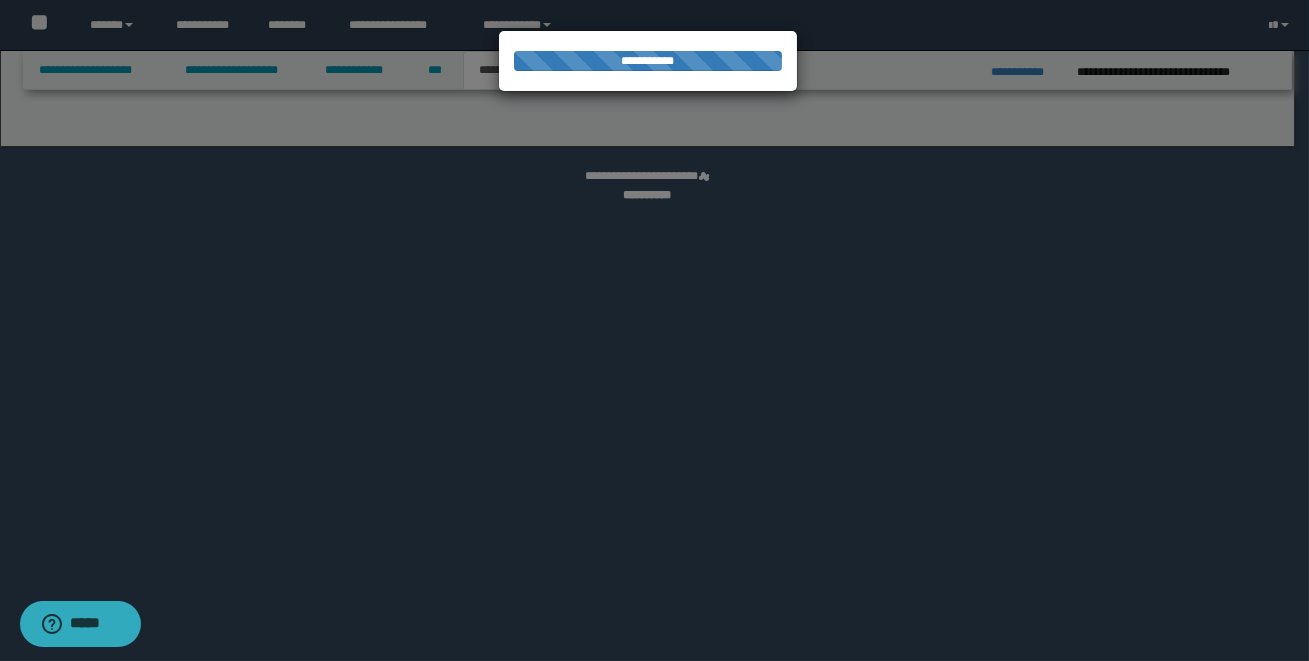 select on "*" 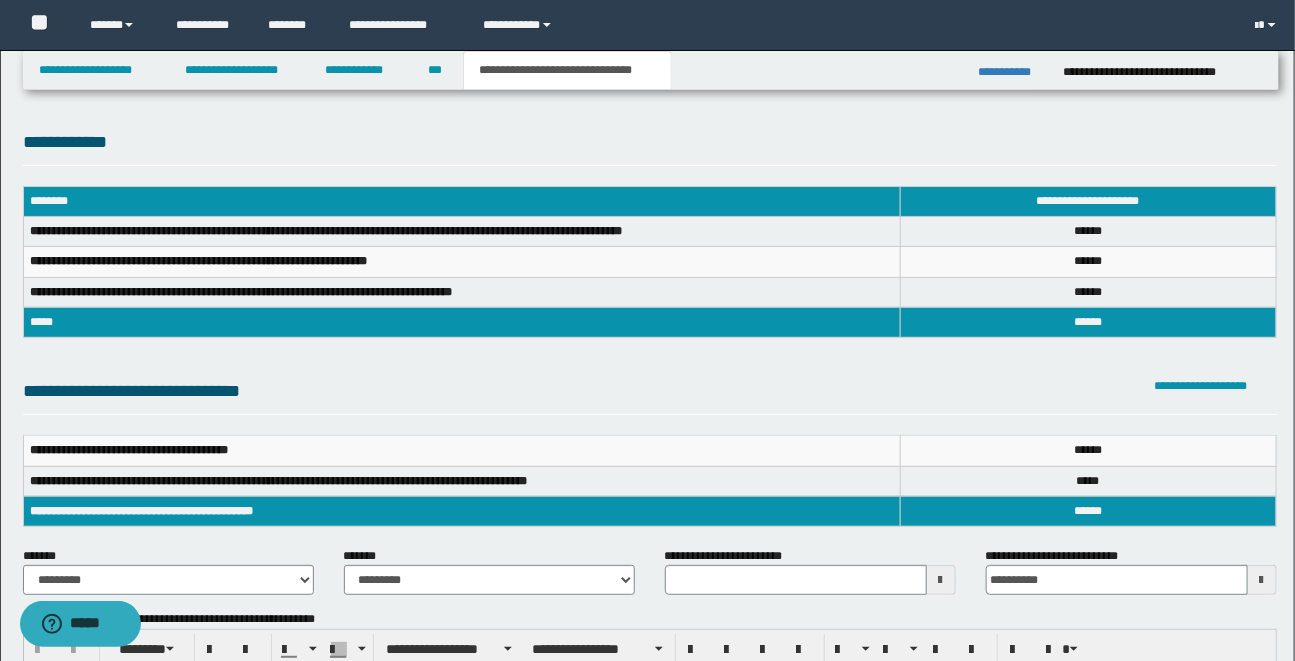 scroll, scrollTop: 0, scrollLeft: 0, axis: both 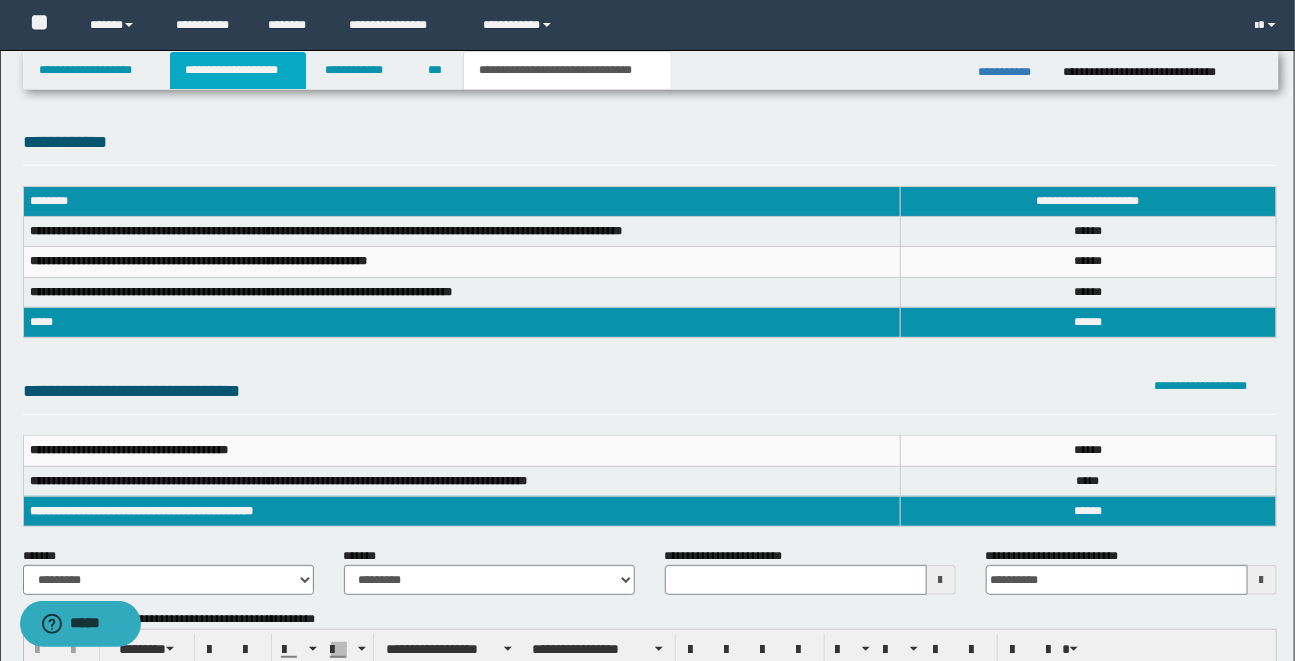 click on "**********" at bounding box center [238, 70] 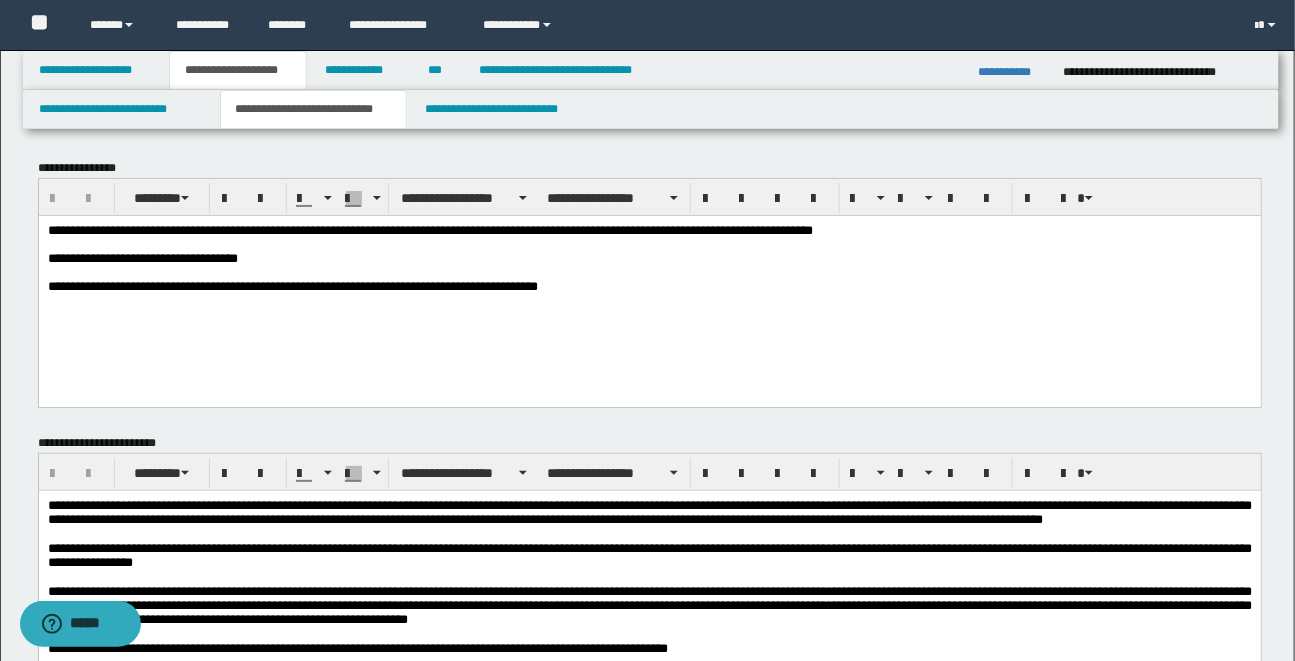 click on "**********" at bounding box center [647, 2800] 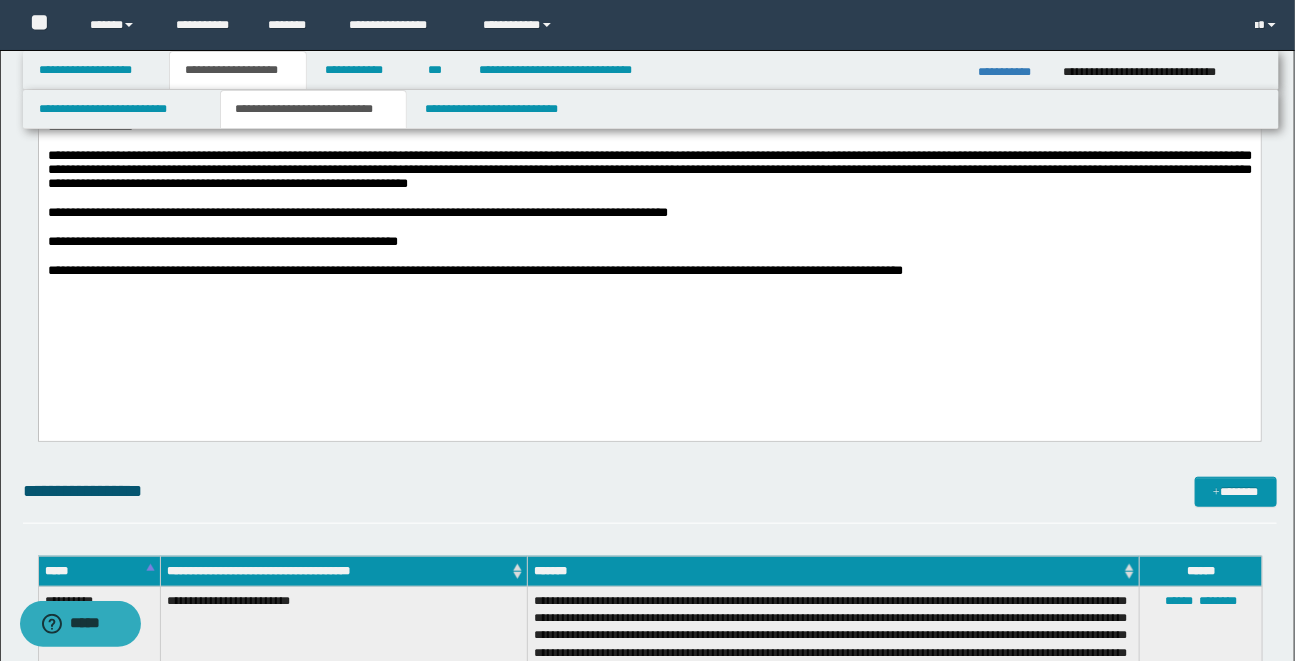 scroll, scrollTop: 472, scrollLeft: 0, axis: vertical 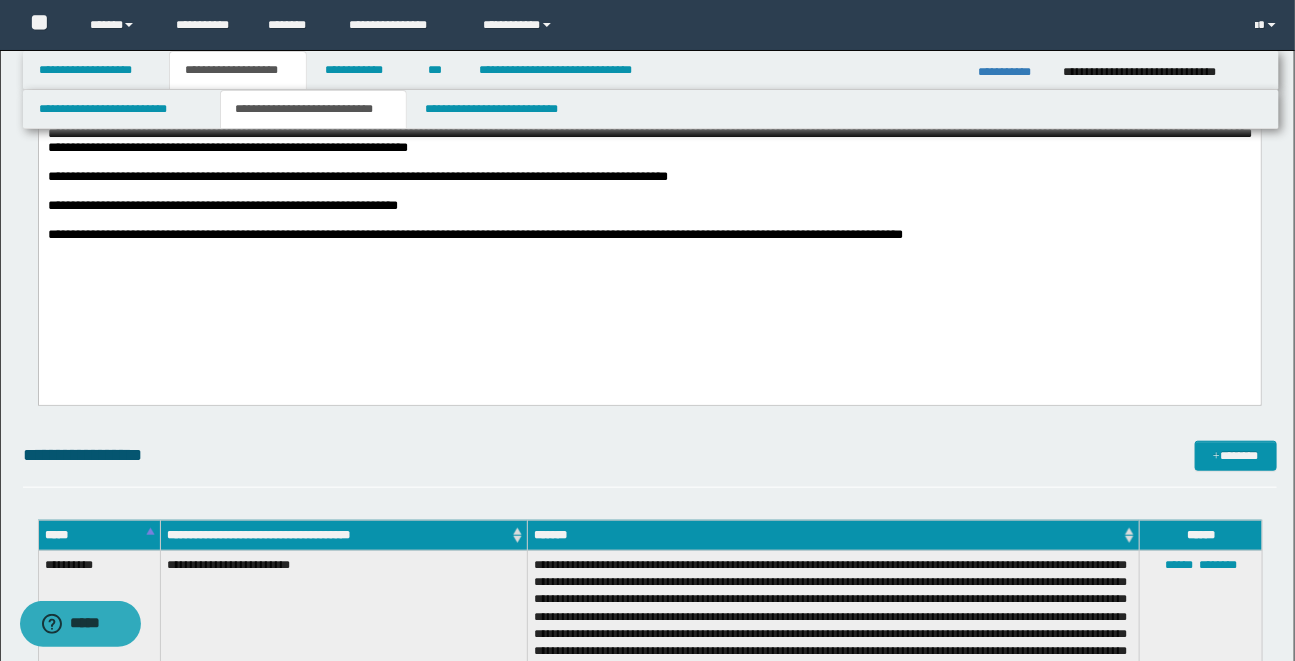click on "**********" at bounding box center (647, 2328) 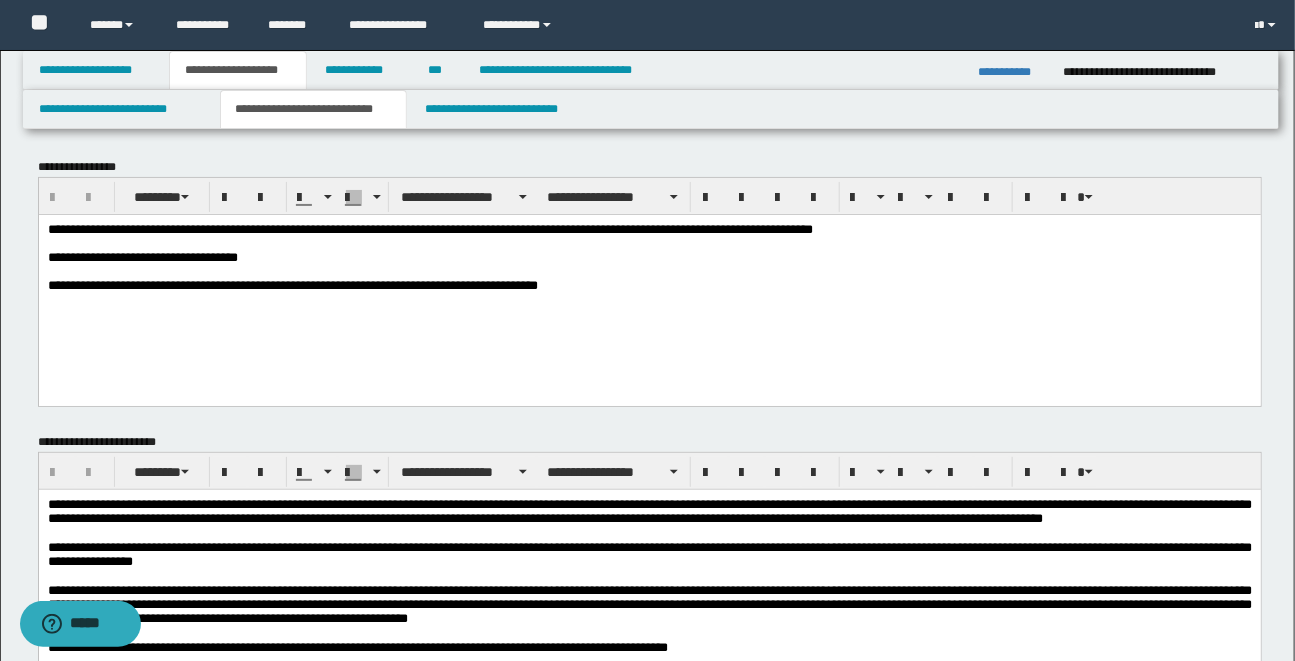 scroll, scrollTop: 0, scrollLeft: 0, axis: both 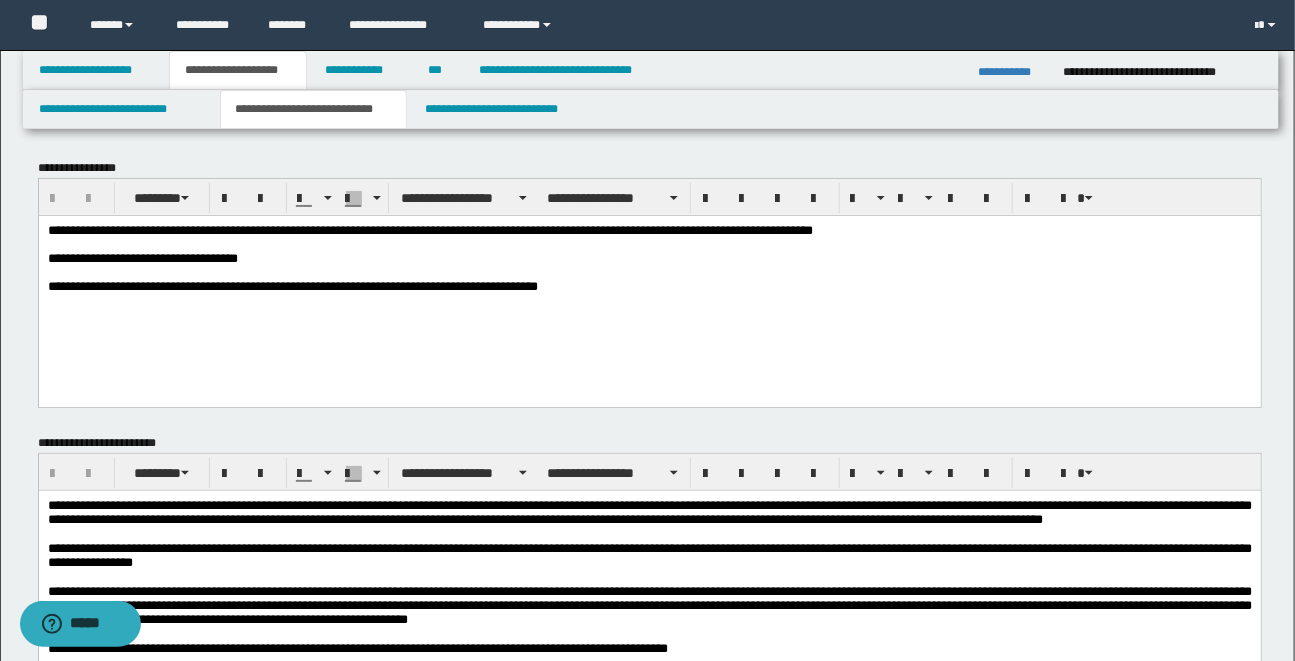 click on "**********" at bounding box center (647, 2800) 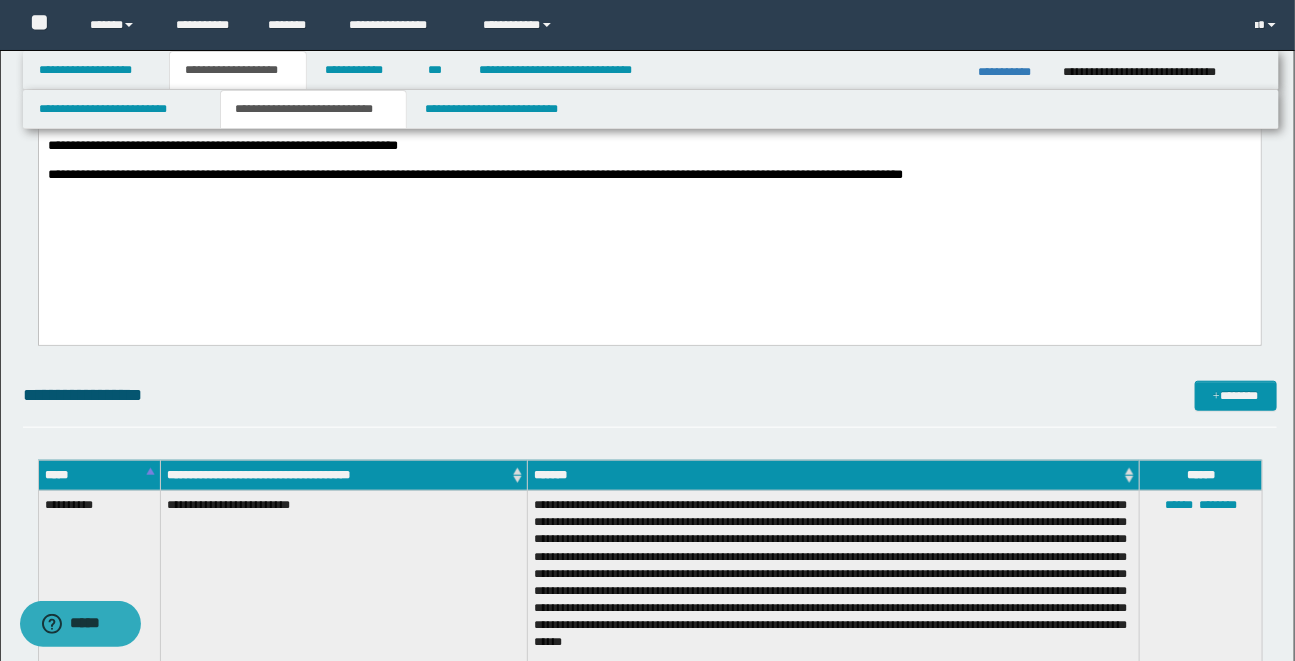 scroll, scrollTop: 545, scrollLeft: 0, axis: vertical 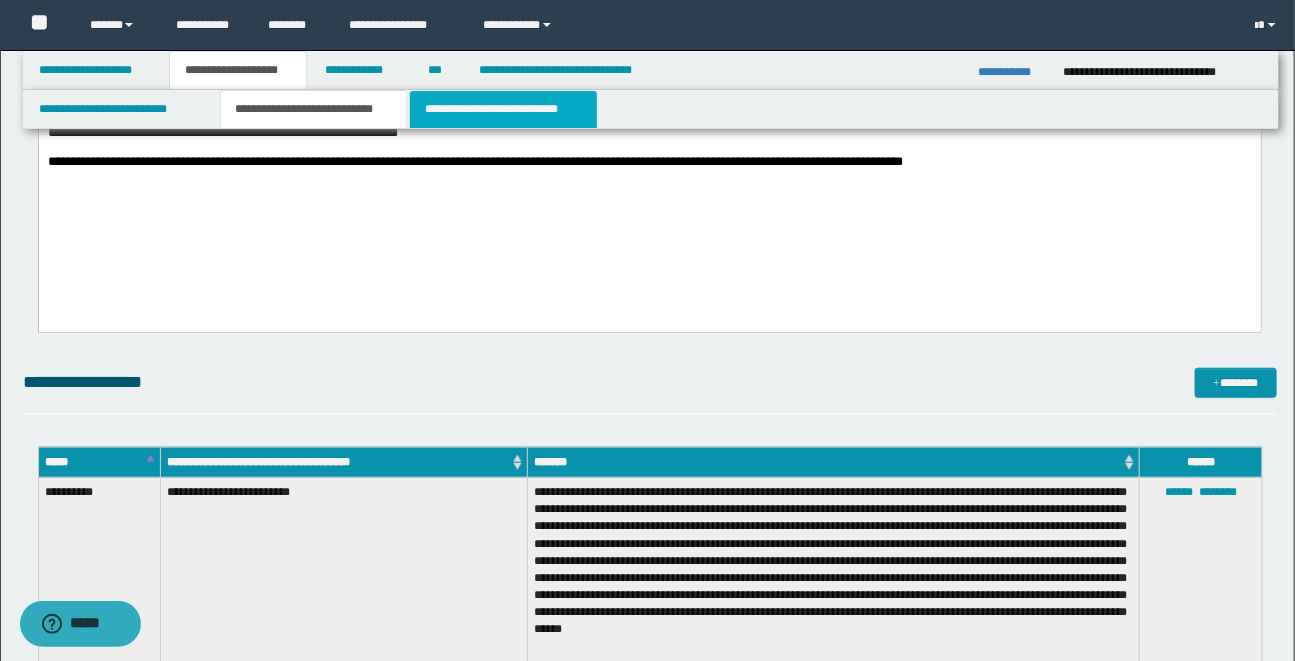 click on "**********" at bounding box center (503, 109) 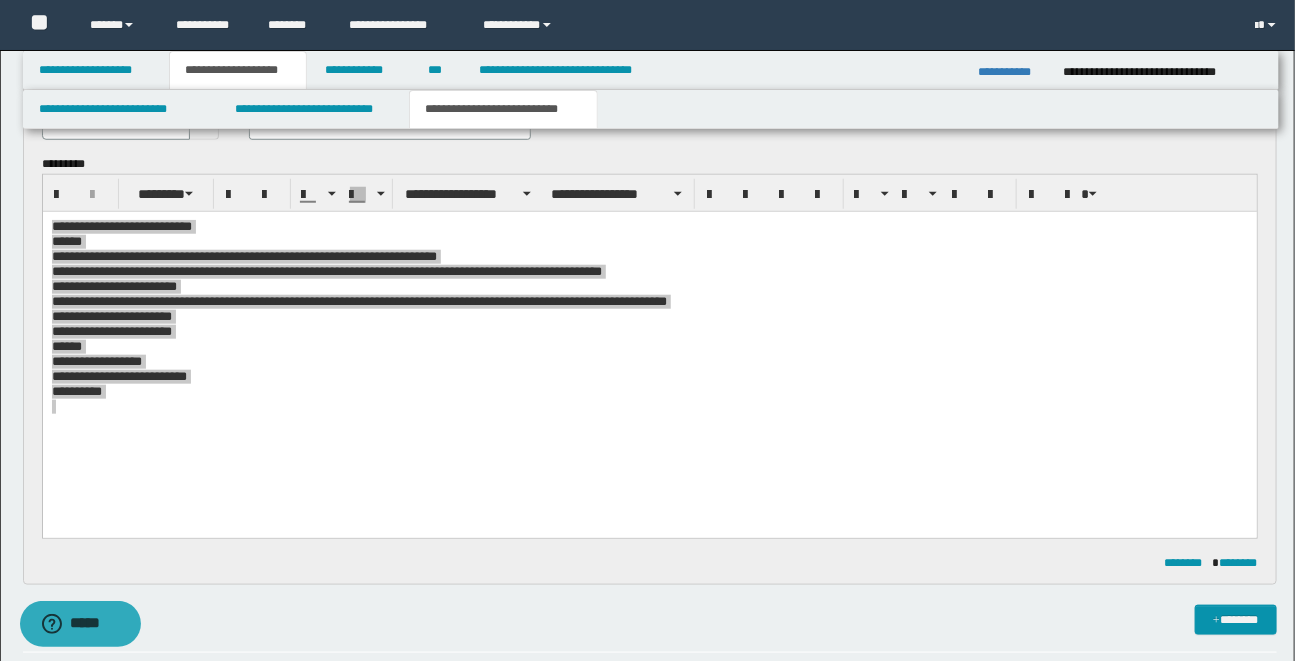 click on "**********" at bounding box center (647, 562) 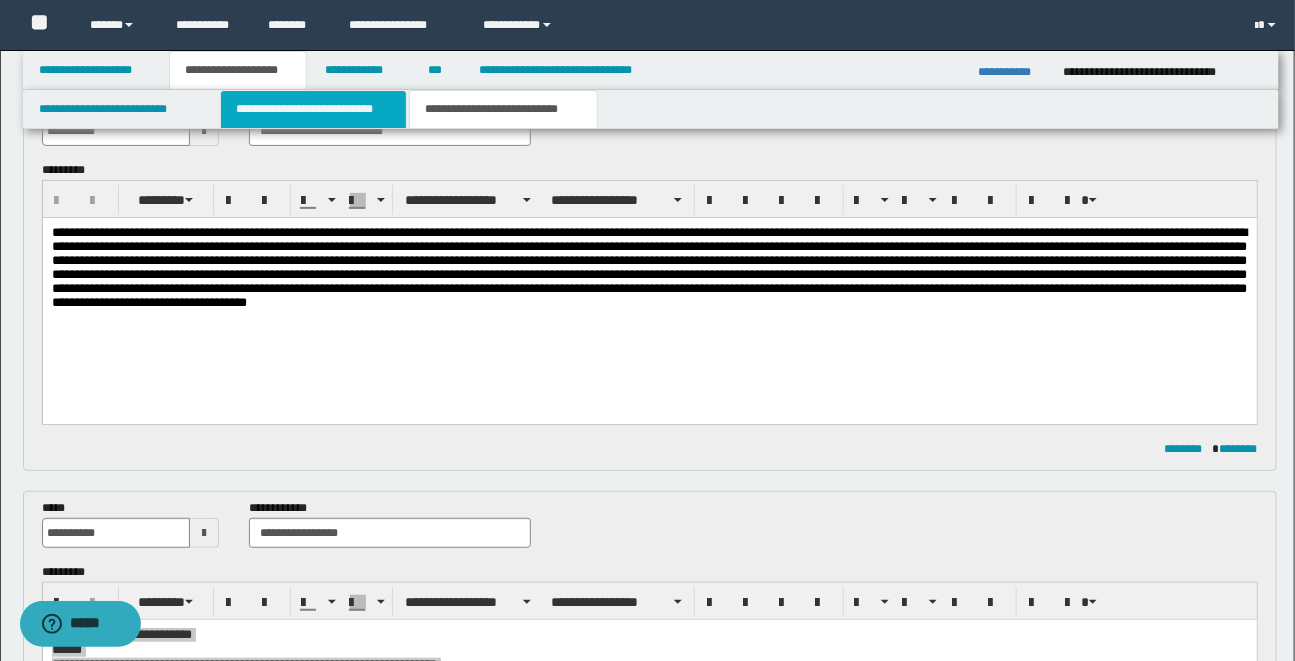 scroll, scrollTop: 109, scrollLeft: 0, axis: vertical 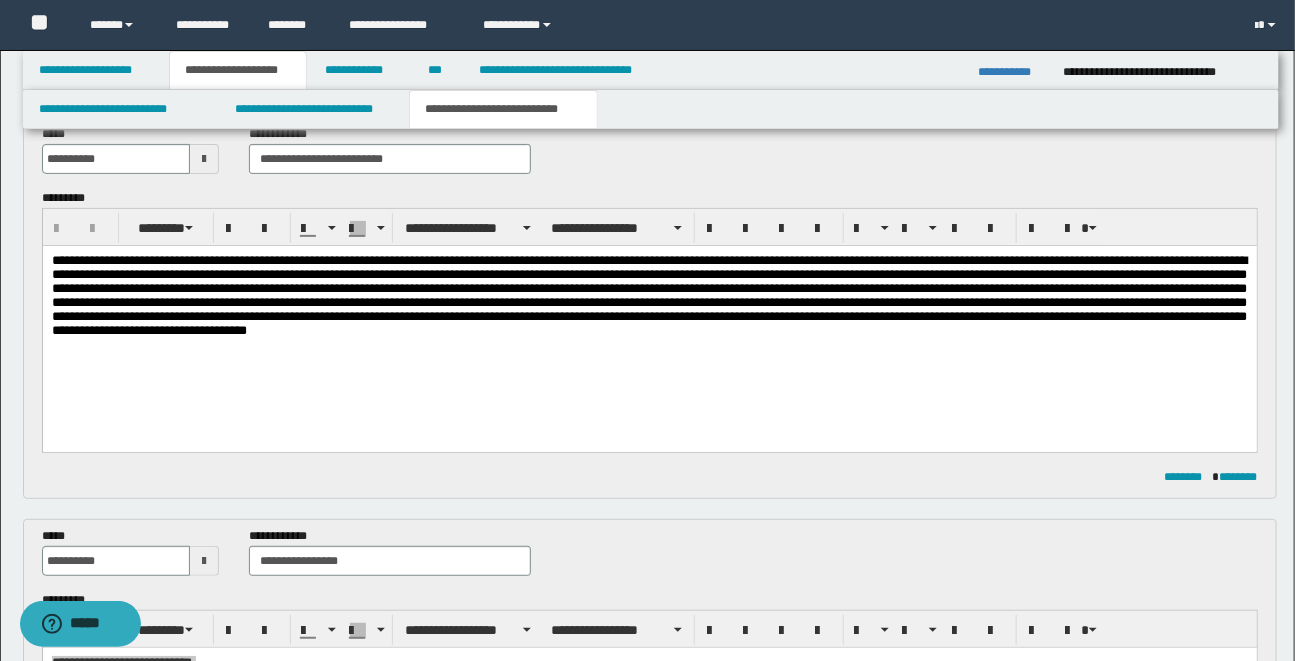 click on "**********" at bounding box center (647, 998) 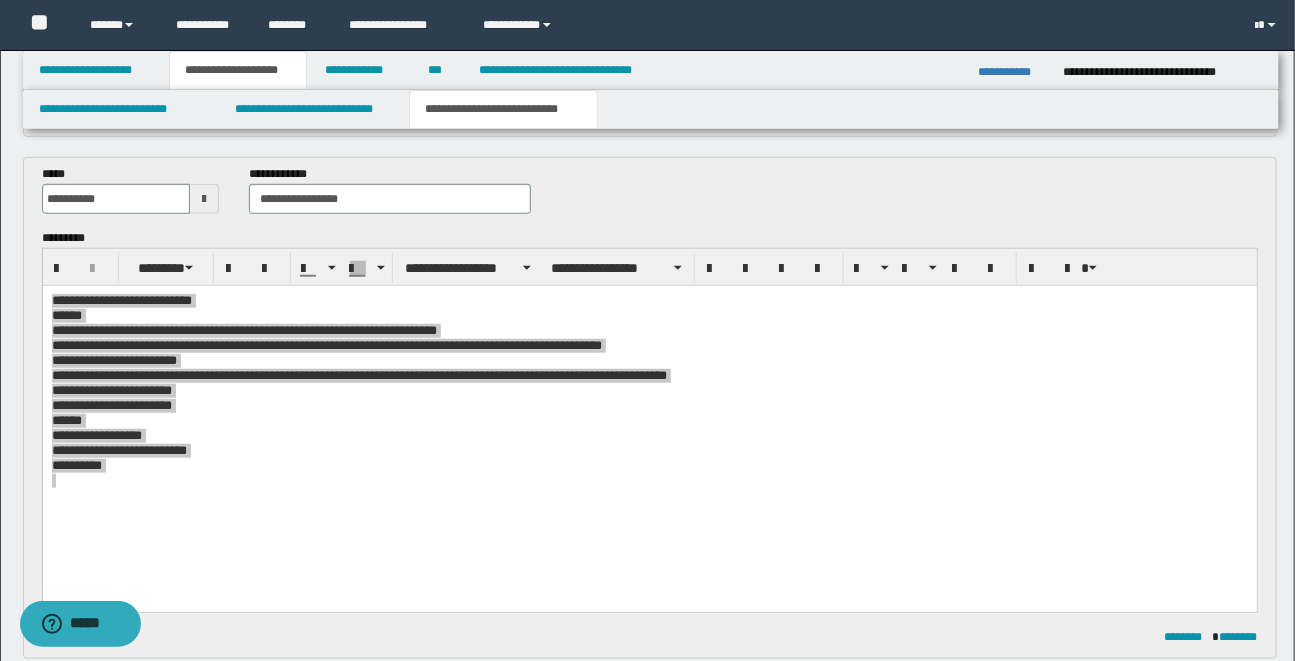 scroll, scrollTop: 472, scrollLeft: 0, axis: vertical 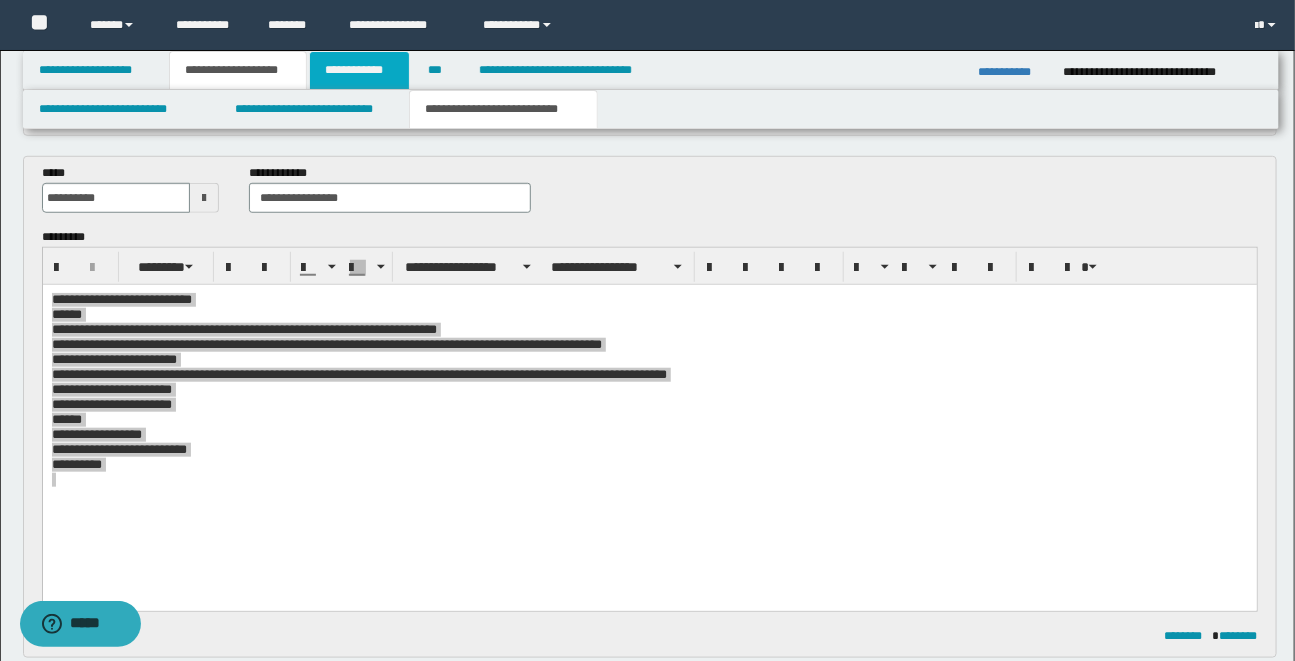 click on "**********" at bounding box center (359, 70) 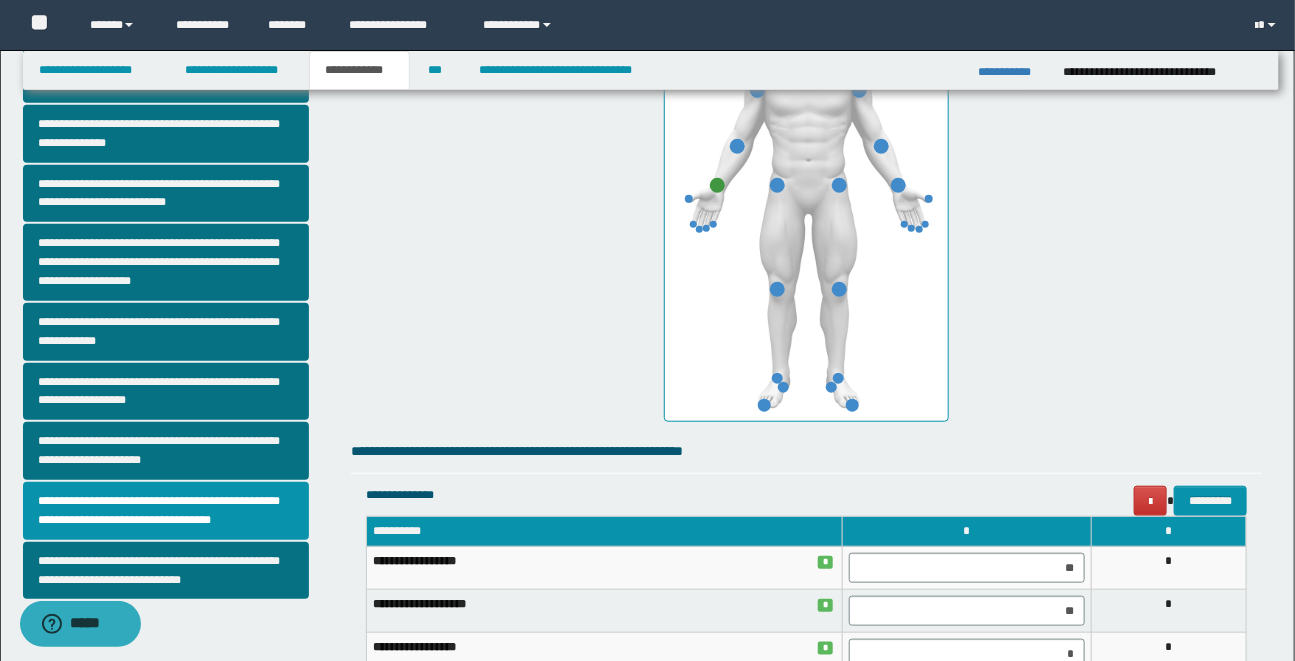 click on "**********" at bounding box center [806, 189] 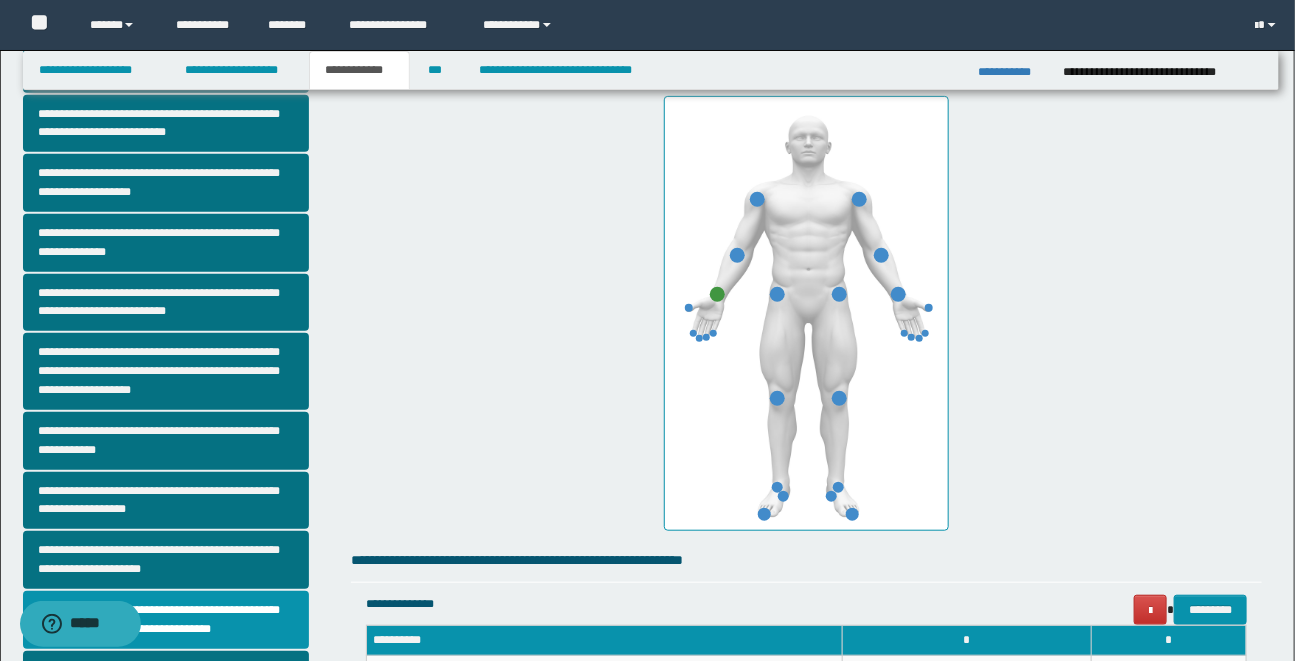 scroll, scrollTop: 368, scrollLeft: 0, axis: vertical 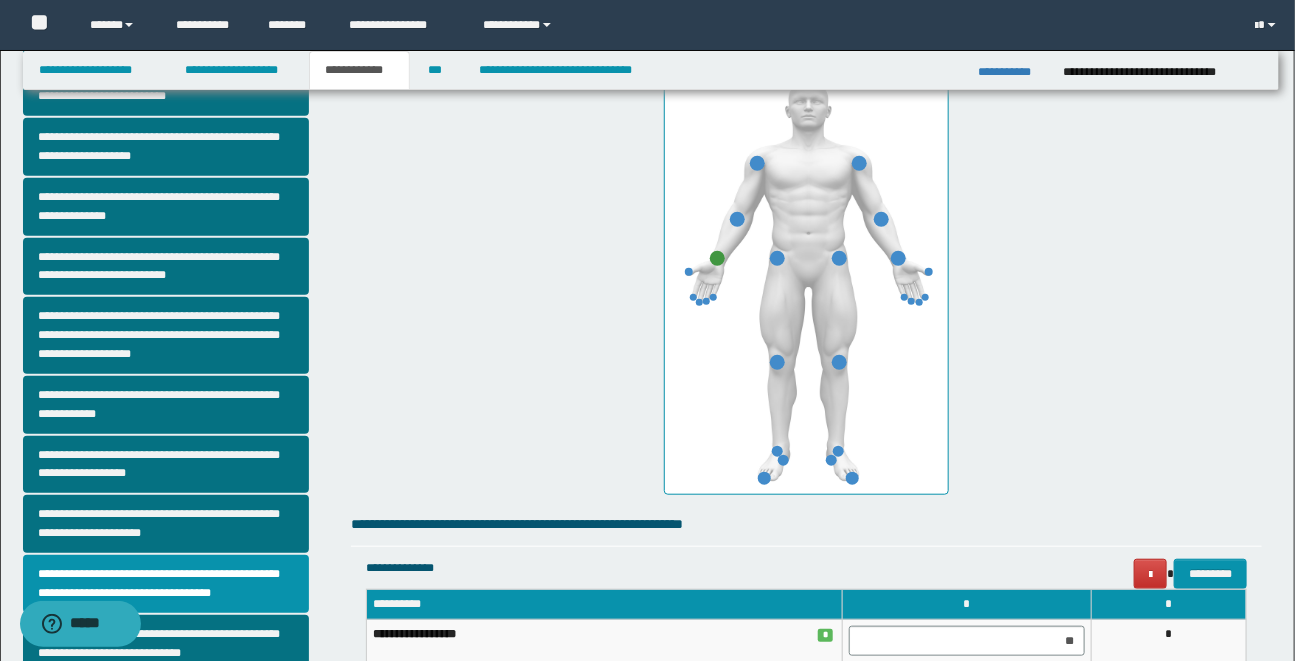 click on "**********" at bounding box center (806, 262) 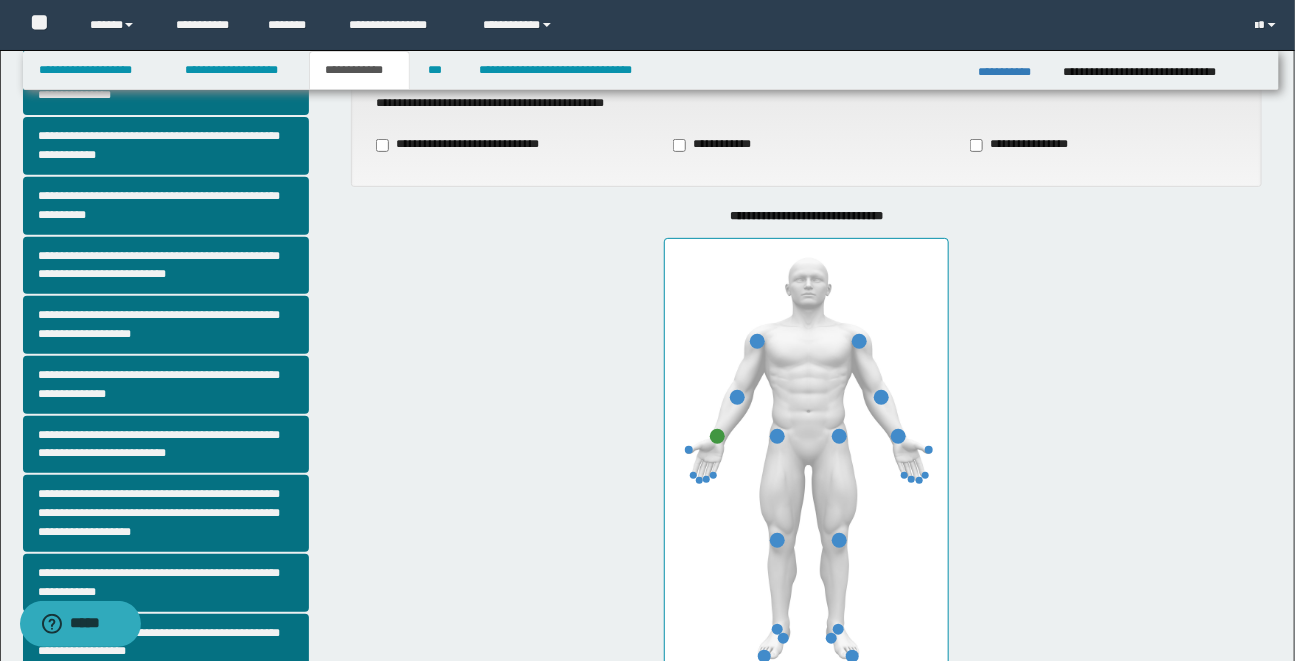 scroll, scrollTop: 186, scrollLeft: 0, axis: vertical 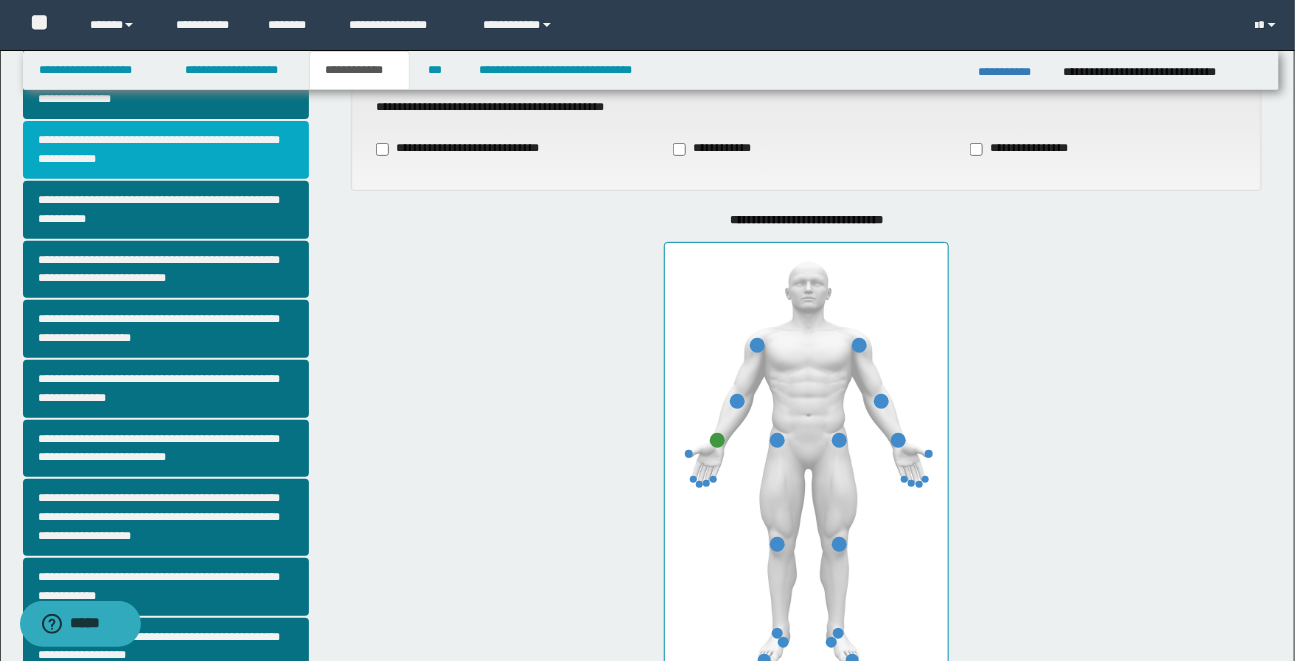 click on "**********" at bounding box center (166, 150) 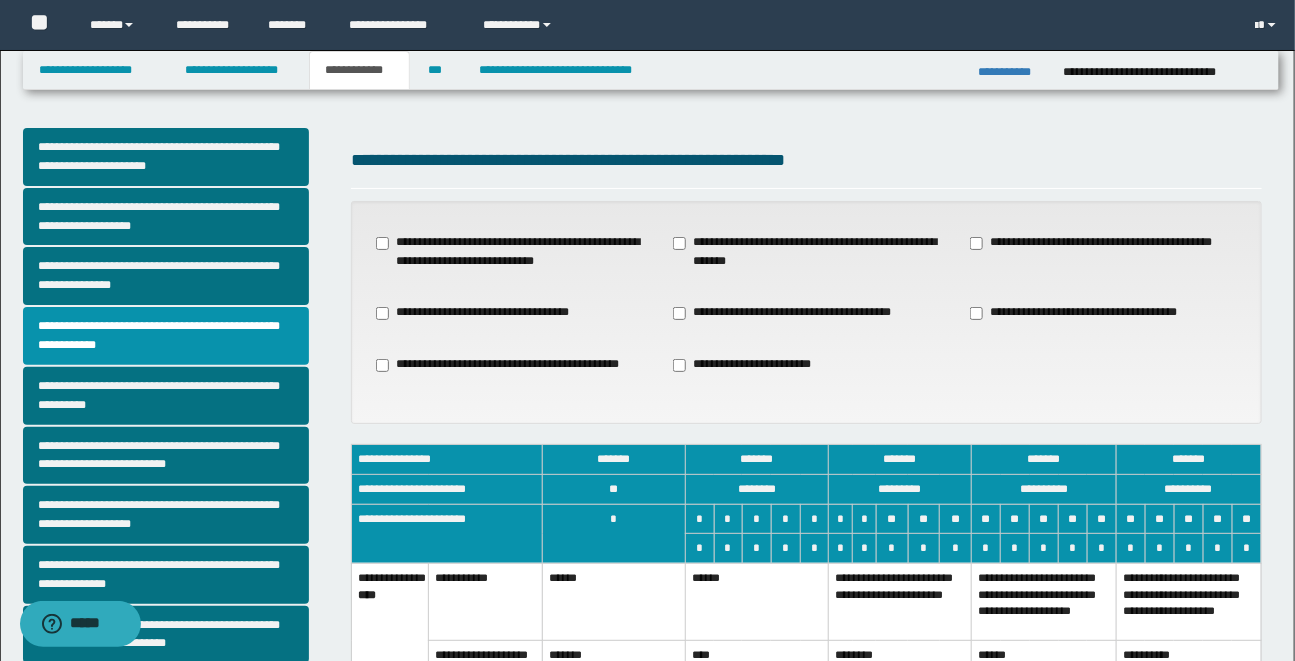 click on "**********" at bounding box center [180, 584] 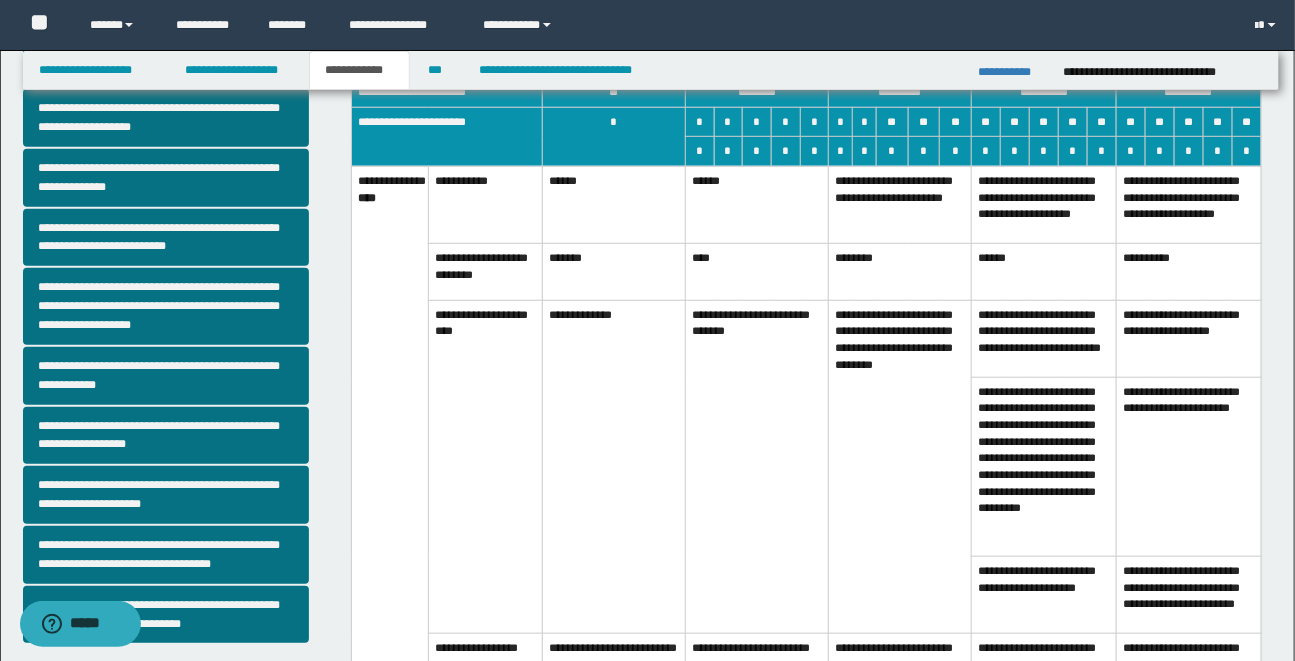 scroll, scrollTop: 400, scrollLeft: 0, axis: vertical 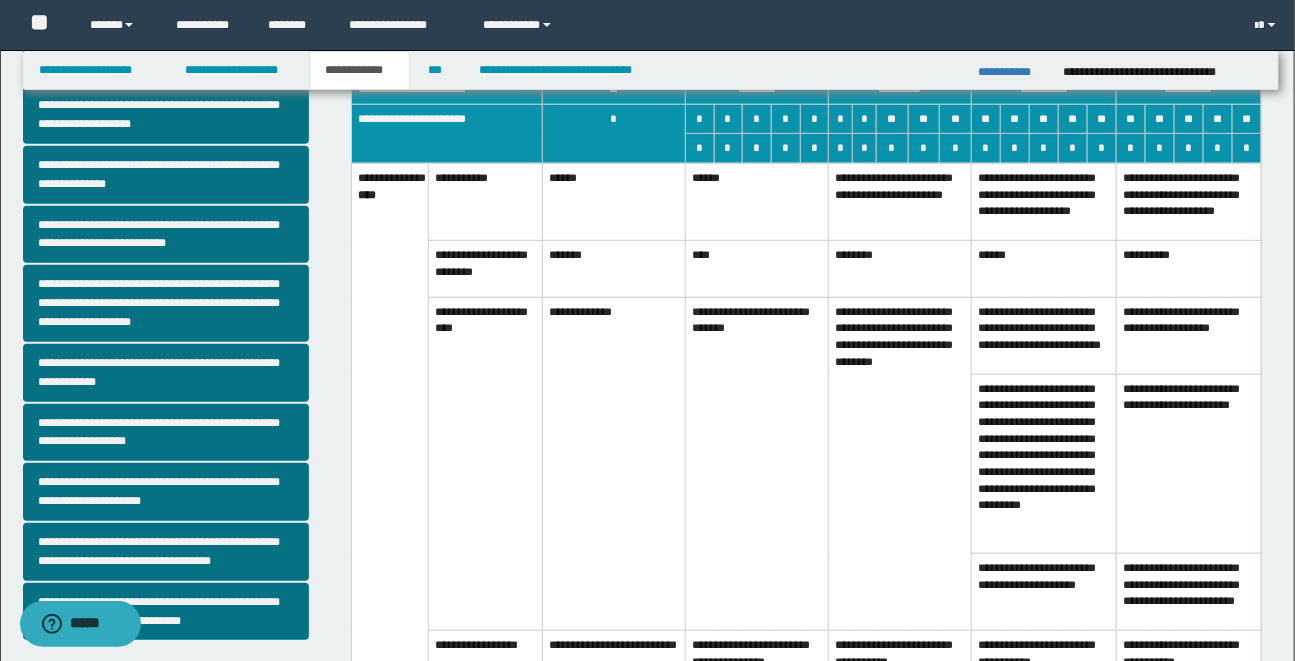click on "**********" at bounding box center (757, 463) 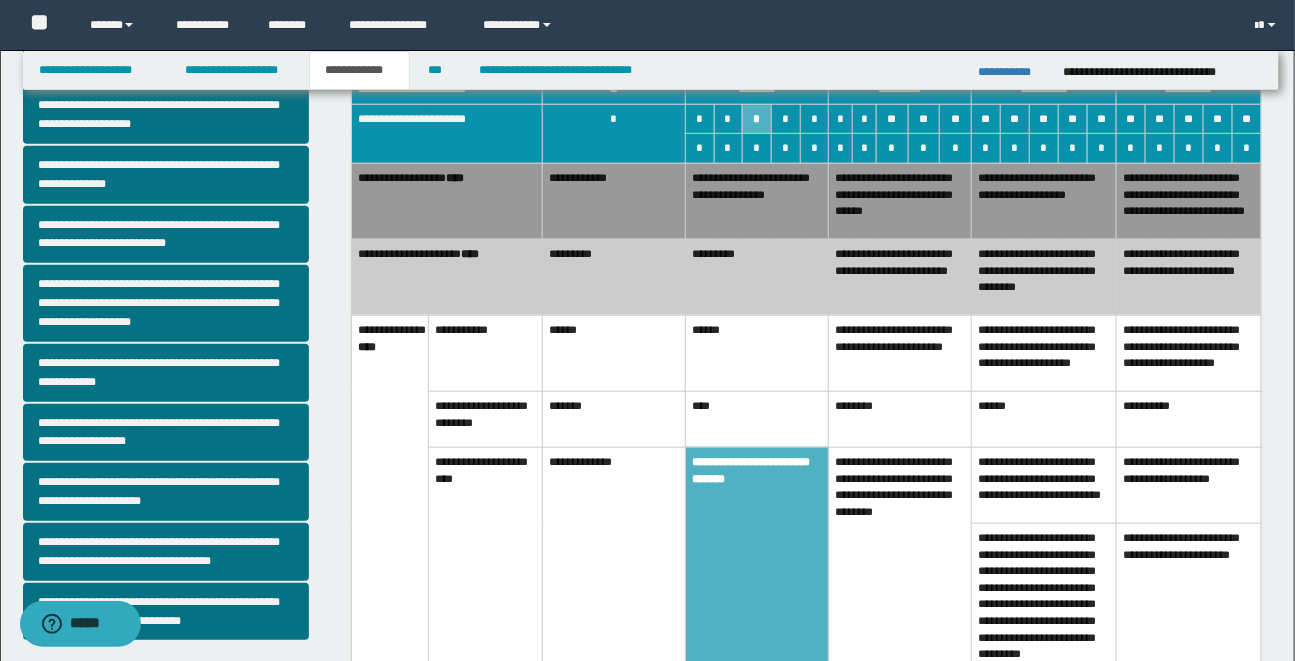 click on "**********" at bounding box center (757, 201) 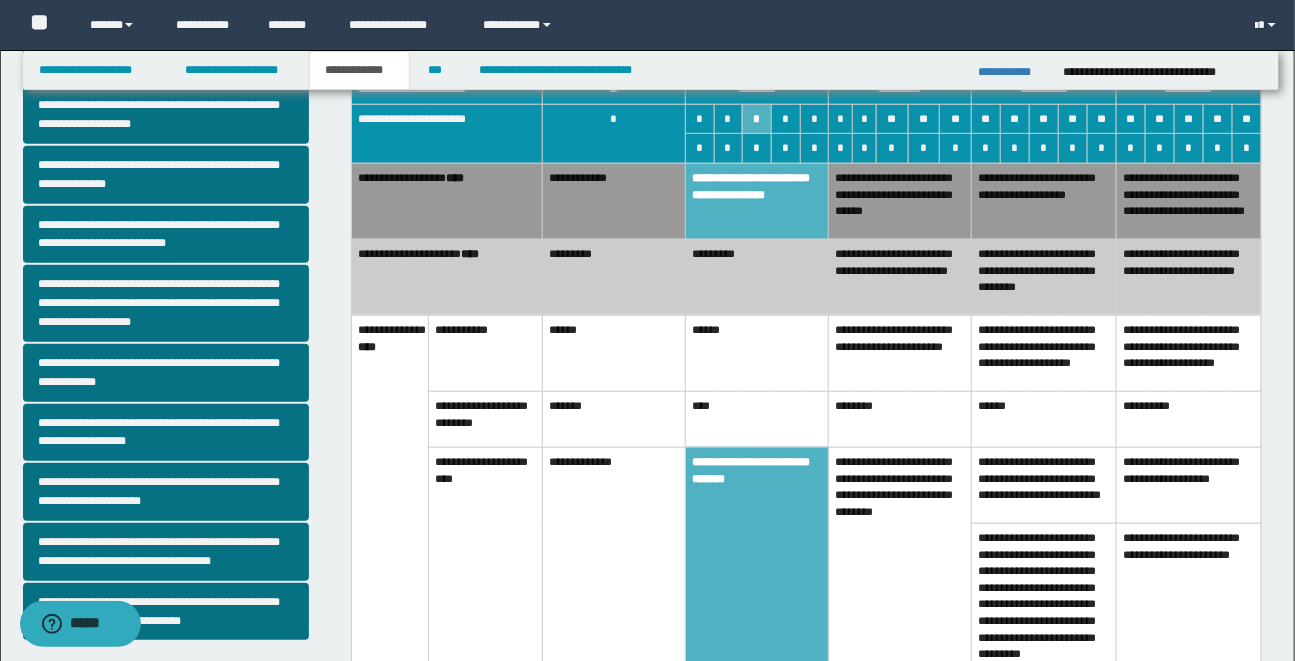 click on "****" at bounding box center (757, 419) 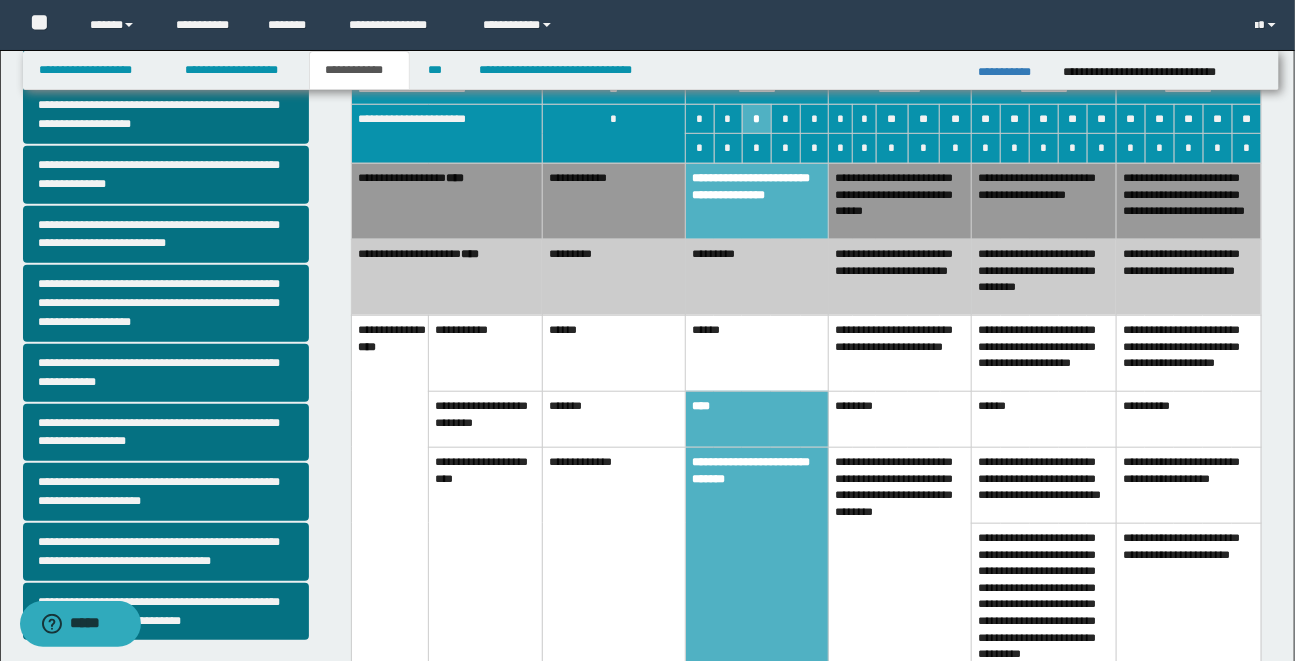 click on "******" at bounding box center (757, 353) 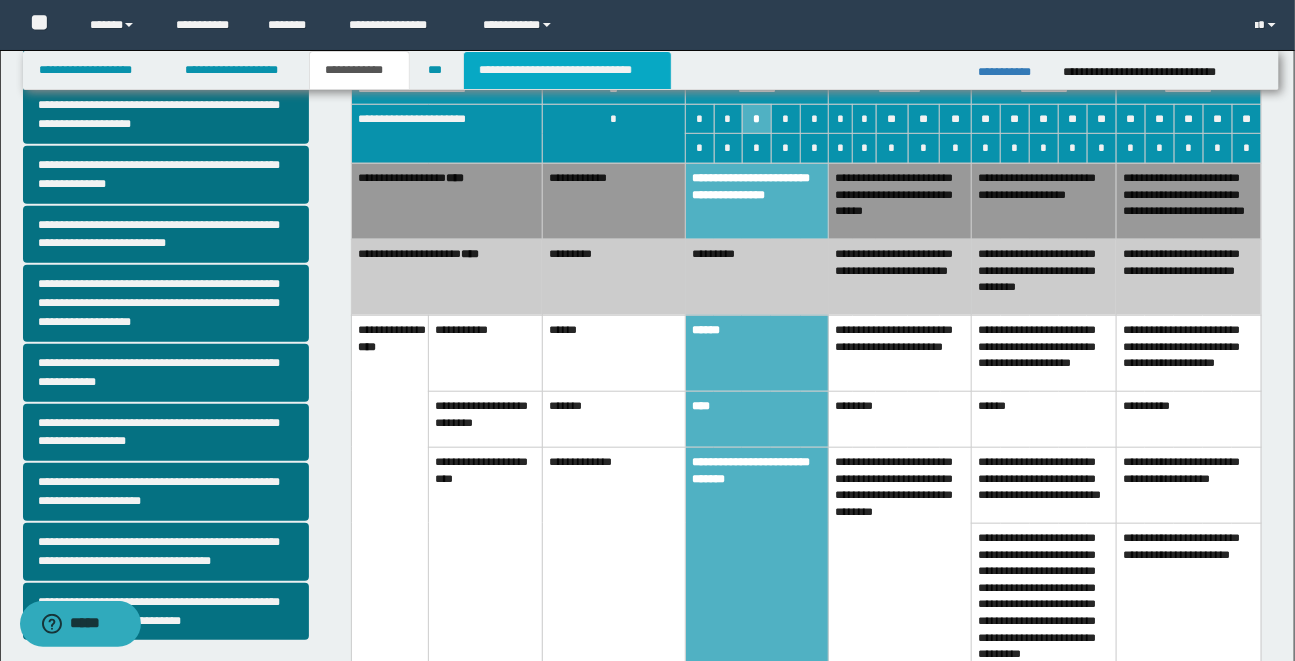 click on "**********" at bounding box center [567, 70] 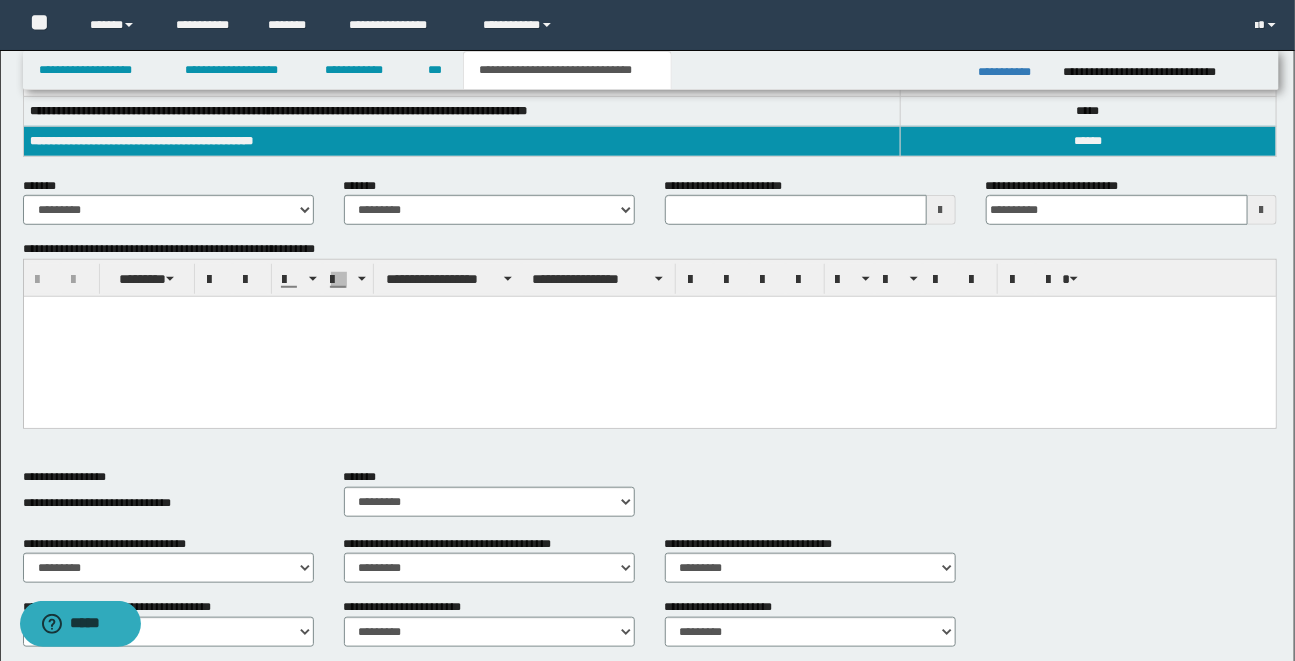 click on "**********" at bounding box center (647, 415) 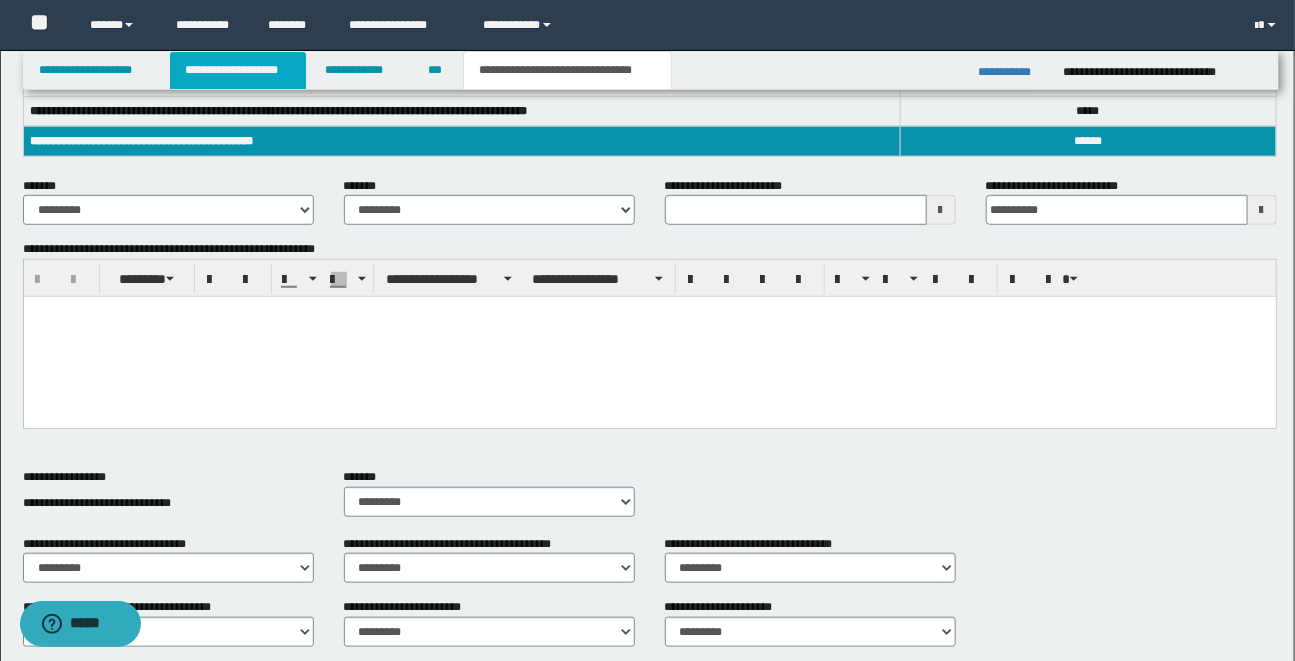 click on "**********" at bounding box center [238, 70] 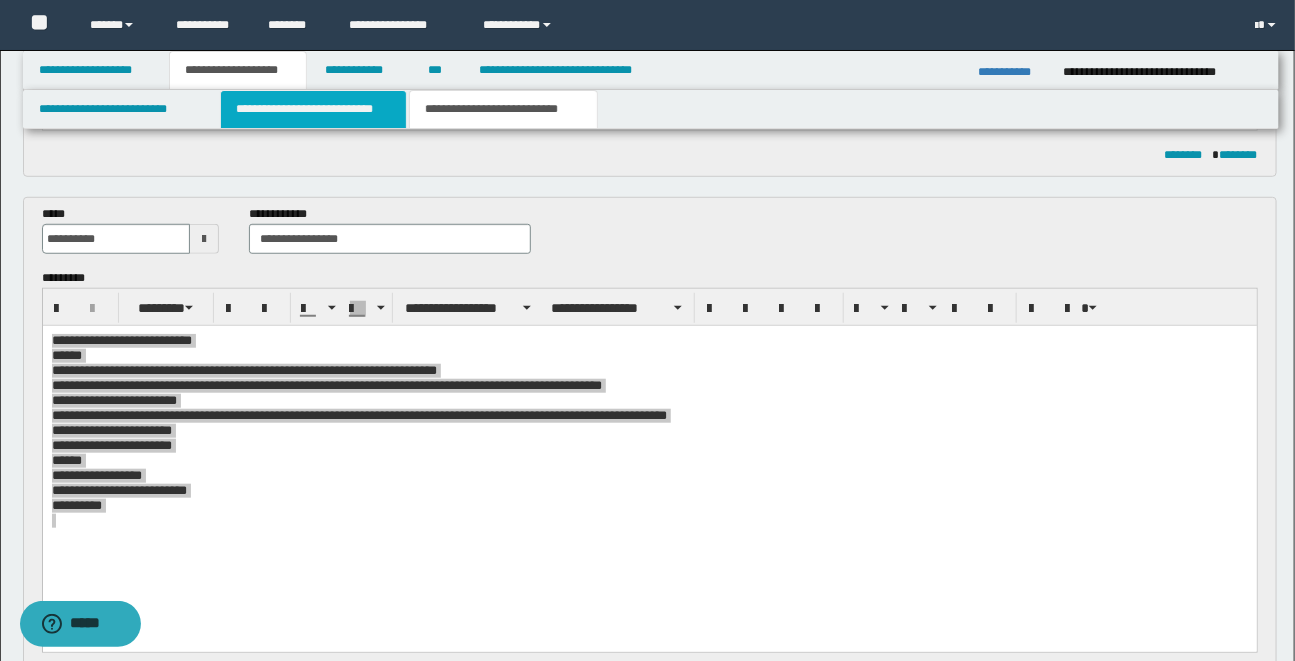 click on "**********" at bounding box center (313, 109) 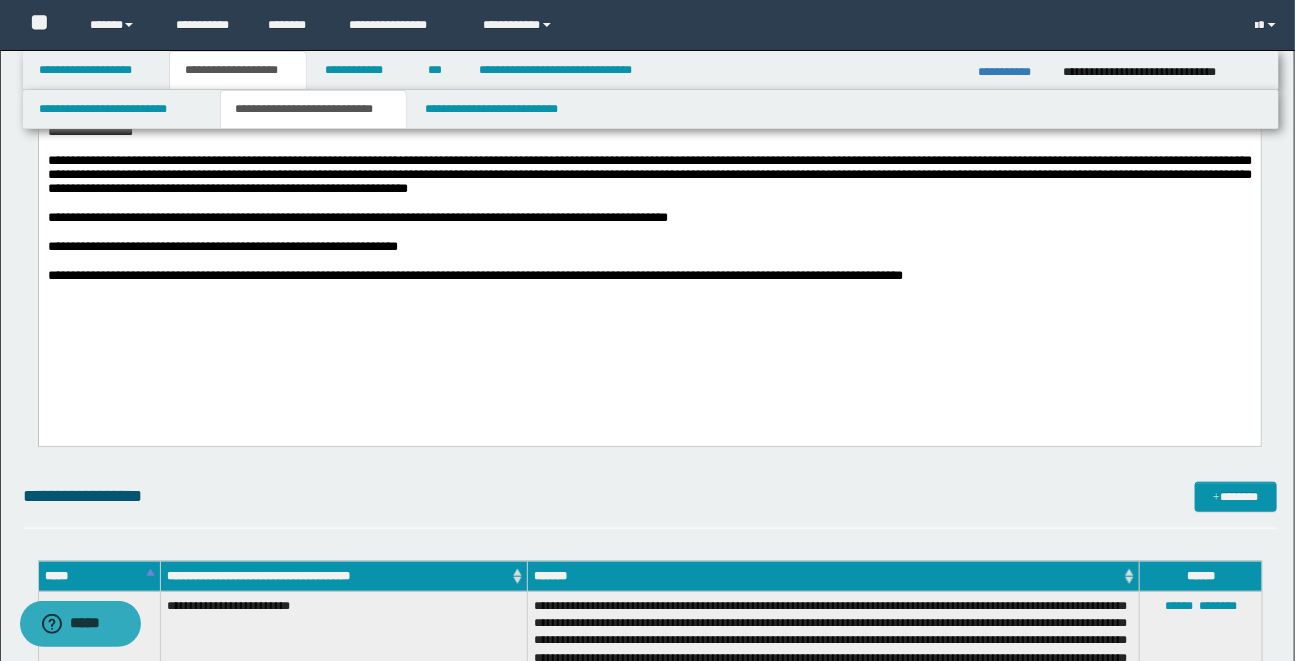 click on "**********" at bounding box center (647, 2369) 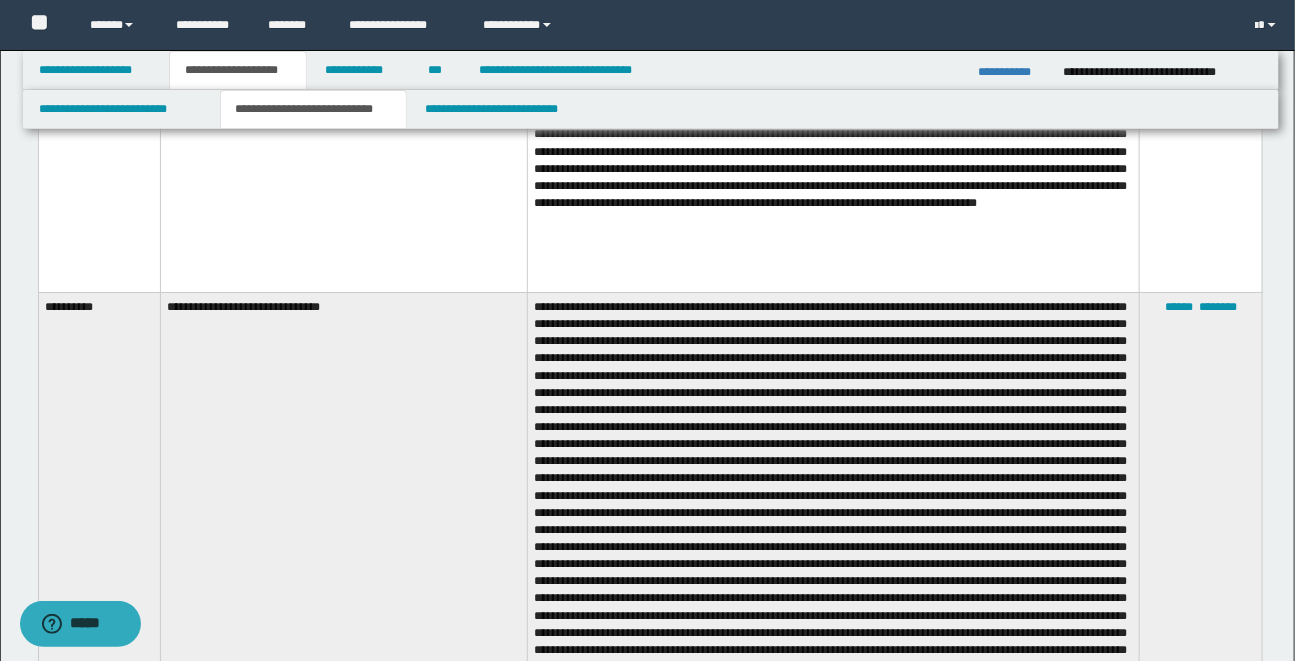 scroll, scrollTop: 2649, scrollLeft: 0, axis: vertical 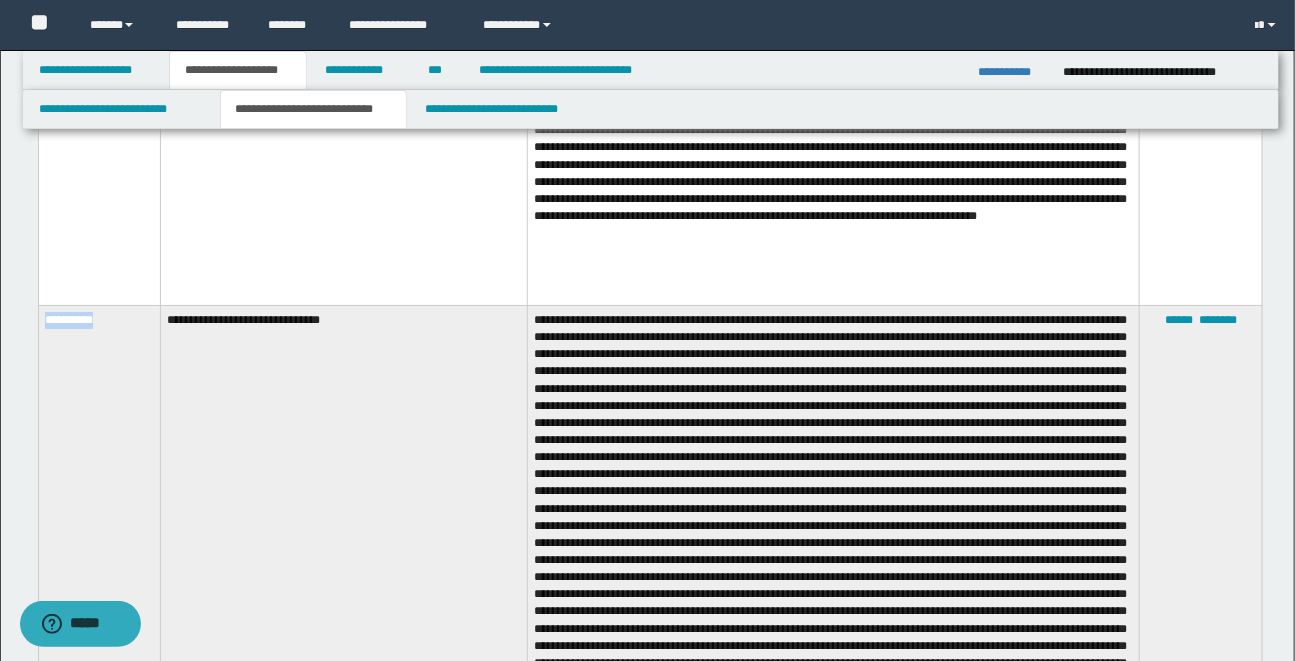 drag, startPoint x: 45, startPoint y: 315, endPoint x: 112, endPoint y: 317, distance: 67.02985 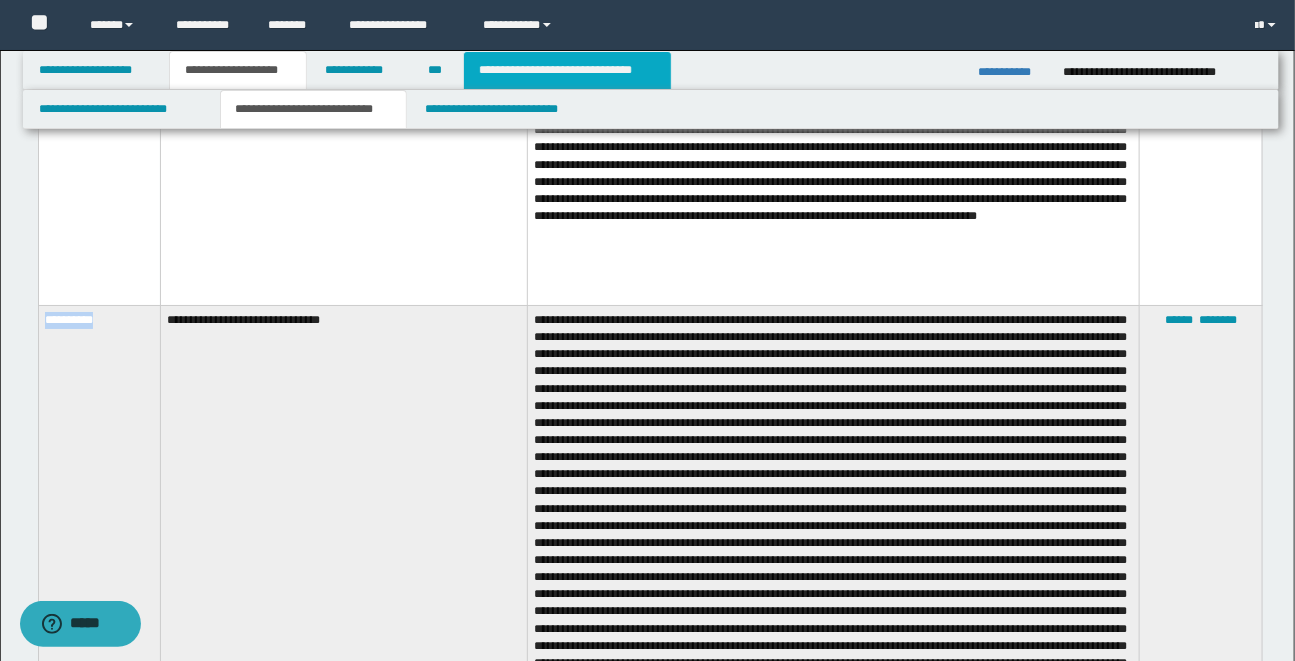 click on "**********" at bounding box center (567, 70) 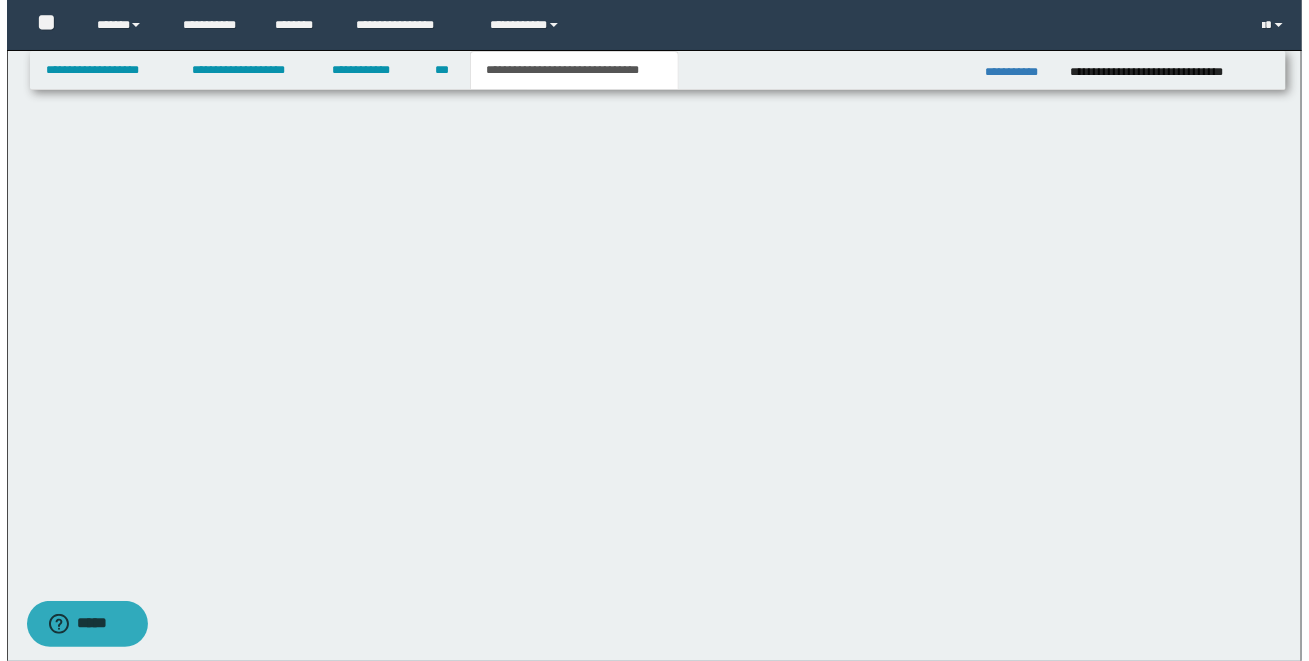 scroll, scrollTop: 996, scrollLeft: 0, axis: vertical 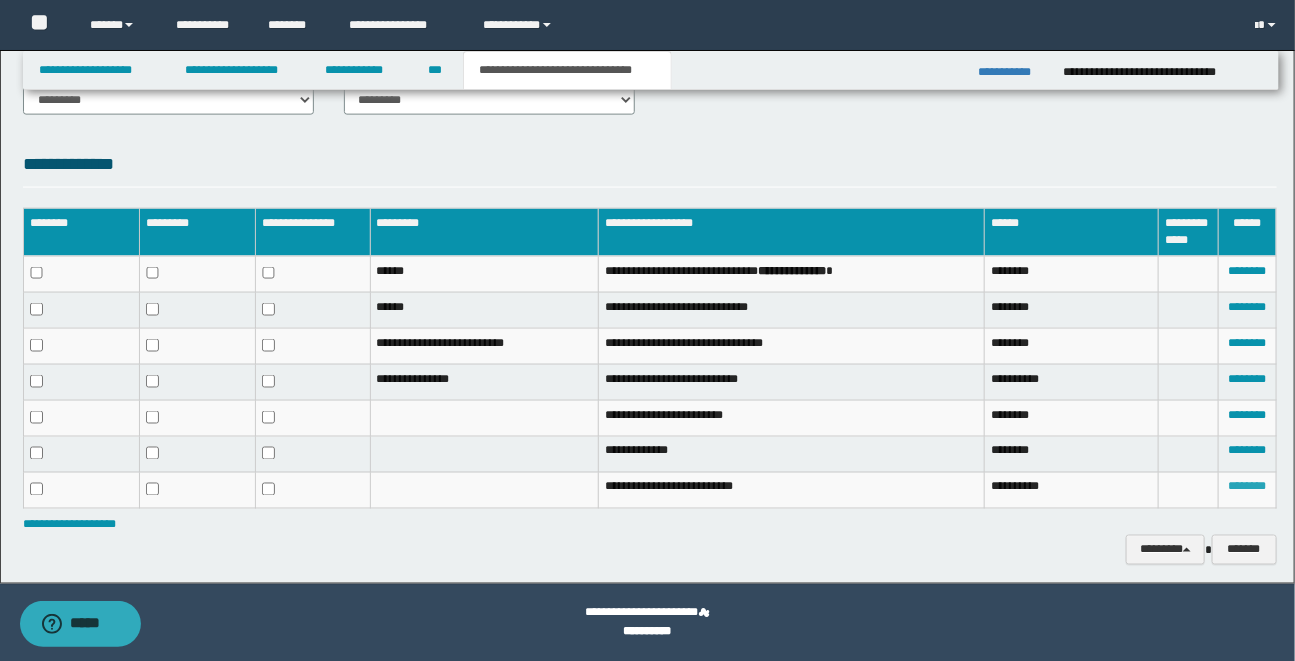 click on "********" at bounding box center (1247, 487) 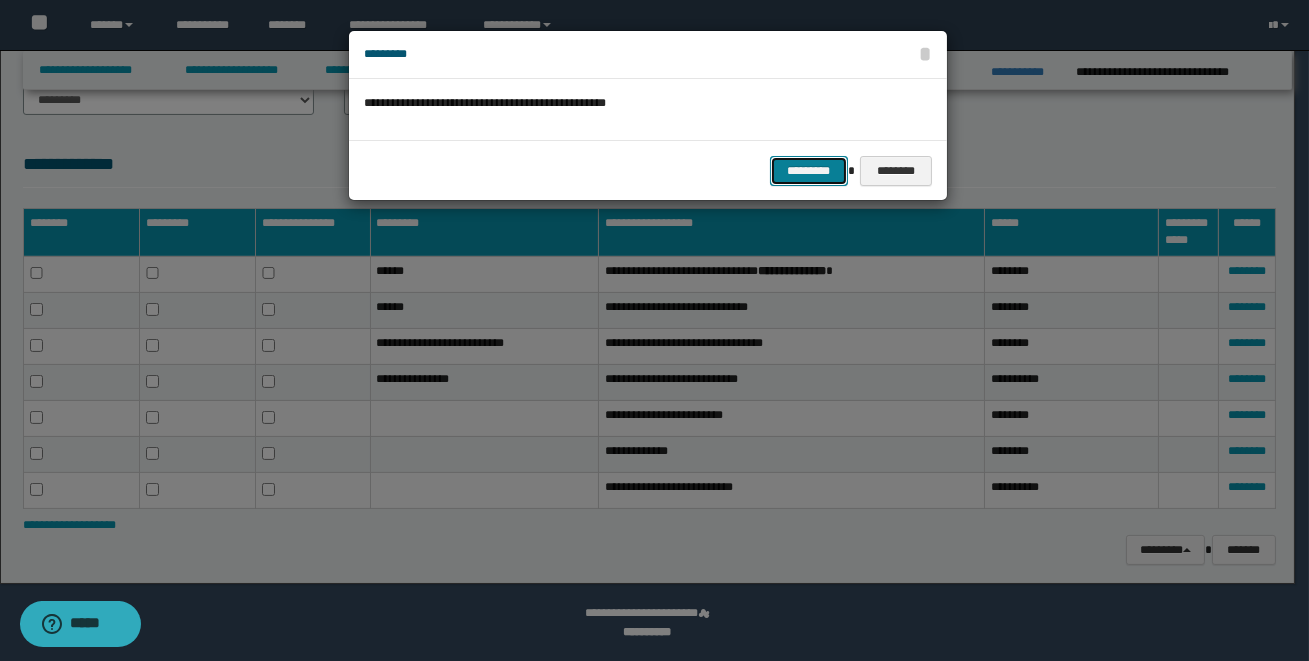 click on "*********" at bounding box center [809, 171] 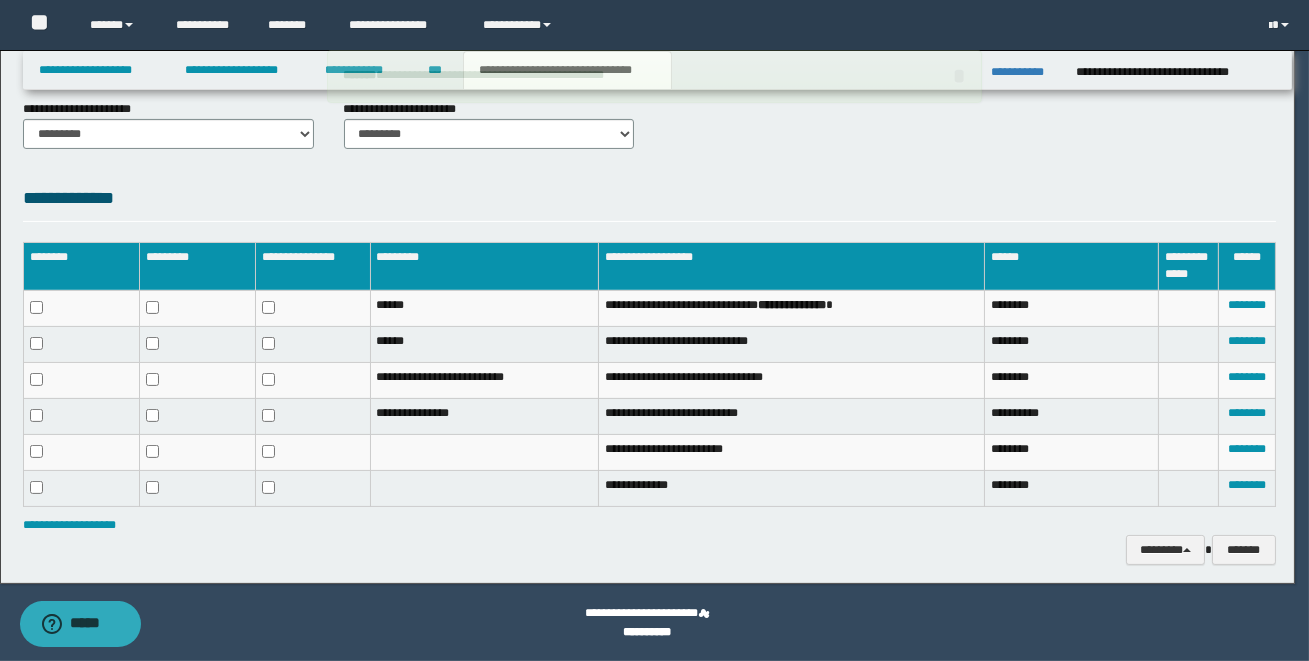 scroll, scrollTop: 962, scrollLeft: 0, axis: vertical 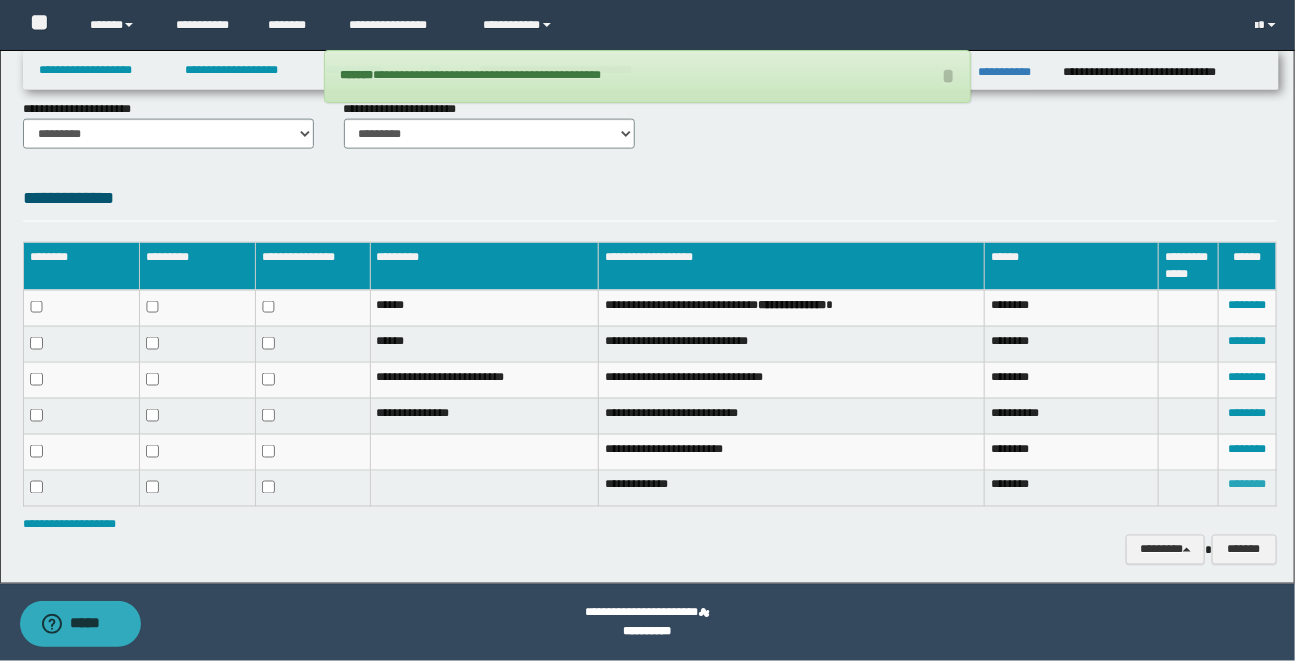 click on "********" at bounding box center (1247, 485) 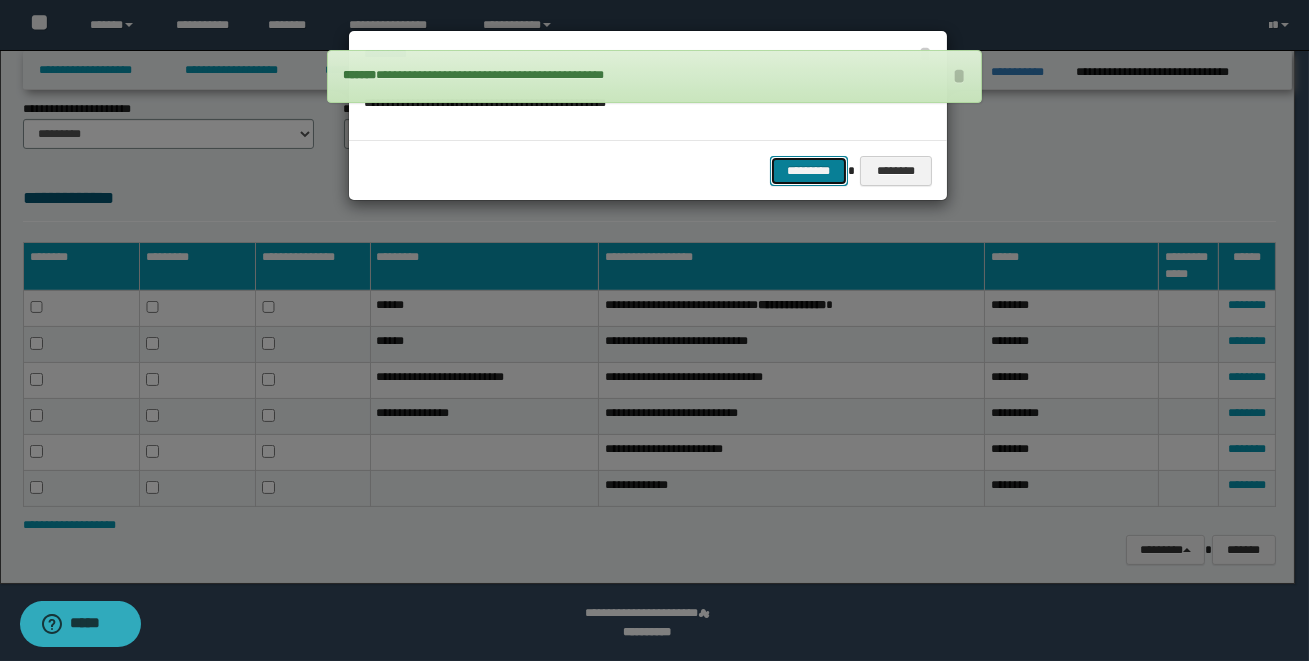 click on "*********" at bounding box center [809, 171] 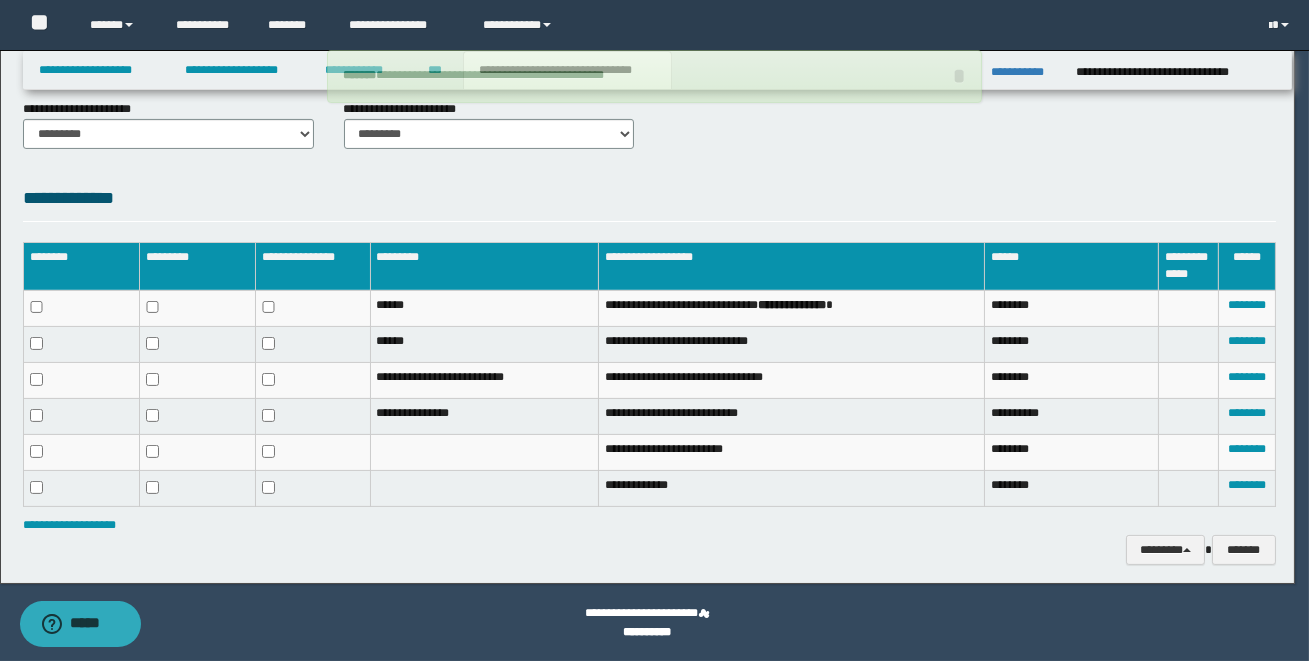 scroll, scrollTop: 928, scrollLeft: 0, axis: vertical 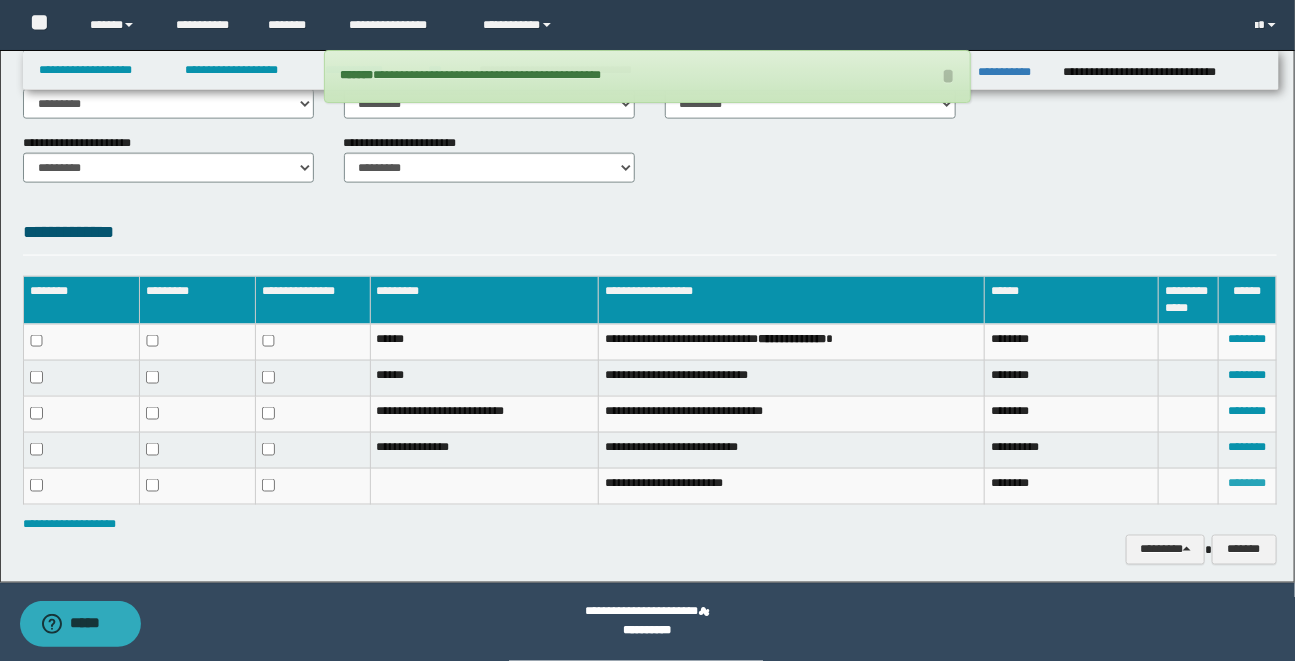 click on "********" at bounding box center (1247, 483) 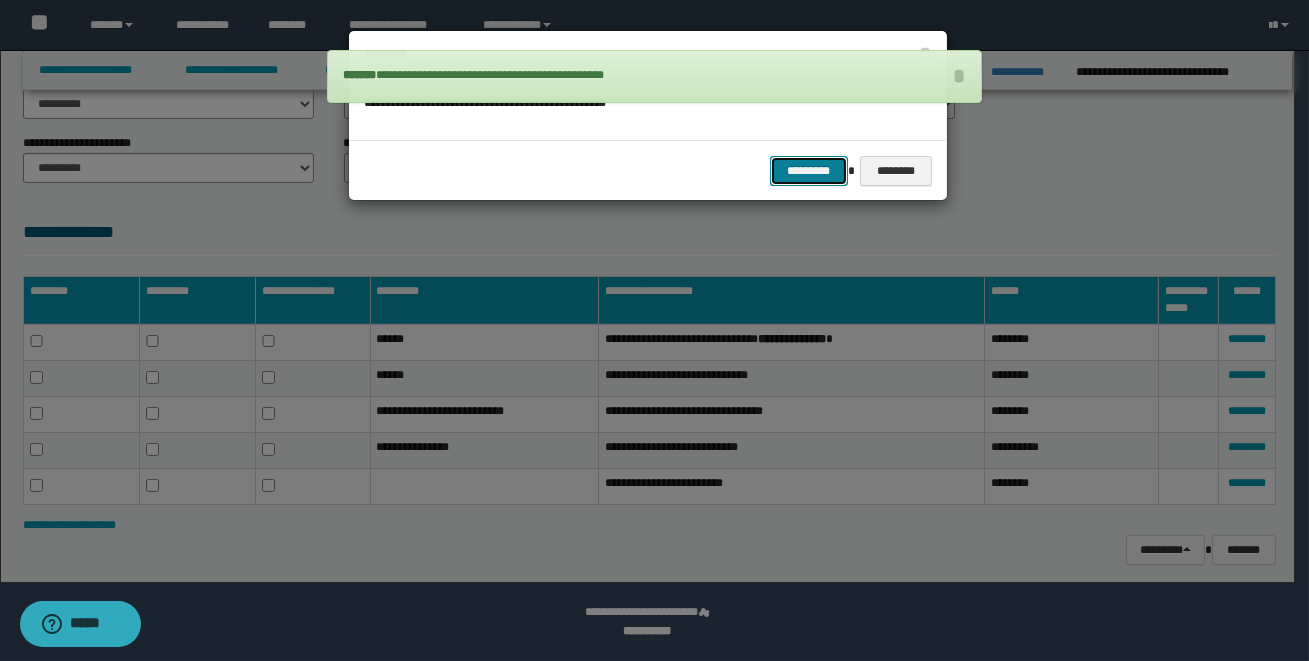 click on "*********" at bounding box center (809, 171) 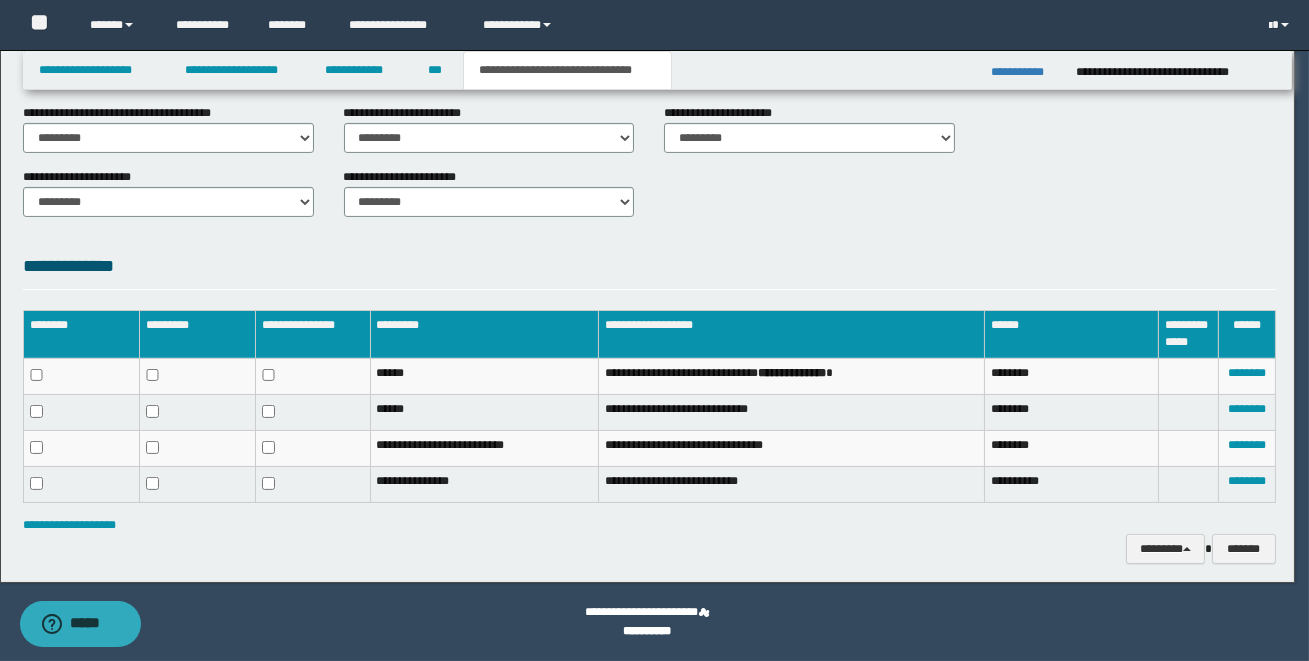 scroll, scrollTop: 894, scrollLeft: 0, axis: vertical 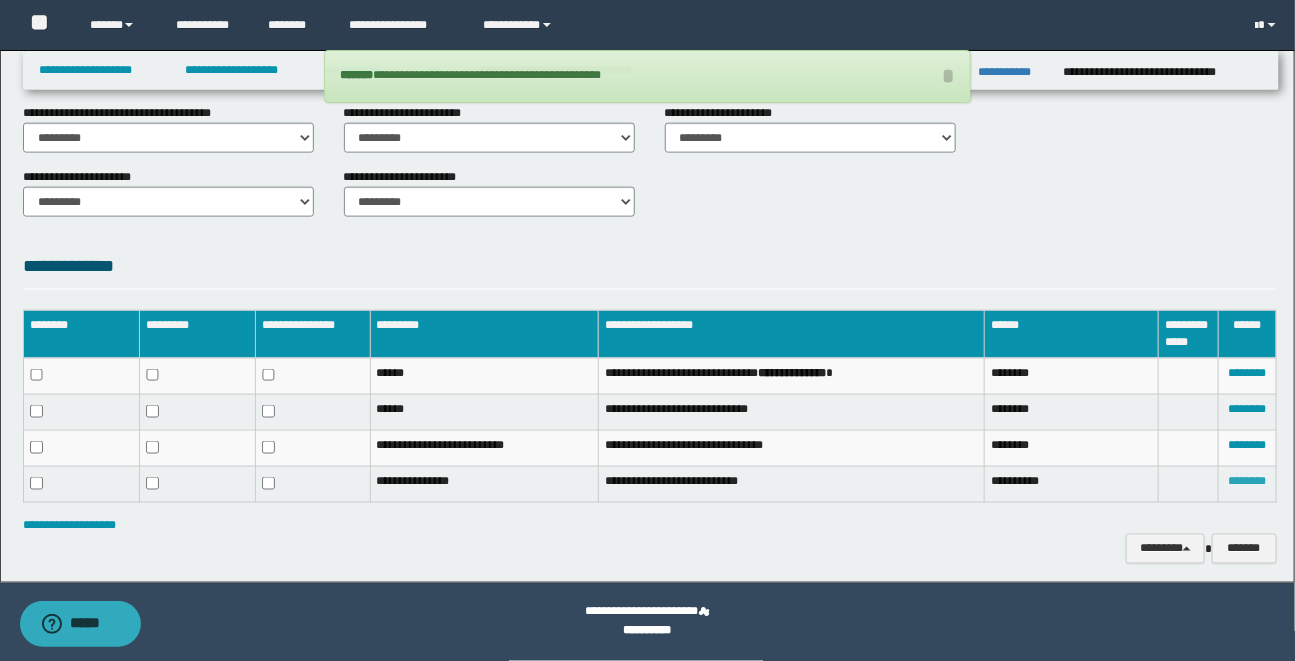 click on "********" at bounding box center (1247, 481) 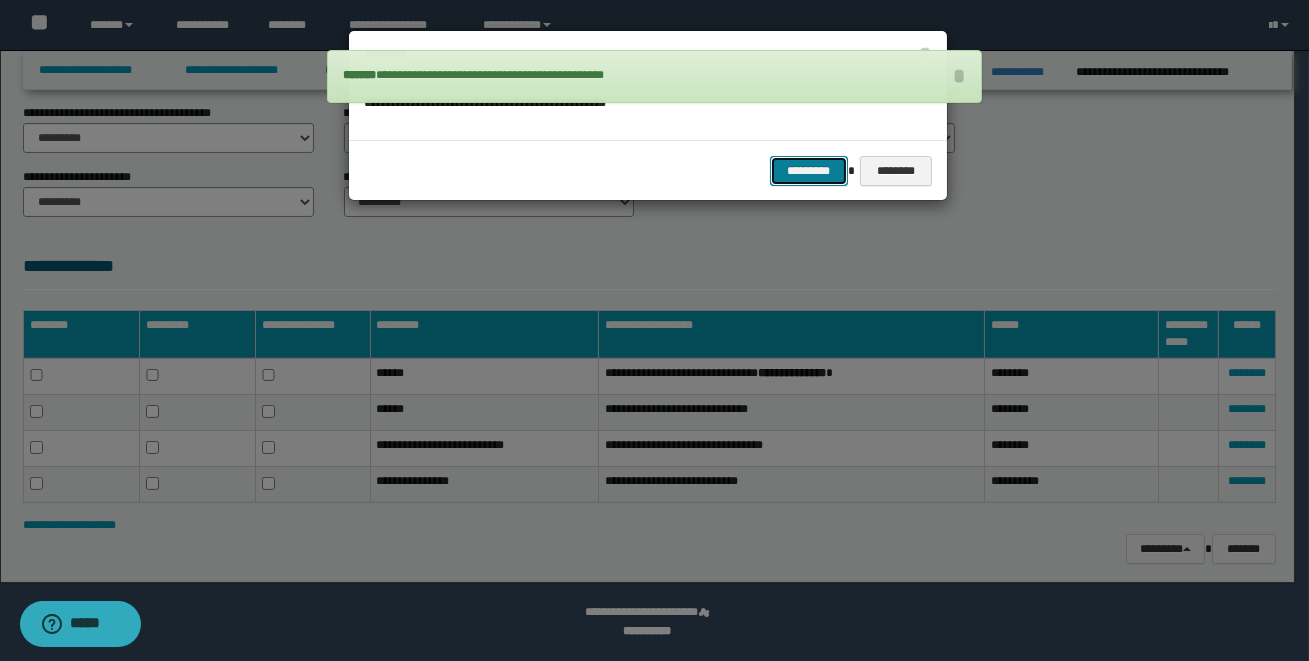 click on "*********" at bounding box center [809, 171] 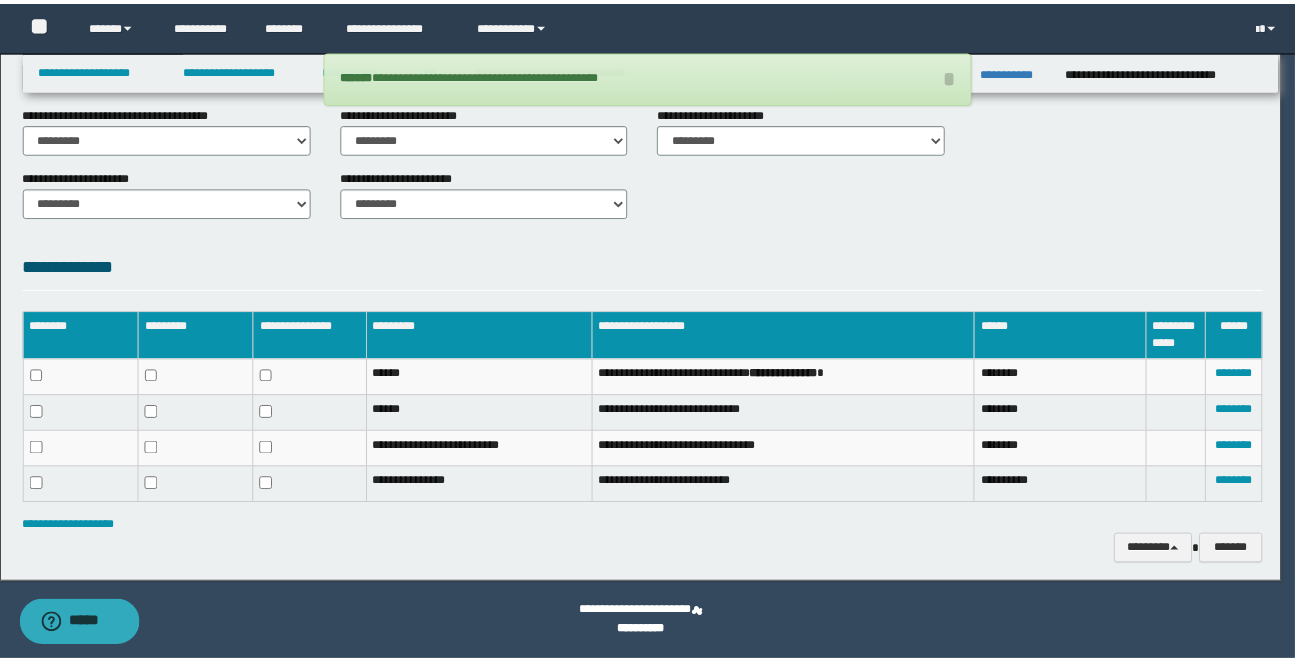 scroll, scrollTop: 859, scrollLeft: 0, axis: vertical 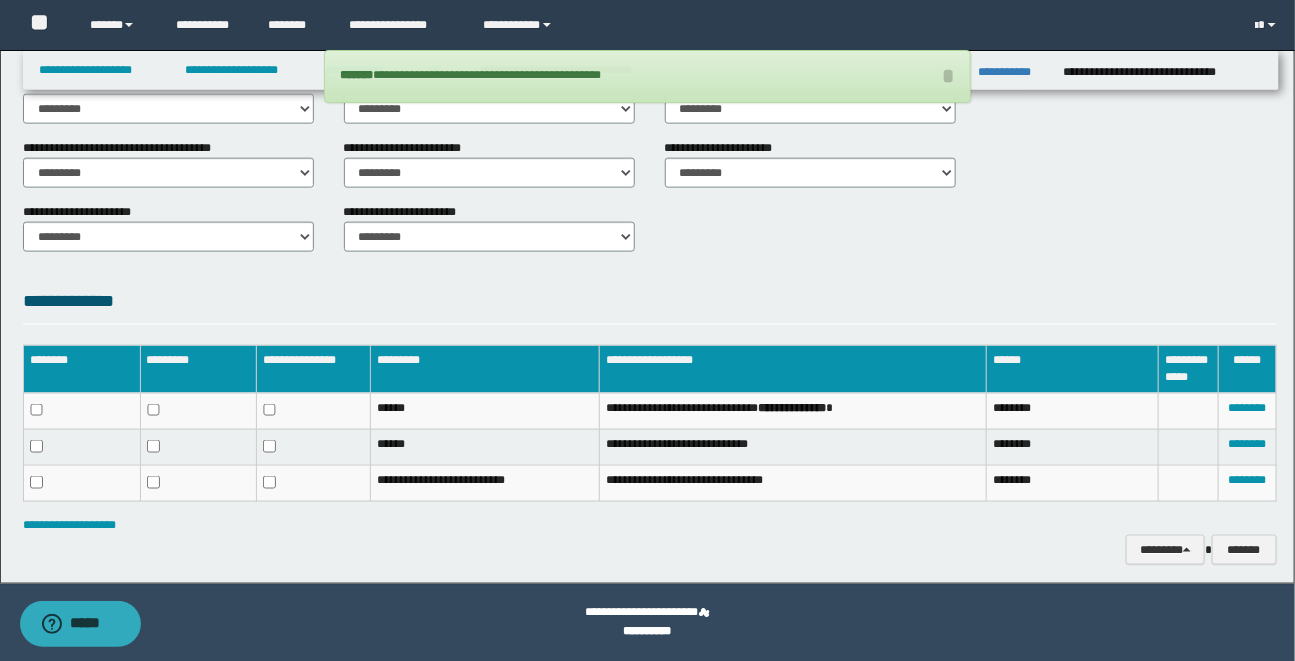 click on "**********" at bounding box center (650, 235) 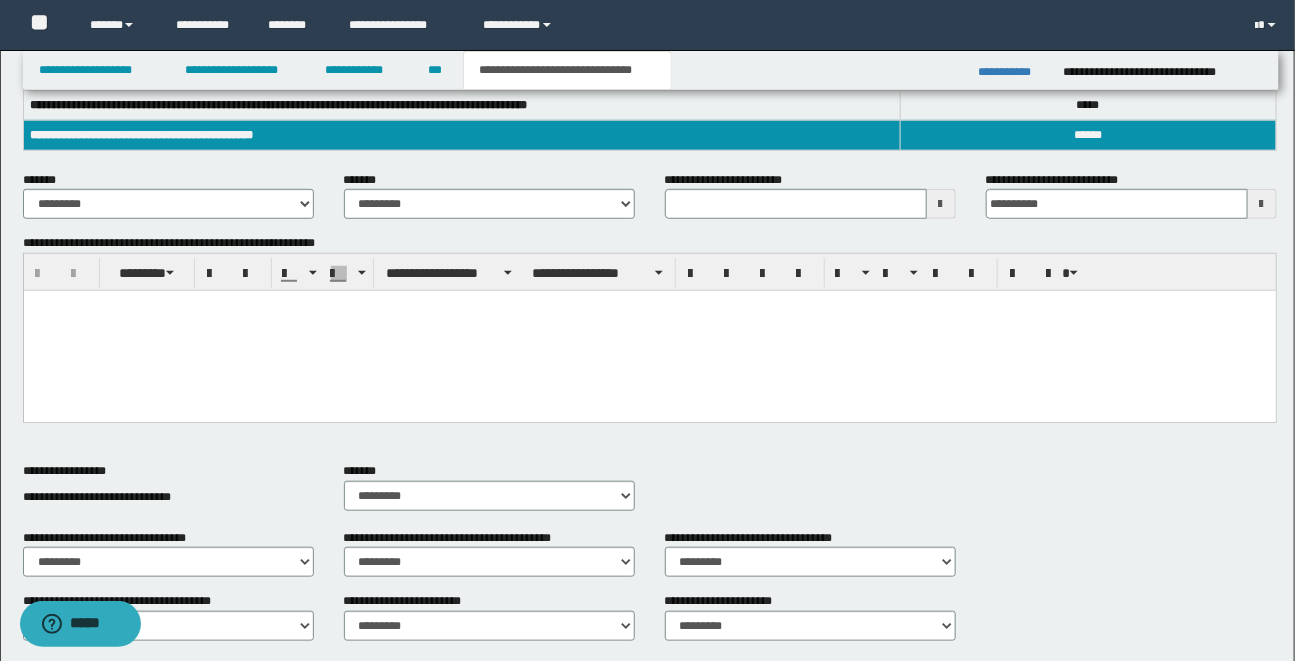 scroll, scrollTop: 350, scrollLeft: 0, axis: vertical 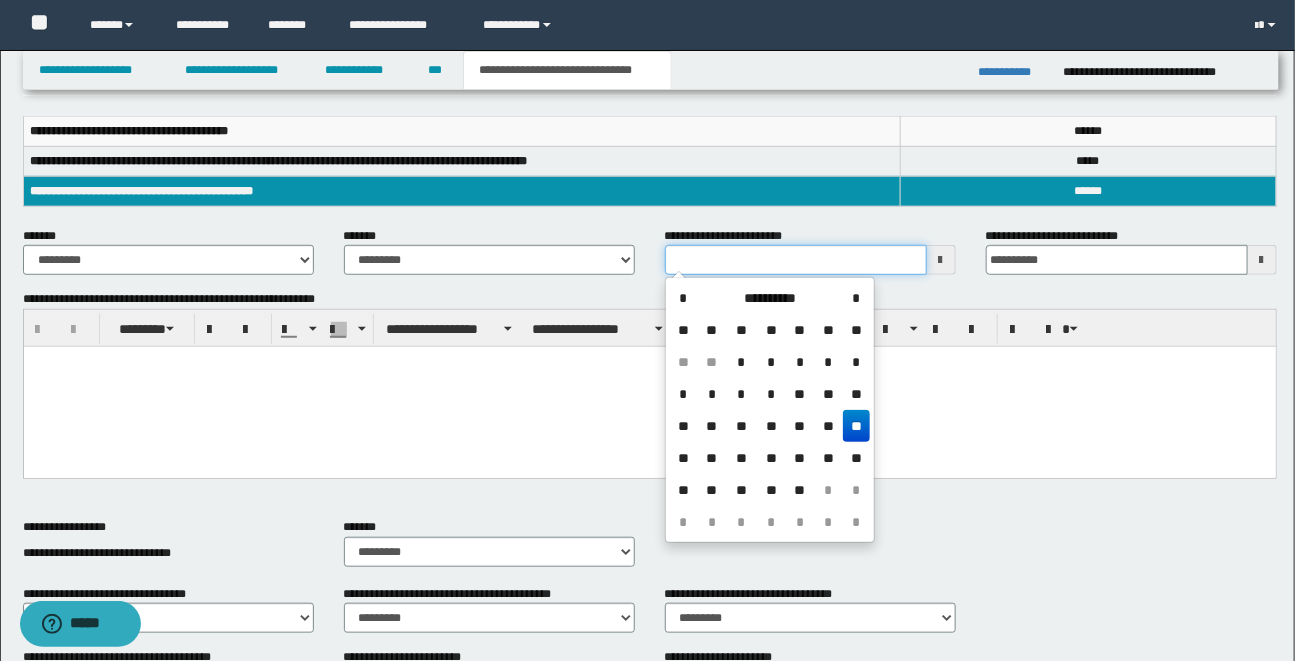 drag, startPoint x: 665, startPoint y: 259, endPoint x: 797, endPoint y: 260, distance: 132.00378 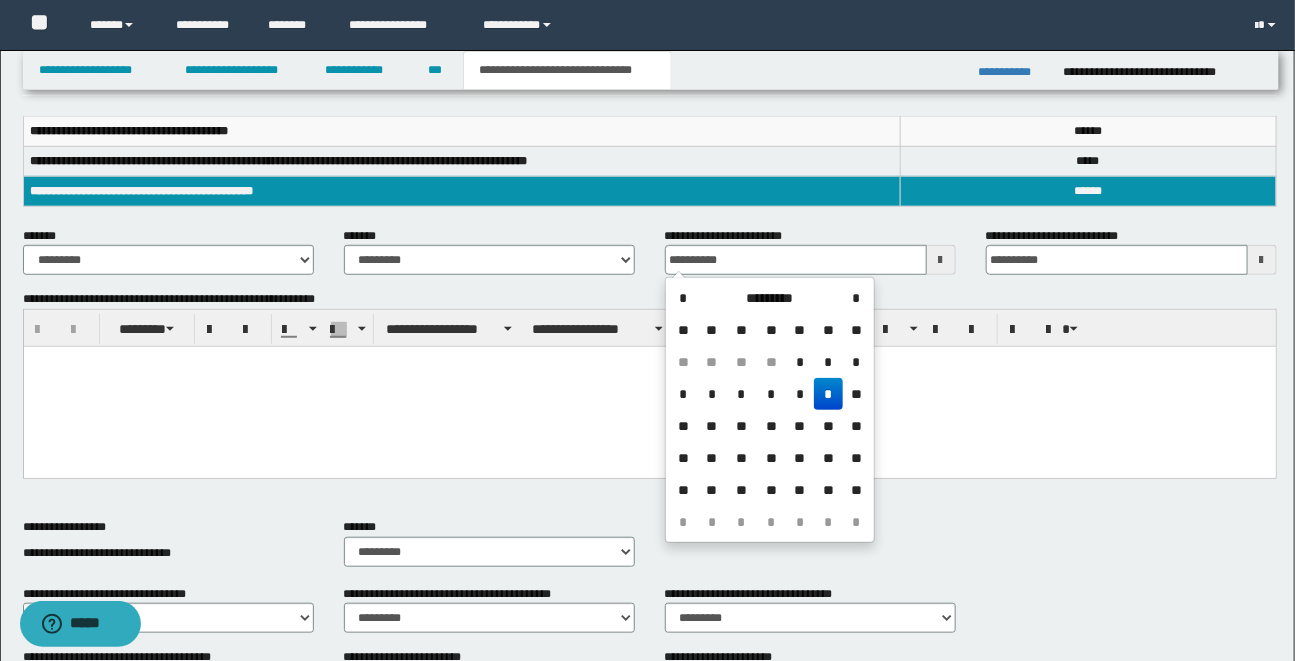 drag, startPoint x: 826, startPoint y: 389, endPoint x: 803, endPoint y: 42, distance: 347.7614 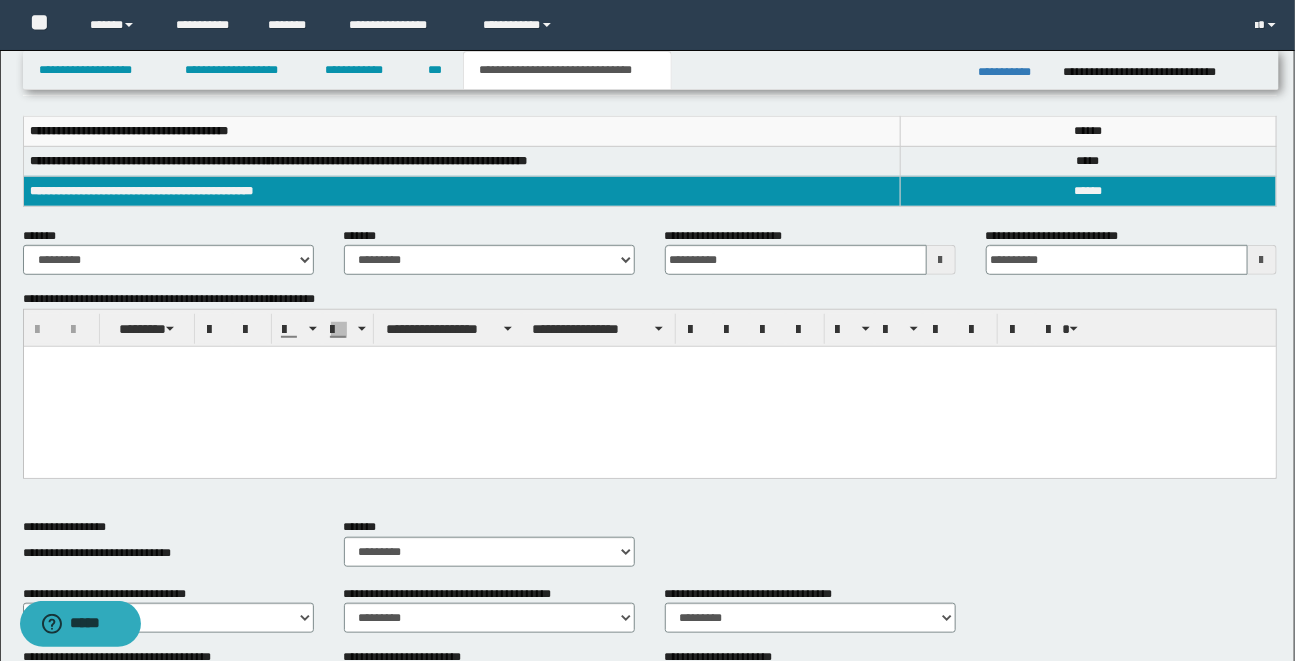 click at bounding box center (649, 387) 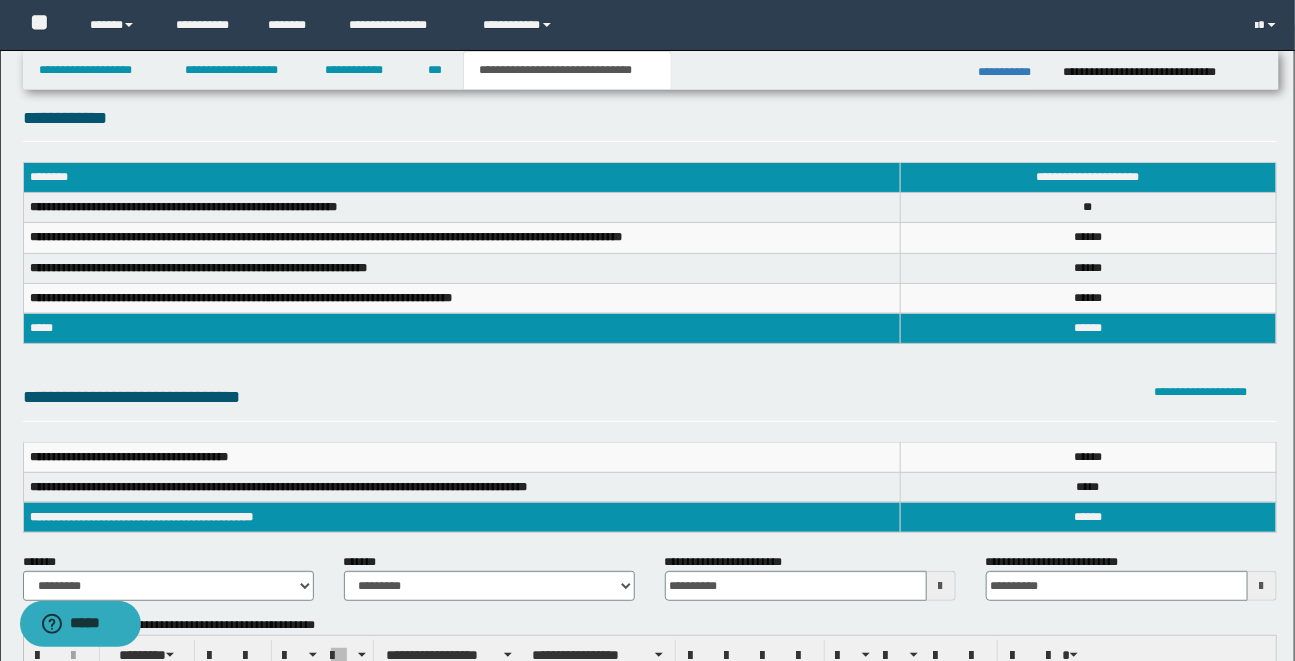 scroll, scrollTop: 0, scrollLeft: 0, axis: both 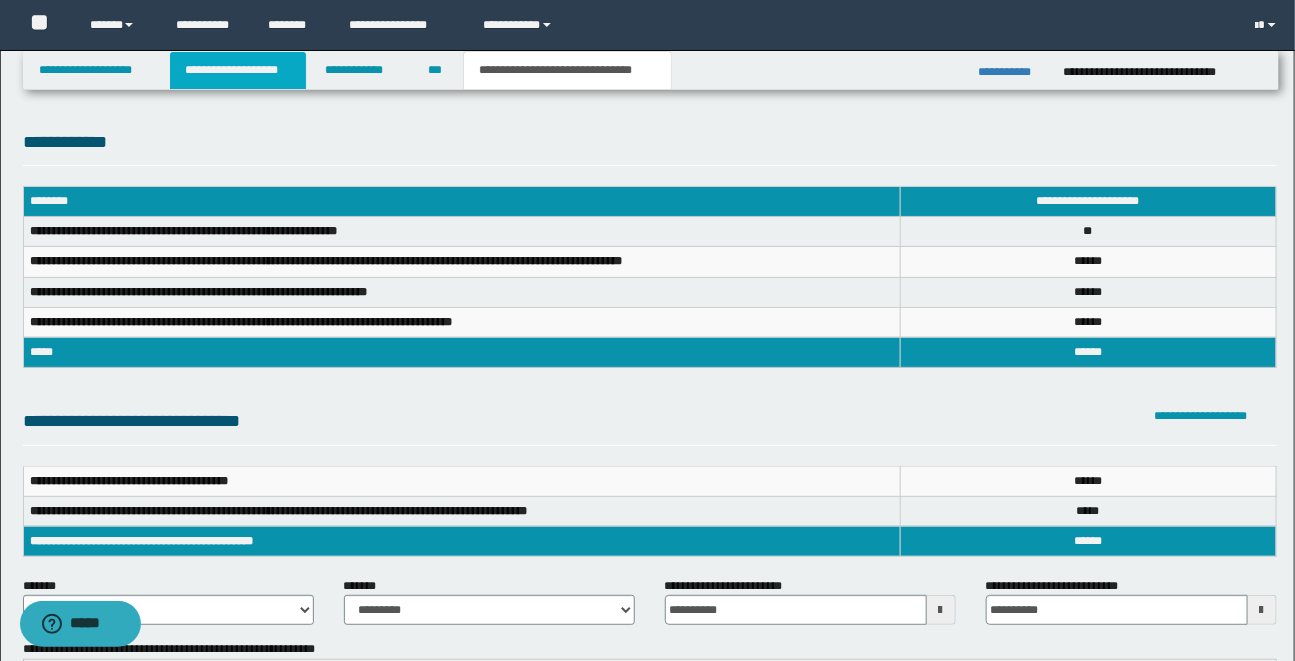 click on "**********" at bounding box center [238, 70] 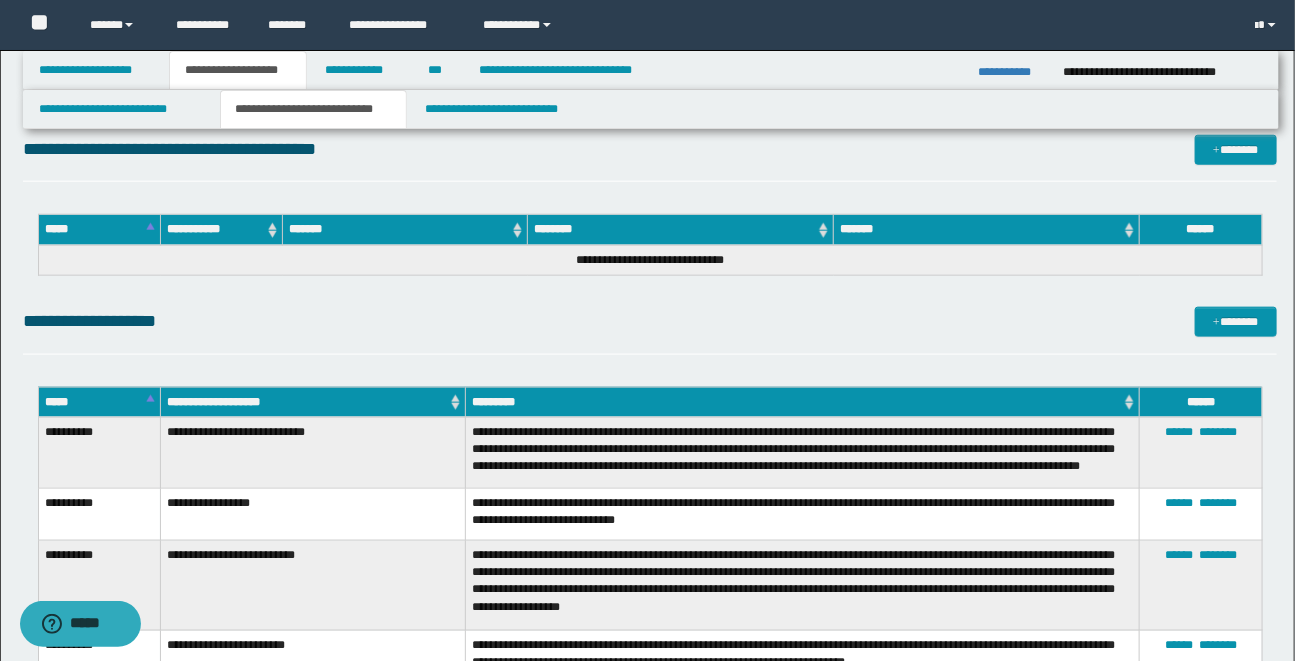 scroll, scrollTop: 3336, scrollLeft: 0, axis: vertical 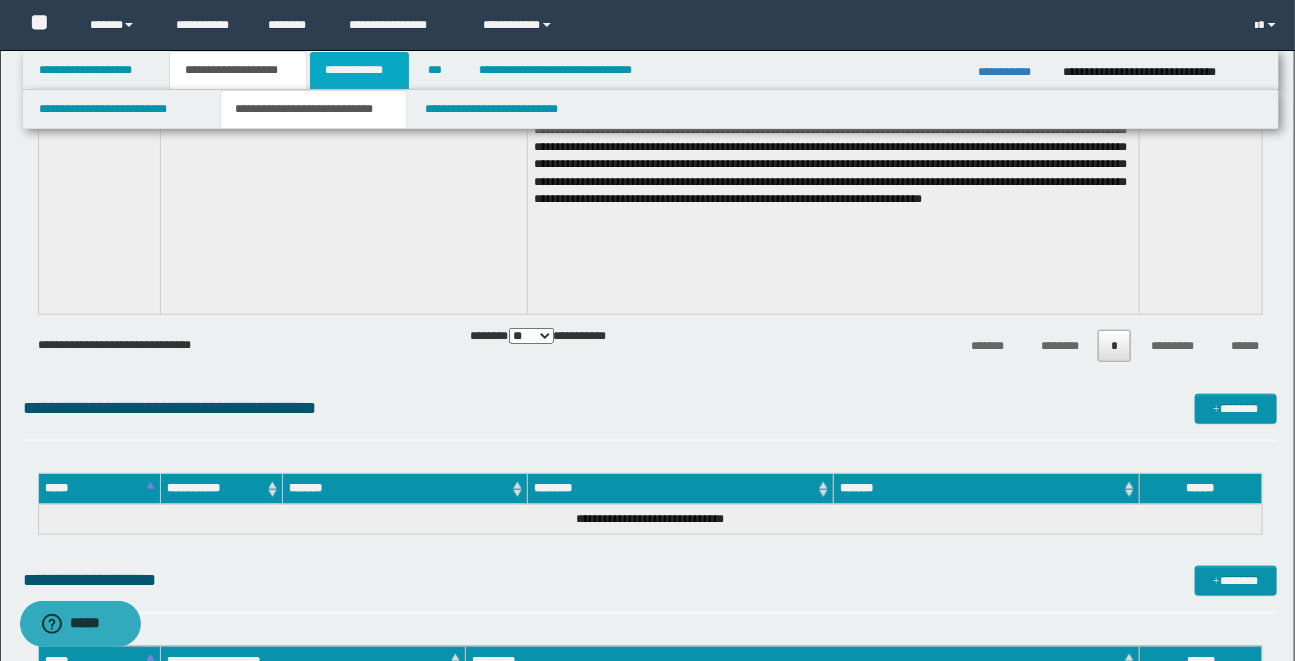 click on "**********" at bounding box center [359, 70] 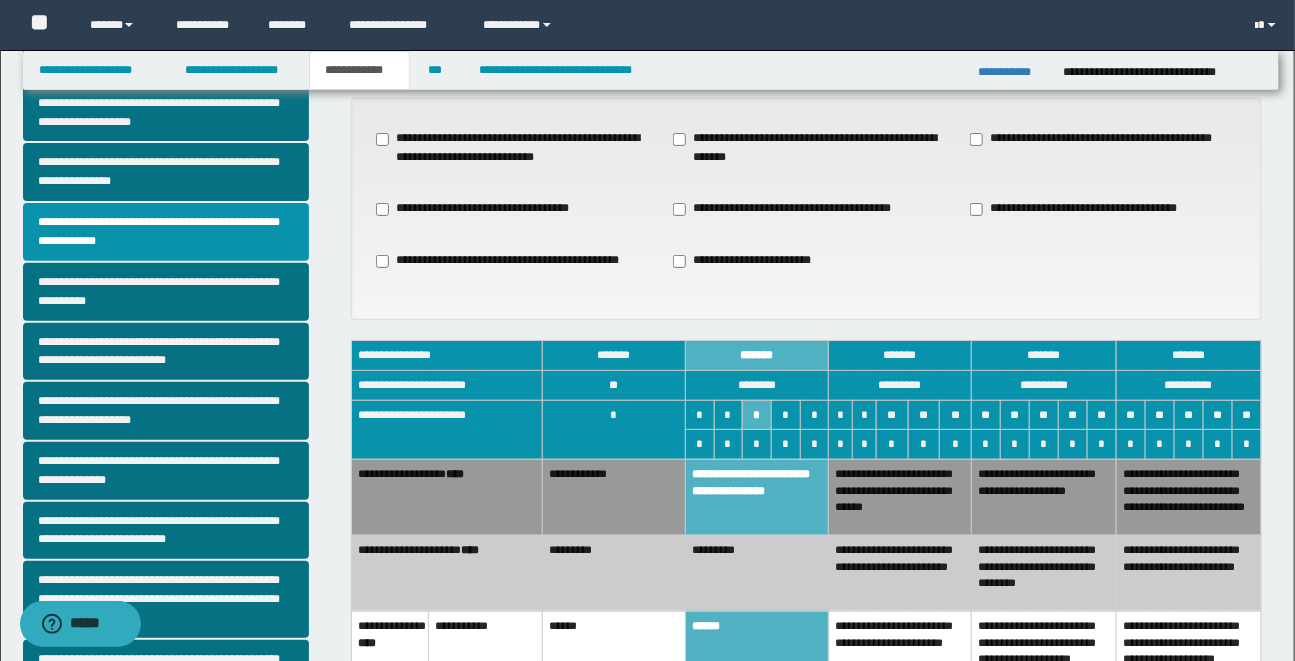 scroll, scrollTop: 0, scrollLeft: 0, axis: both 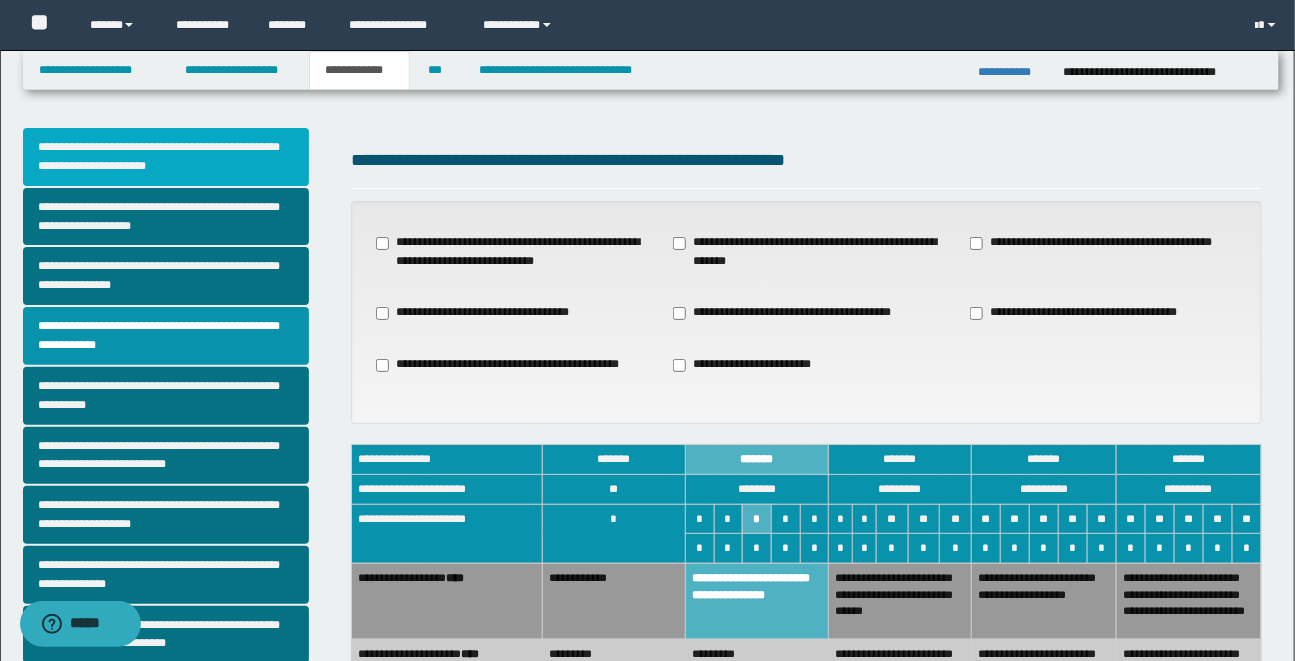 click on "**********" at bounding box center [166, 157] 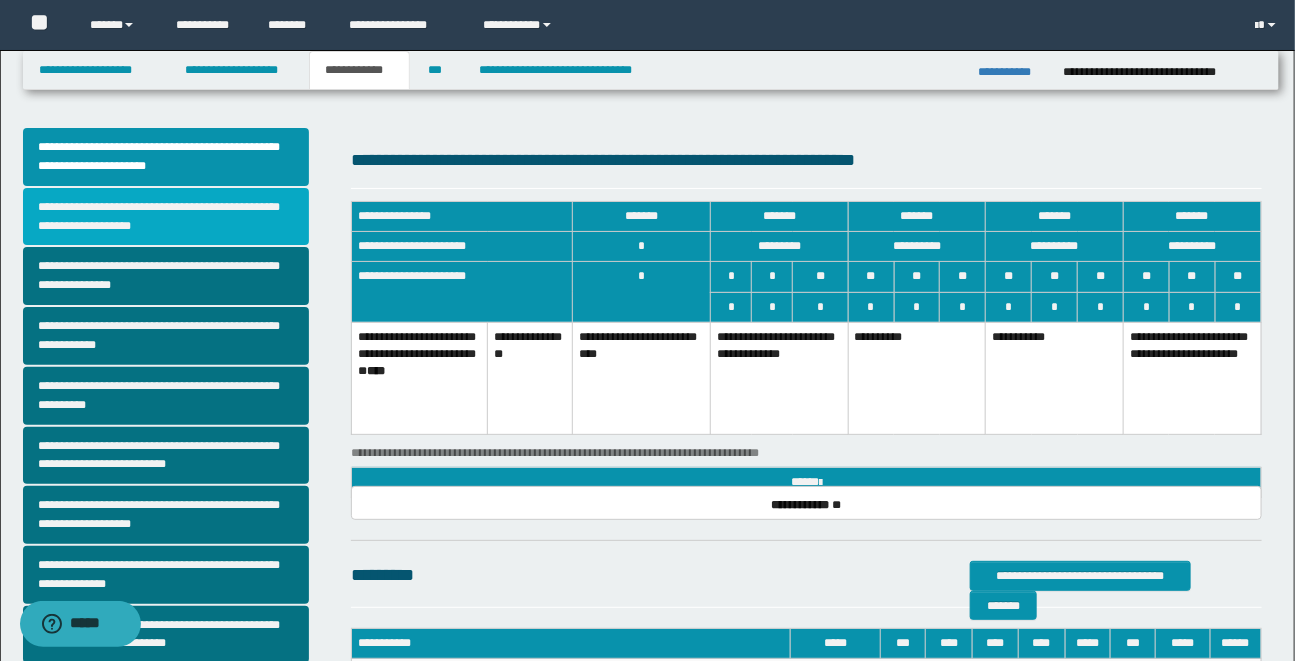 click on "**********" at bounding box center (166, 217) 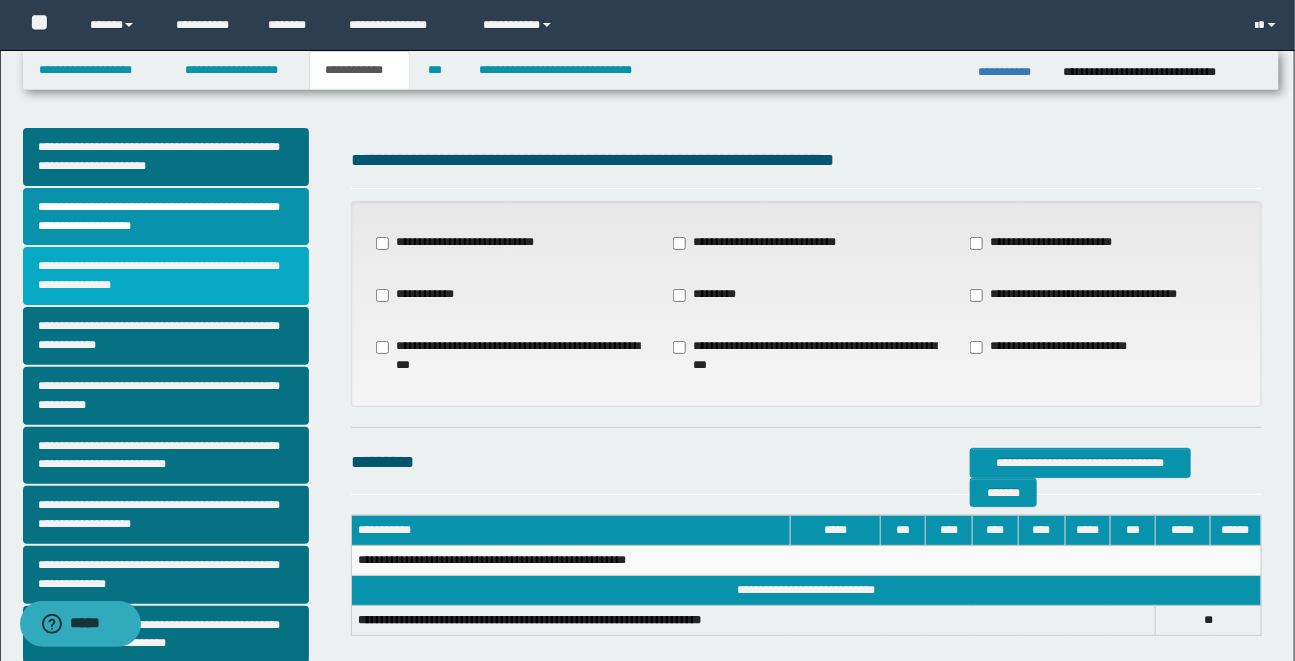 click on "**********" at bounding box center [166, 276] 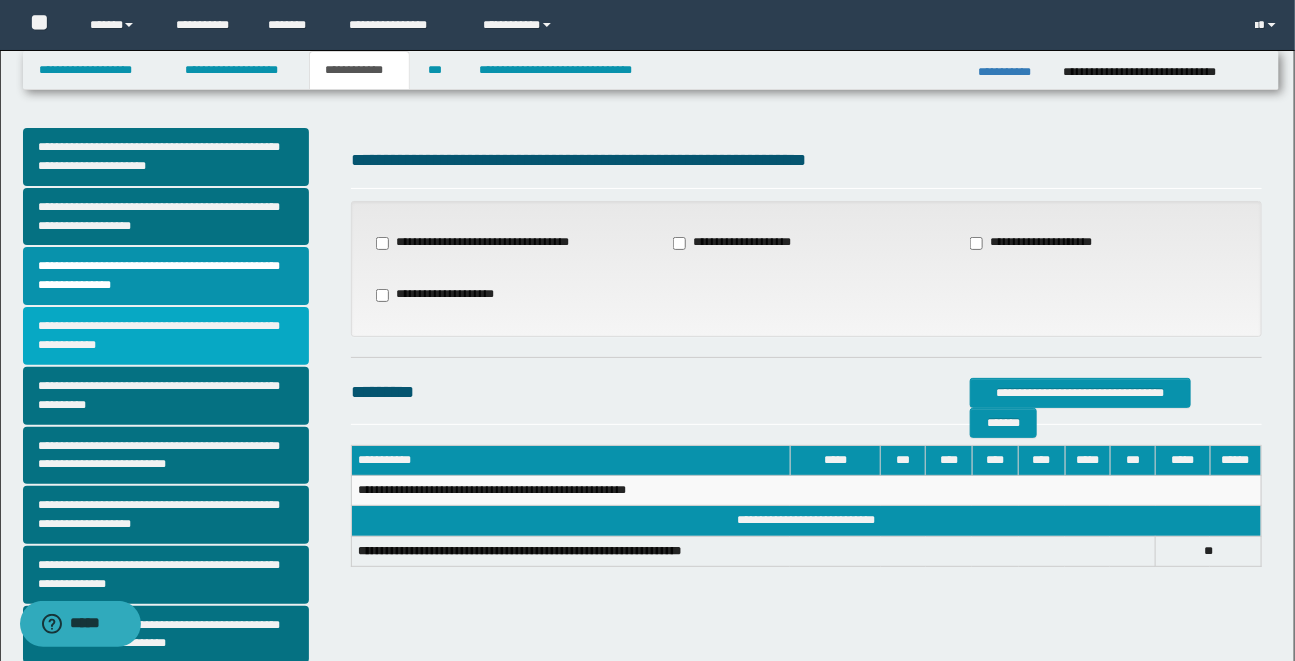 click on "**********" at bounding box center [166, 336] 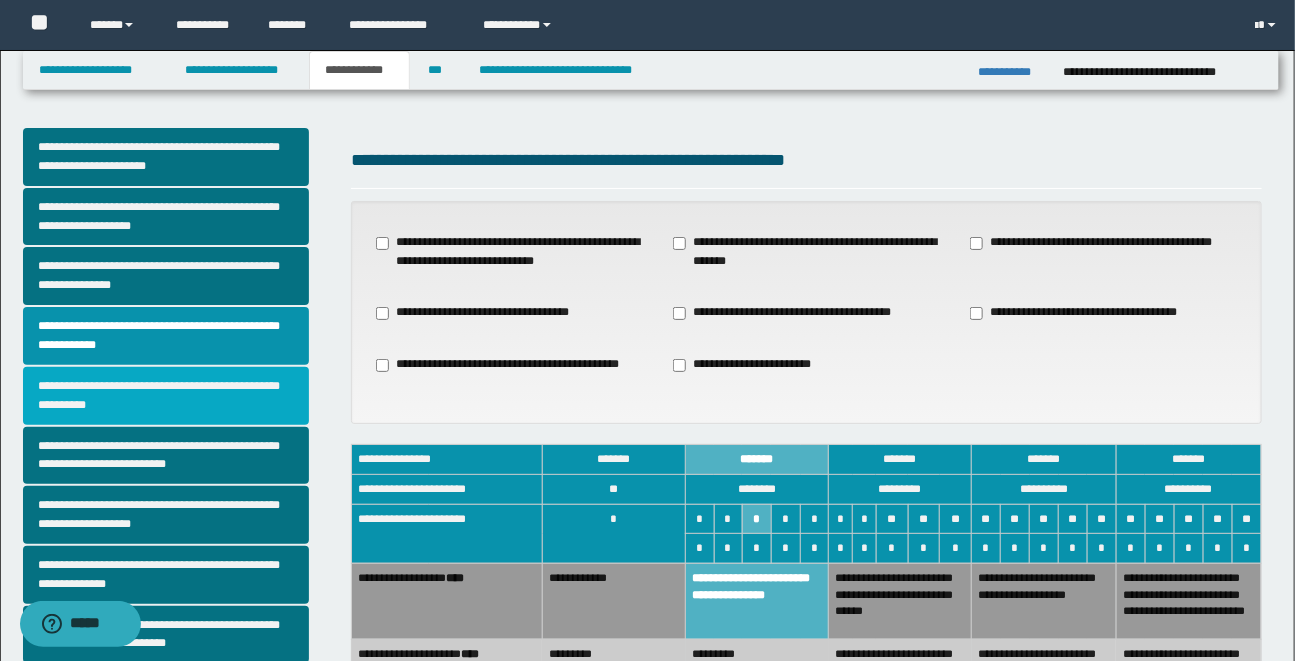 click on "**********" at bounding box center [166, 396] 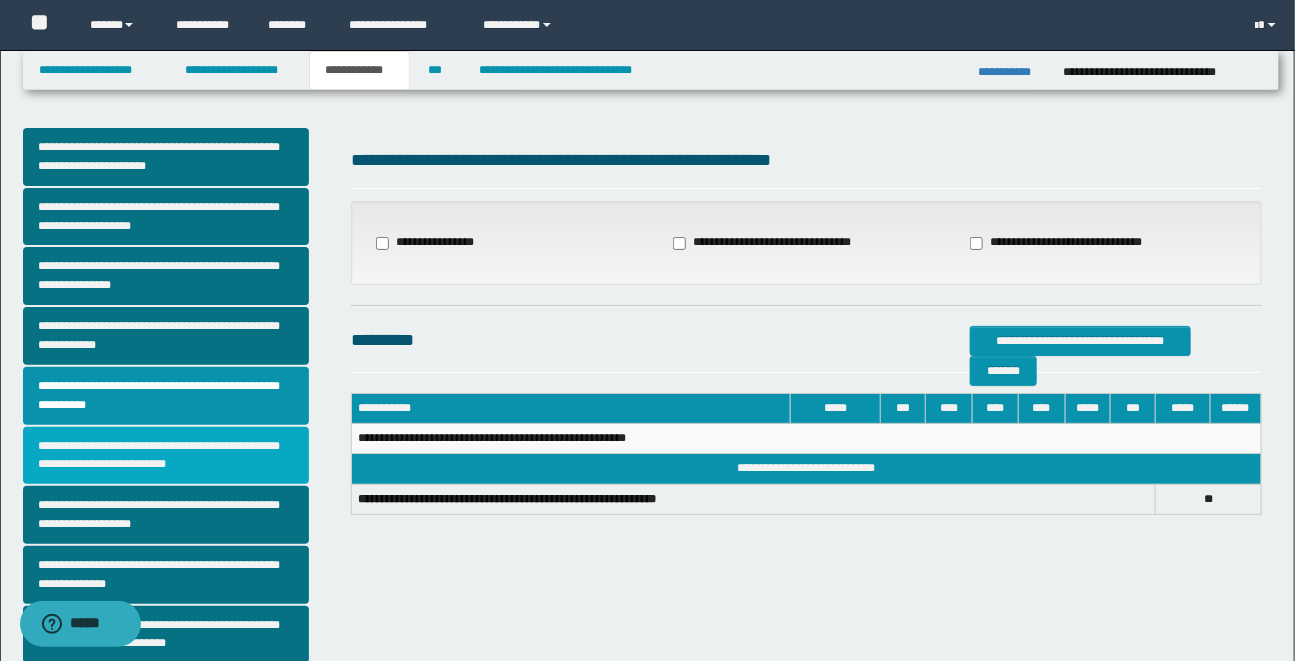 click on "**********" at bounding box center [166, 456] 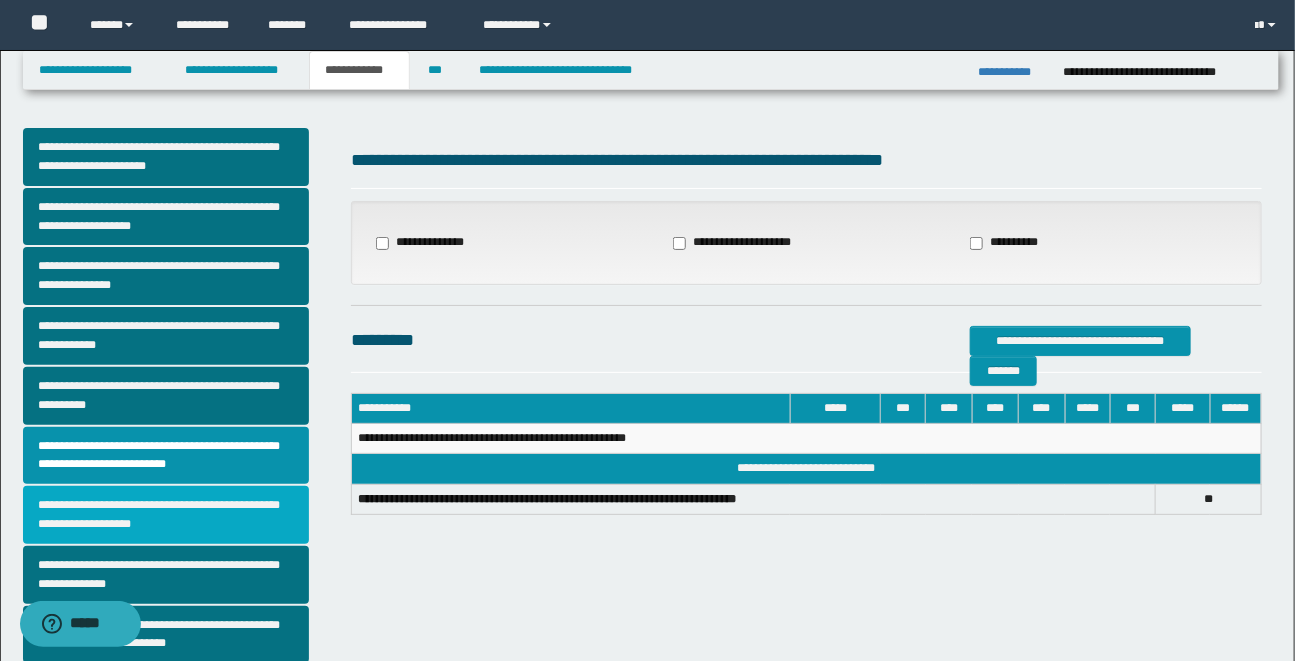 click on "**********" at bounding box center (166, 515) 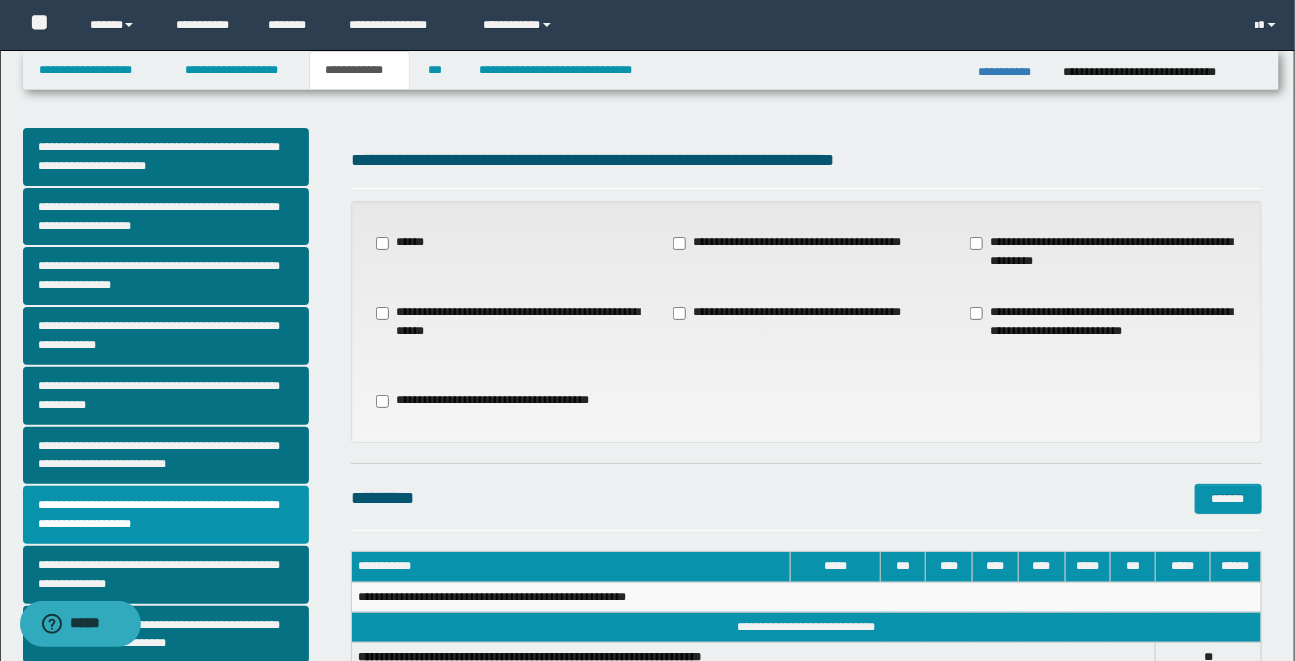 click on "**********" at bounding box center (180, 584) 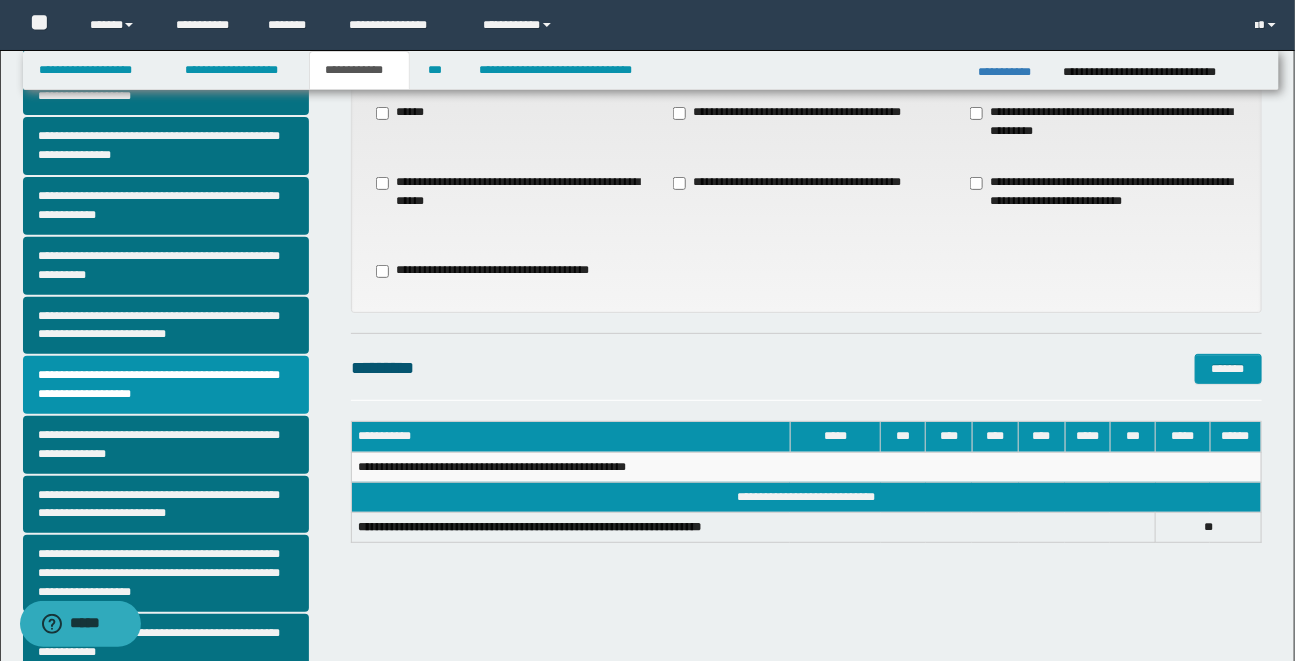 scroll, scrollTop: 181, scrollLeft: 0, axis: vertical 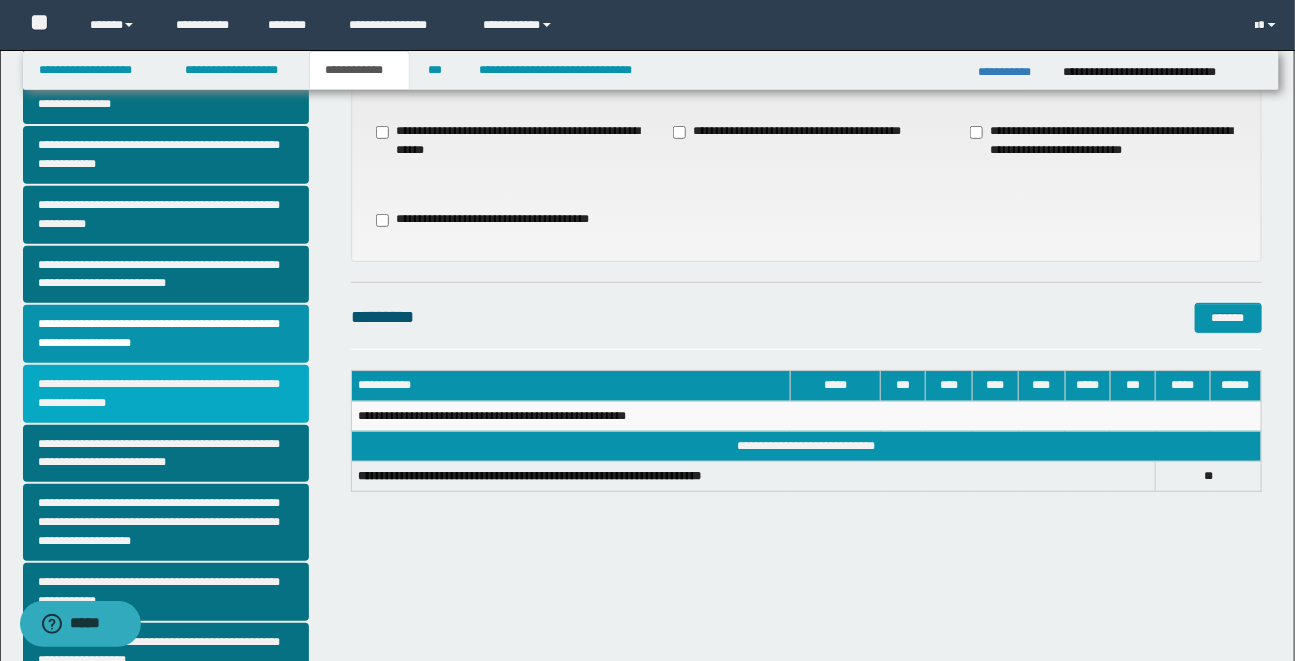 click on "**********" at bounding box center [166, 394] 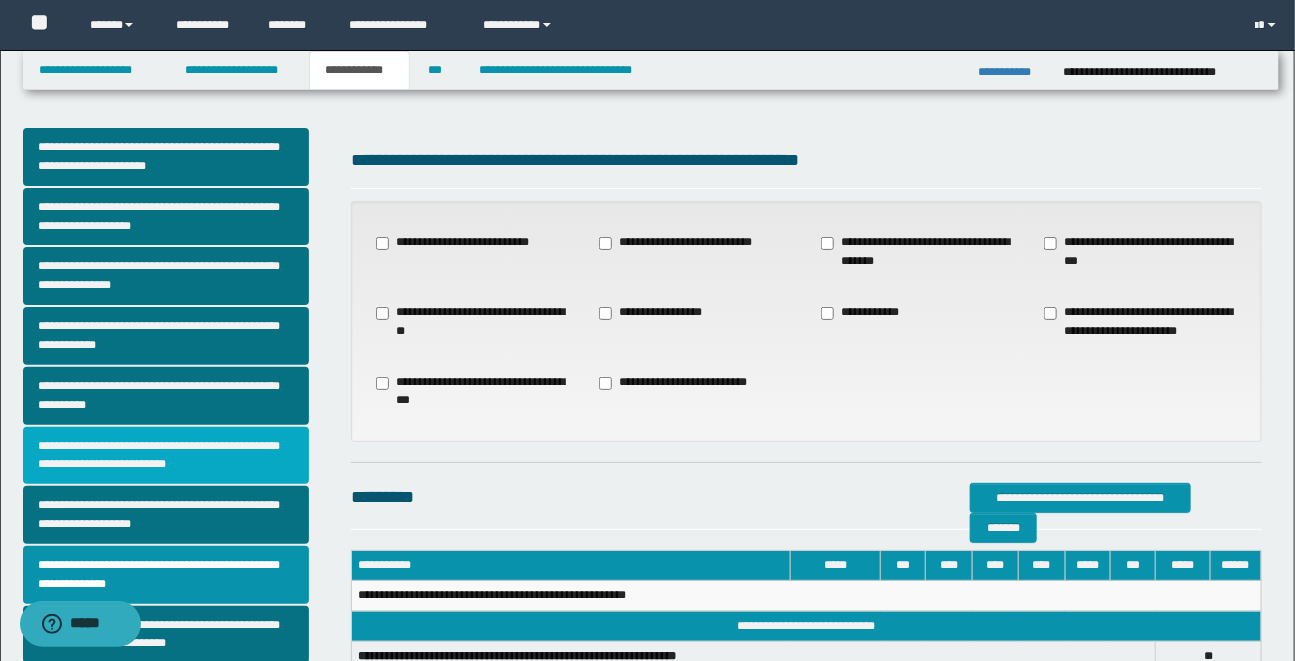 click on "**********" at bounding box center (166, 456) 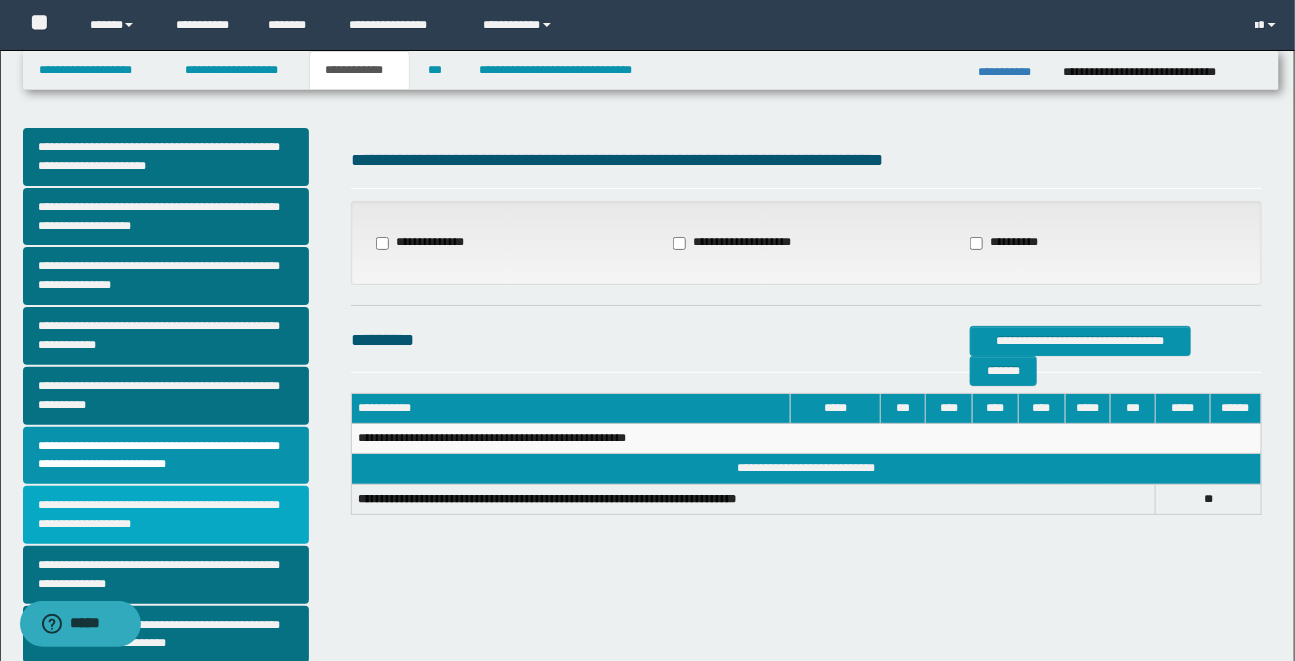 click on "**********" at bounding box center (166, 515) 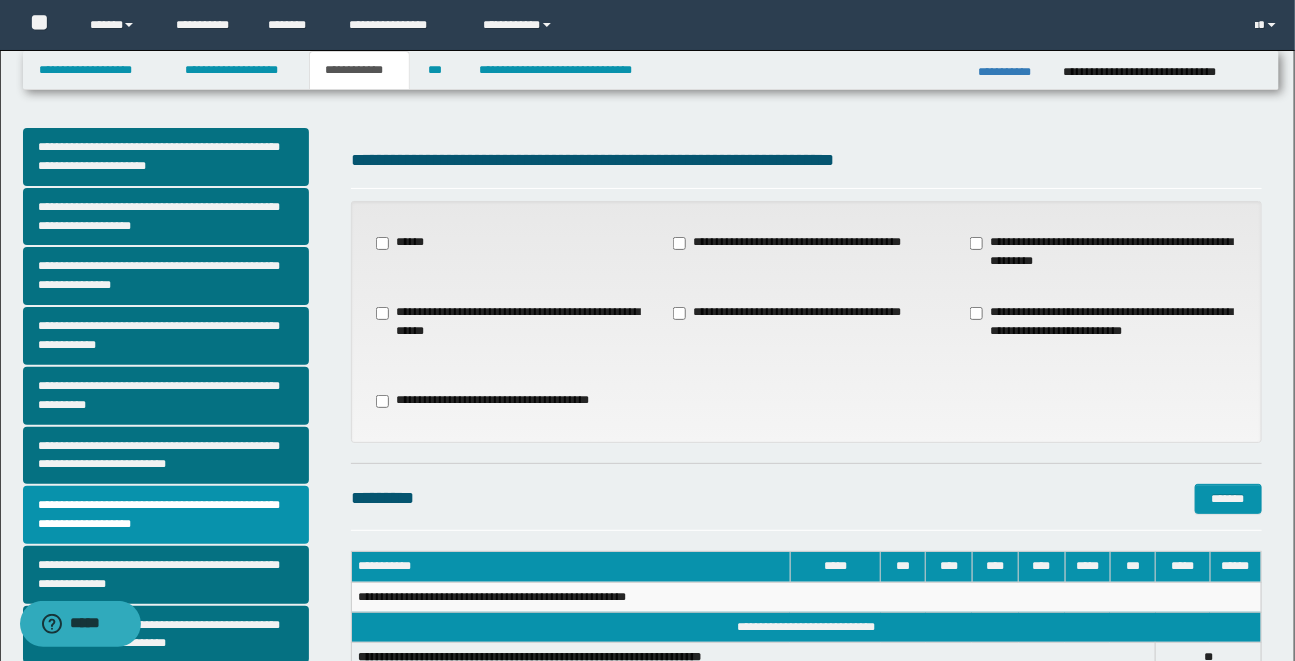 click on "**********" at bounding box center [180, 584] 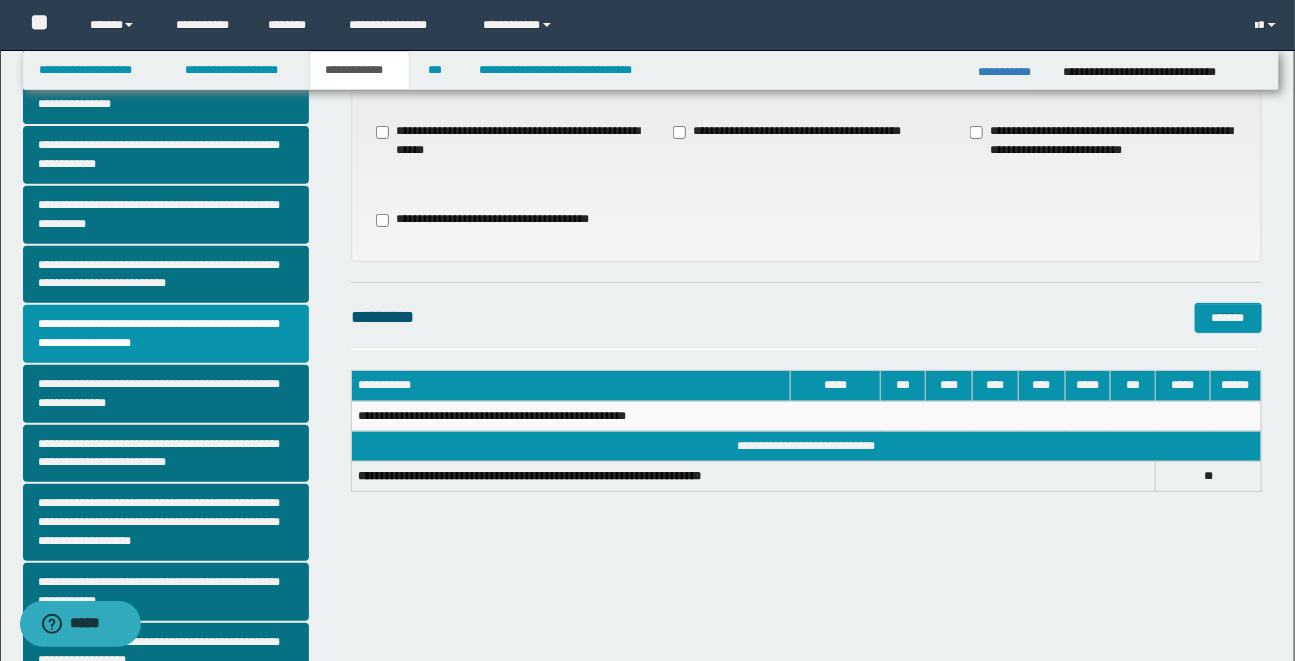scroll, scrollTop: 218, scrollLeft: 0, axis: vertical 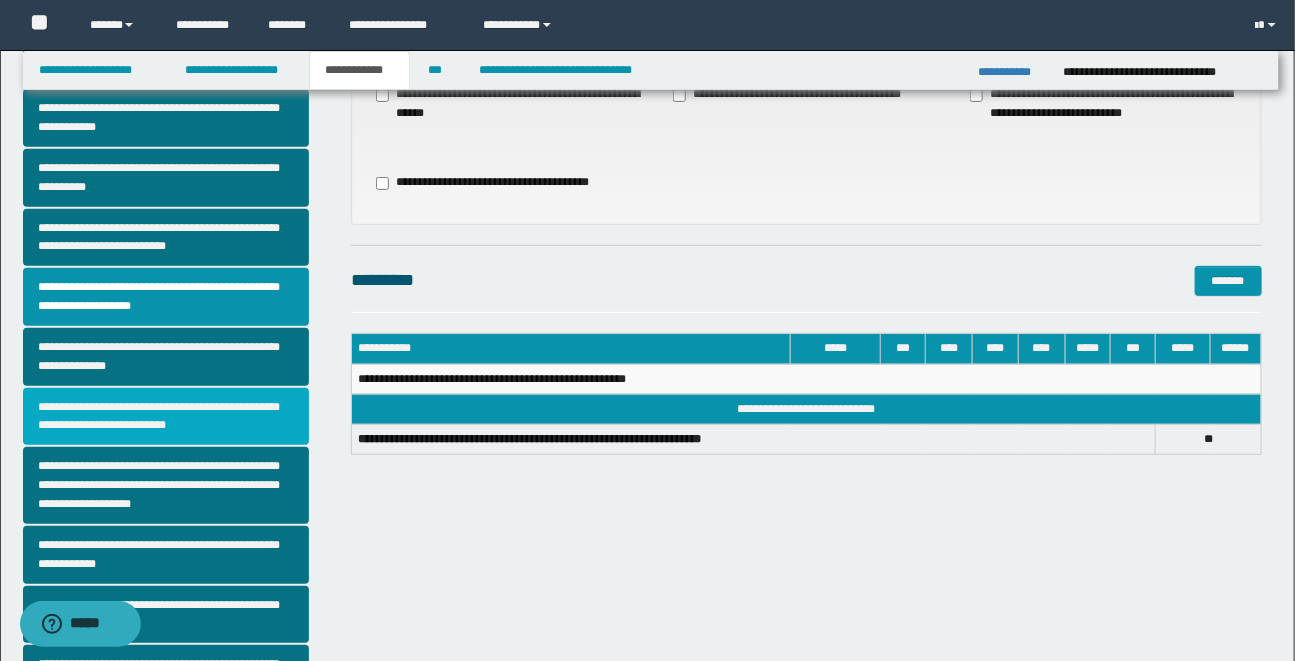 click on "**********" at bounding box center (166, 417) 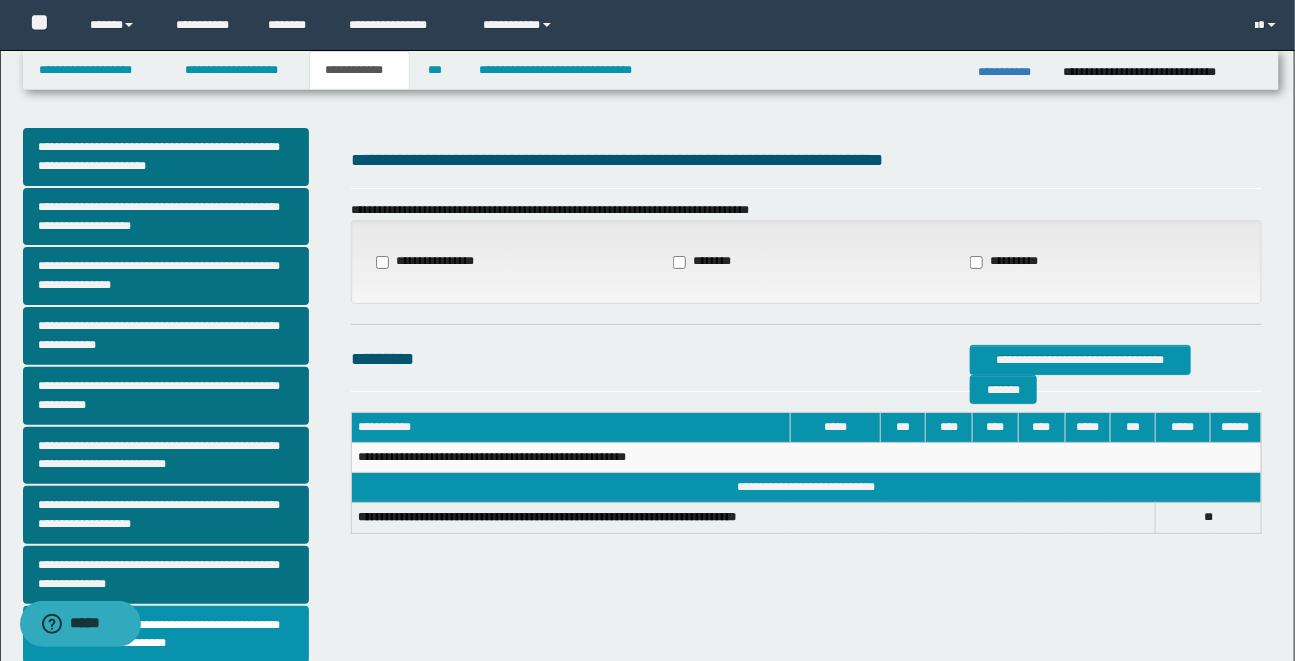 click on "**********" at bounding box center [180, 584] 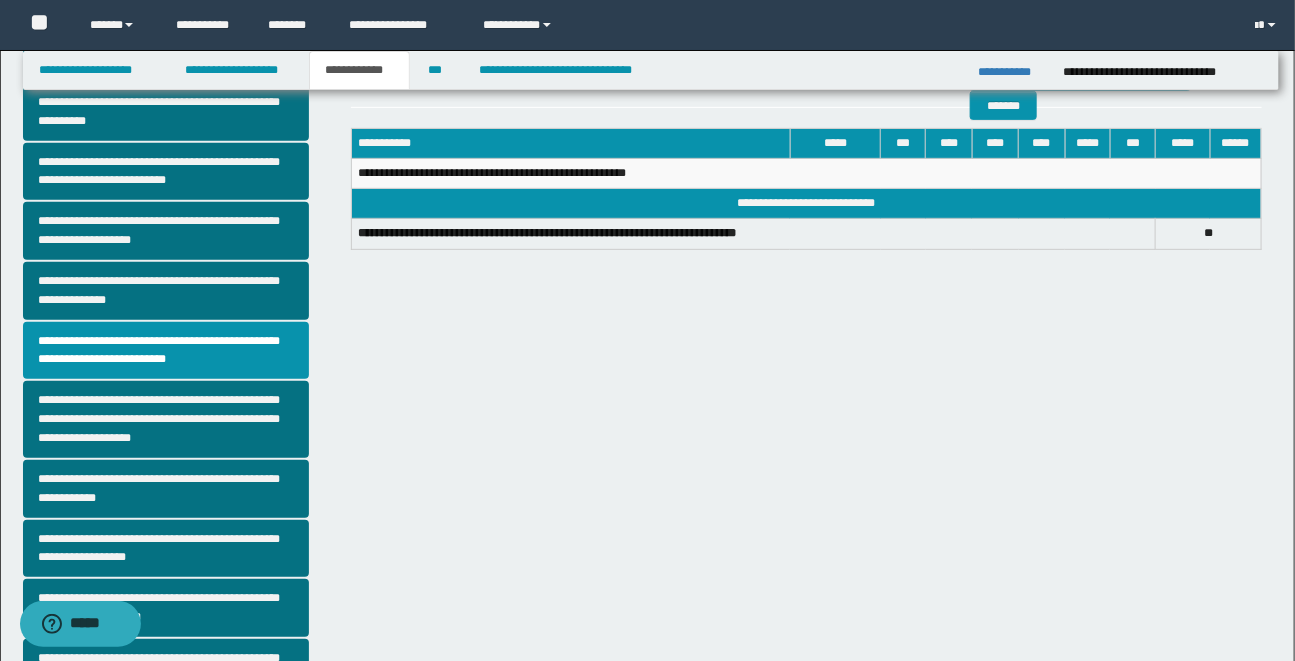scroll, scrollTop: 290, scrollLeft: 0, axis: vertical 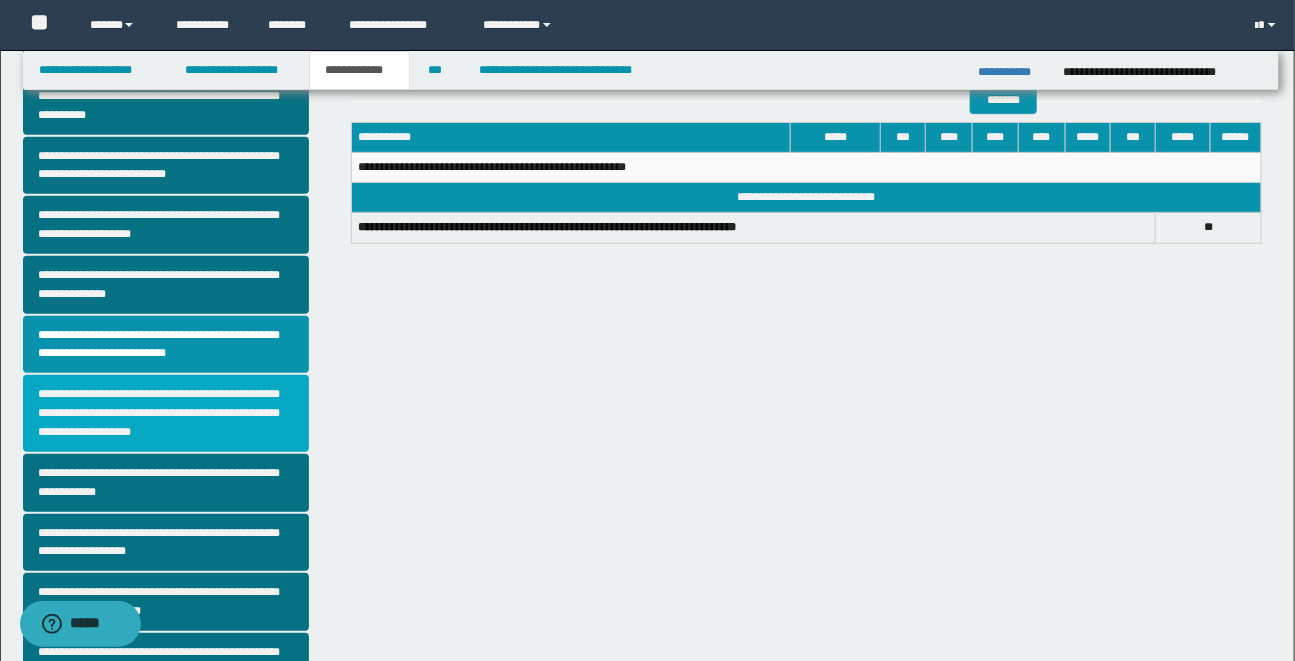 click on "**********" at bounding box center (166, 413) 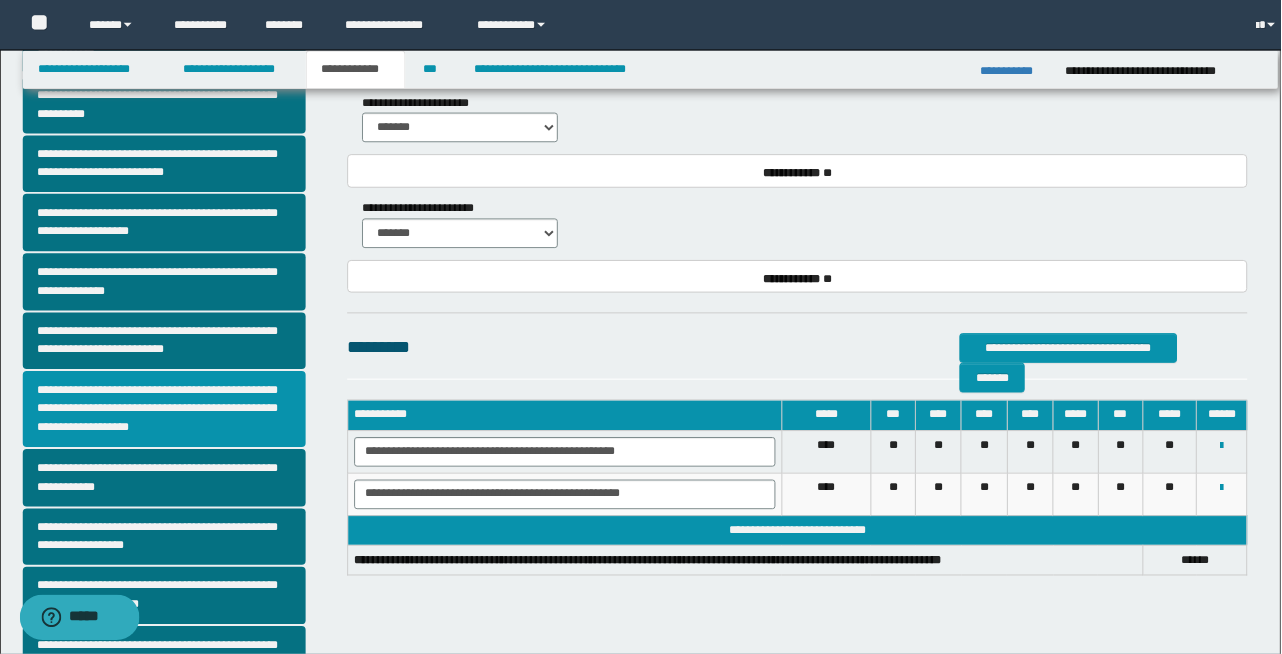 scroll, scrollTop: 0, scrollLeft: 0, axis: both 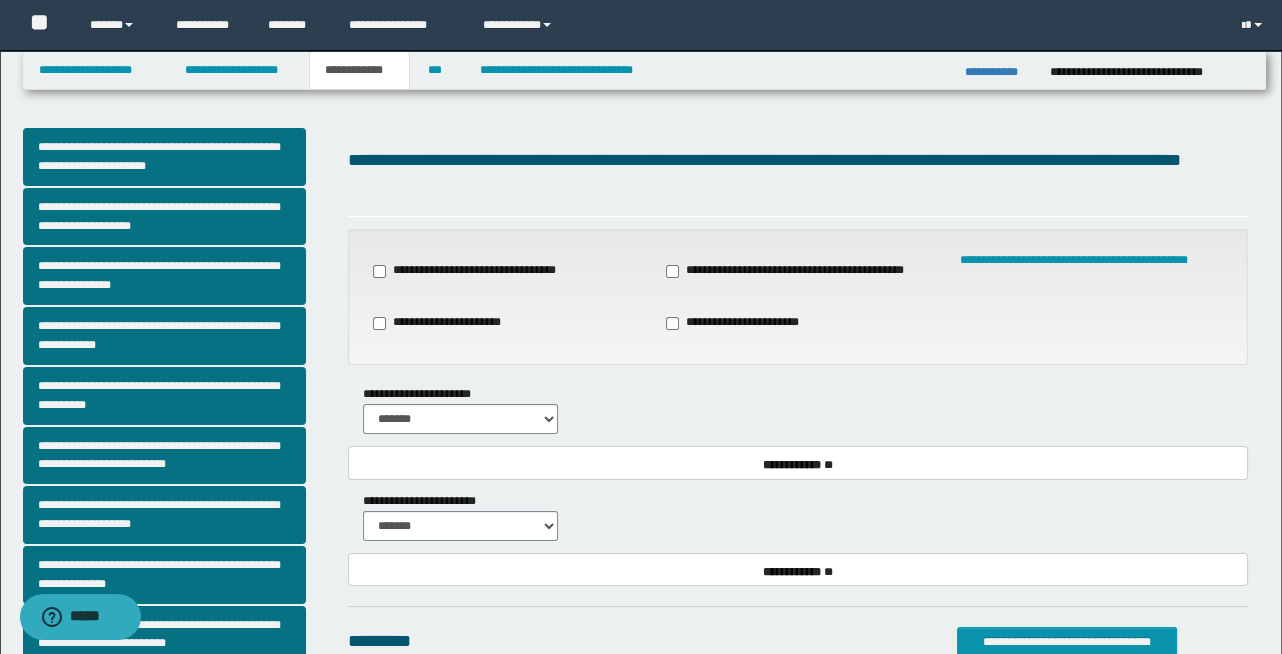 click on "**********" at bounding box center (178, 584) 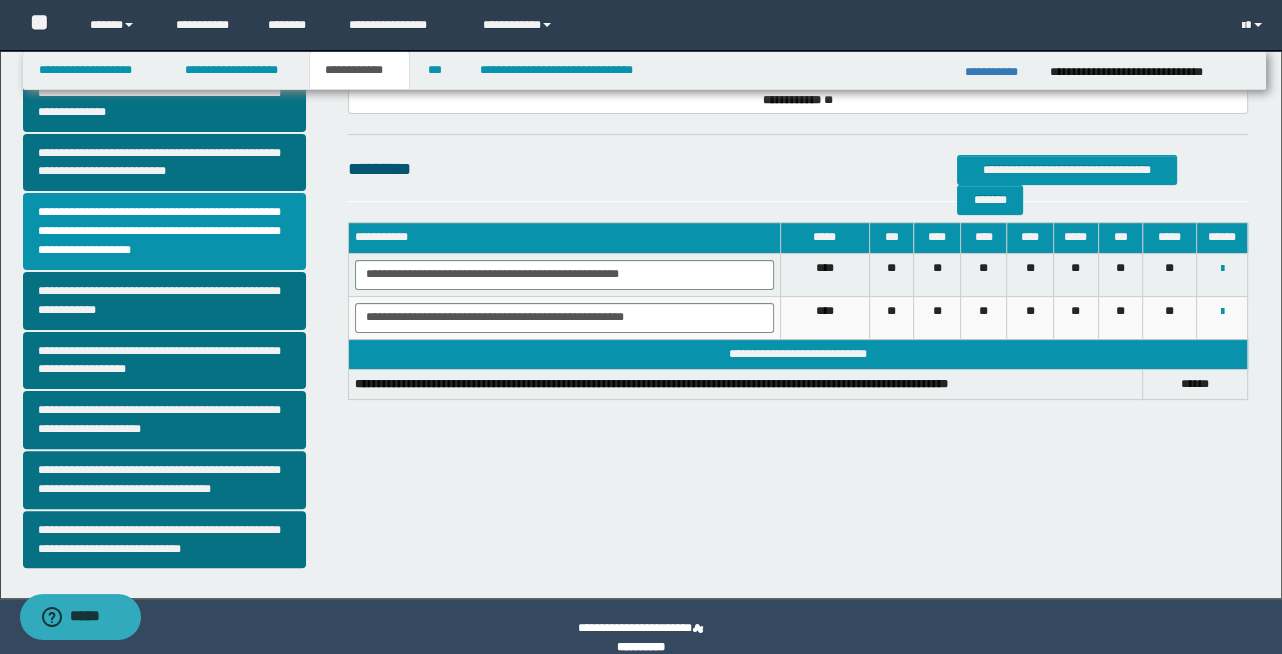 scroll, scrollTop: 494, scrollLeft: 0, axis: vertical 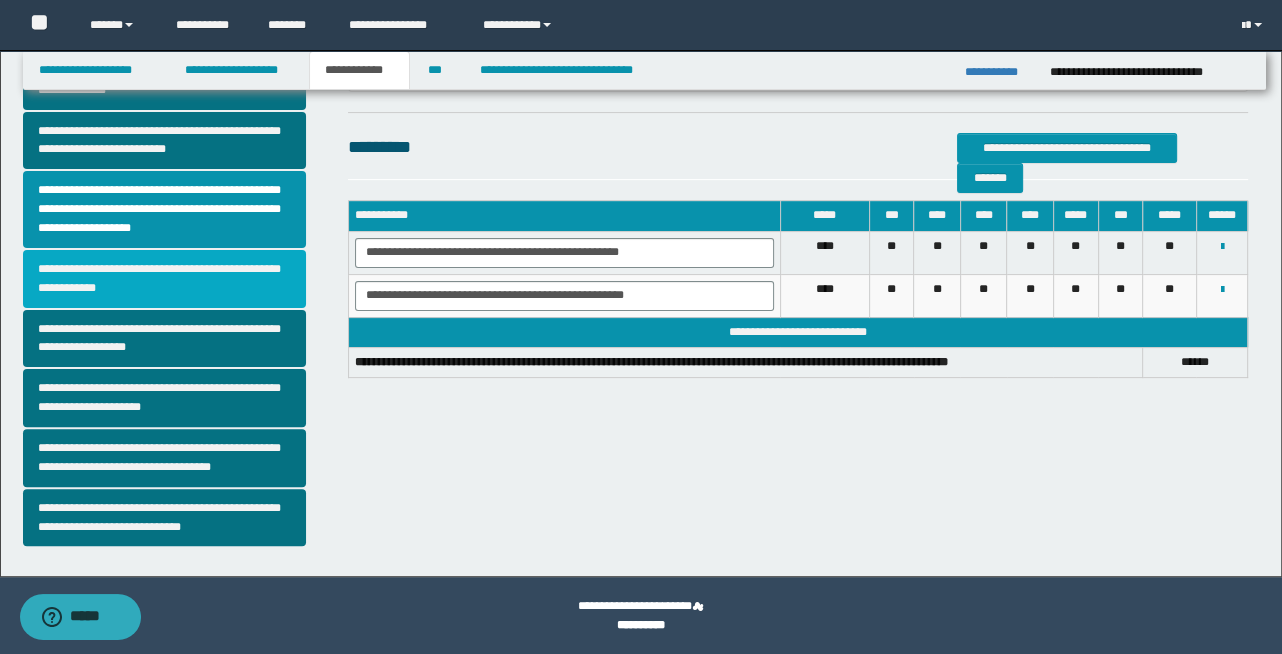 click on "**********" at bounding box center [164, 279] 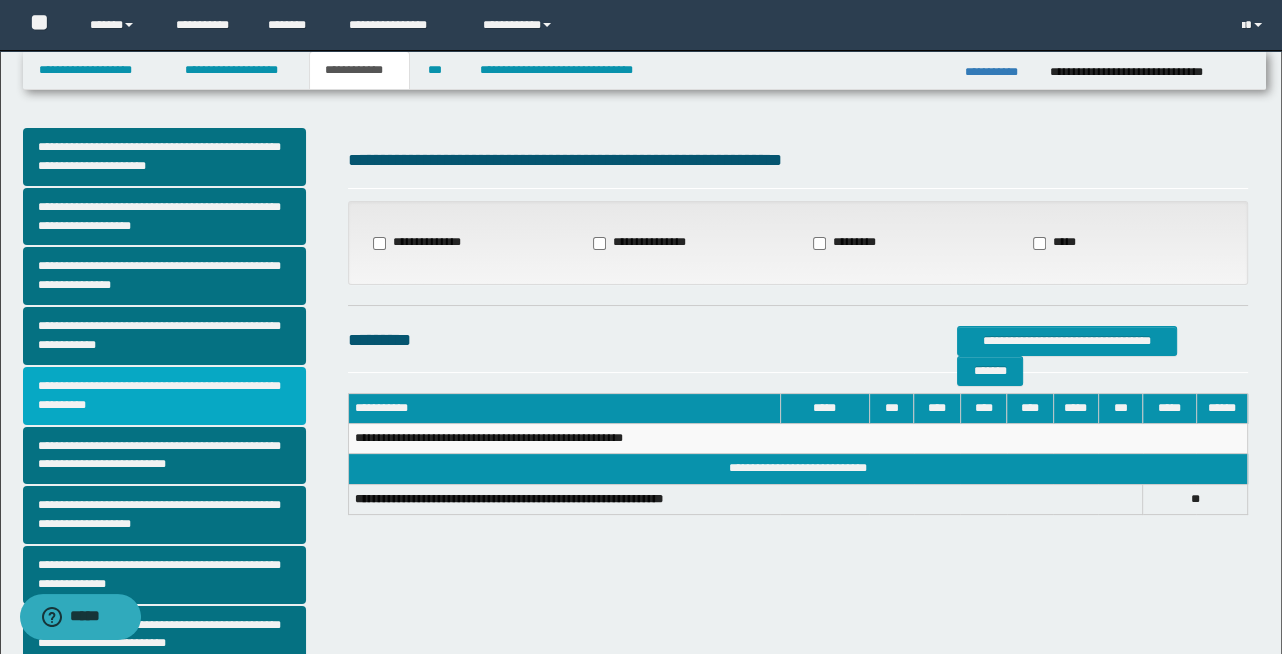 click on "**********" at bounding box center (164, 396) 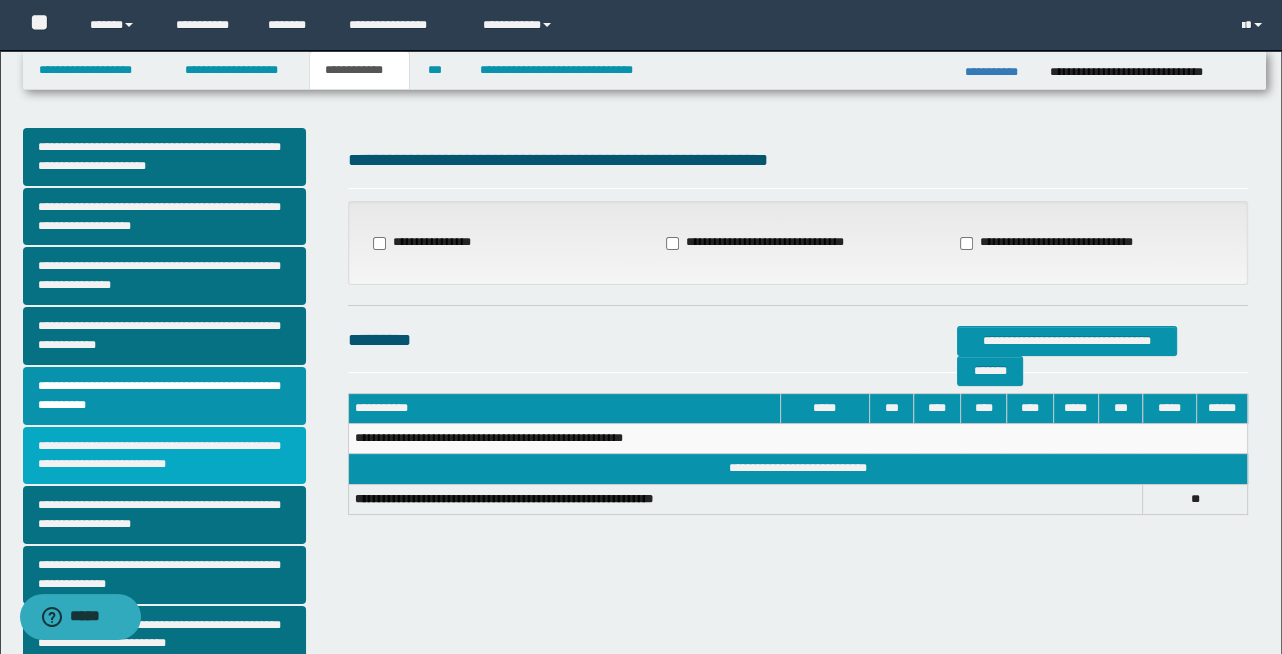 click on "**********" at bounding box center (164, 456) 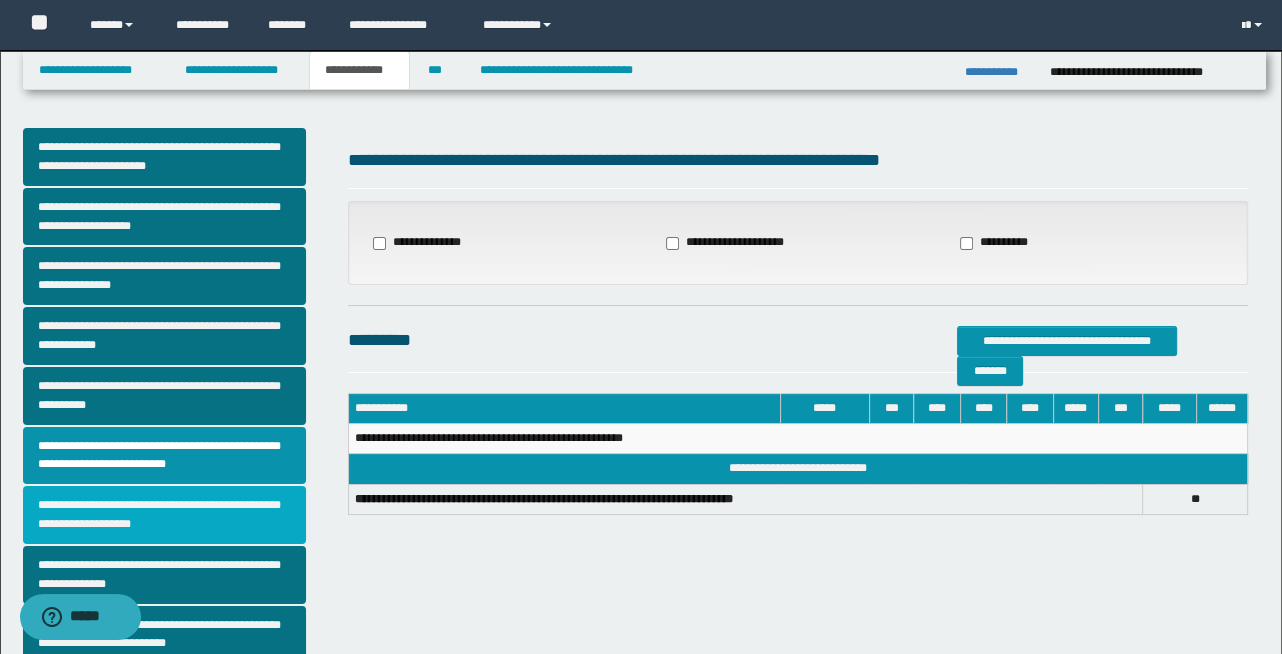 click on "**********" at bounding box center [164, 515] 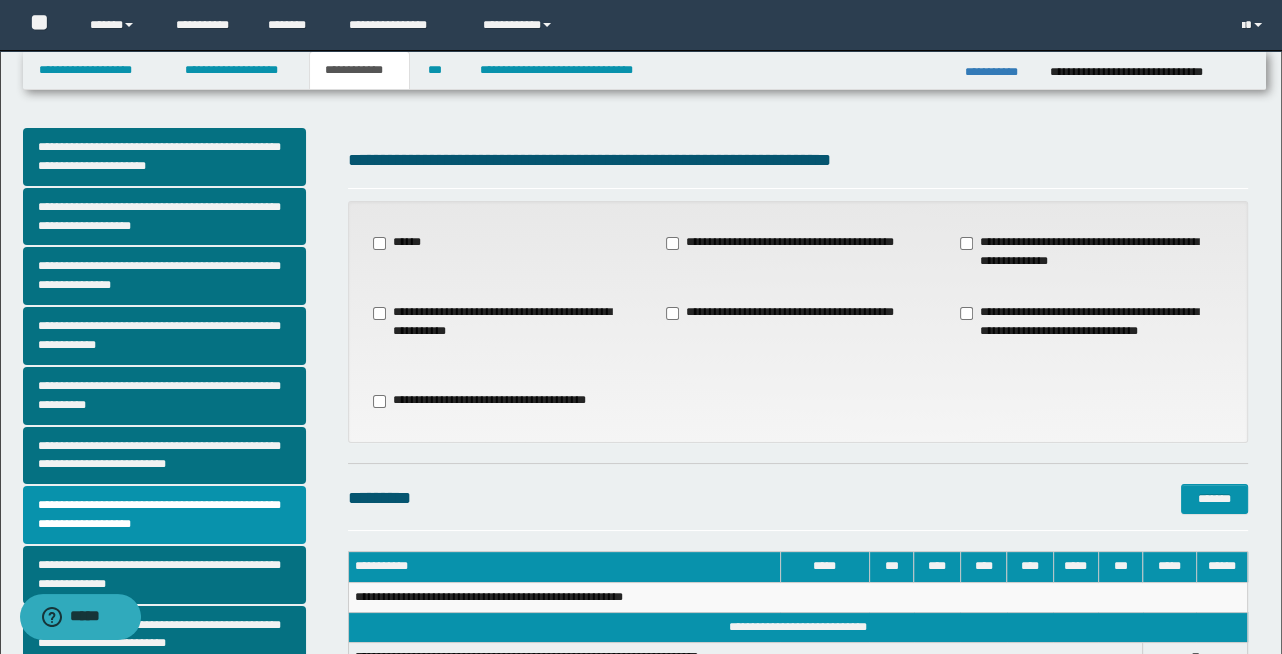 click on "**********" at bounding box center [178, 584] 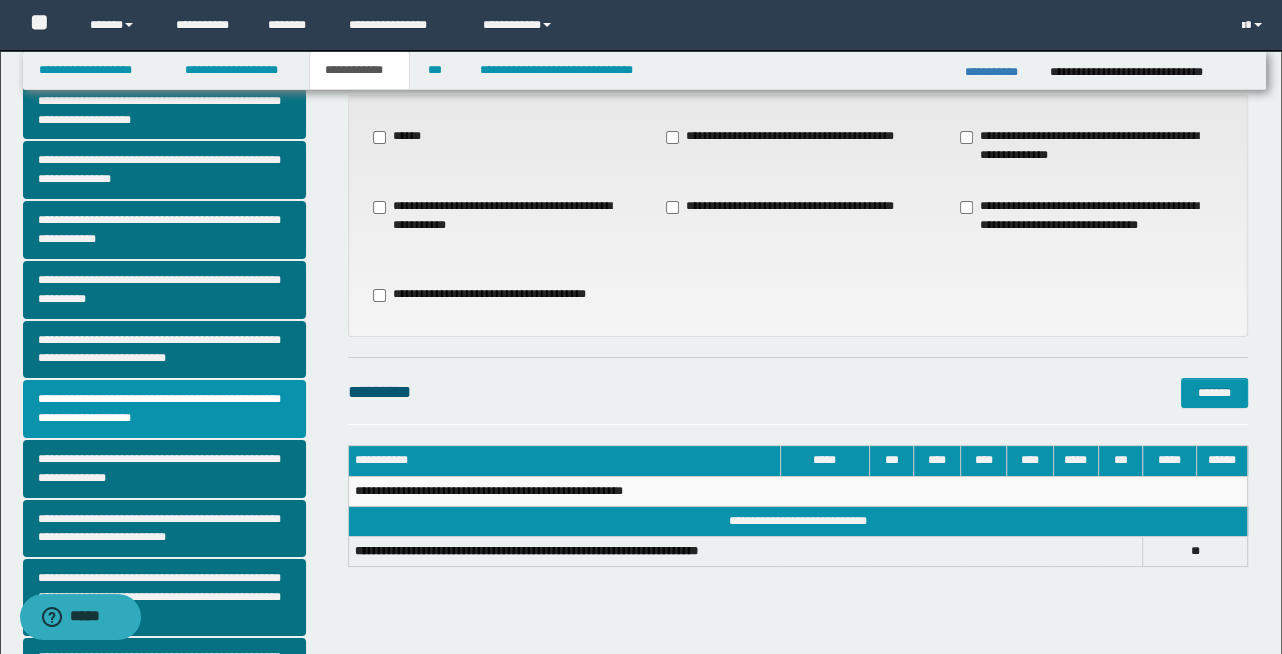 scroll, scrollTop: 145, scrollLeft: 0, axis: vertical 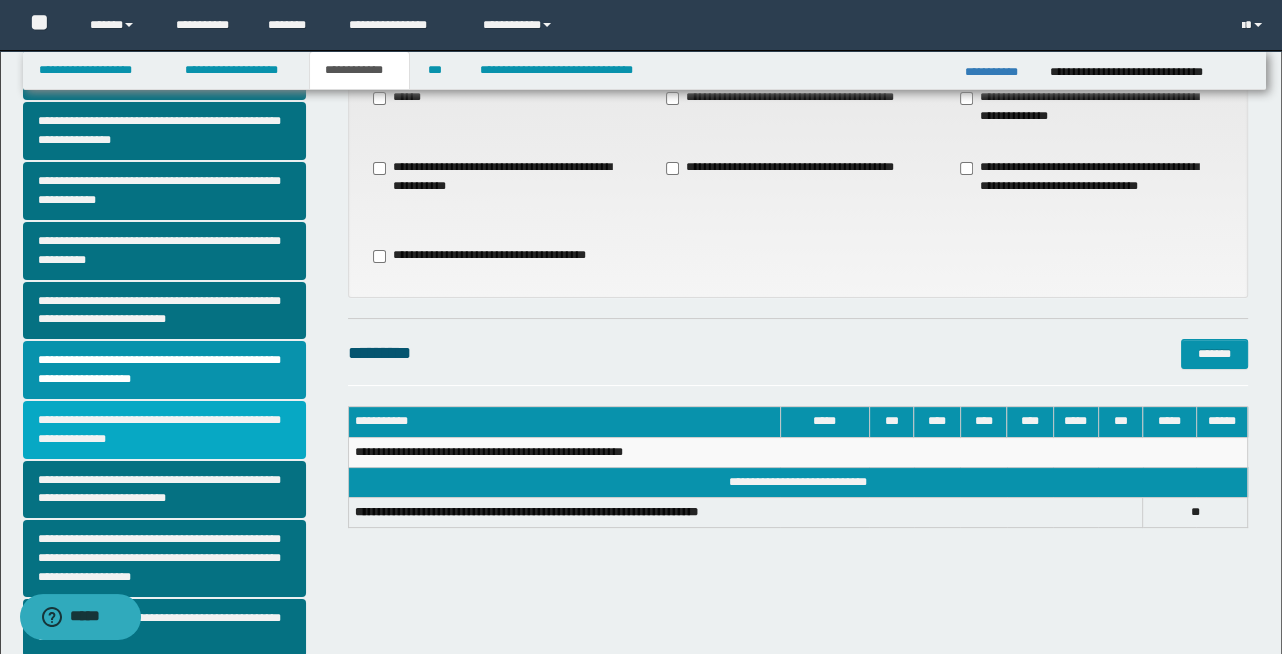 click on "**********" at bounding box center [164, 430] 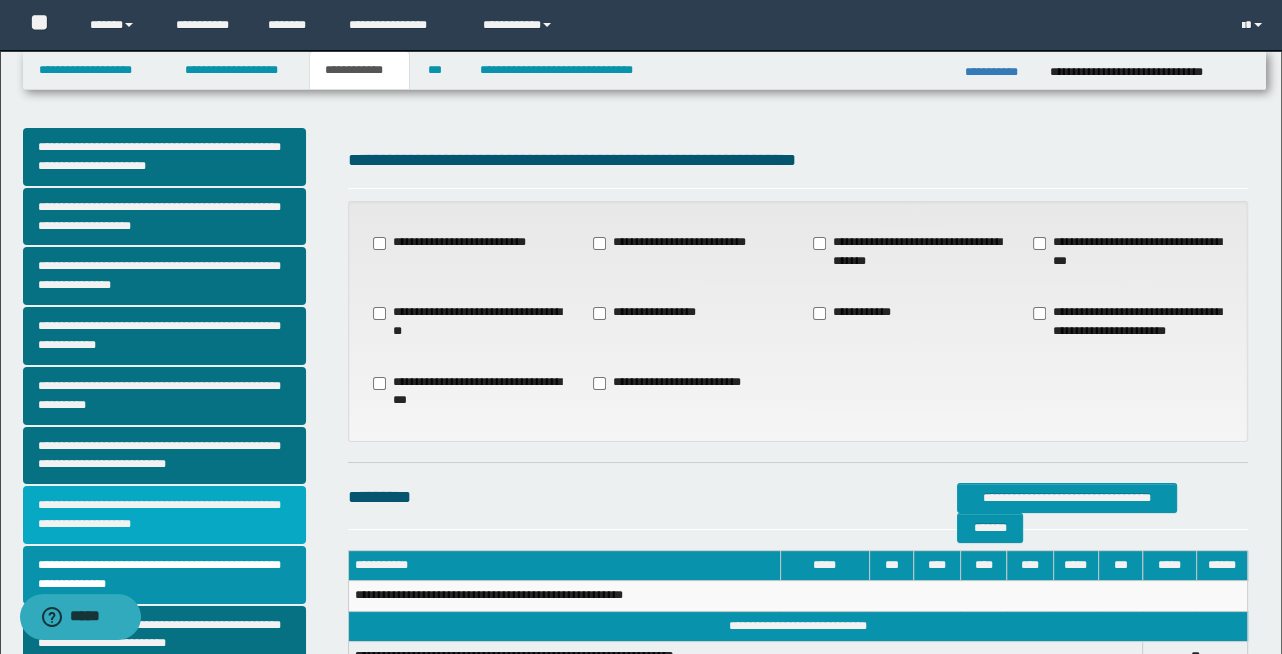 click on "**********" at bounding box center (164, 515) 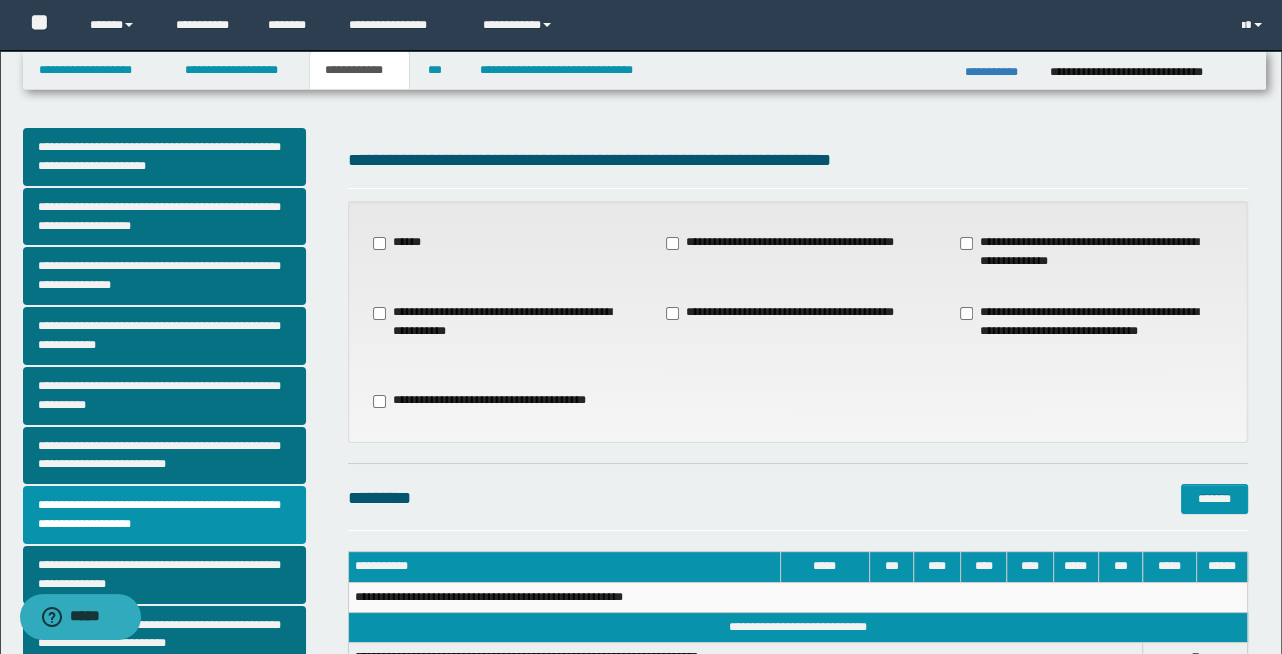 click on "**********" at bounding box center (178, 584) 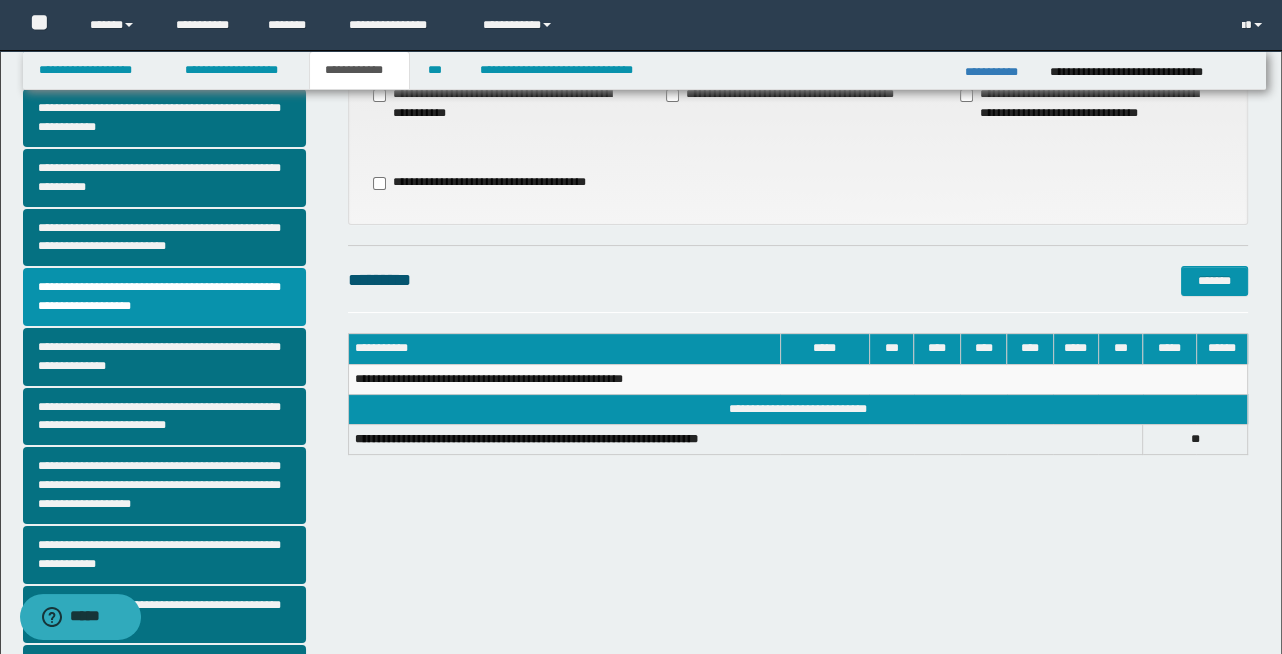 scroll, scrollTop: 254, scrollLeft: 0, axis: vertical 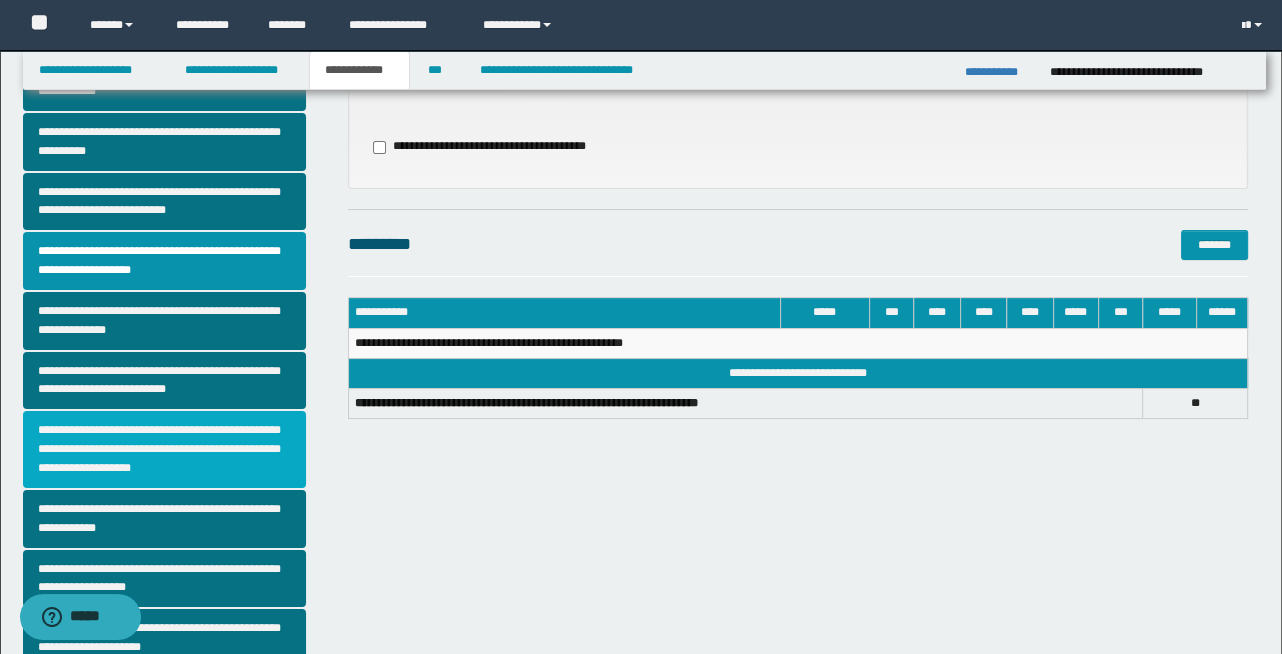 click on "**********" at bounding box center (164, 449) 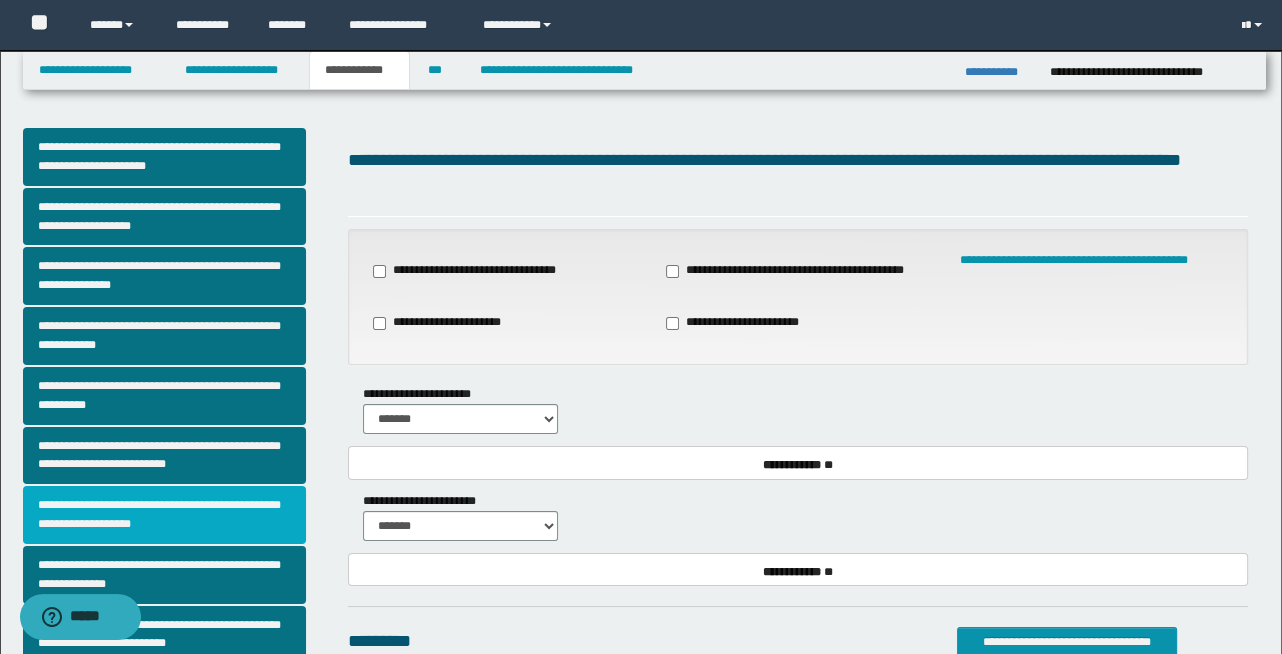click on "**********" at bounding box center [164, 515] 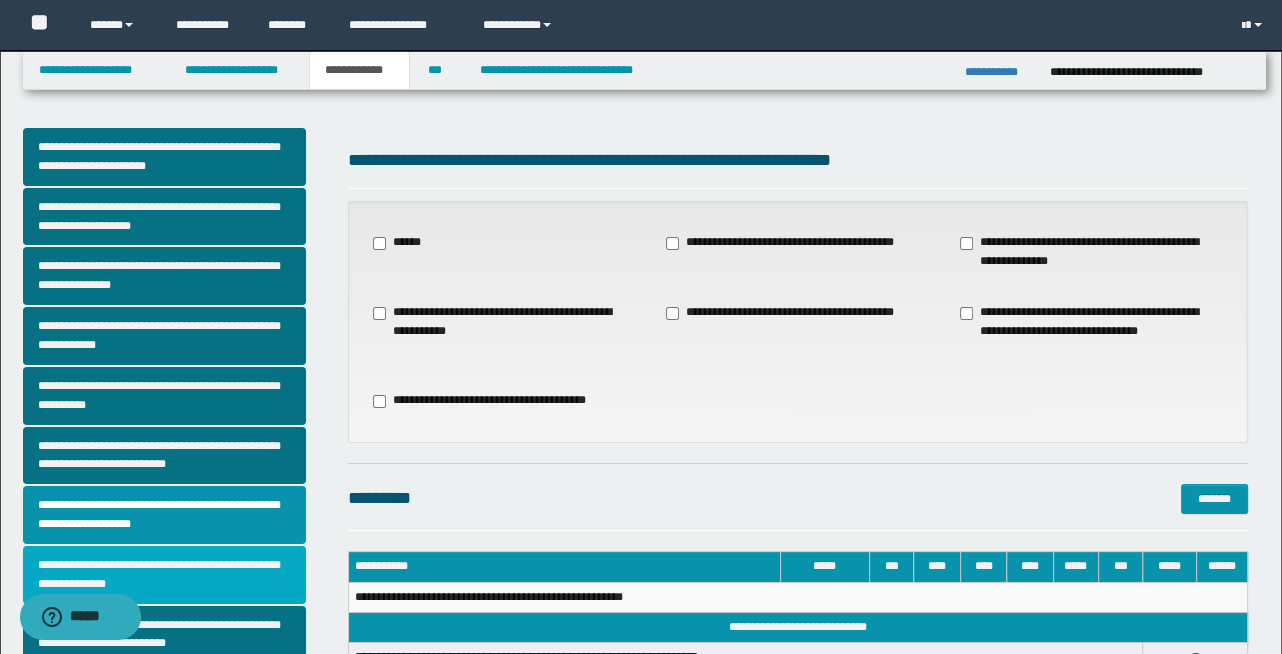 click on "**********" at bounding box center (164, 575) 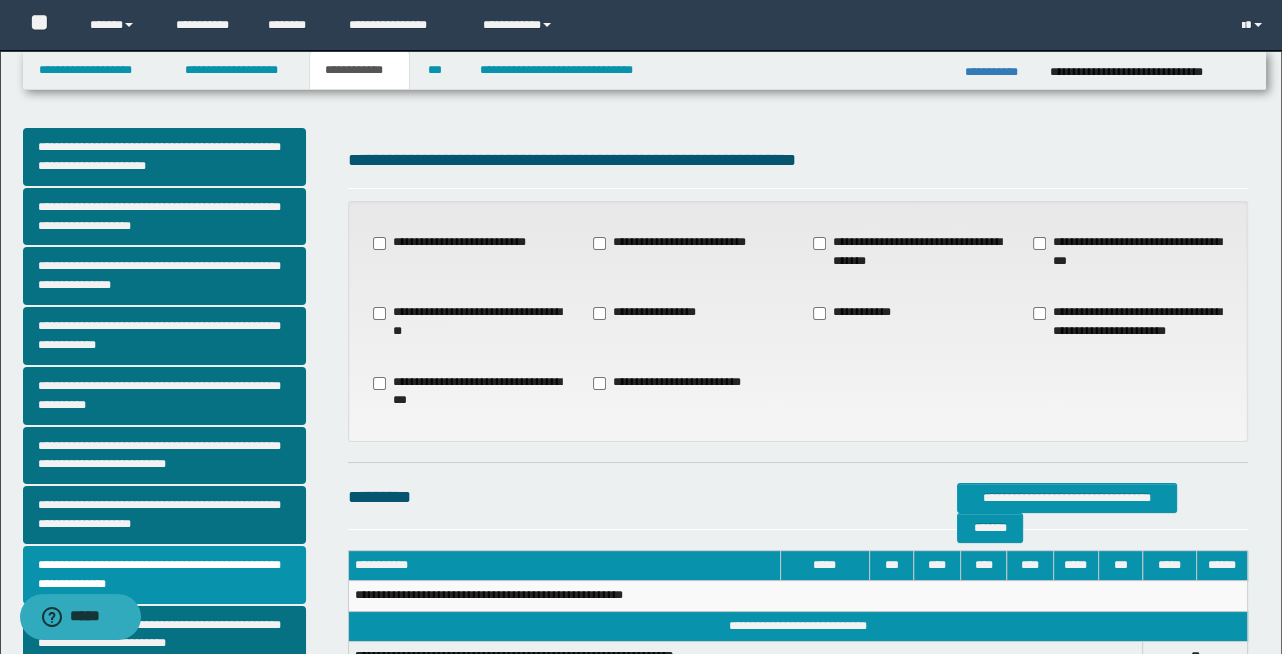 click on "**********" at bounding box center (178, 584) 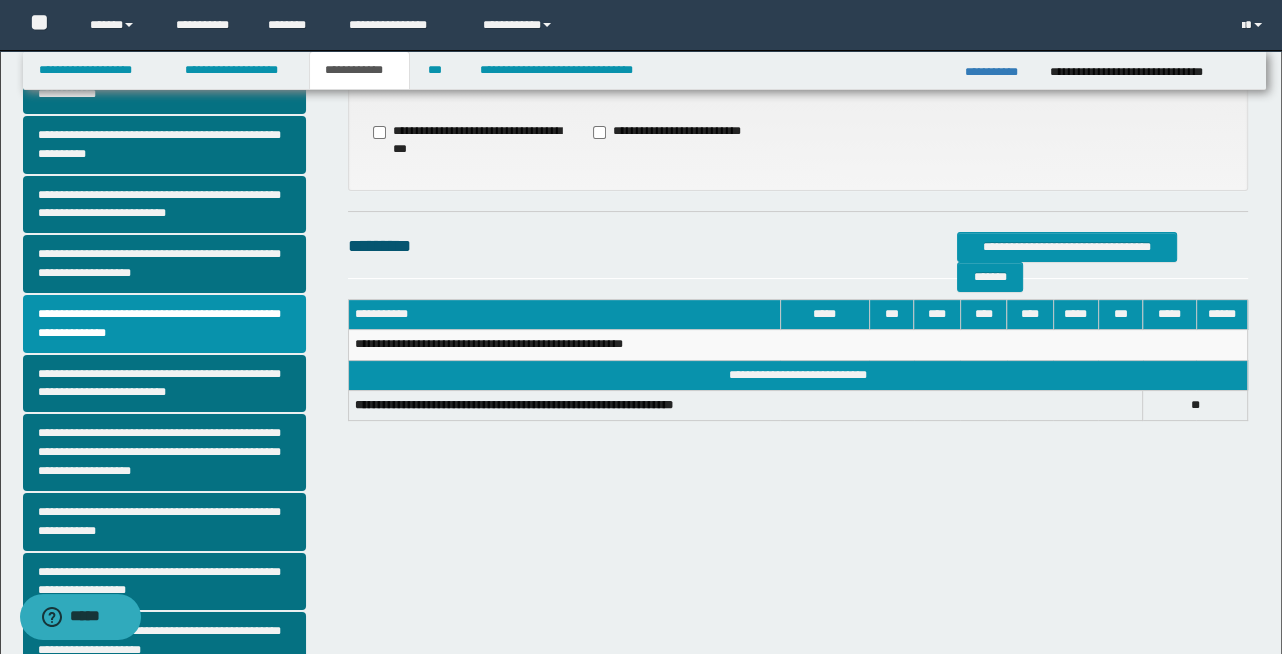 scroll, scrollTop: 254, scrollLeft: 0, axis: vertical 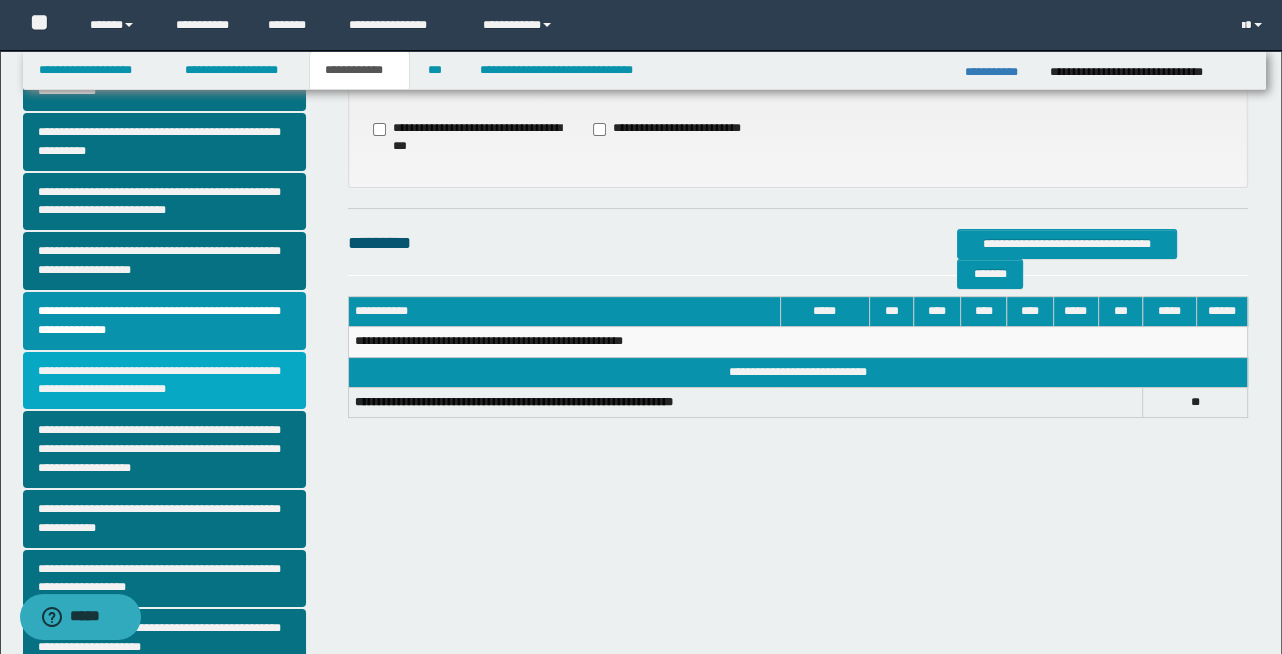 click on "**********" at bounding box center (164, 381) 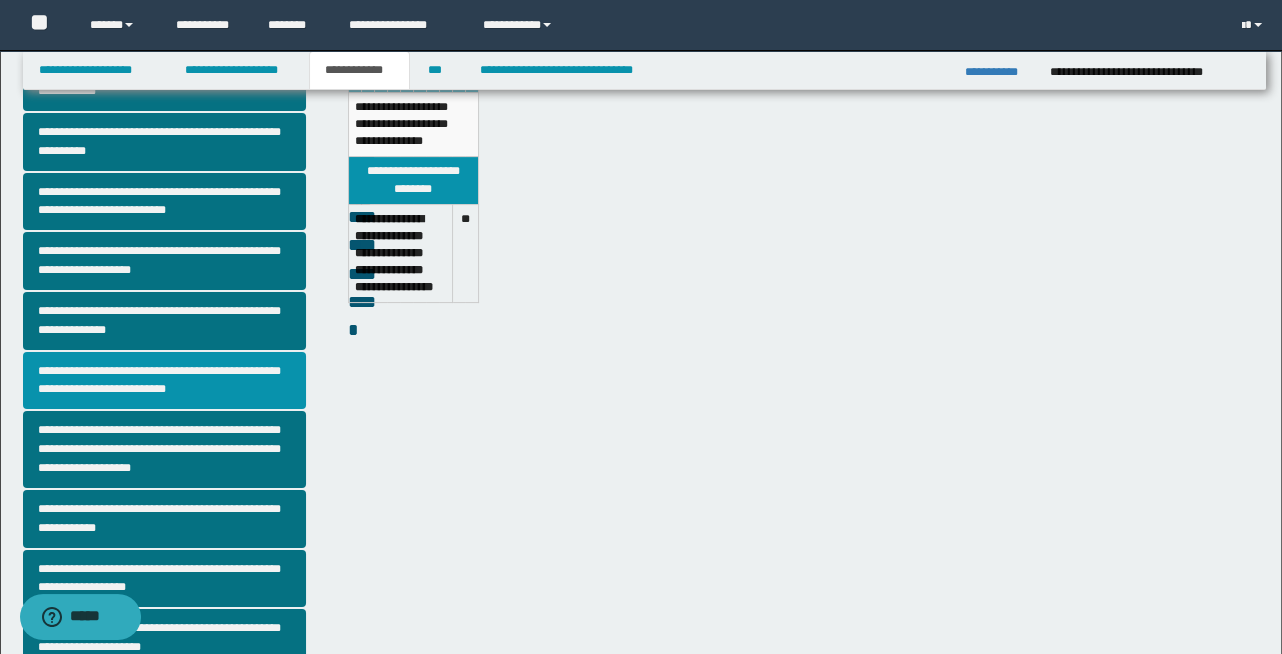 scroll, scrollTop: 0, scrollLeft: 0, axis: both 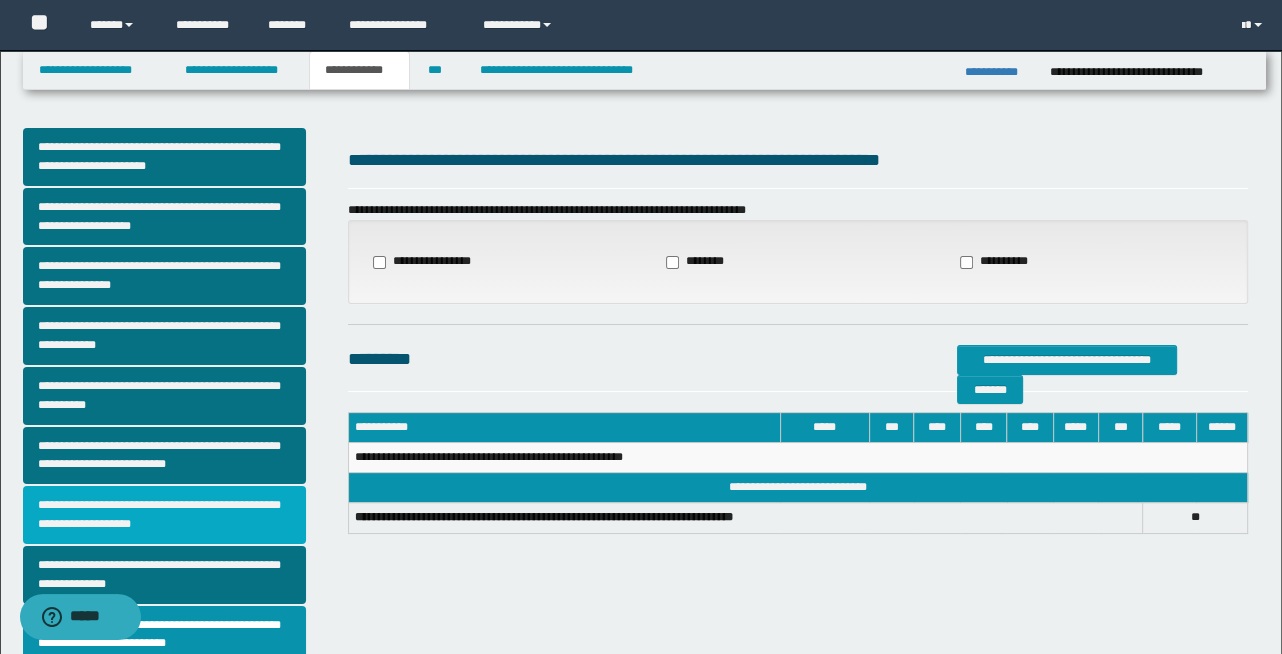 click on "**********" at bounding box center (164, 515) 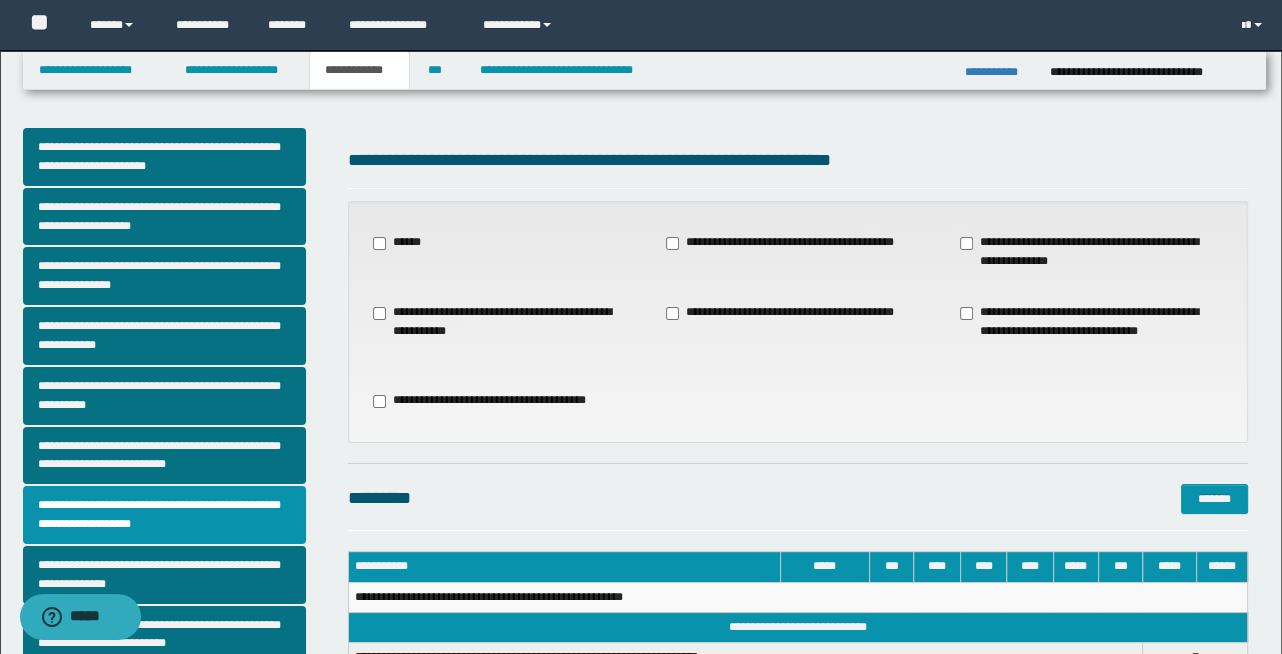 click on "**********" at bounding box center (178, 584) 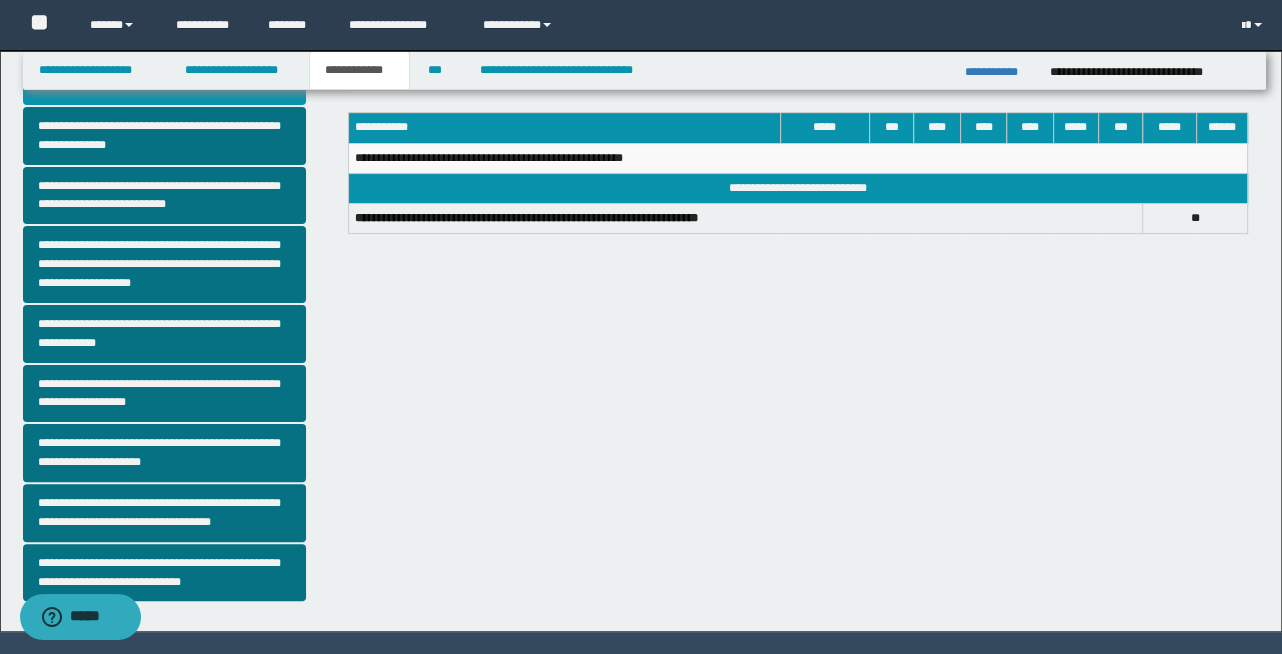 scroll, scrollTop: 494, scrollLeft: 0, axis: vertical 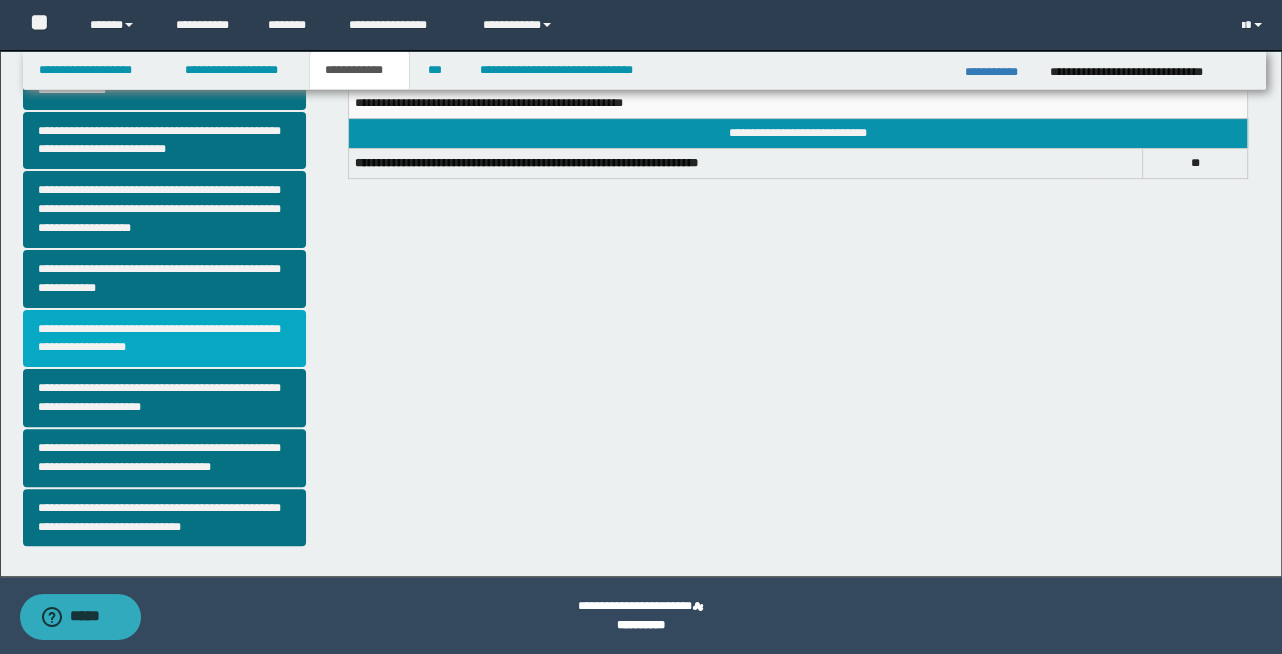 click on "**********" at bounding box center [164, 339] 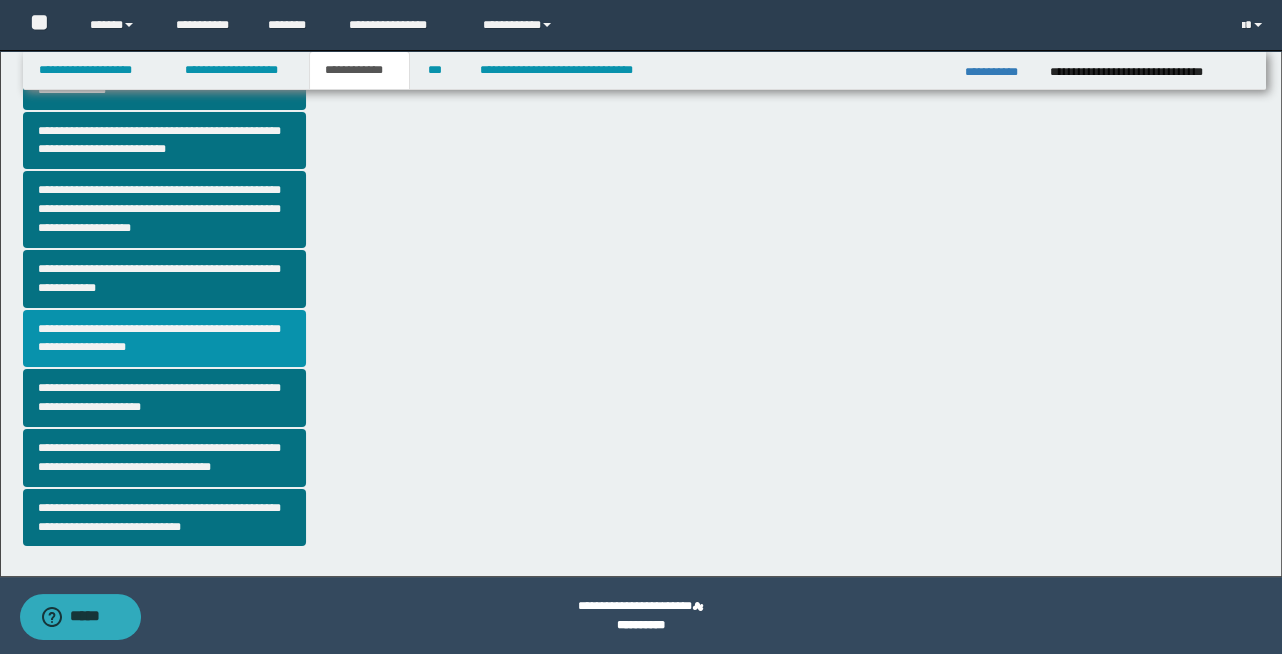 scroll, scrollTop: 0, scrollLeft: 0, axis: both 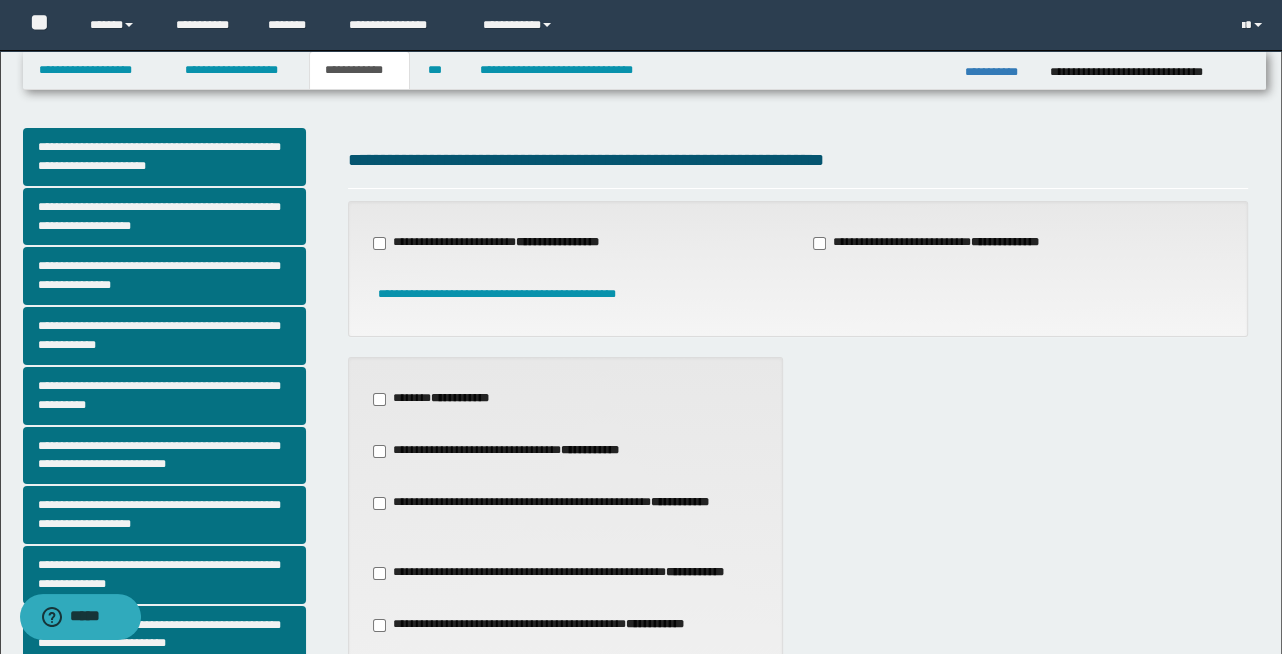 click on "**********" at bounding box center (178, 584) 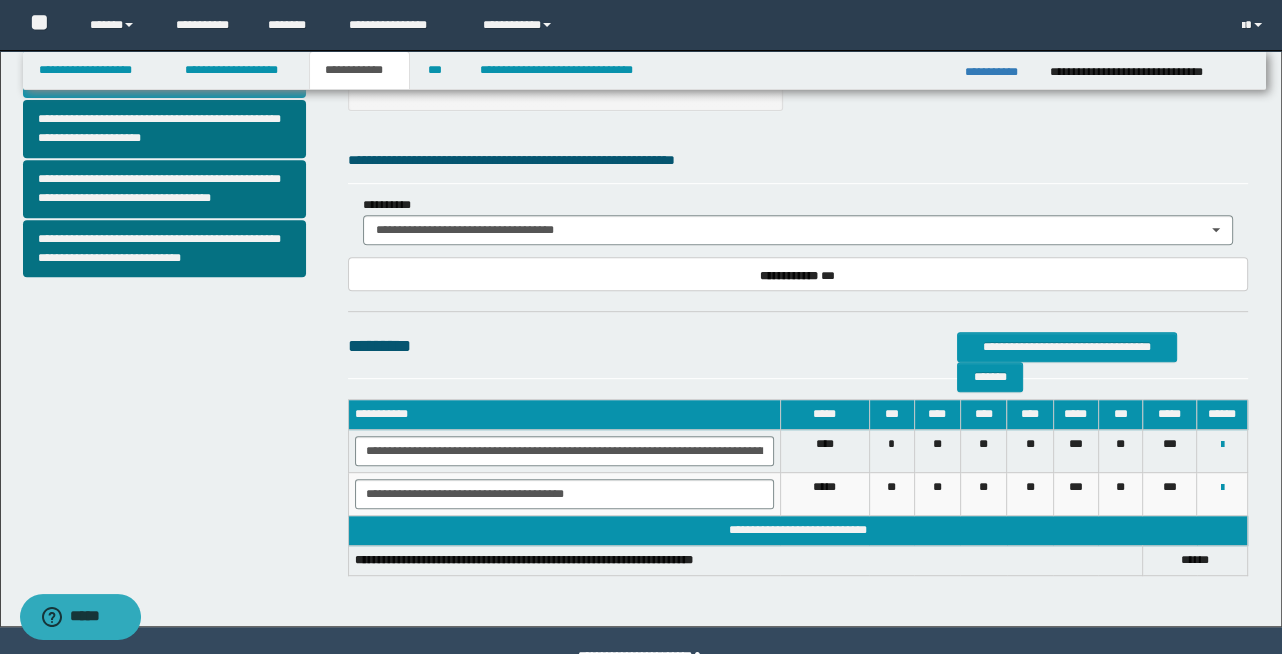 scroll, scrollTop: 800, scrollLeft: 0, axis: vertical 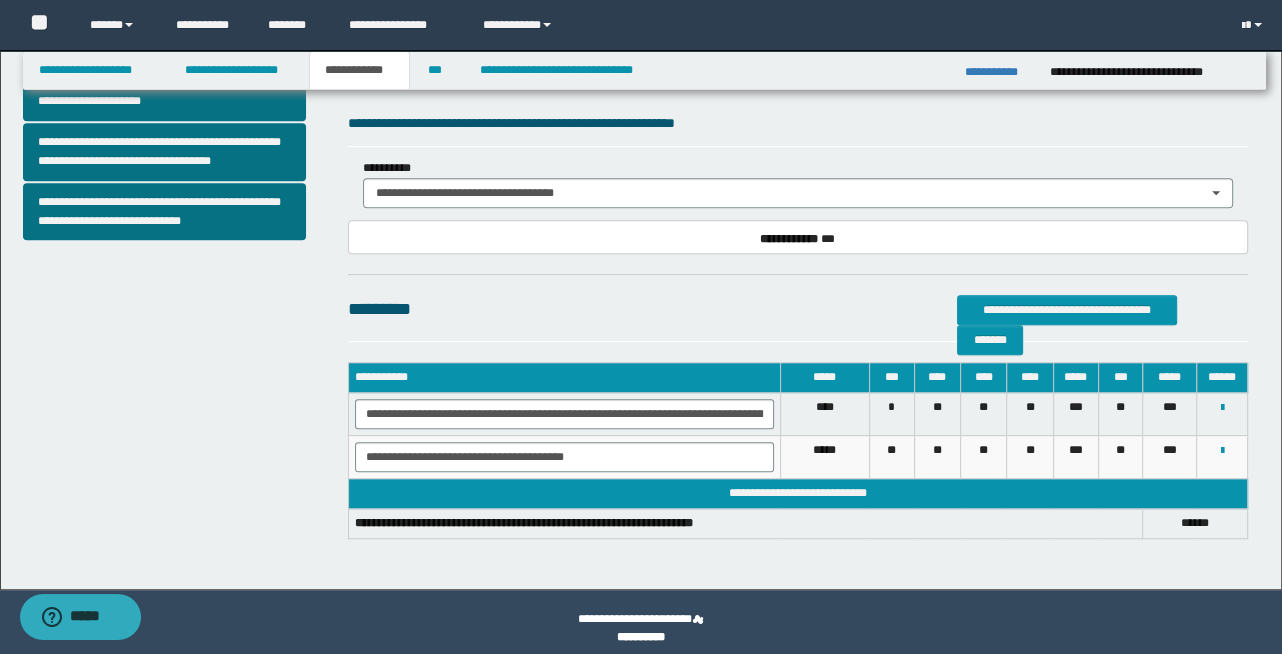 click on "**********" at bounding box center (643, -57) 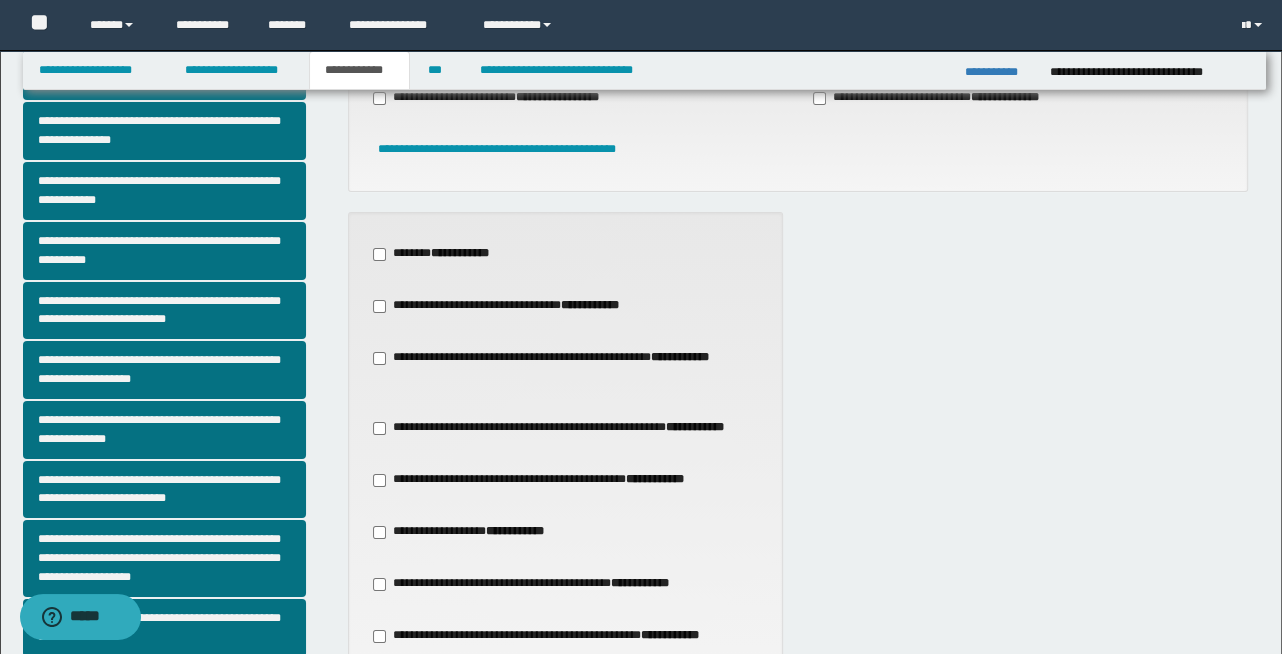 scroll, scrollTop: 181, scrollLeft: 0, axis: vertical 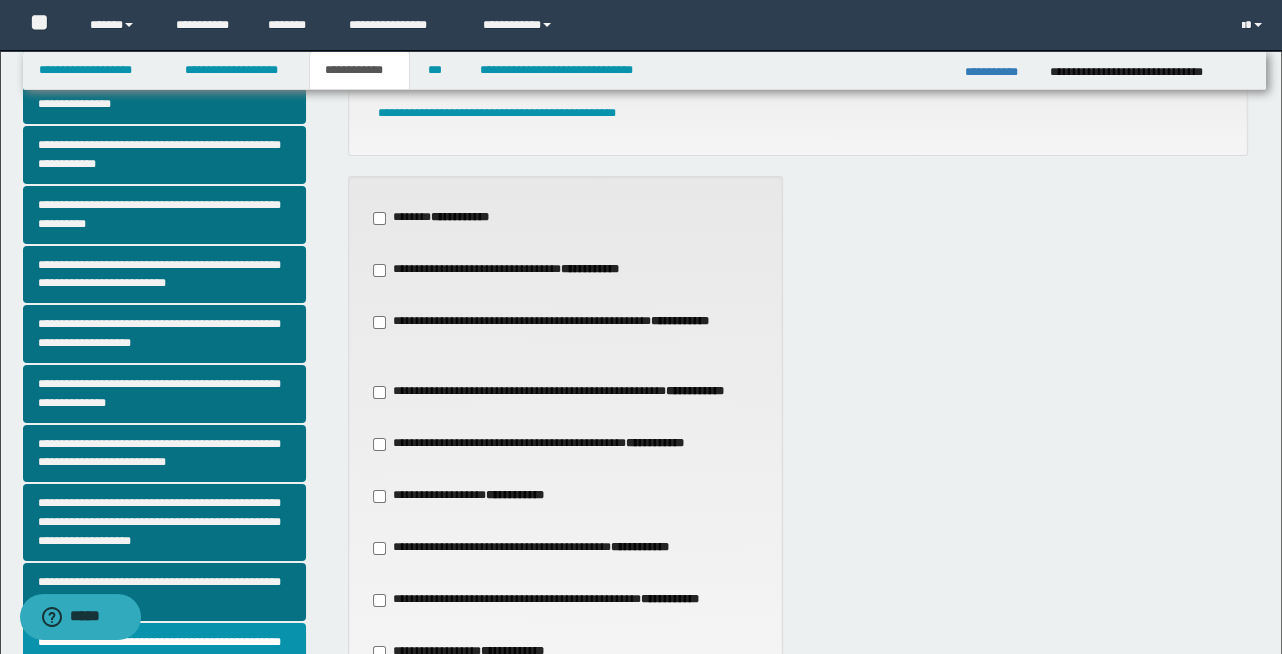 click on "**********" at bounding box center [444, 218] 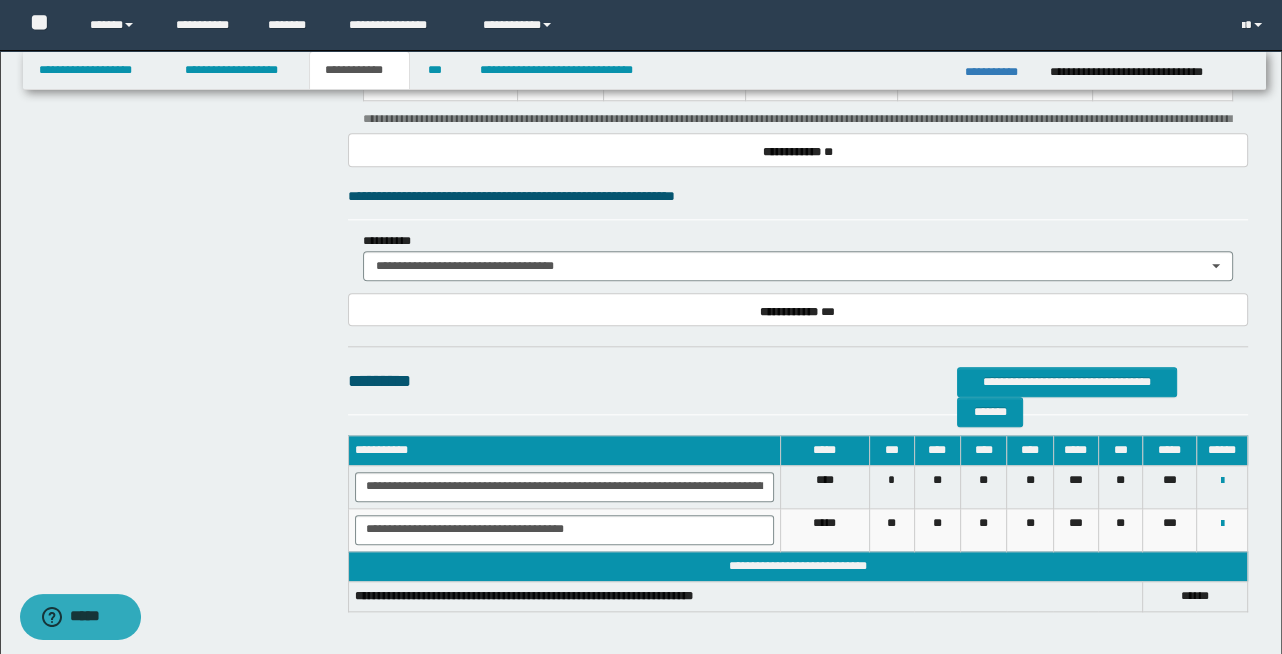 scroll, scrollTop: 1854, scrollLeft: 0, axis: vertical 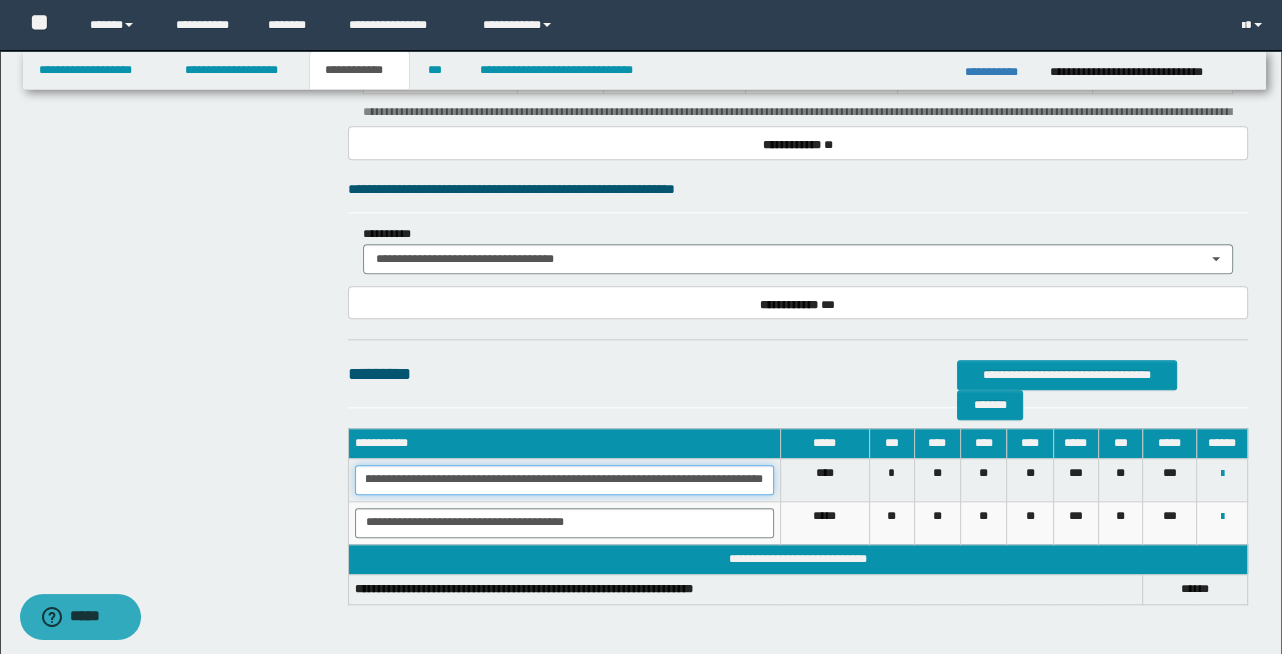 drag, startPoint x: 364, startPoint y: 478, endPoint x: 832, endPoint y: 502, distance: 468.615 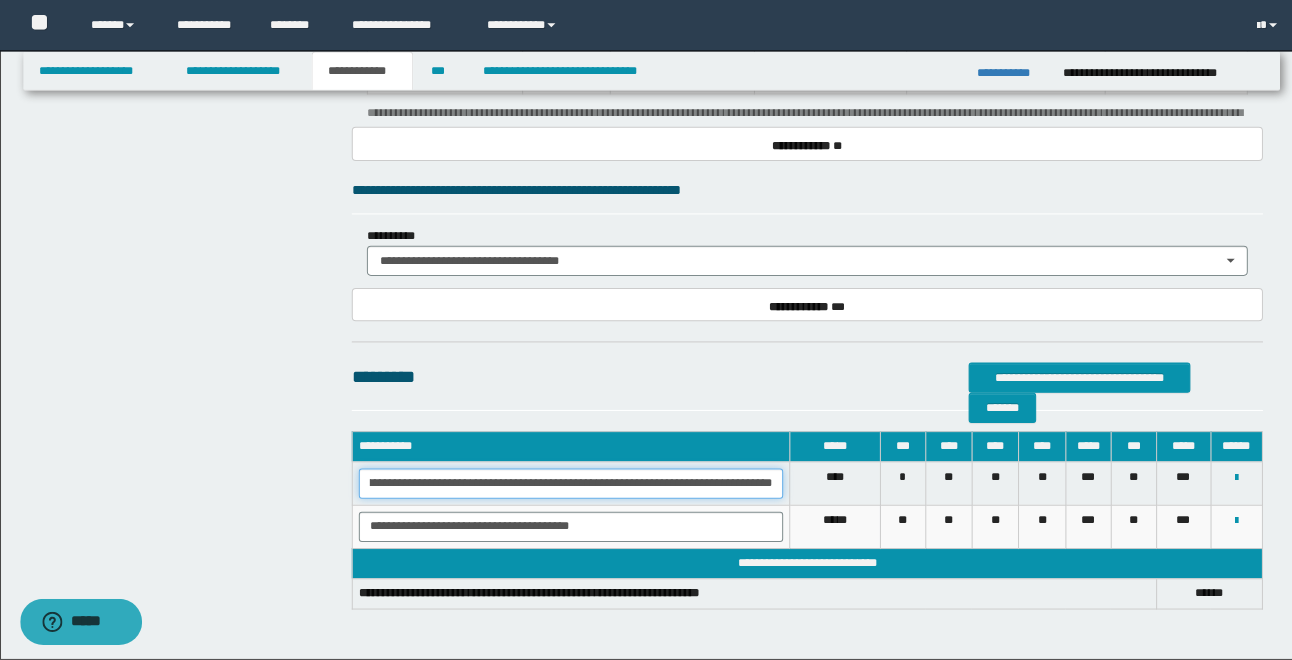 scroll, scrollTop: 1820, scrollLeft: 0, axis: vertical 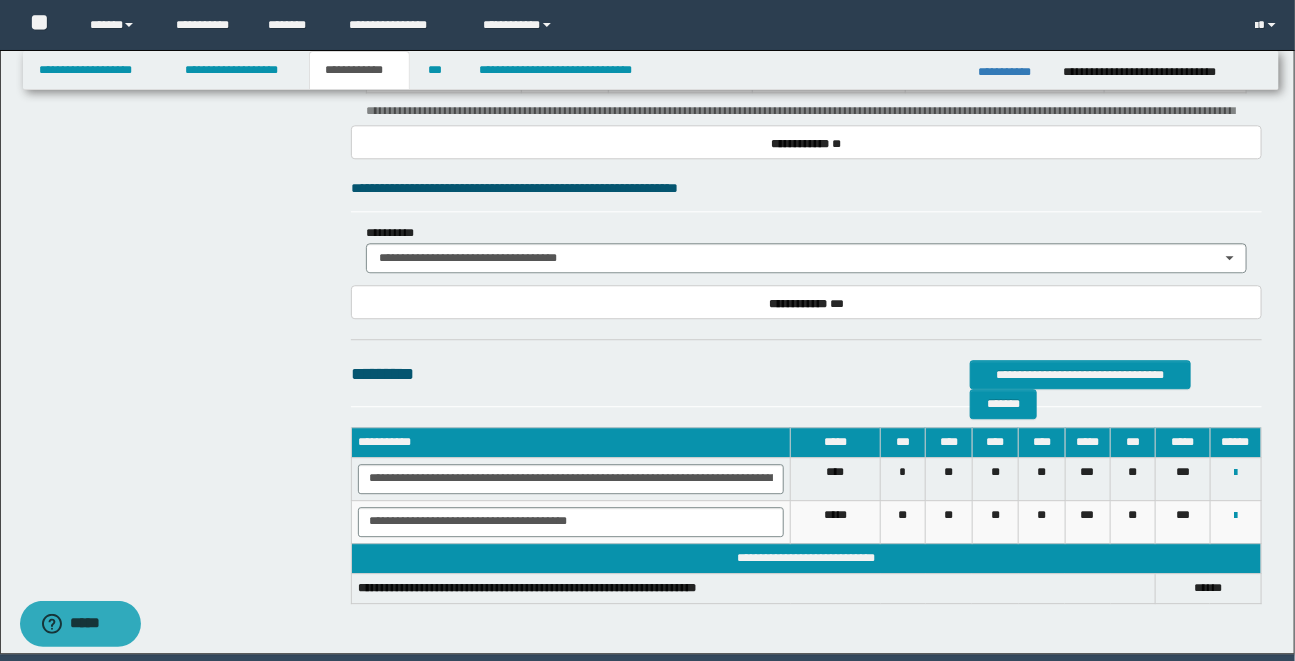 click on "**********" at bounding box center (650, -535) 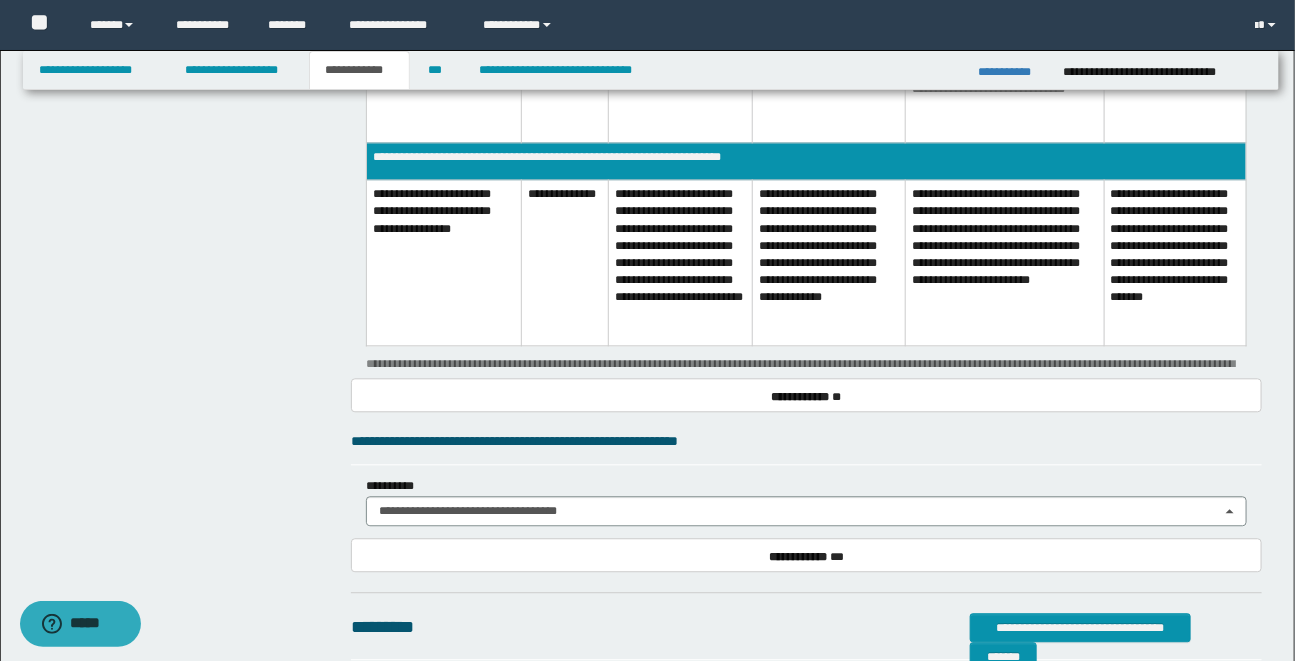 scroll, scrollTop: 1565, scrollLeft: 0, axis: vertical 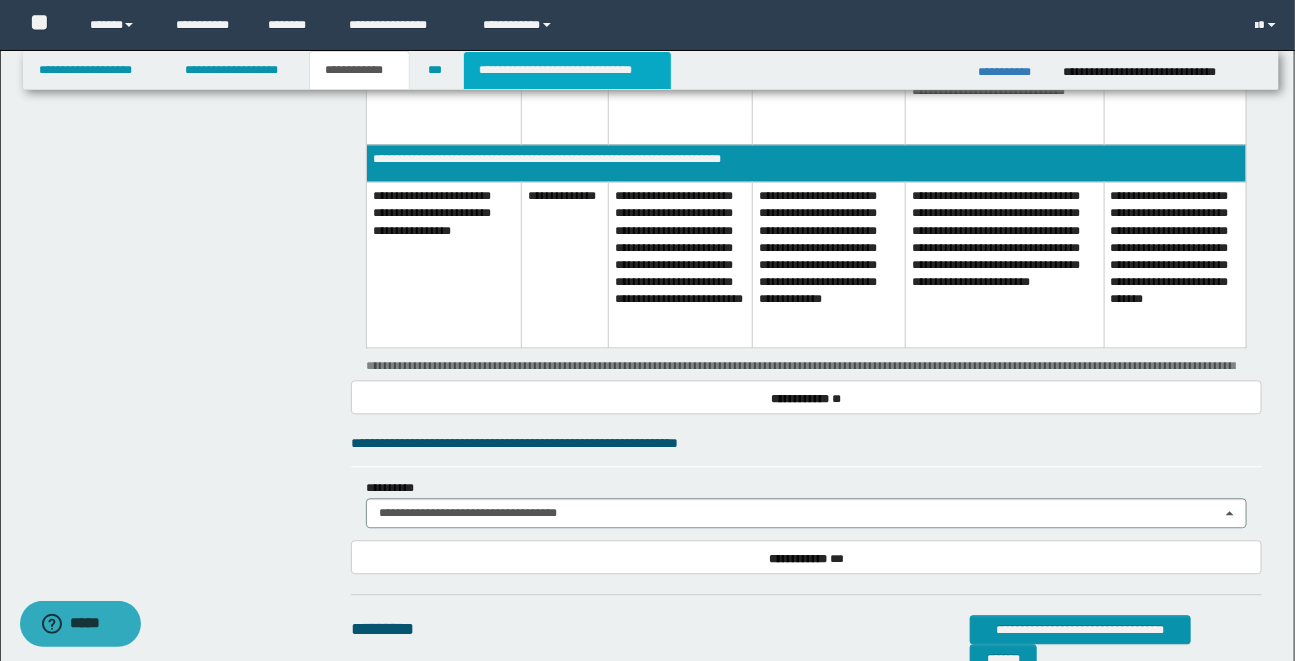 click on "**********" at bounding box center (567, 70) 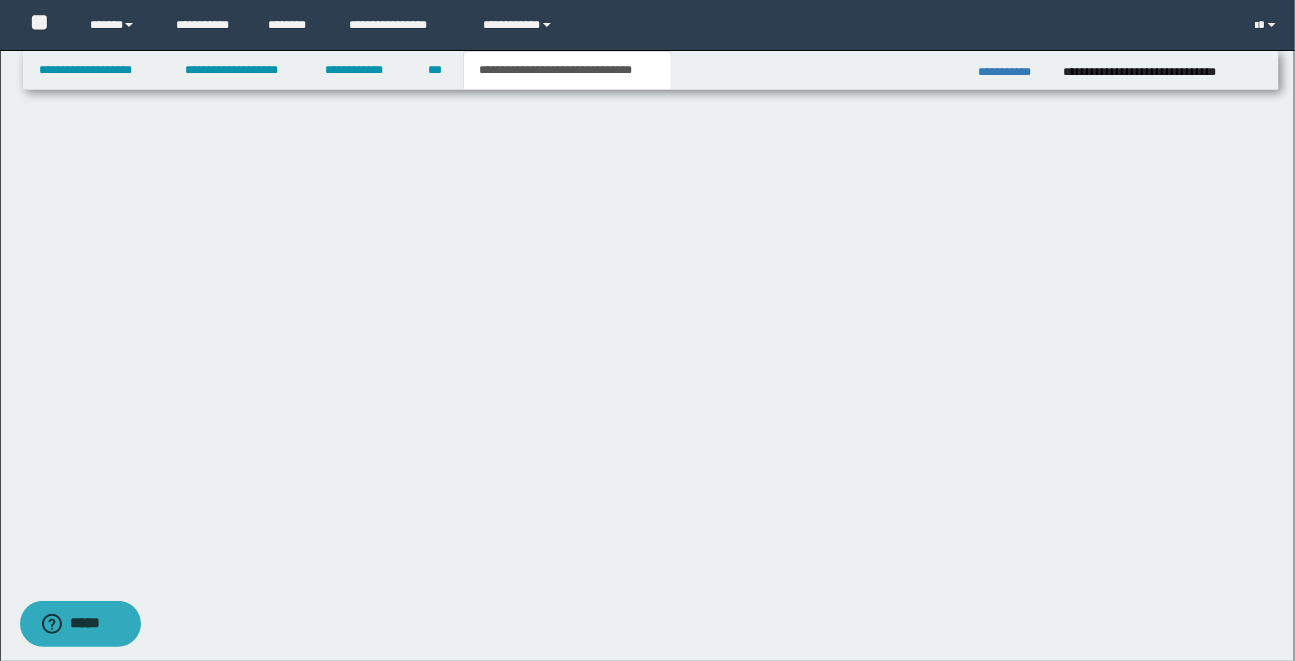 scroll, scrollTop: 859, scrollLeft: 0, axis: vertical 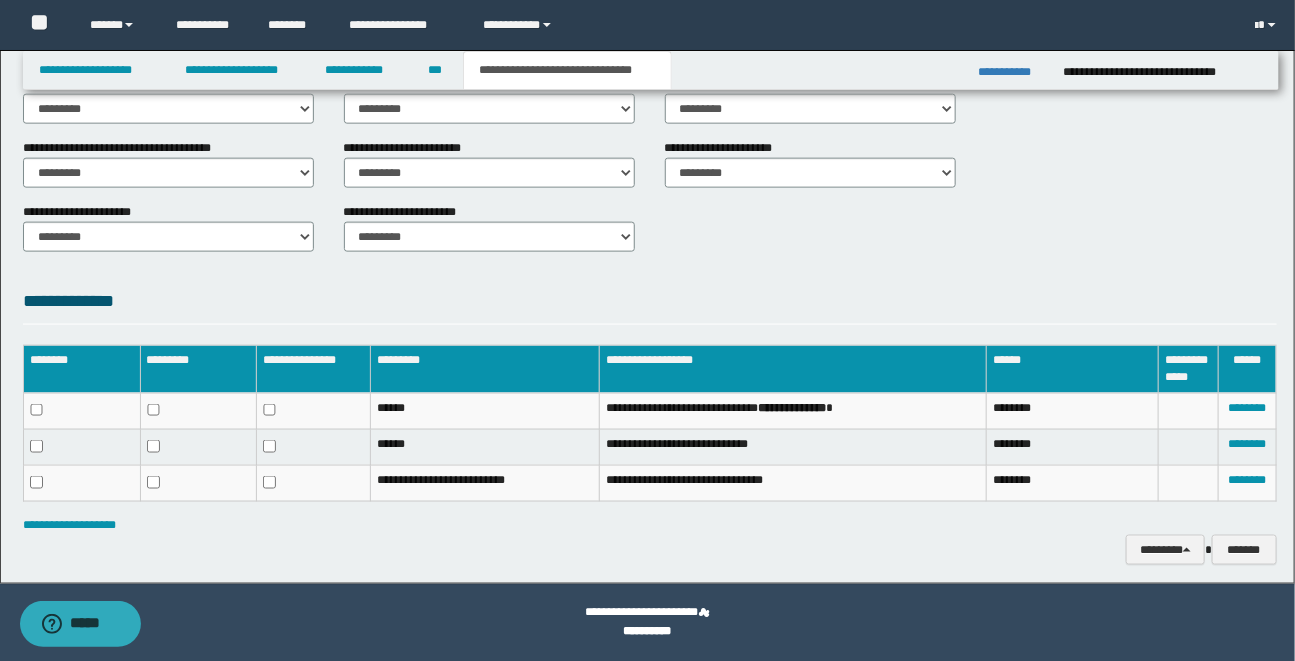 click on "**********" at bounding box center (647, -113) 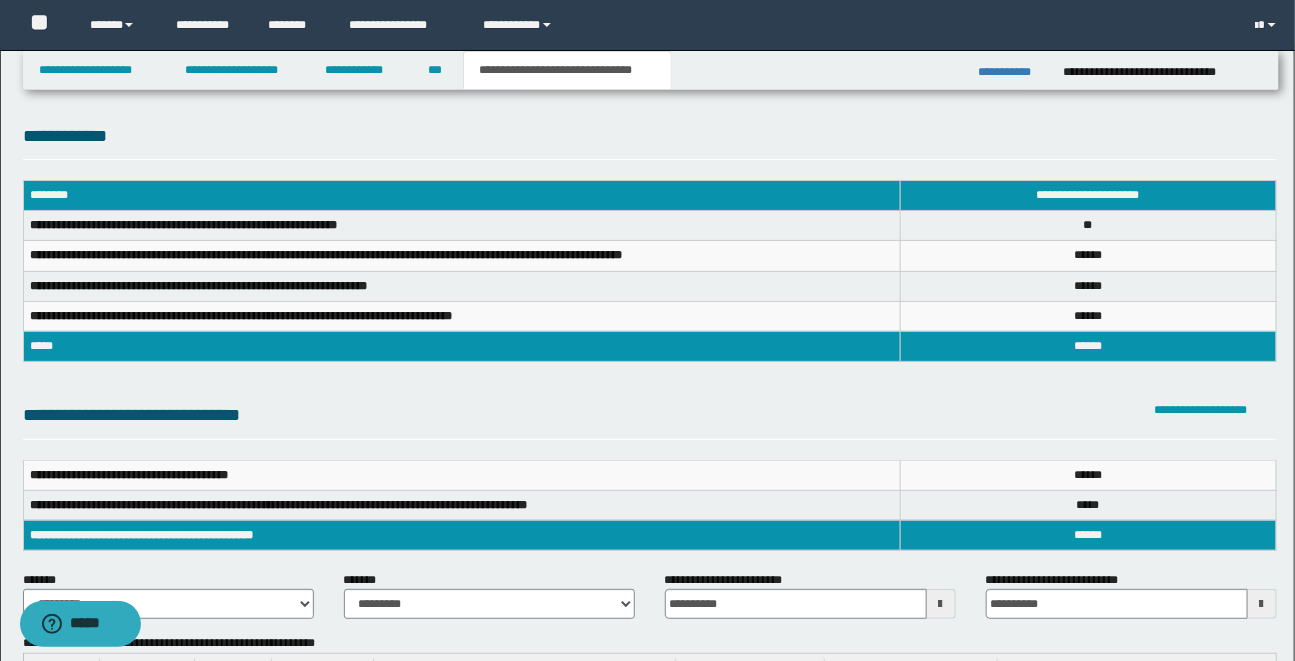 scroll, scrollTop: 0, scrollLeft: 0, axis: both 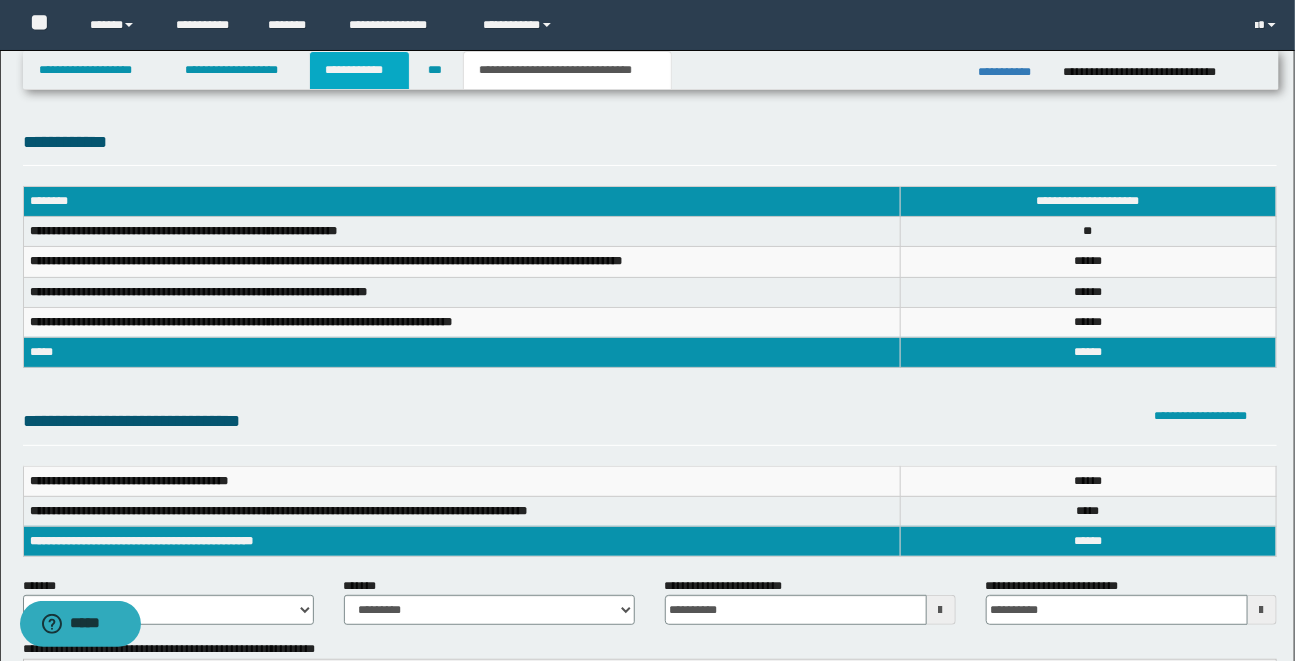click on "**********" at bounding box center [359, 70] 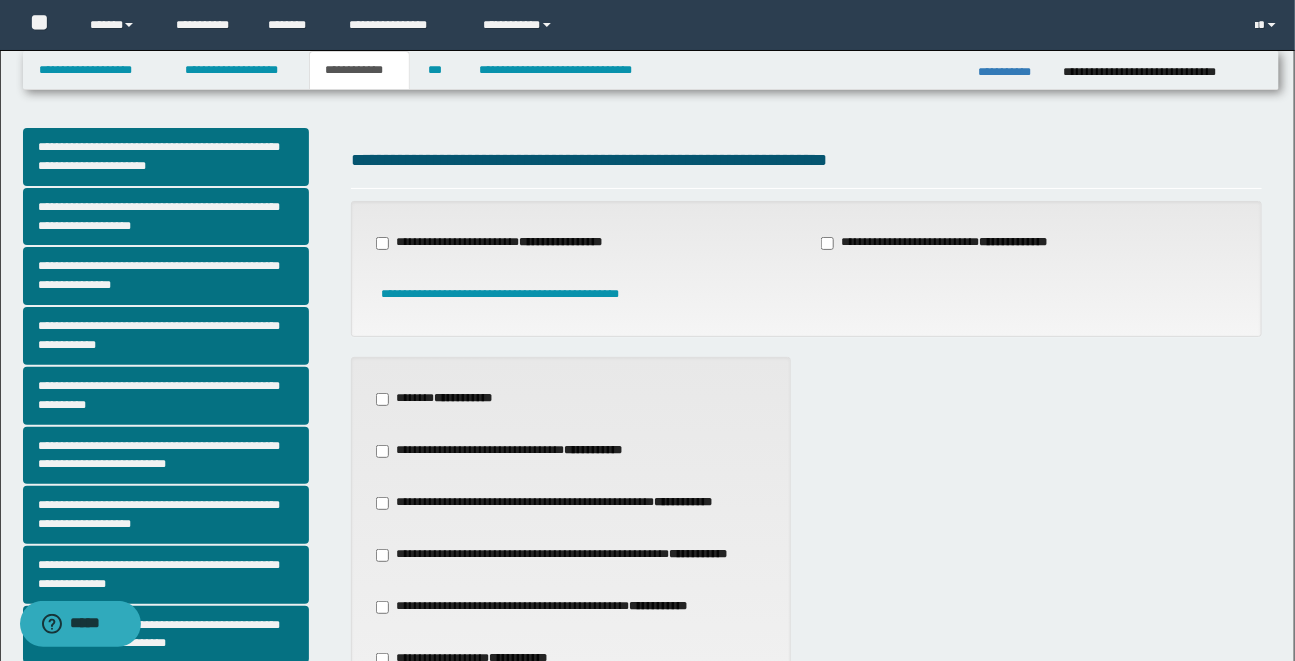 click on "**********" at bounding box center (180, 584) 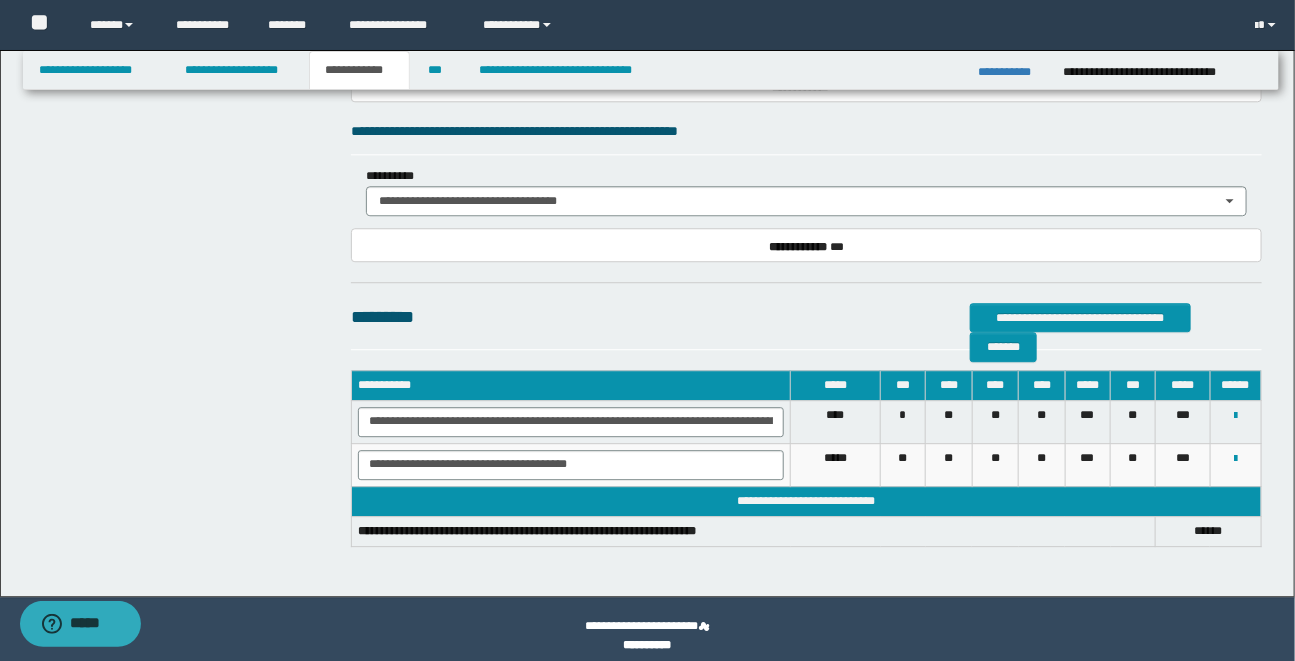 scroll, scrollTop: 1890, scrollLeft: 0, axis: vertical 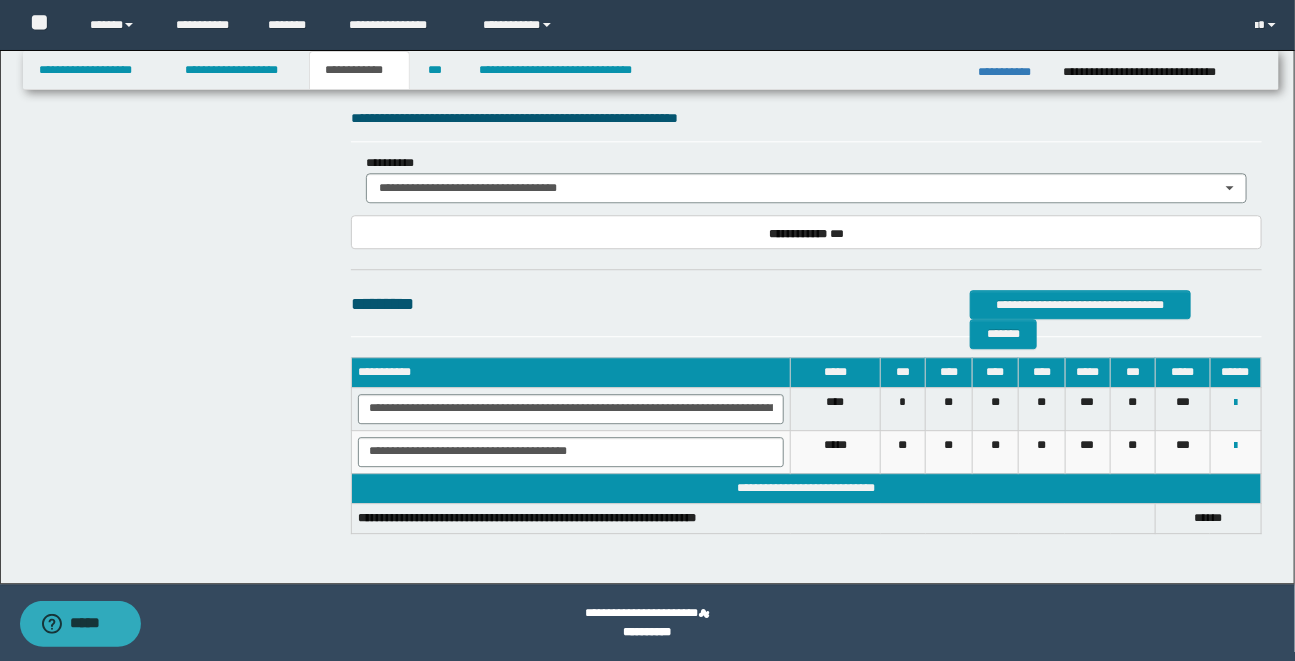 click on "**********" at bounding box center (650, -605) 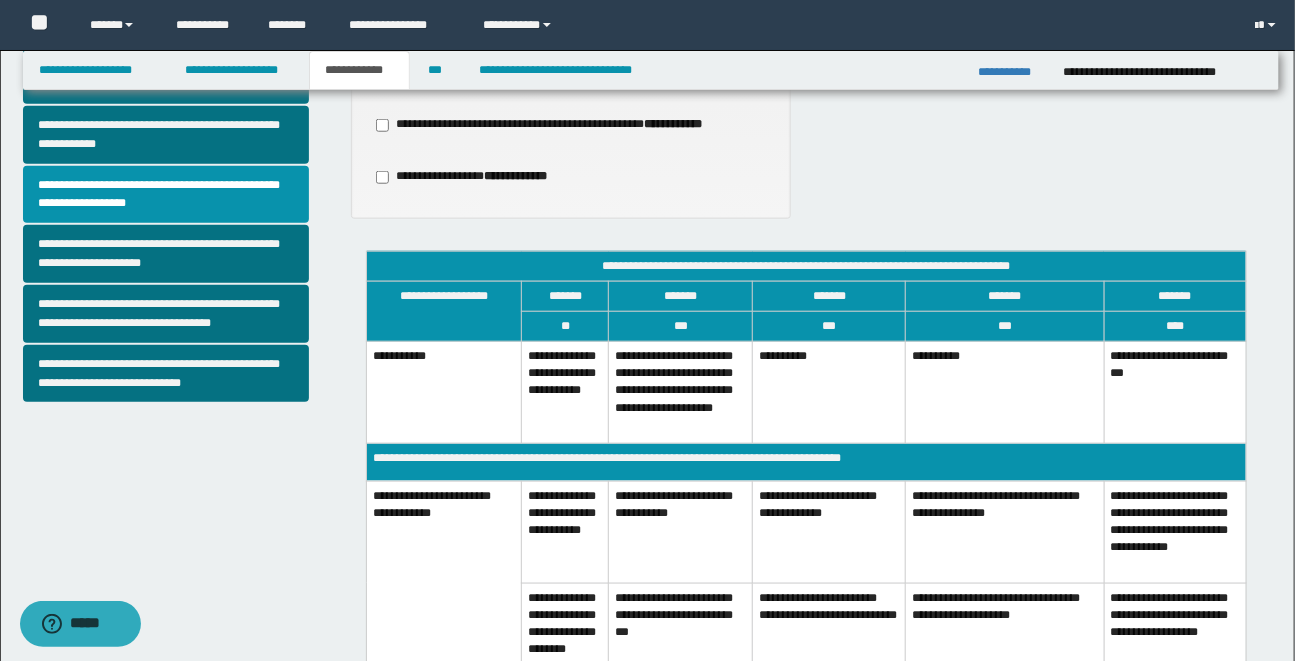 scroll, scrollTop: 618, scrollLeft: 0, axis: vertical 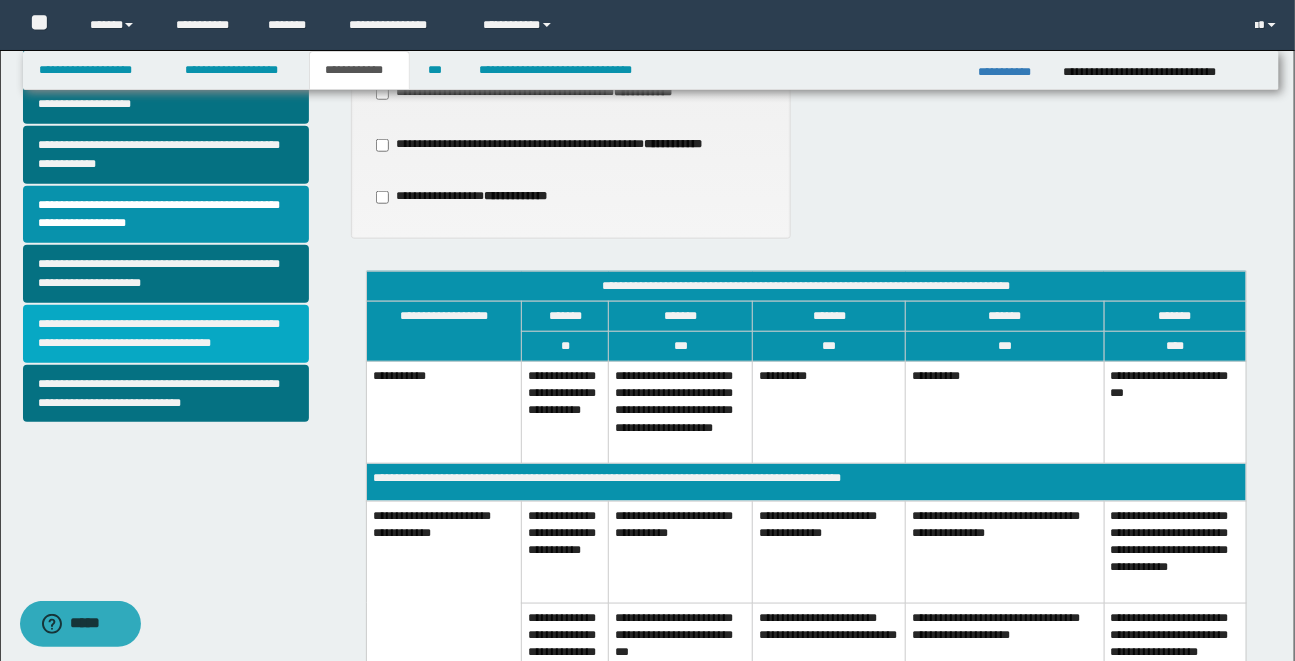 click on "**********" at bounding box center [166, 334] 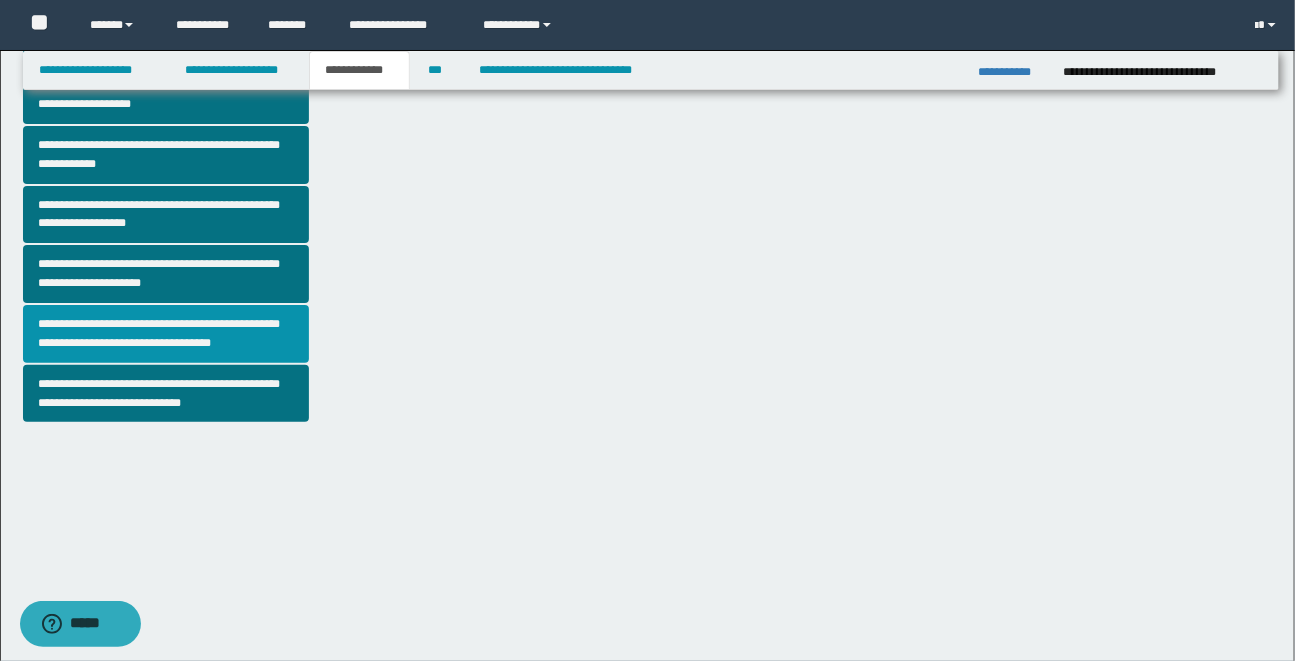 scroll, scrollTop: 0, scrollLeft: 0, axis: both 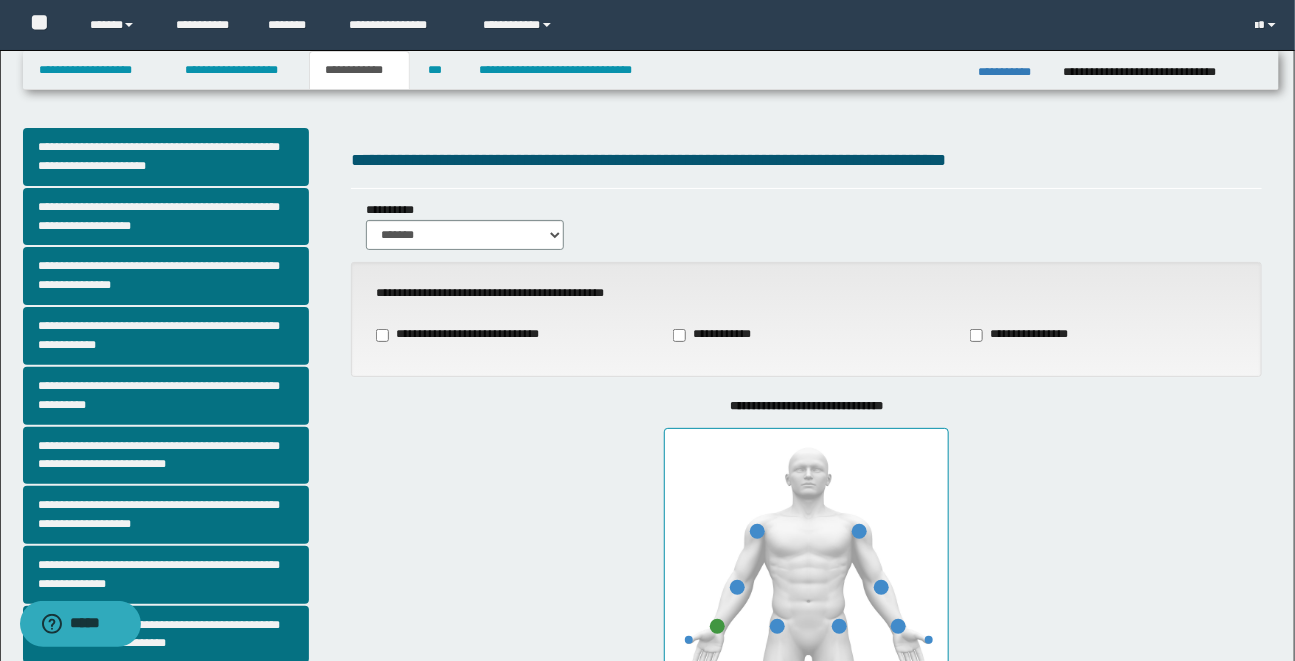 click on "**********" at bounding box center [806, 630] 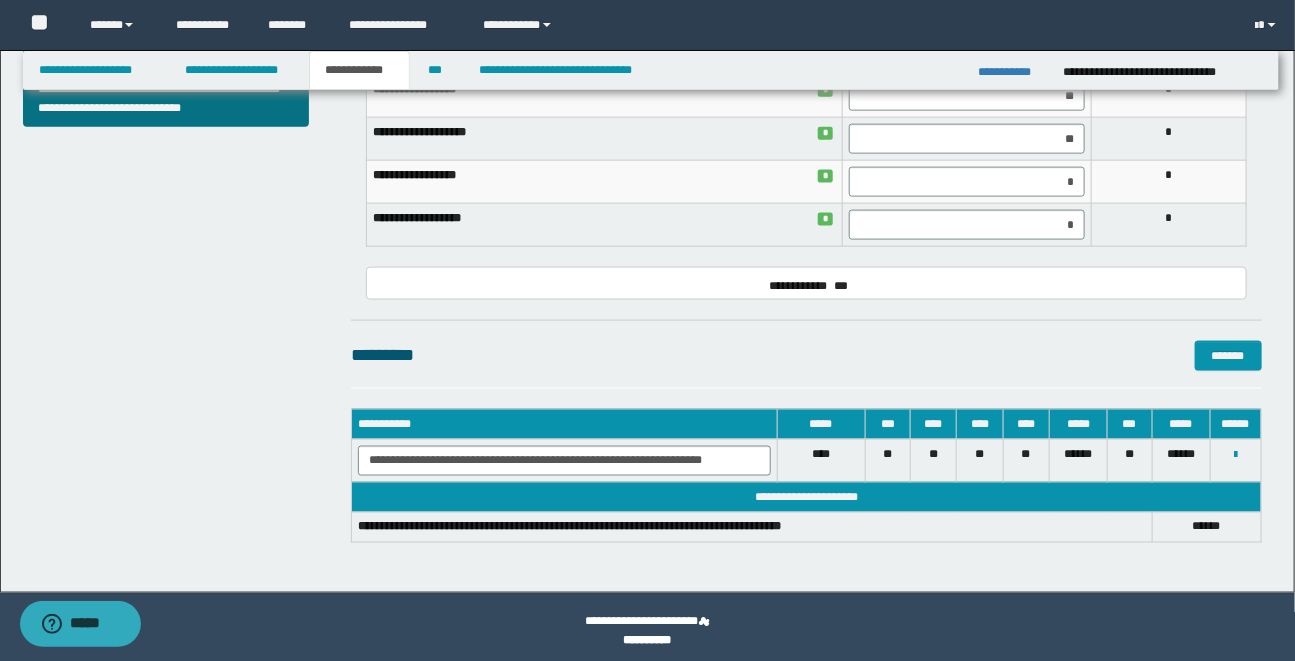 scroll, scrollTop: 923, scrollLeft: 0, axis: vertical 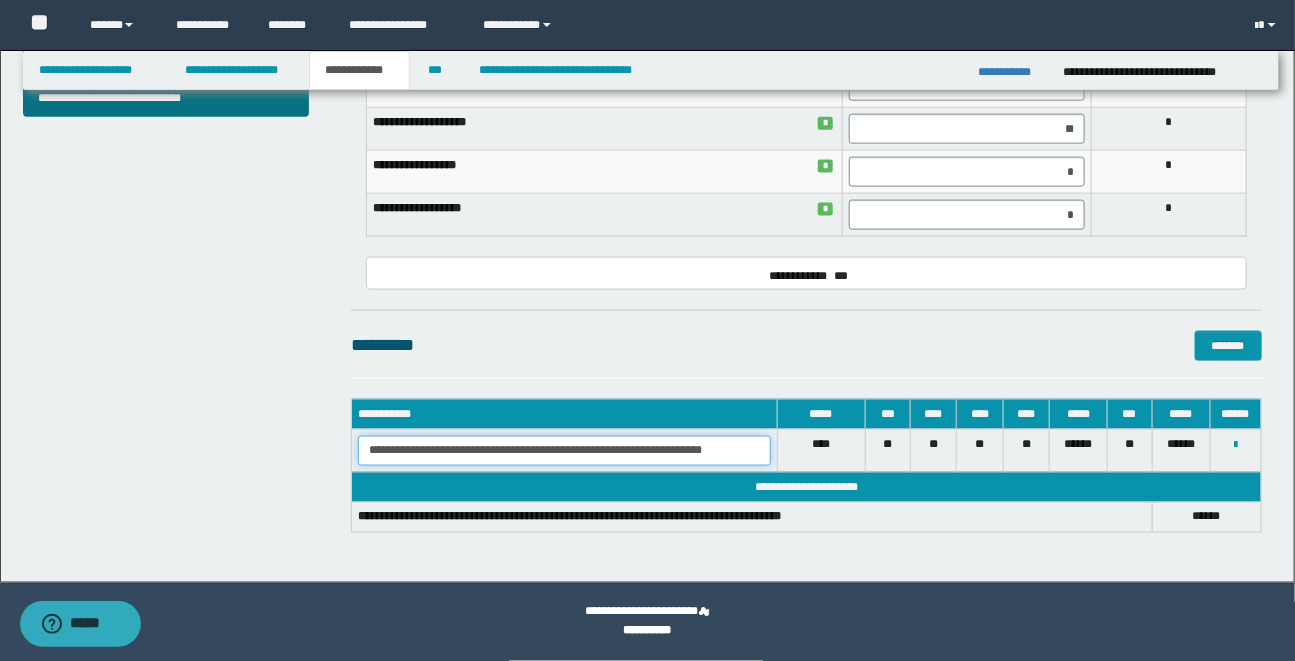 drag, startPoint x: 367, startPoint y: 450, endPoint x: 789, endPoint y: 456, distance: 422.04266 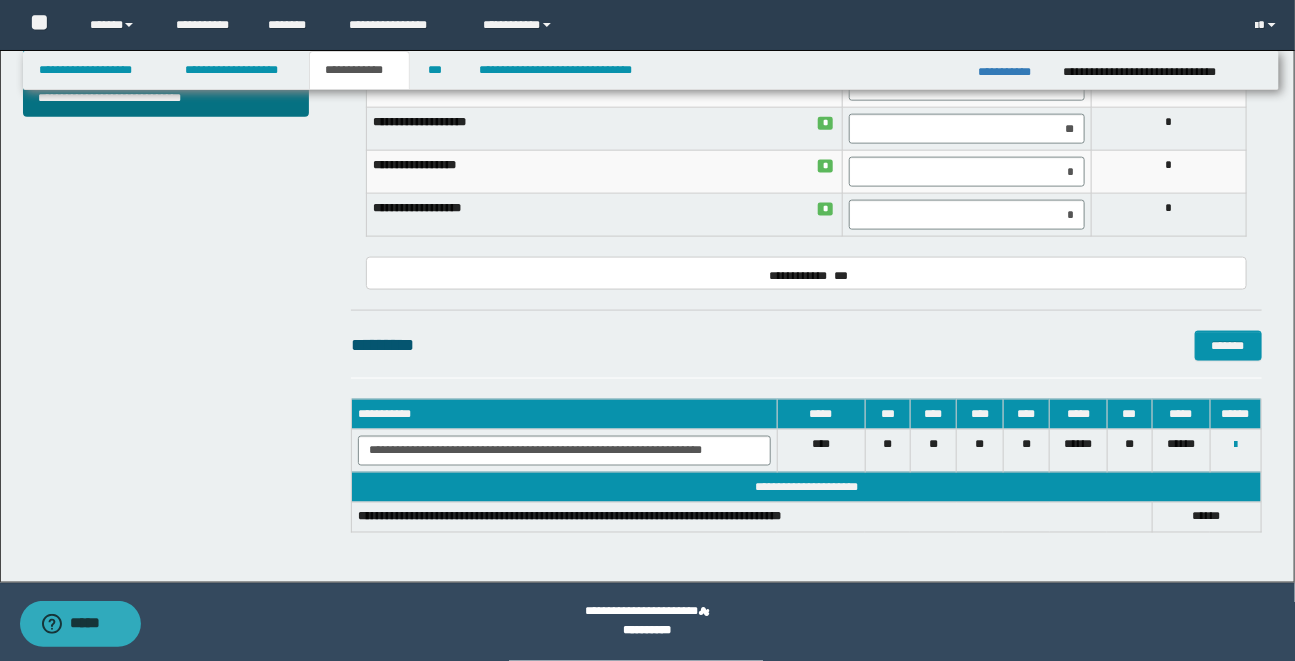 scroll, scrollTop: 0, scrollLeft: 0, axis: both 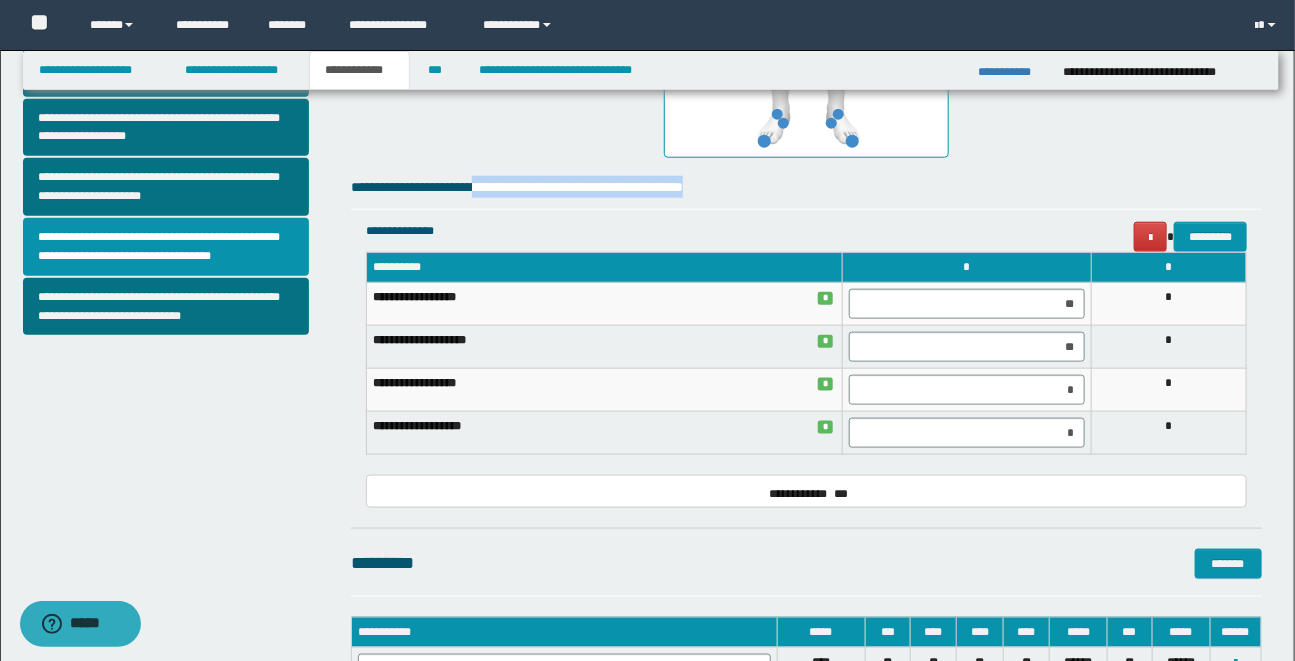 drag, startPoint x: 506, startPoint y: 187, endPoint x: 795, endPoint y: 178, distance: 289.1401 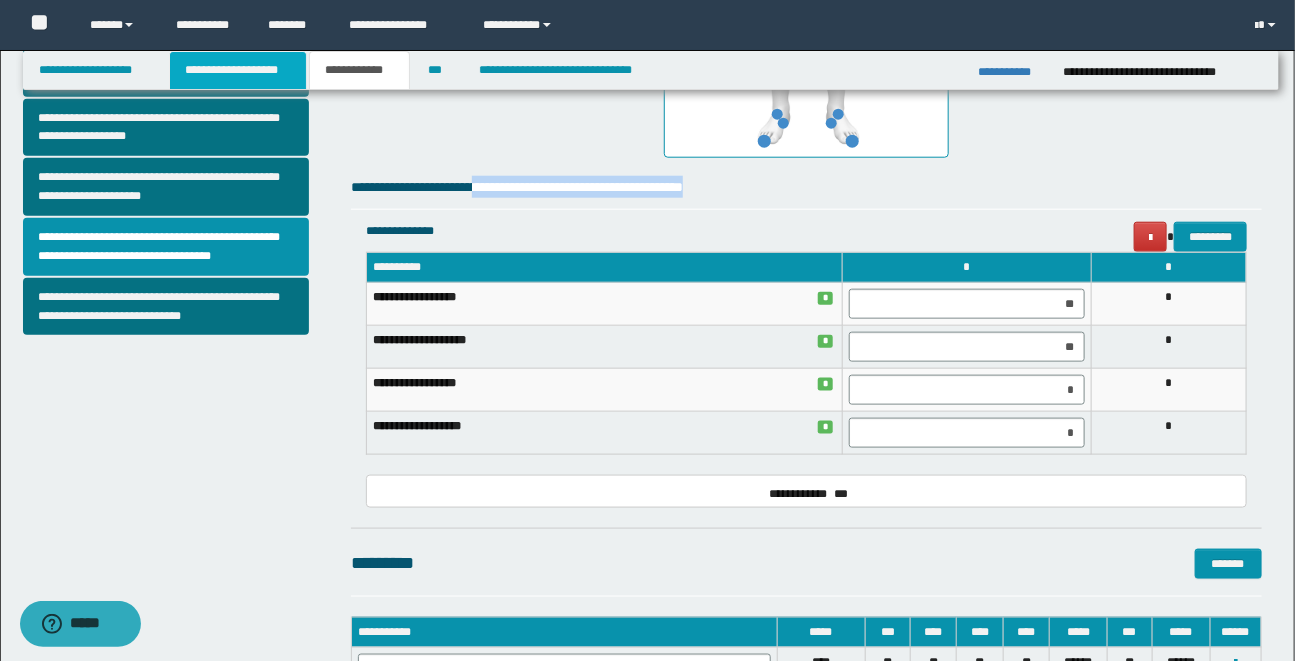 click on "**********" at bounding box center (238, 70) 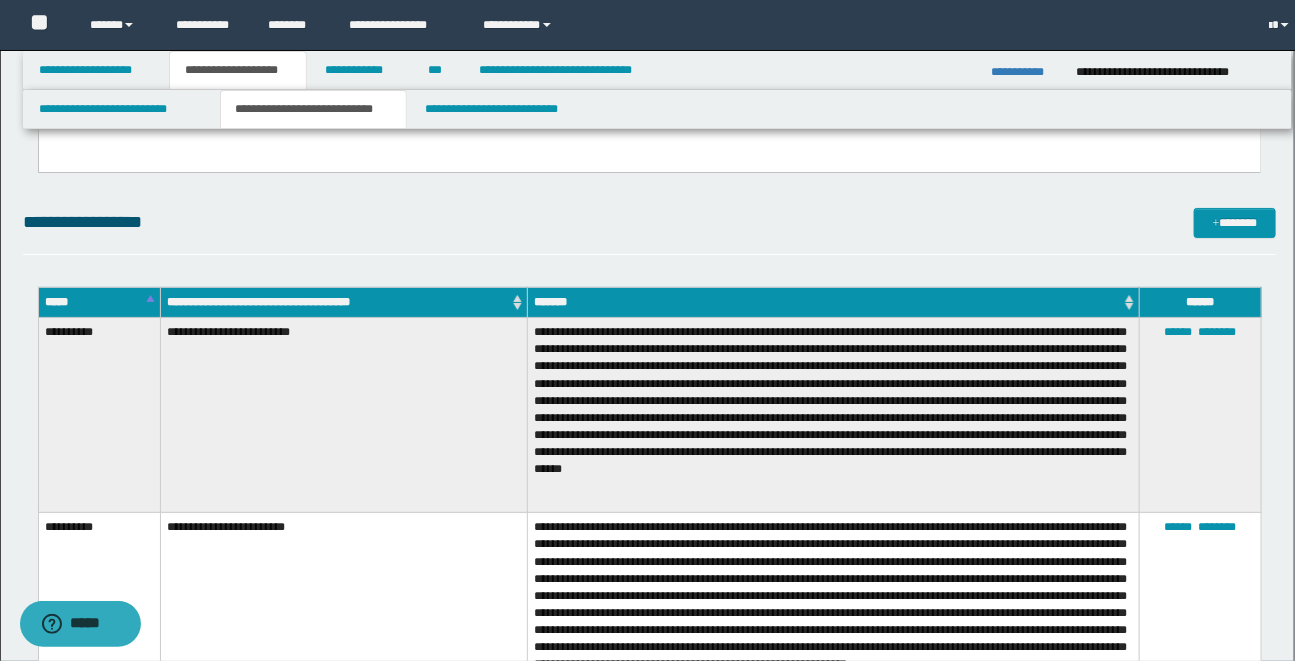 scroll, scrollTop: 736, scrollLeft: 0, axis: vertical 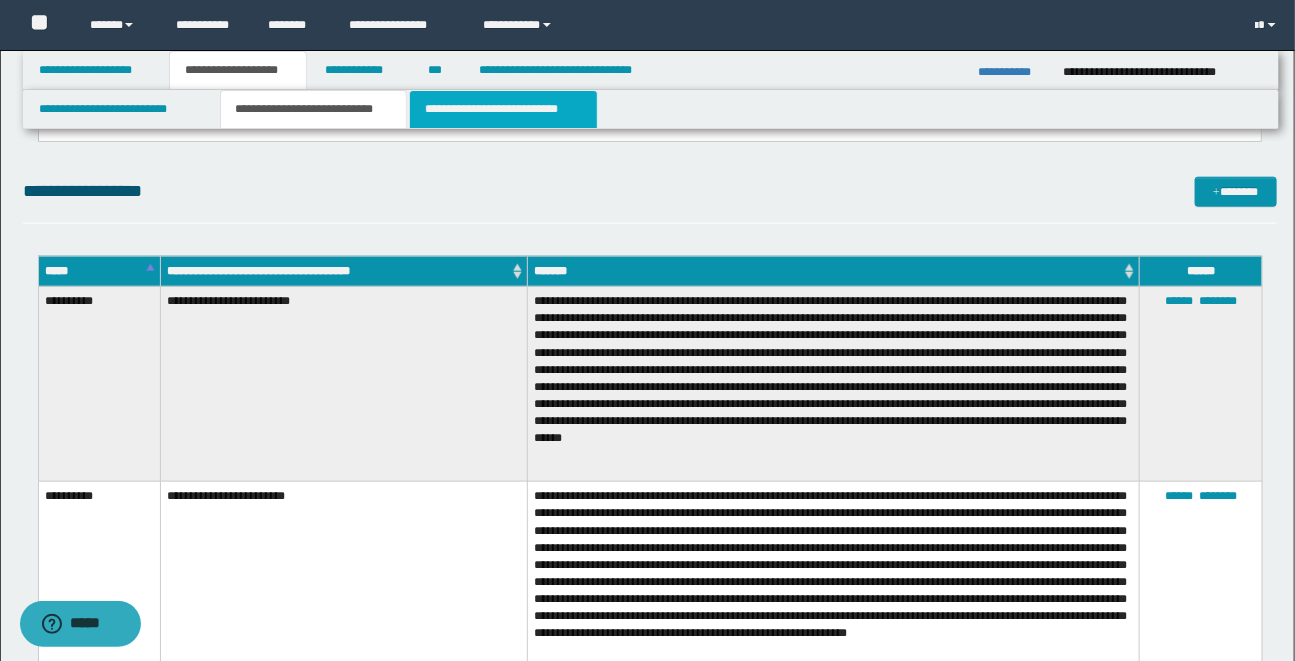 click on "**********" at bounding box center [503, 109] 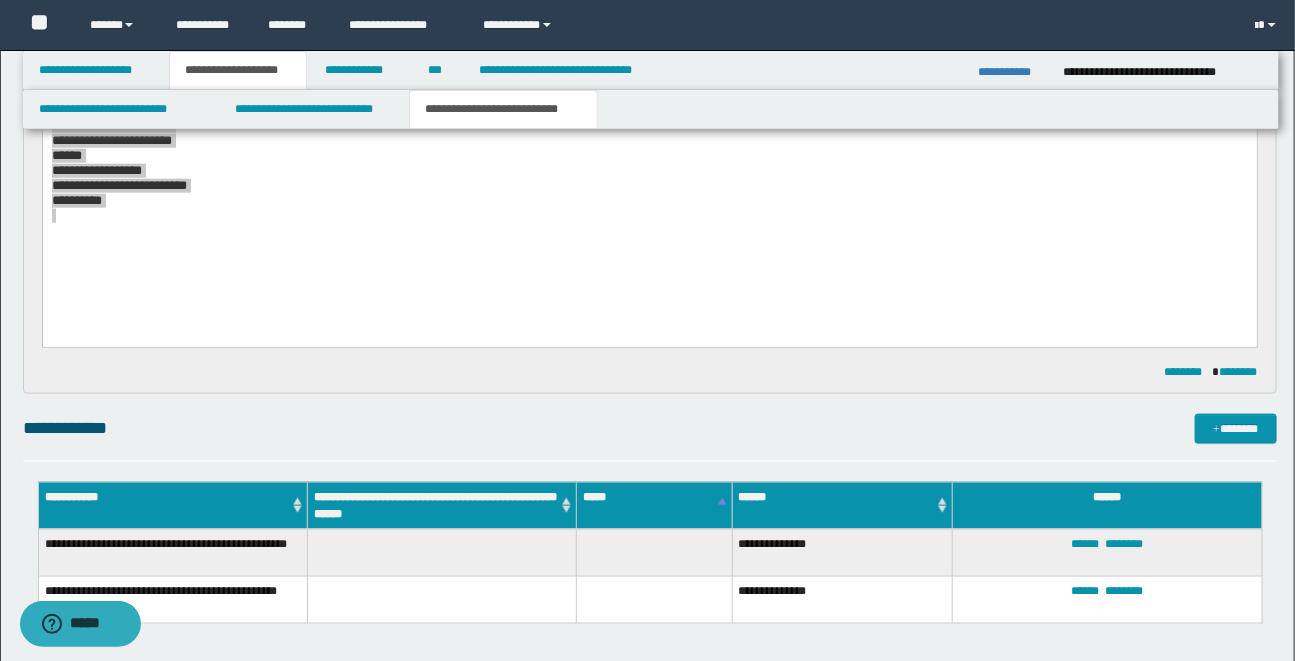 click on "**********" at bounding box center (647, 396) 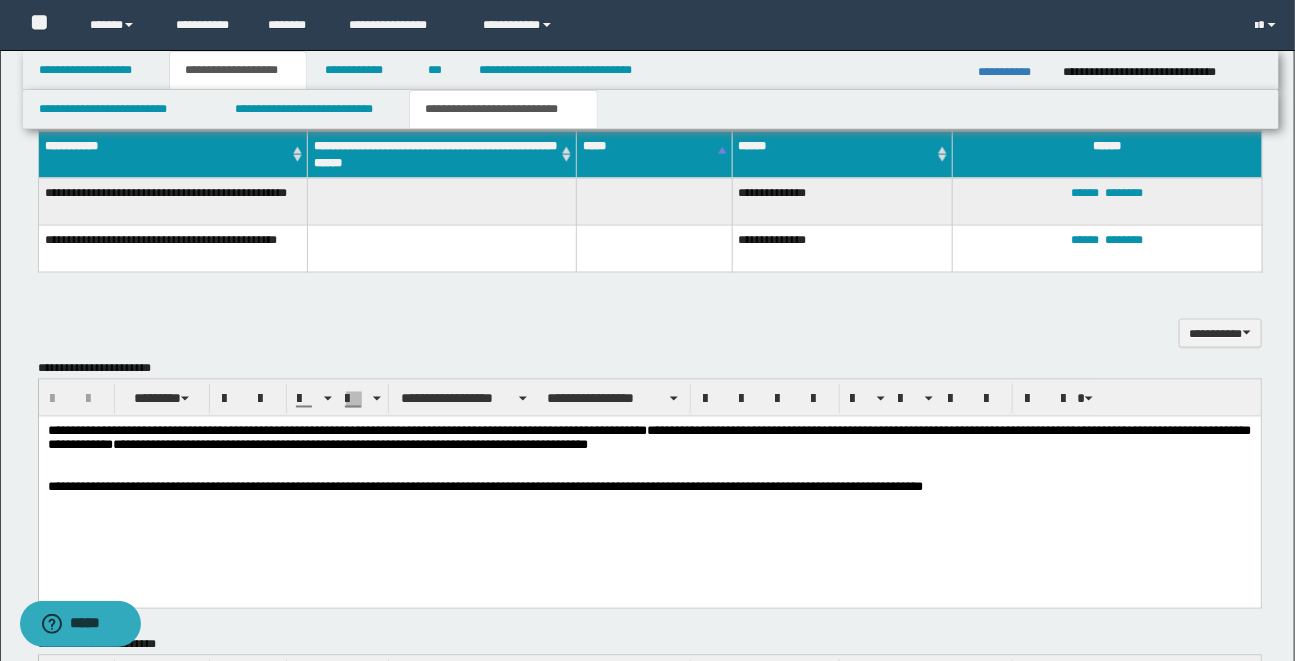 scroll, scrollTop: 1100, scrollLeft: 0, axis: vertical 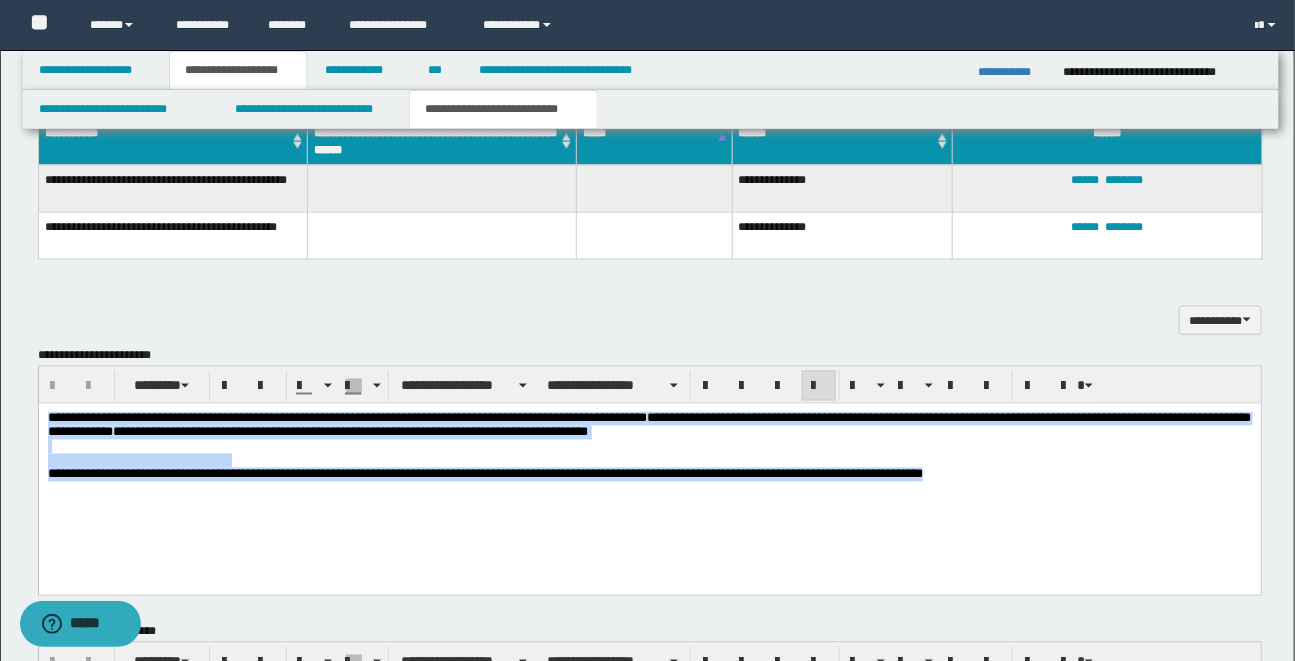 drag, startPoint x: 47, startPoint y: 421, endPoint x: 888, endPoint y: 495, distance: 844.2494 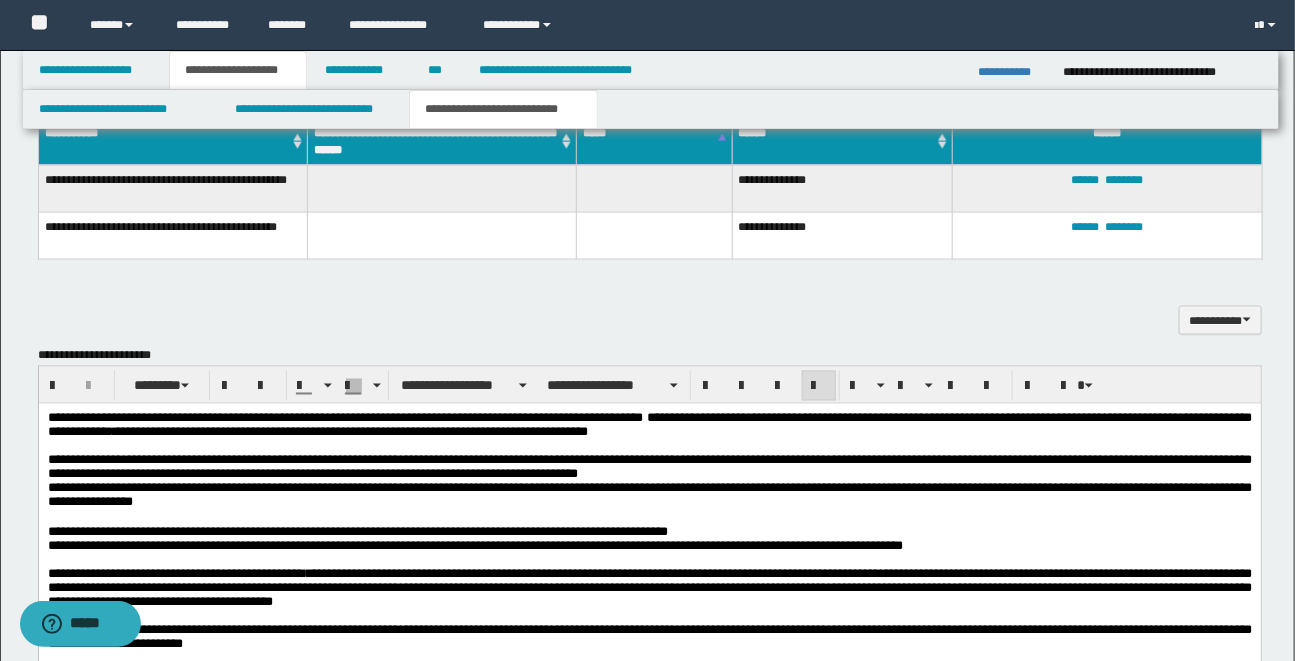 click on "**********" at bounding box center (647, 152) 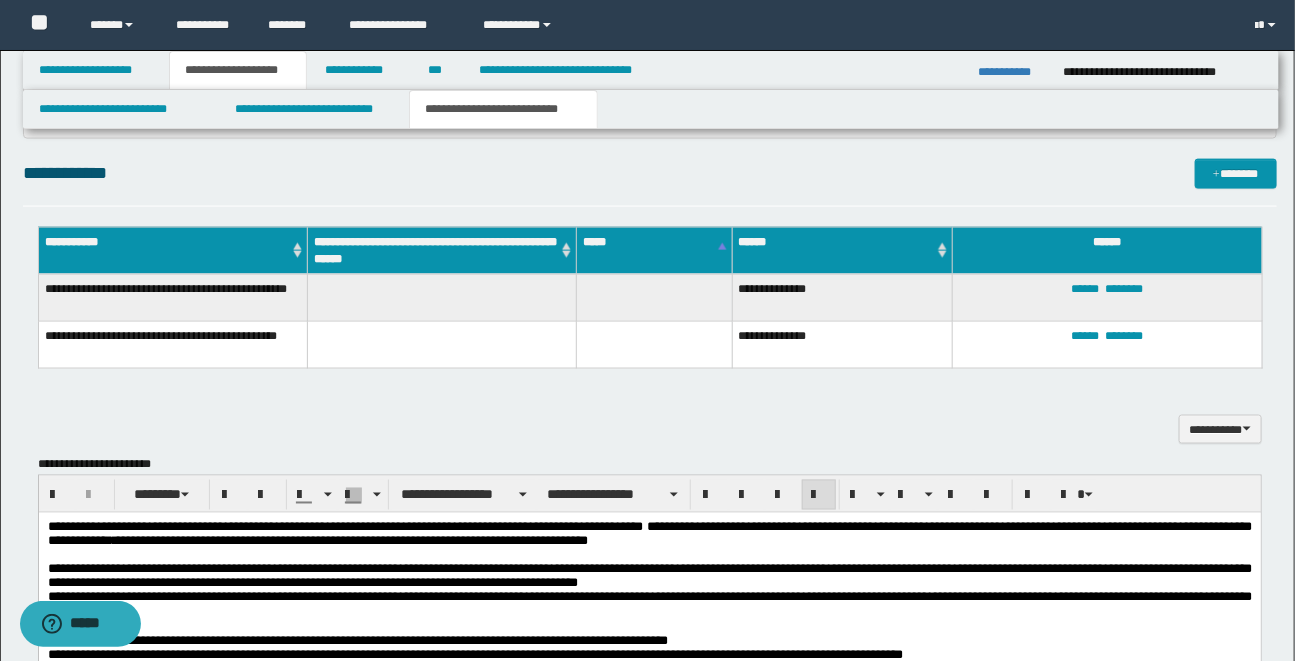 scroll, scrollTop: 990, scrollLeft: 0, axis: vertical 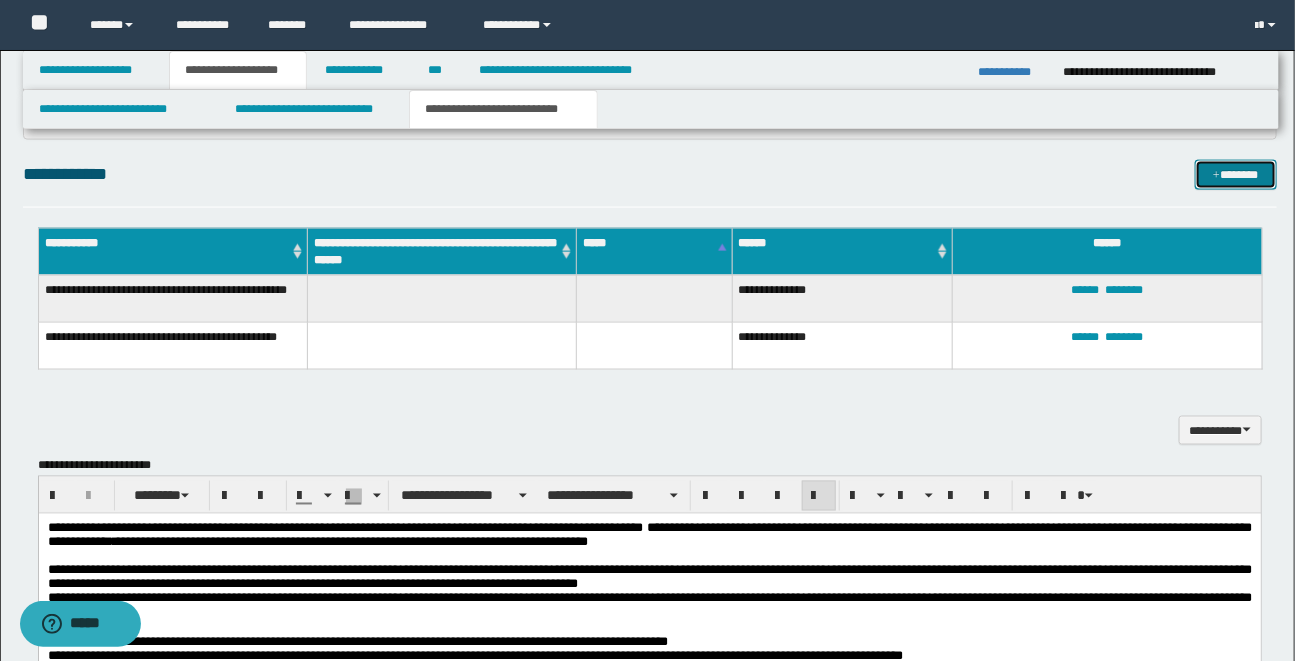 click on "*******" at bounding box center (1236, 175) 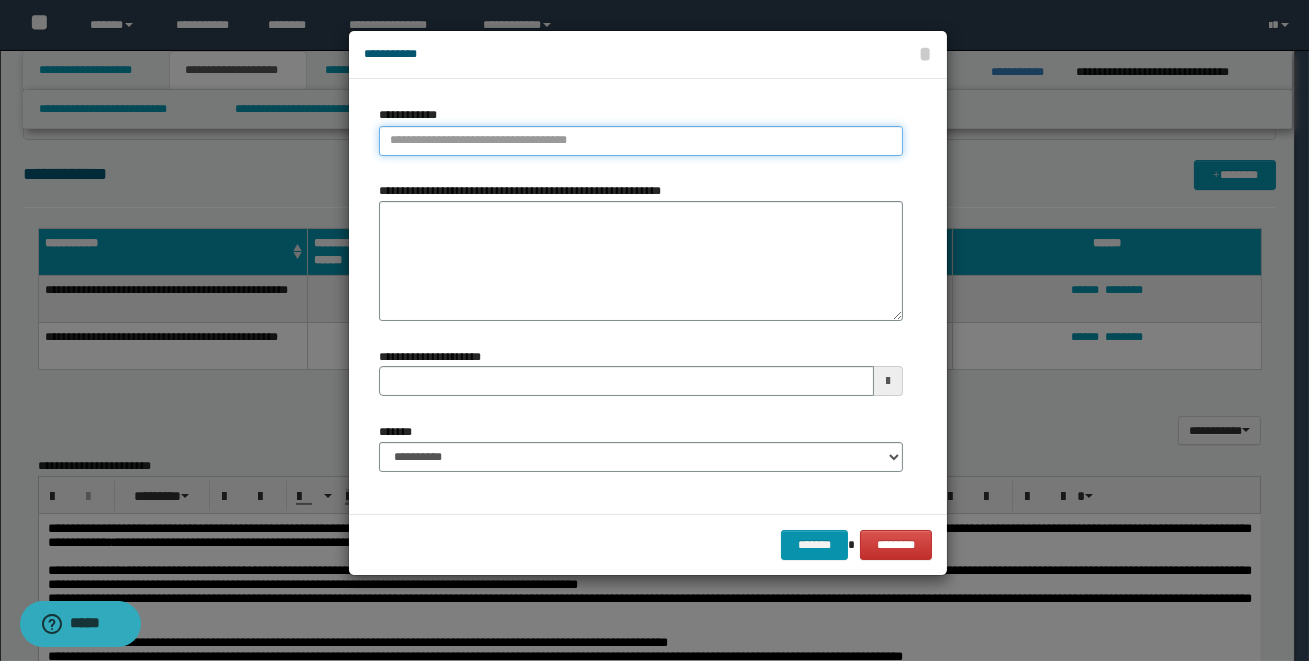 click on "**********" at bounding box center [641, 141] 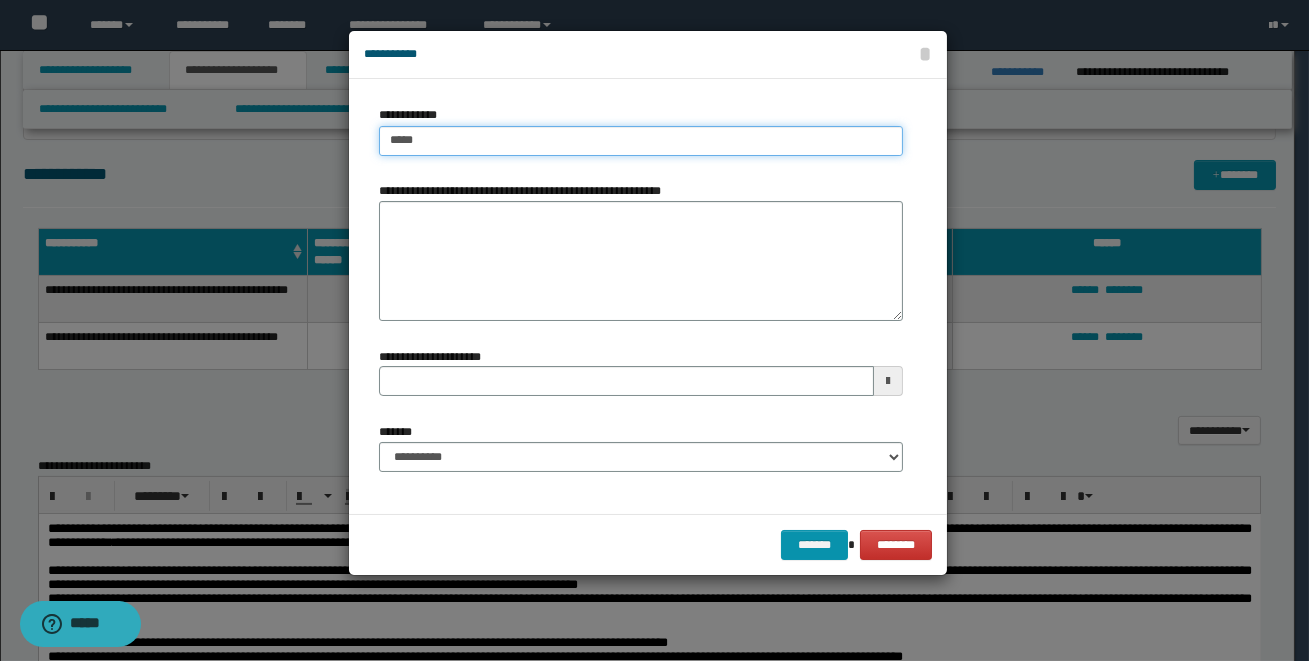 type on "****" 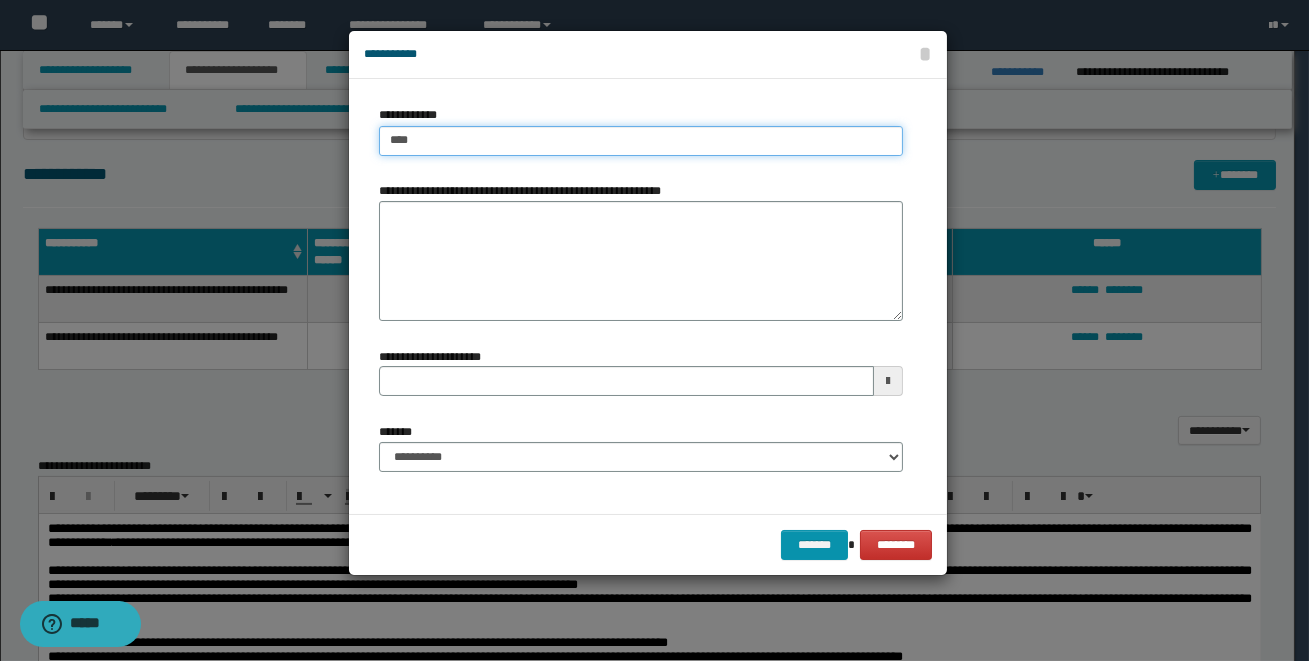 type on "****" 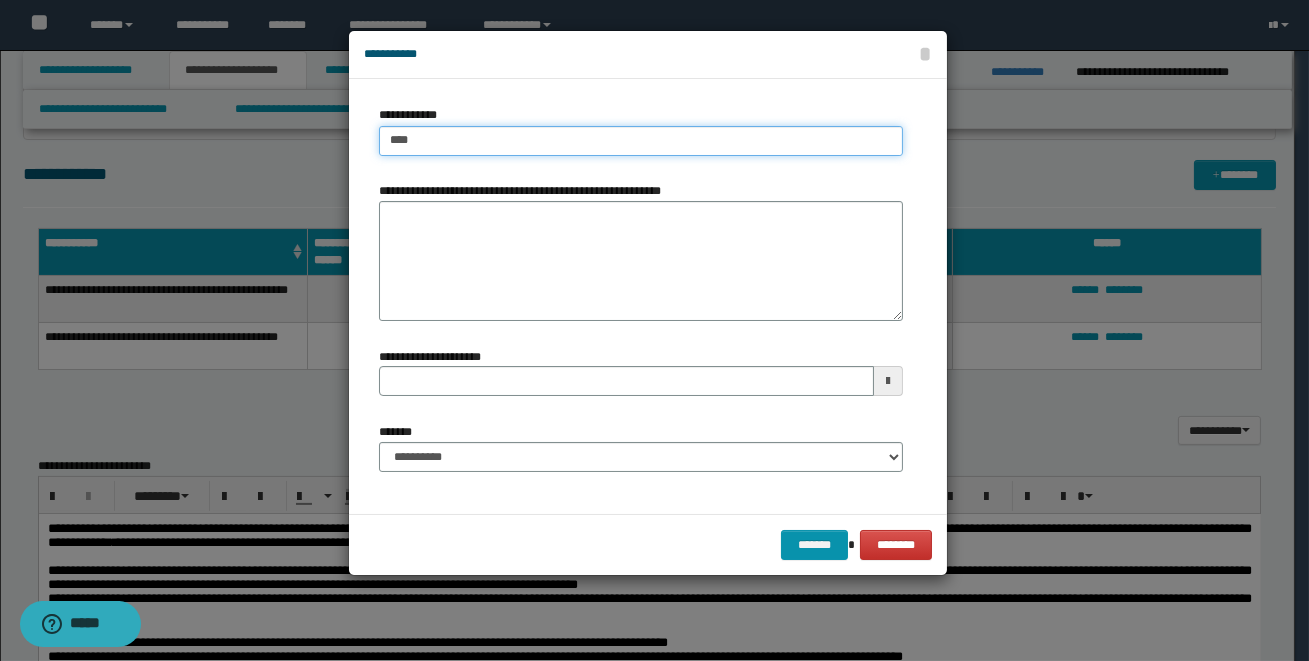 type 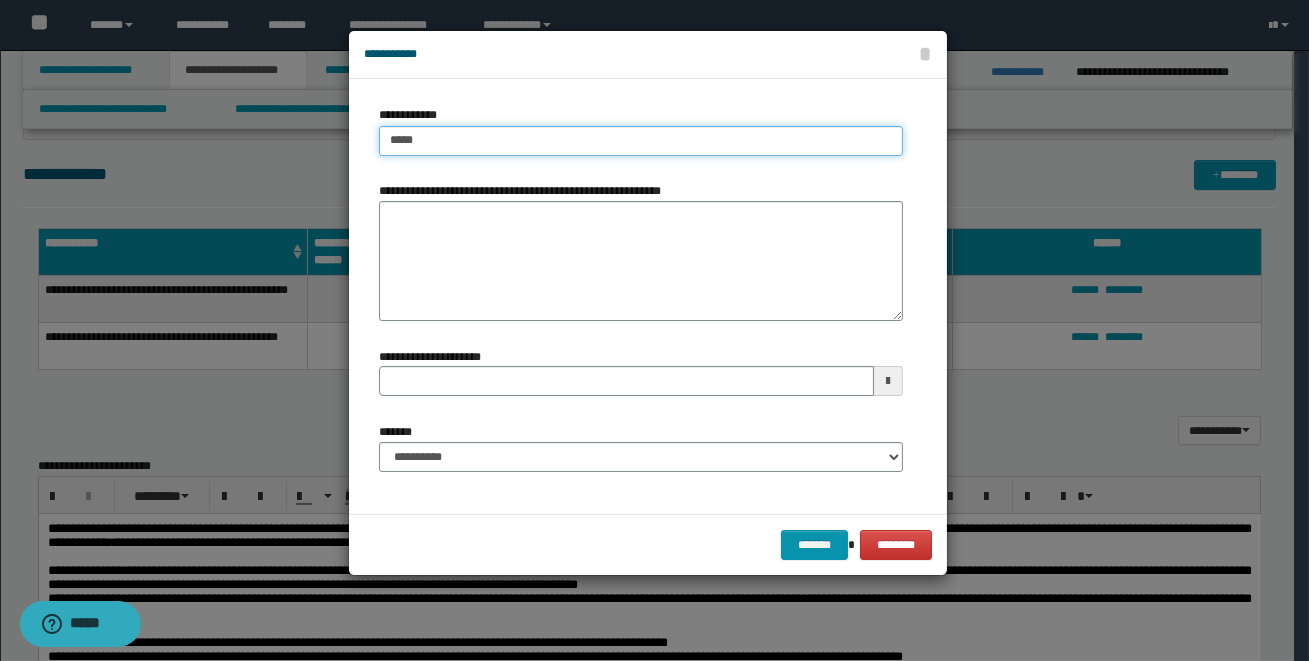 type on "******" 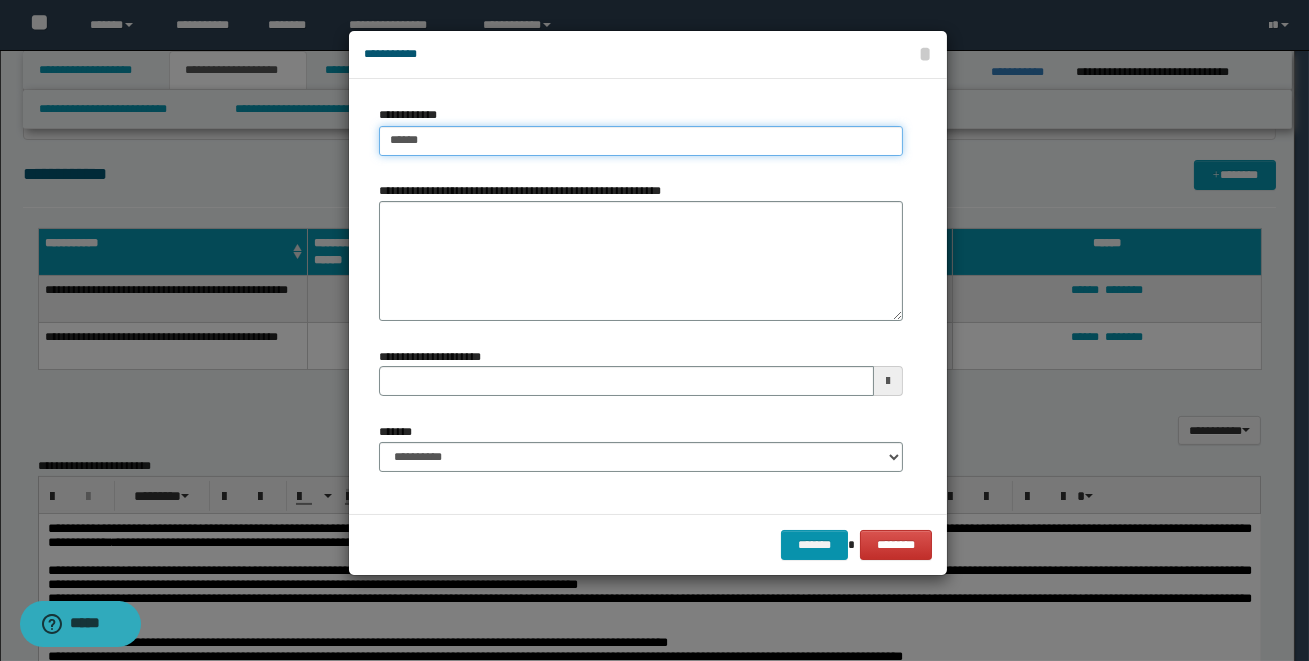 type on "******" 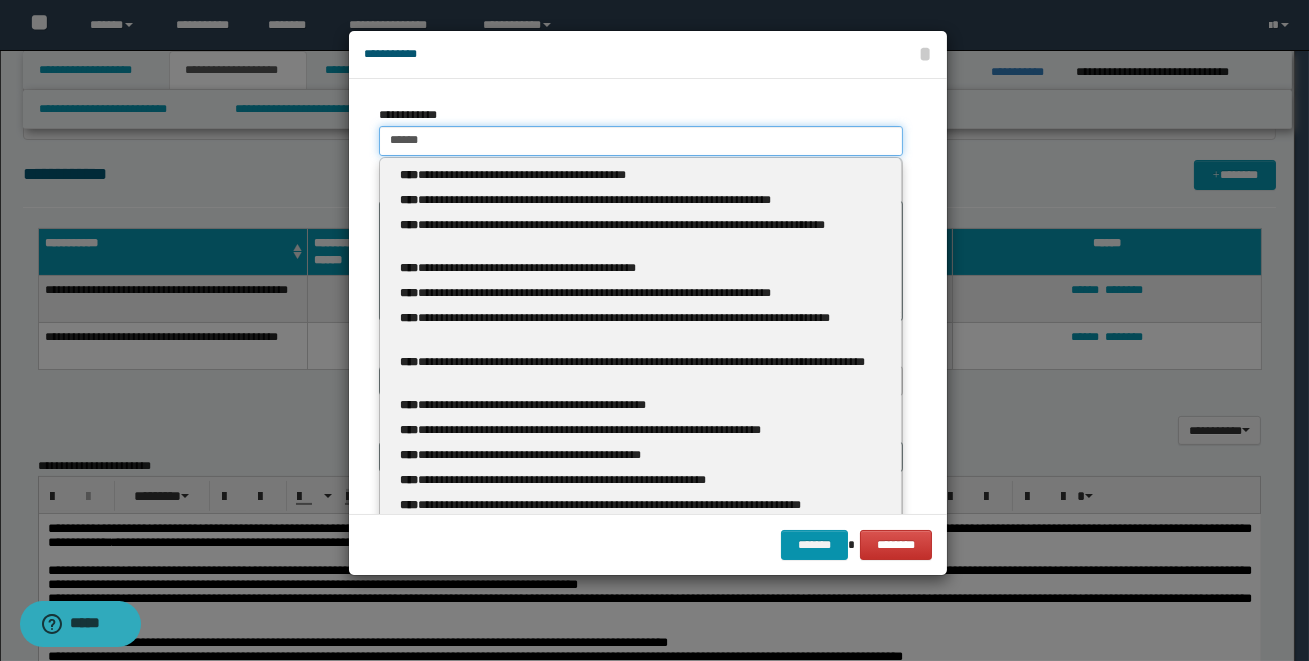 type 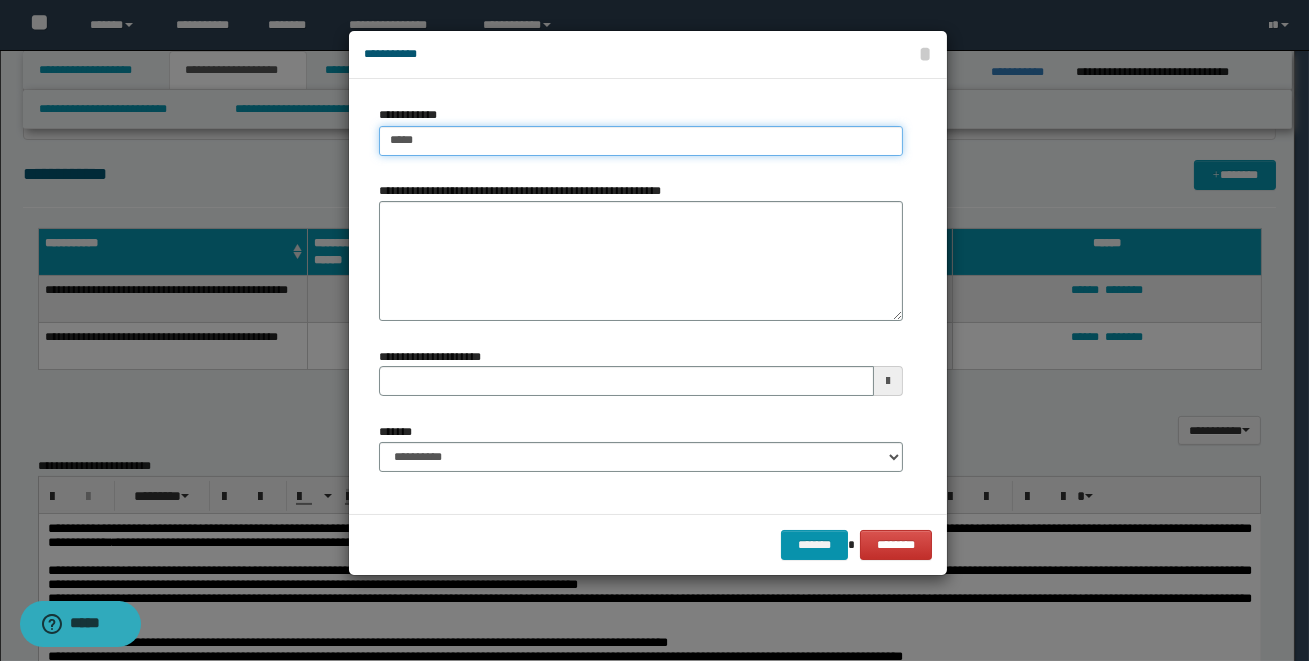 type on "****" 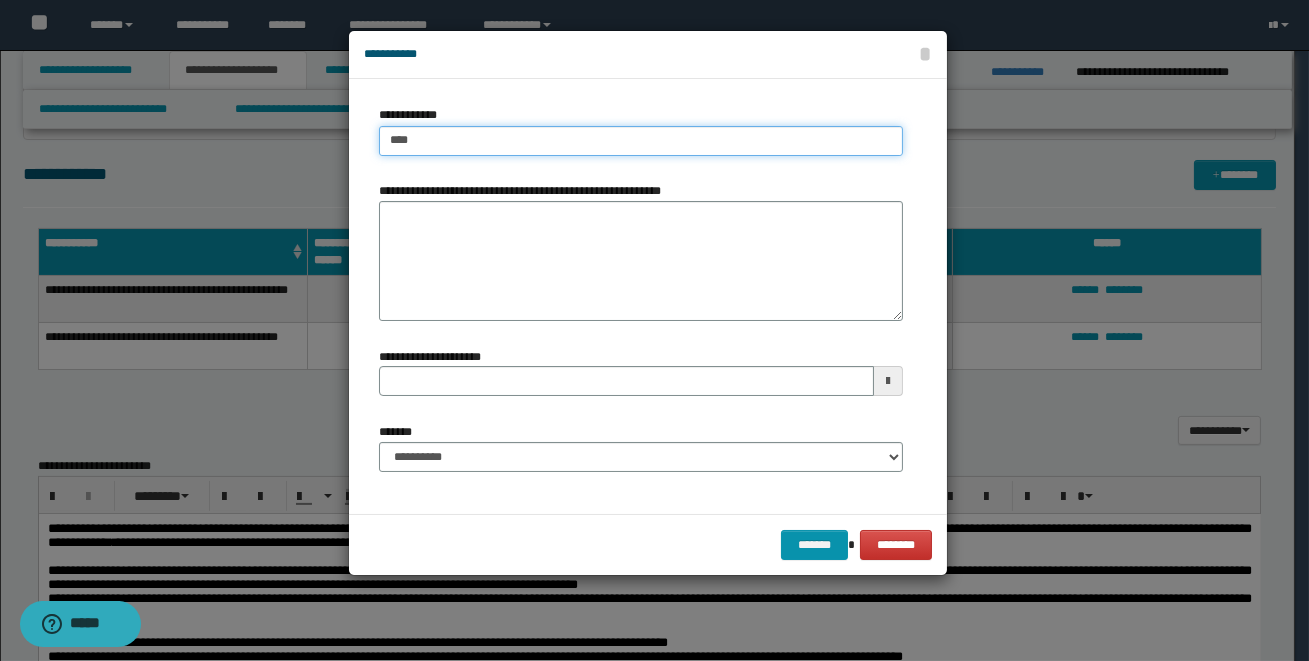 type on "****" 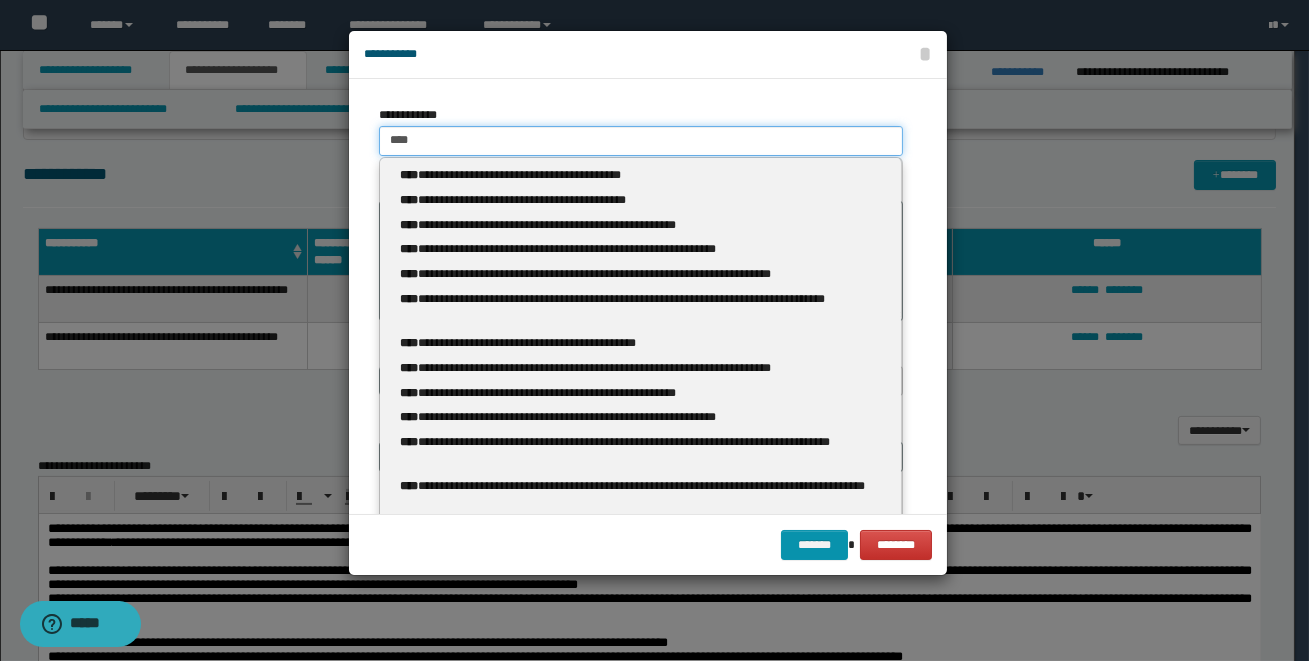 type 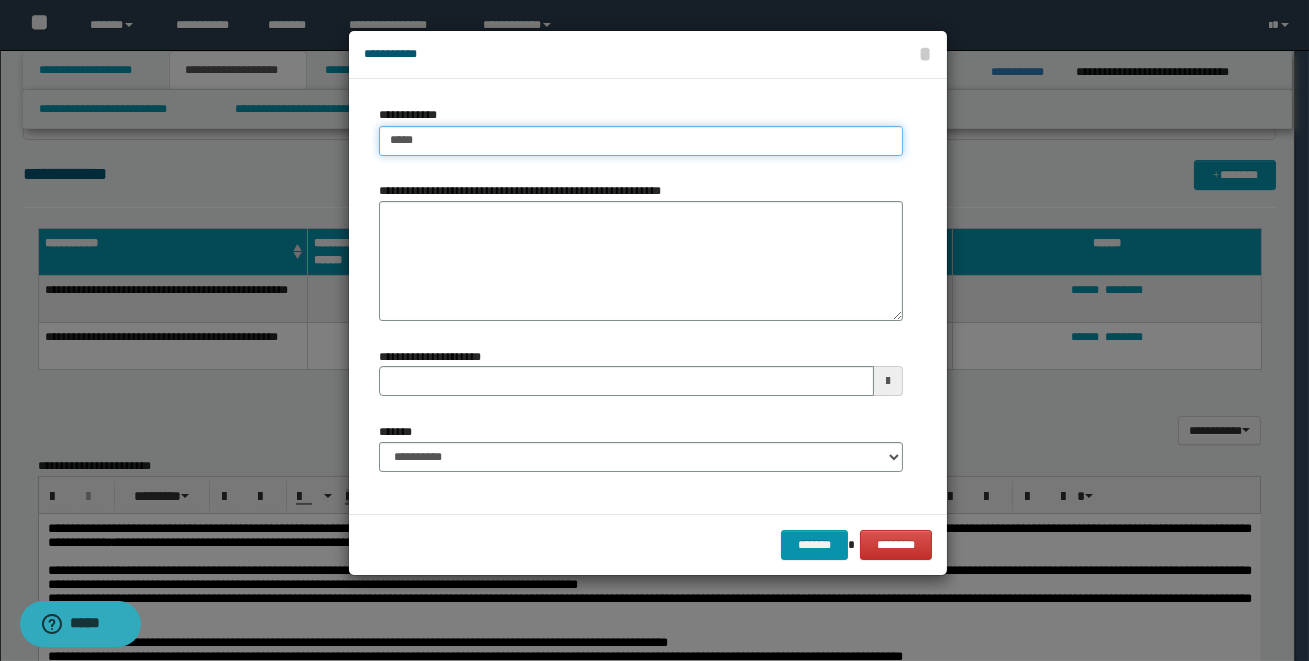 type on "******" 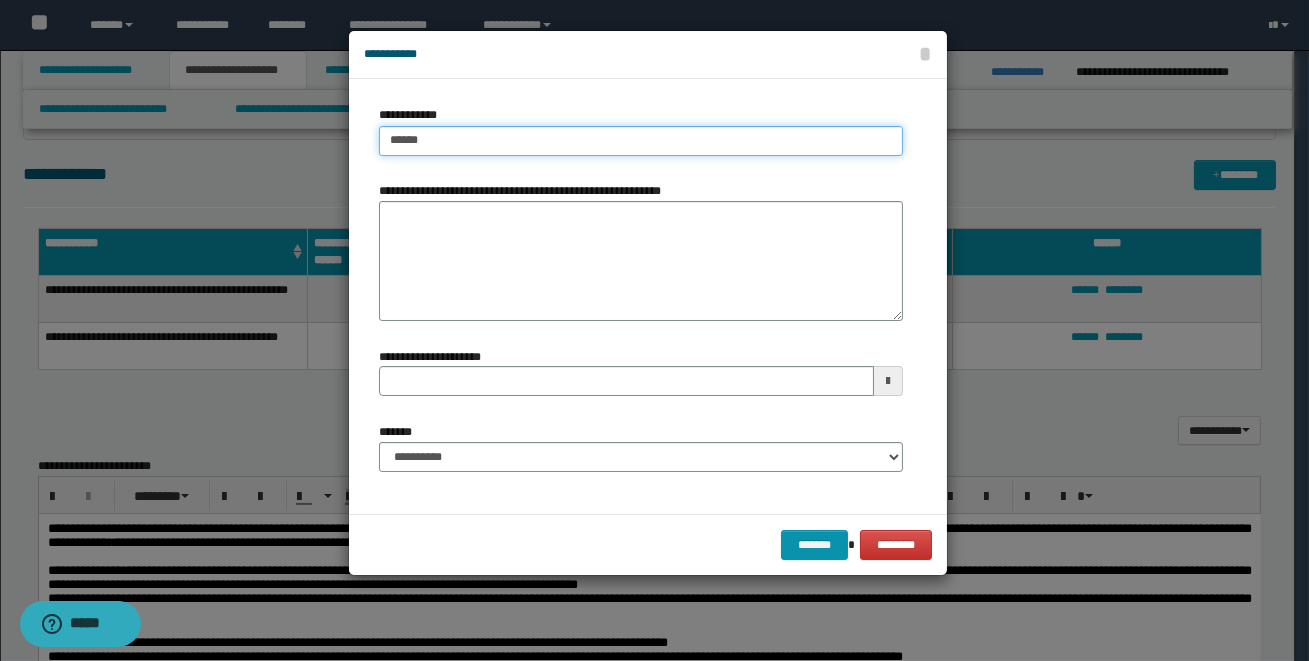 type on "******" 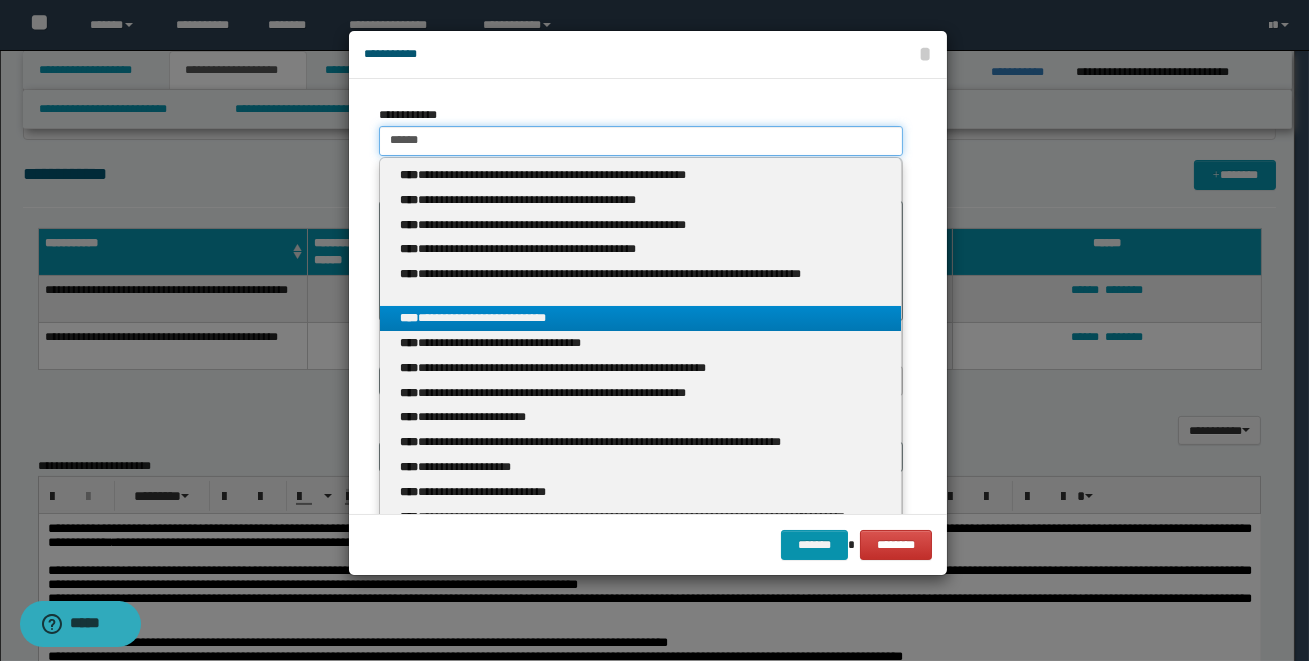 type 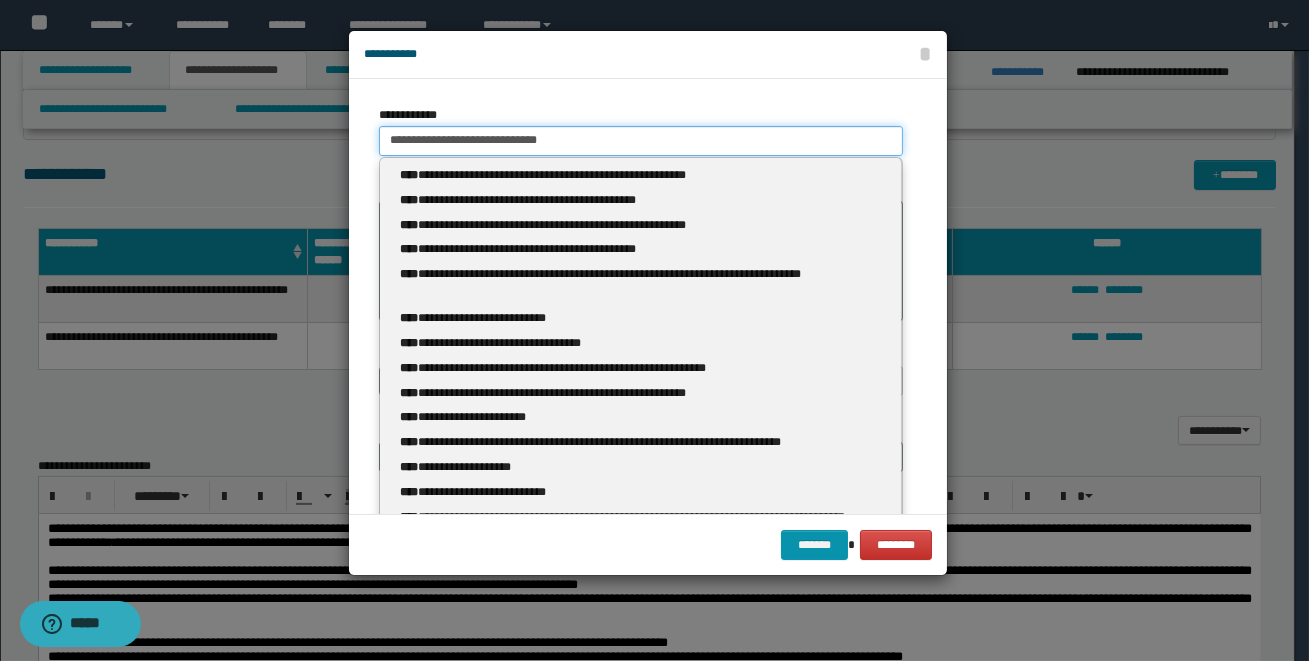 type on "**********" 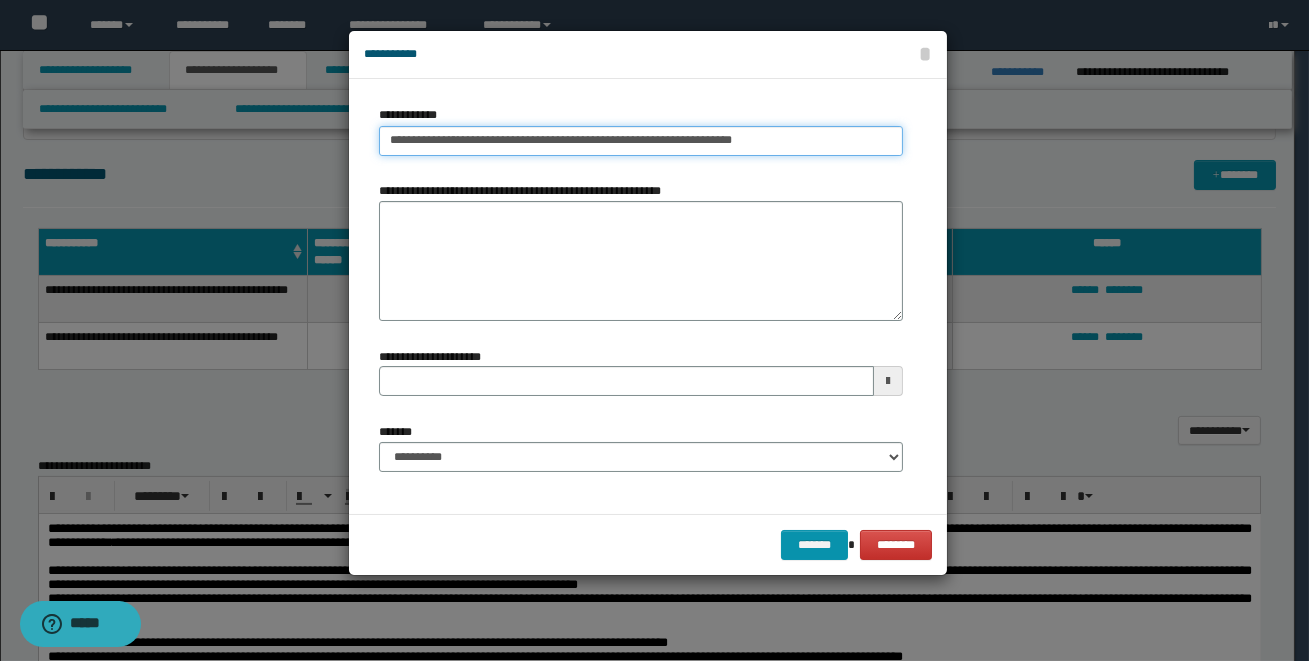 type 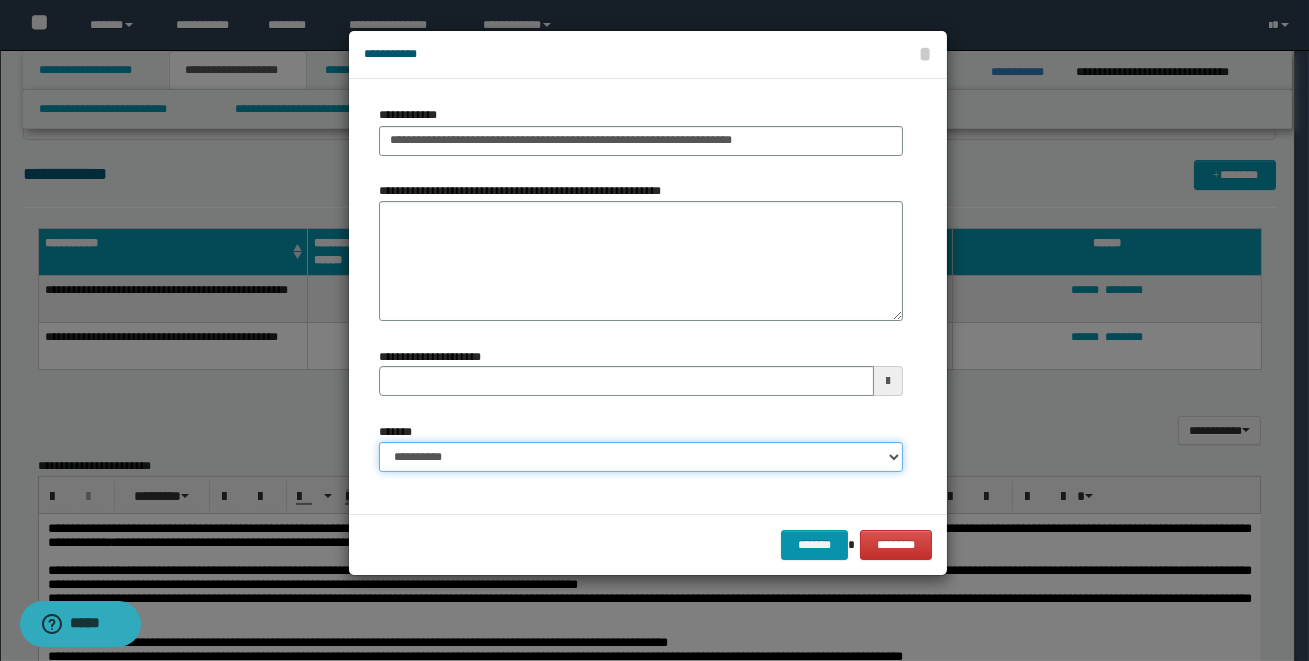 click on "**********" at bounding box center (641, 457) 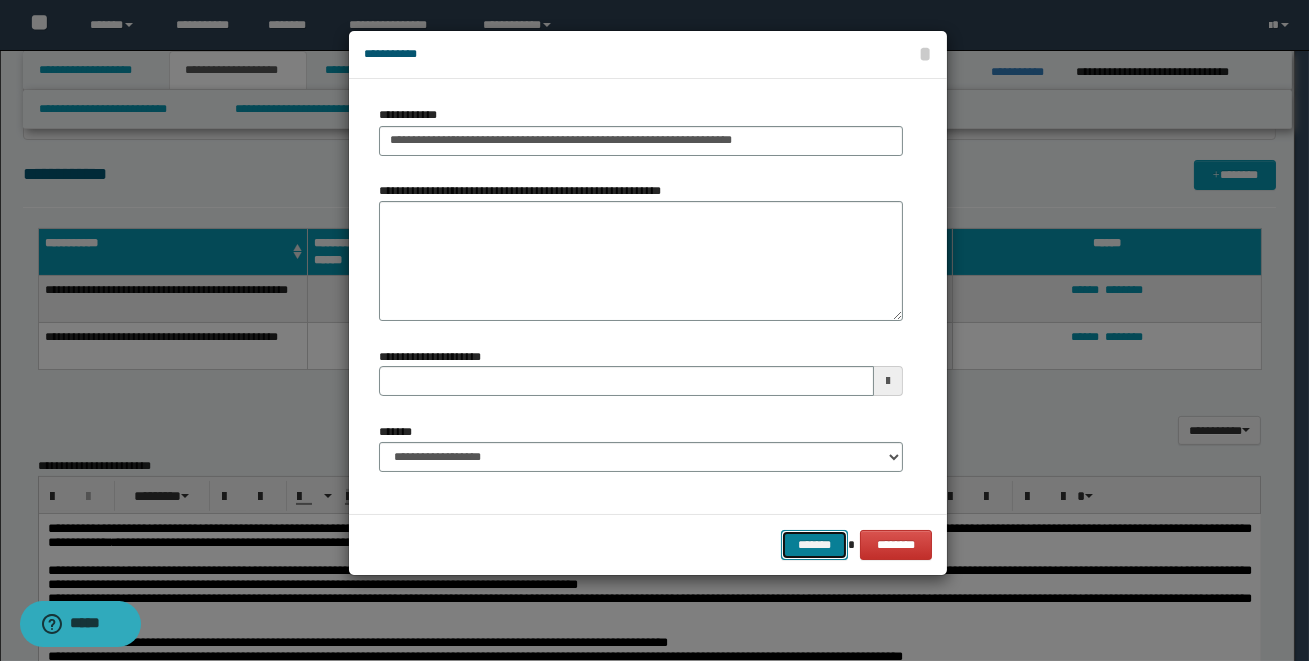 click on "*******" at bounding box center (814, 545) 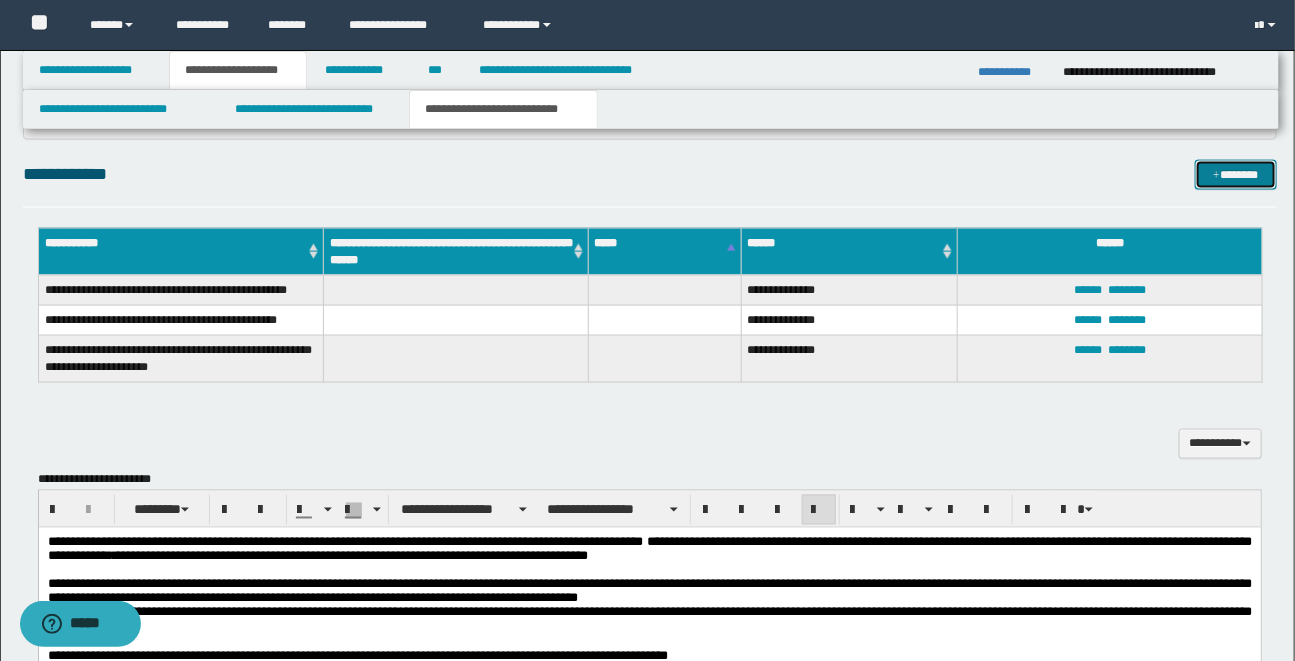 click on "*******" at bounding box center (1236, 175) 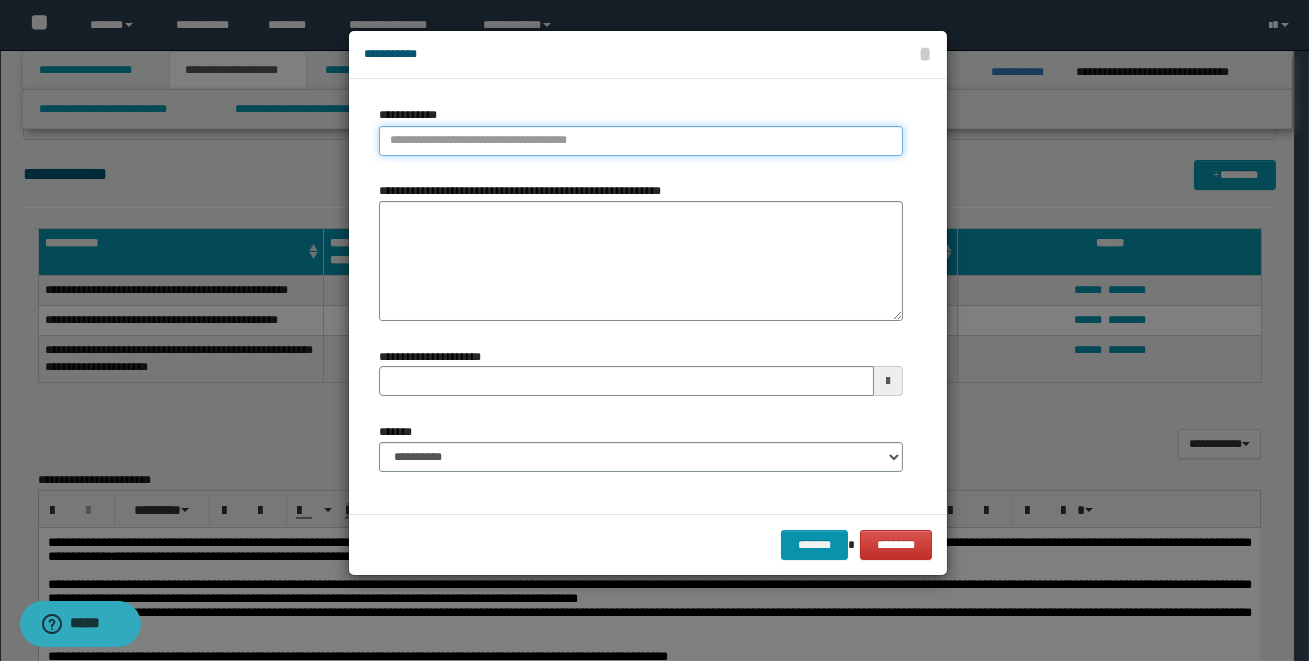 type on "**********" 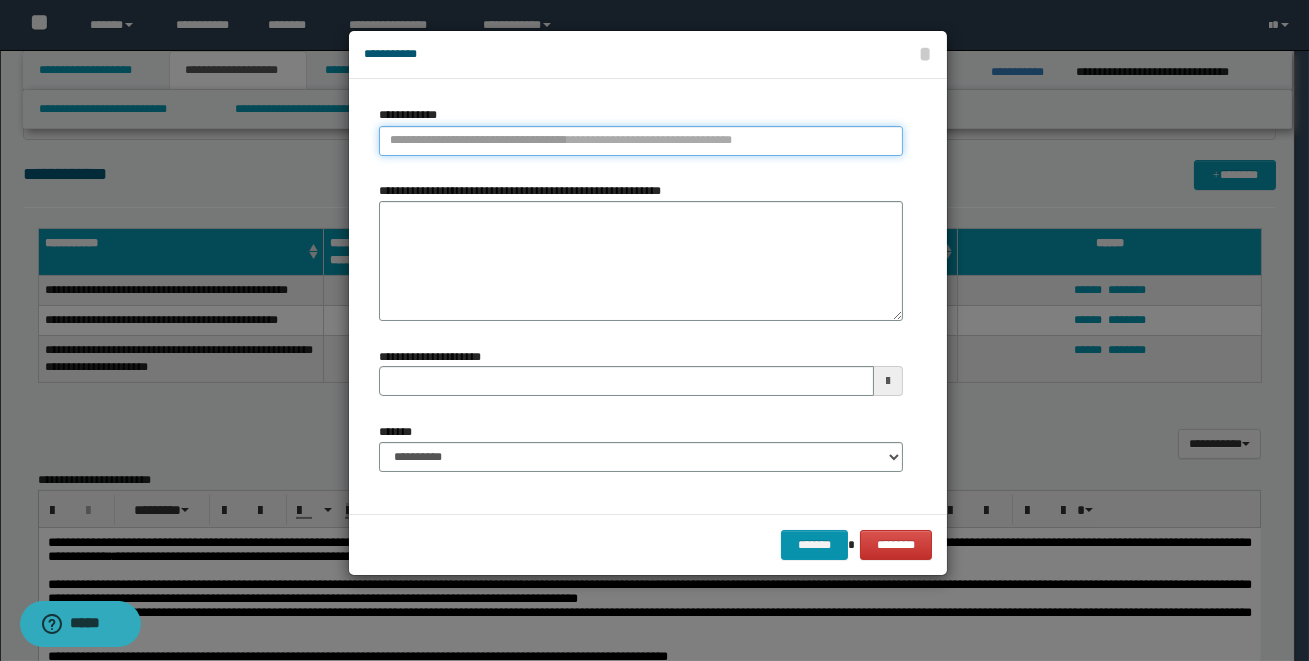 click on "**********" at bounding box center [641, 141] 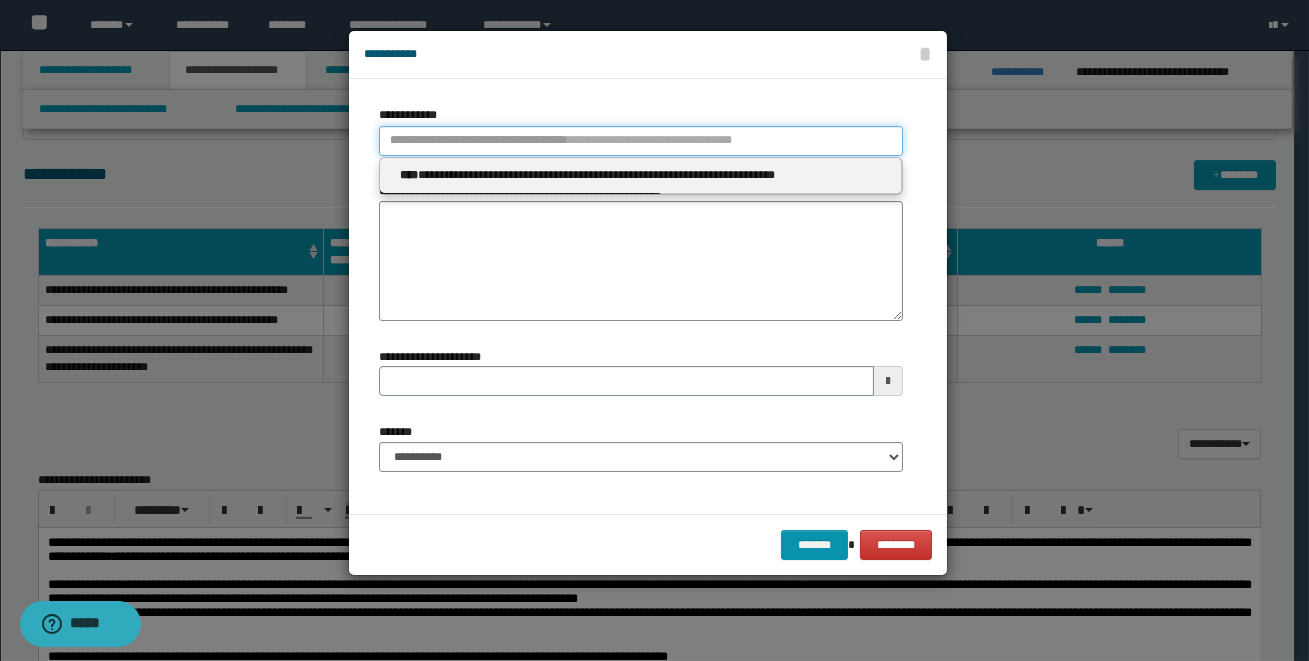 type 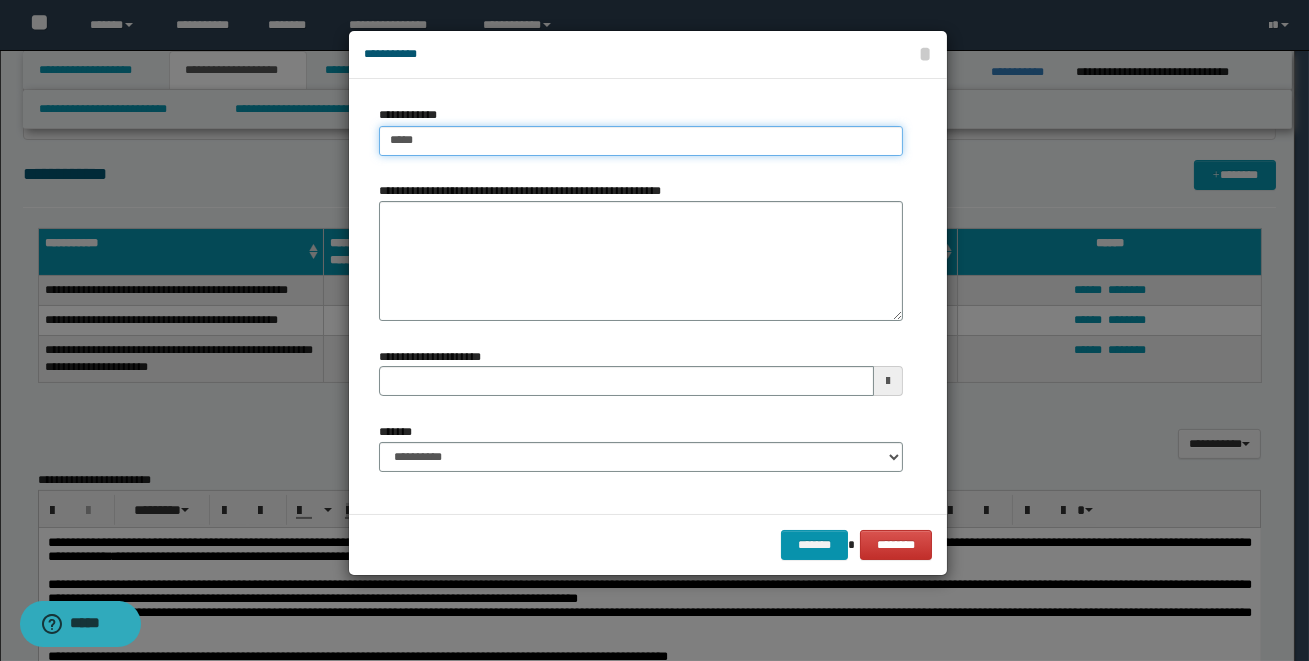 type on "******" 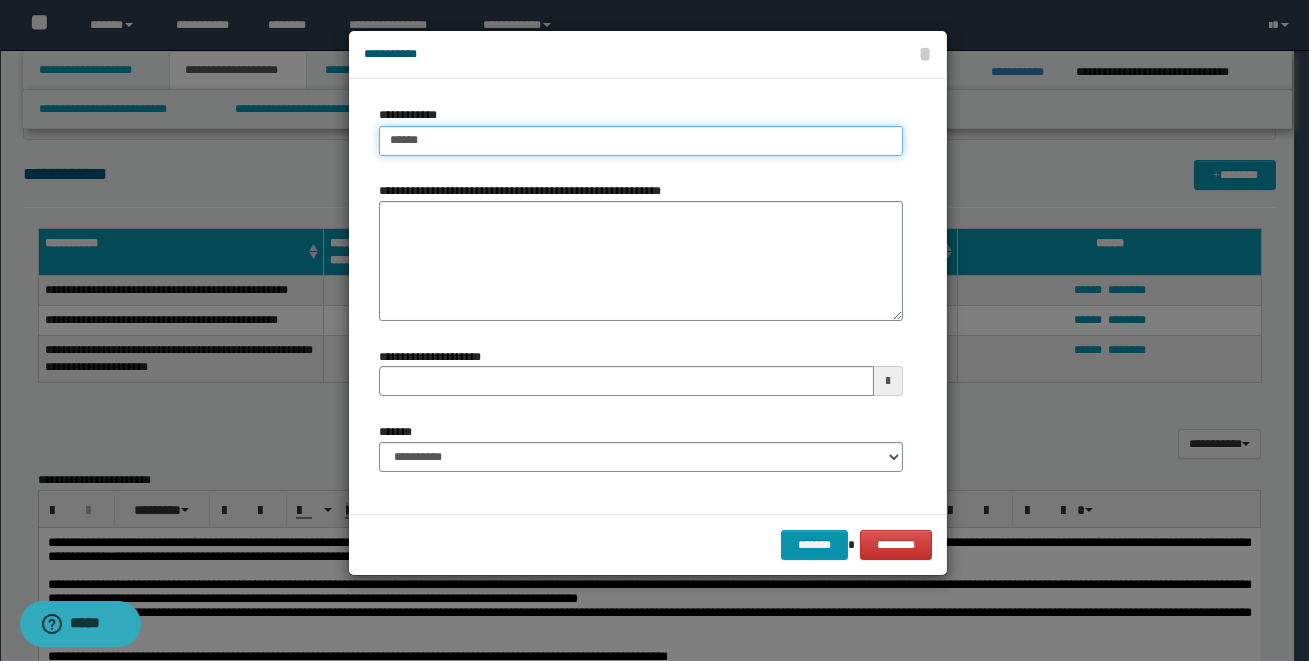 type on "******" 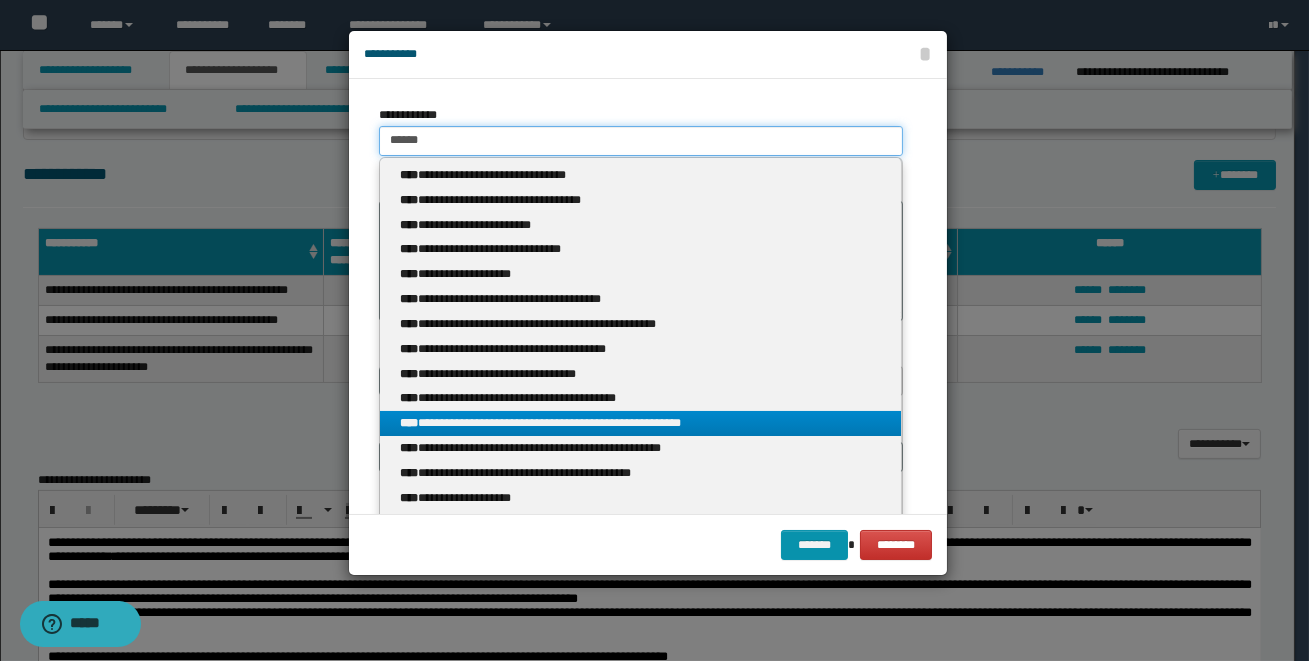type 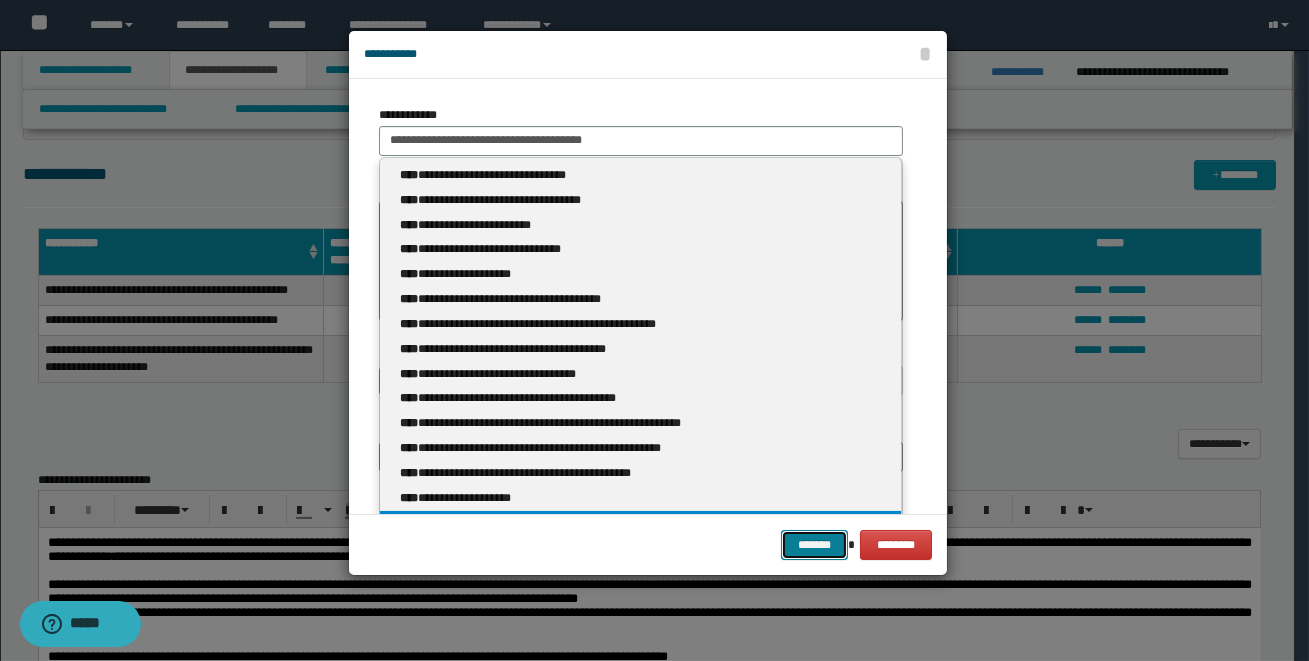 type on "******" 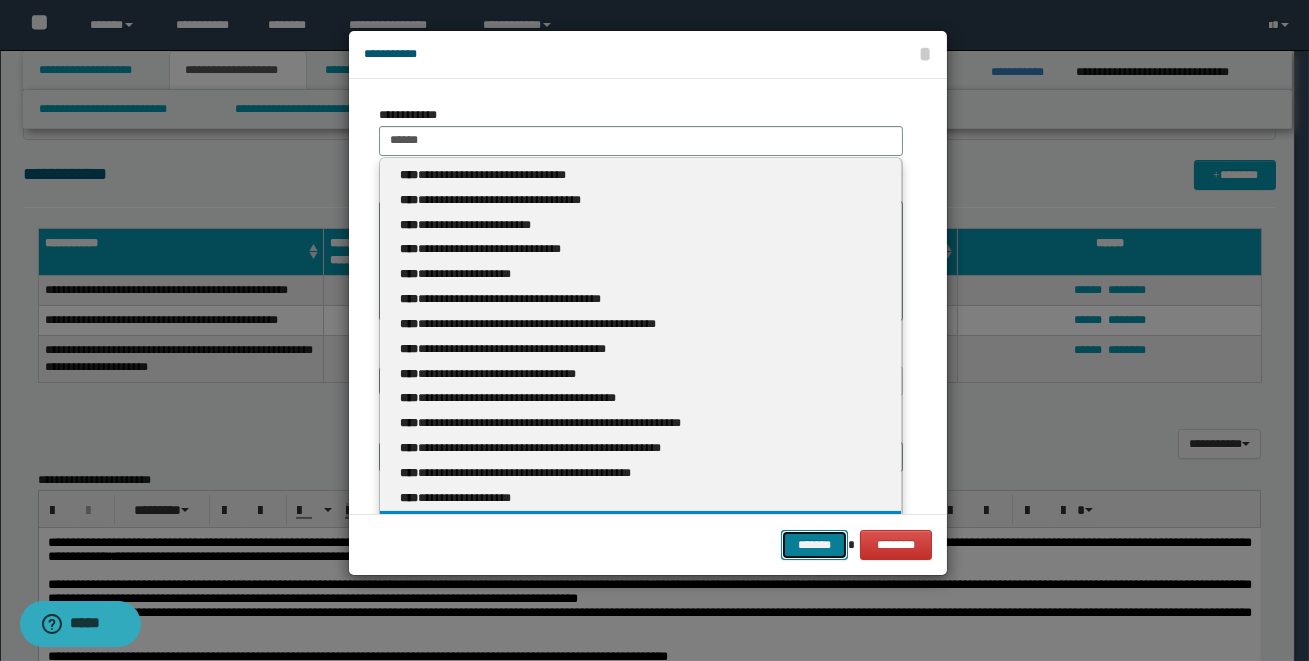 click on "*******" at bounding box center (814, 545) 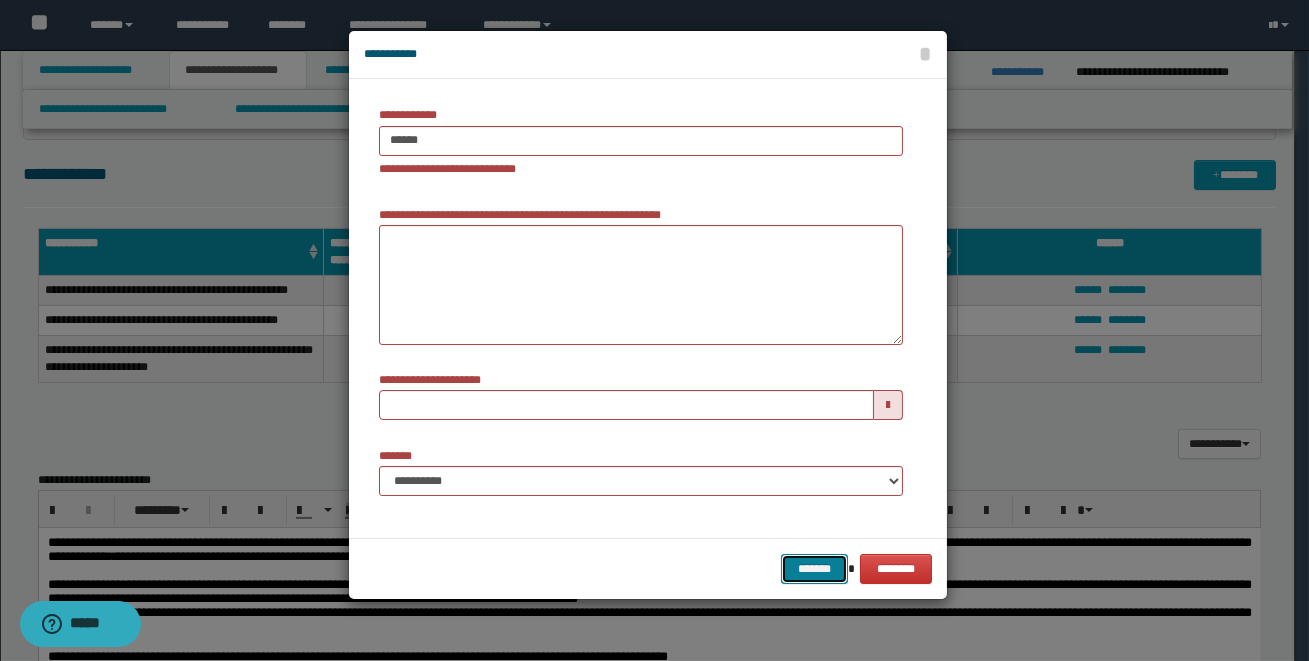 type 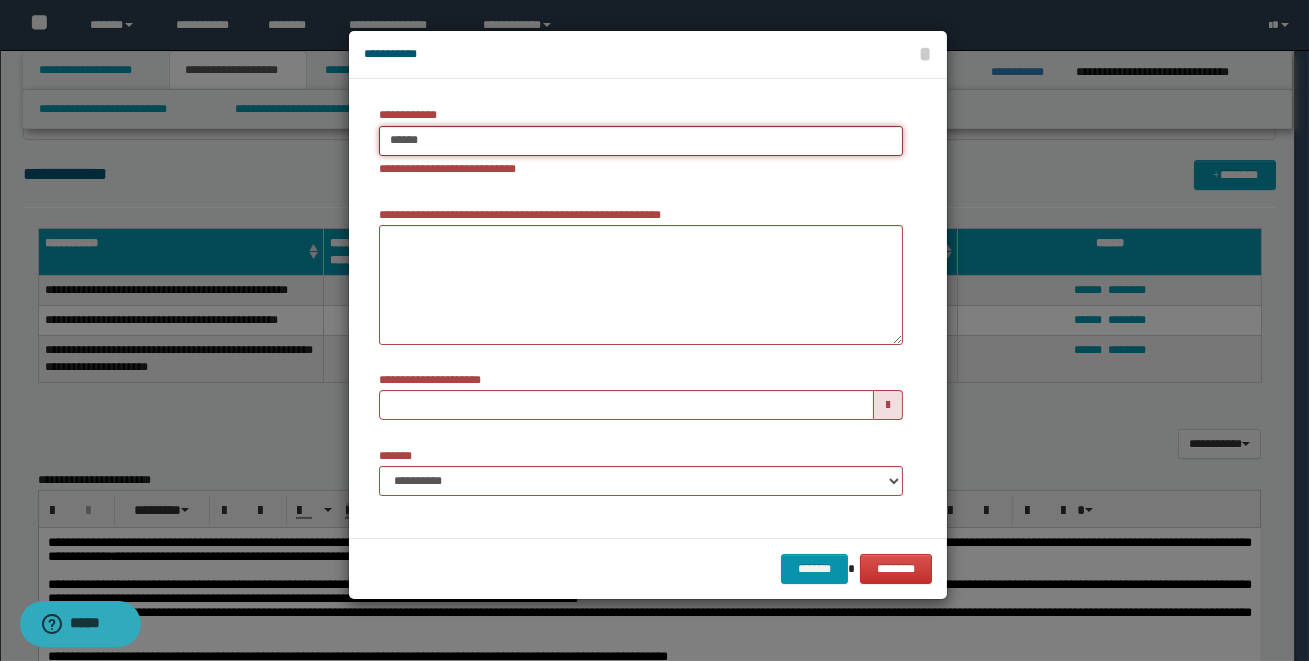 type on "******" 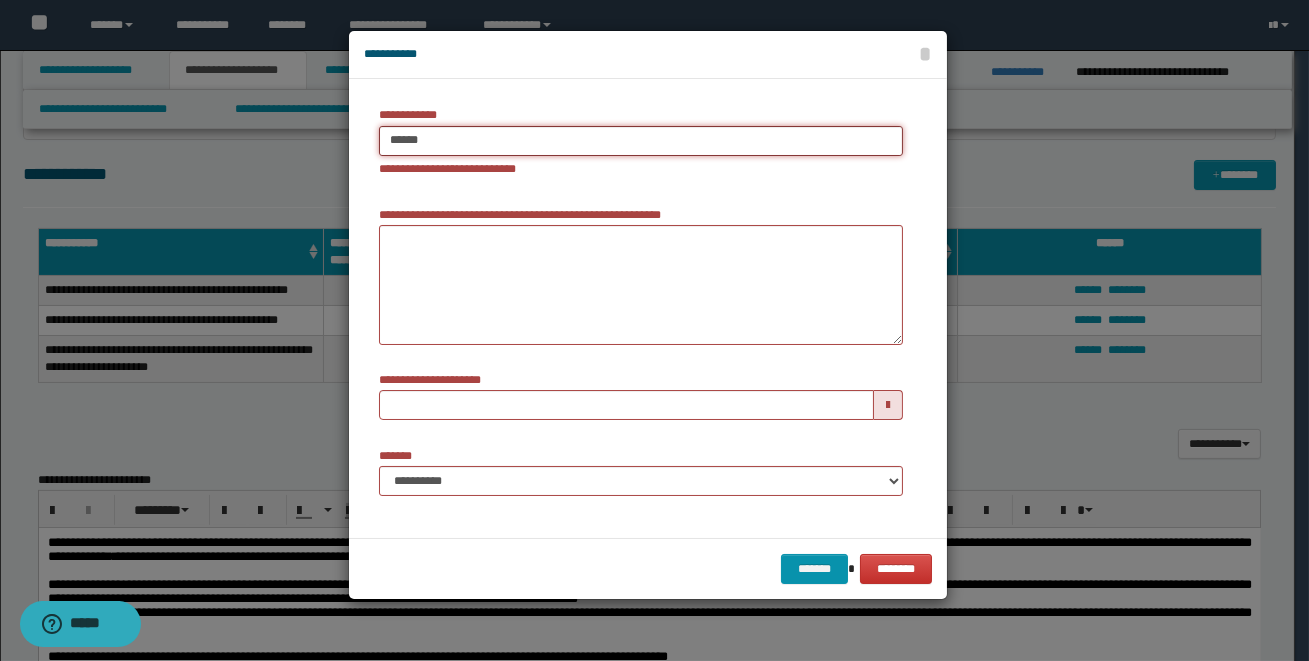 click on "******" at bounding box center (641, 141) 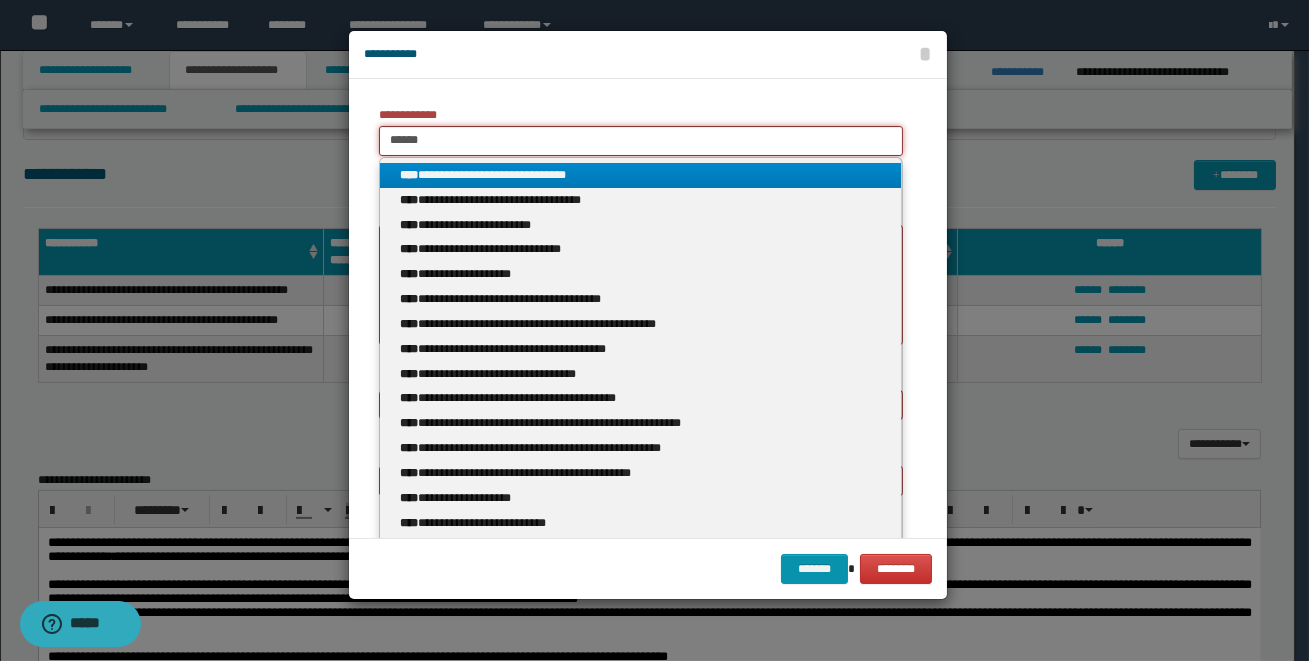 type 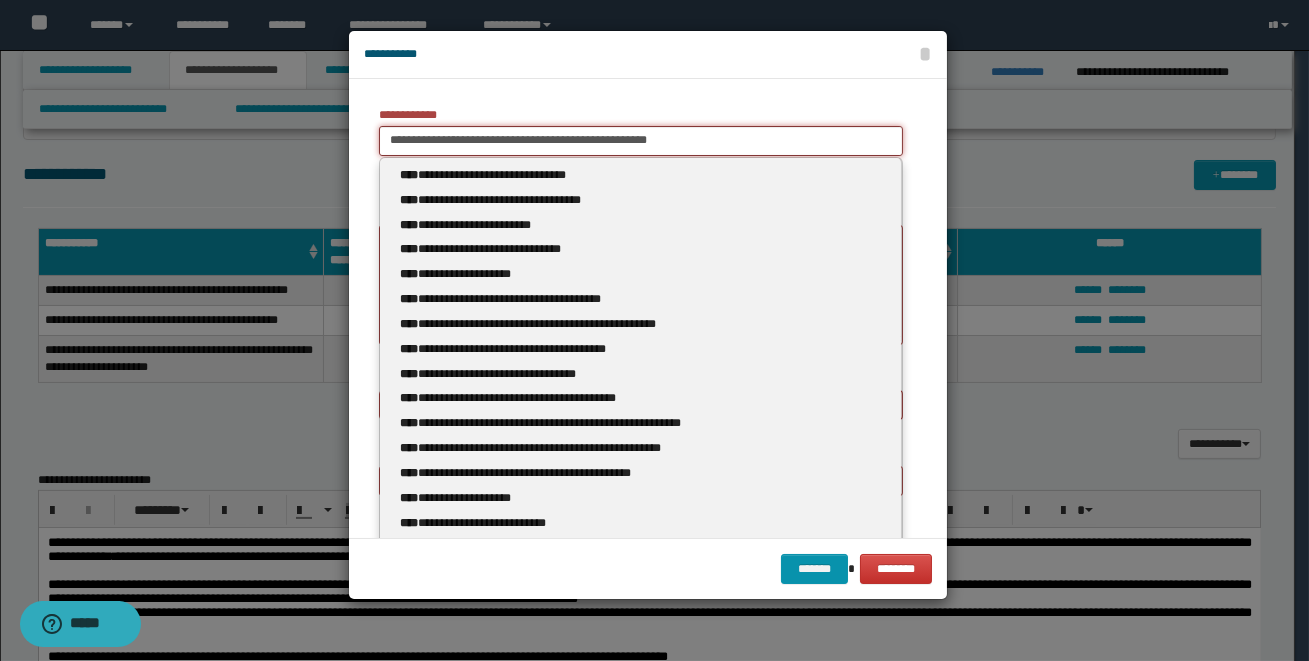 type on "**********" 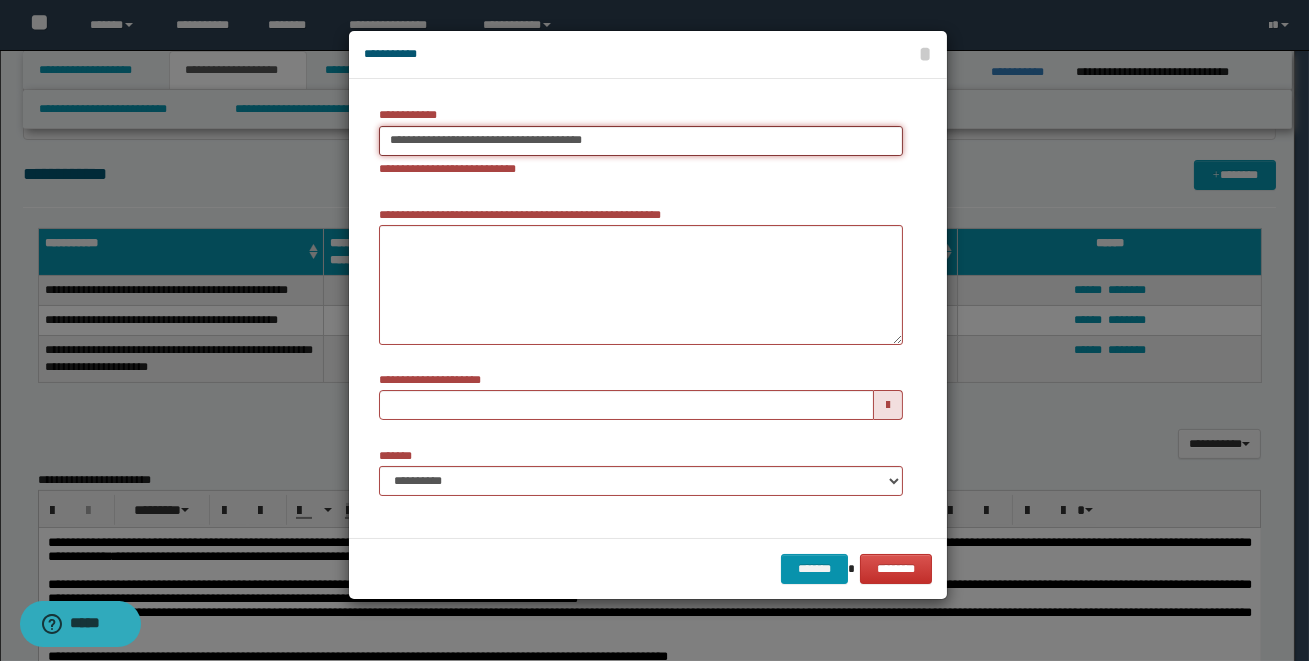 type 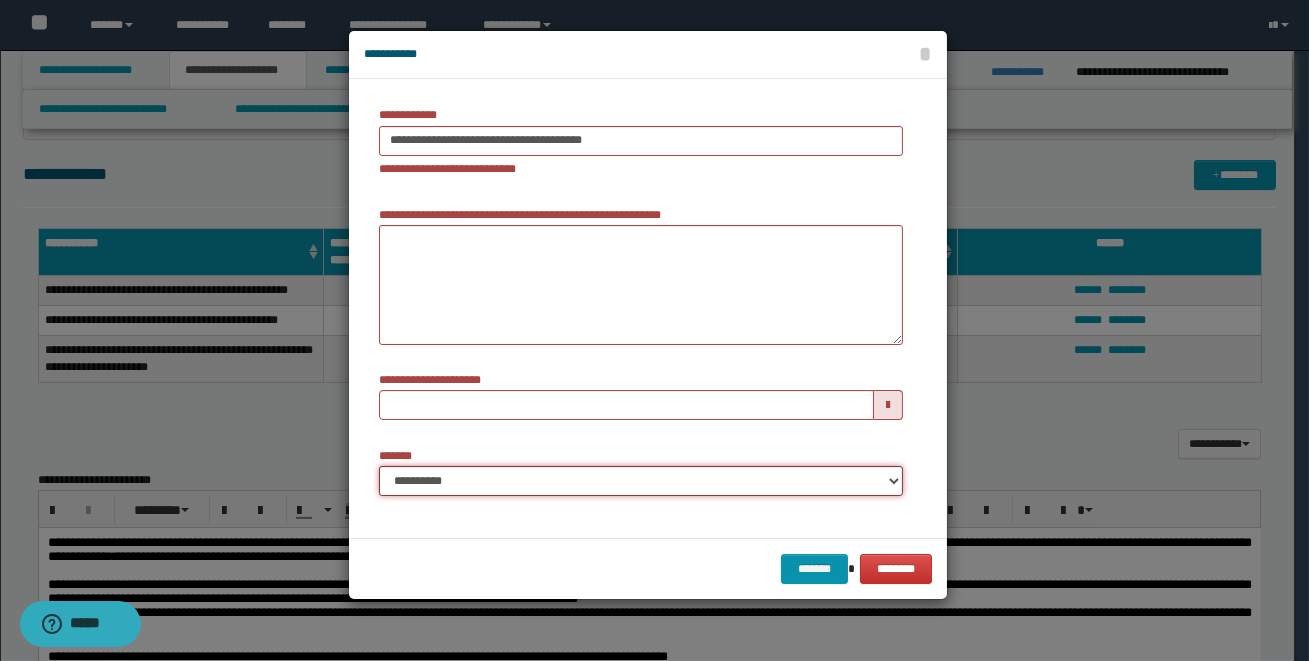 click on "**********" at bounding box center [641, 481] 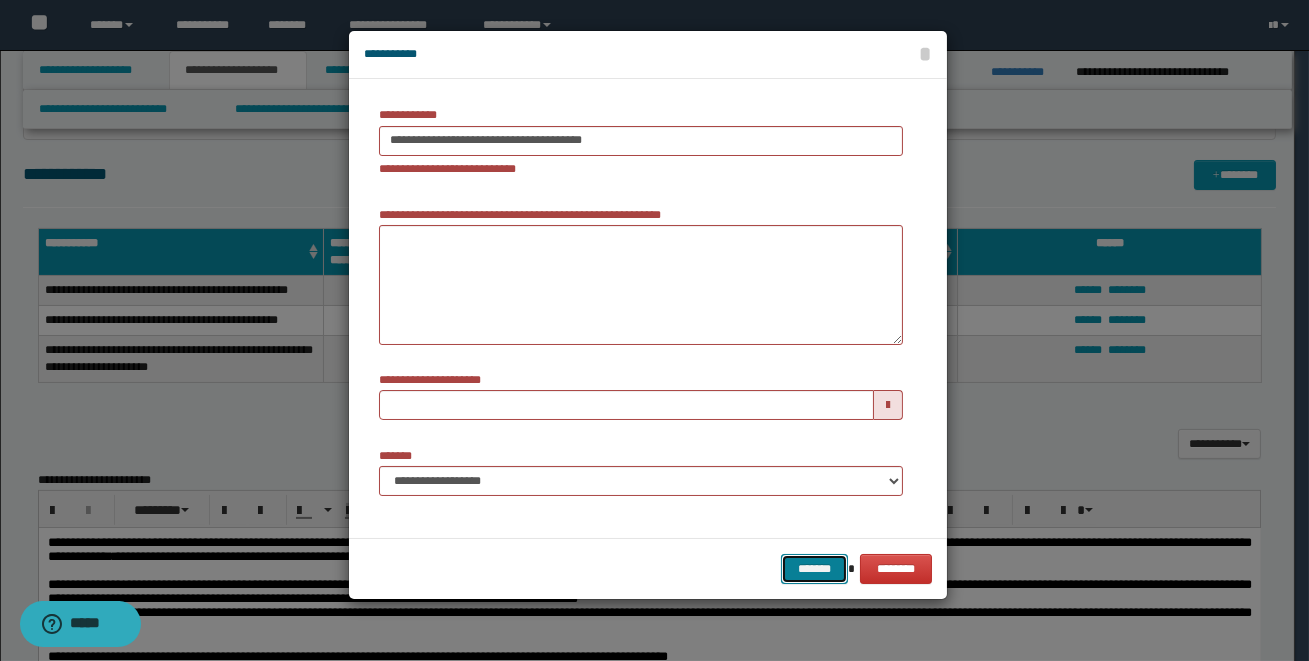 click on "*******" at bounding box center (814, 569) 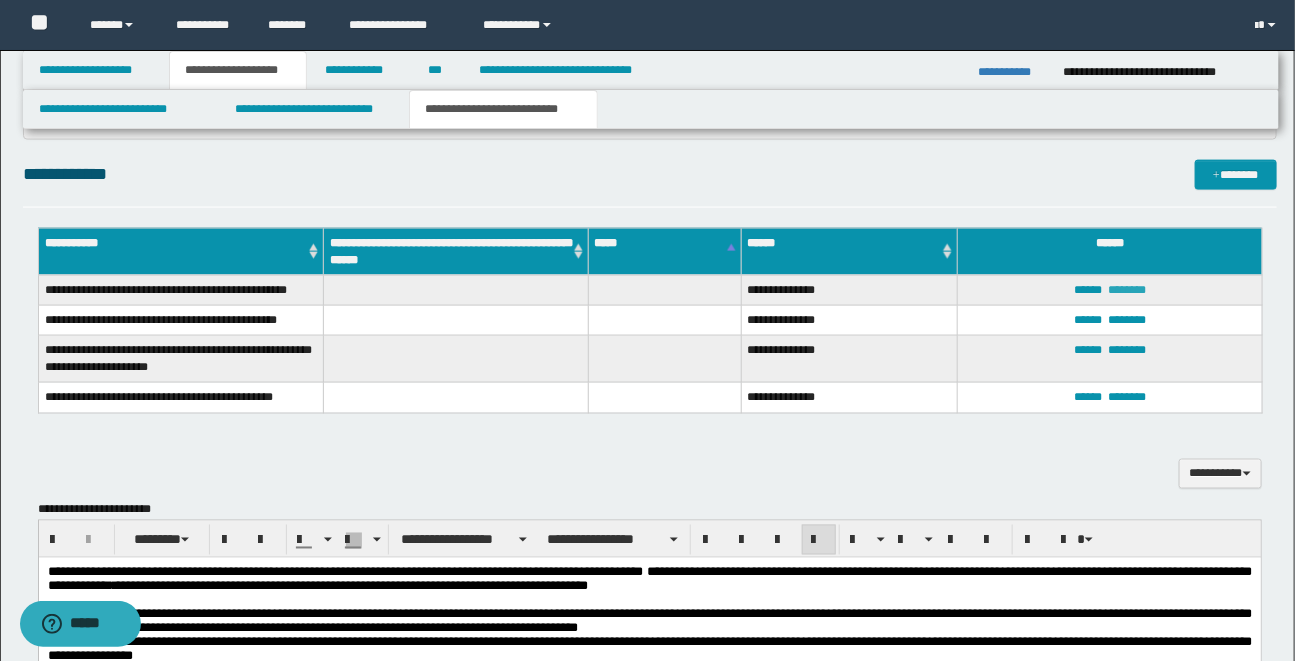 click on "********" at bounding box center [1127, 290] 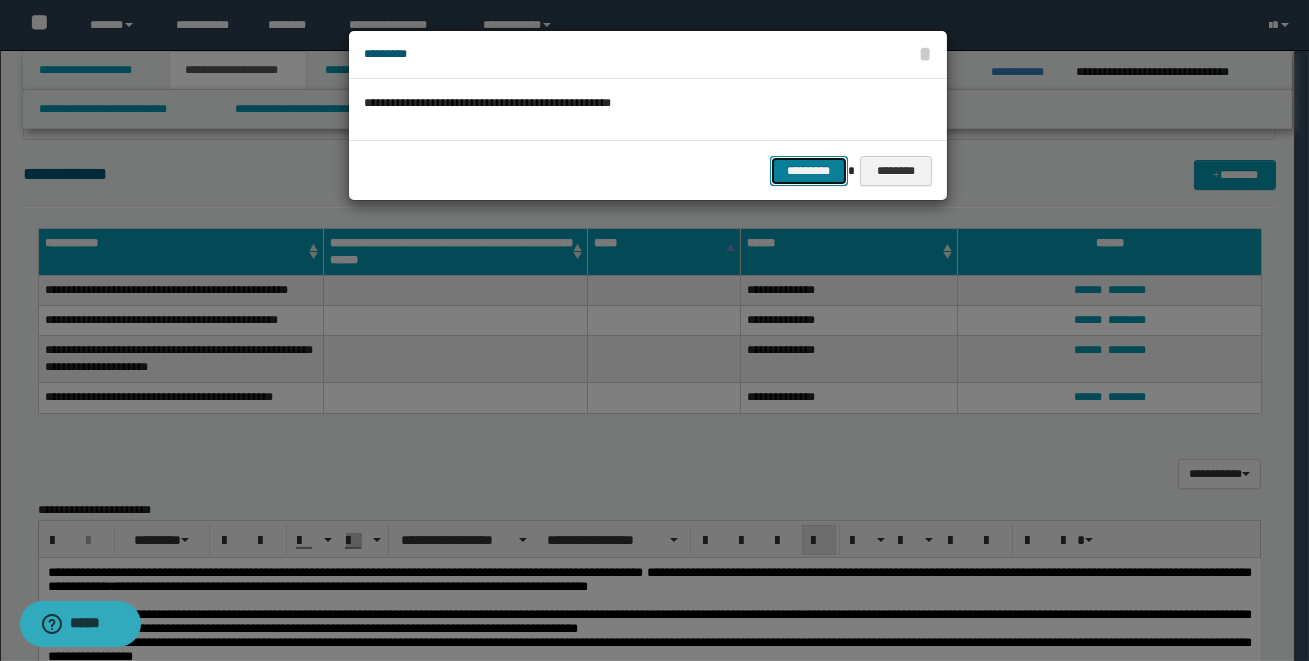 click on "*********" at bounding box center (809, 171) 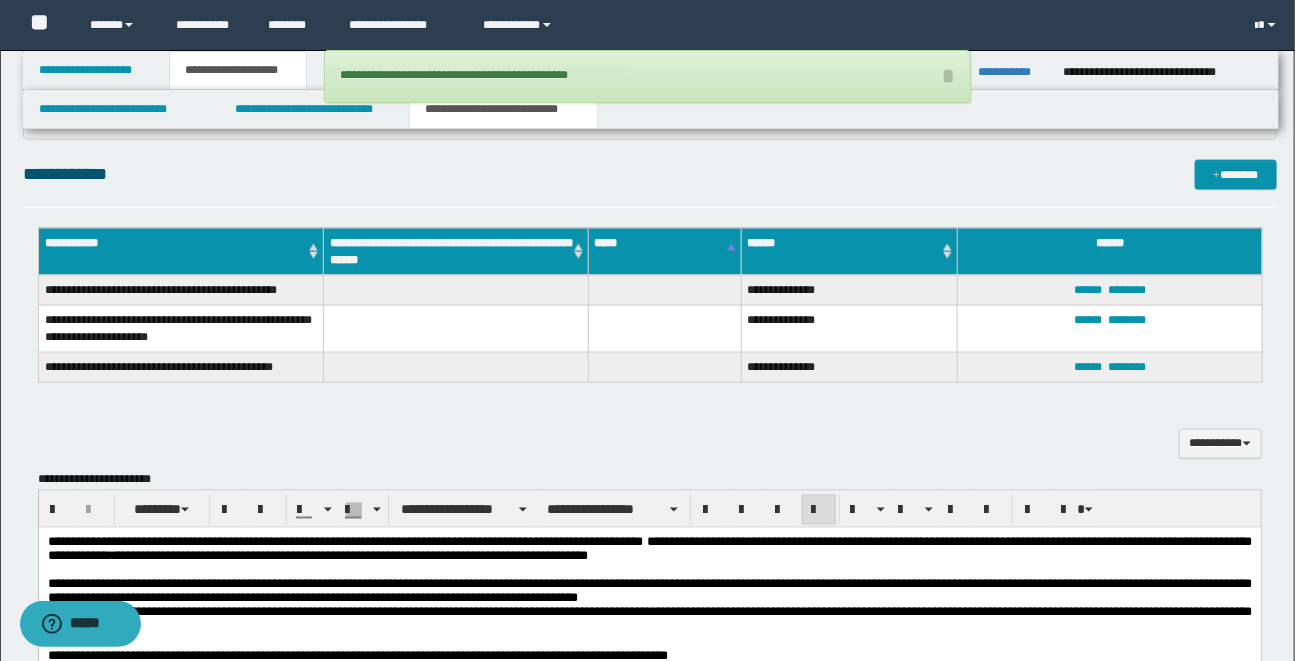 click on "**********" at bounding box center [647, 269] 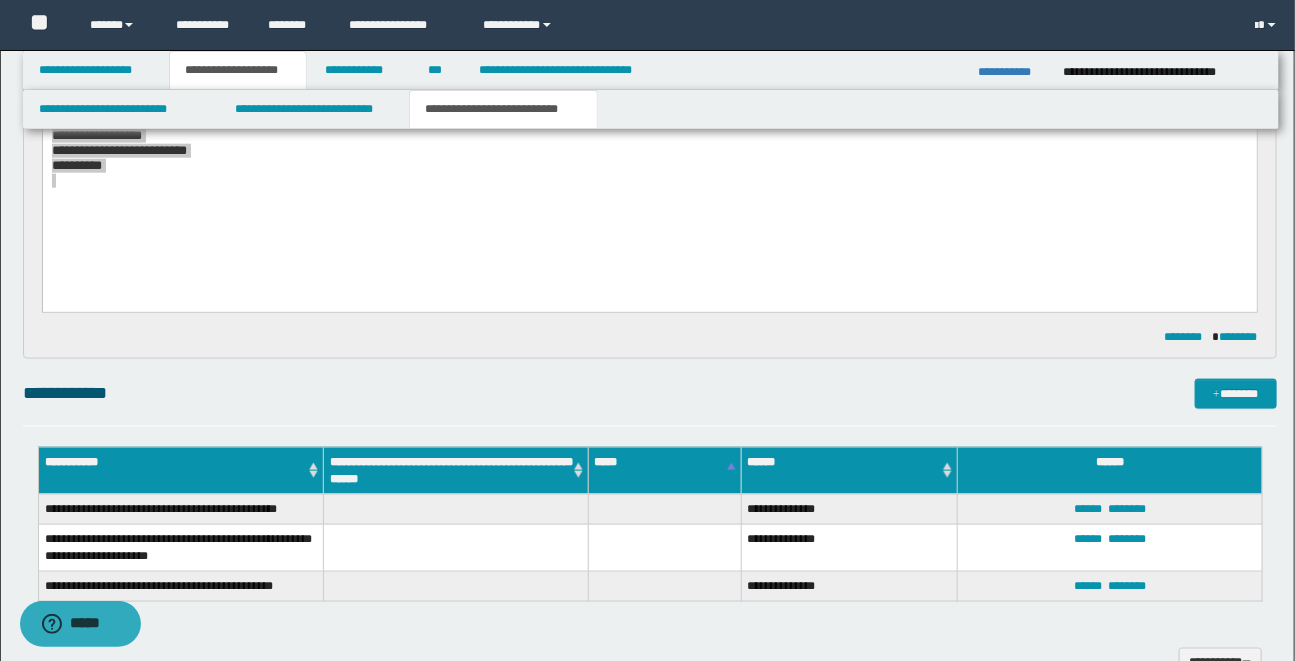 scroll, scrollTop: 772, scrollLeft: 0, axis: vertical 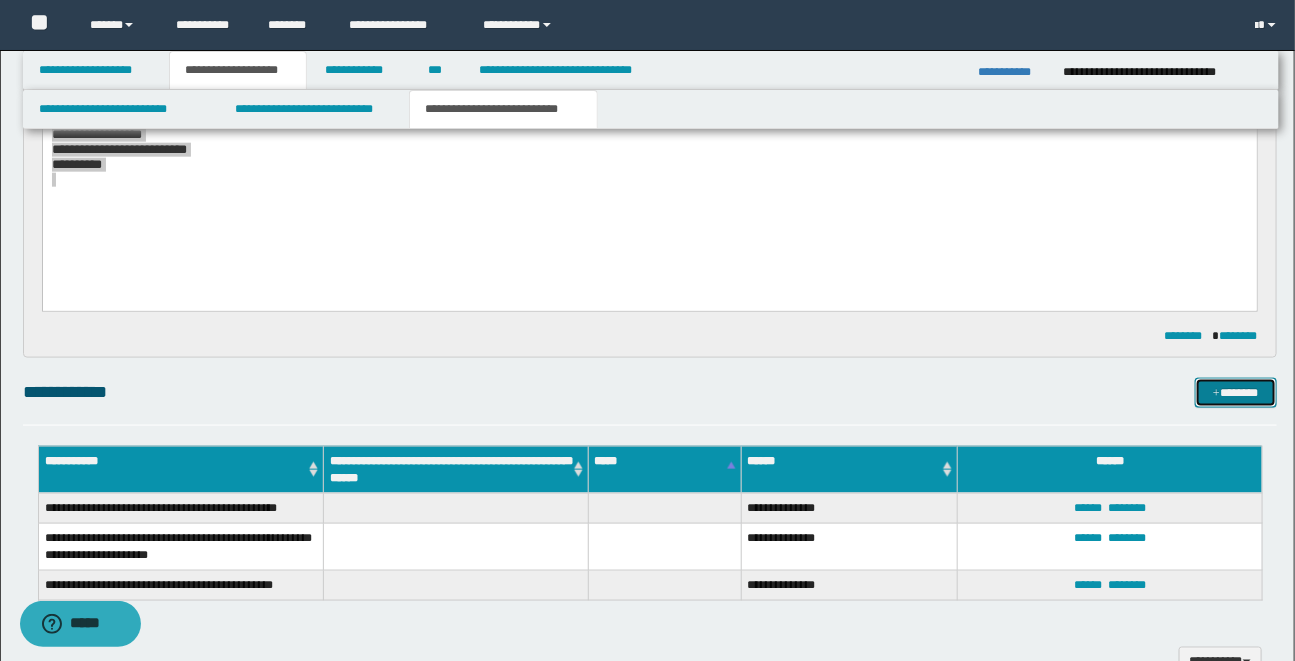 click on "*******" at bounding box center (1236, 393) 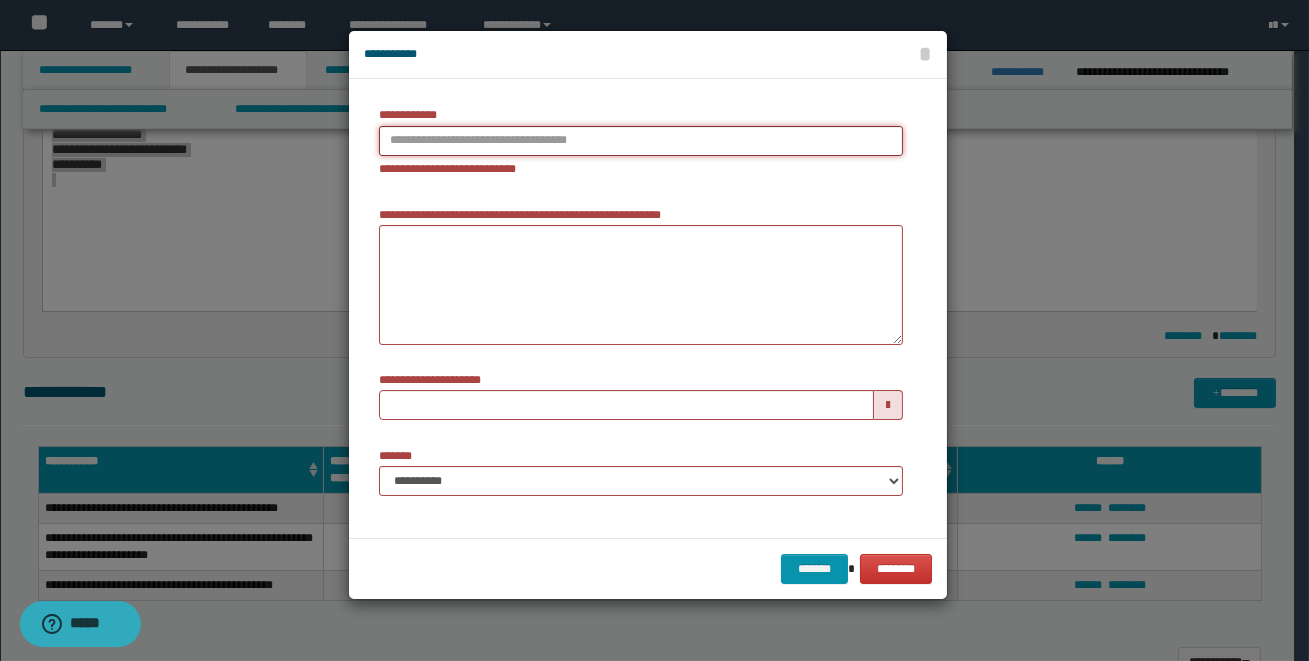 type on "**********" 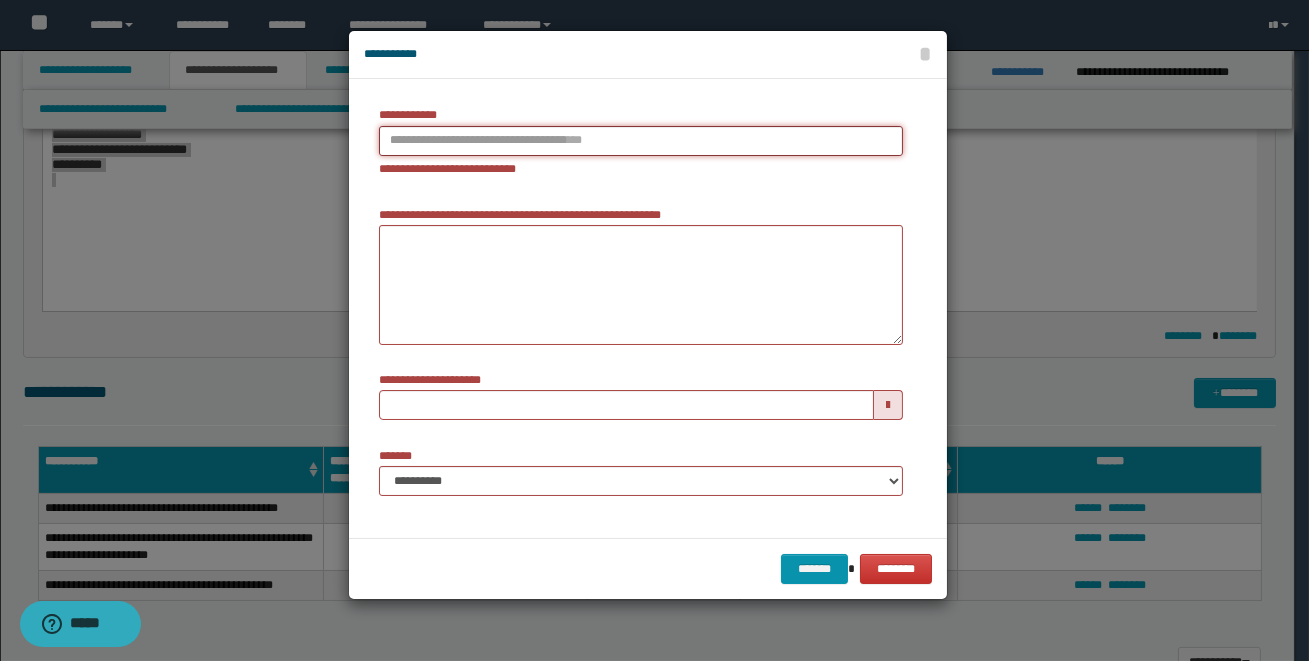 click on "**********" at bounding box center [641, 141] 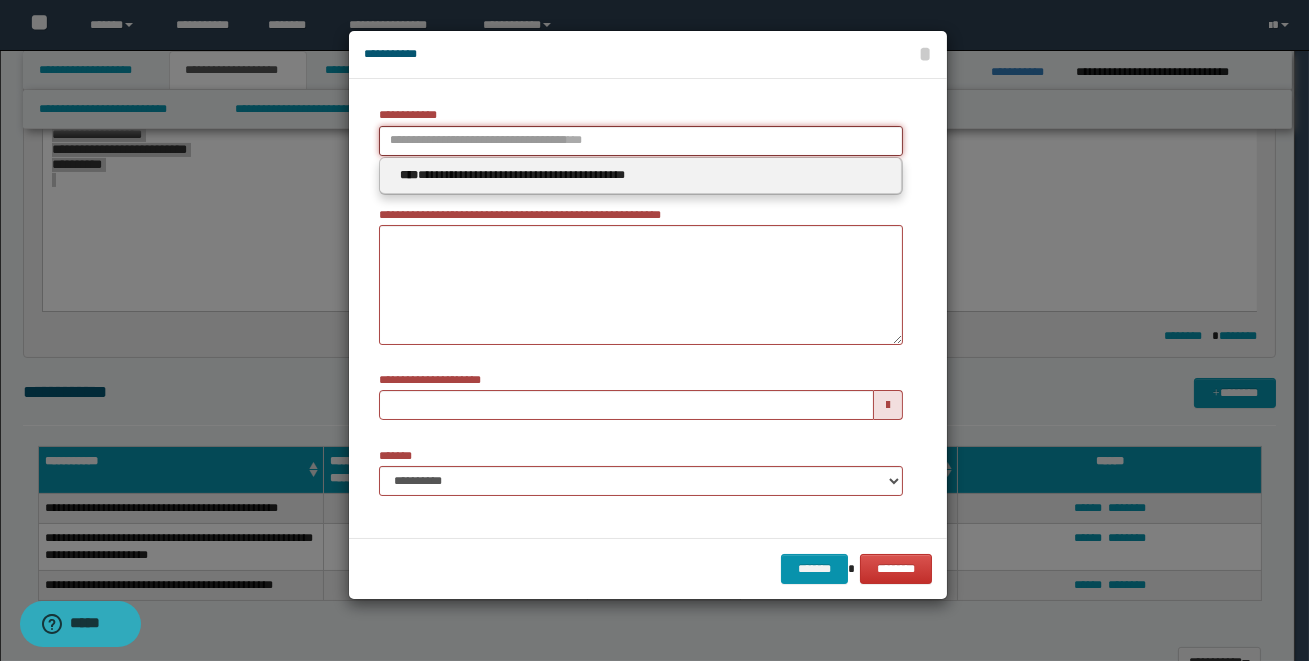 type 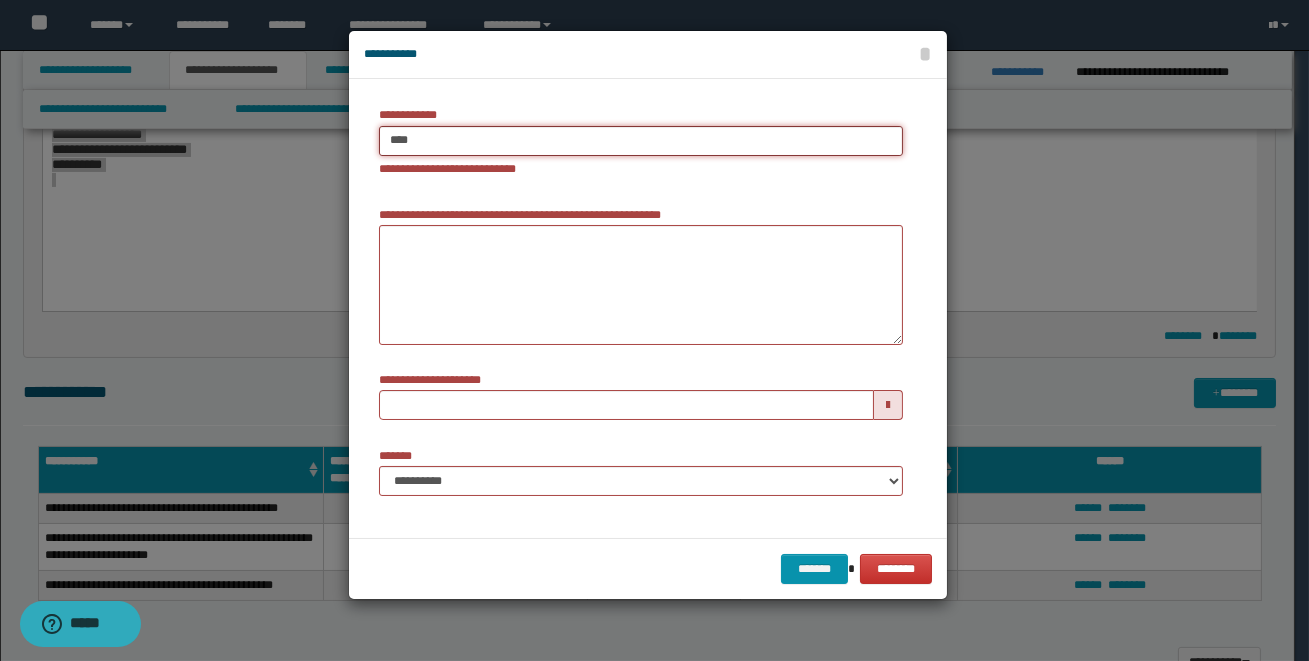 type on "*****" 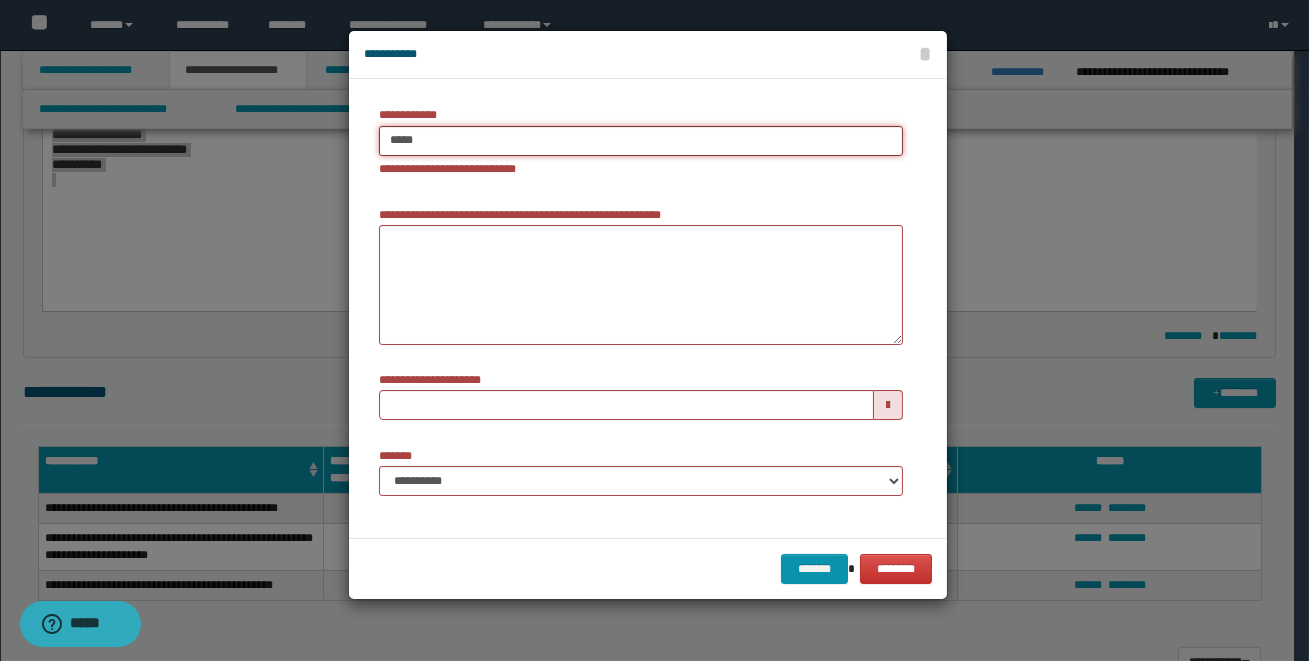 type on "**********" 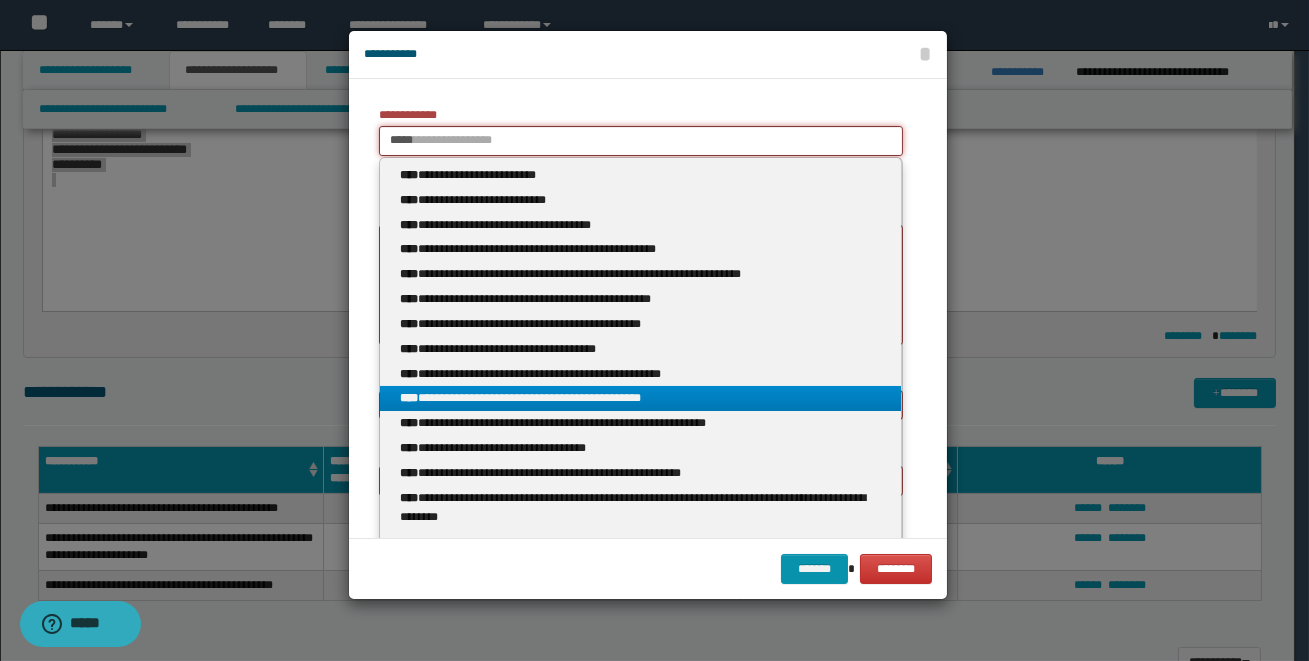 type on "*****" 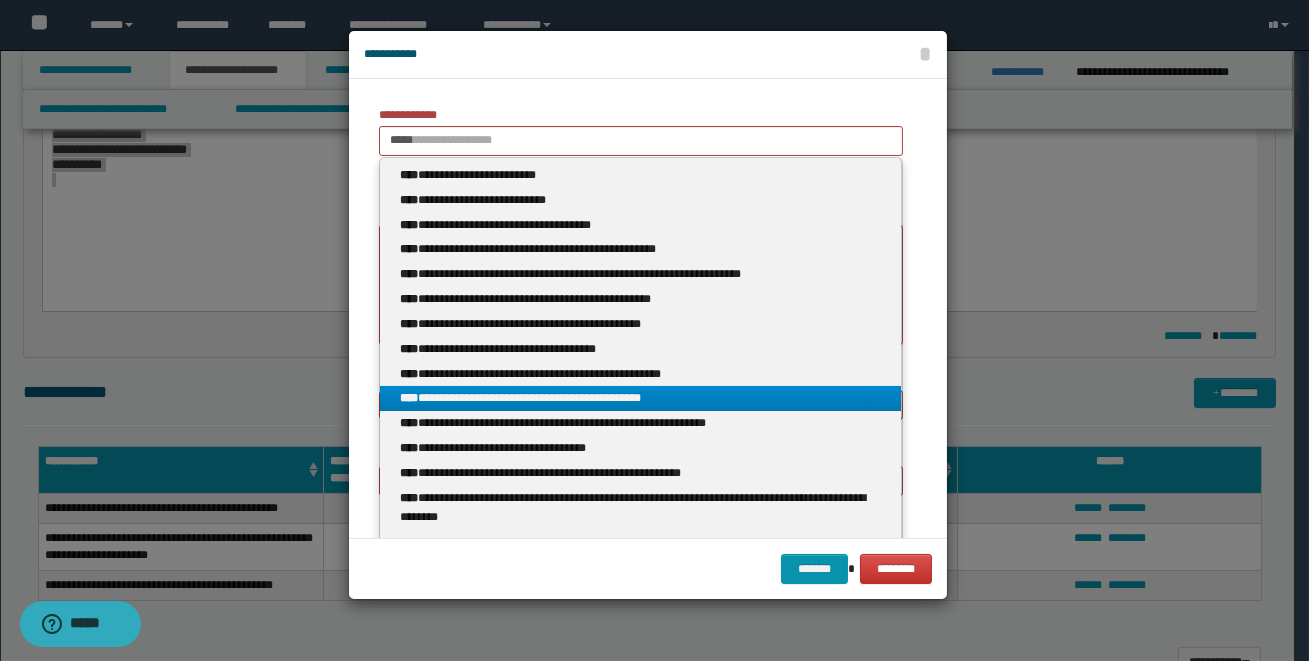 click on "**********" at bounding box center [641, 398] 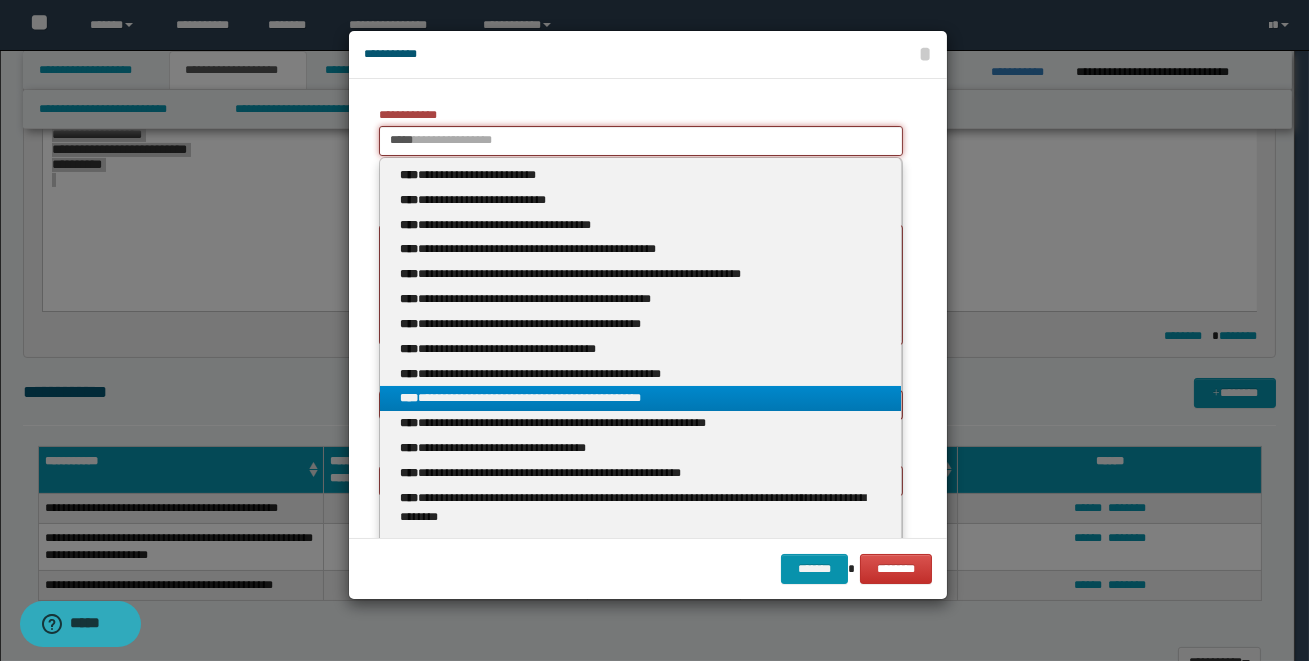type 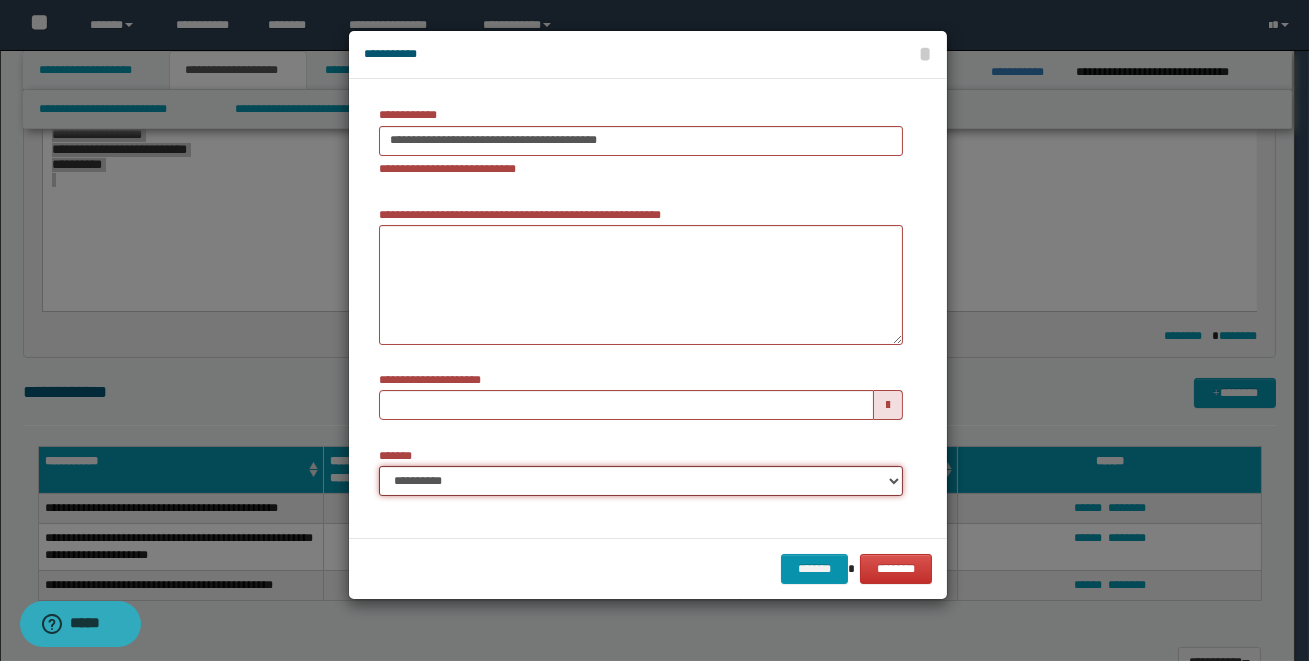 click on "**********" at bounding box center (641, 481) 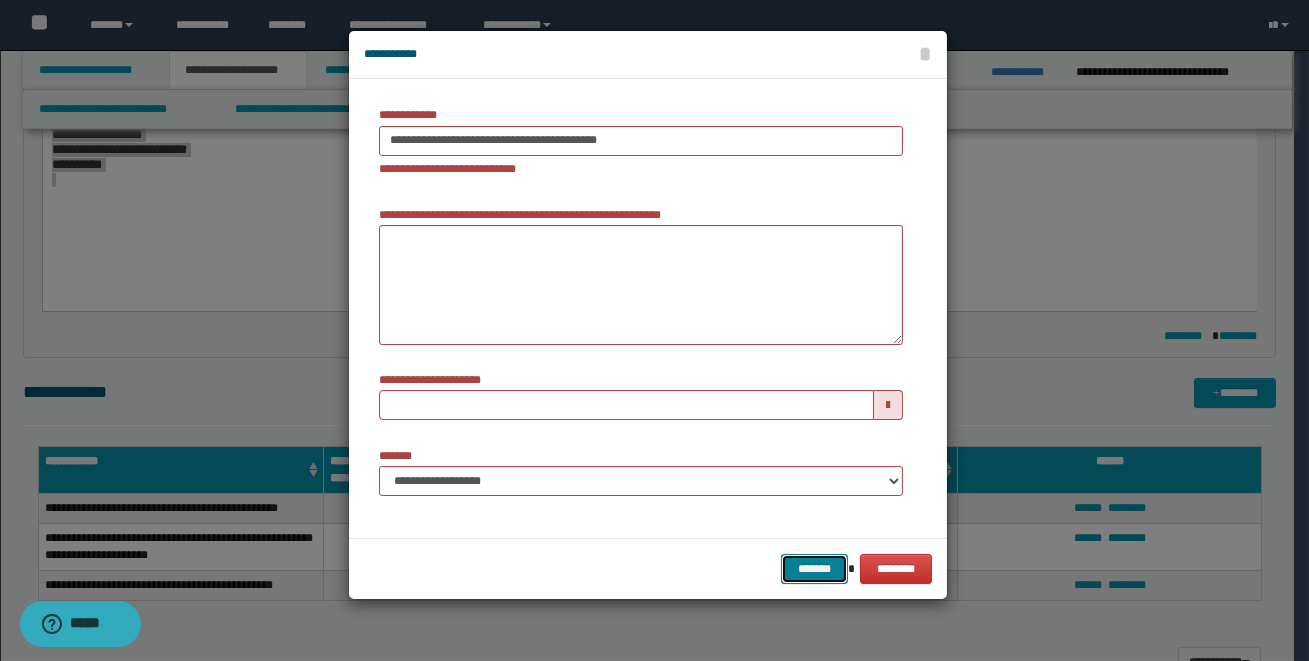 click on "*******" at bounding box center (814, 569) 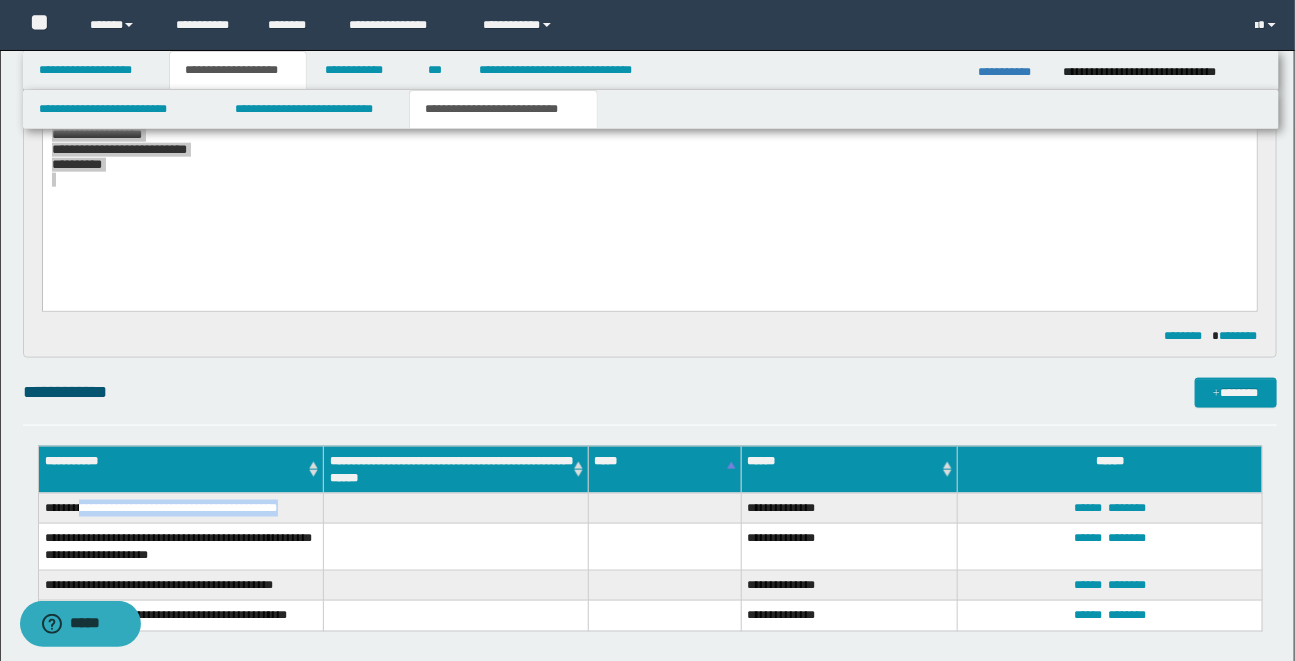 drag, startPoint x: 87, startPoint y: 506, endPoint x: 309, endPoint y: 511, distance: 222.0563 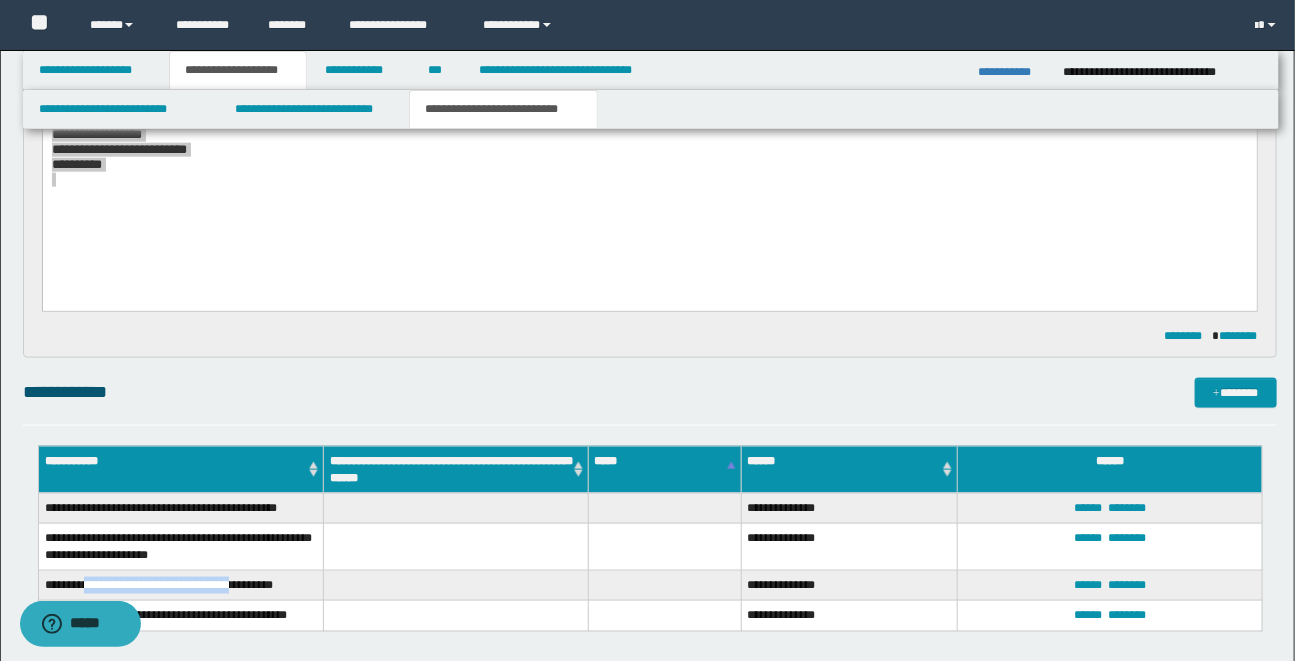 drag, startPoint x: 92, startPoint y: 584, endPoint x: 256, endPoint y: 581, distance: 164.02744 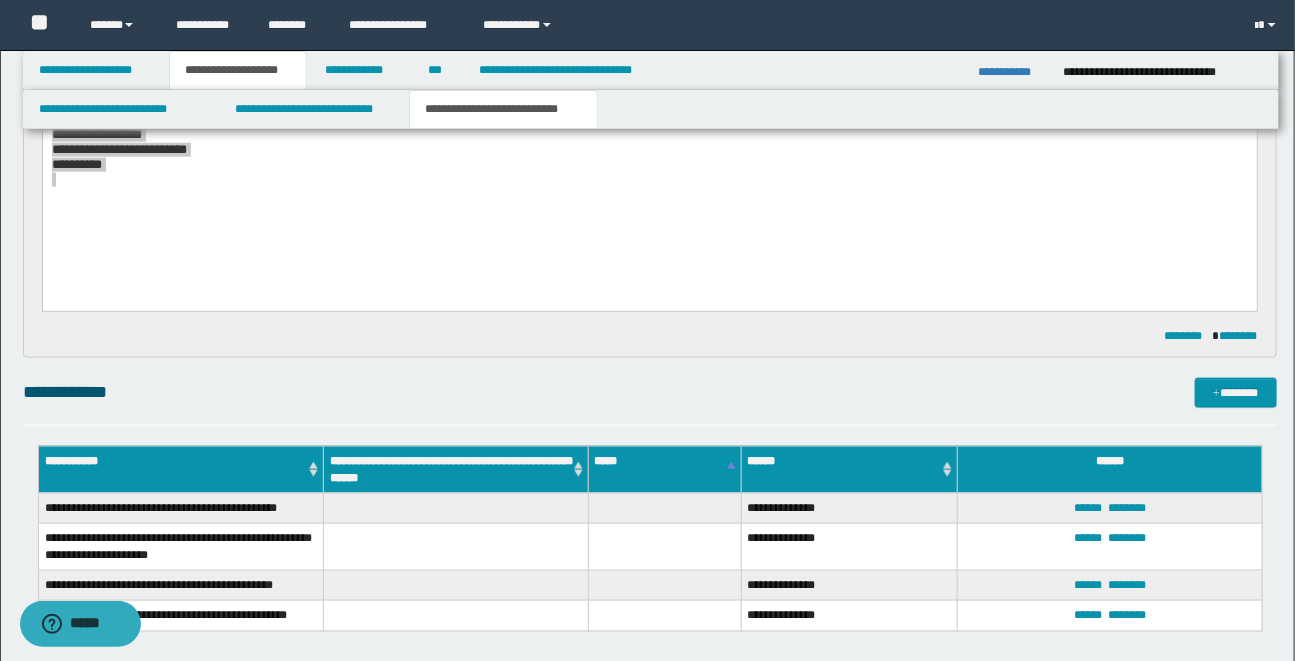 click on "**********" at bounding box center (180, 547) 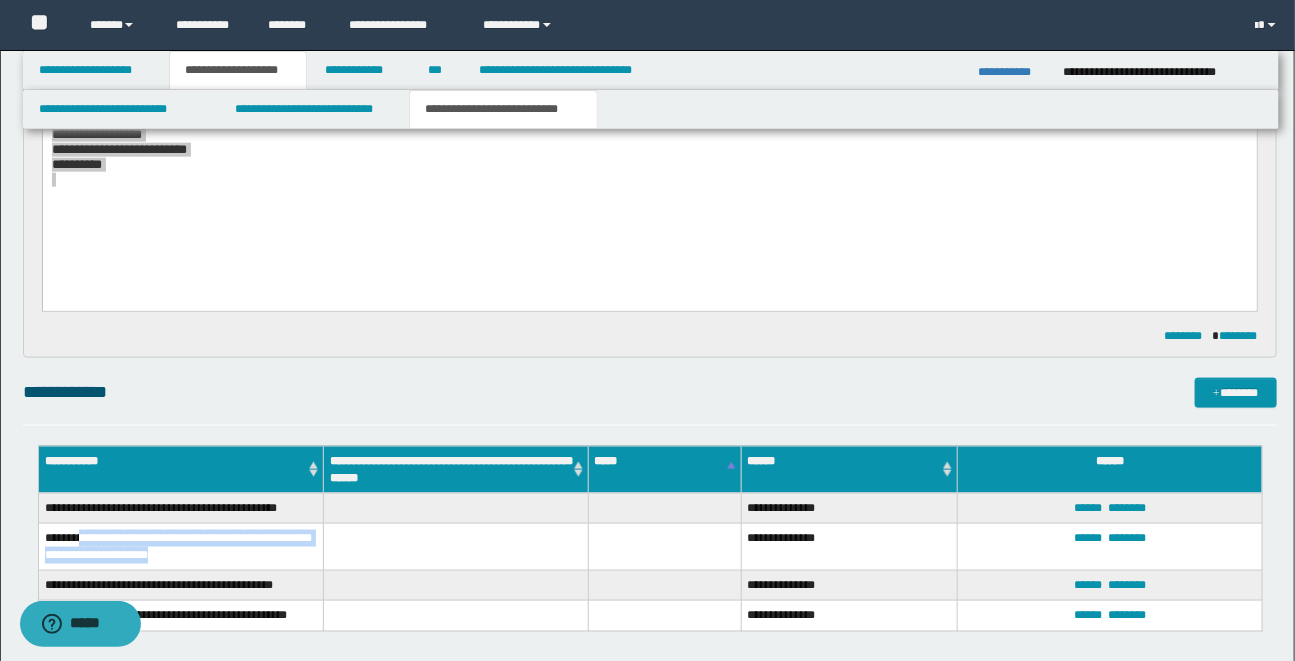 drag, startPoint x: 87, startPoint y: 539, endPoint x: 212, endPoint y: 554, distance: 125.89678 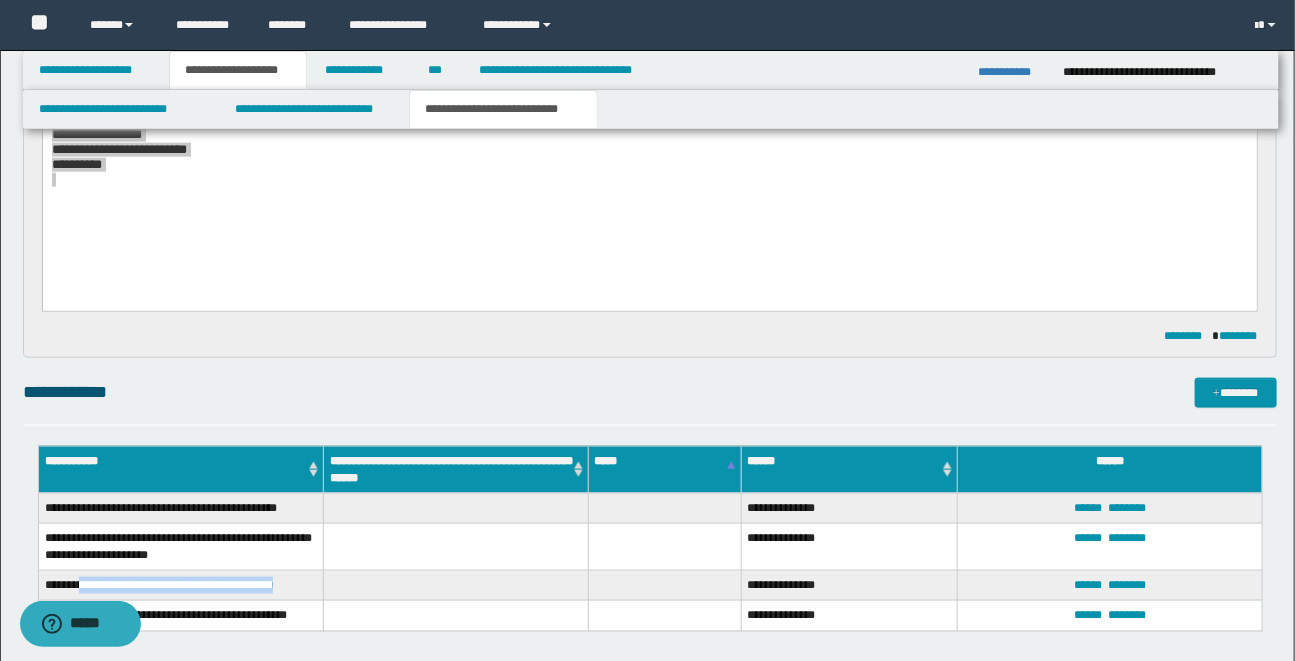 drag, startPoint x: 90, startPoint y: 583, endPoint x: 305, endPoint y: 586, distance: 215.02094 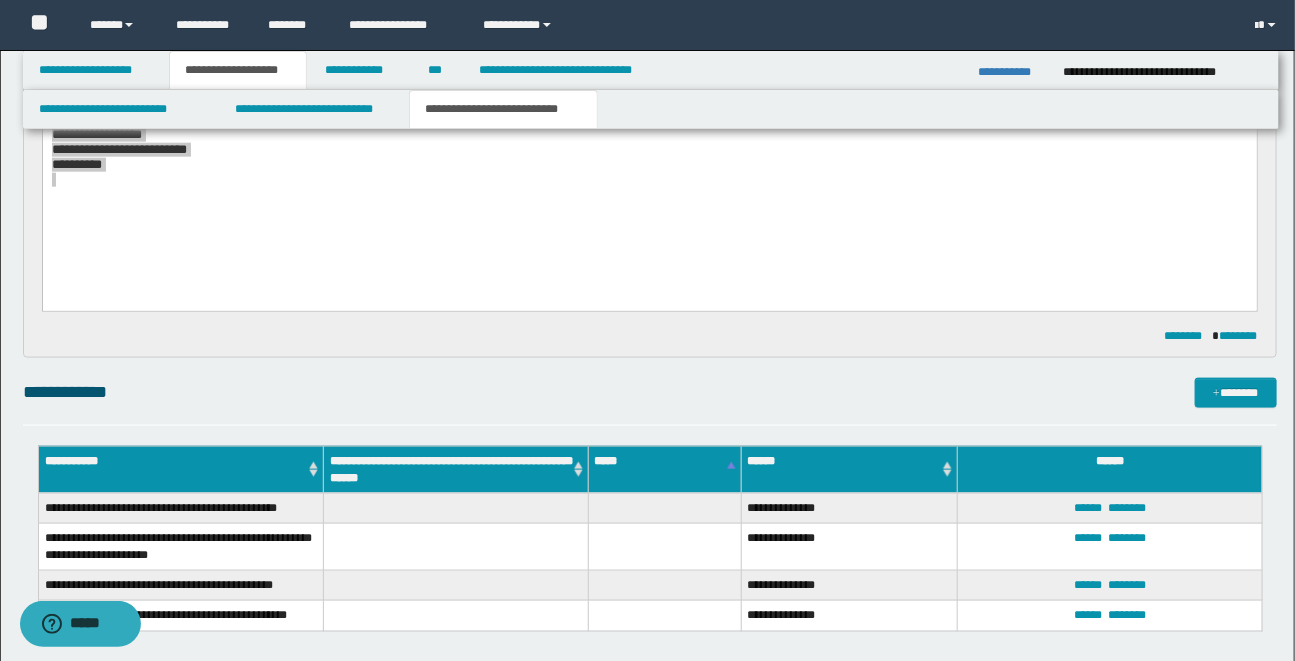 click on "**********" at bounding box center [647, 502] 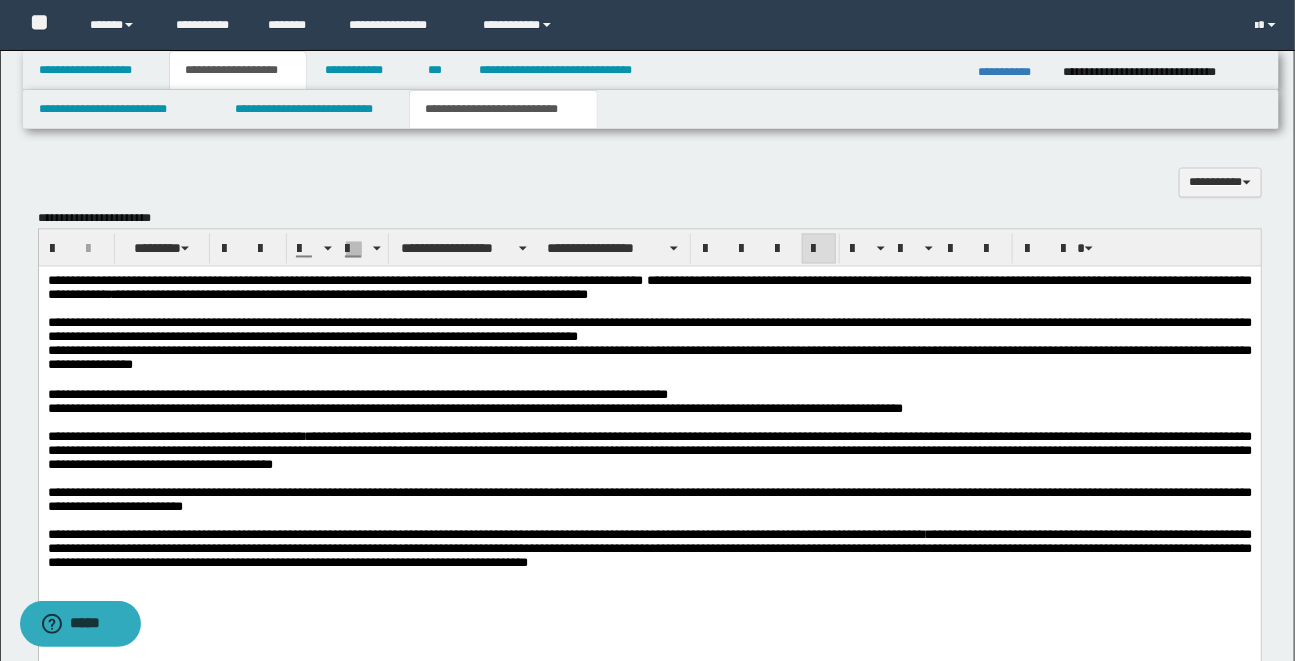 scroll, scrollTop: 1318, scrollLeft: 0, axis: vertical 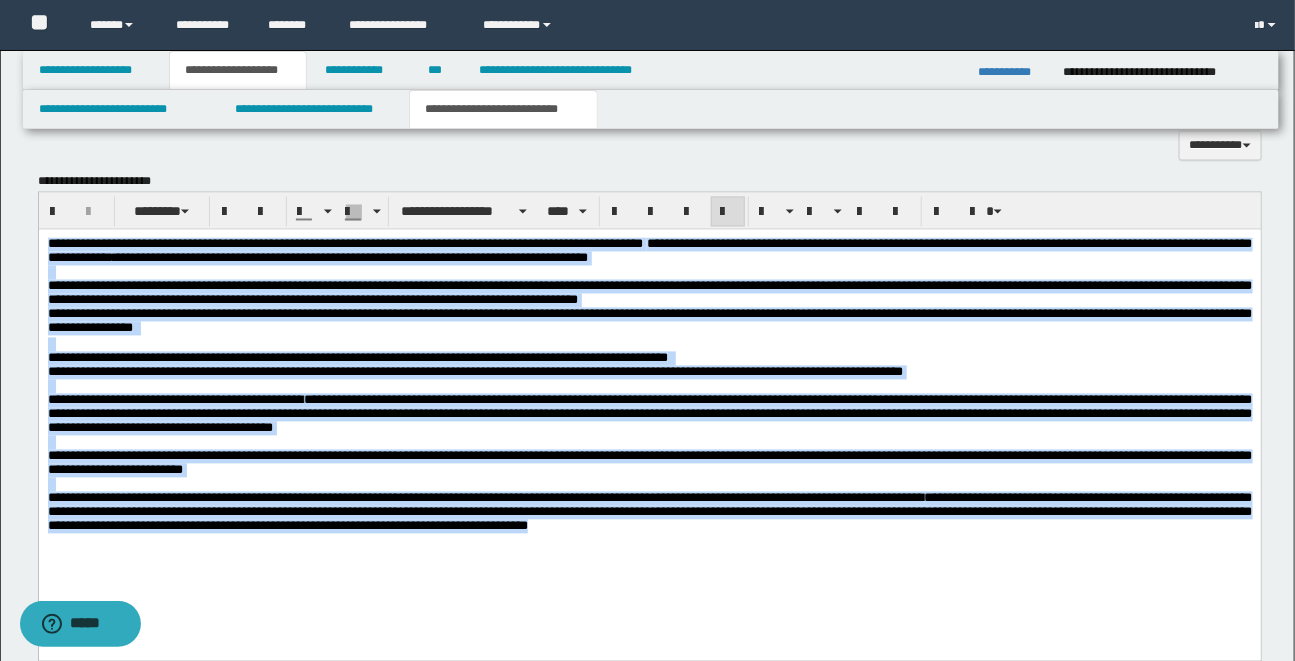drag, startPoint x: 46, startPoint y: 243, endPoint x: 689, endPoint y: 548, distance: 711.66986 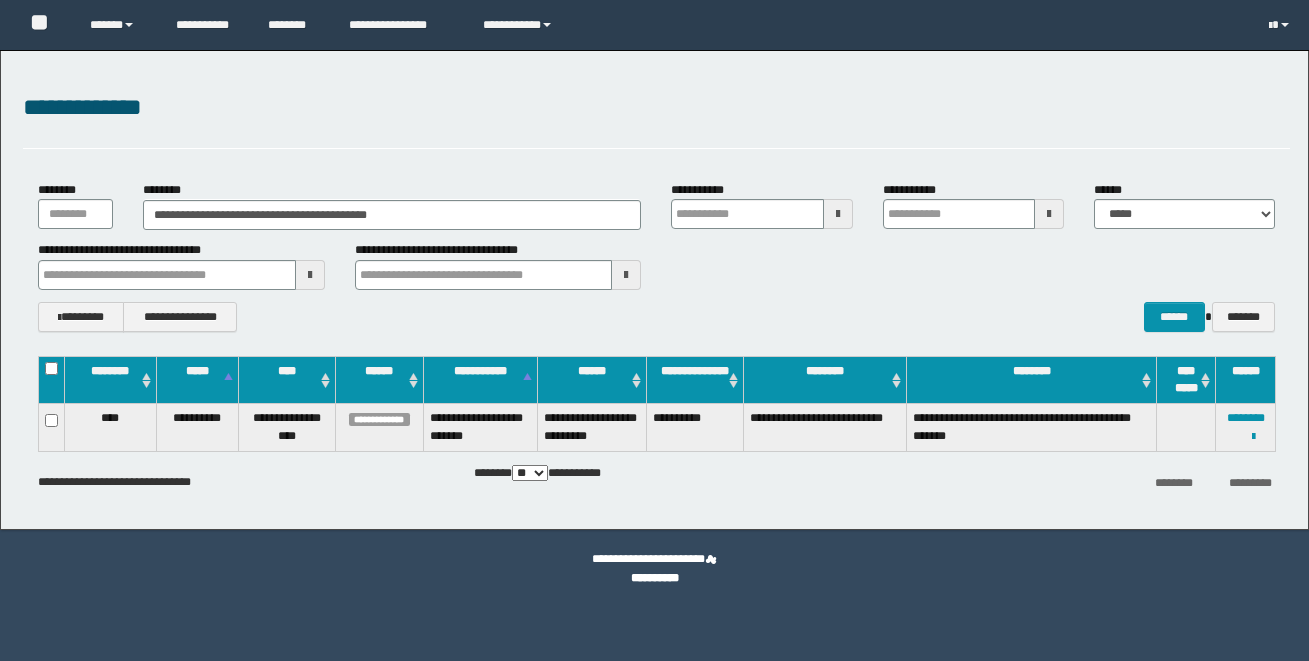 scroll, scrollTop: 0, scrollLeft: 0, axis: both 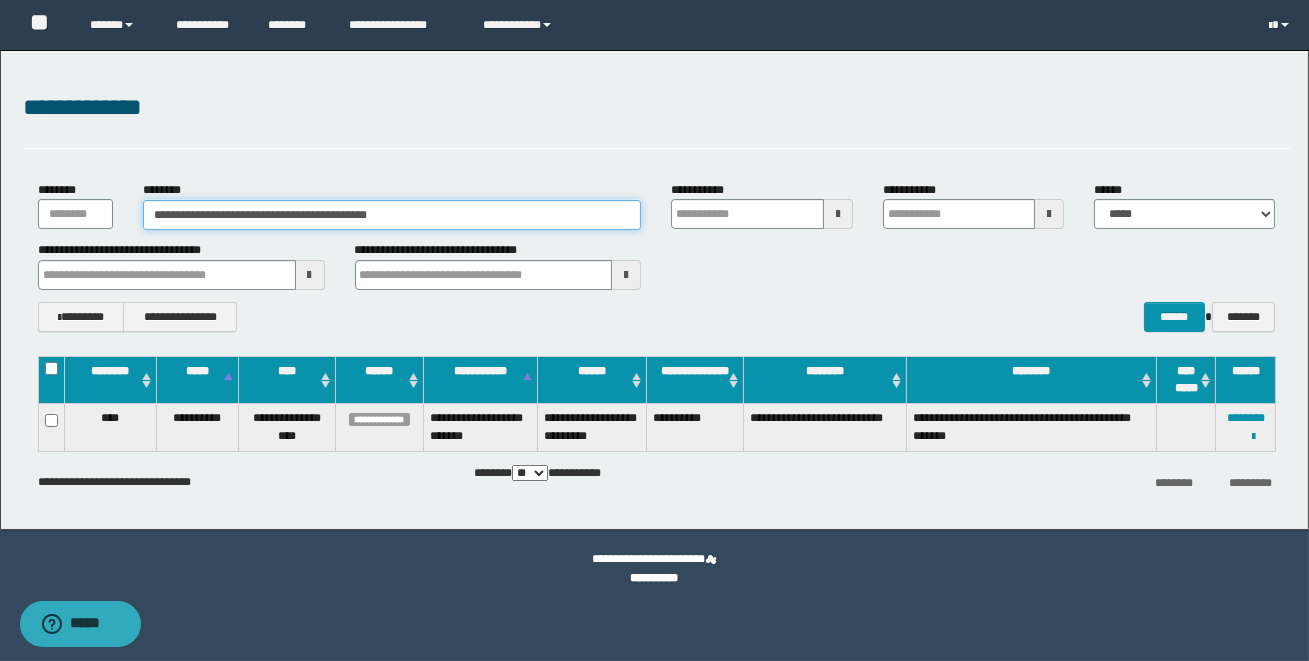 drag, startPoint x: 478, startPoint y: 217, endPoint x: 146, endPoint y: 206, distance: 332.1822 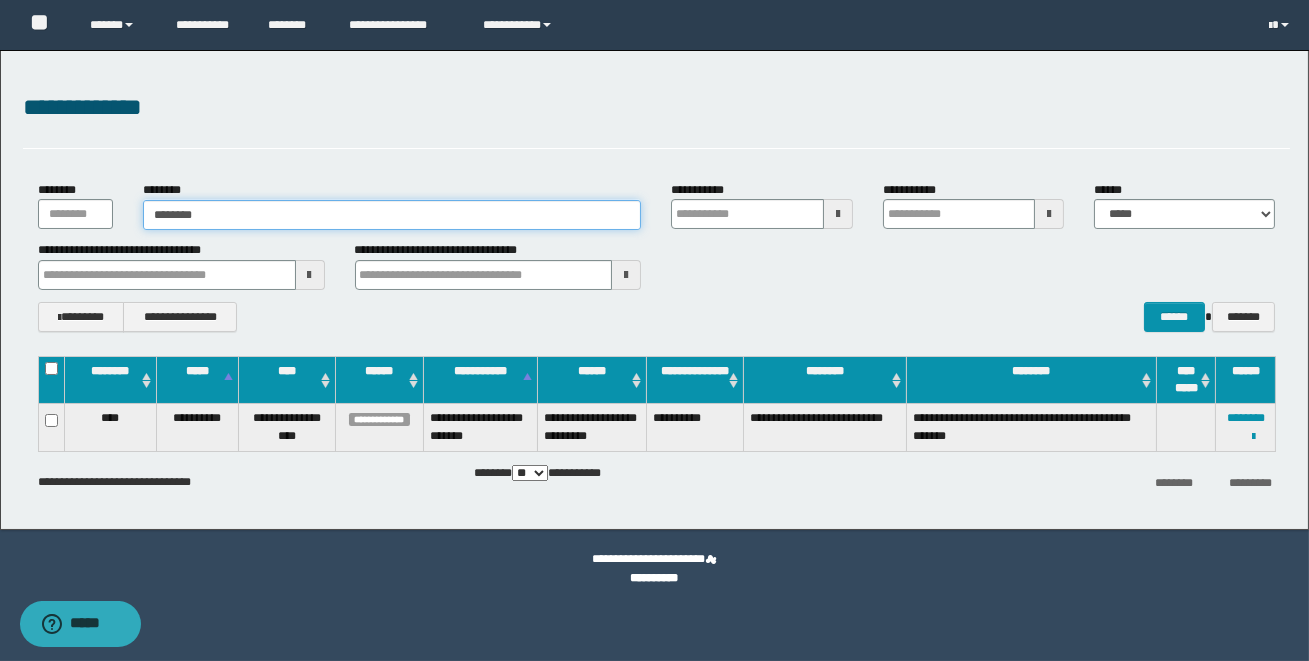 type on "********" 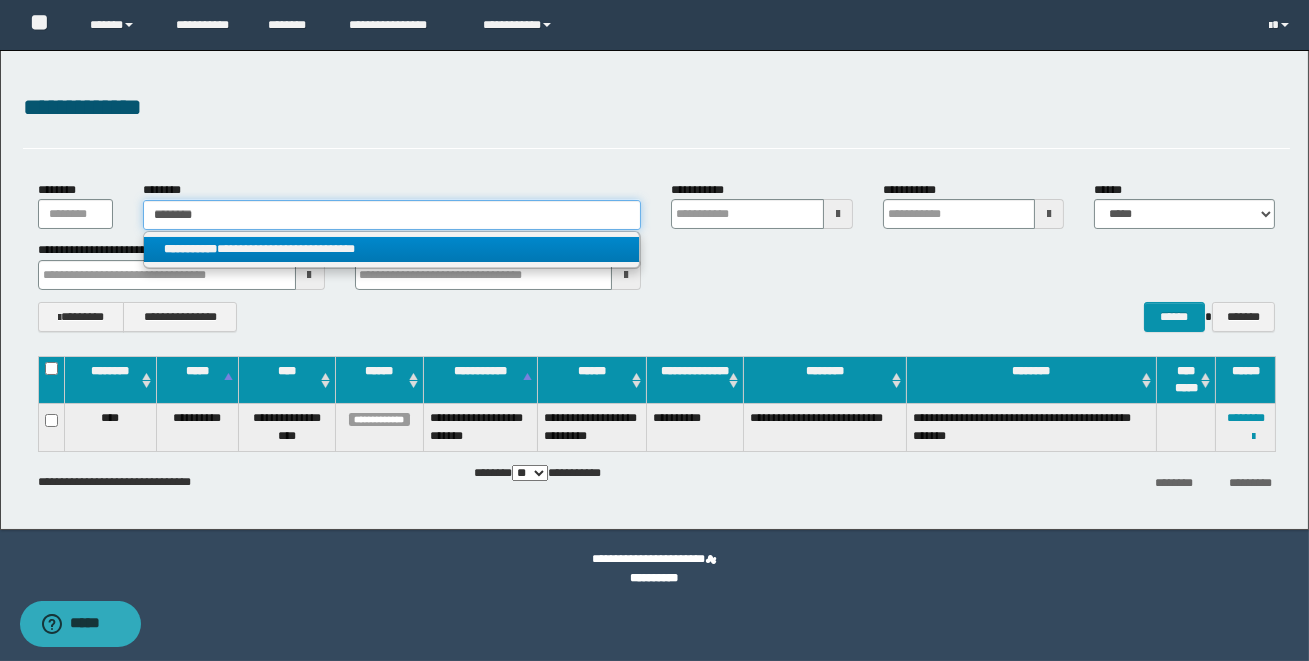 type on "********" 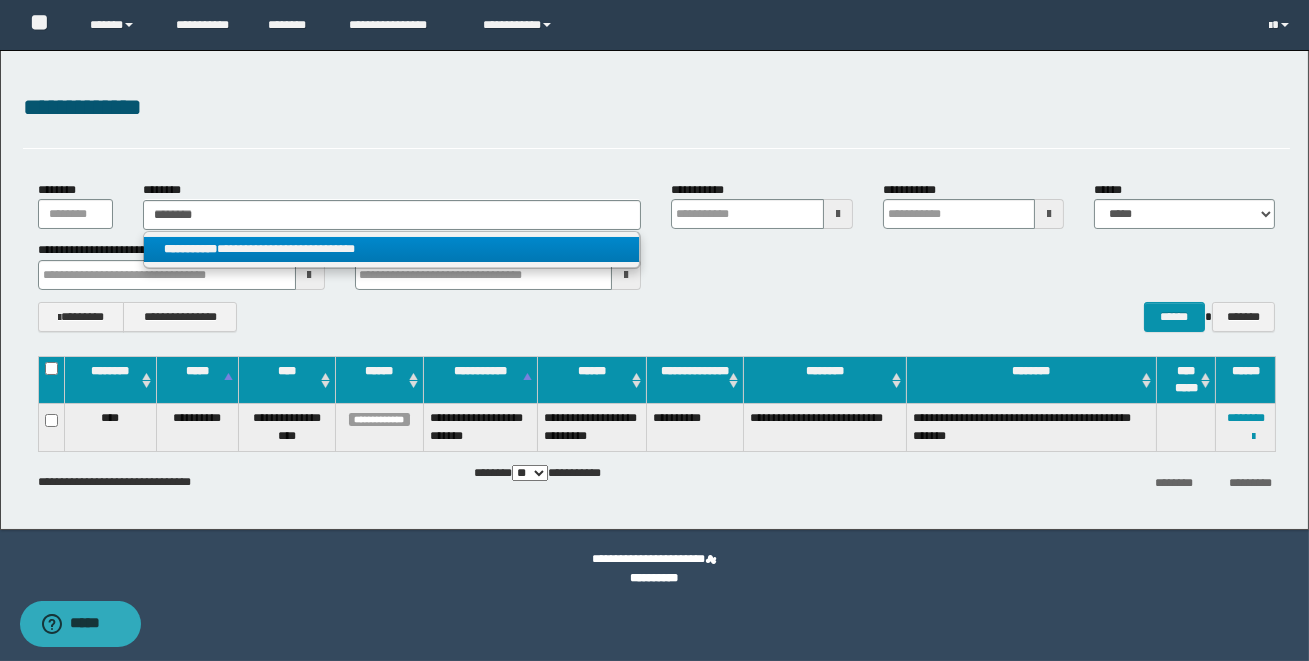 click on "**********" at bounding box center (391, 249) 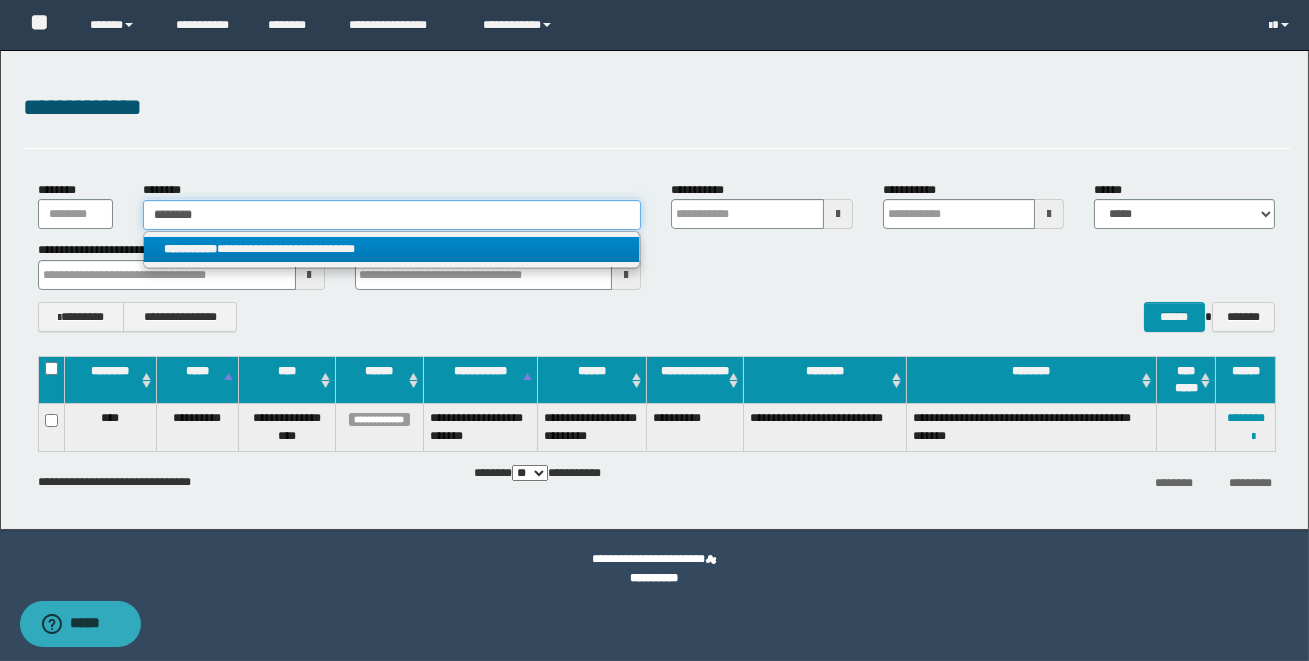 type 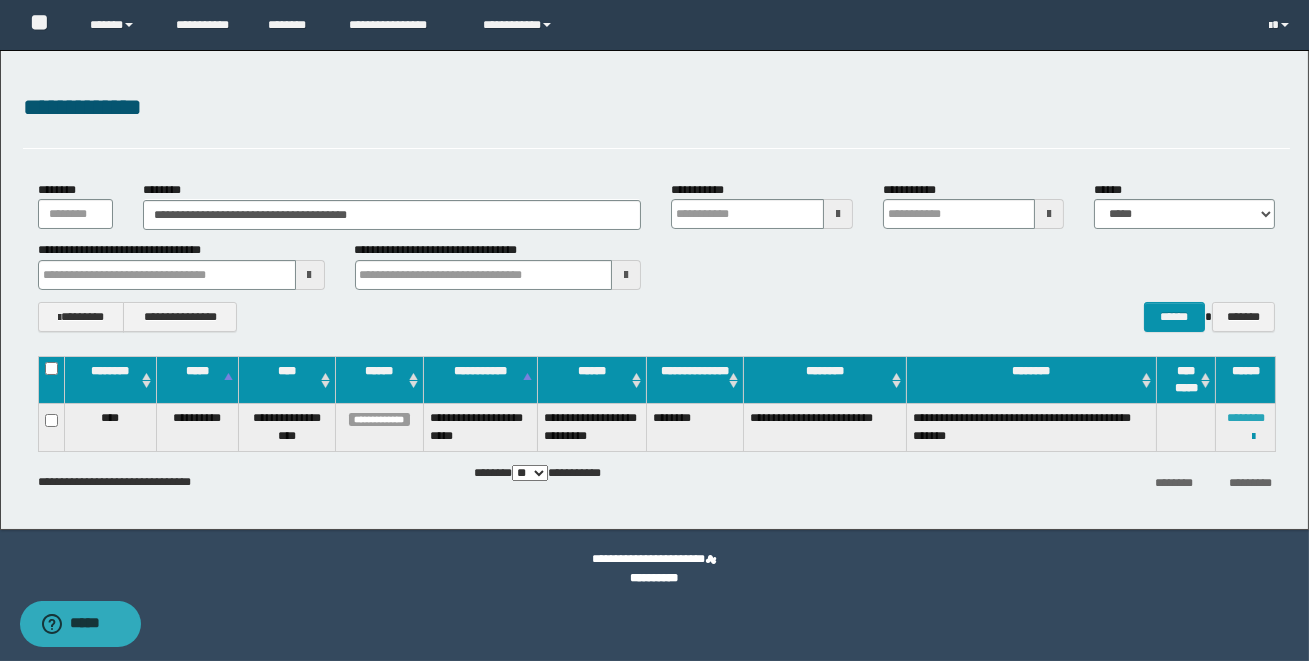 click on "********" at bounding box center [1246, 418] 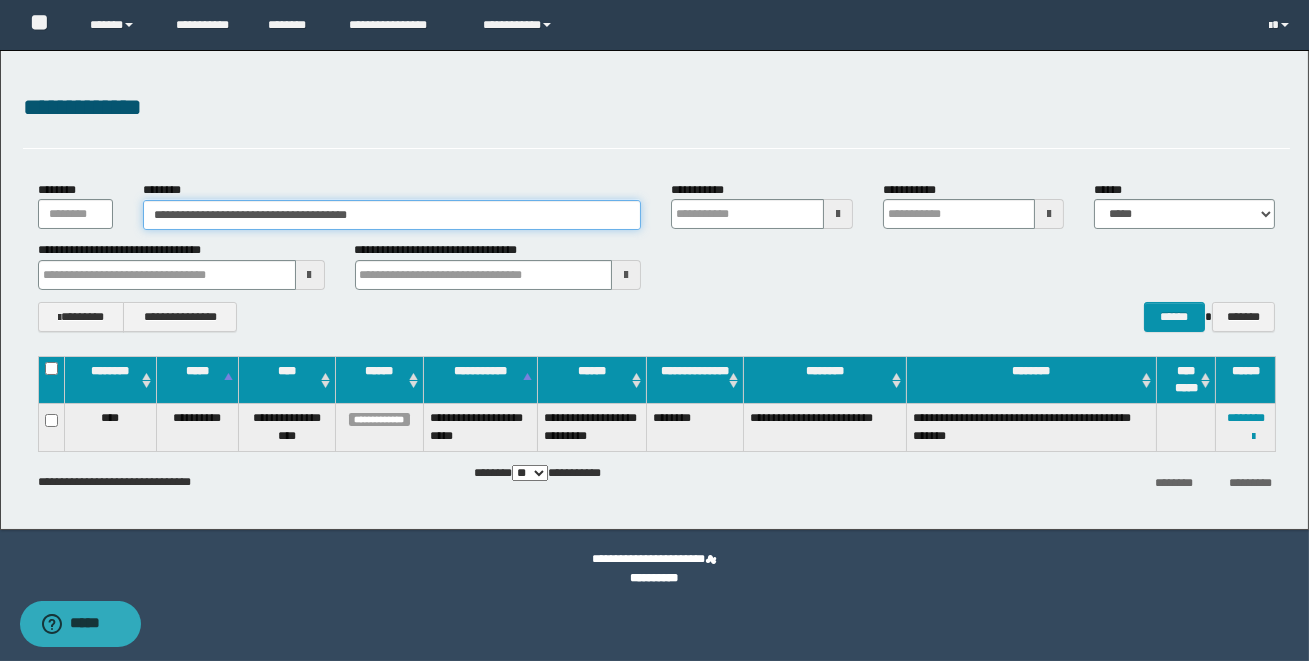 drag, startPoint x: 448, startPoint y: 215, endPoint x: 139, endPoint y: 197, distance: 309.52383 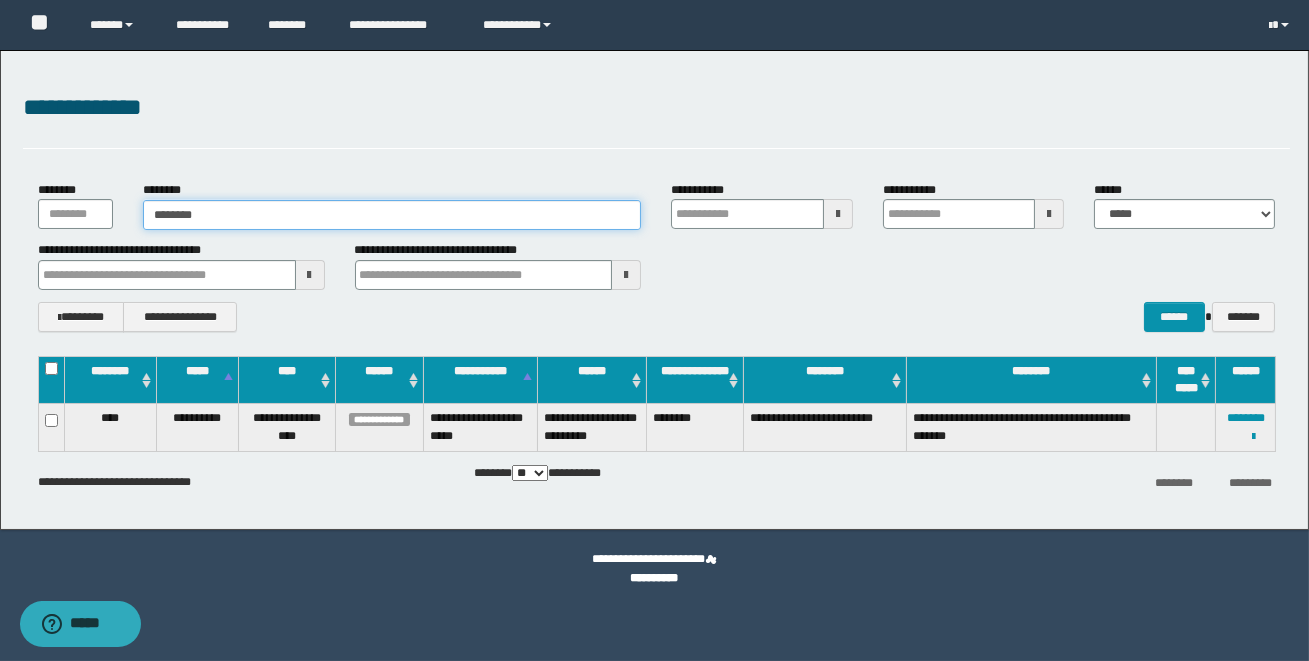 type on "********" 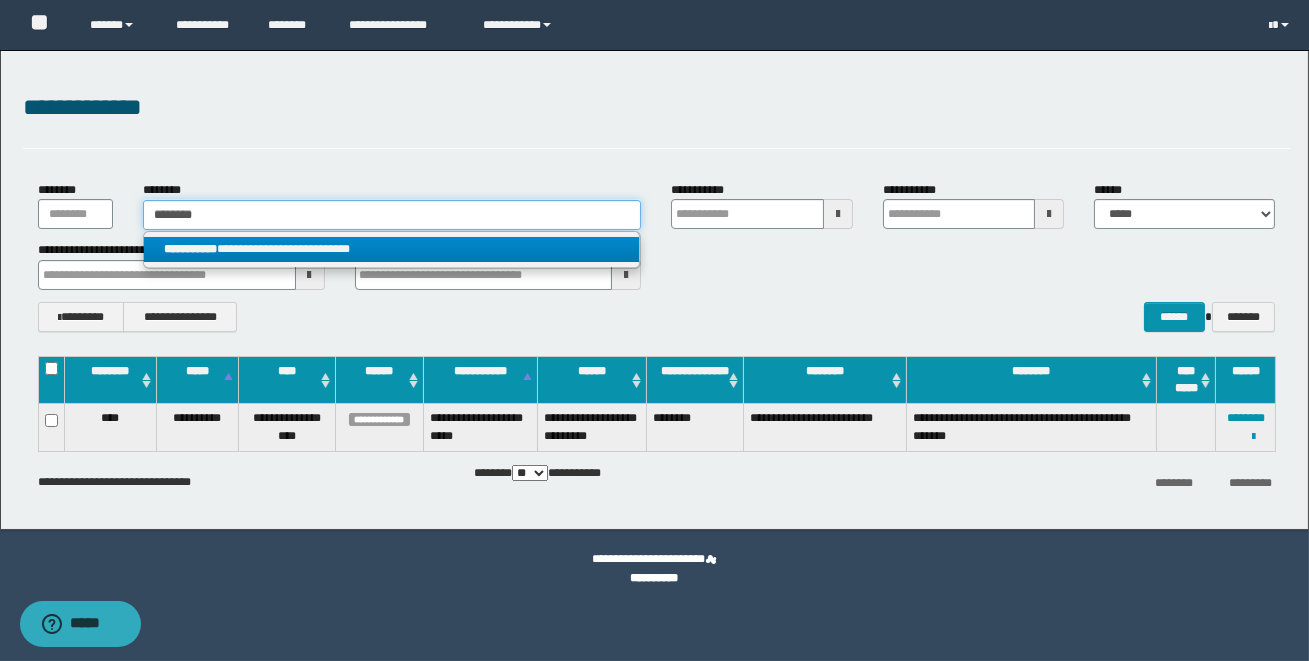 type on "********" 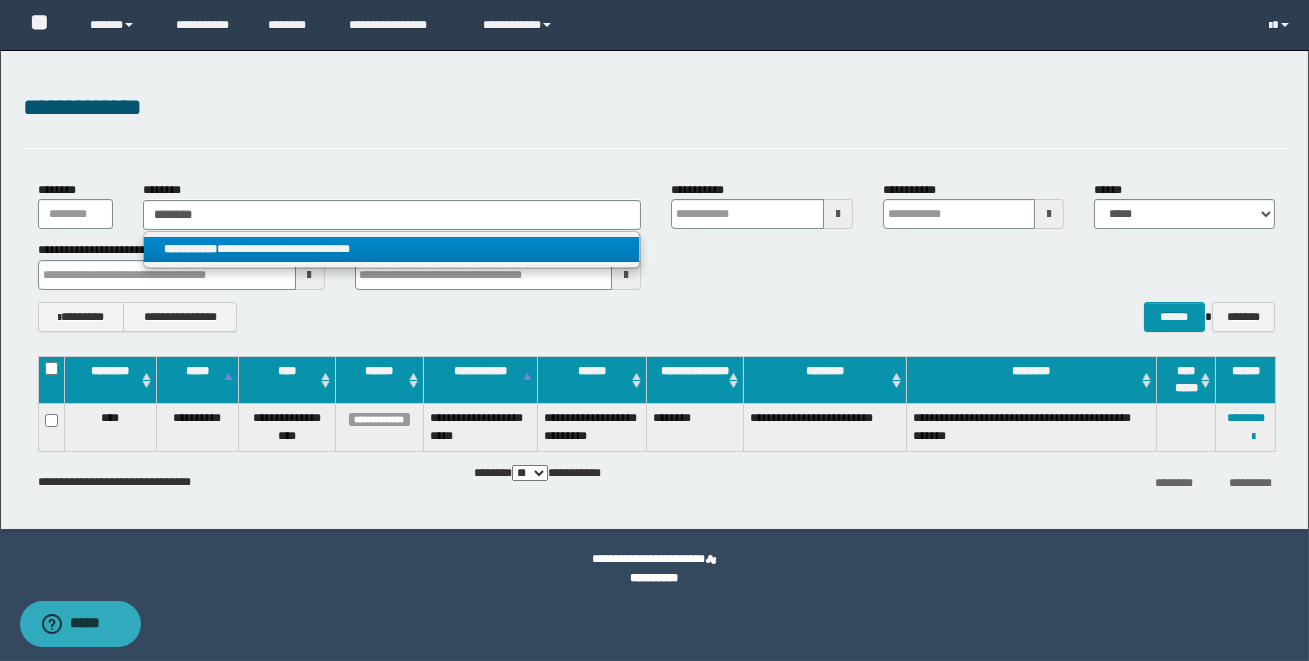 click on "**********" at bounding box center [391, 249] 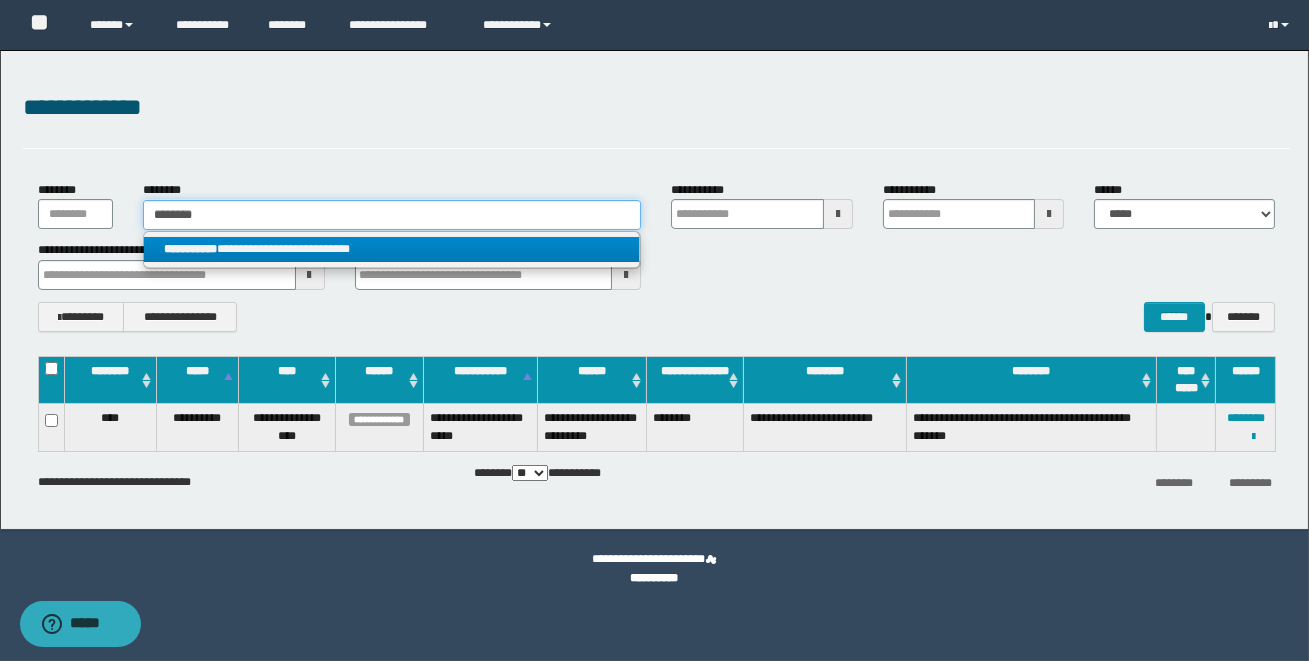 type 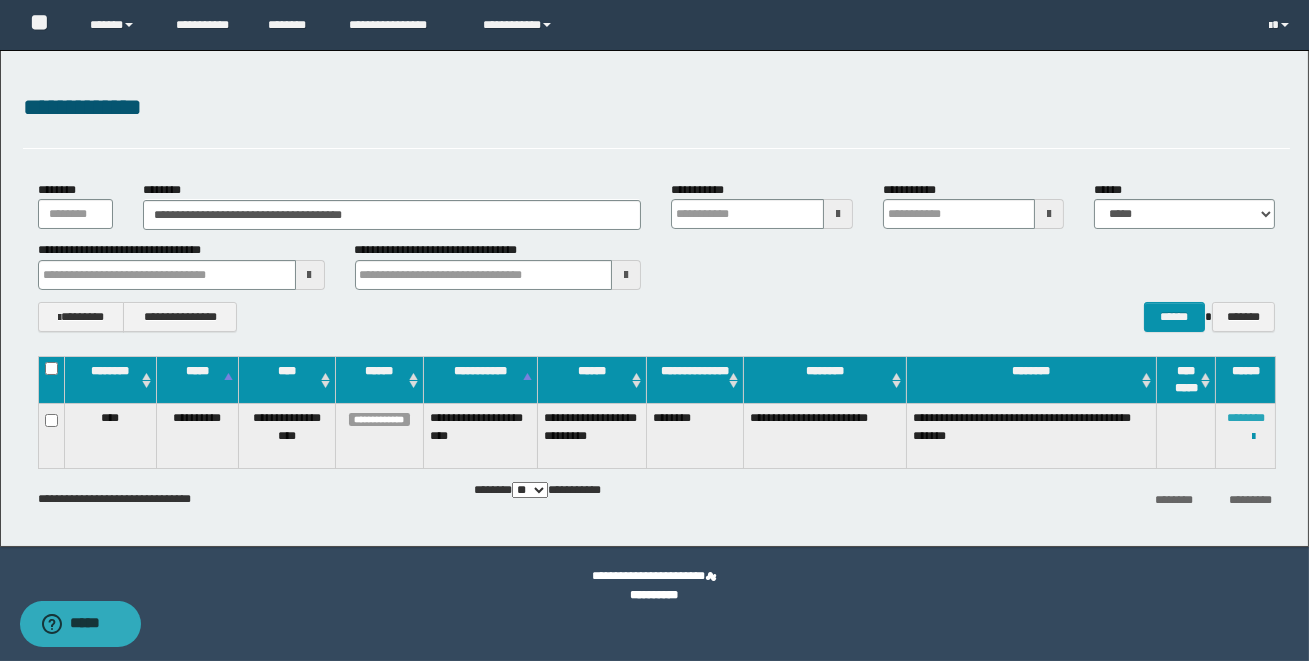 click on "********" at bounding box center [1246, 418] 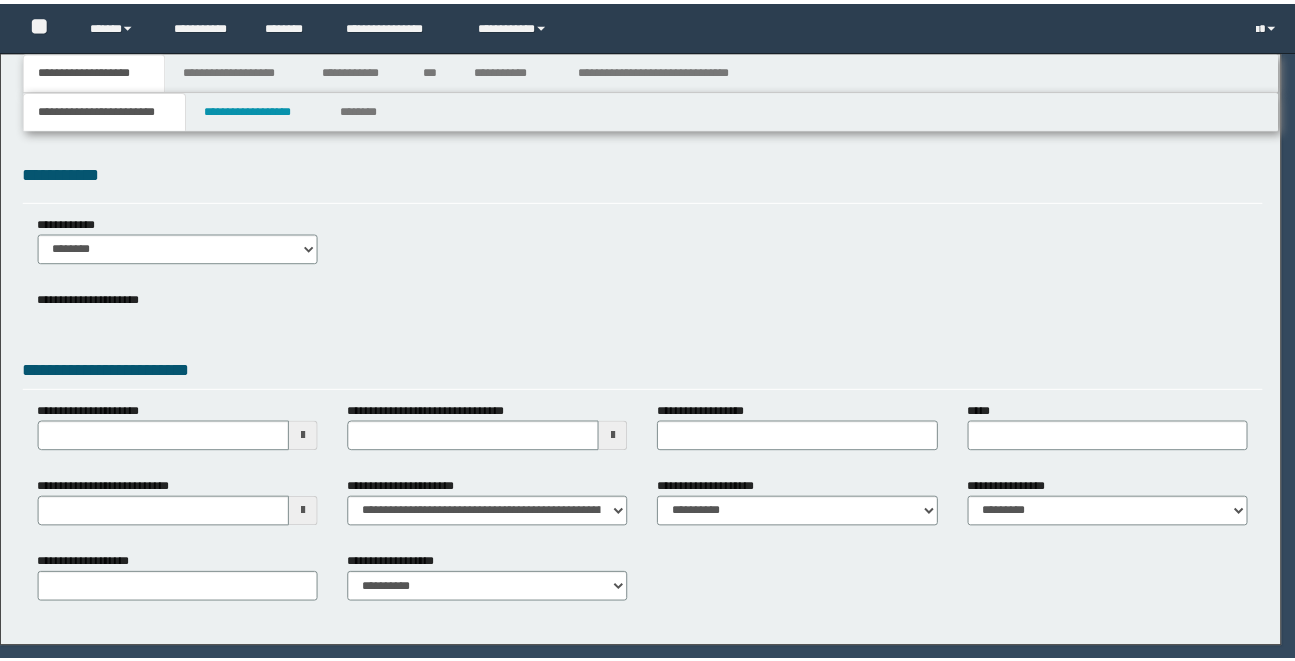 scroll, scrollTop: 0, scrollLeft: 0, axis: both 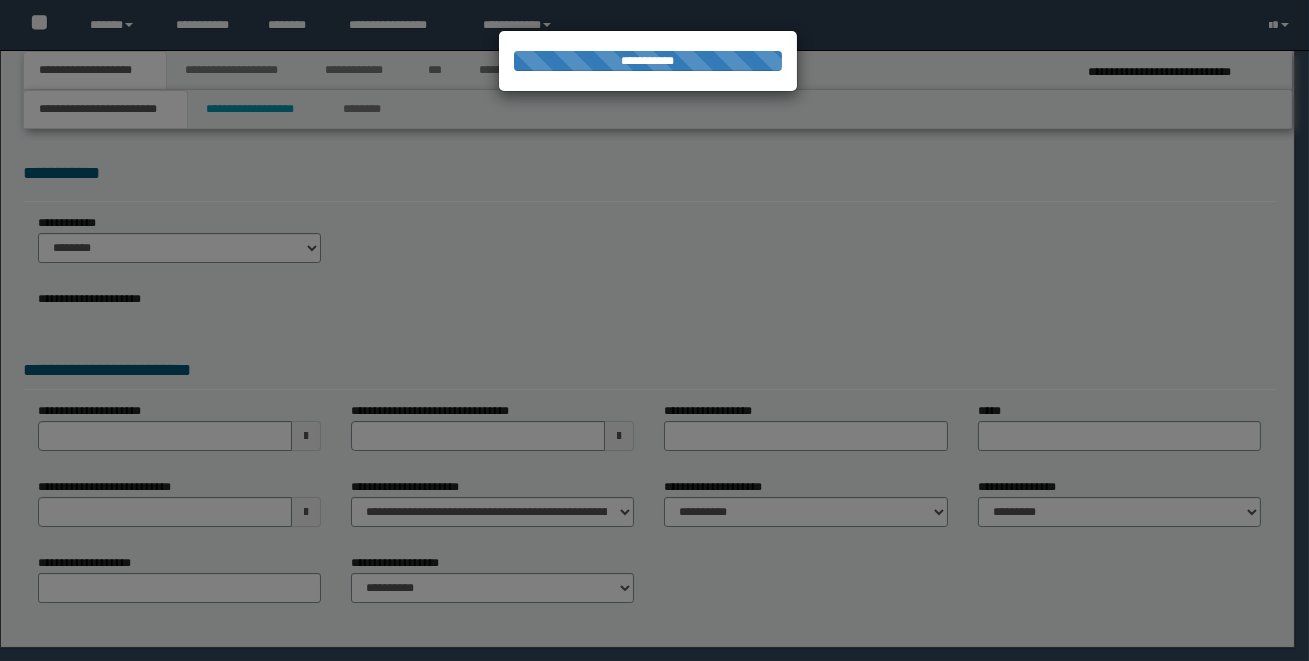 select on "*" 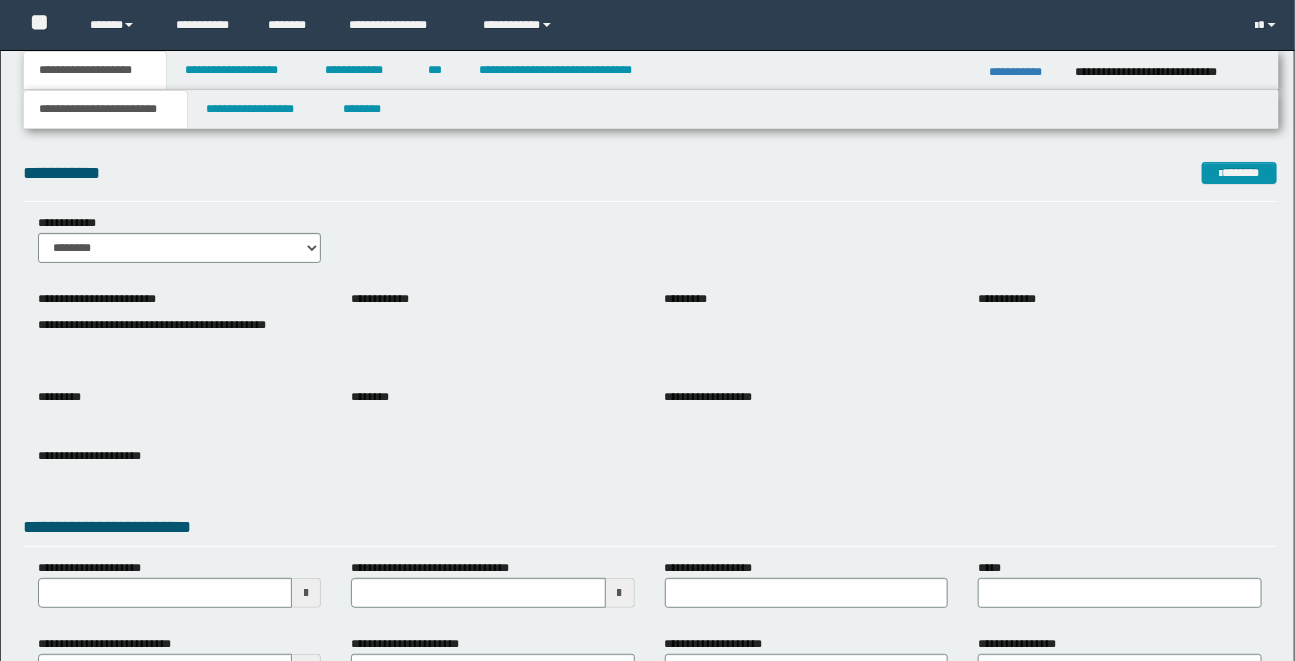 scroll, scrollTop: 0, scrollLeft: 0, axis: both 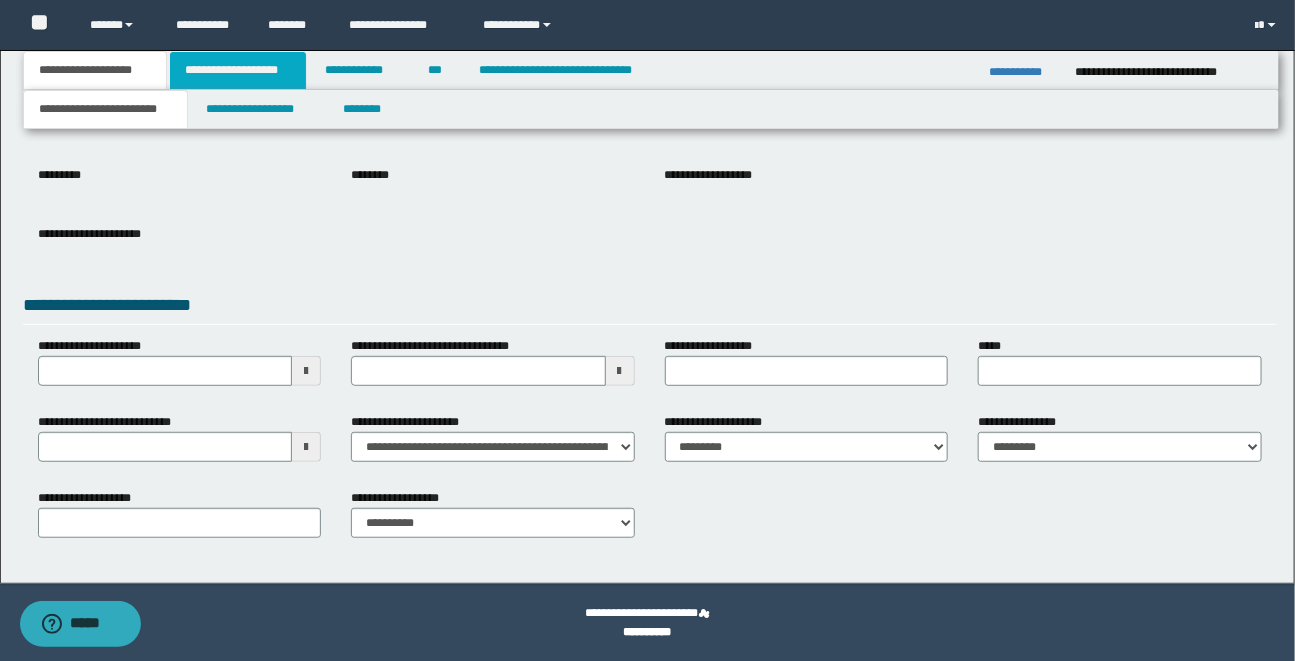click on "**********" at bounding box center (238, 70) 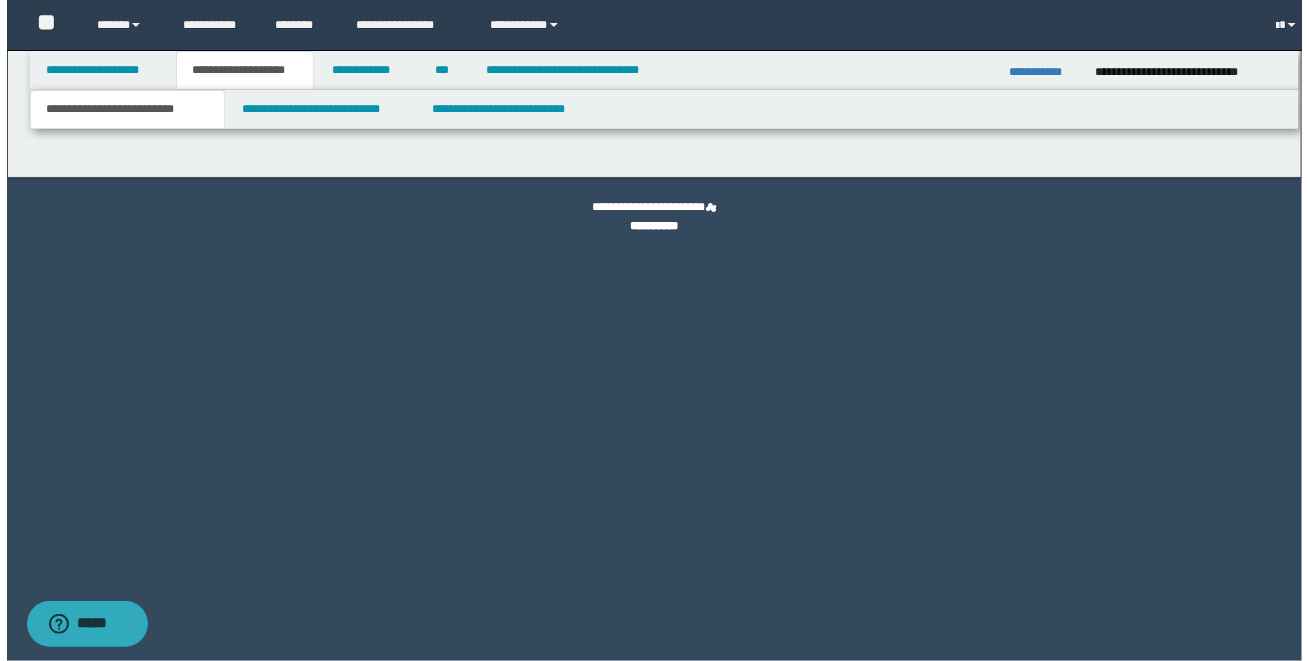 scroll, scrollTop: 0, scrollLeft: 0, axis: both 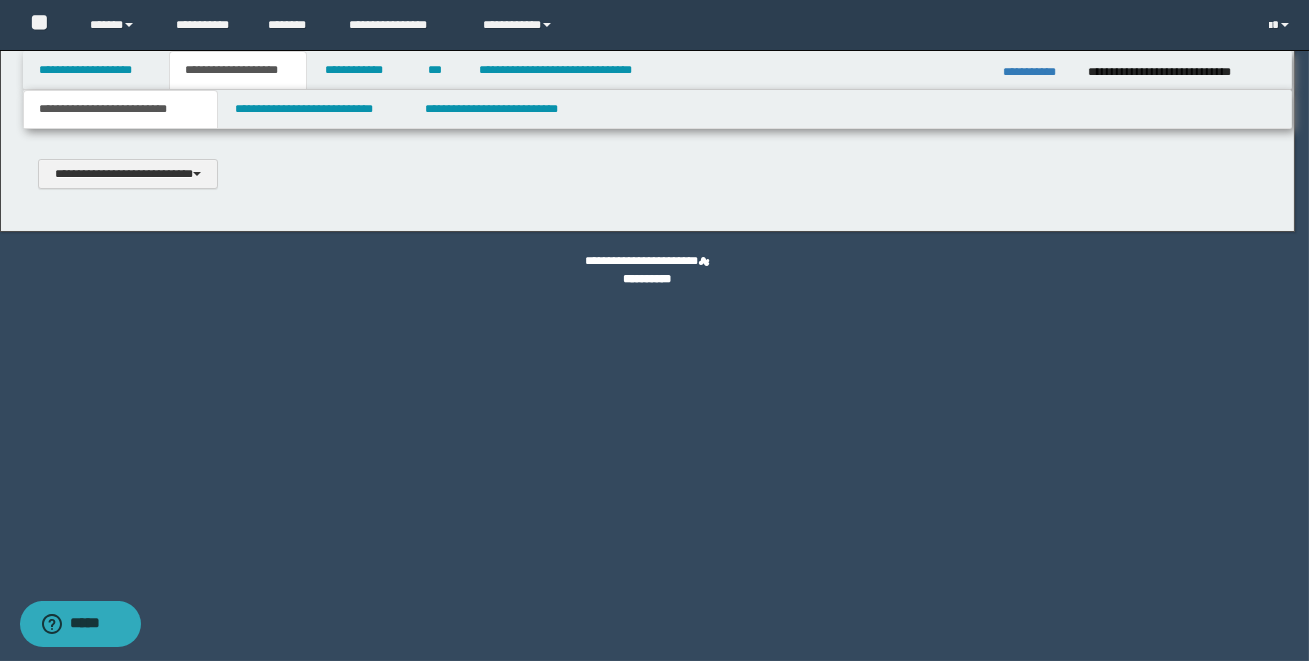 click on "**********" at bounding box center [654, 330] 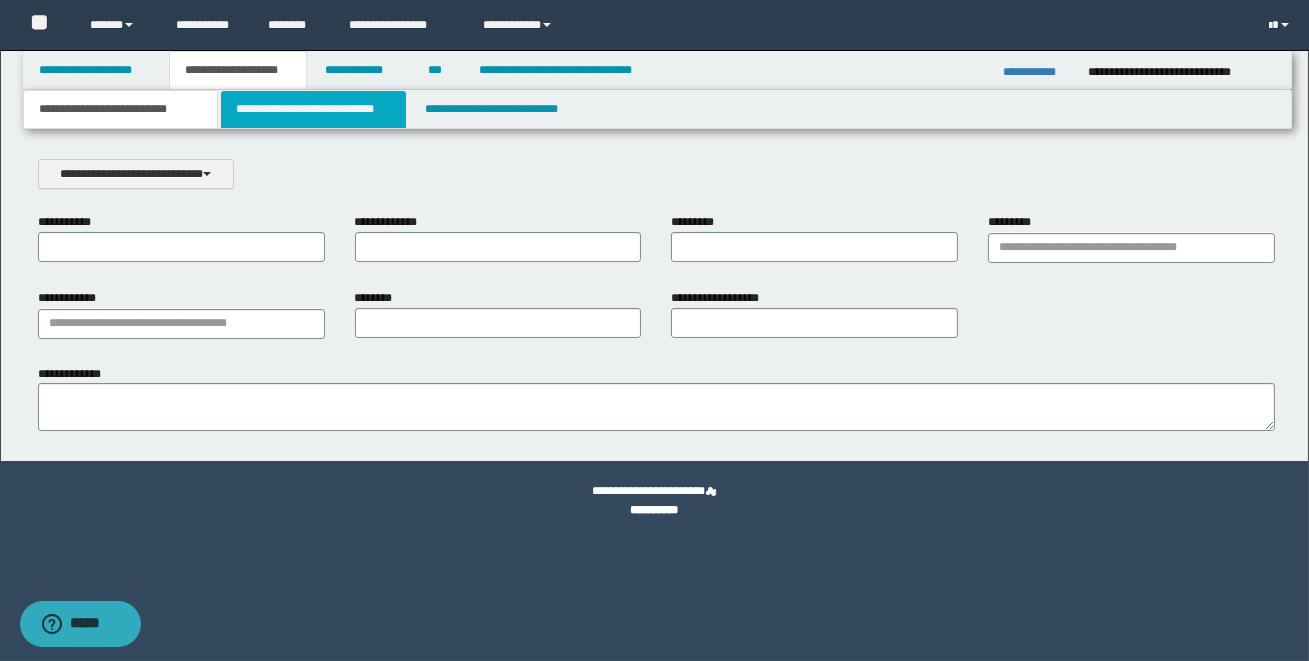 click on "**********" at bounding box center (313, 109) 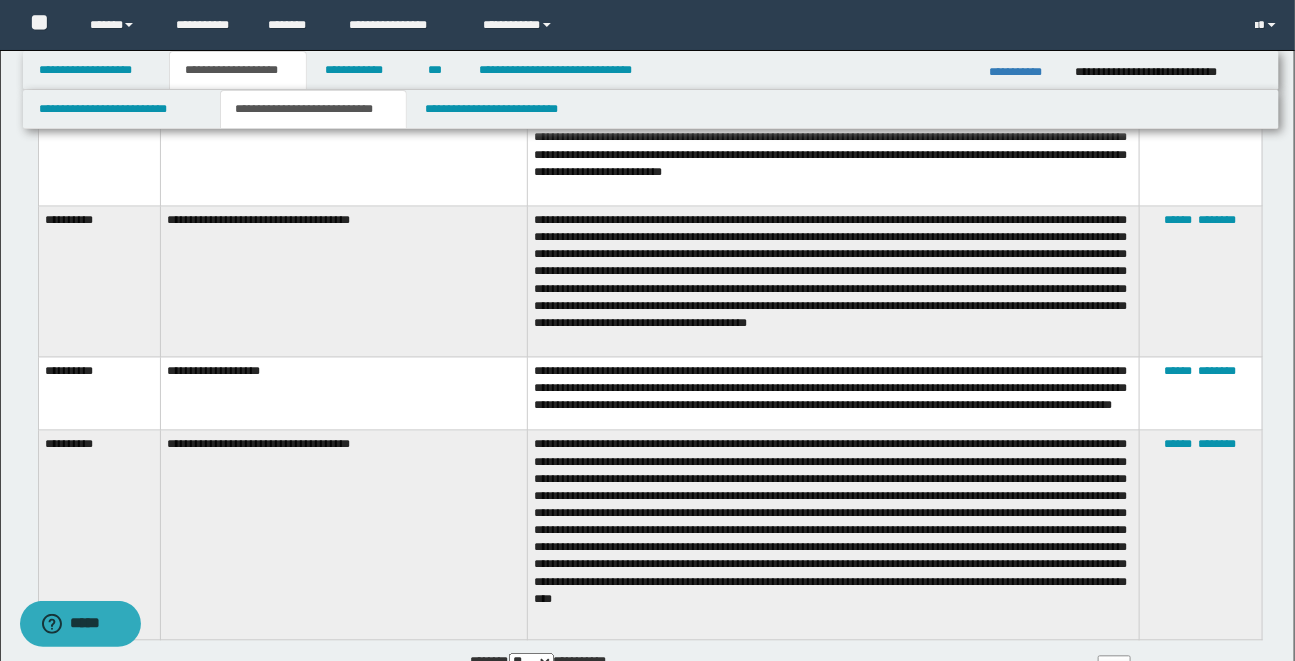 scroll, scrollTop: 1418, scrollLeft: 0, axis: vertical 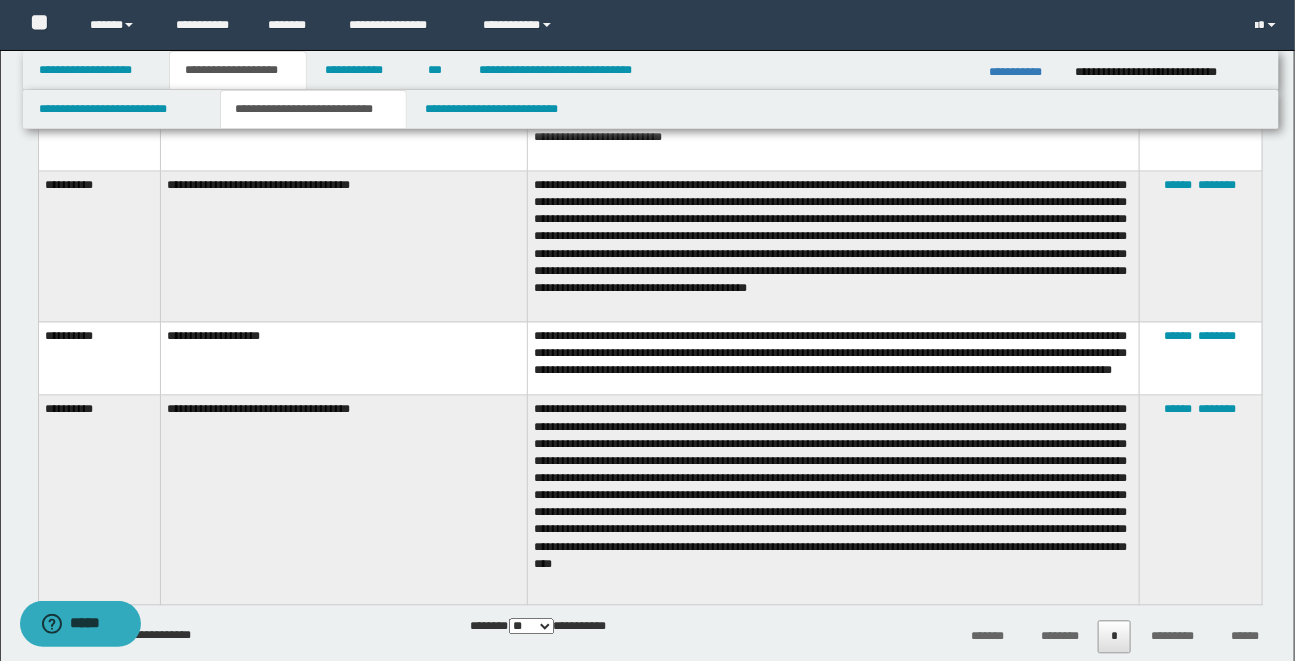 click on "**********" at bounding box center (834, 359) 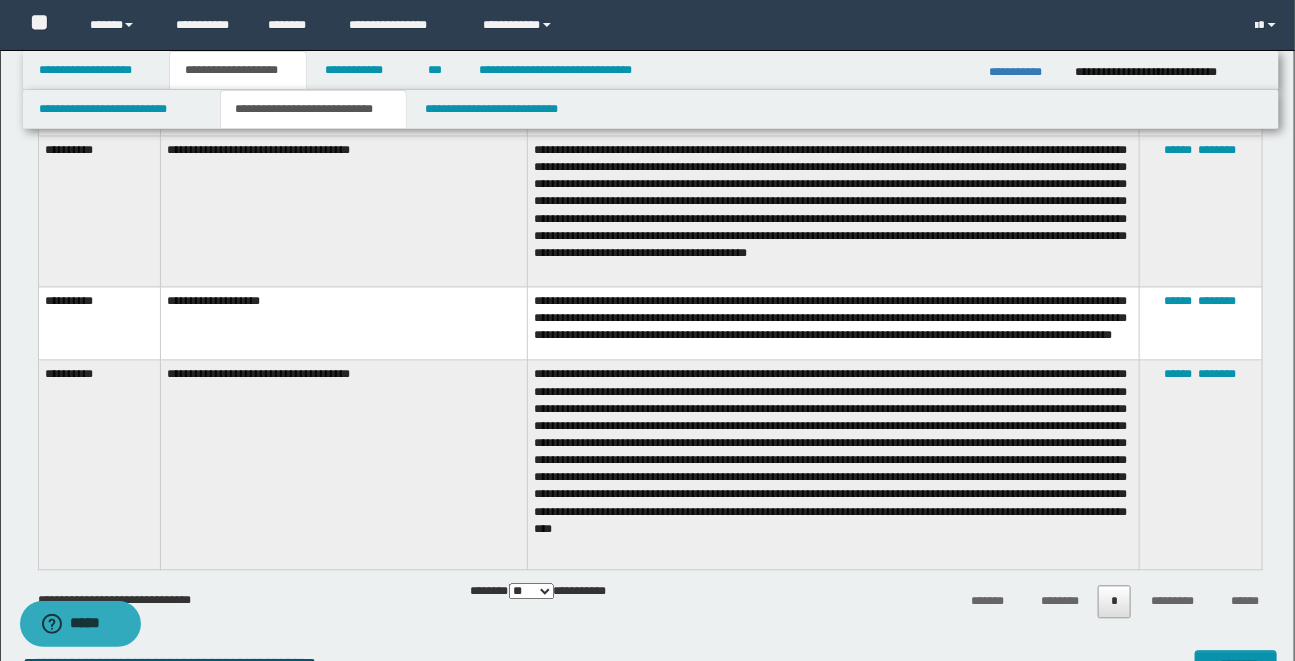 scroll, scrollTop: 1490, scrollLeft: 0, axis: vertical 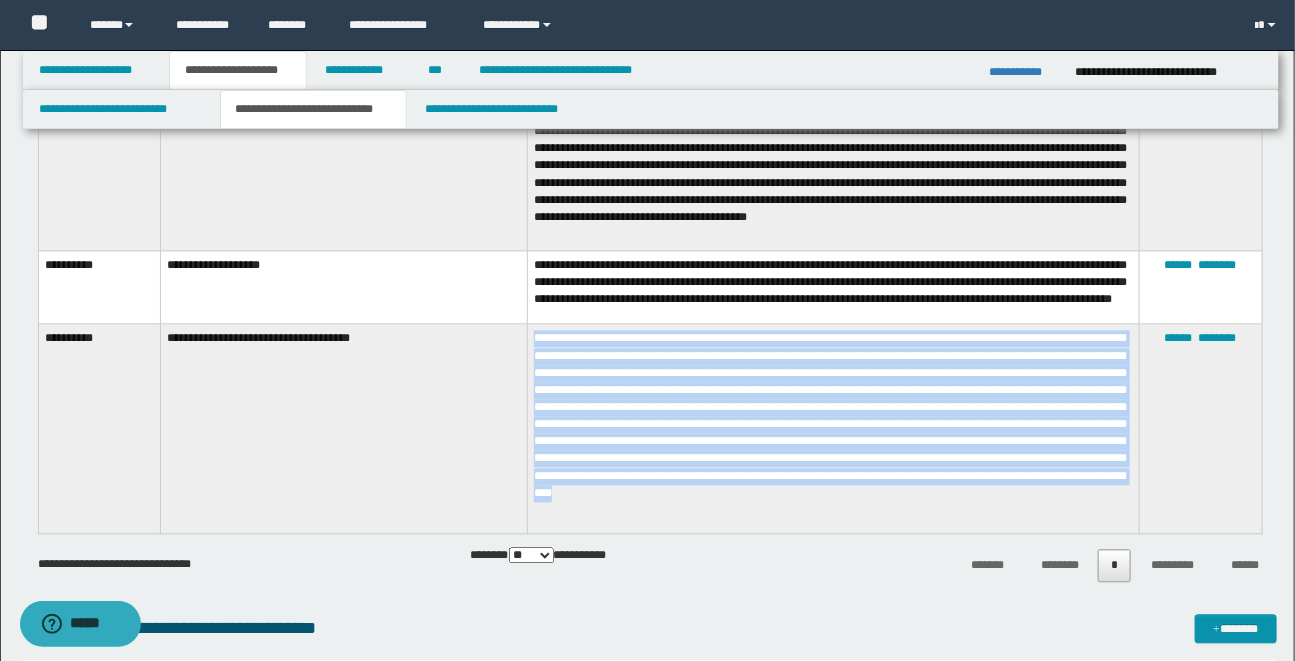 drag, startPoint x: 536, startPoint y: 346, endPoint x: 989, endPoint y: 510, distance: 481.77277 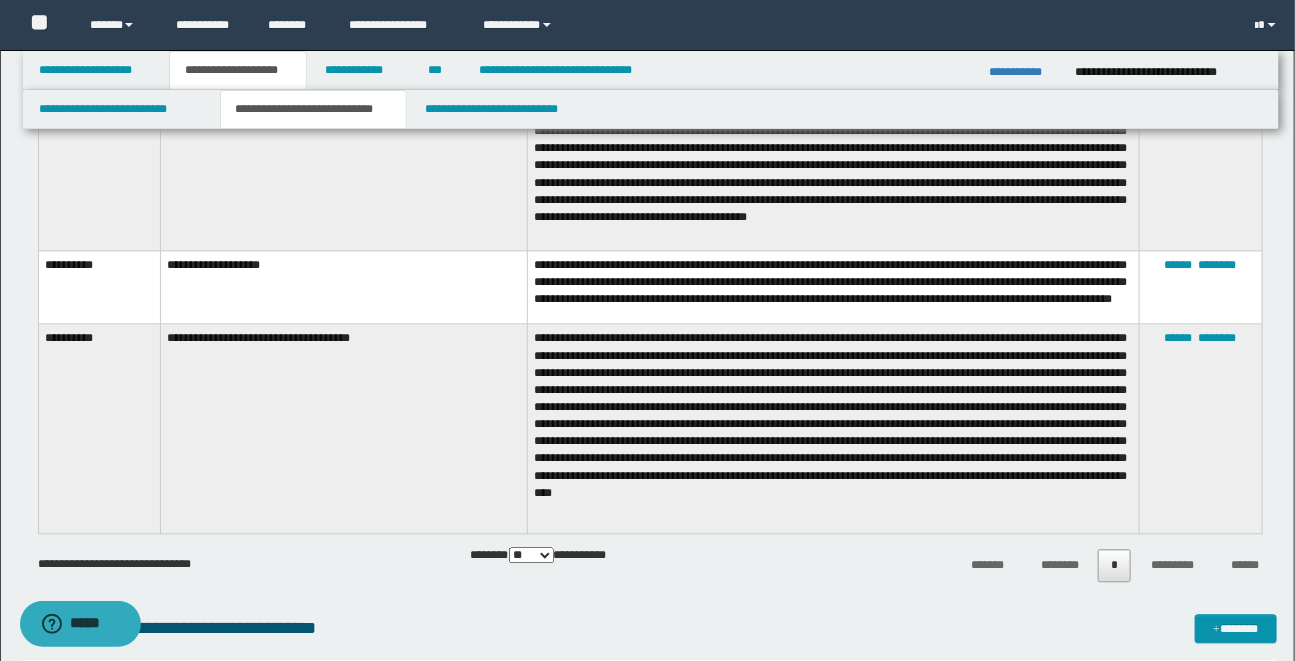 click on "**********" at bounding box center (650, -50) 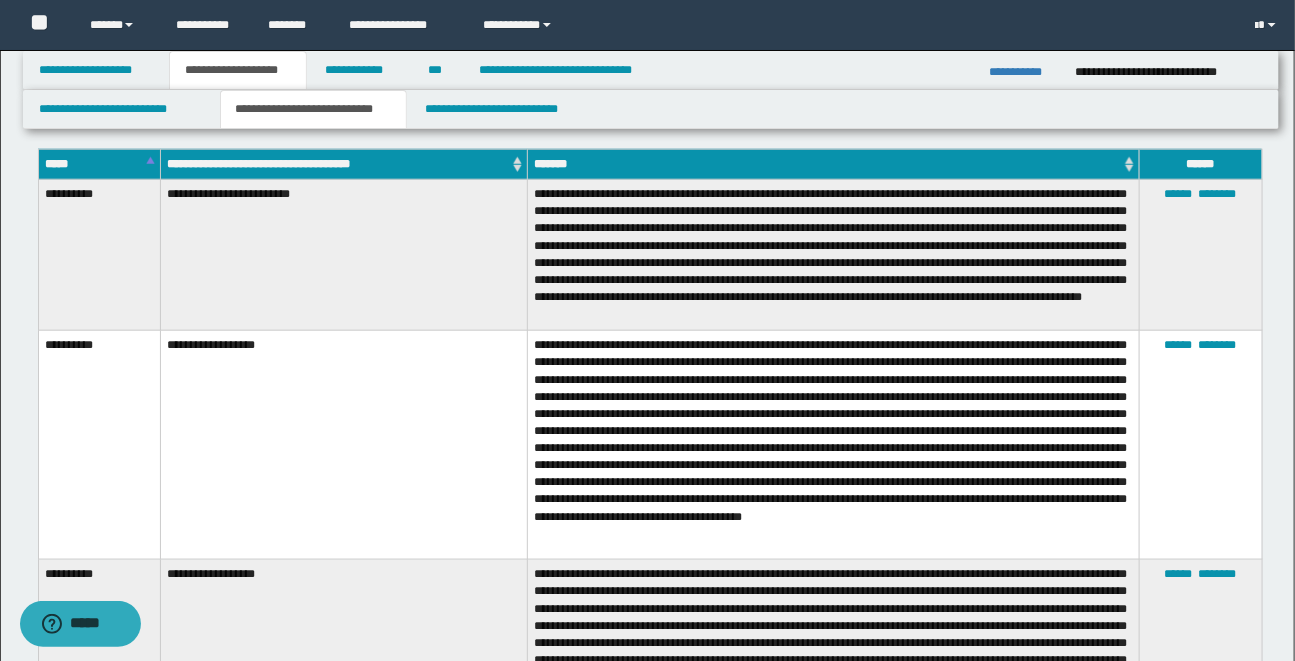 scroll, scrollTop: 690, scrollLeft: 0, axis: vertical 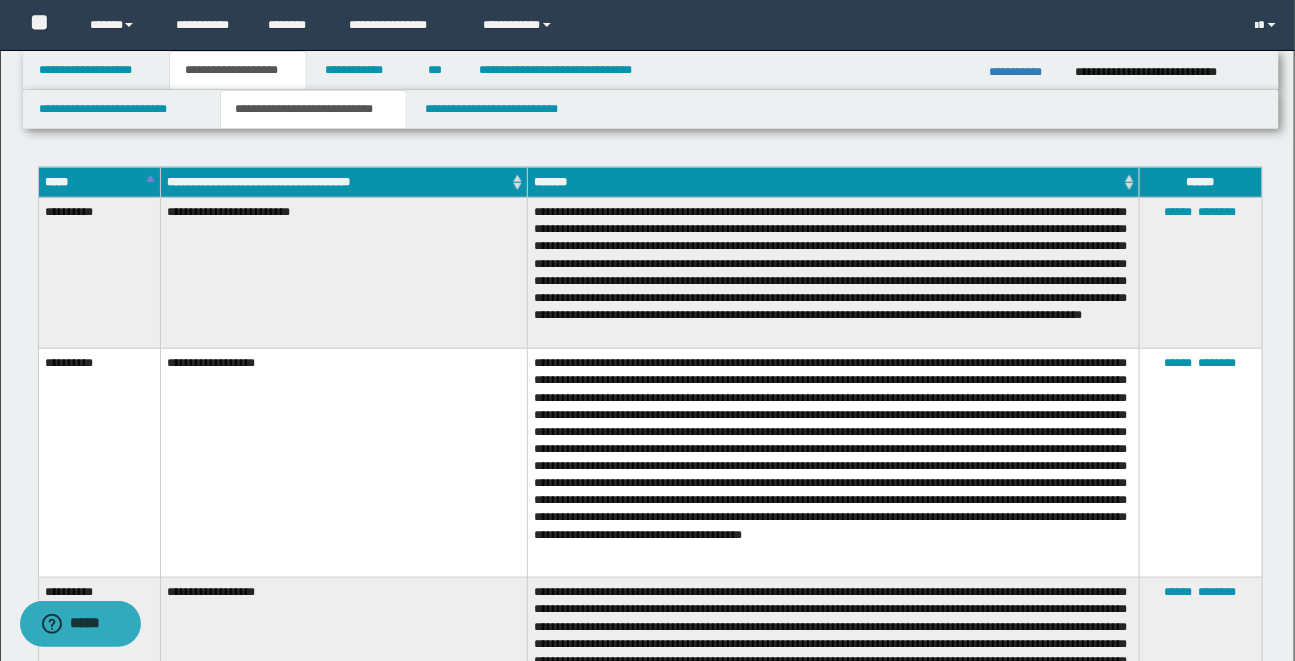 click at bounding box center [834, 463] 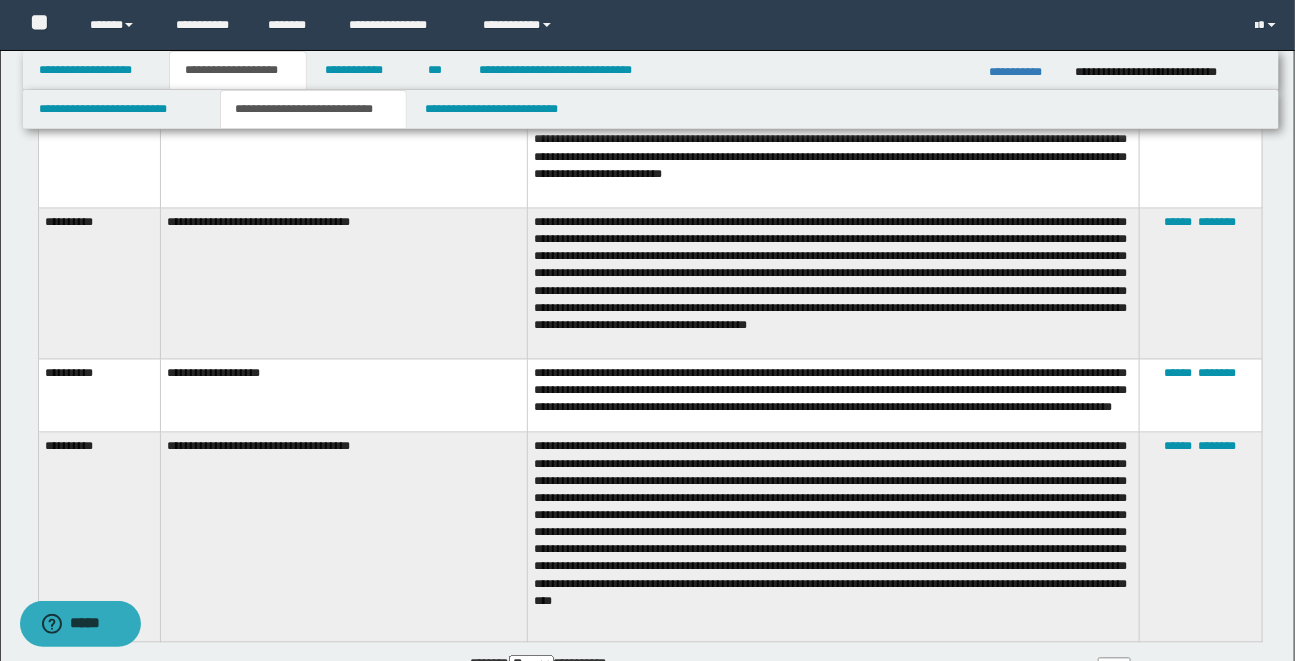 scroll, scrollTop: 1345, scrollLeft: 0, axis: vertical 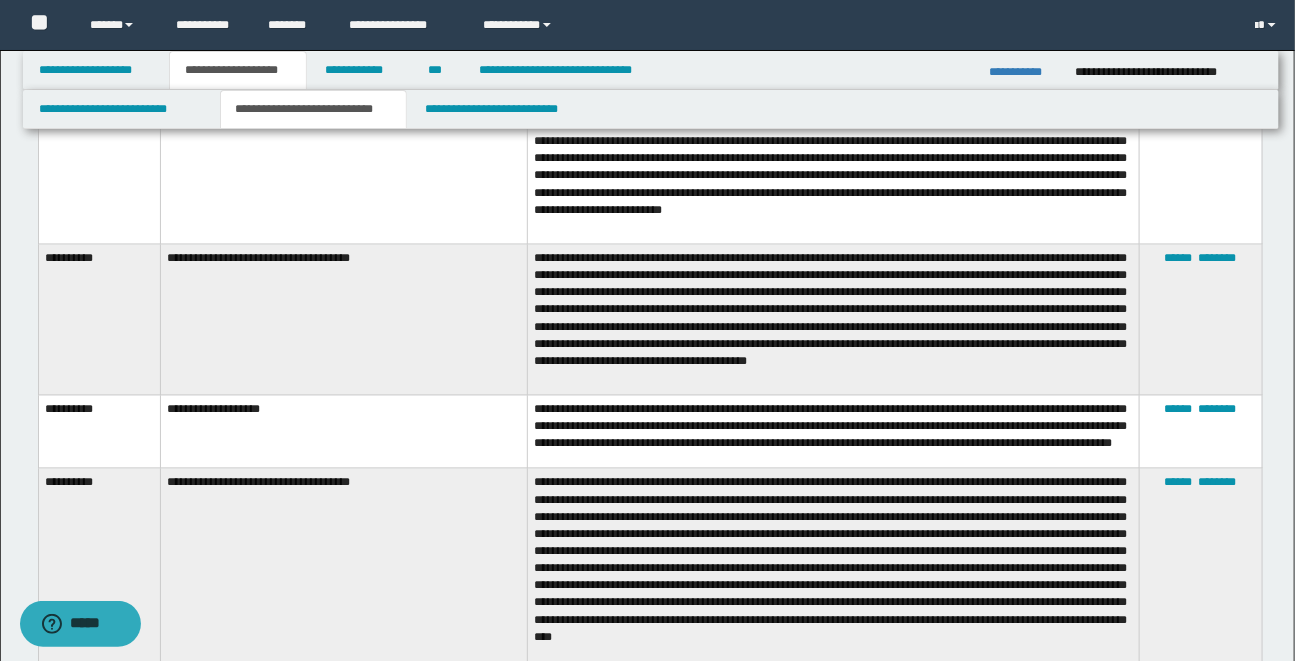 click on "**********" at bounding box center [647, 147] 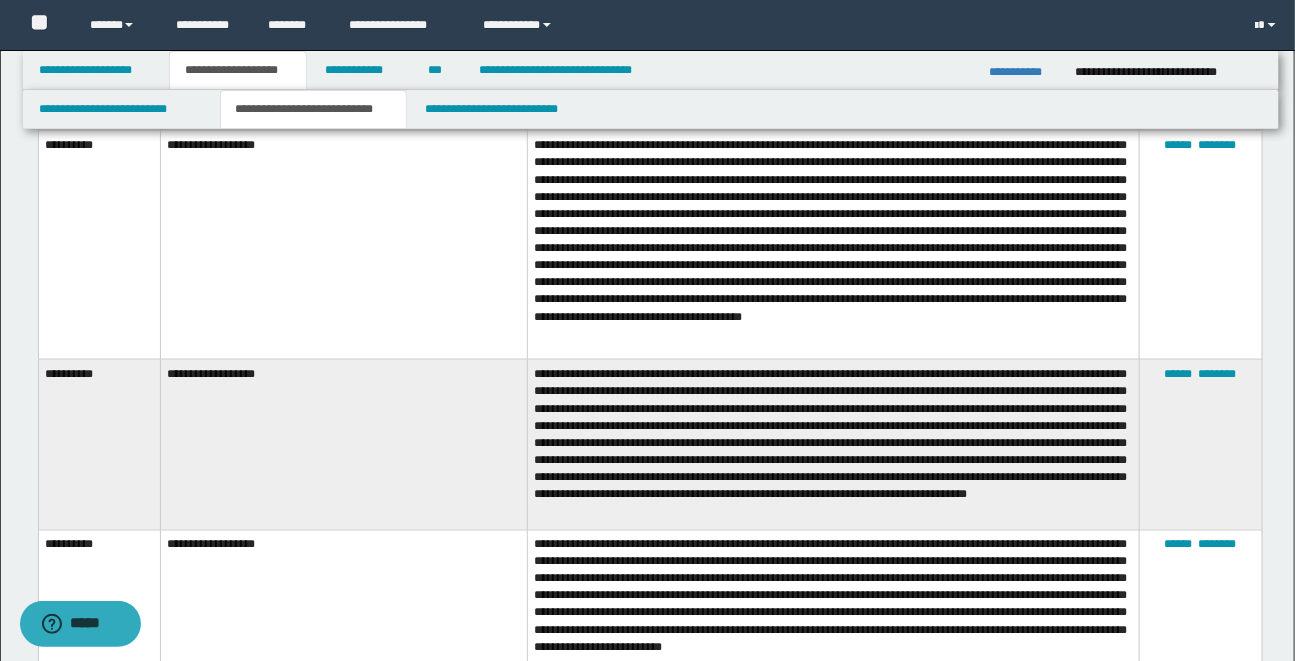 scroll, scrollTop: 909, scrollLeft: 0, axis: vertical 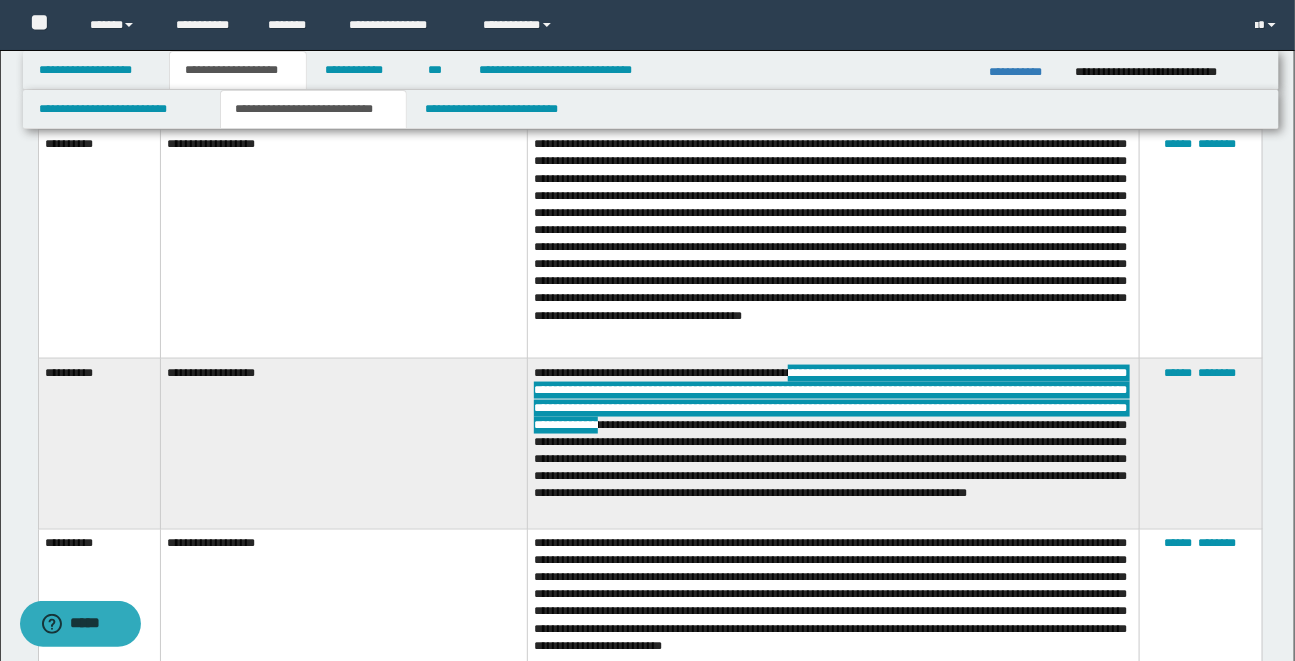 drag, startPoint x: 833, startPoint y: 380, endPoint x: 902, endPoint y: 423, distance: 81.3019 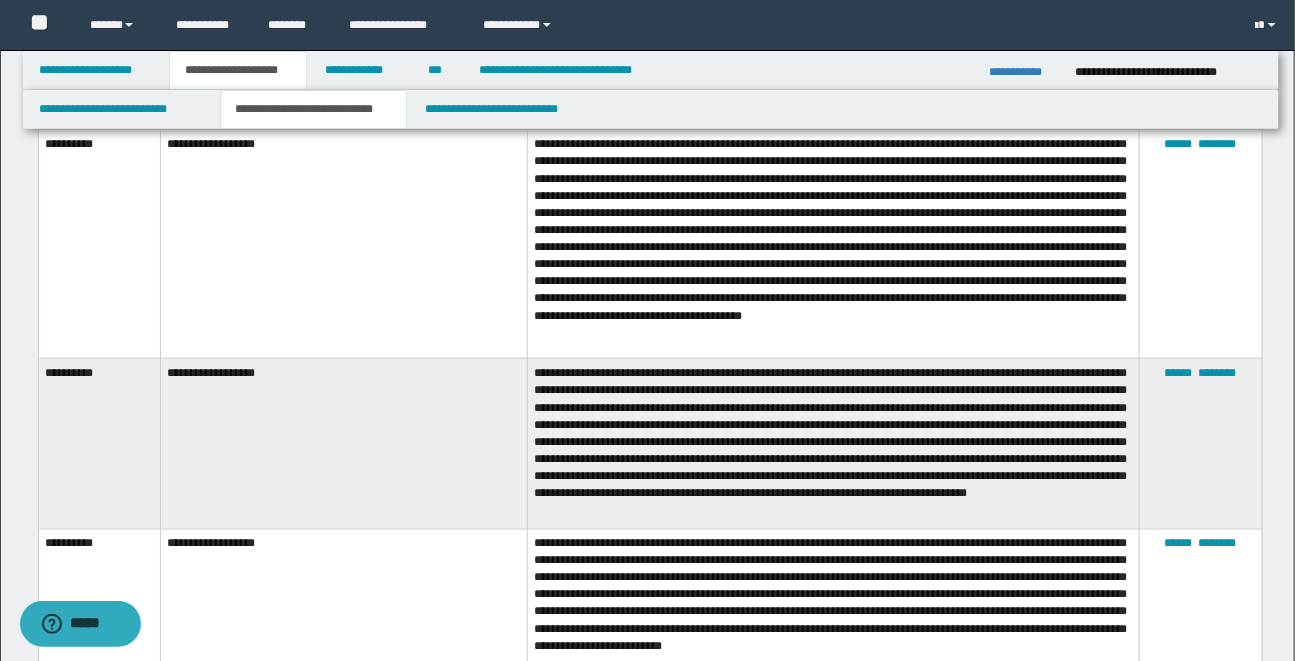 click on "**********" at bounding box center (834, 444) 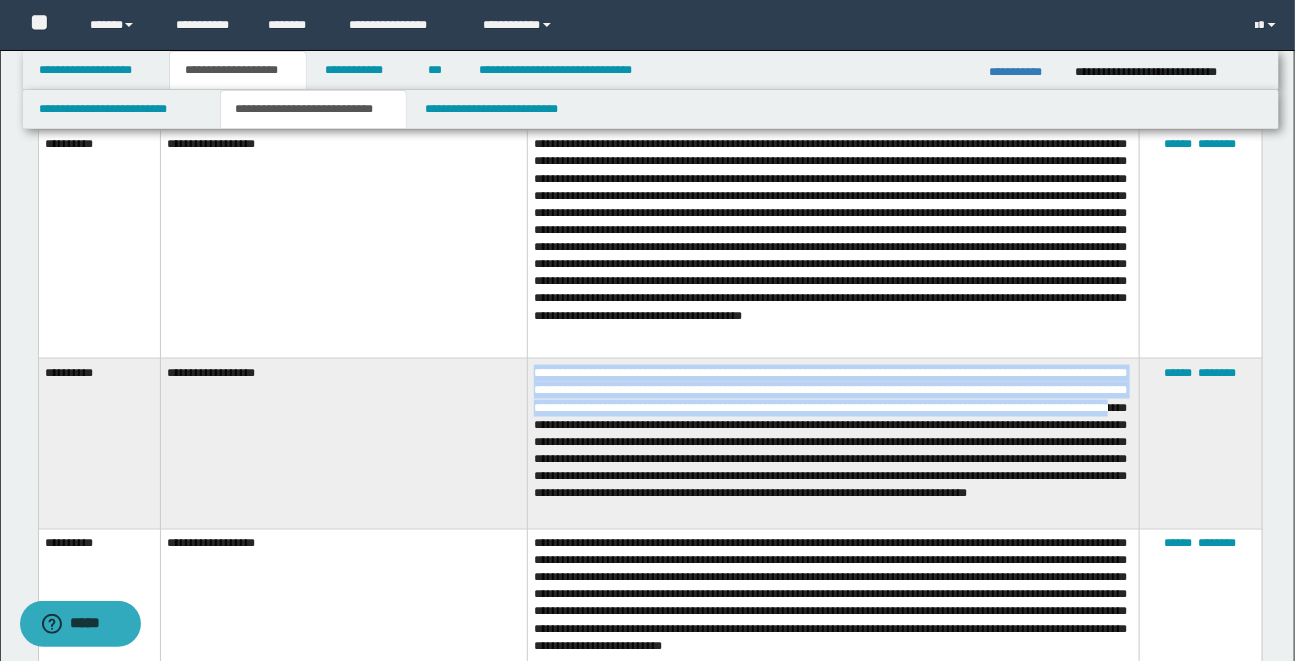 drag, startPoint x: 533, startPoint y: 376, endPoint x: 811, endPoint y: 427, distance: 282.63934 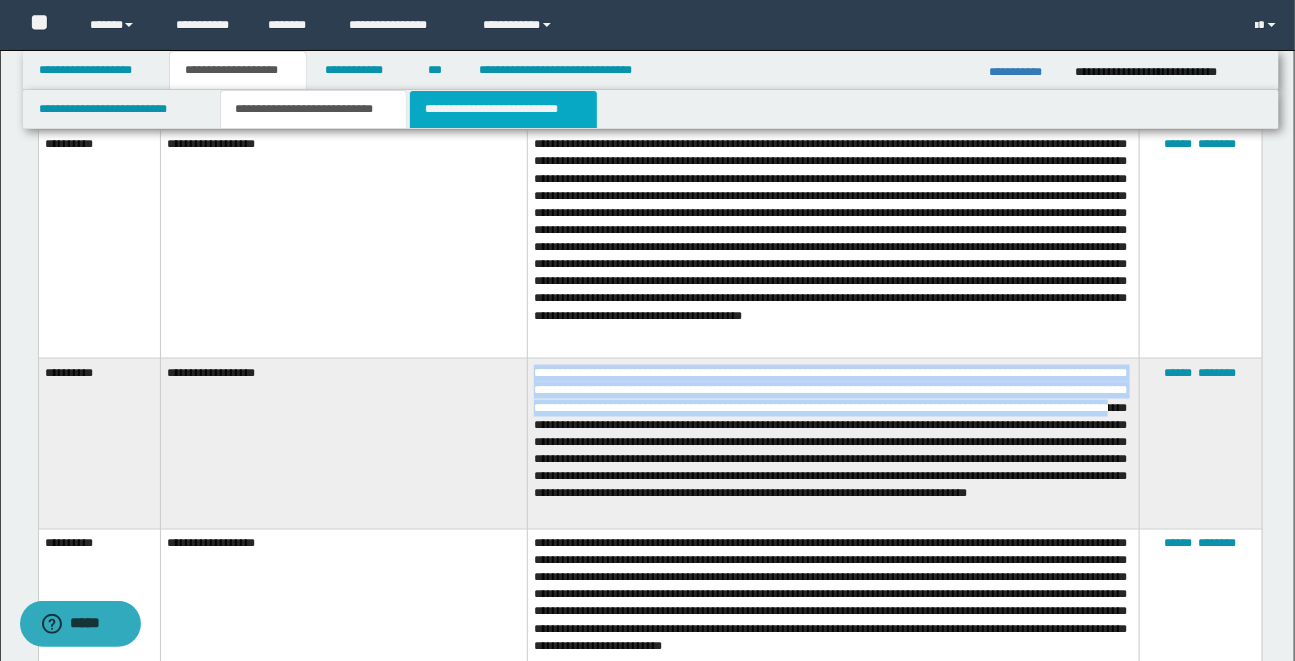 click on "**********" at bounding box center [503, 109] 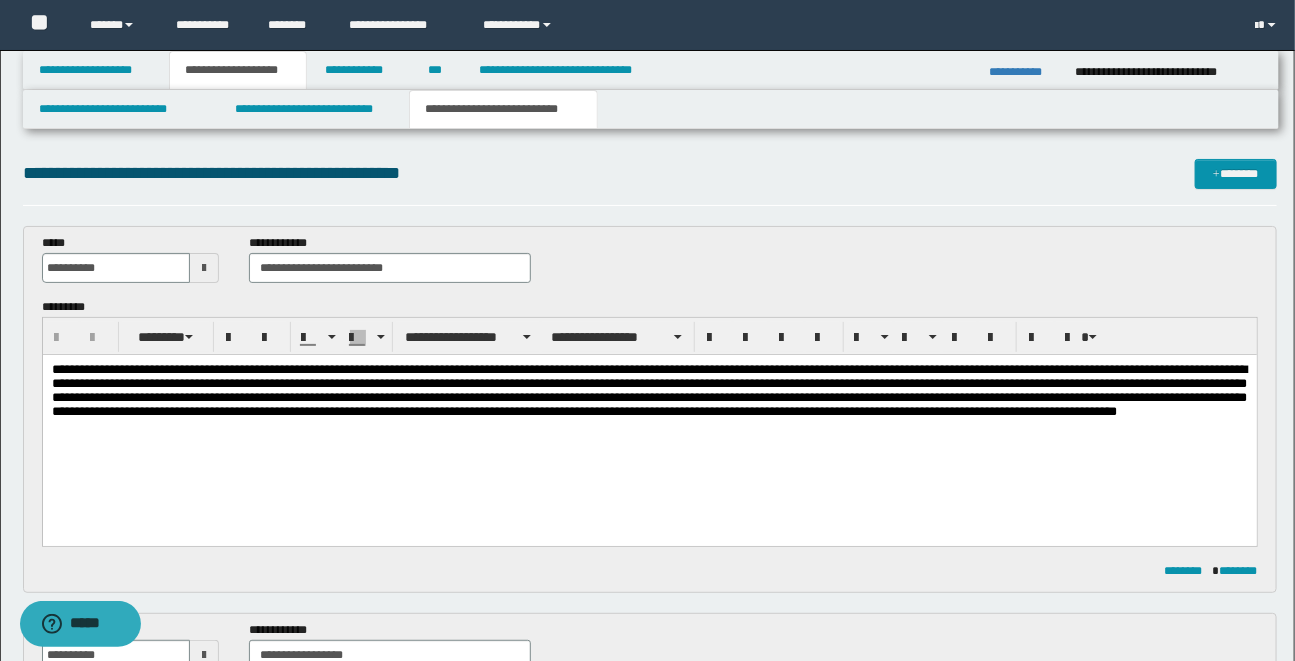 scroll, scrollTop: 0, scrollLeft: 0, axis: both 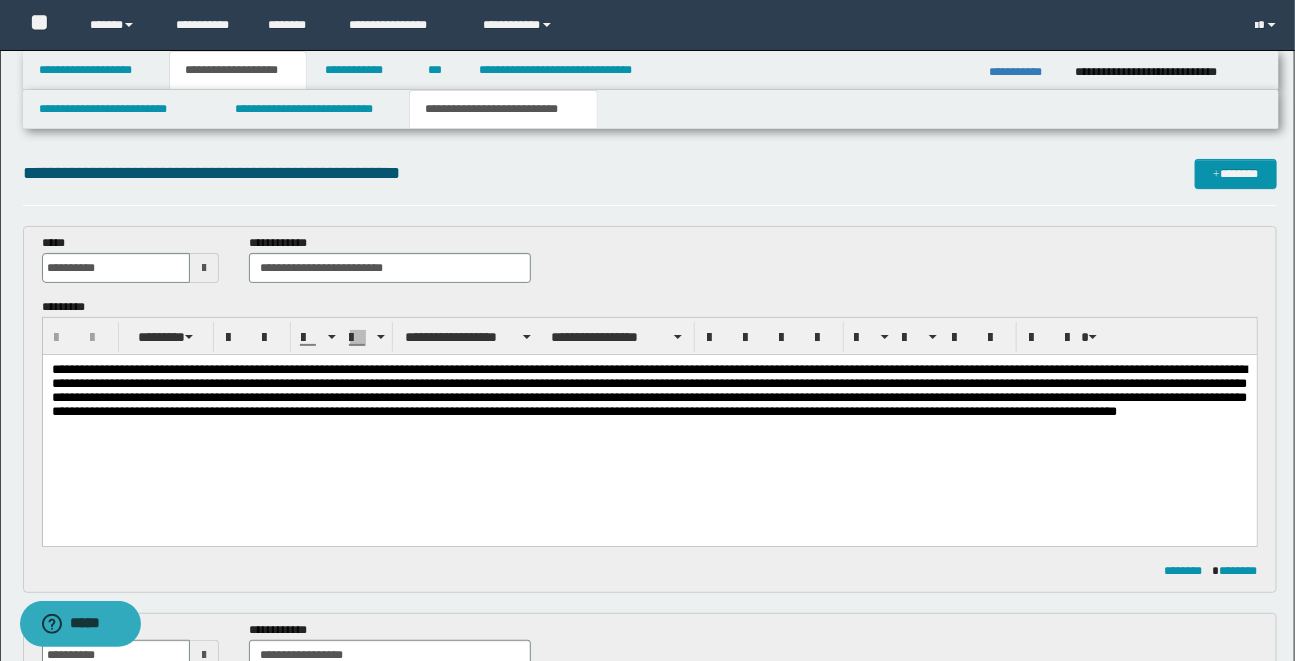 click on "**********" at bounding box center (647, 1070) 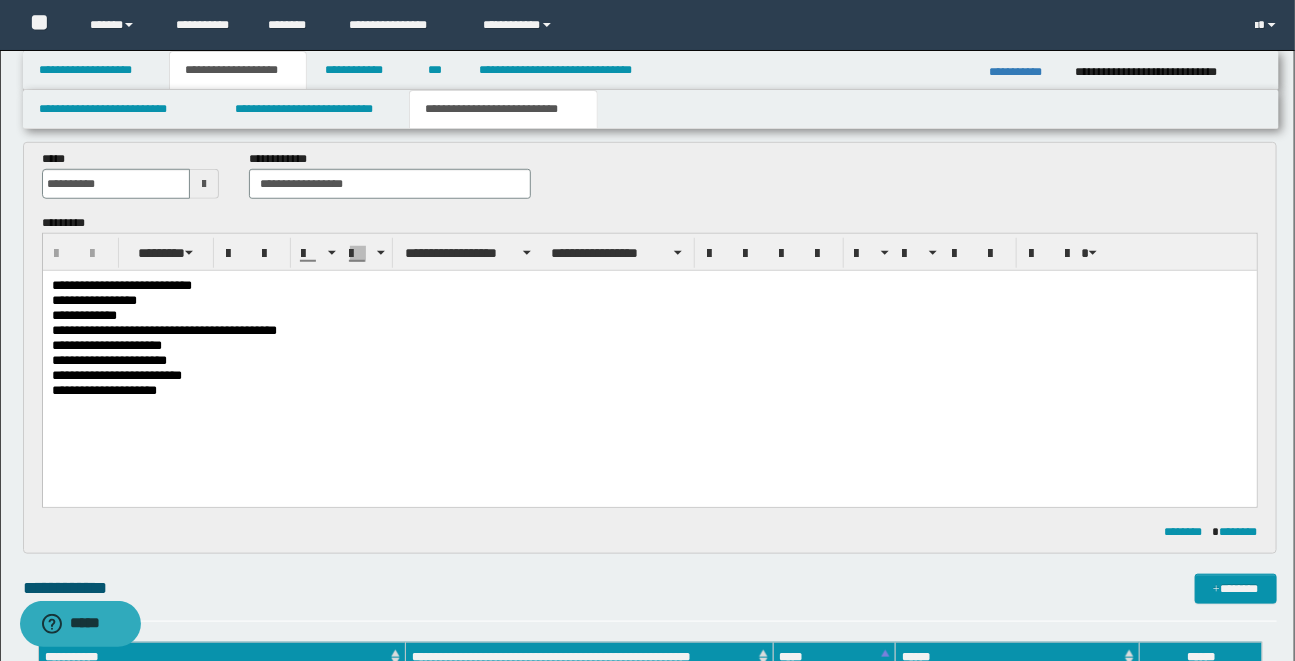 scroll, scrollTop: 472, scrollLeft: 0, axis: vertical 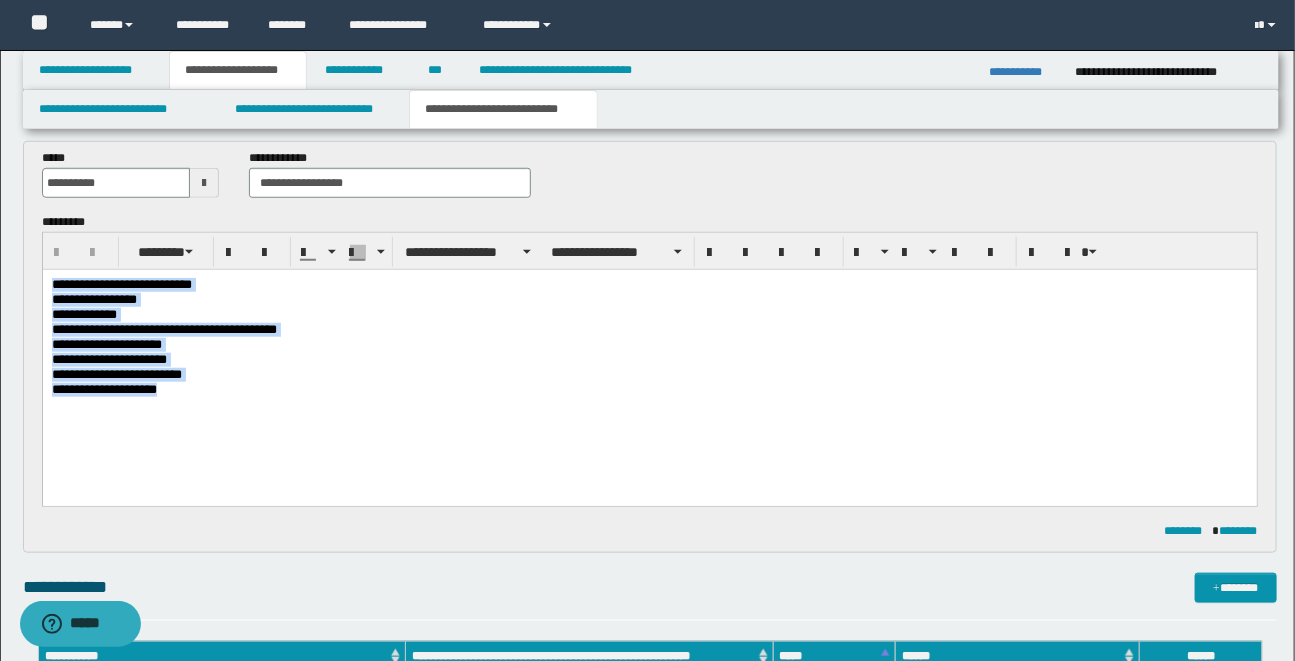 drag, startPoint x: 52, startPoint y: 285, endPoint x: 200, endPoint y: 388, distance: 180.31361 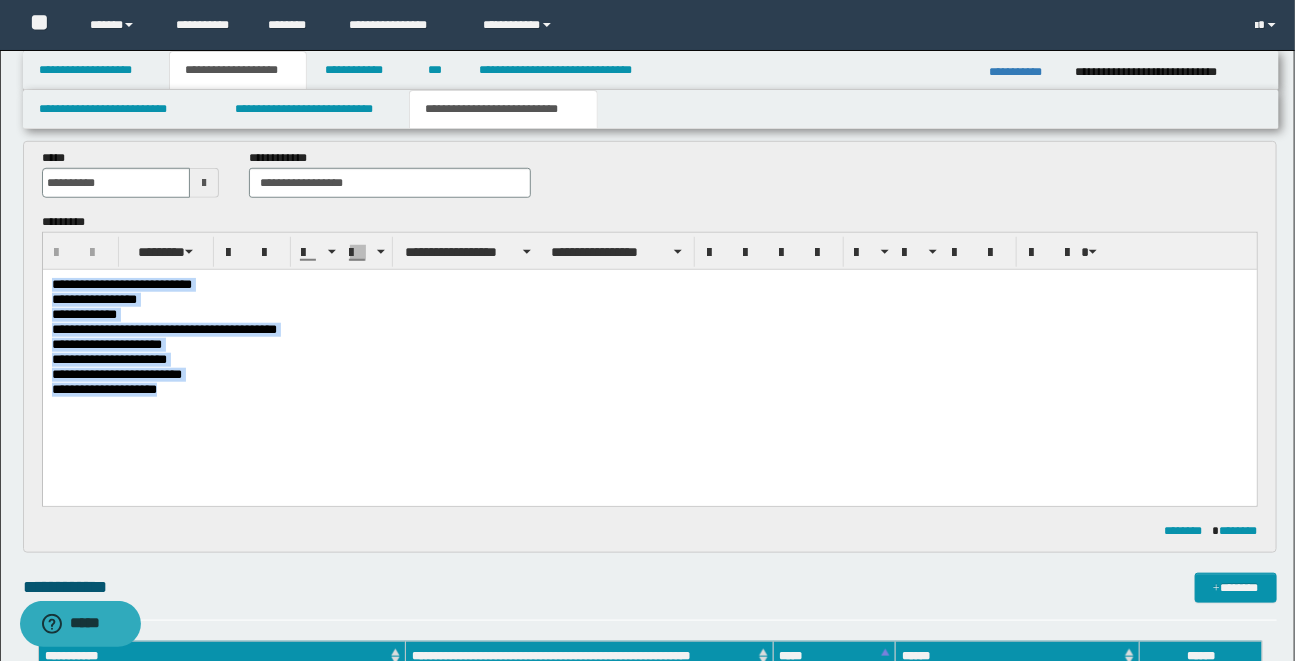 click on "**********" at bounding box center (649, 363) 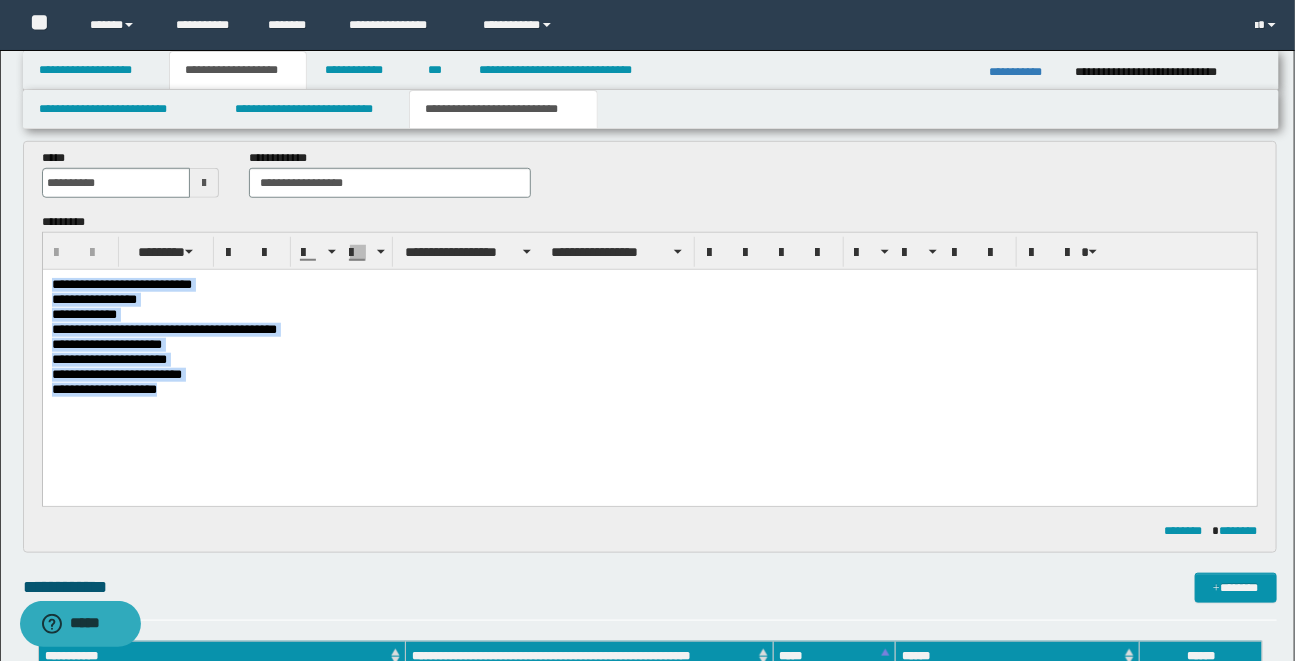 copy on "**********" 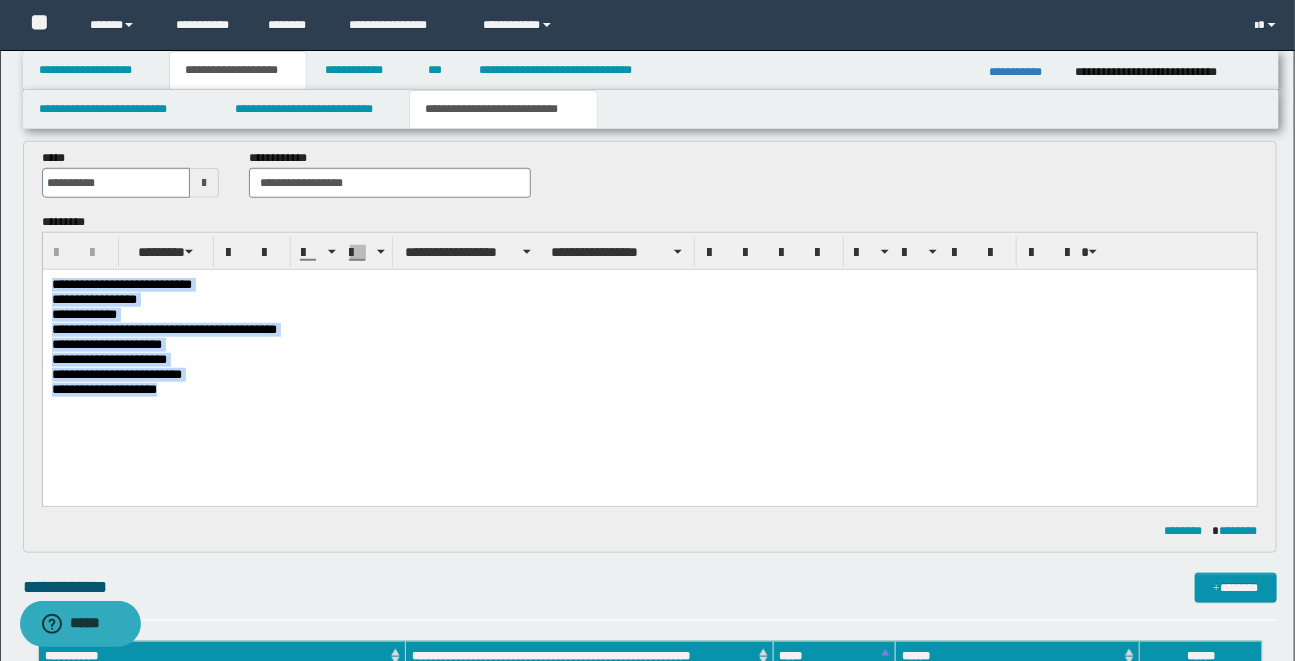 click on "**********" at bounding box center [649, 300] 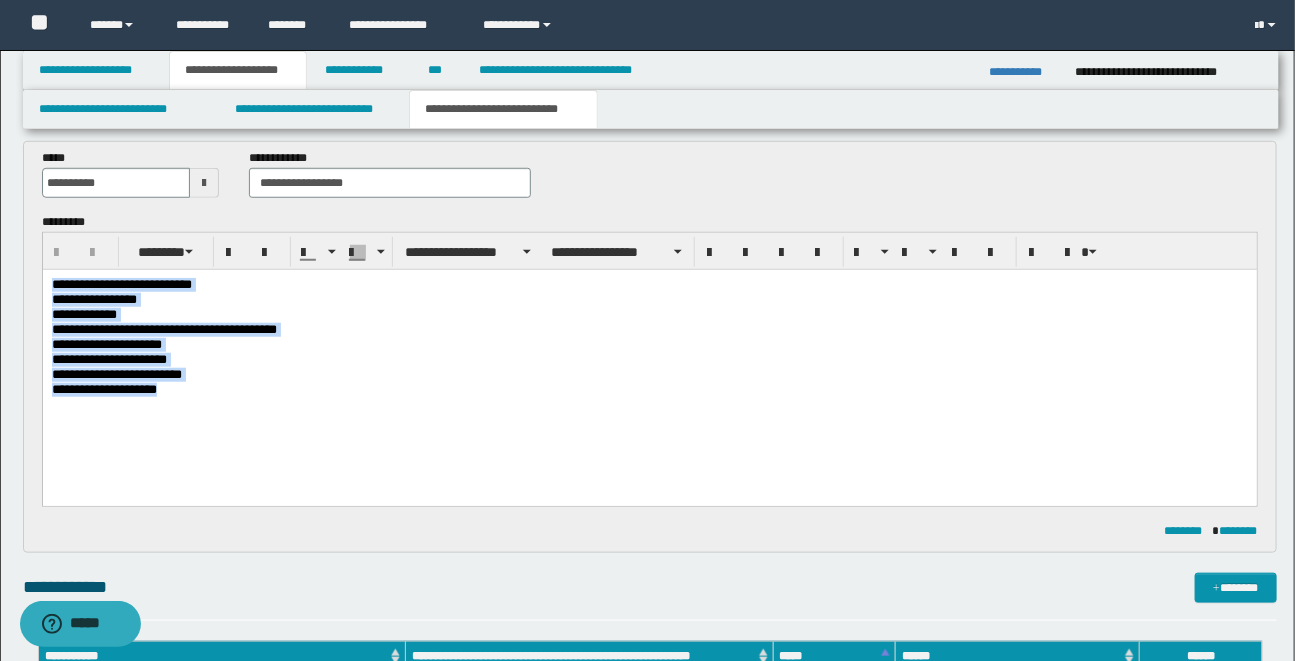 drag, startPoint x: 52, startPoint y: 285, endPoint x: 217, endPoint y: 395, distance: 198.30531 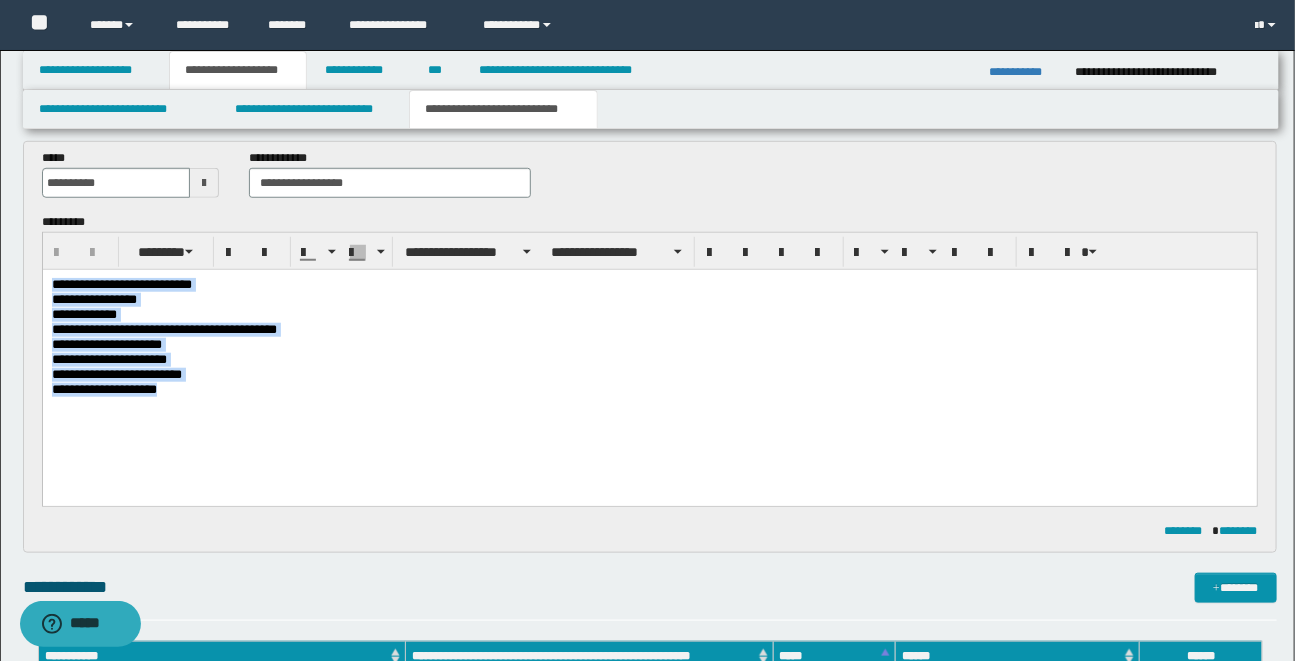 click on "**********" at bounding box center [649, 363] 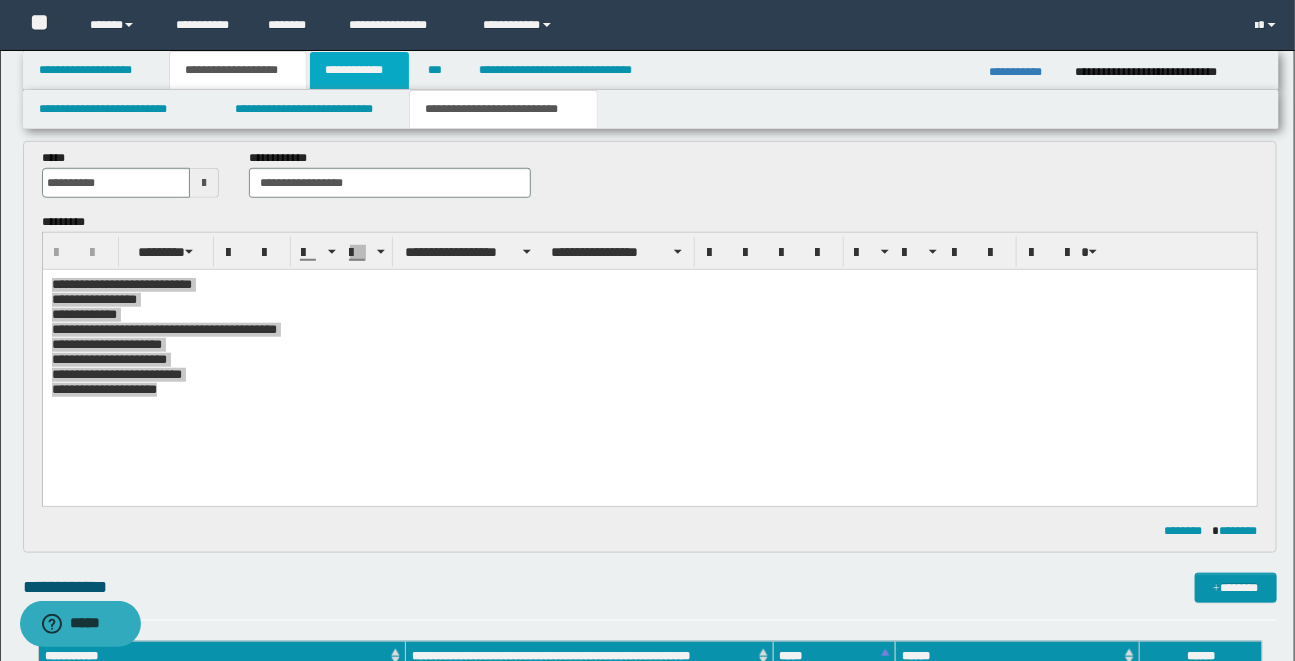 click on "**********" at bounding box center (359, 70) 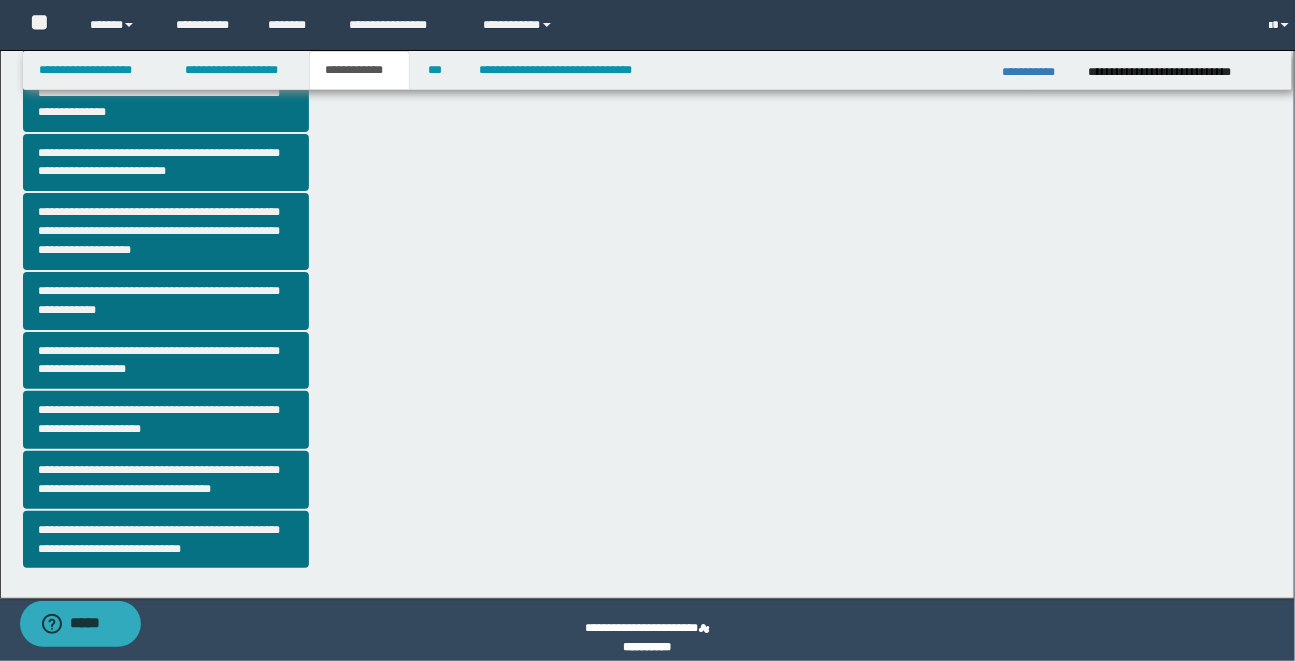 scroll, scrollTop: 441, scrollLeft: 0, axis: vertical 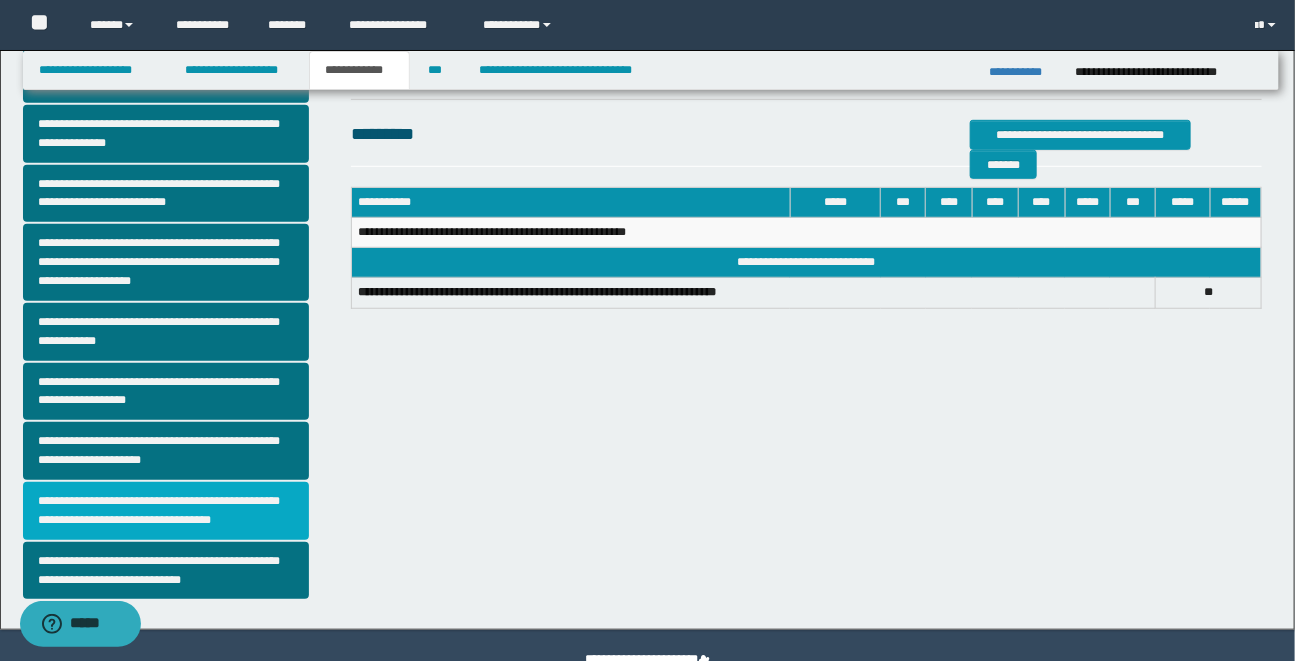 click on "**********" at bounding box center (166, 511) 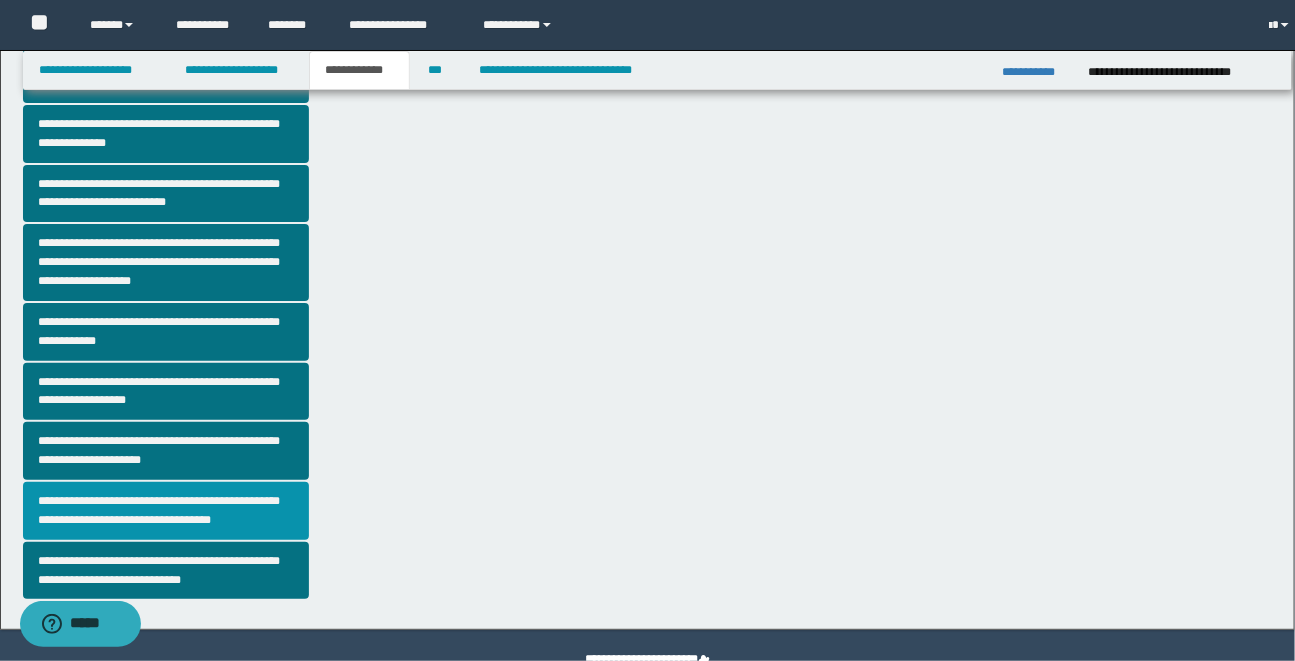scroll, scrollTop: 0, scrollLeft: 0, axis: both 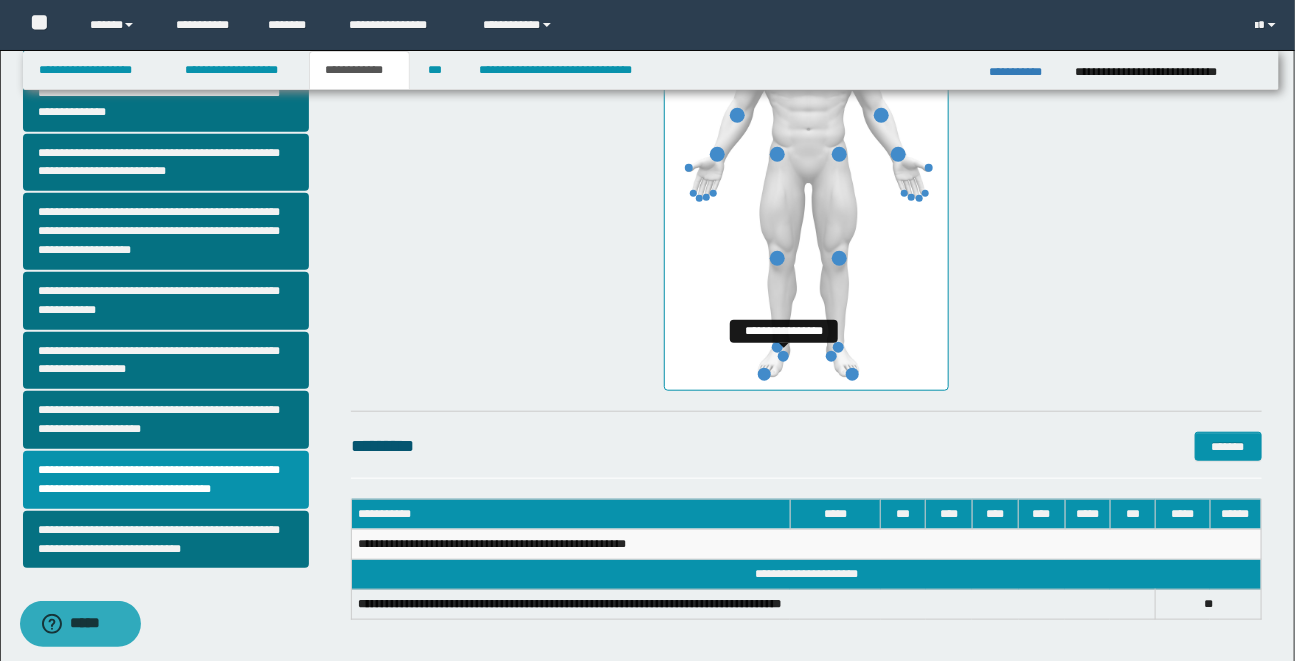 click at bounding box center (783, 356) 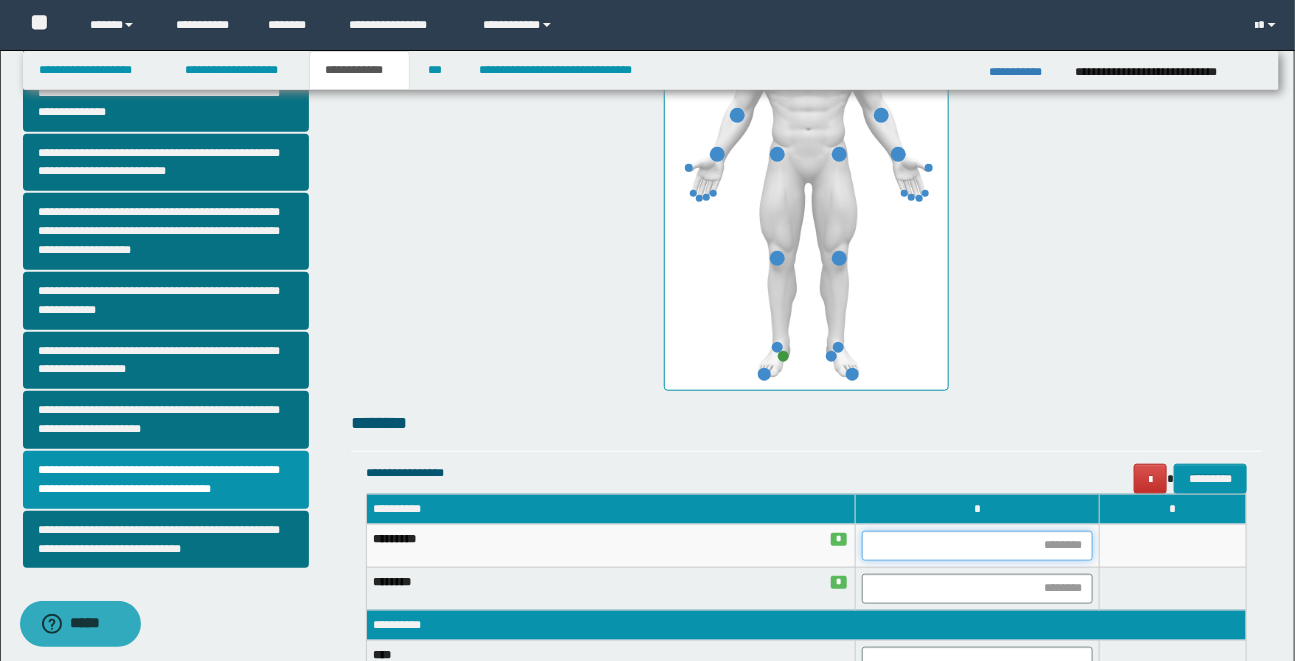 click at bounding box center [977, 546] 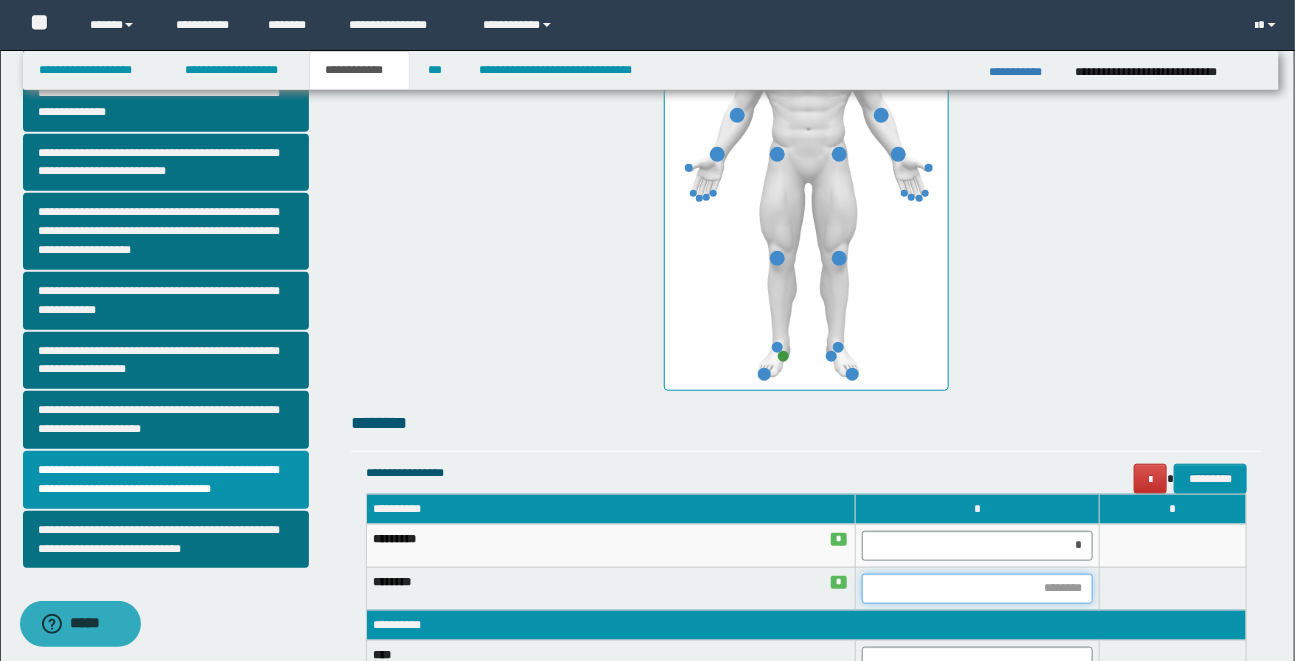 click at bounding box center (977, 589) 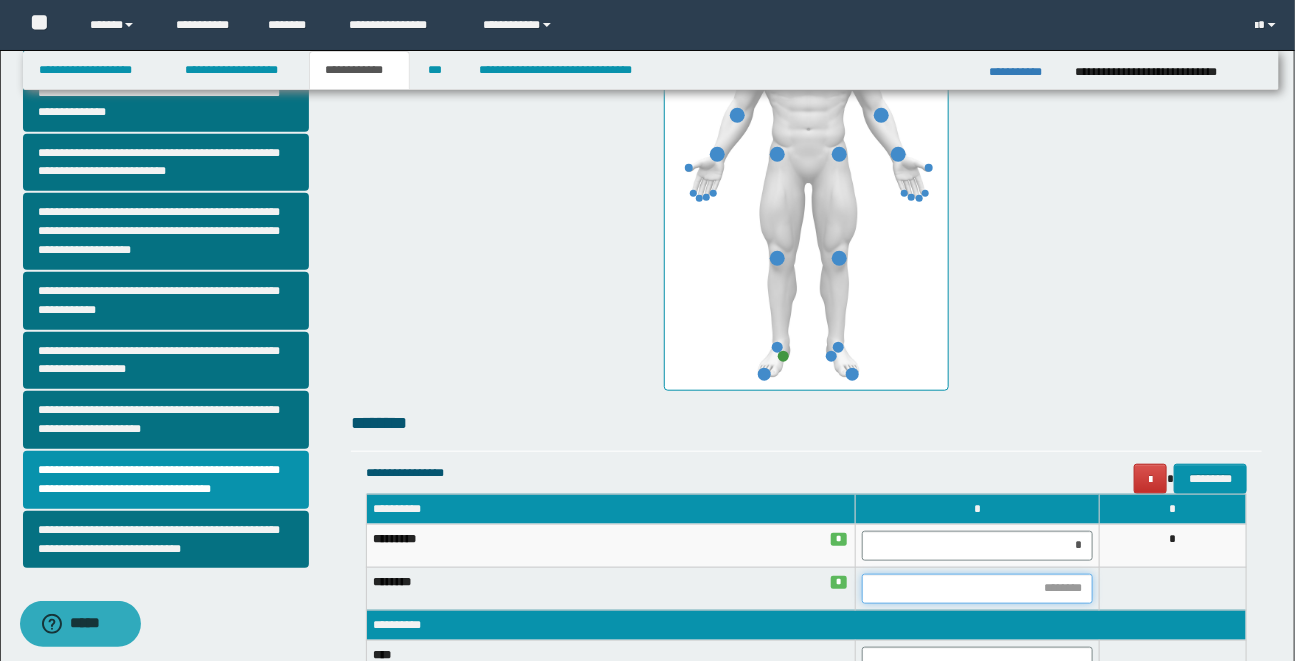 type on "*" 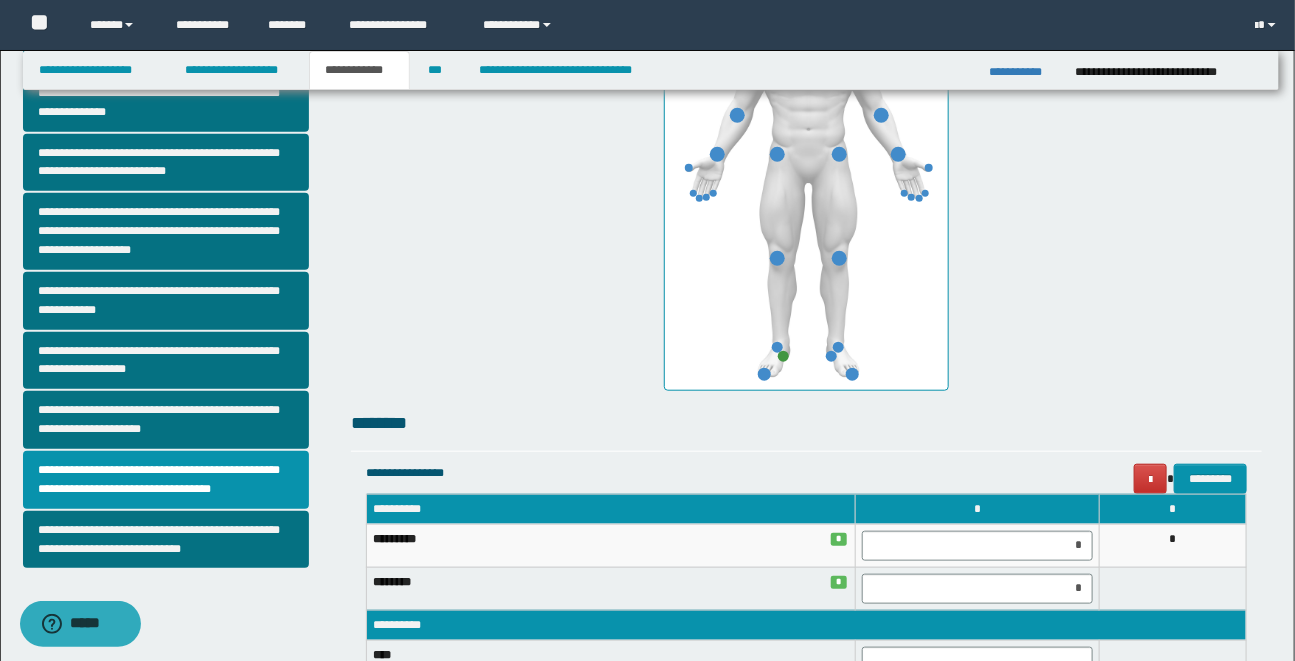 click on "**********" at bounding box center [806, 158] 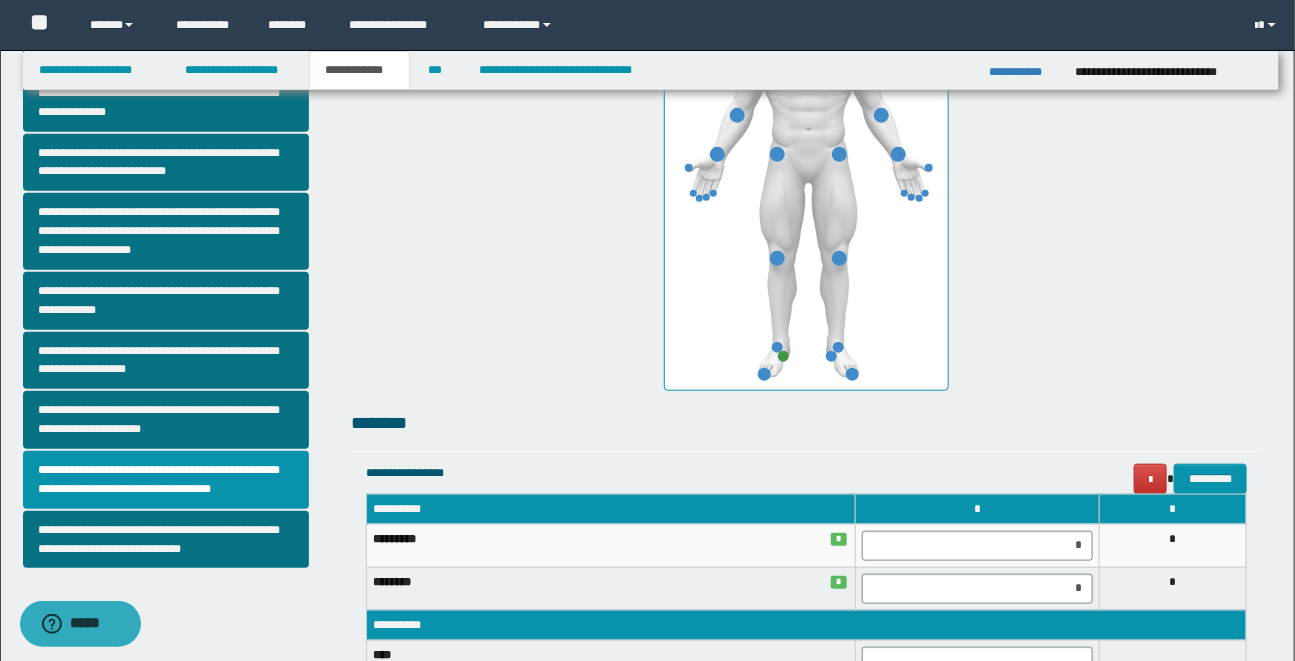 click on "**********" at bounding box center [806, 349] 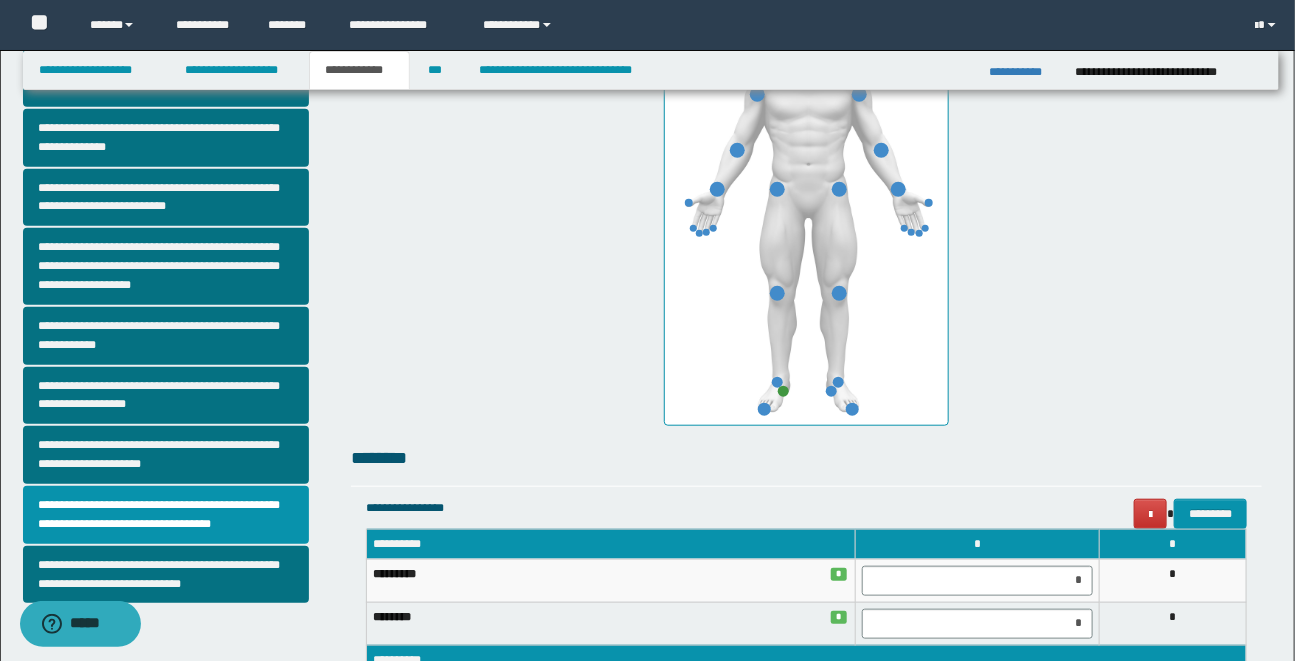 scroll, scrollTop: 436, scrollLeft: 0, axis: vertical 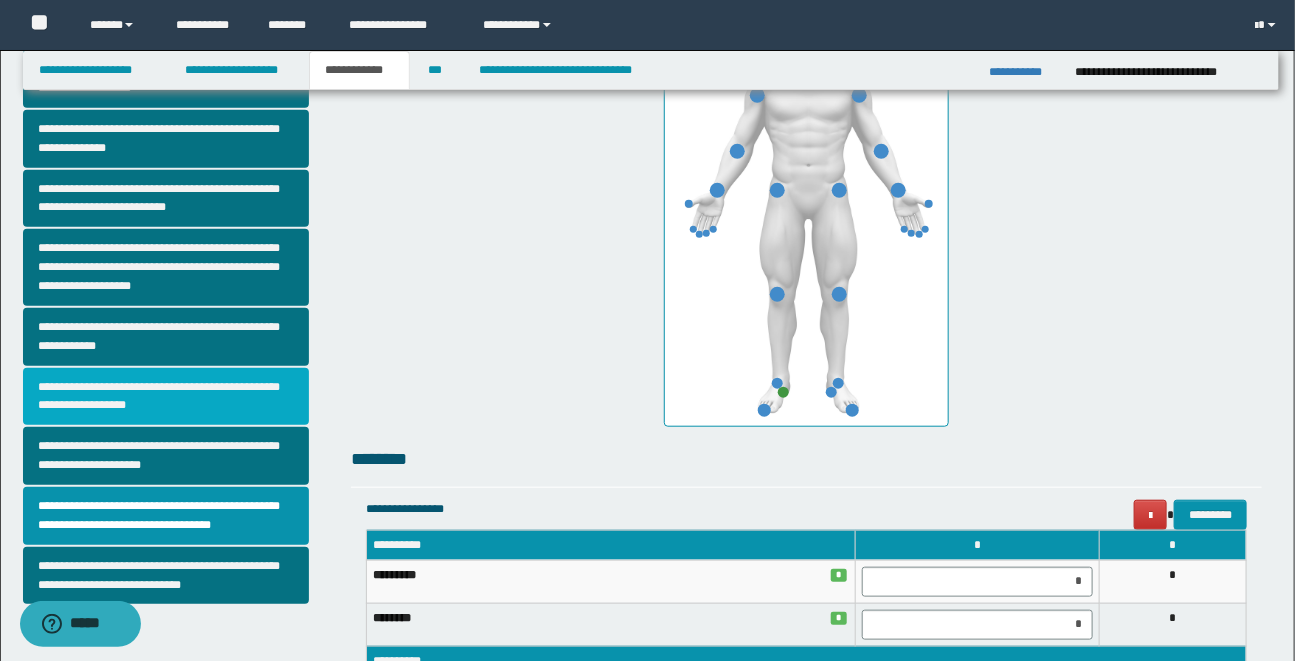 click on "**********" at bounding box center [166, 397] 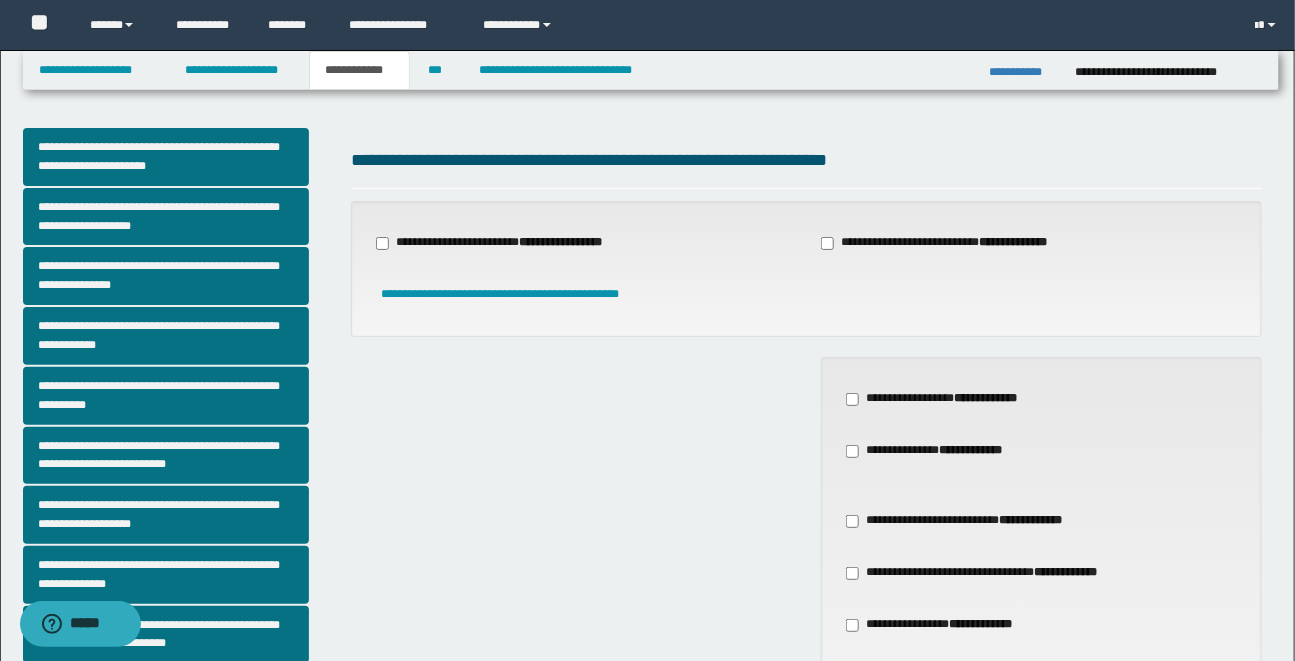 click on "**********" at bounding box center (806, 573) 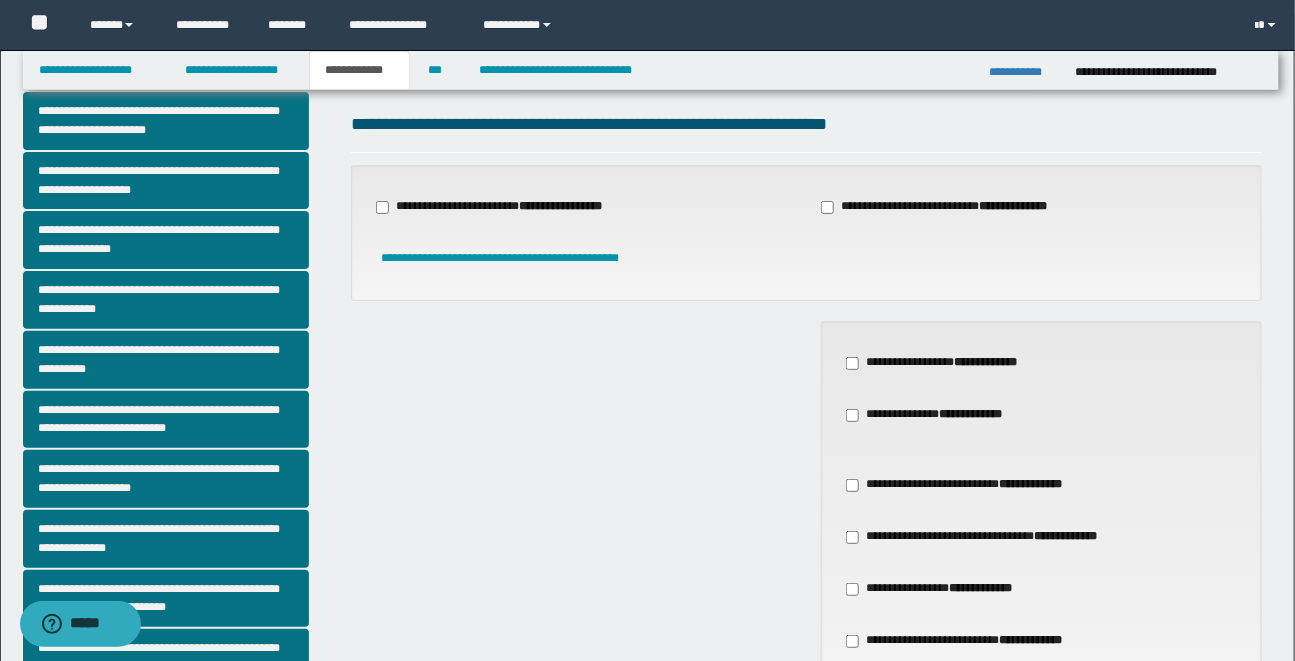 scroll, scrollTop: 72, scrollLeft: 0, axis: vertical 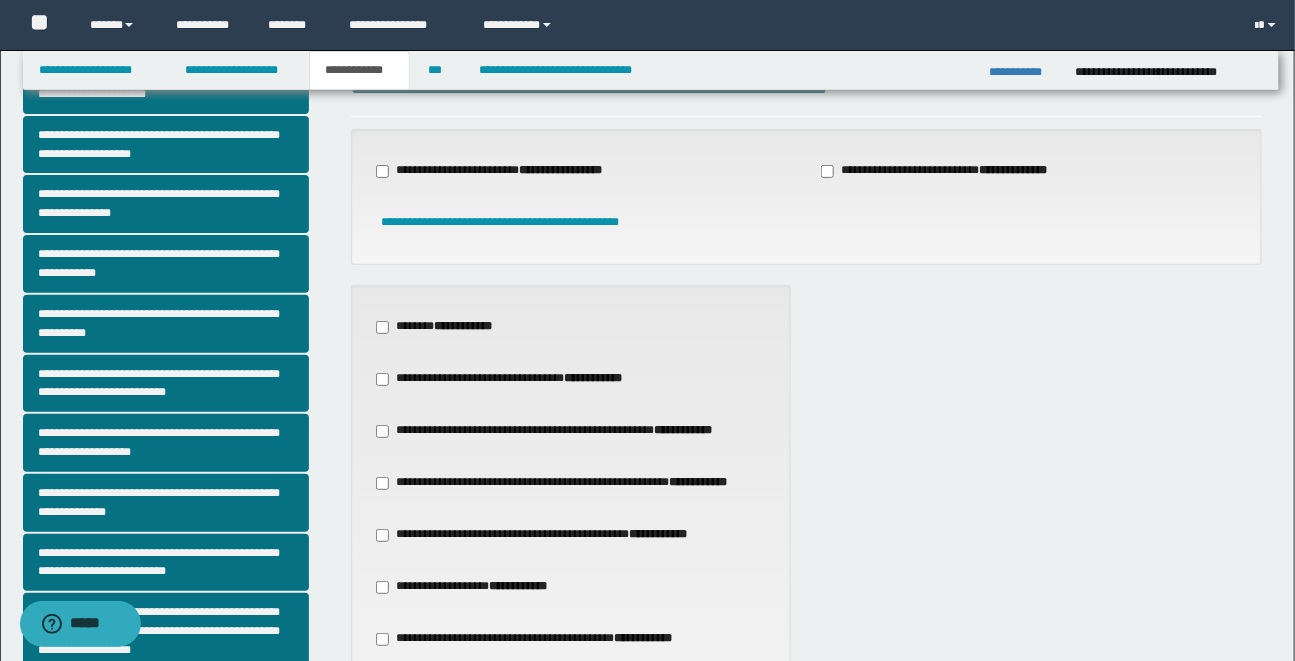 click on "**********" at bounding box center [806, 545] 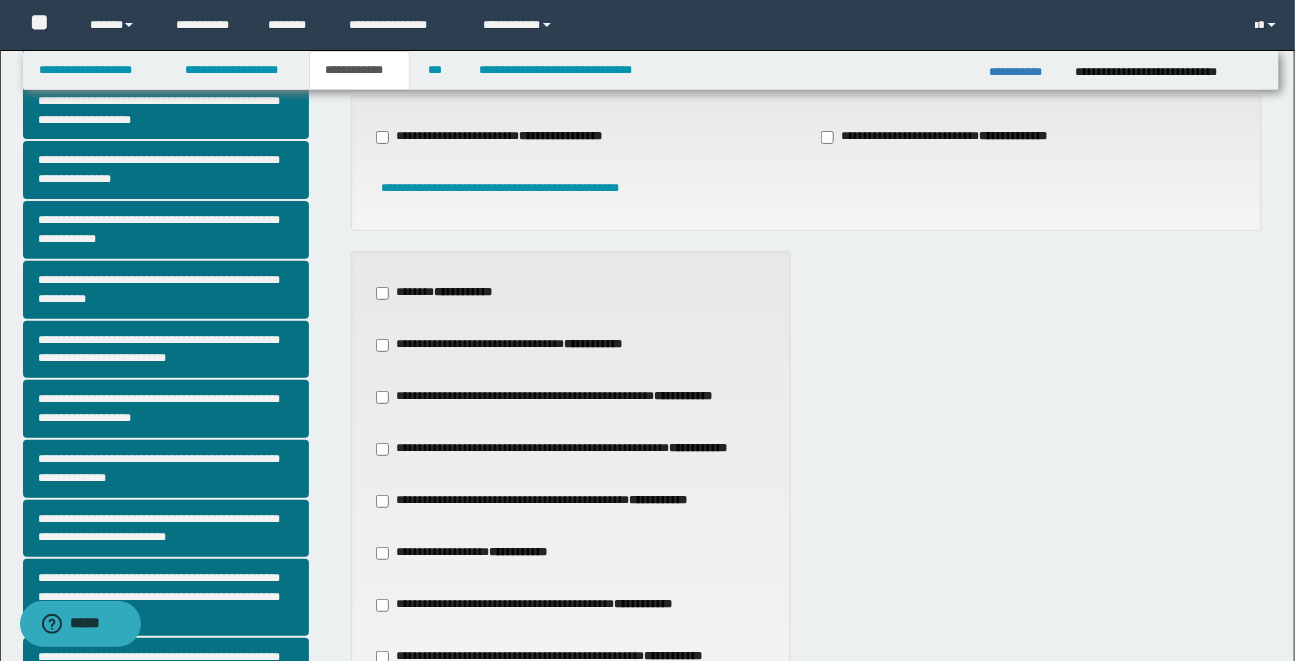 scroll, scrollTop: 109, scrollLeft: 0, axis: vertical 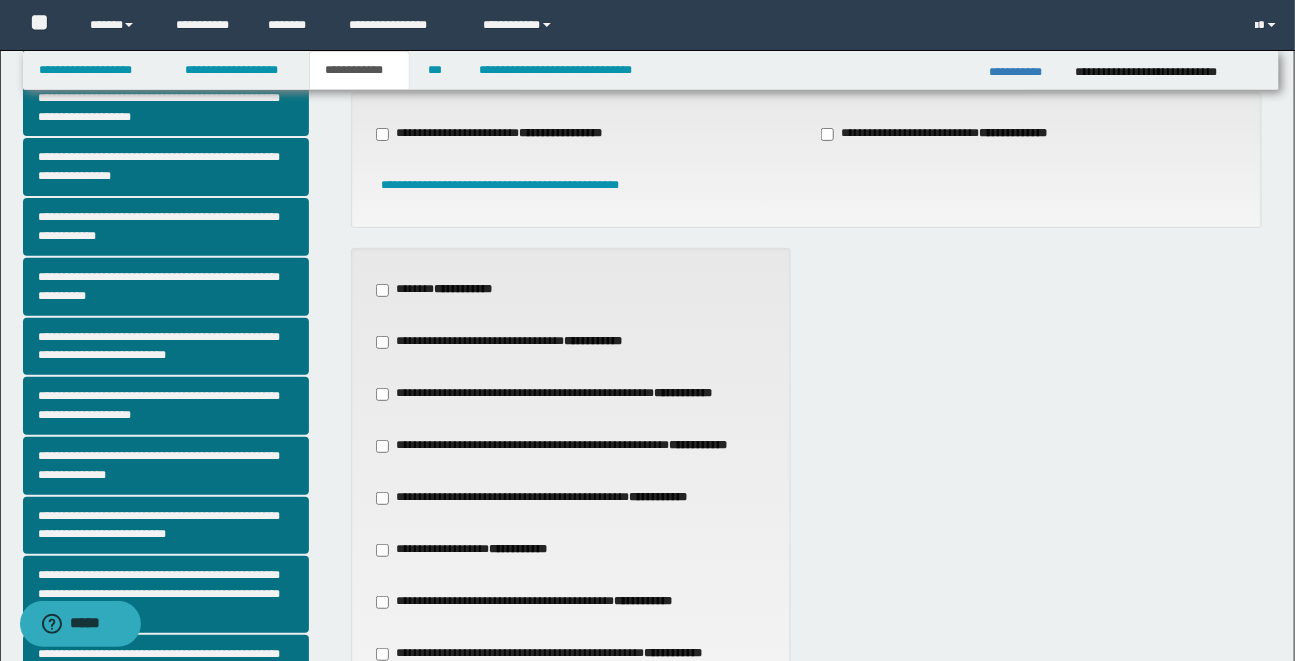 click on "**********" at bounding box center [806, 508] 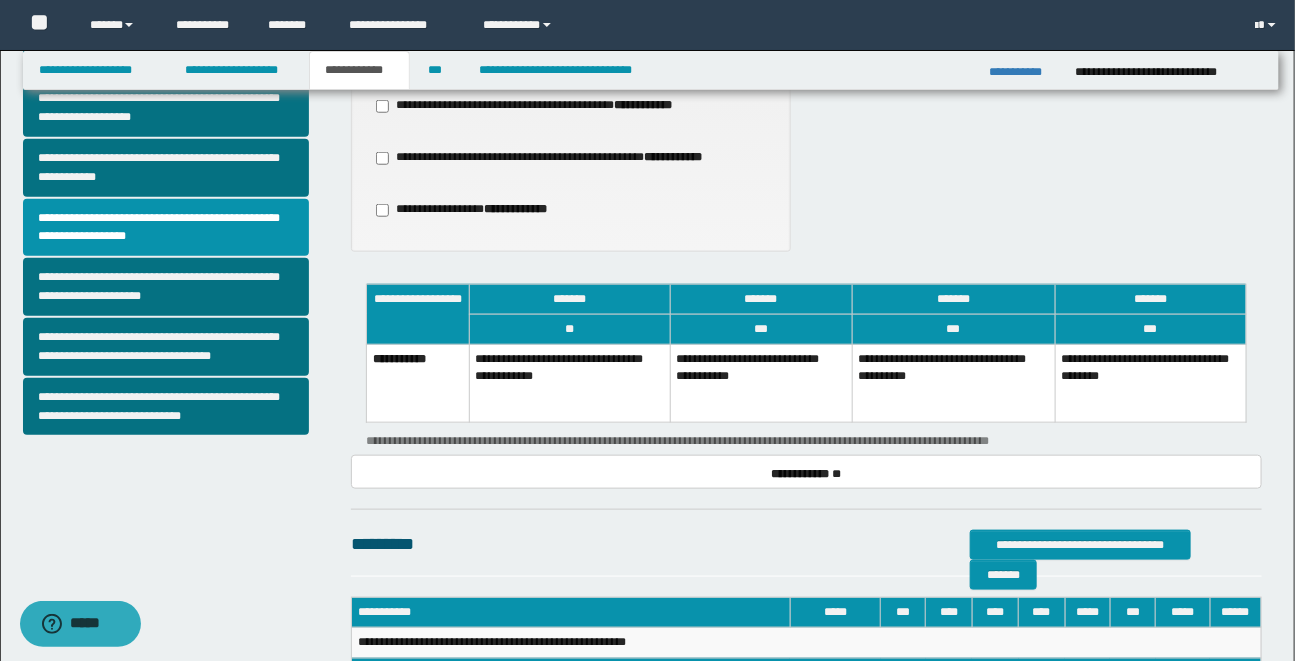 scroll, scrollTop: 618, scrollLeft: 0, axis: vertical 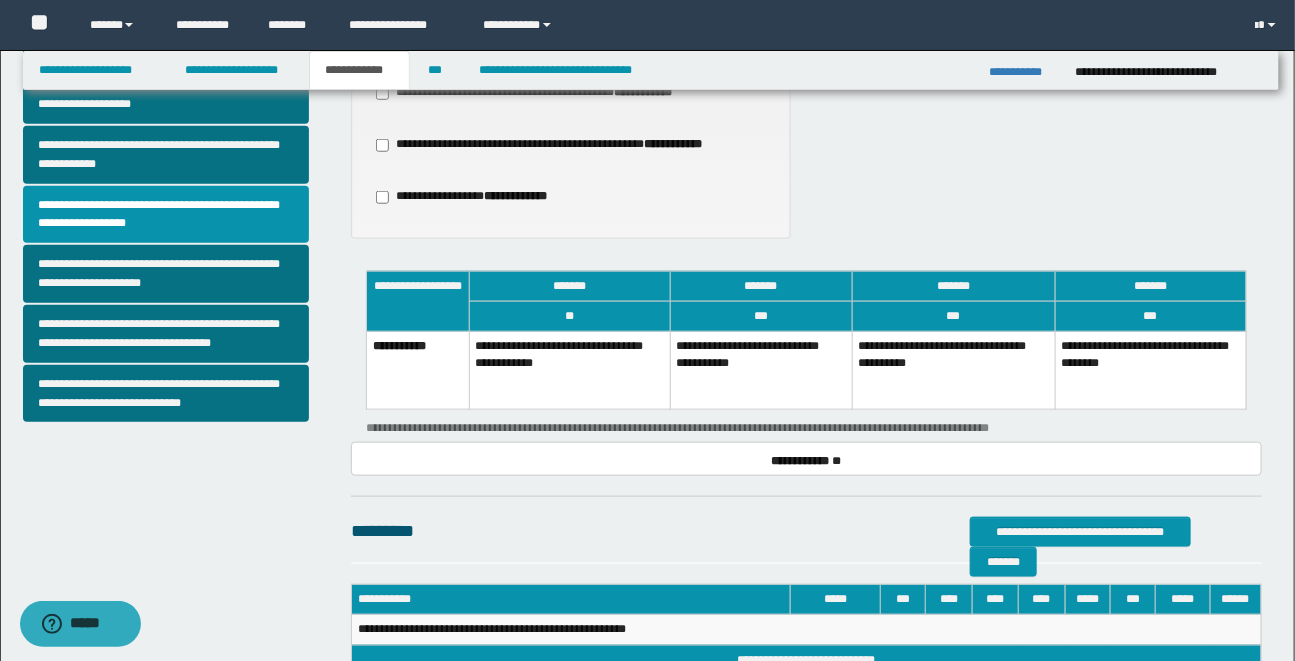 click on "**********" at bounding box center (761, 371) 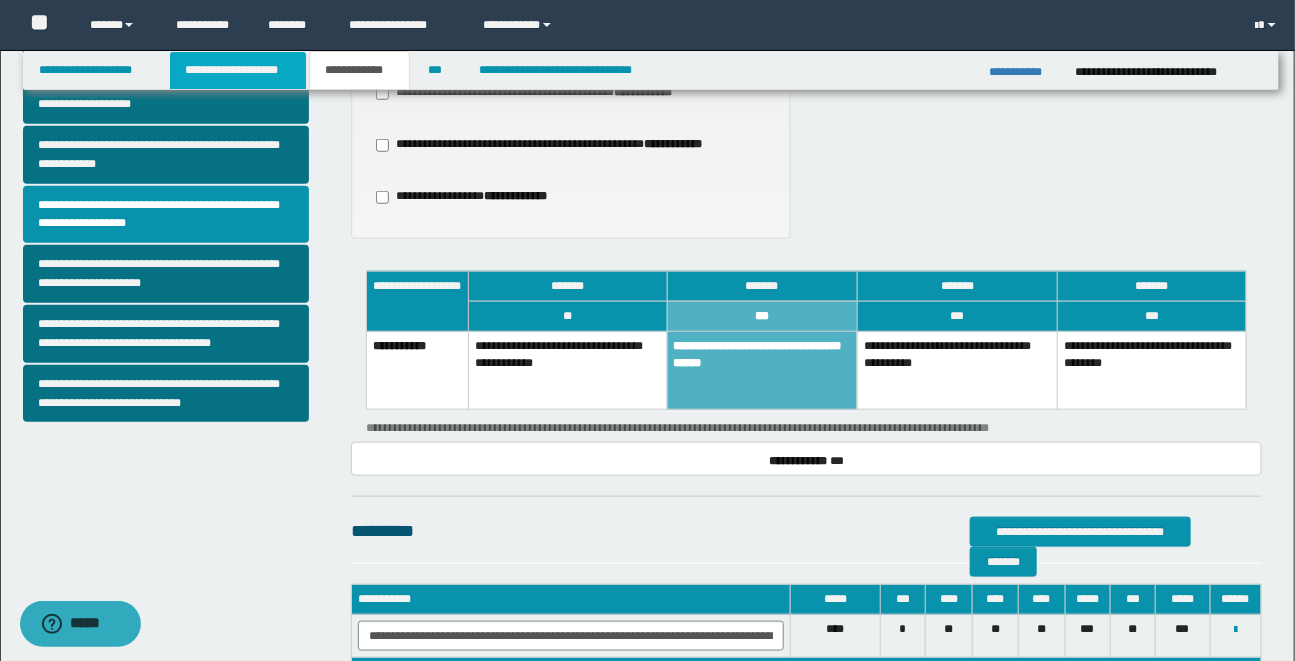 click on "**********" at bounding box center (238, 70) 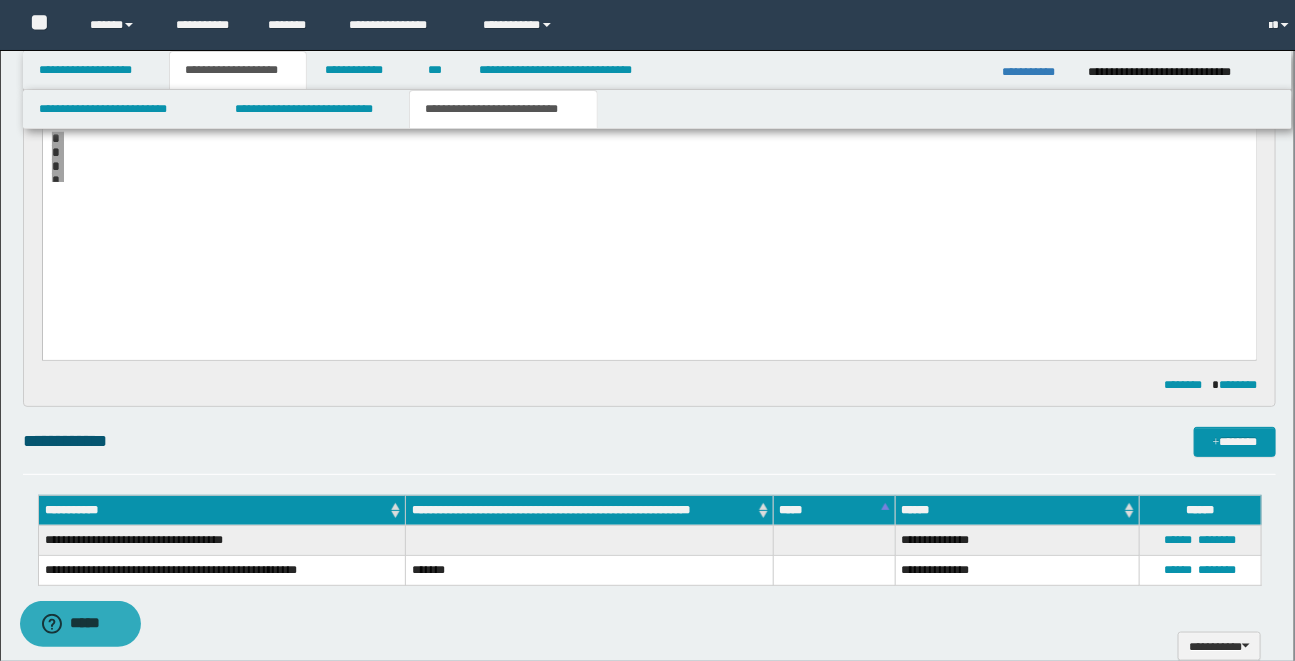 scroll, scrollTop: 649, scrollLeft: 0, axis: vertical 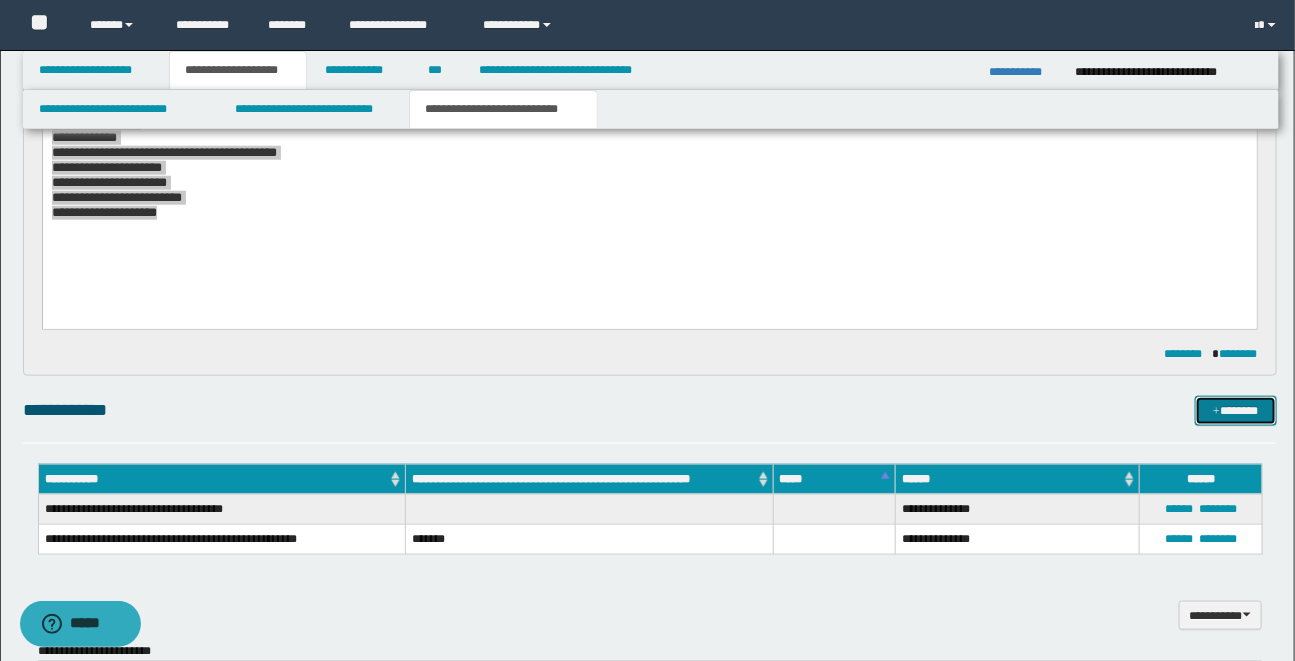 click on "*******" at bounding box center [1236, 411] 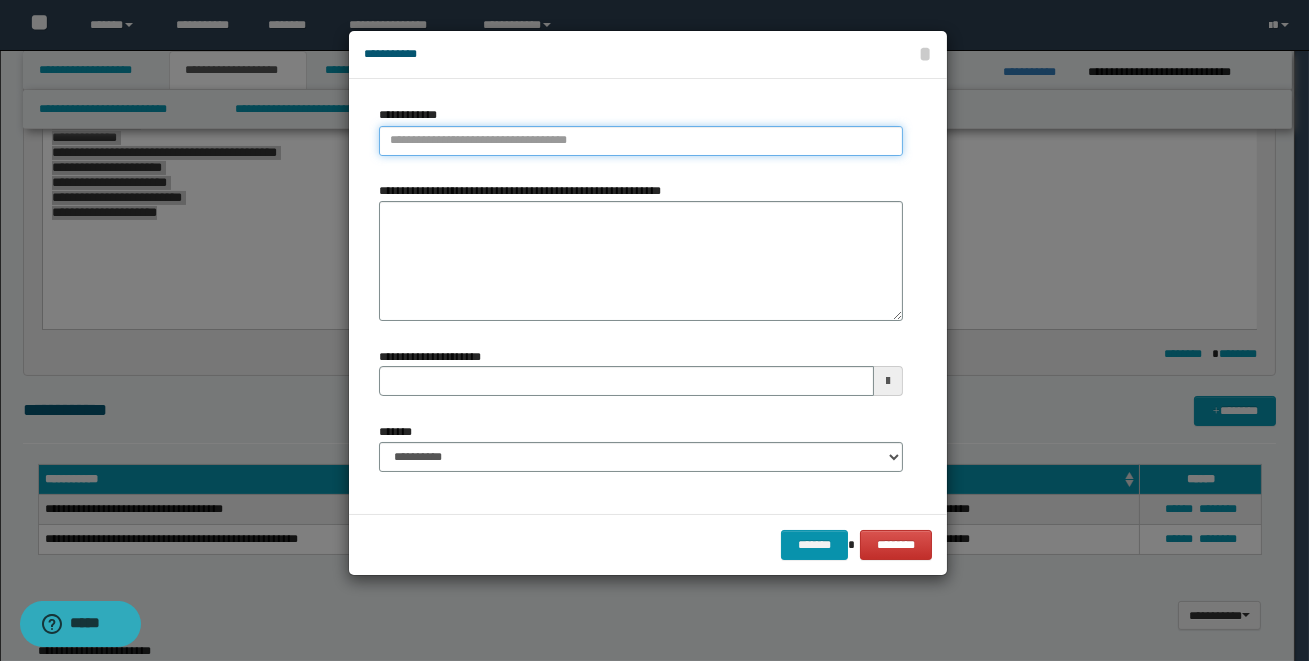 click on "**********" at bounding box center (641, 141) 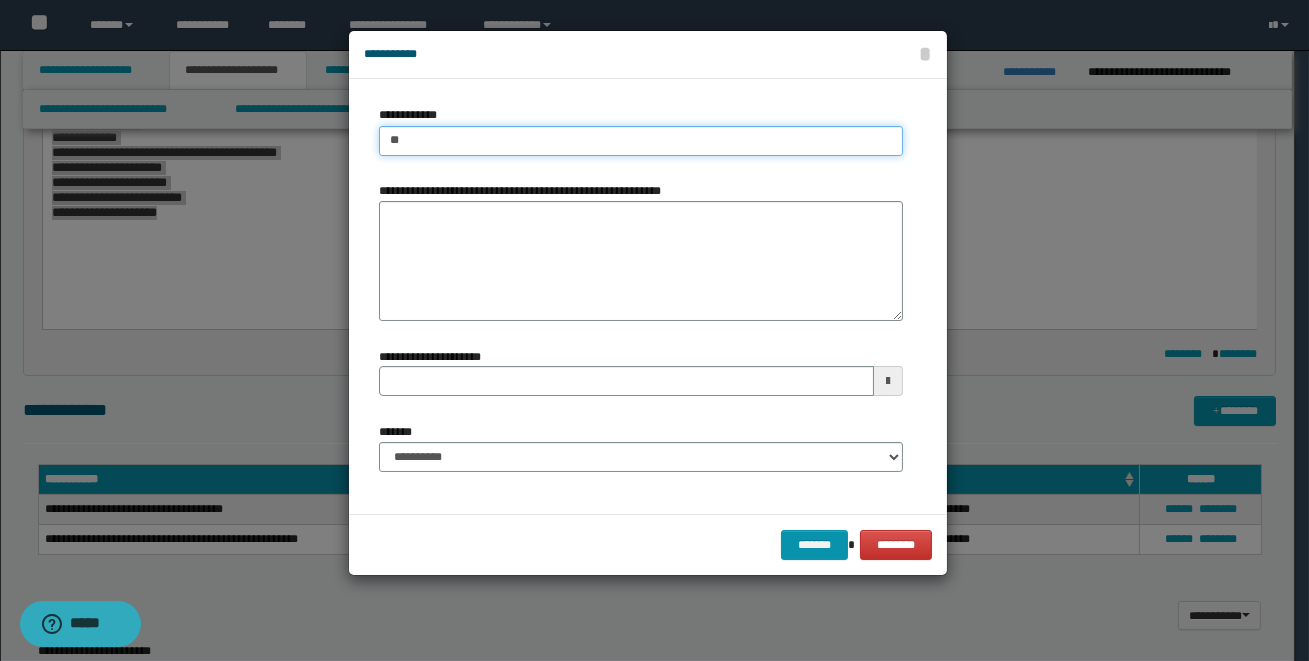type on "*" 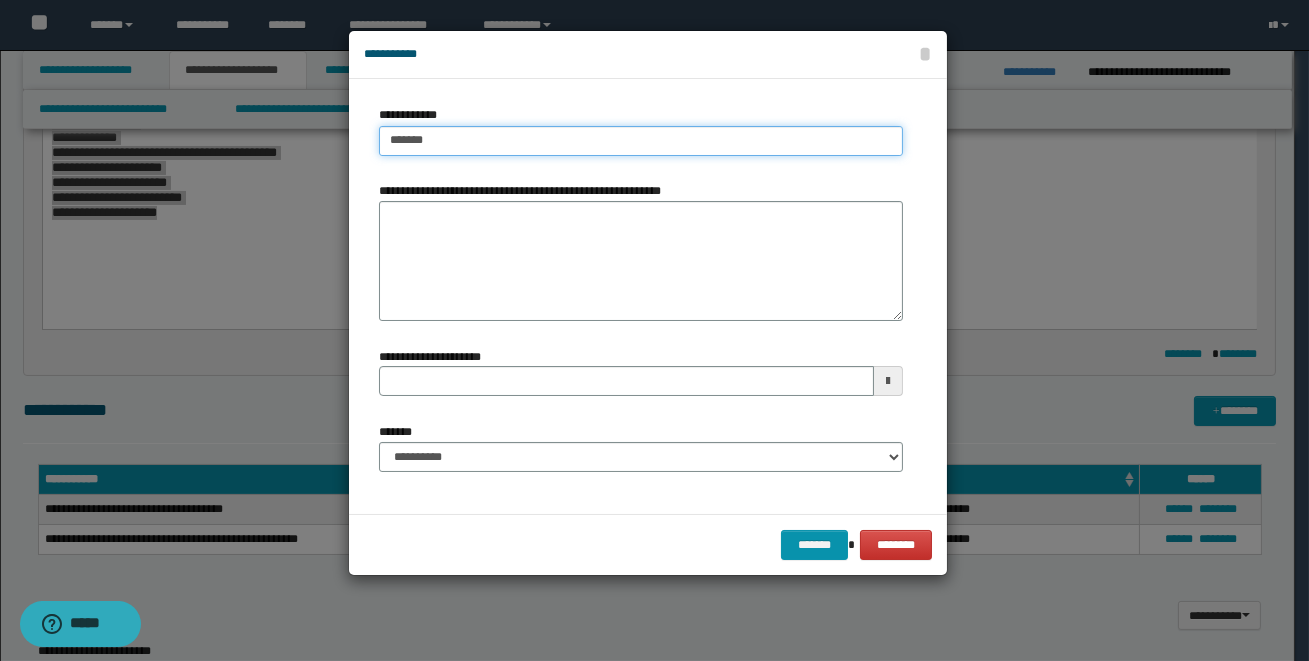 type on "*******" 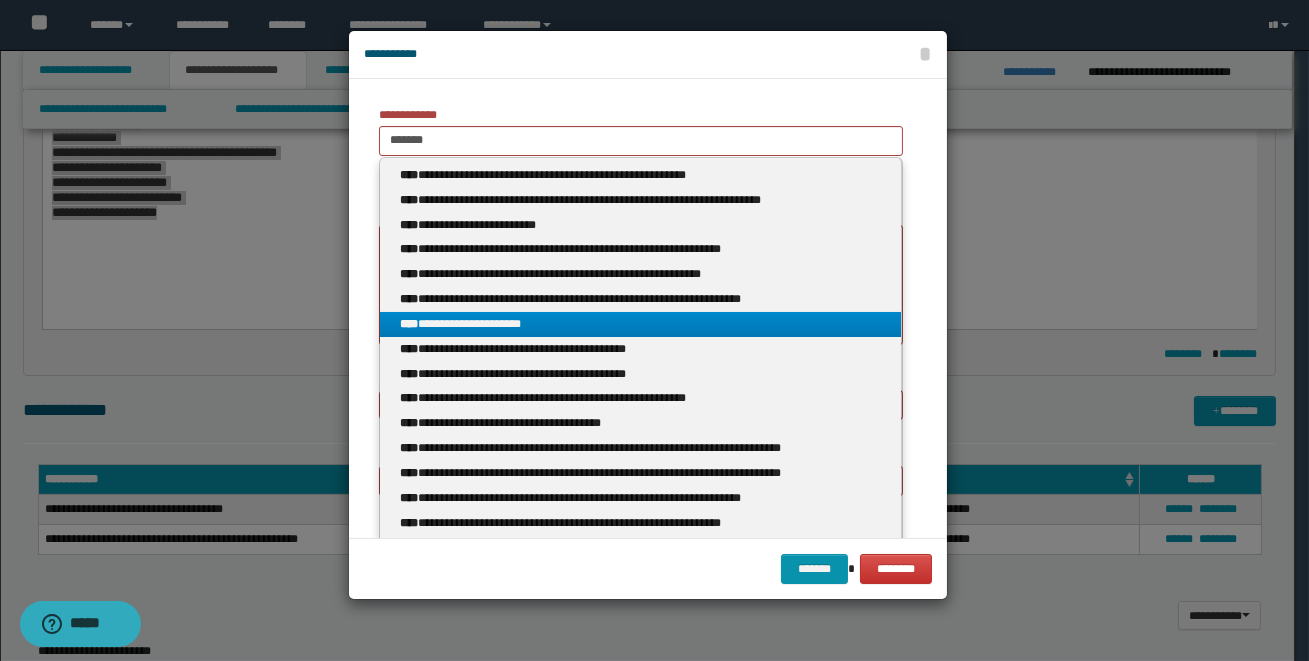 type 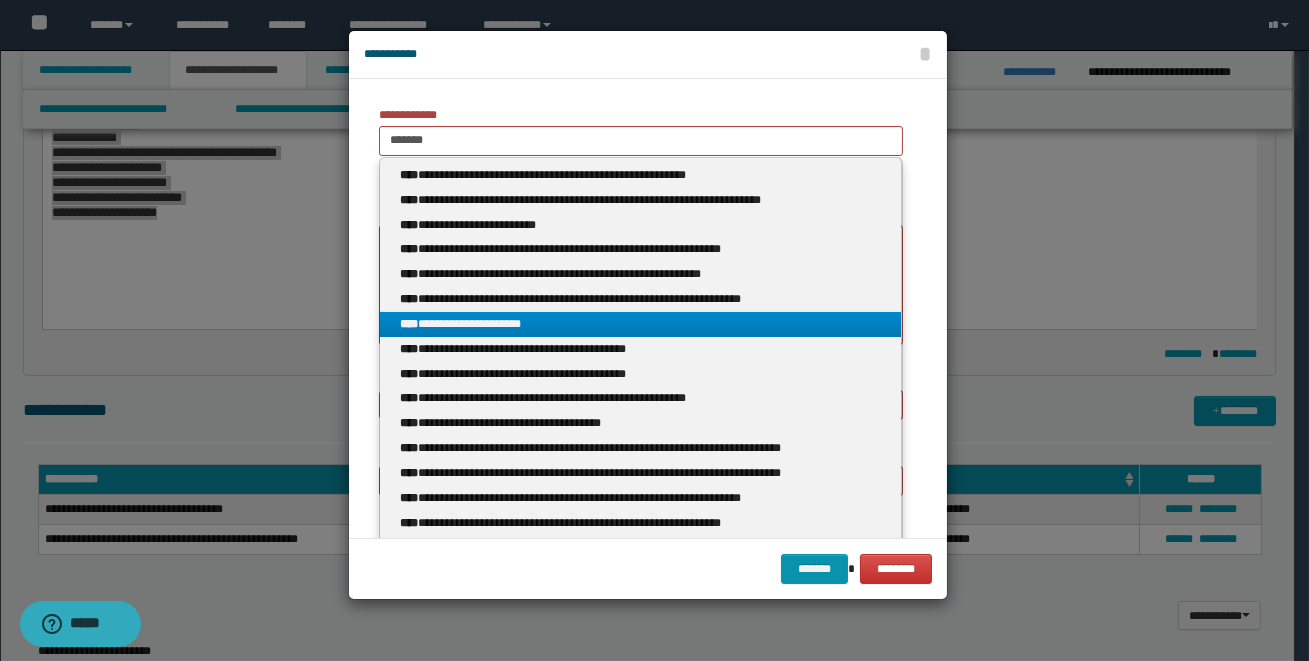click at bounding box center (654, 330) 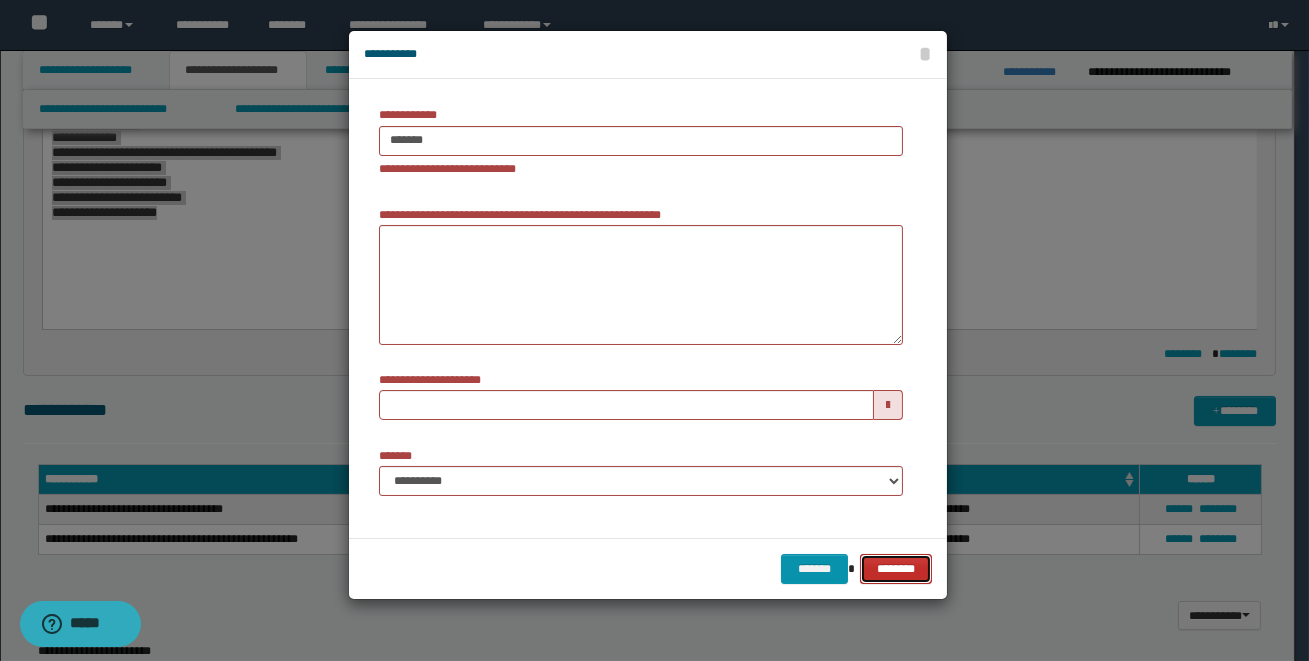 click on "********" at bounding box center [896, 569] 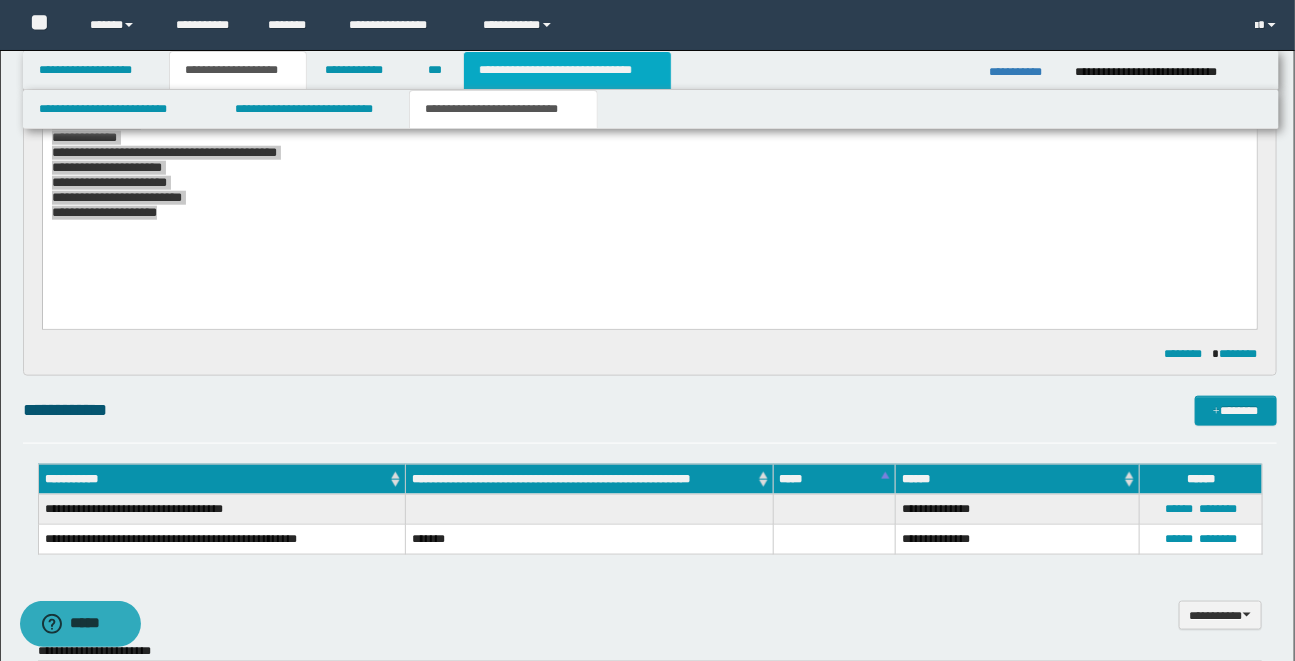 click on "**********" at bounding box center (567, 70) 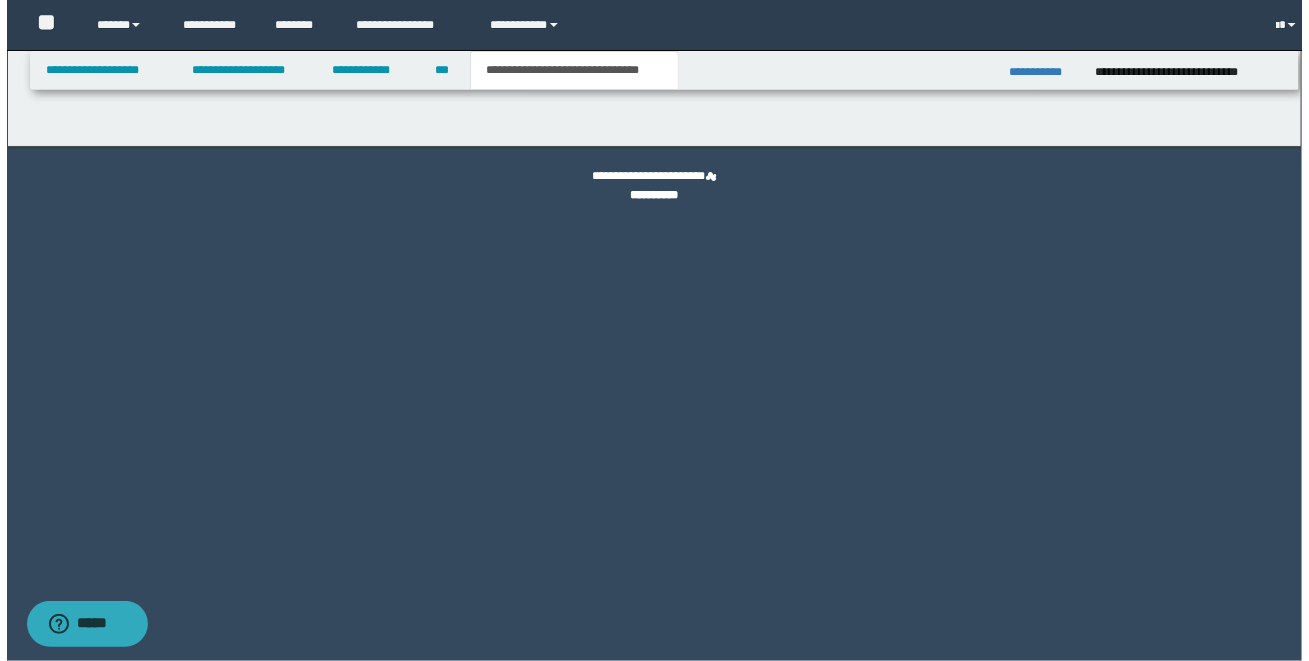 scroll, scrollTop: 0, scrollLeft: 0, axis: both 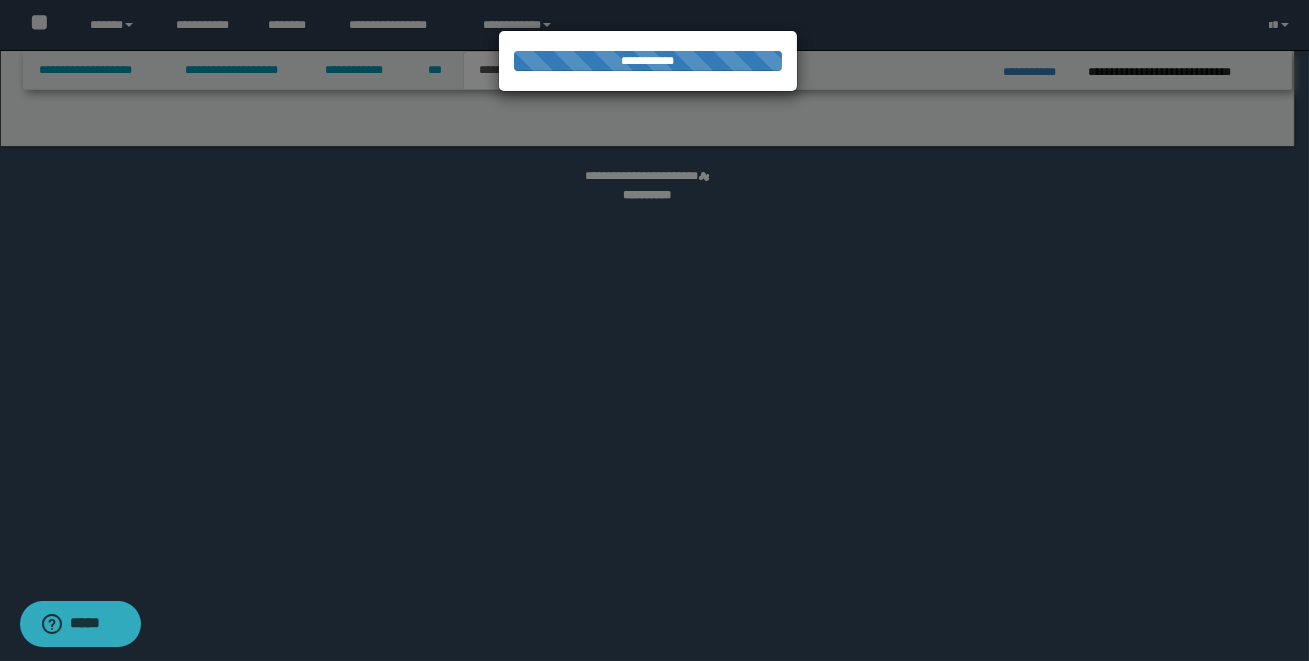select on "*" 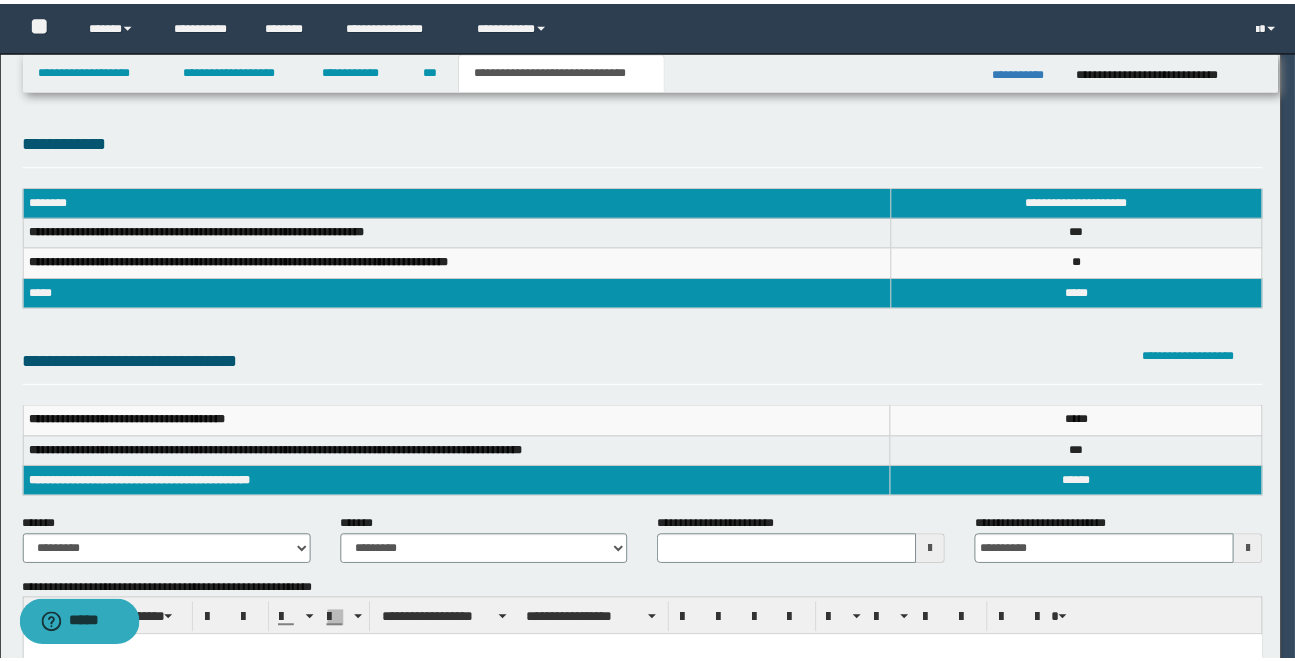 scroll, scrollTop: 0, scrollLeft: 0, axis: both 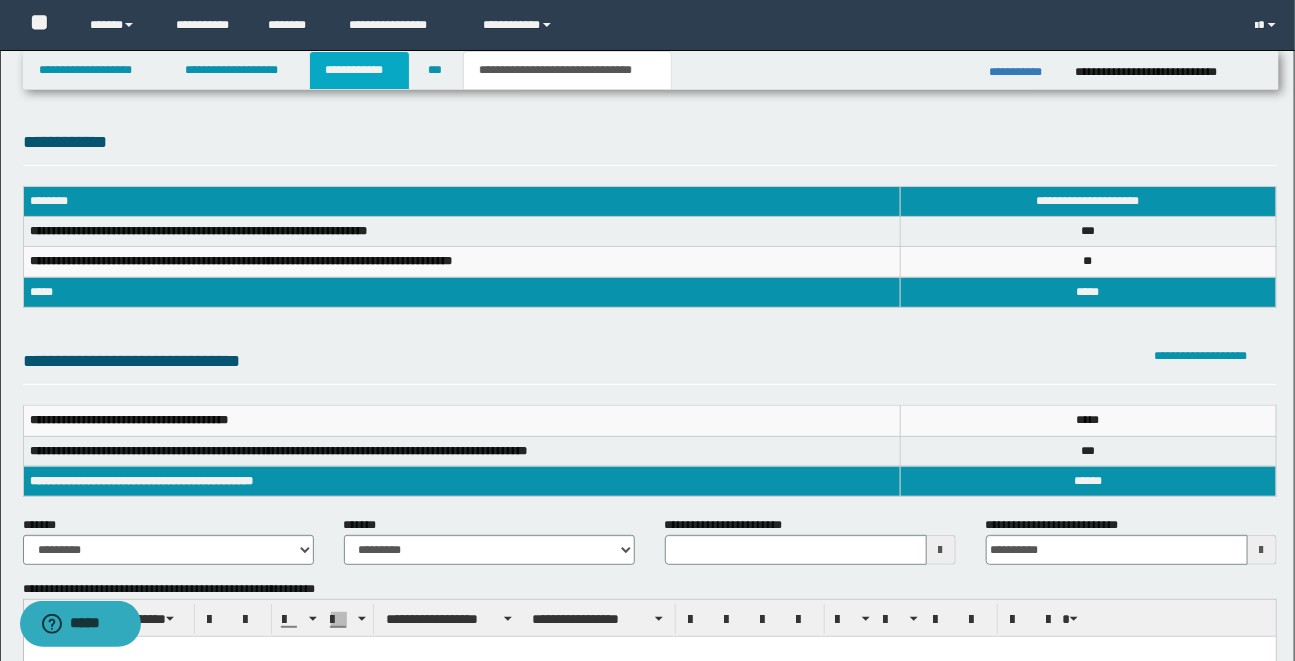 click on "**********" at bounding box center [359, 70] 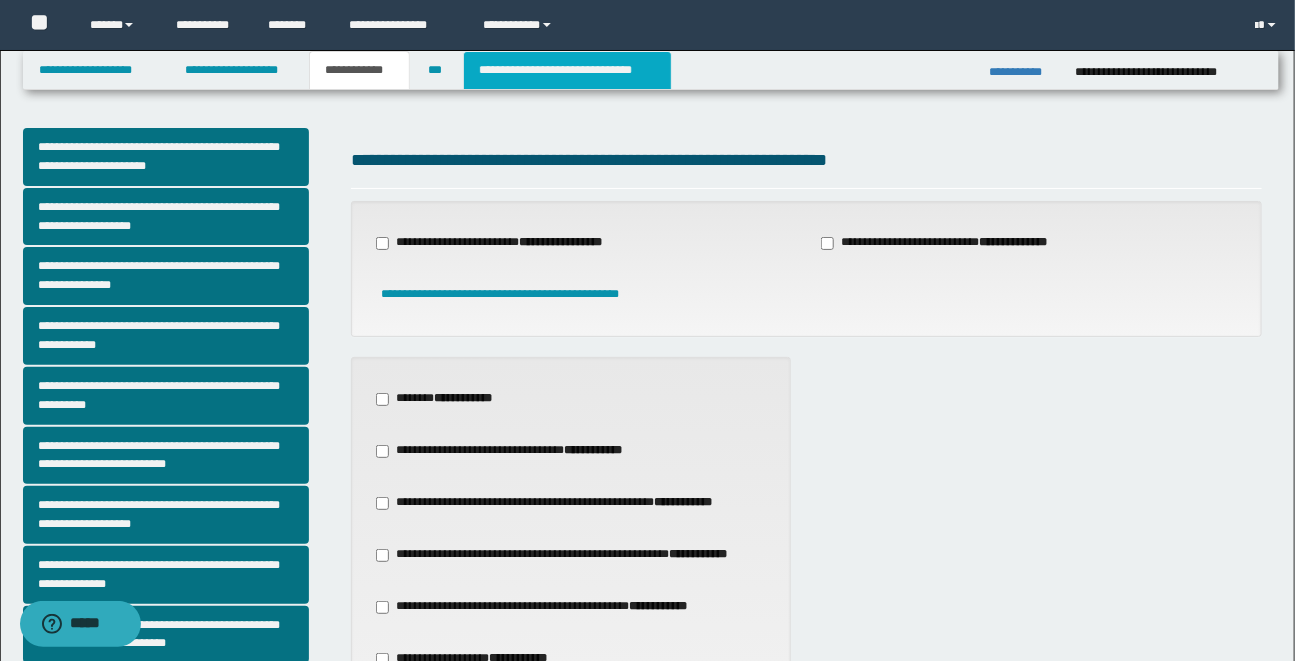 click on "**********" at bounding box center (567, 70) 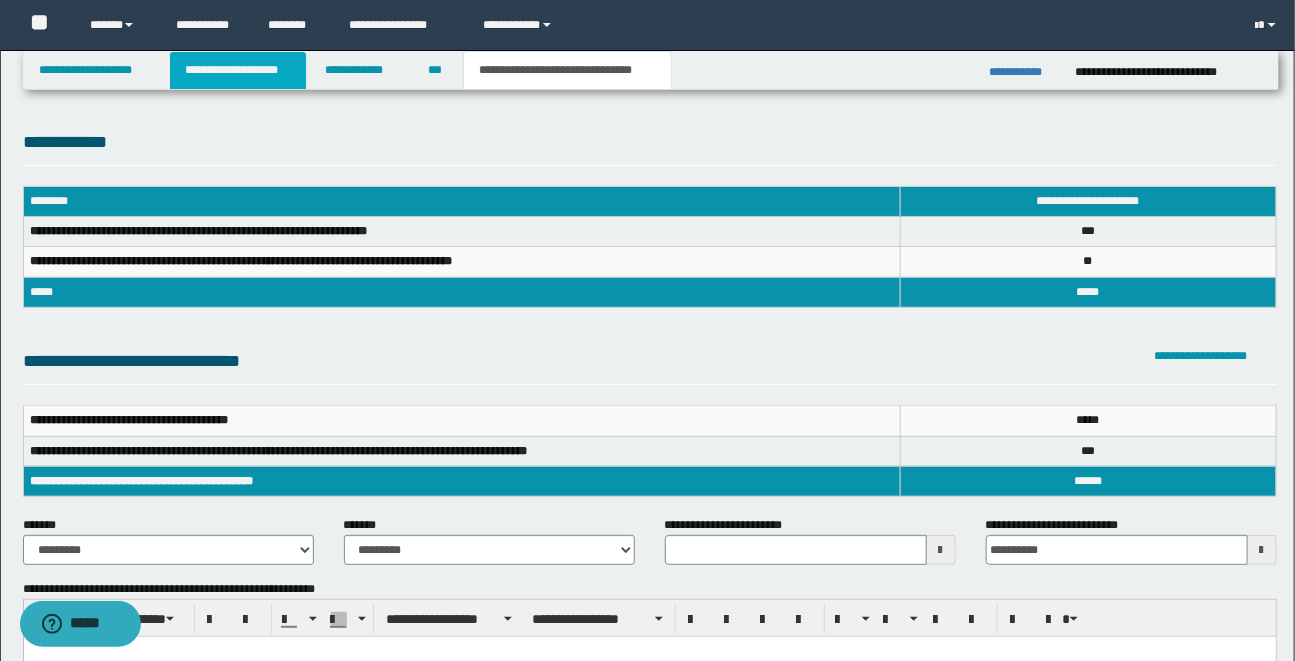 click on "**********" at bounding box center [238, 70] 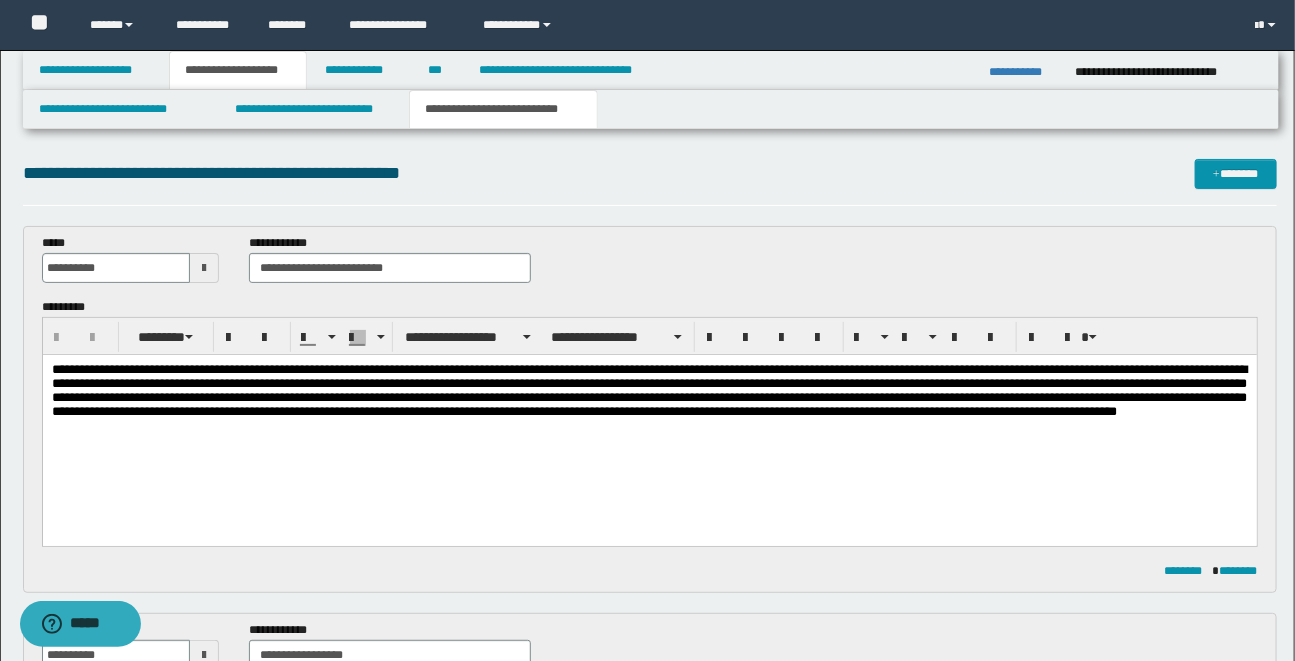 click on "**********" at bounding box center (647, 1070) 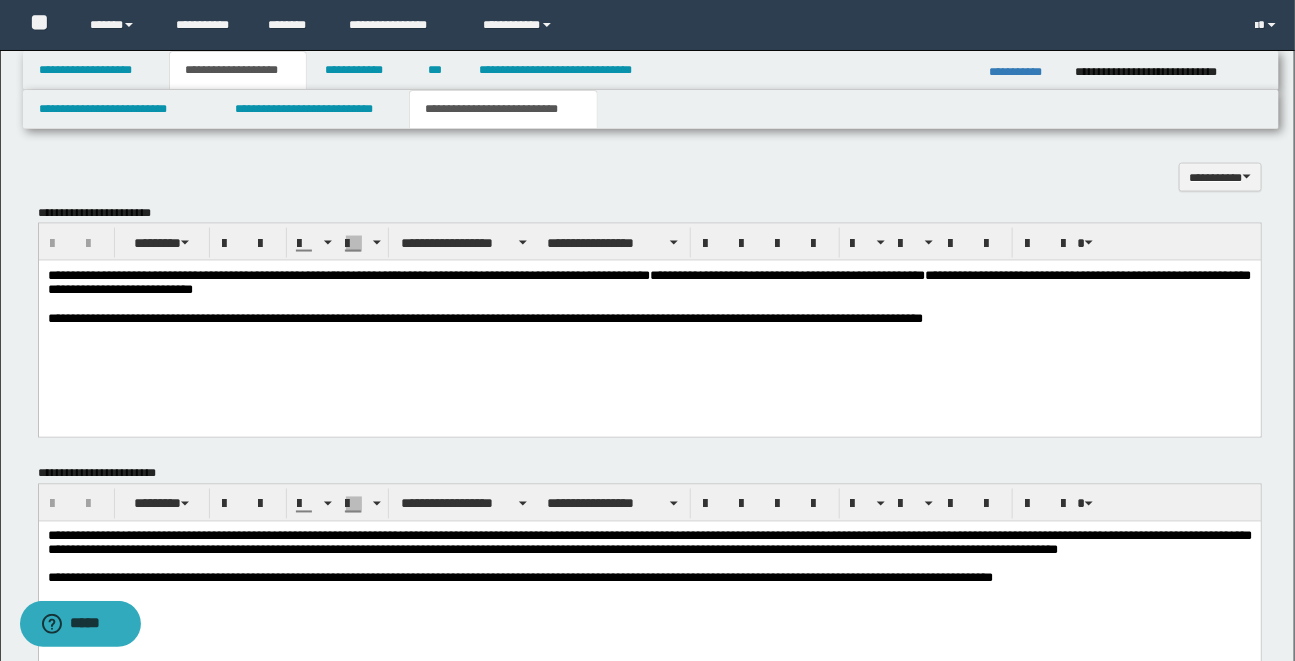 scroll, scrollTop: 1090, scrollLeft: 0, axis: vertical 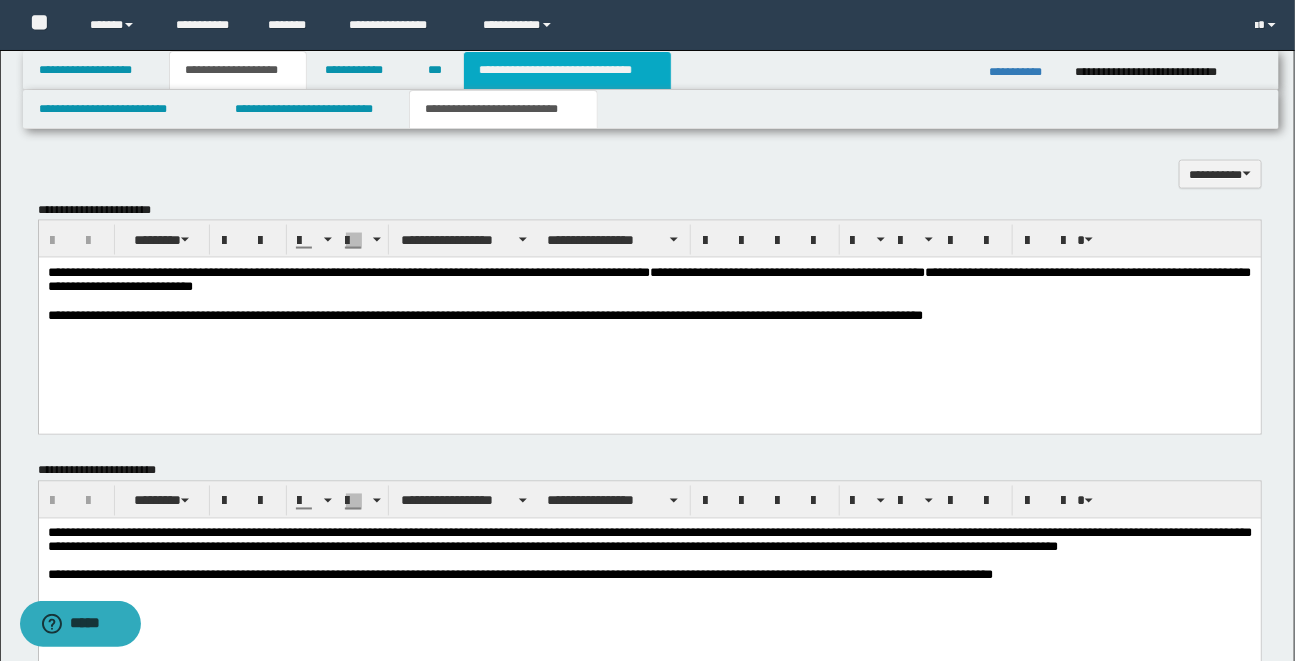 click on "**********" at bounding box center [567, 70] 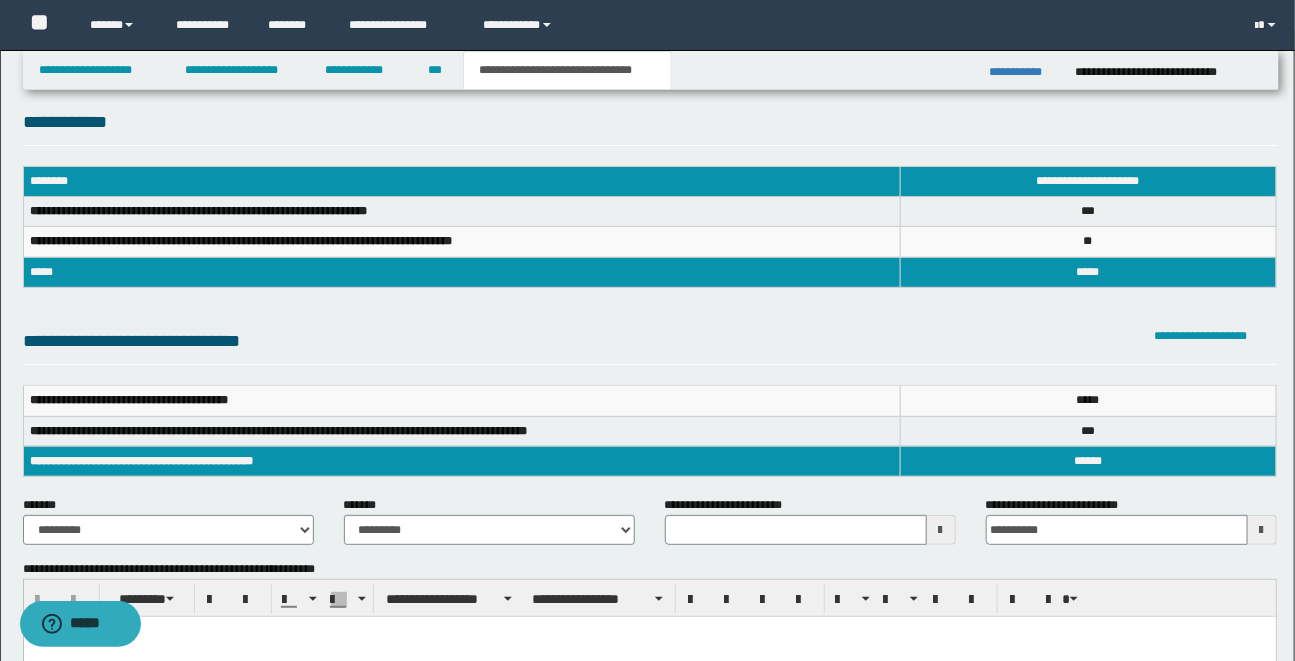 scroll, scrollTop: 0, scrollLeft: 0, axis: both 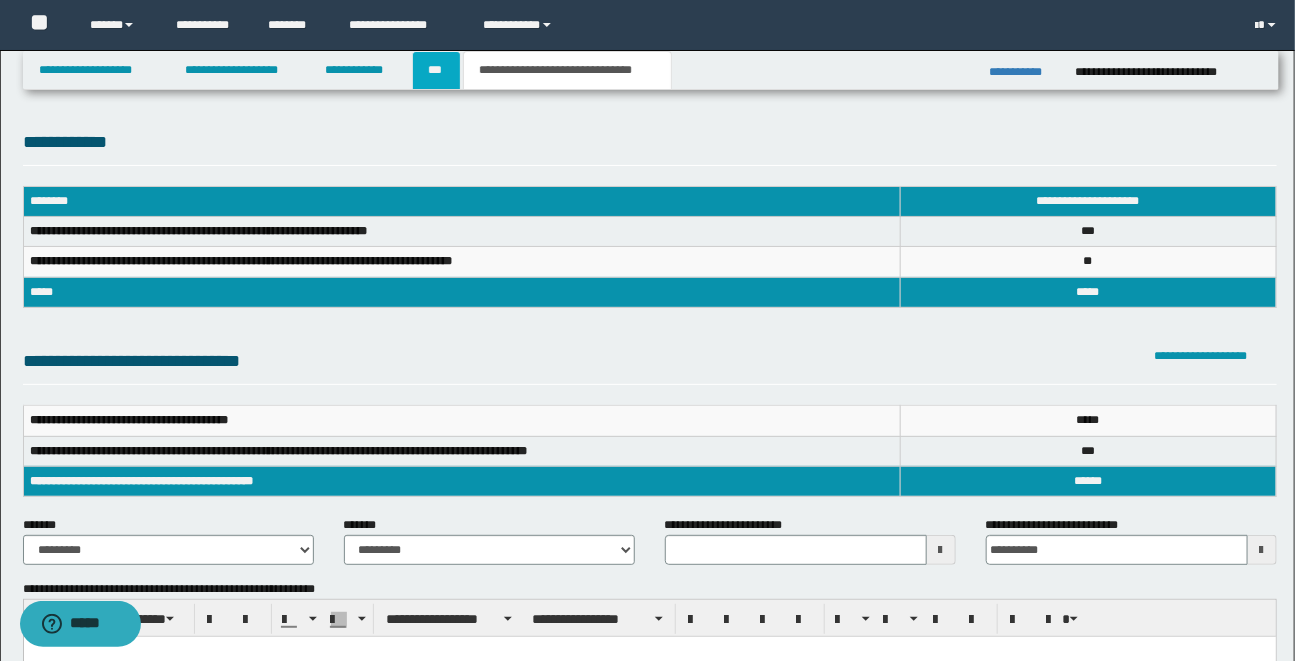 click on "***" at bounding box center (437, 70) 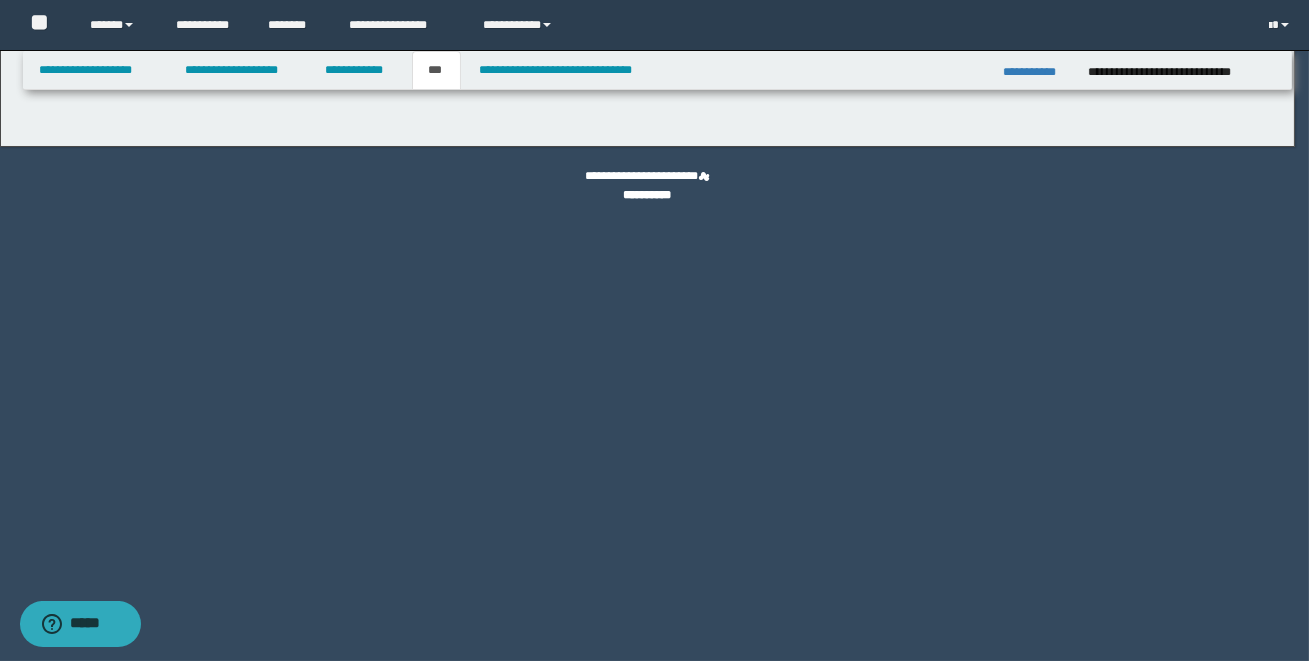 select on "**" 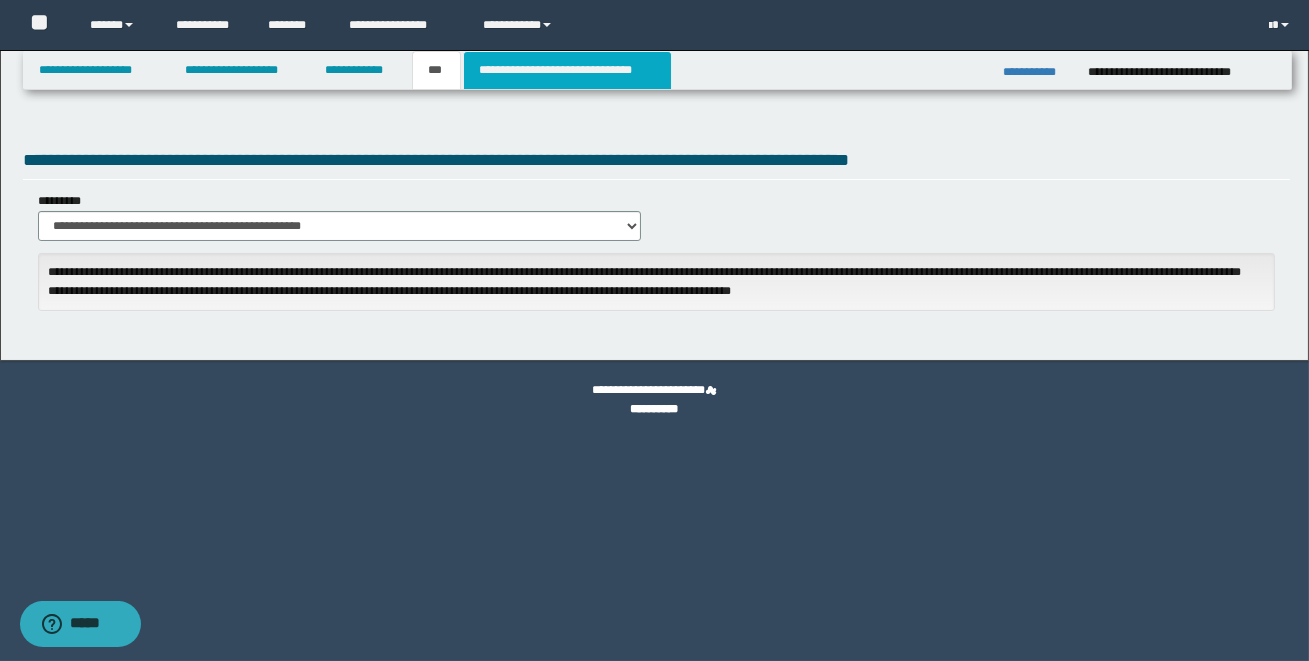 click on "**********" at bounding box center (567, 70) 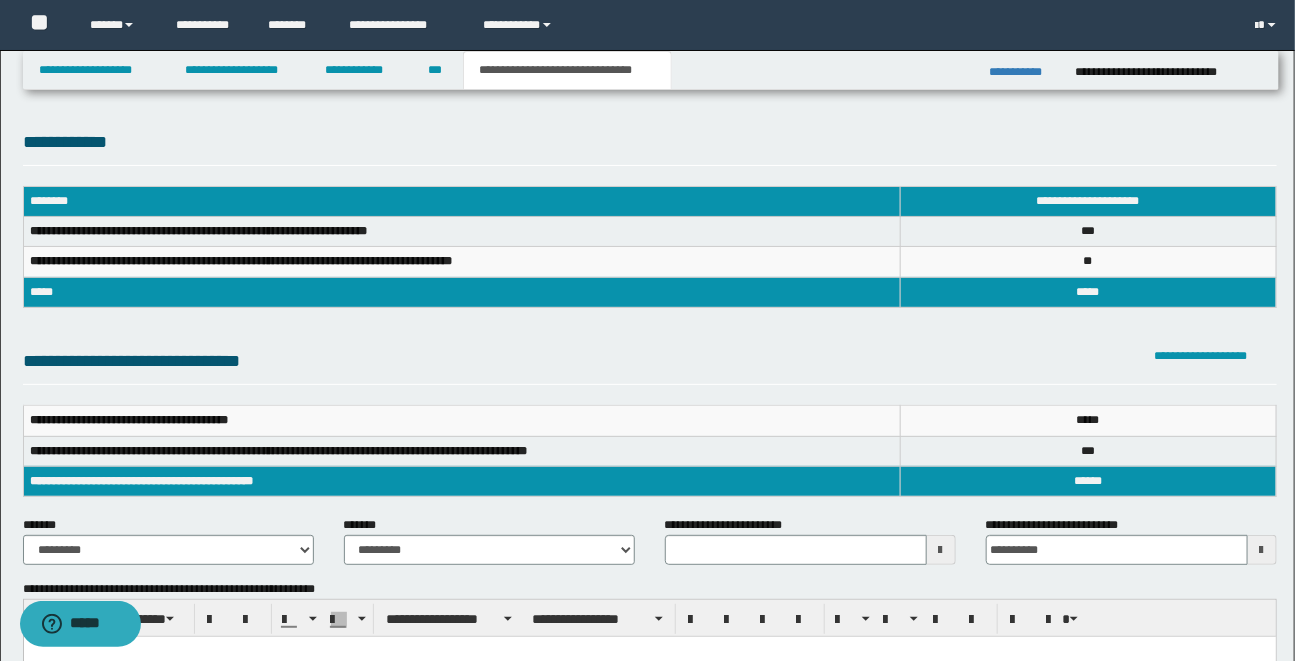 type 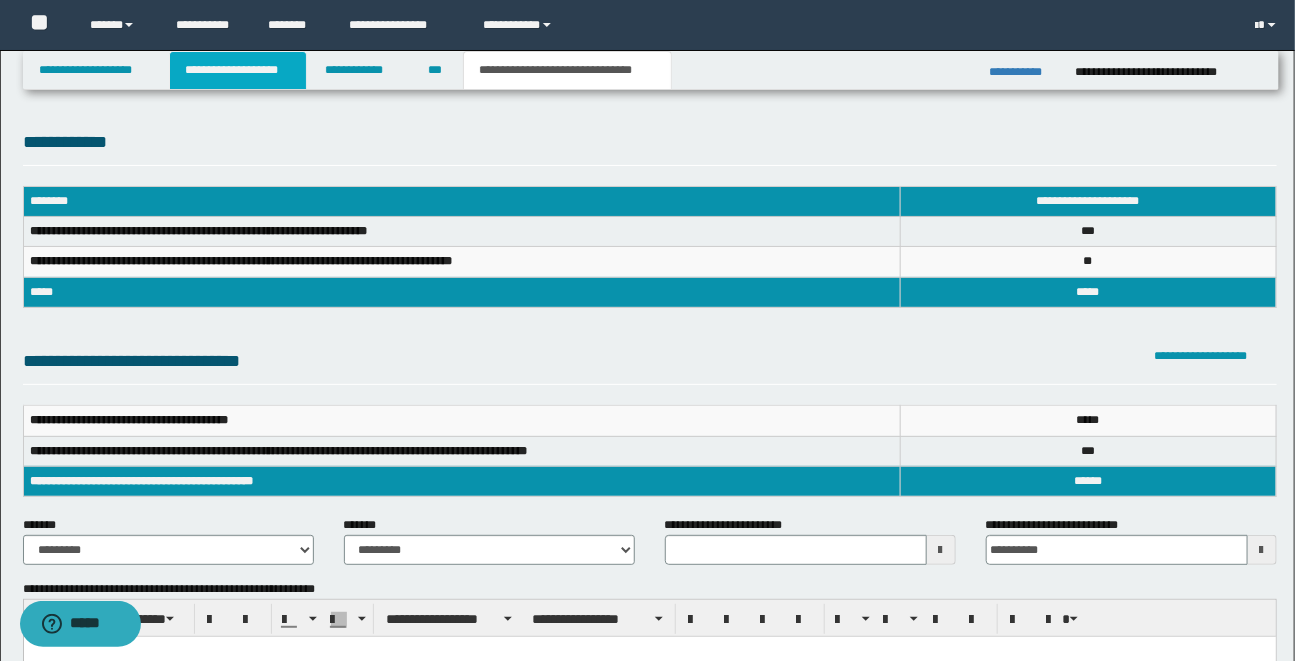 click on "**********" at bounding box center (238, 70) 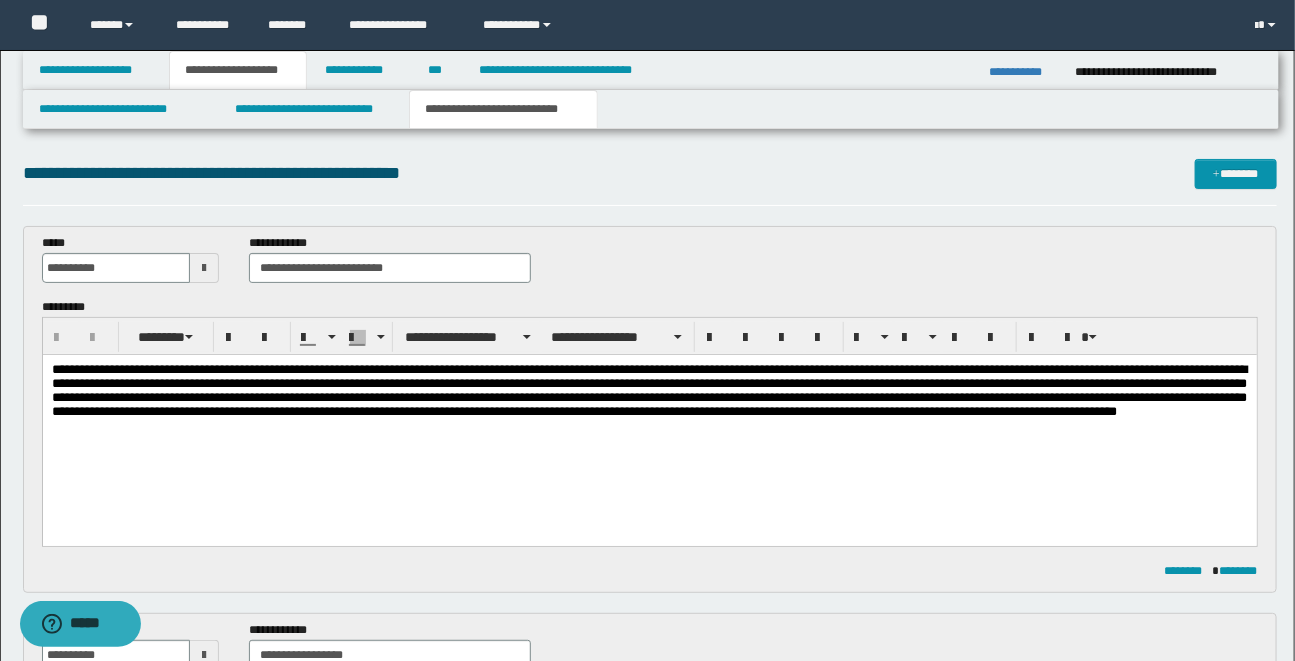 click on "**********" at bounding box center [647, 1070] 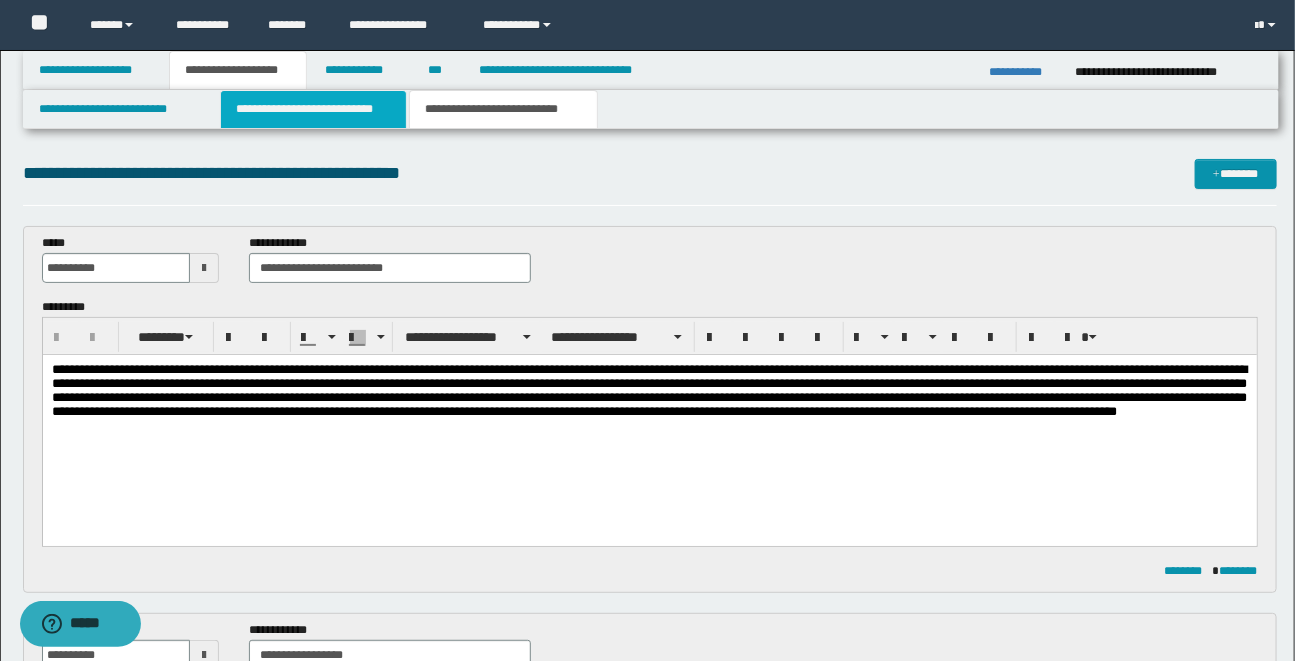 click on "**********" at bounding box center [313, 109] 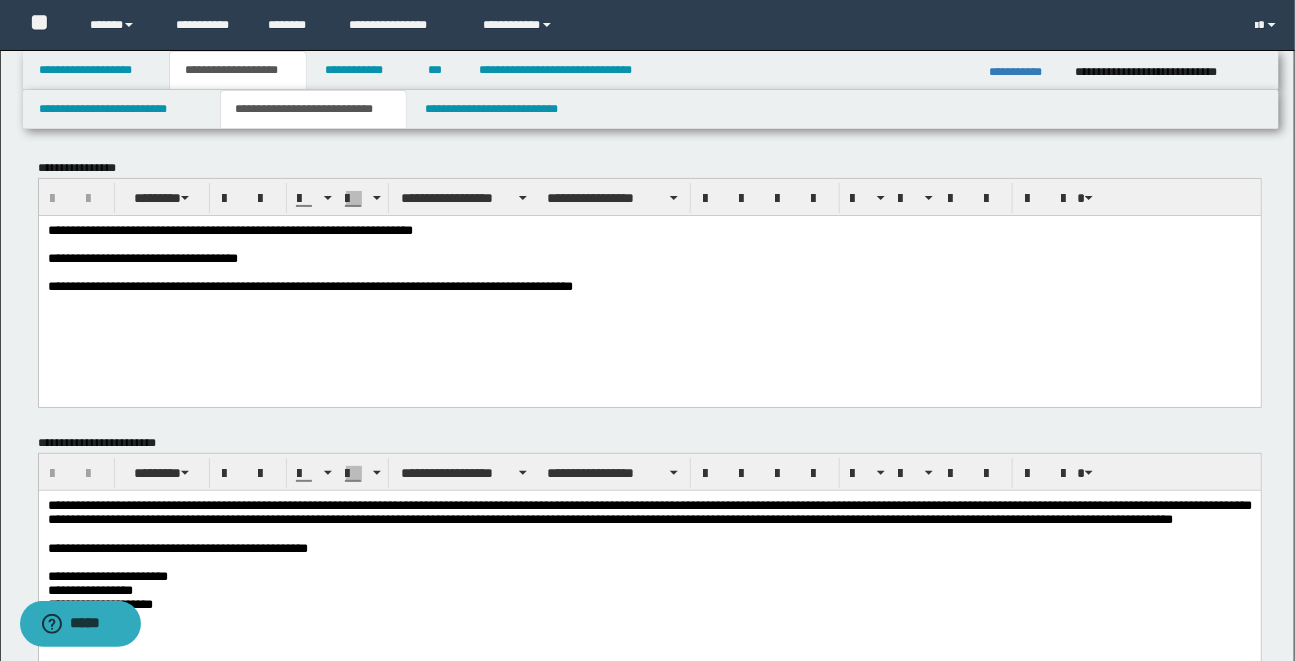 click on "**********" at bounding box center (647, 1492) 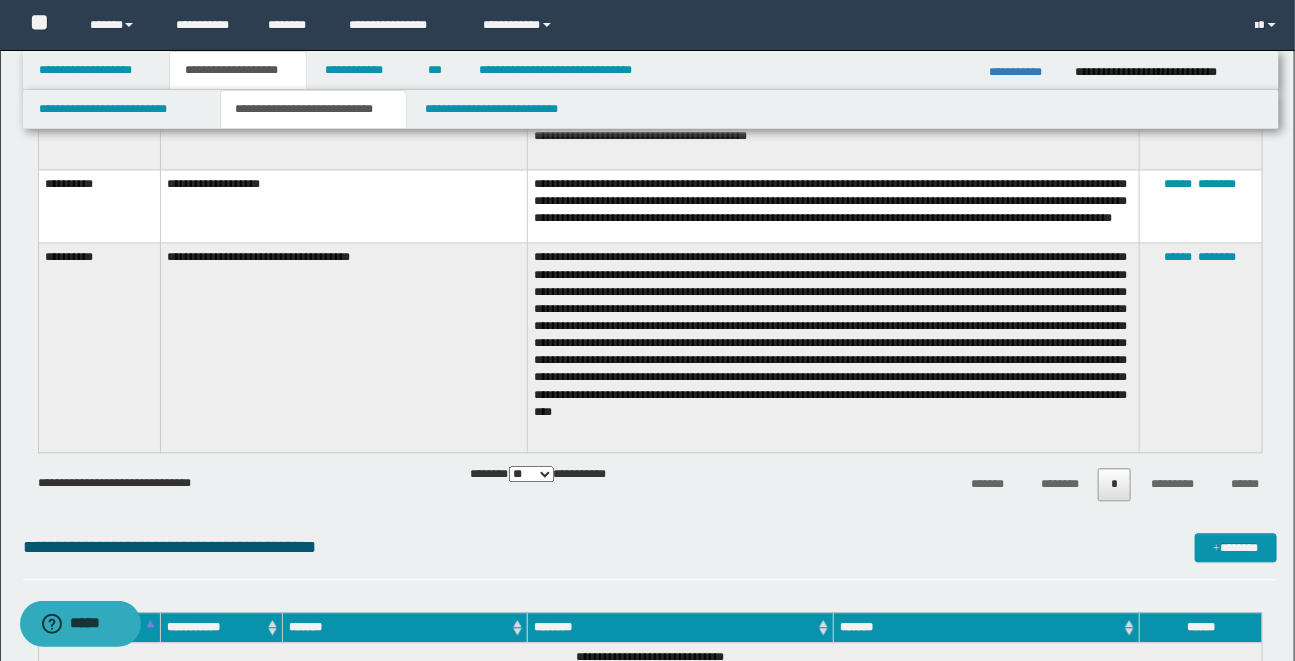 scroll, scrollTop: 1563, scrollLeft: 0, axis: vertical 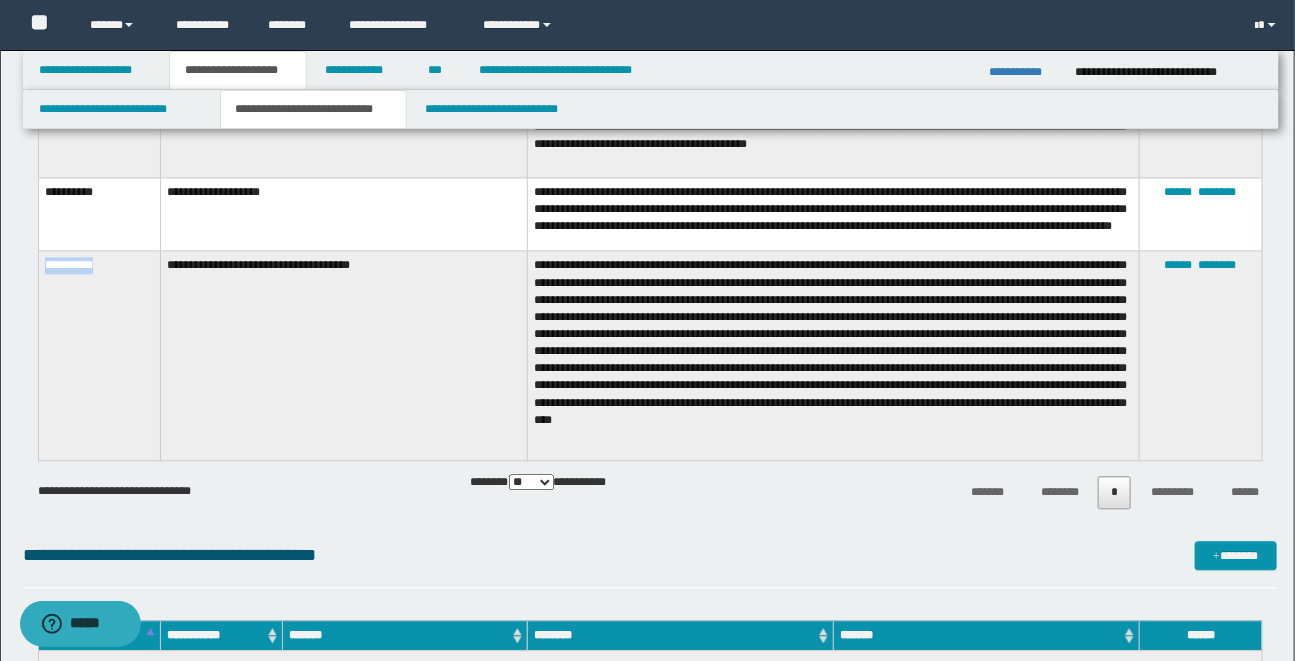 drag, startPoint x: 43, startPoint y: 274, endPoint x: 121, endPoint y: 279, distance: 78.160095 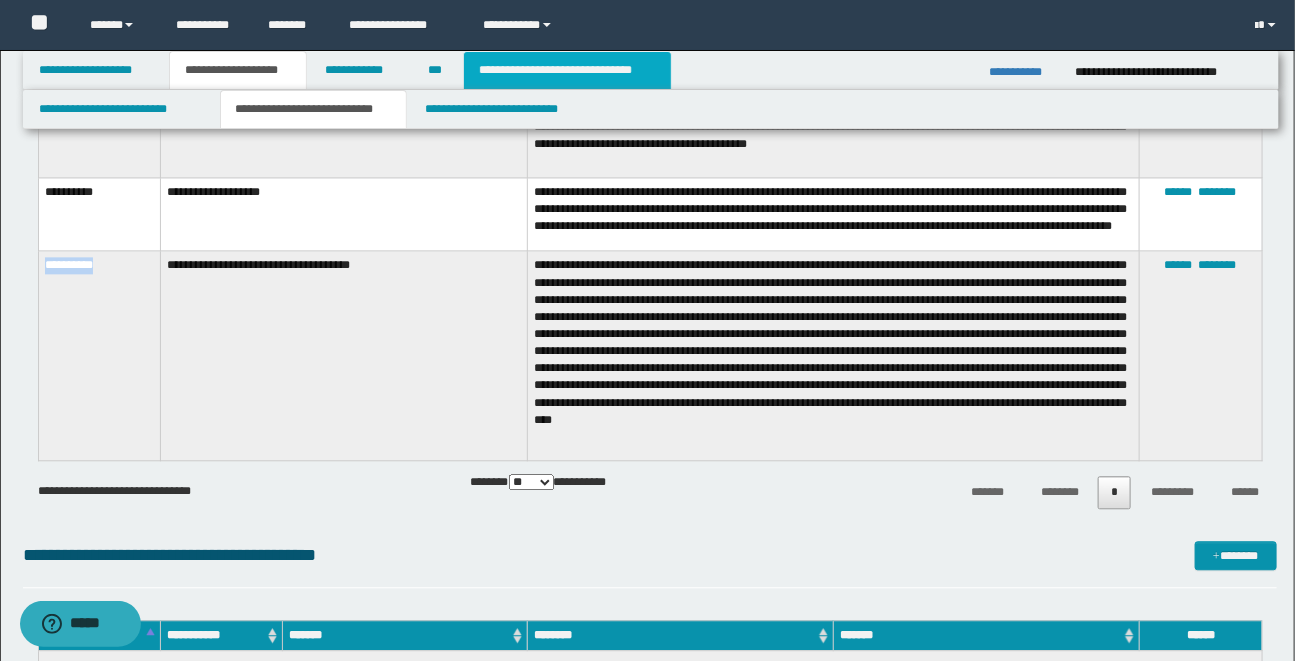 click on "**********" at bounding box center [567, 70] 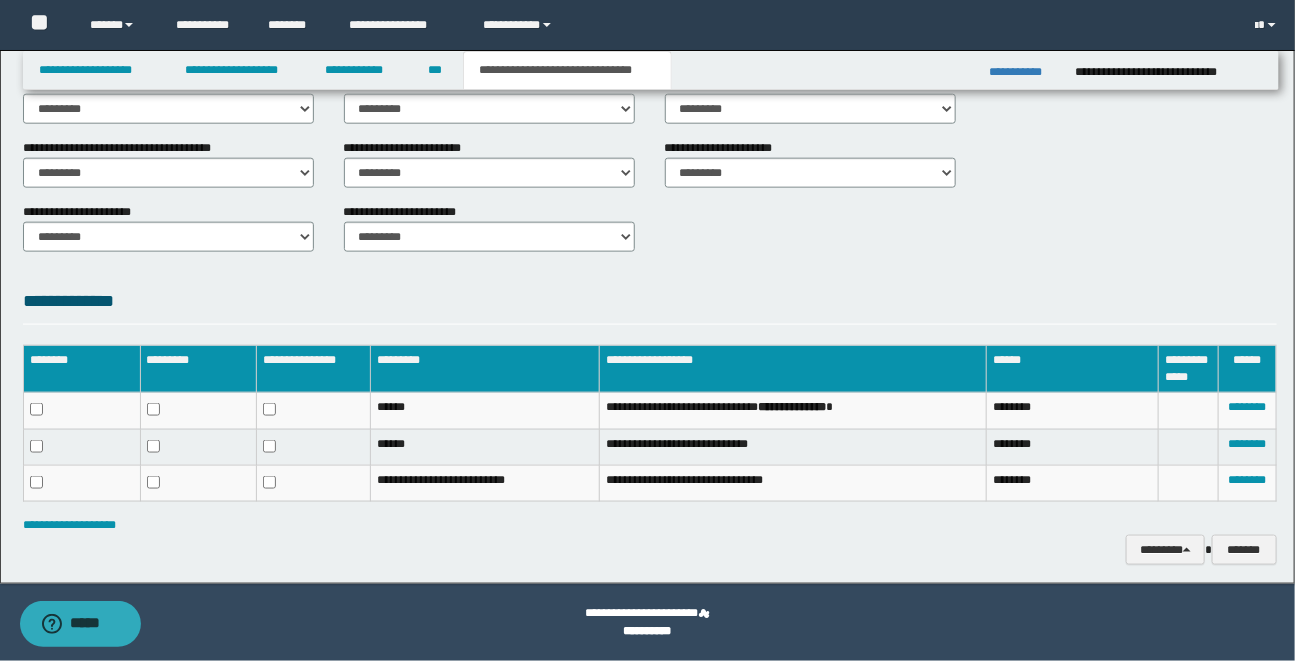 click on "**********" at bounding box center [650, 306] 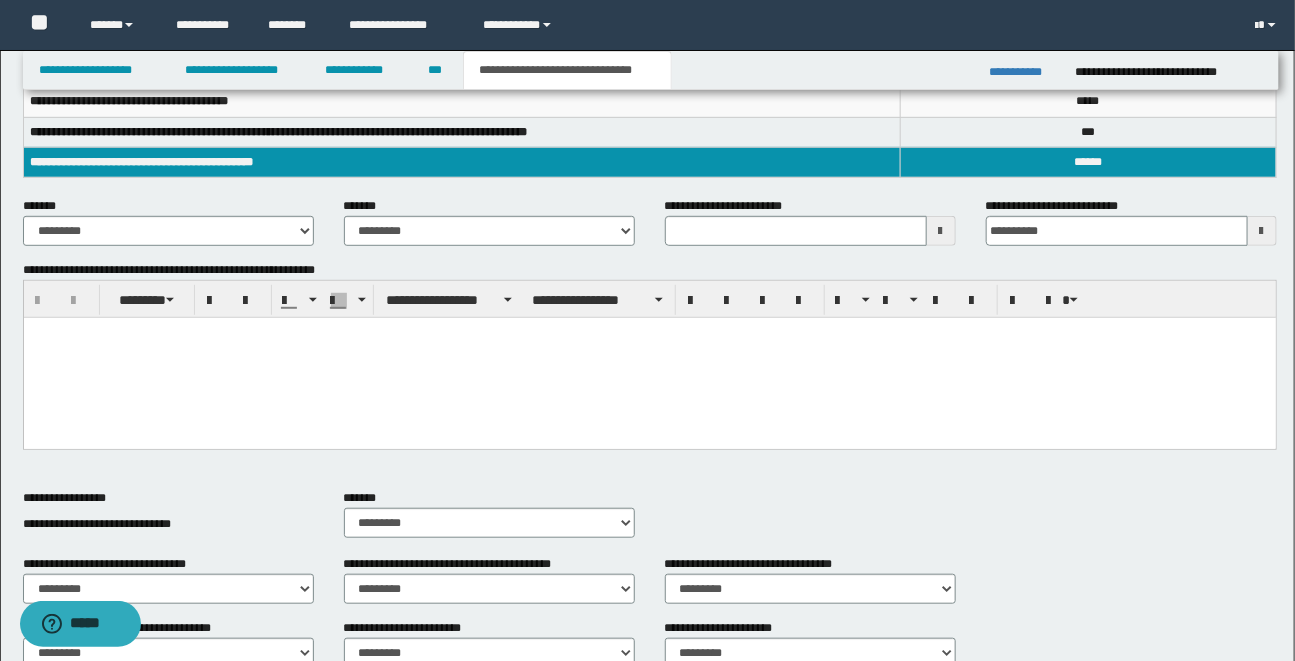 scroll, scrollTop: 290, scrollLeft: 0, axis: vertical 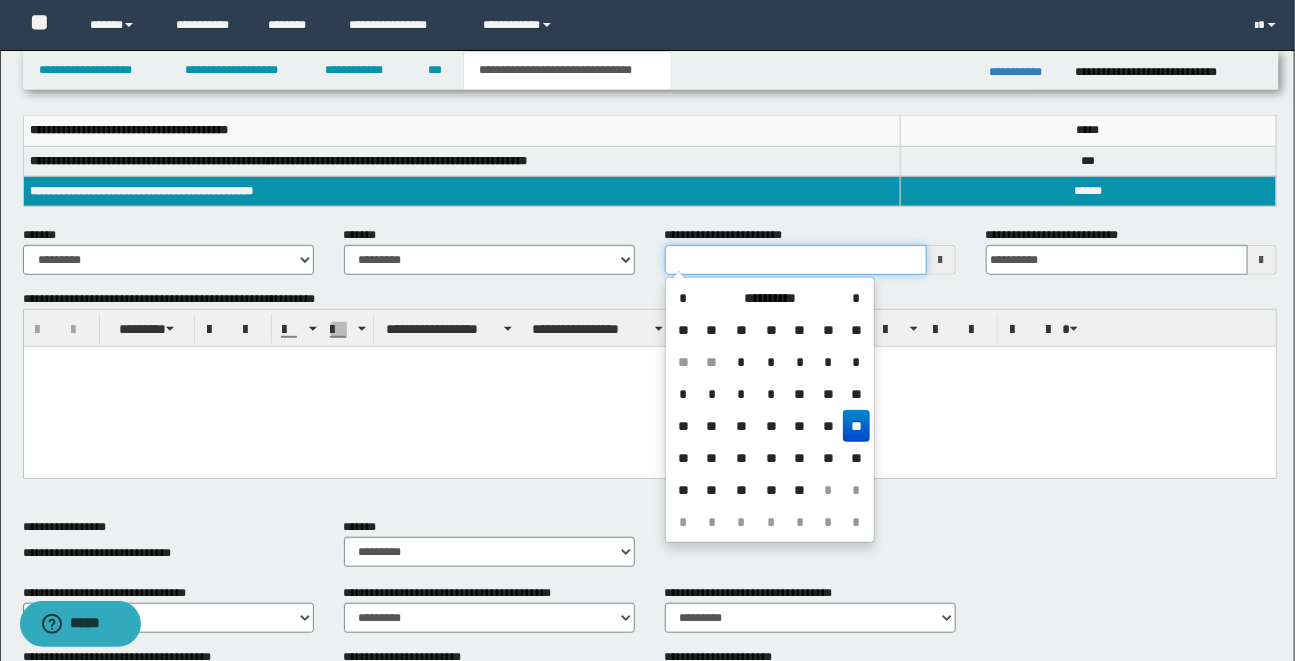drag, startPoint x: 669, startPoint y: 259, endPoint x: 724, endPoint y: 265, distance: 55.326305 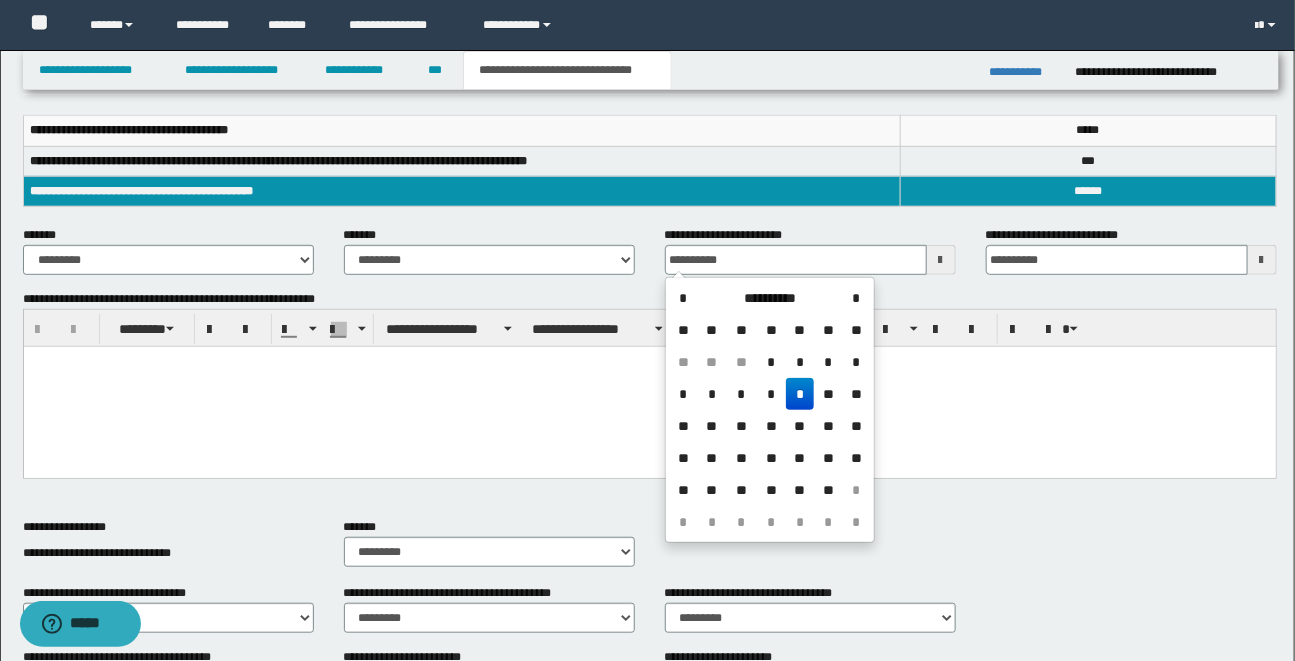 click at bounding box center [649, 362] 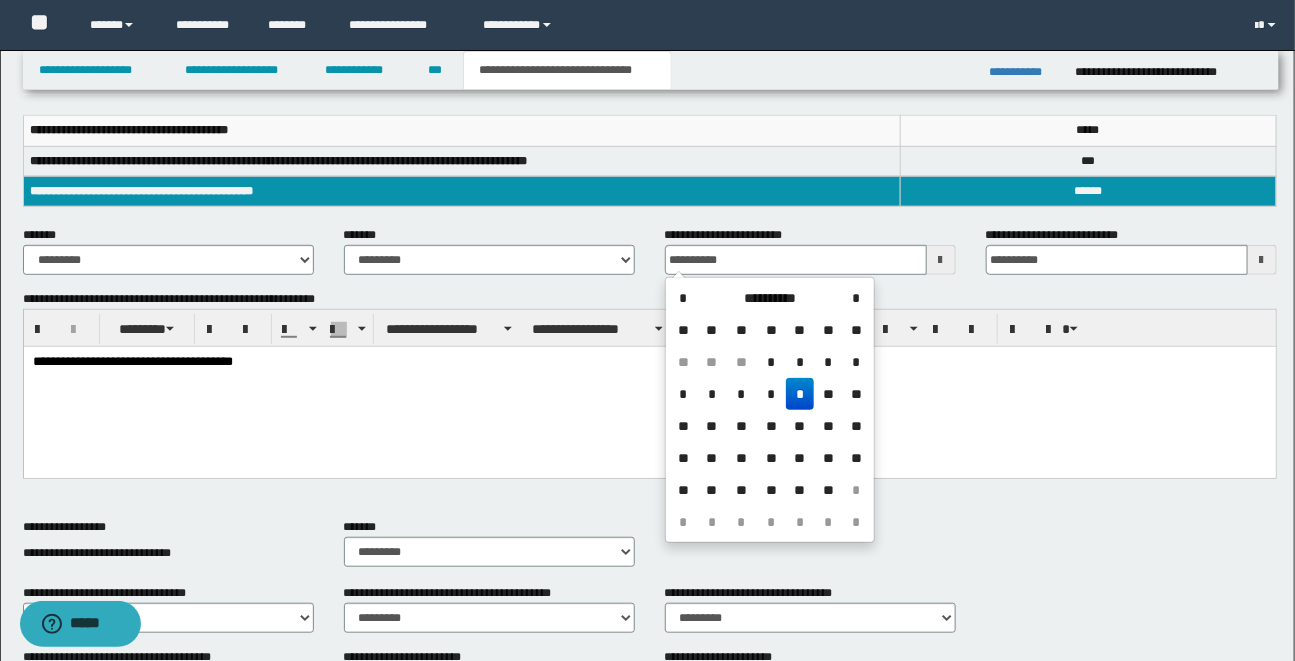 click on "**********" at bounding box center (649, 387) 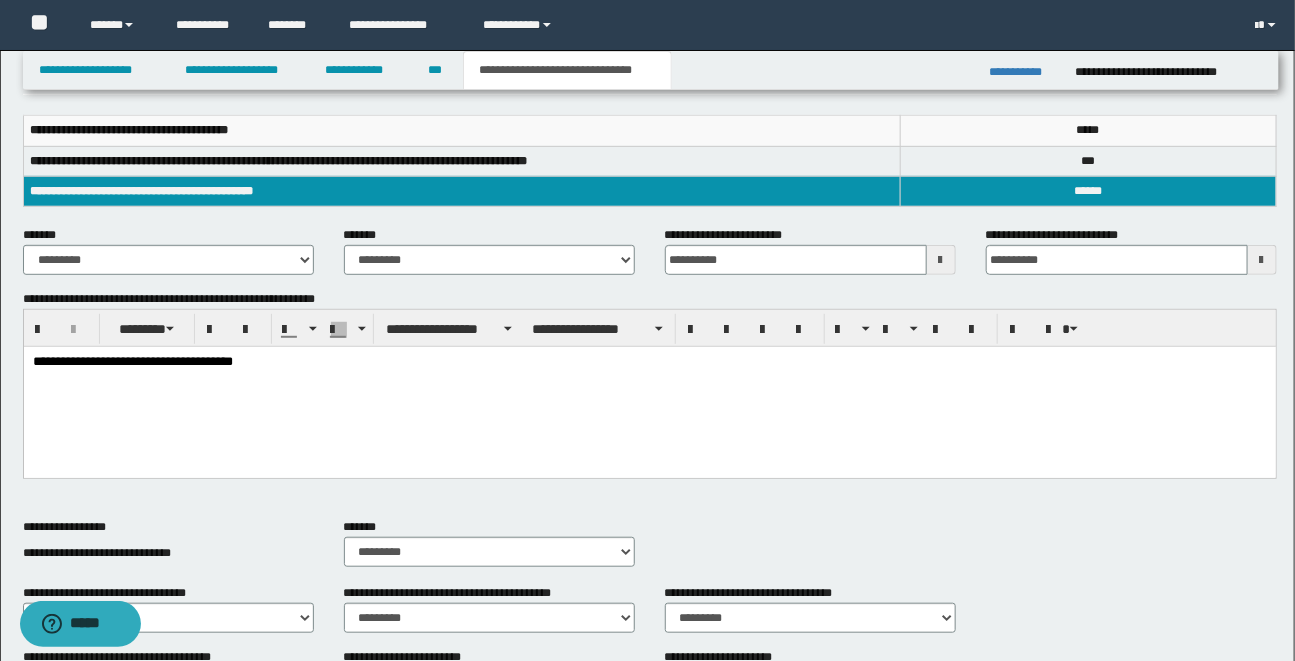 click on "**********" at bounding box center (650, 551) 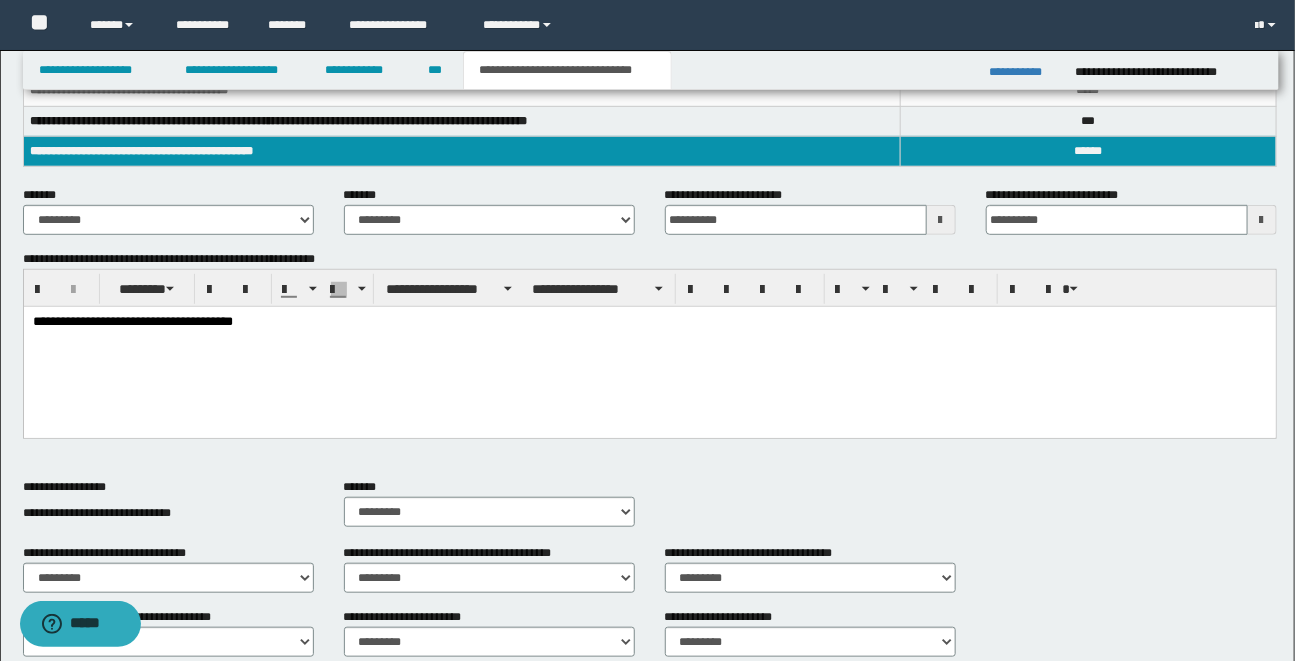 scroll, scrollTop: 326, scrollLeft: 0, axis: vertical 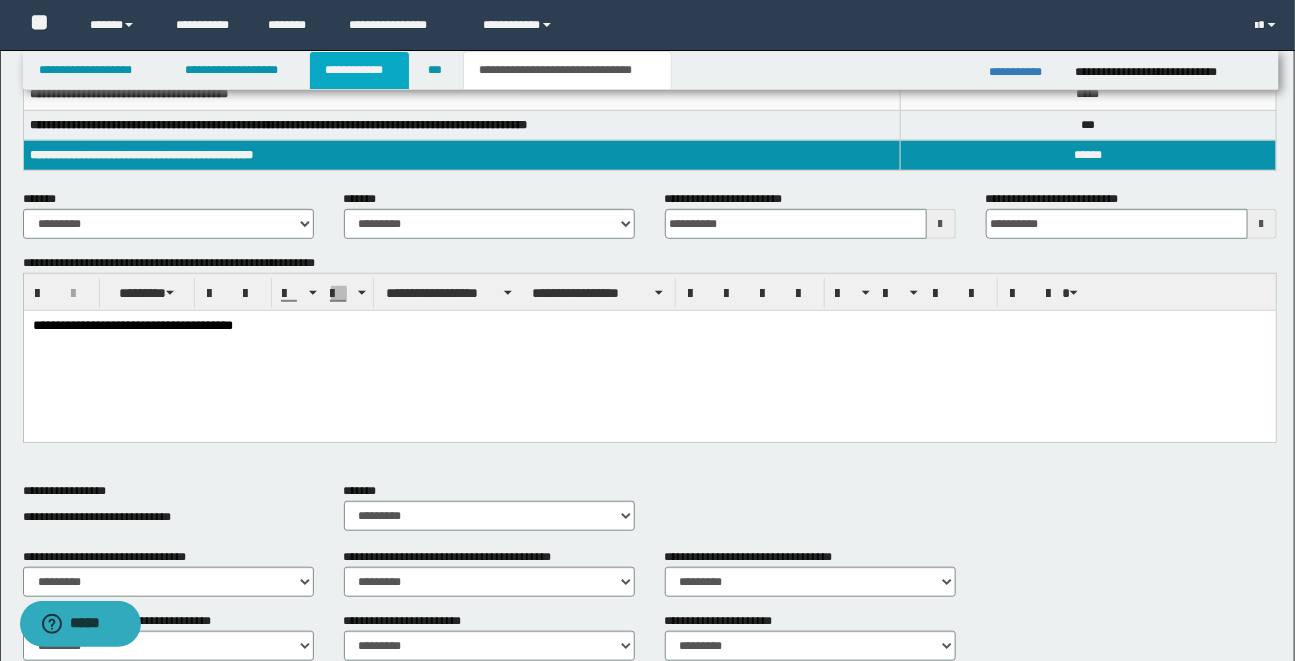 click on "**********" at bounding box center (359, 70) 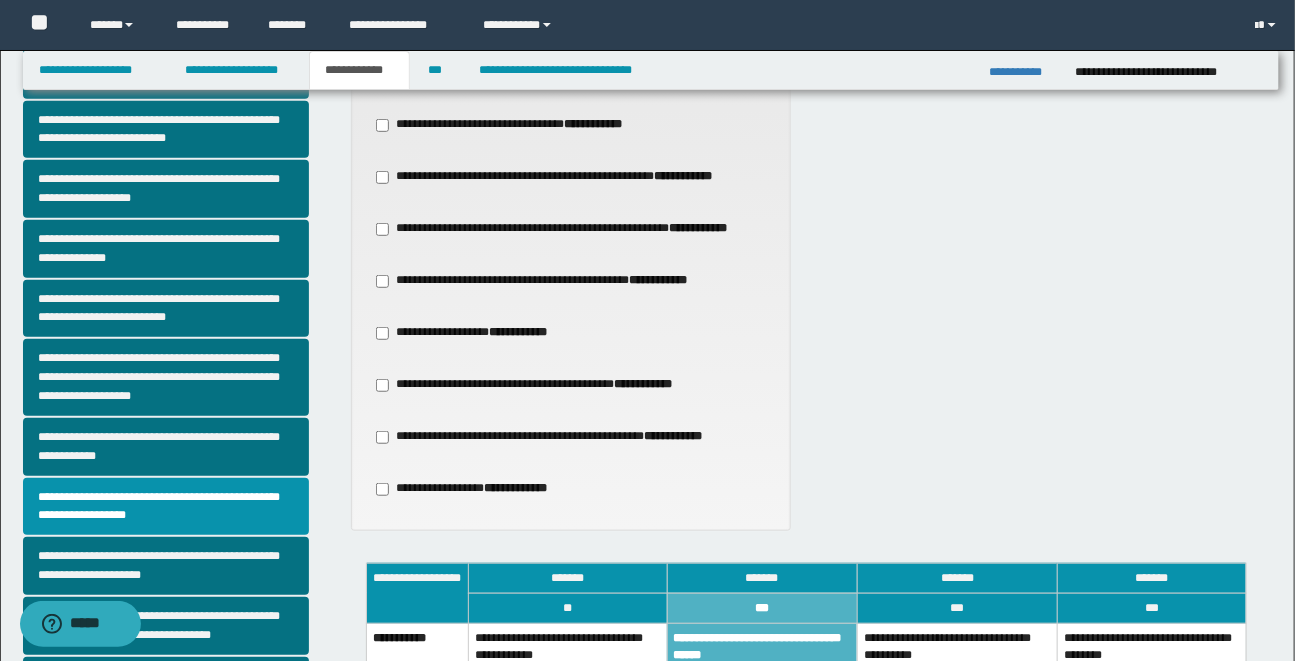 click on "**********" at bounding box center [180, 258] 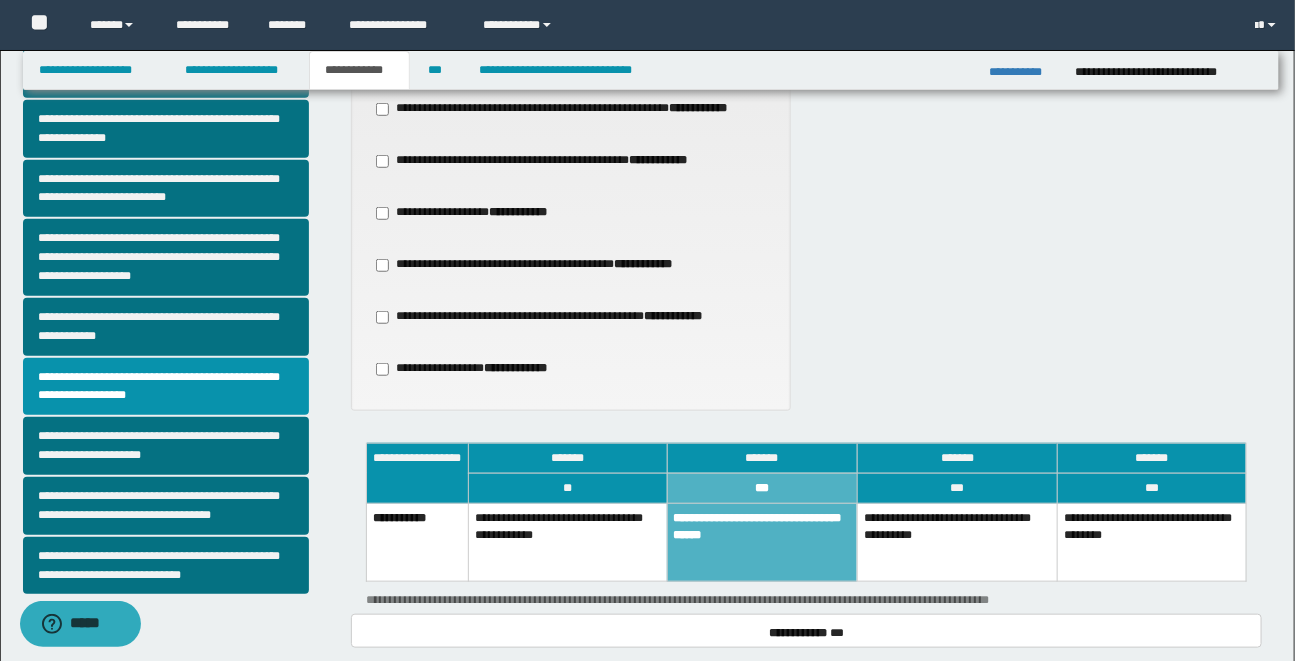 scroll, scrollTop: 472, scrollLeft: 0, axis: vertical 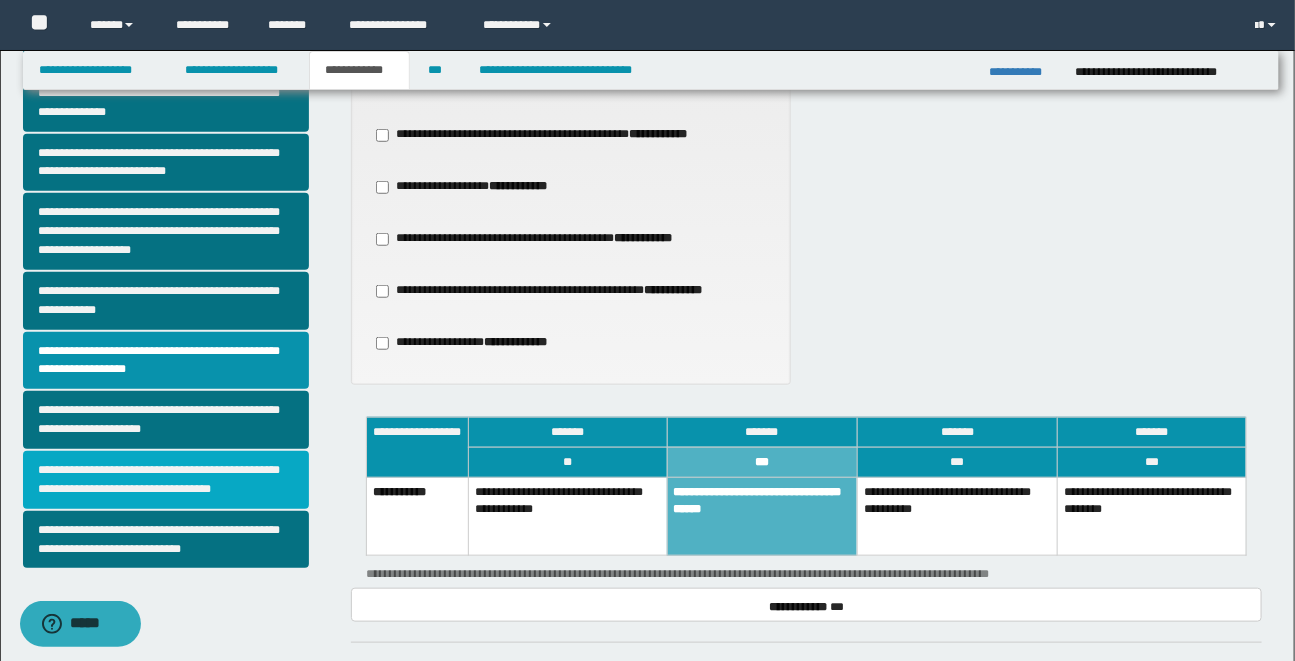 click on "**********" at bounding box center [166, 480] 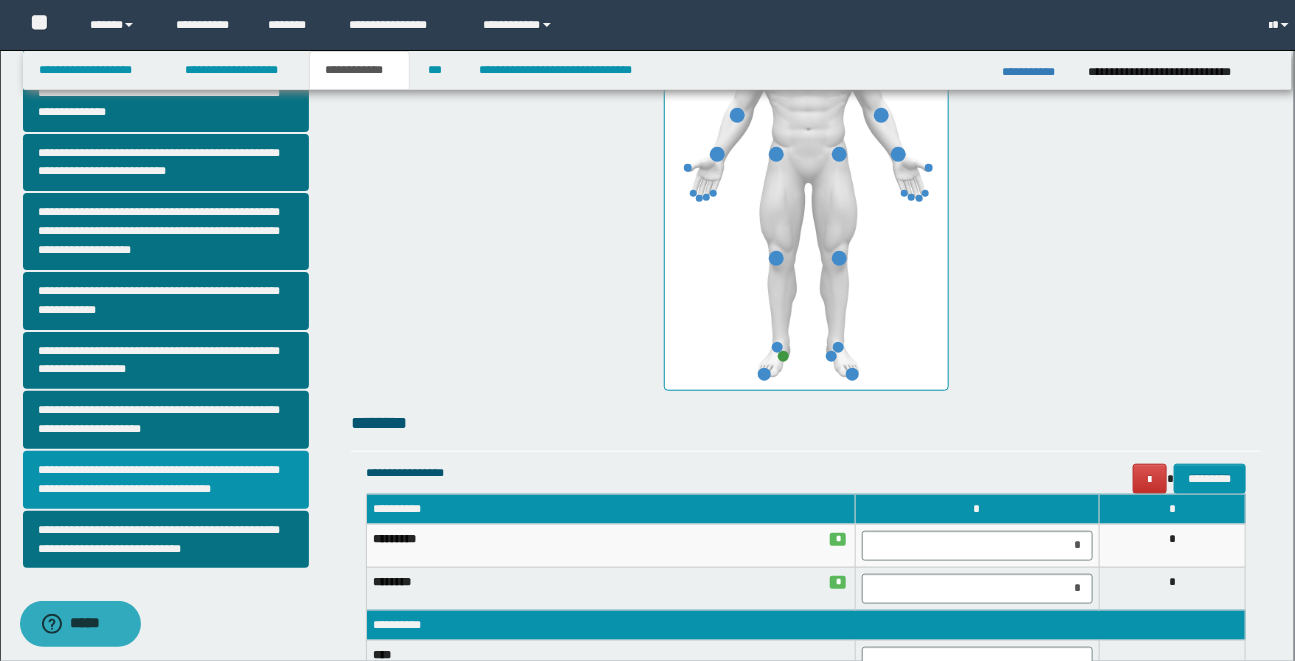 scroll, scrollTop: 0, scrollLeft: 0, axis: both 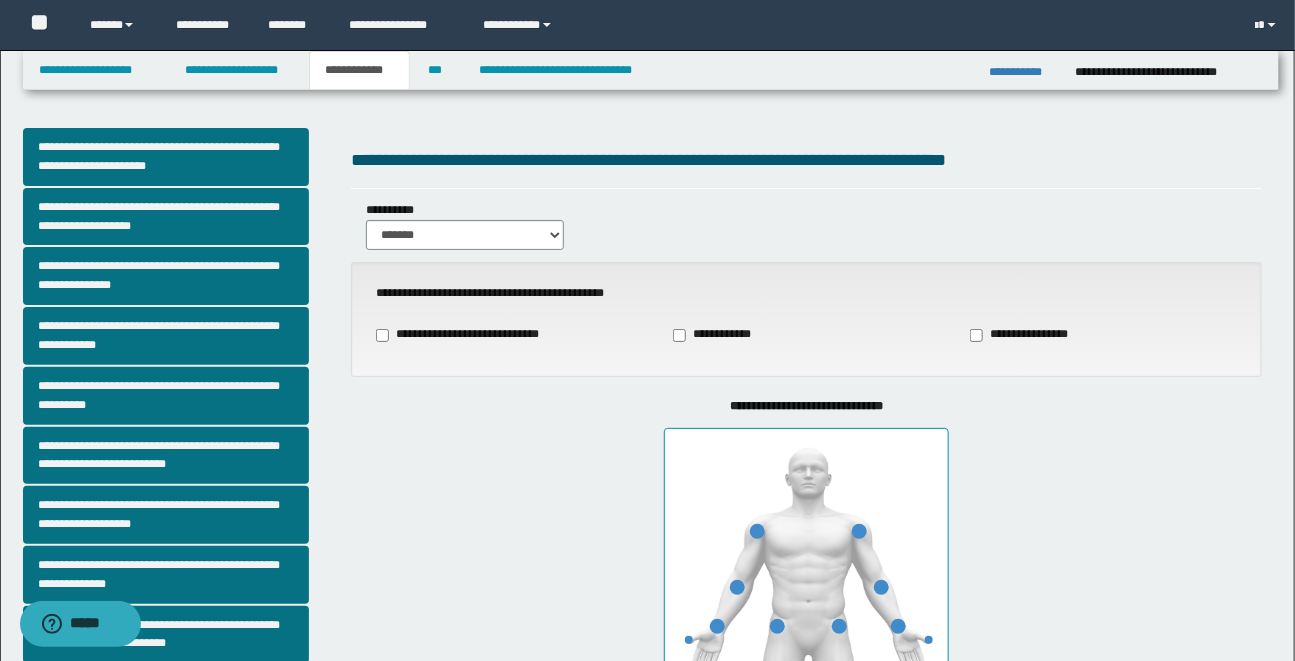 click on "**********" at bounding box center [180, 584] 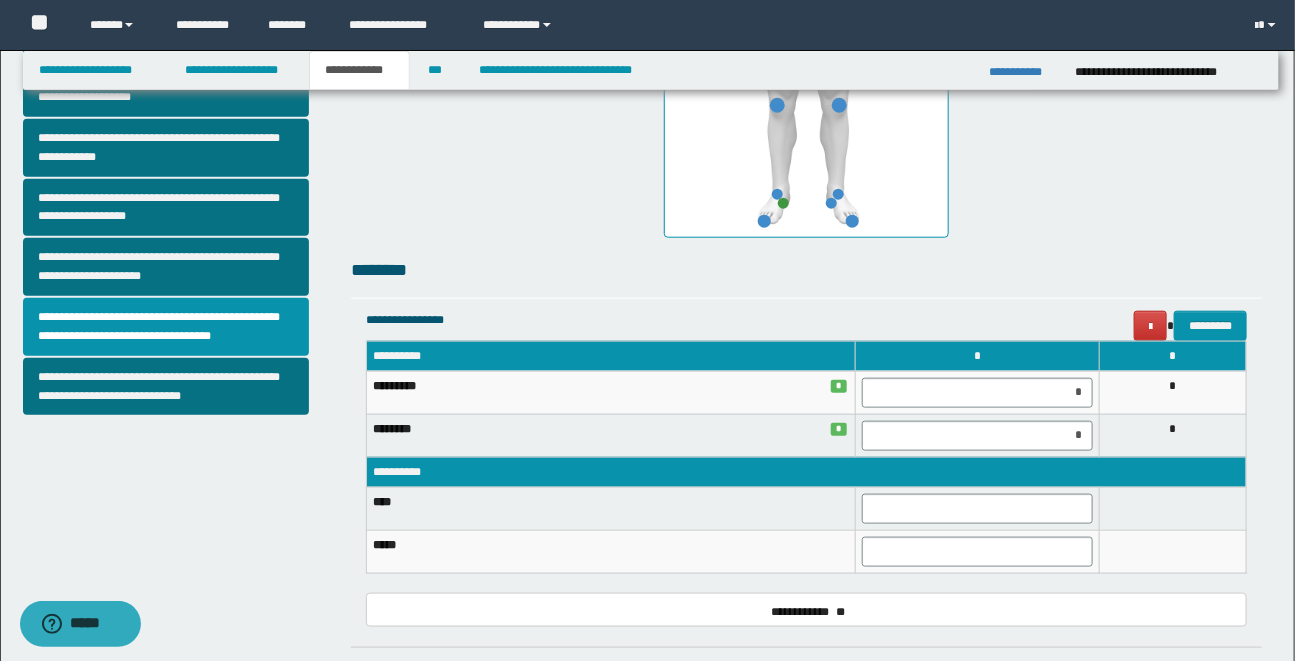 scroll, scrollTop: 690, scrollLeft: 0, axis: vertical 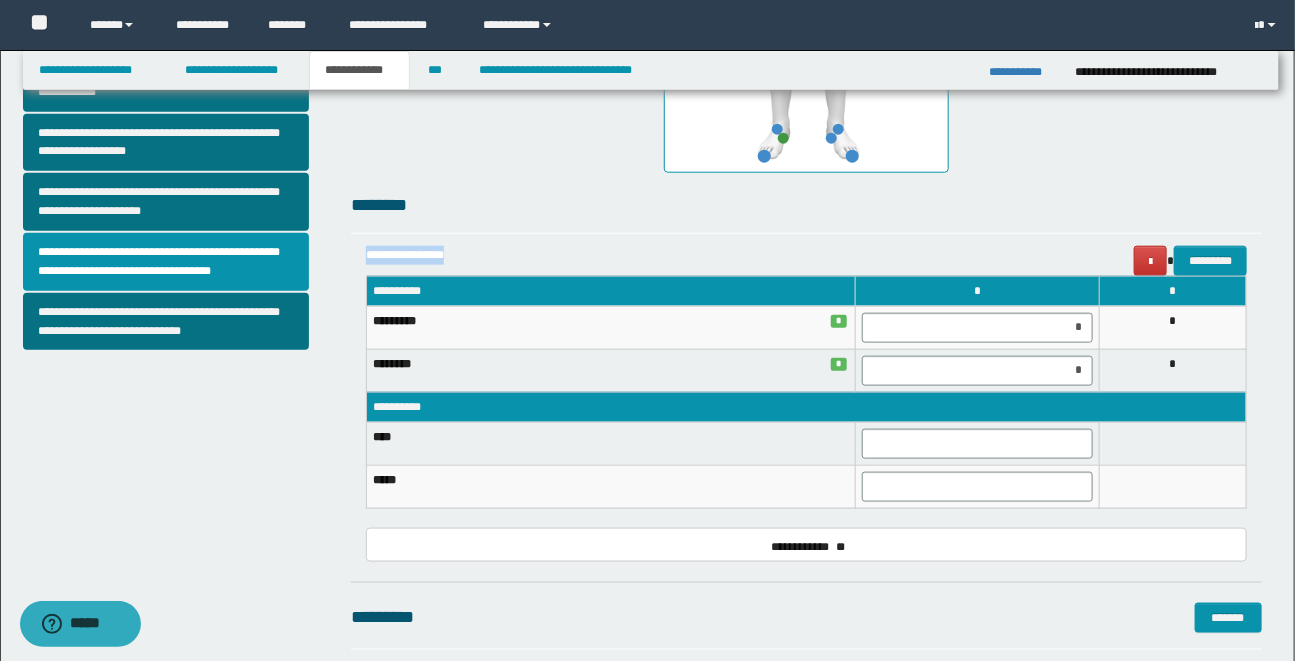 drag, startPoint x: 366, startPoint y: 254, endPoint x: 474, endPoint y: 254, distance: 108 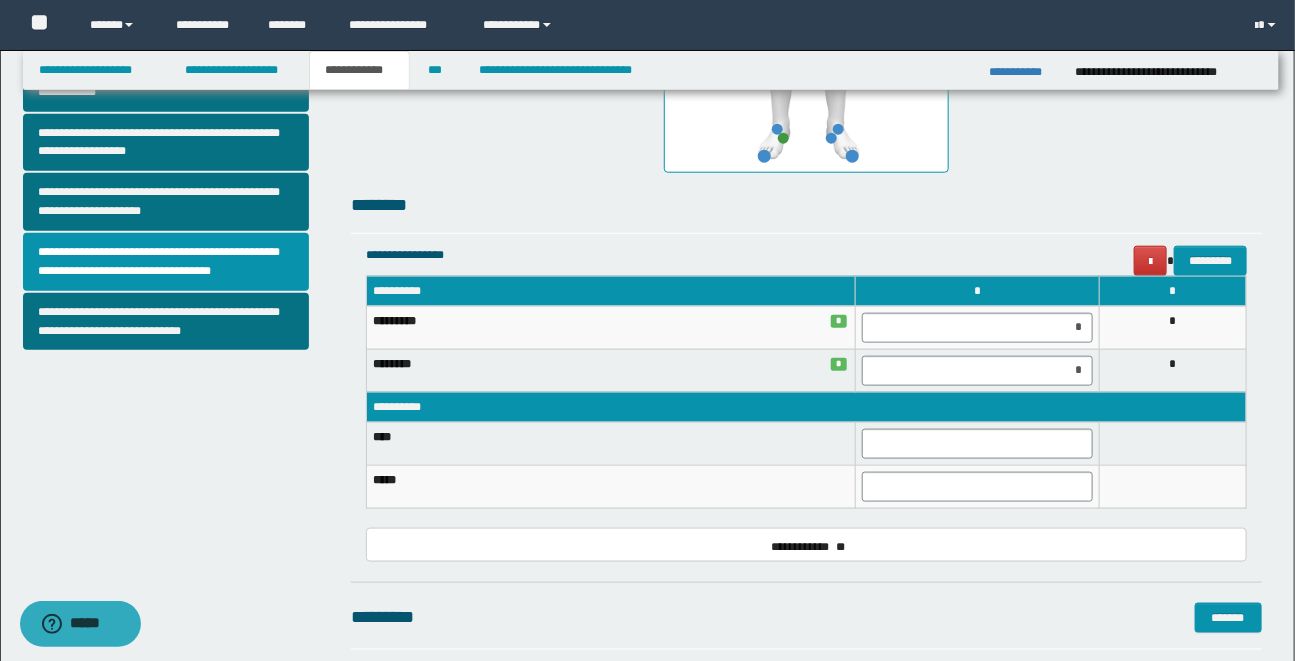 click on "**********" at bounding box center [650, 131] 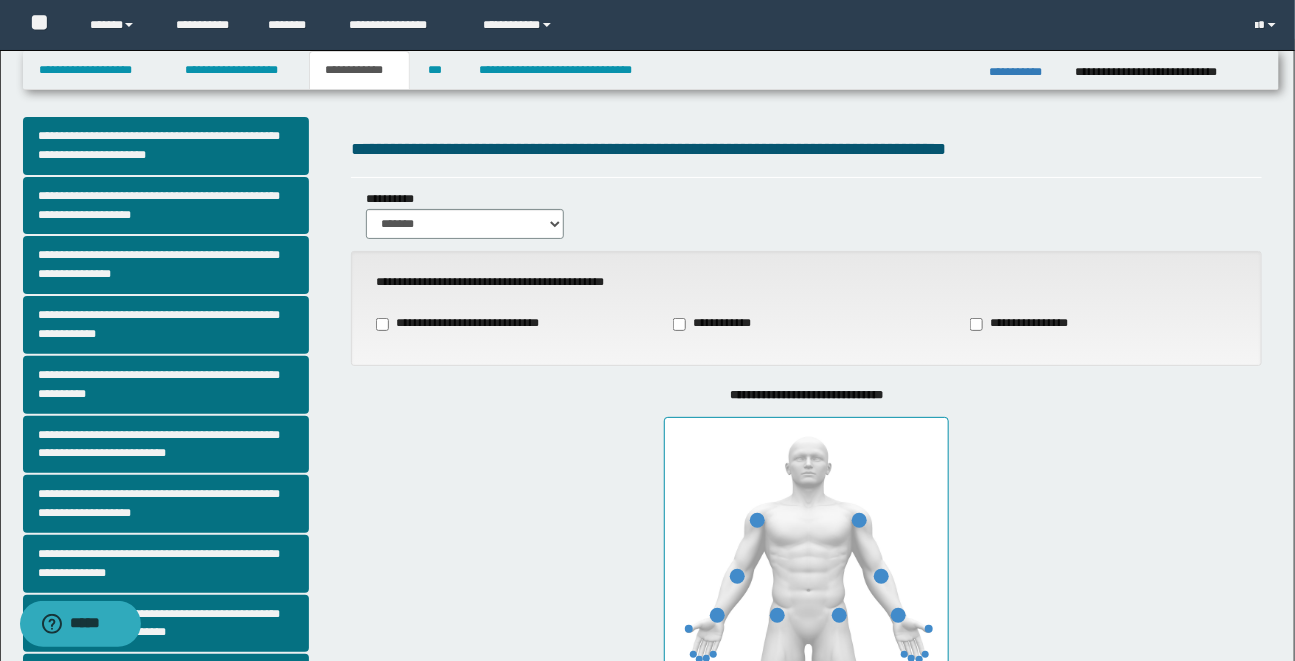 scroll, scrollTop: 0, scrollLeft: 0, axis: both 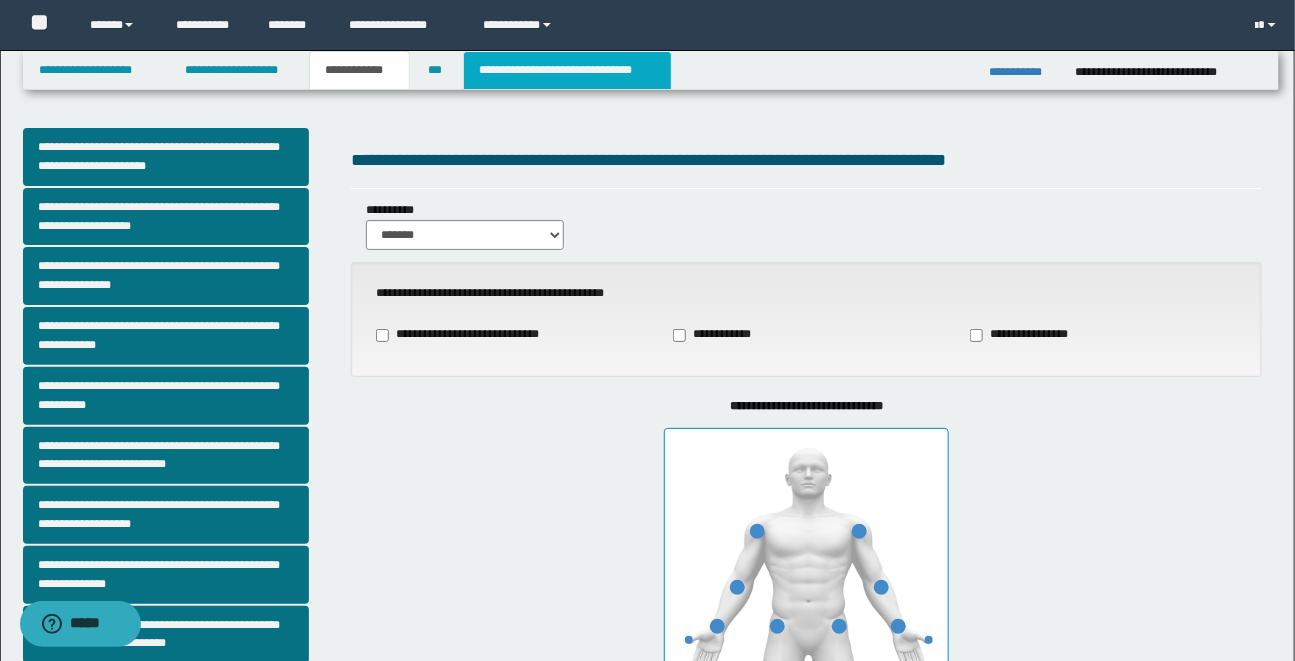 click on "**********" at bounding box center [567, 70] 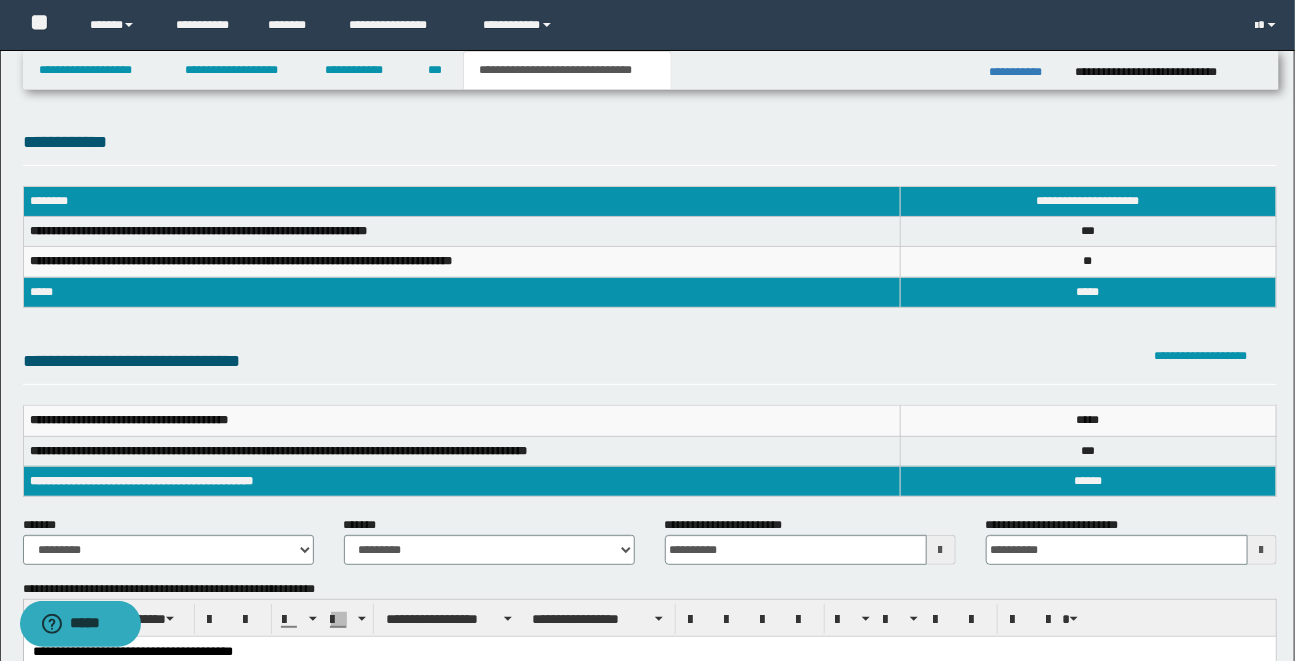 click on "**********" at bounding box center (168, 548) 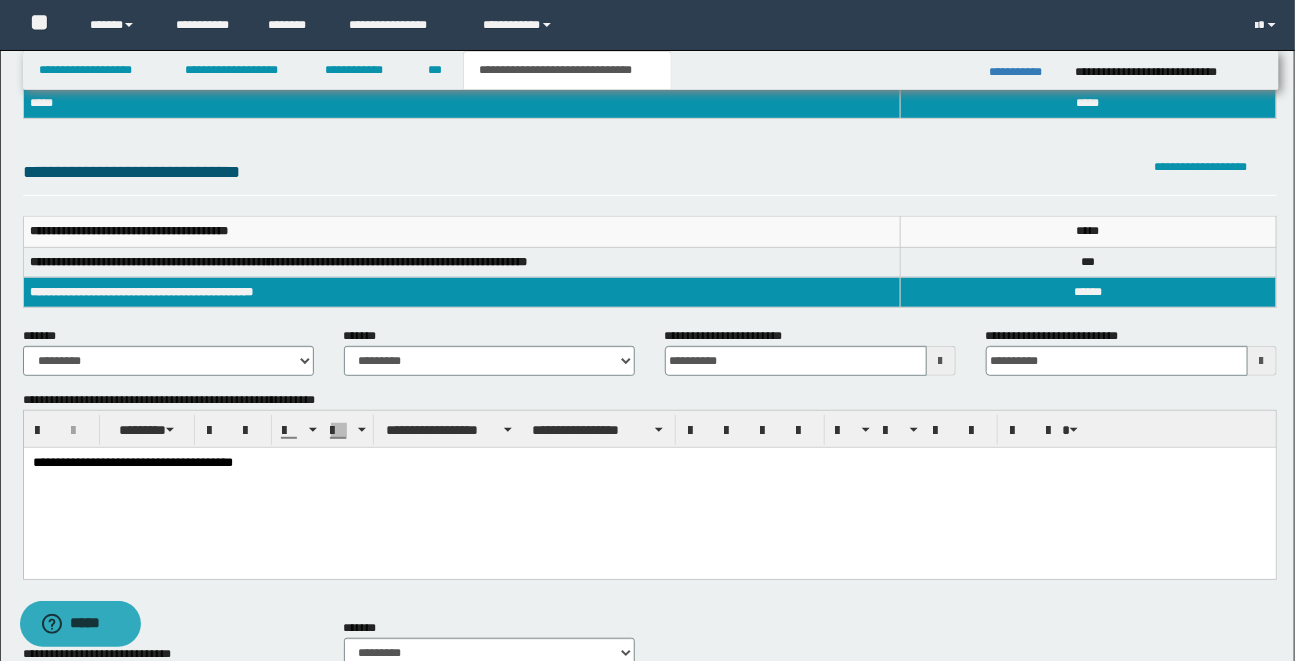 scroll, scrollTop: 218, scrollLeft: 0, axis: vertical 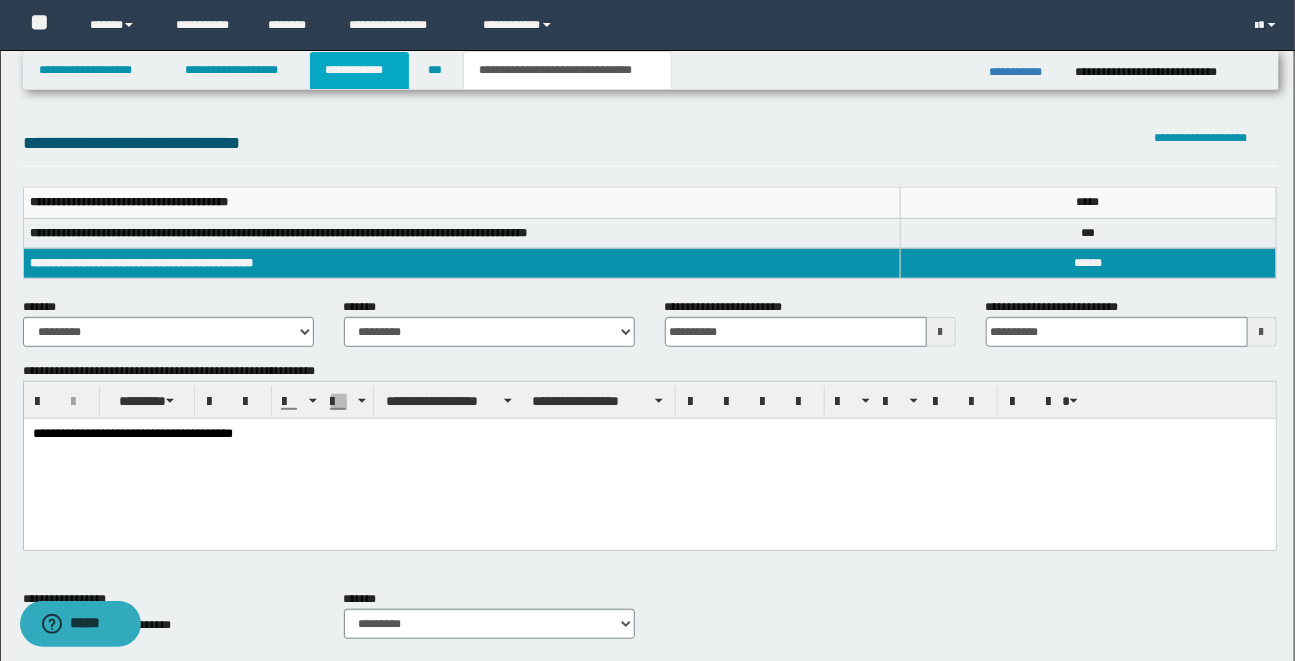 click on "**********" at bounding box center [359, 70] 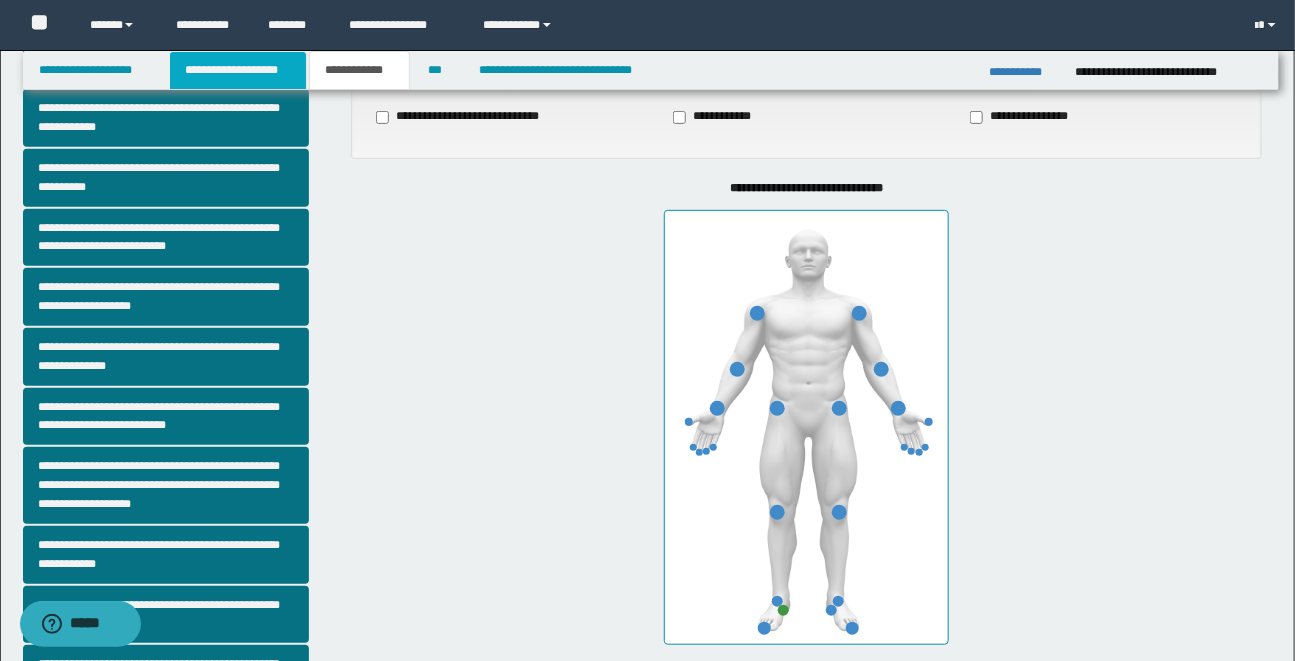 click on "**********" at bounding box center [238, 70] 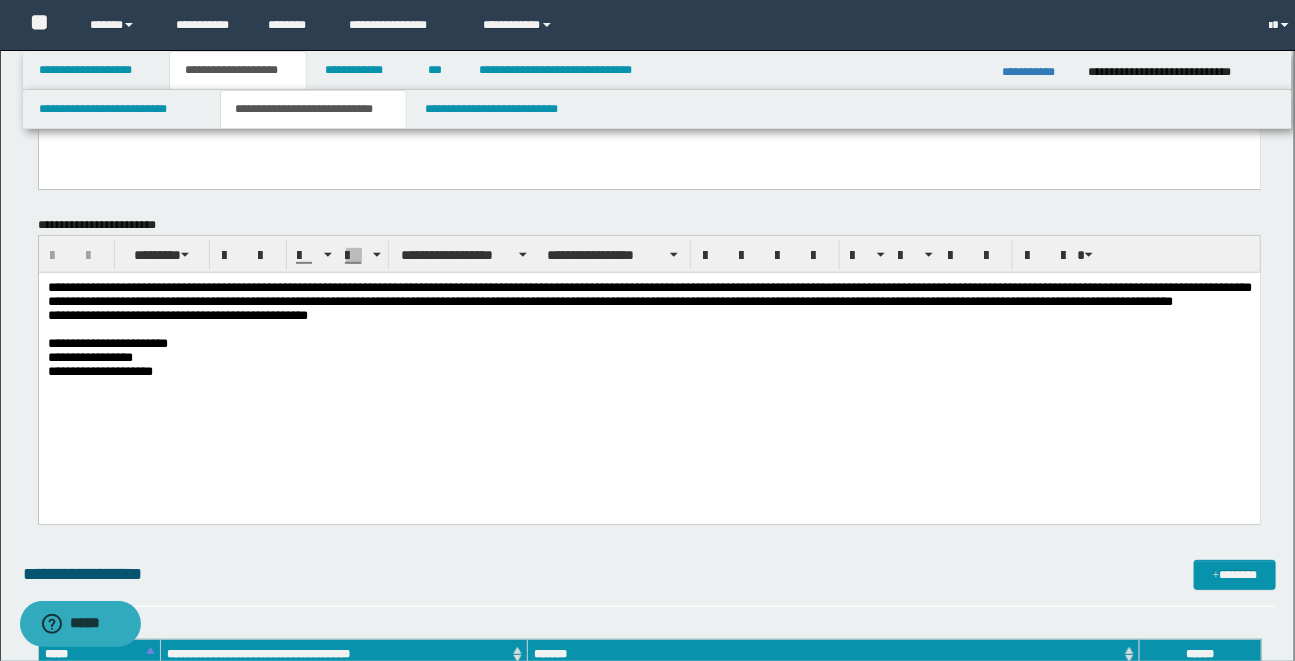 scroll, scrollTop: 249, scrollLeft: 0, axis: vertical 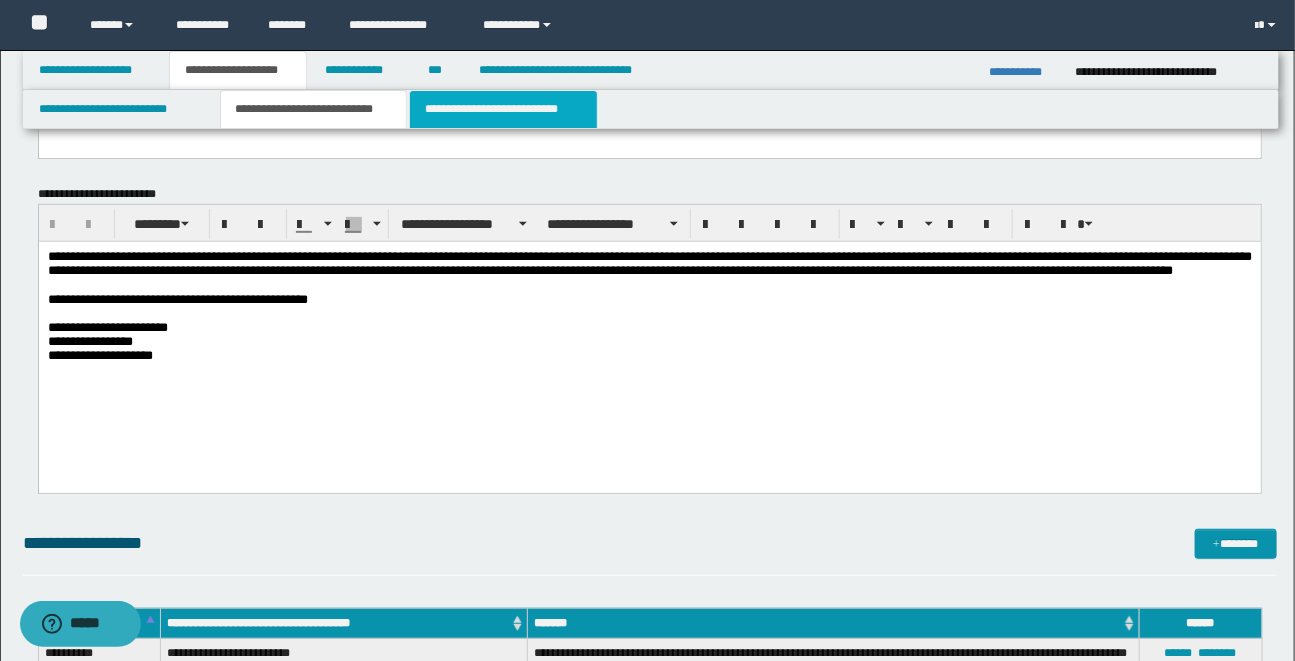 click on "**********" at bounding box center (503, 109) 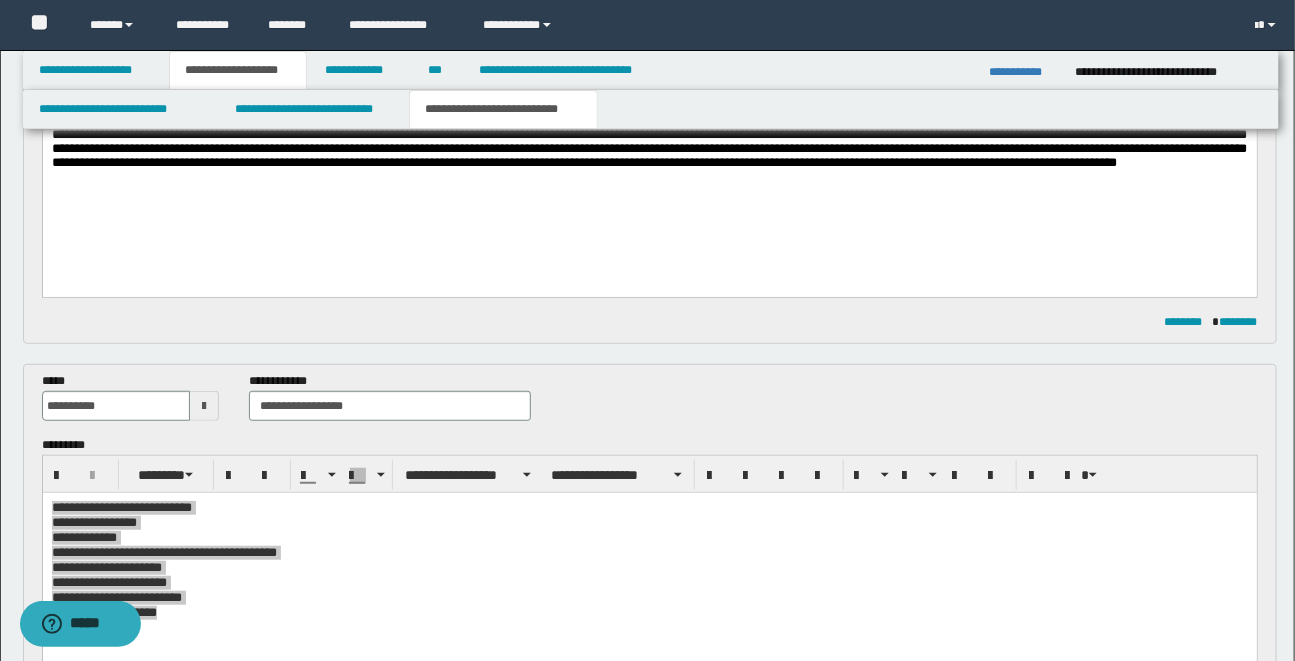 click on "**********" at bounding box center (650, 590) 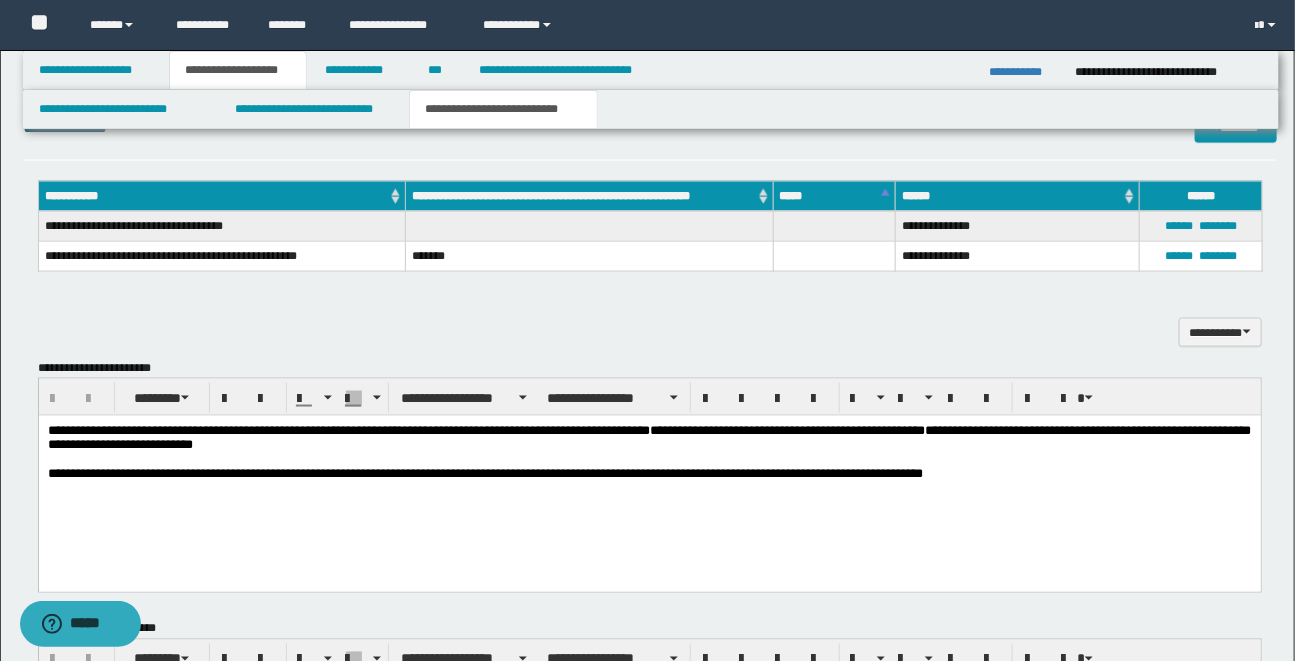 scroll, scrollTop: 940, scrollLeft: 0, axis: vertical 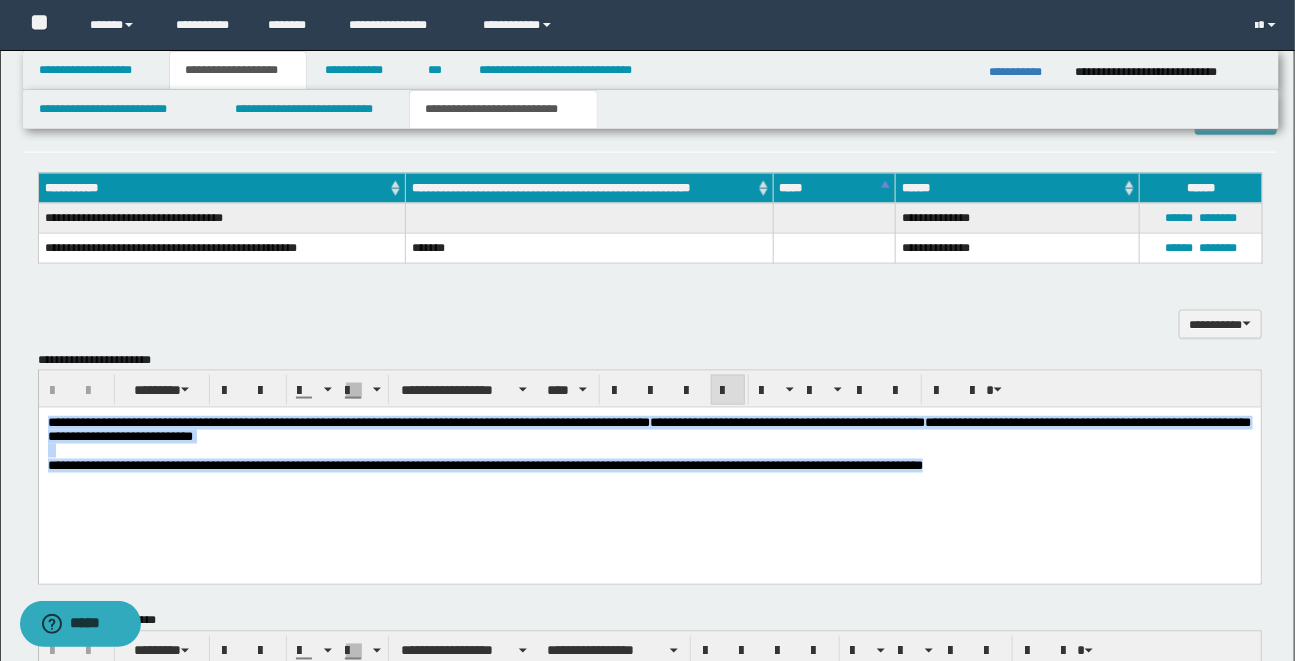 drag, startPoint x: 47, startPoint y: 422, endPoint x: 898, endPoint y: 497, distance: 854.2985 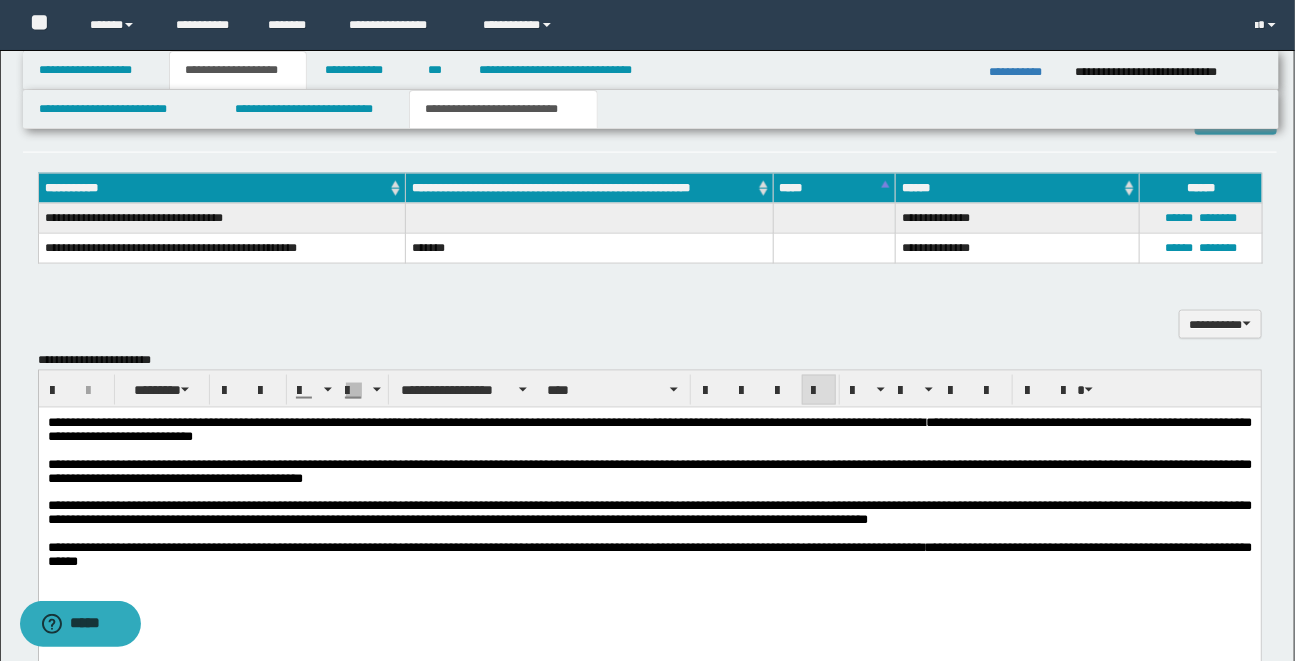 click on "**********" at bounding box center (649, 429) 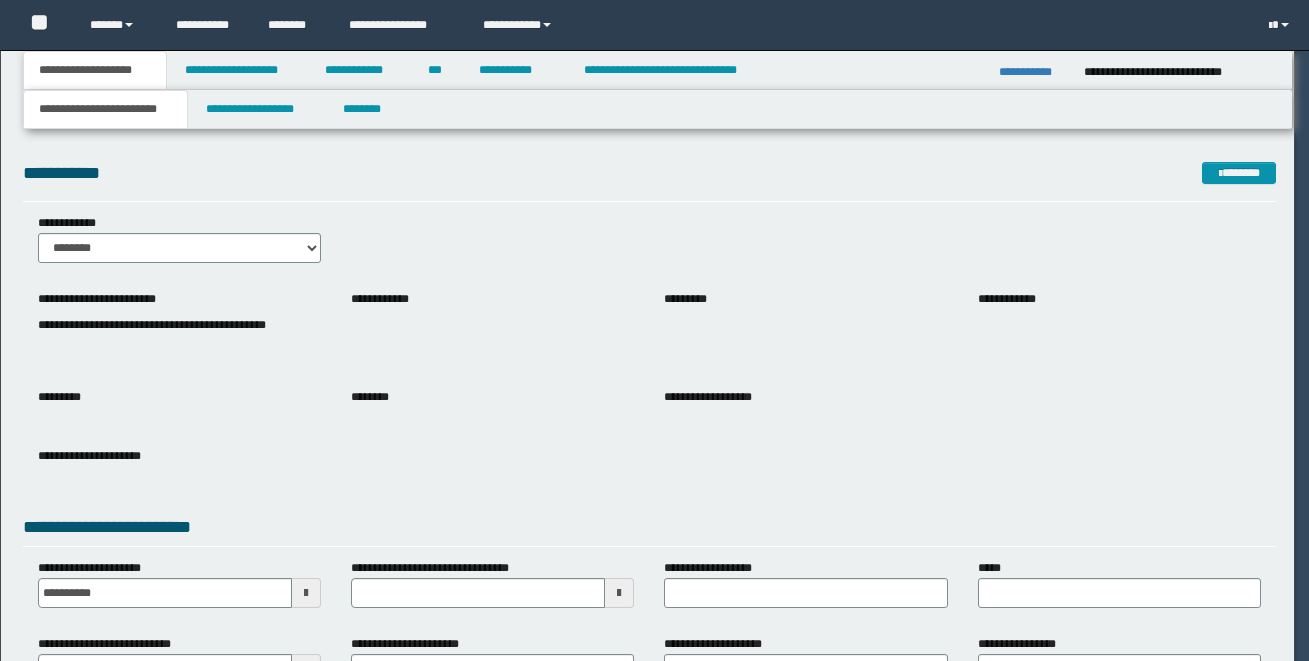 scroll, scrollTop: 0, scrollLeft: 0, axis: both 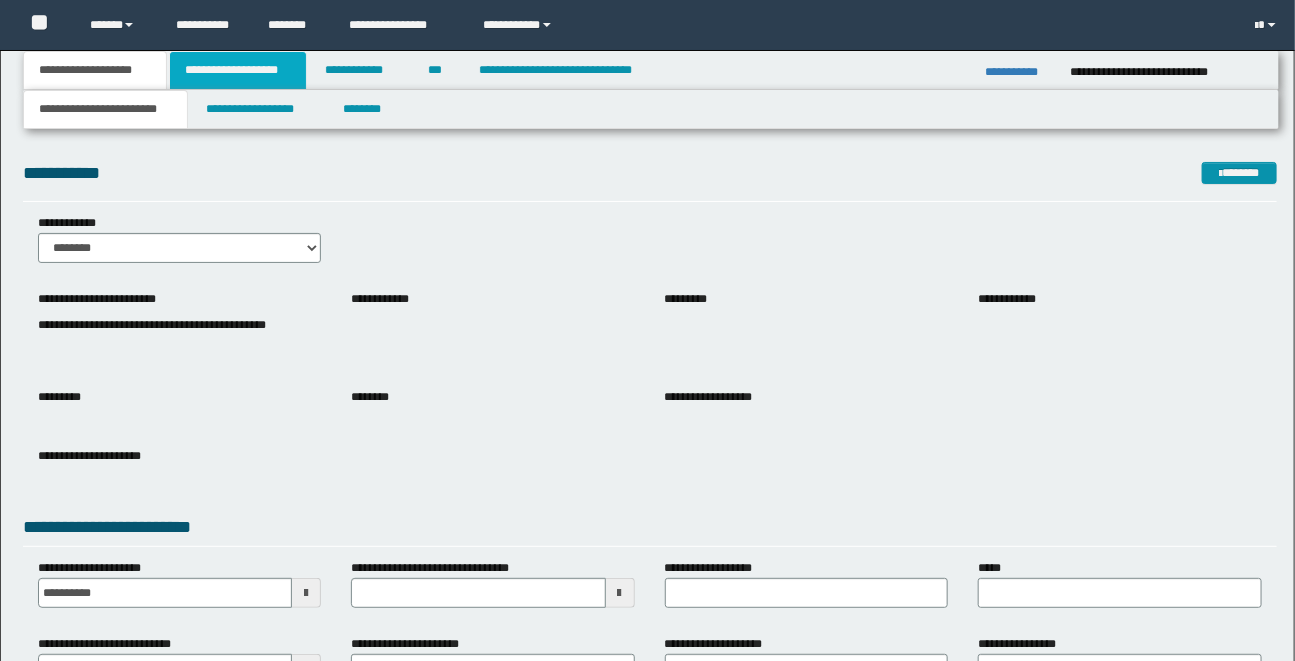 click on "**********" at bounding box center [238, 70] 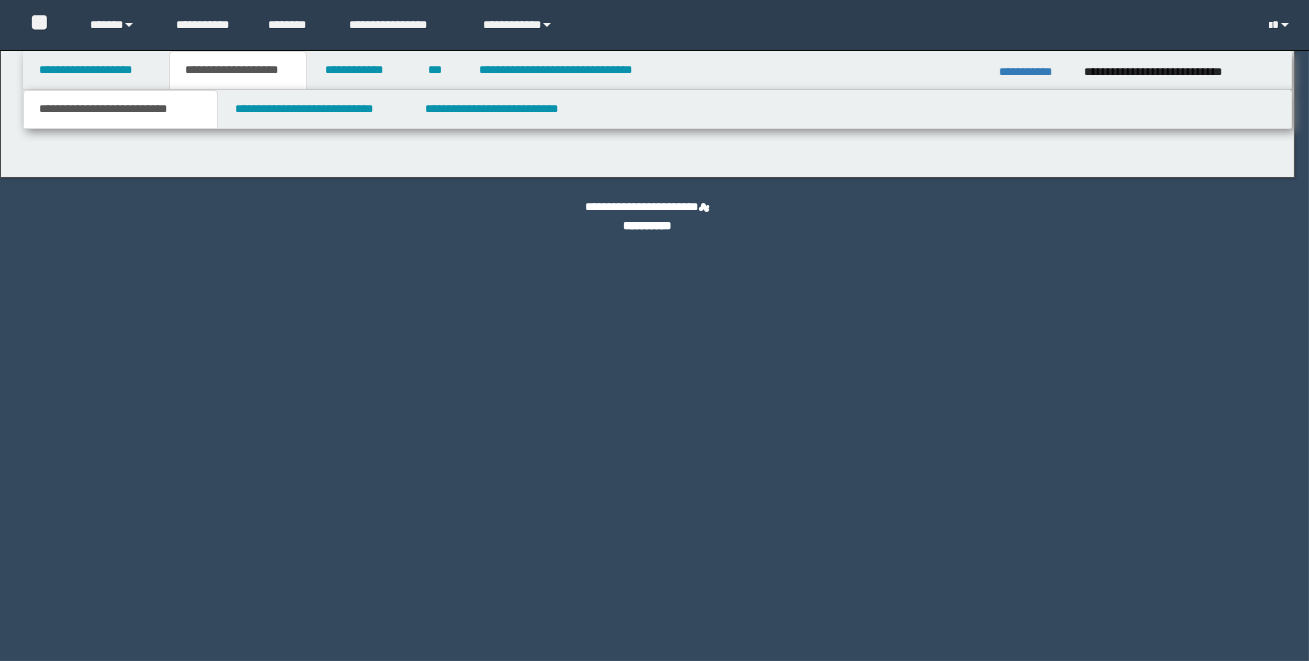 scroll, scrollTop: 0, scrollLeft: 0, axis: both 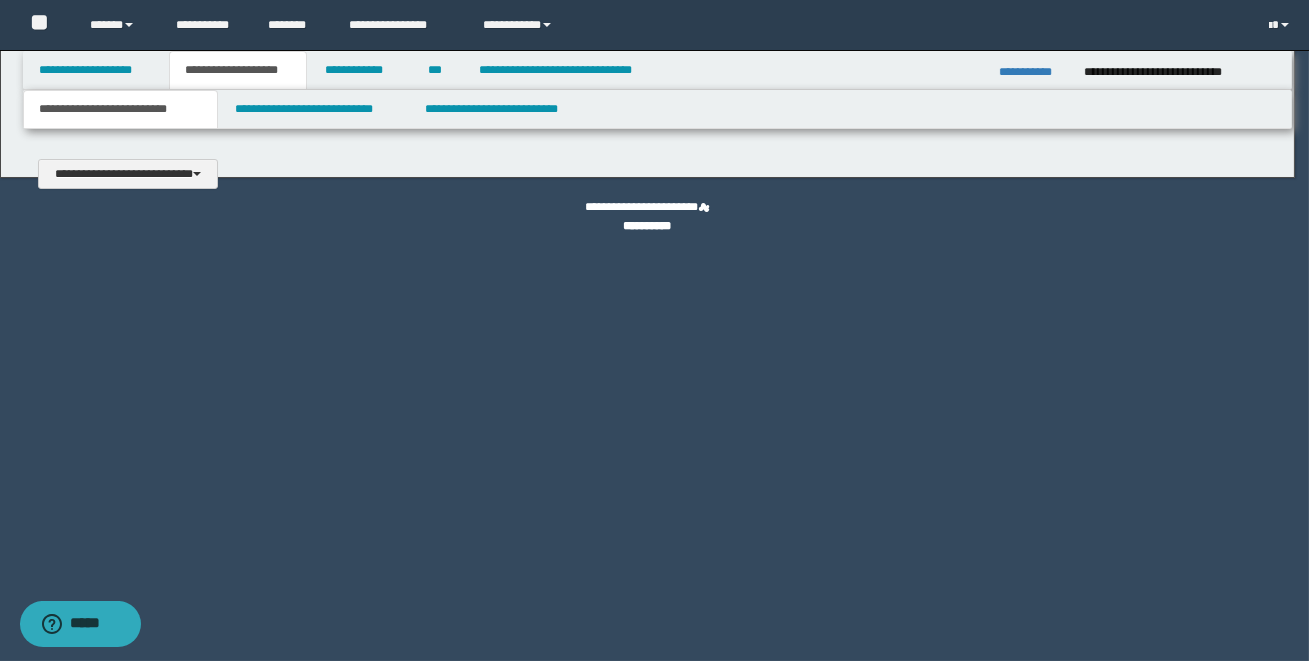type 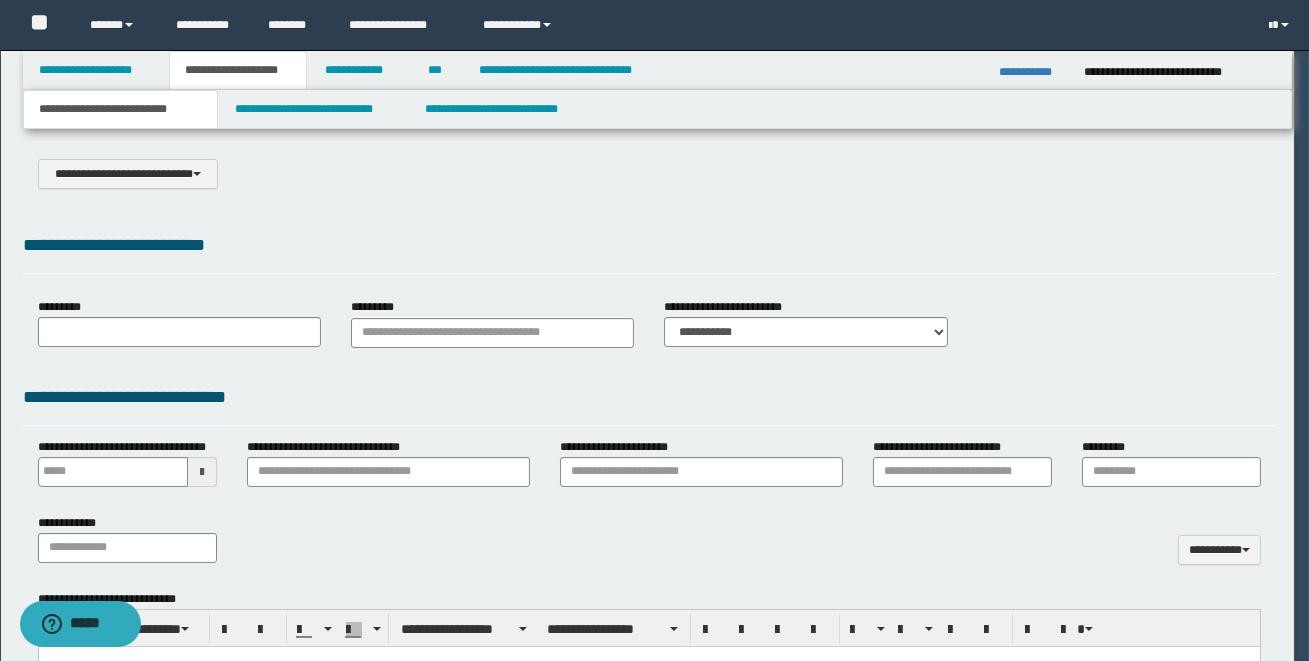 select on "*" 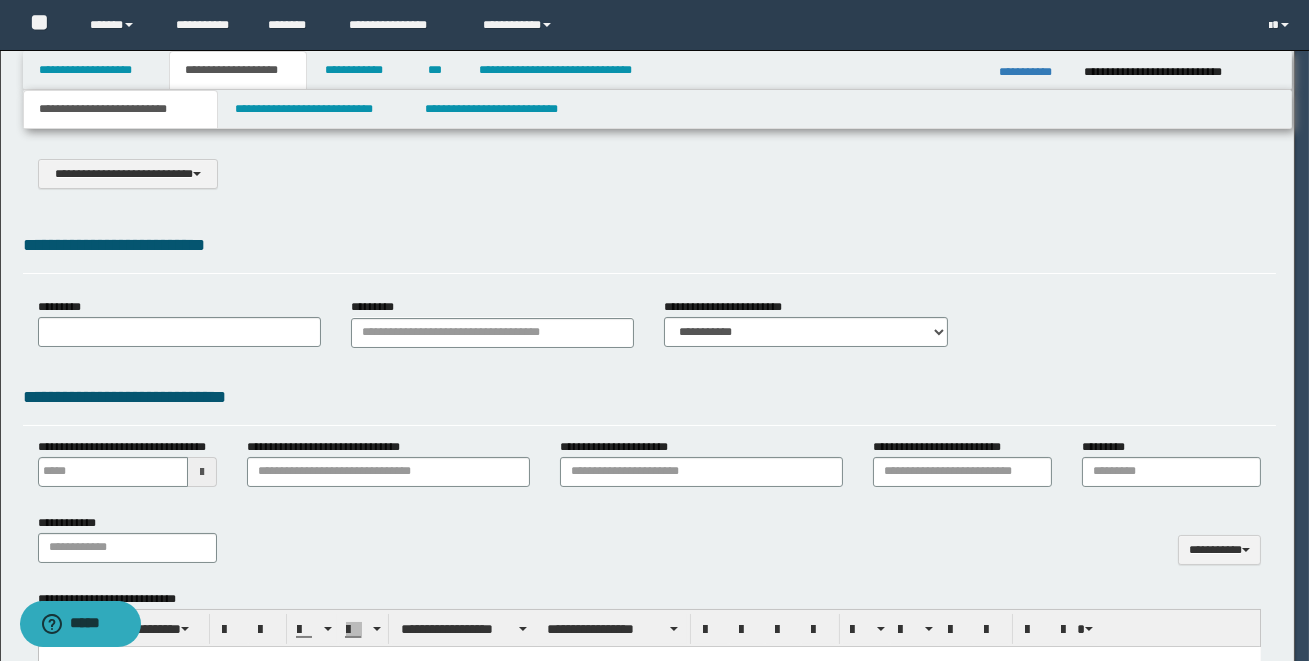 scroll, scrollTop: 0, scrollLeft: 0, axis: both 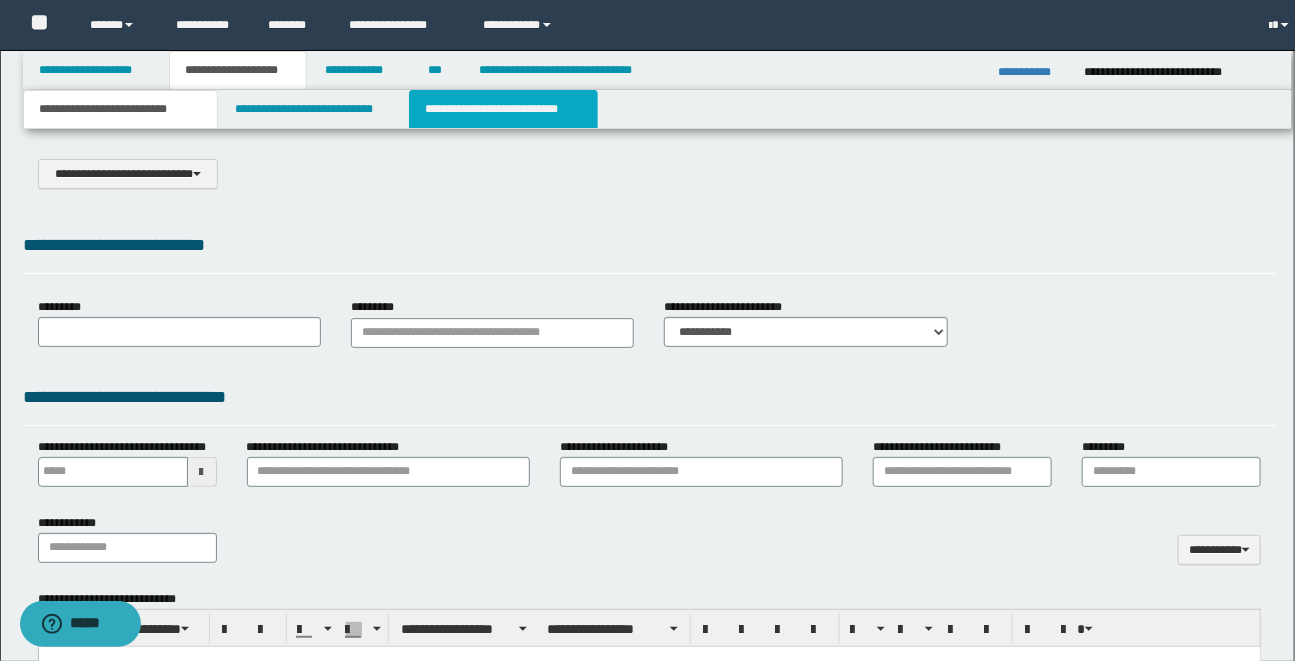 click on "**********" at bounding box center [503, 109] 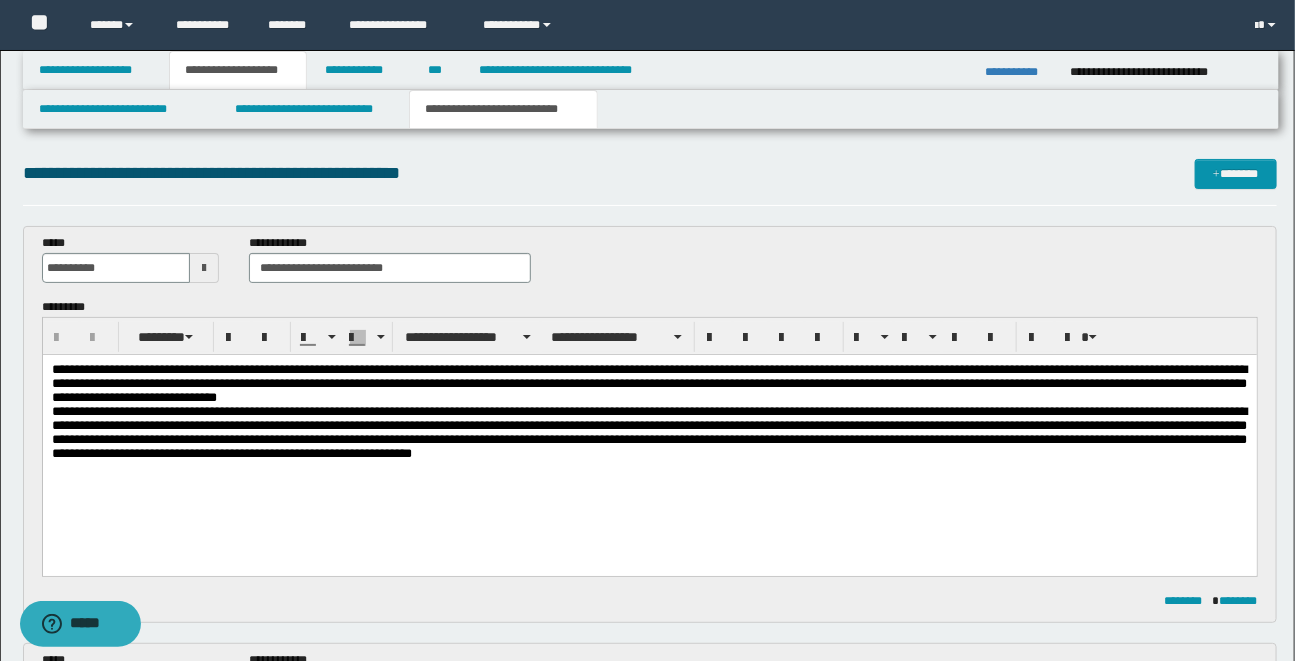 scroll, scrollTop: 0, scrollLeft: 0, axis: both 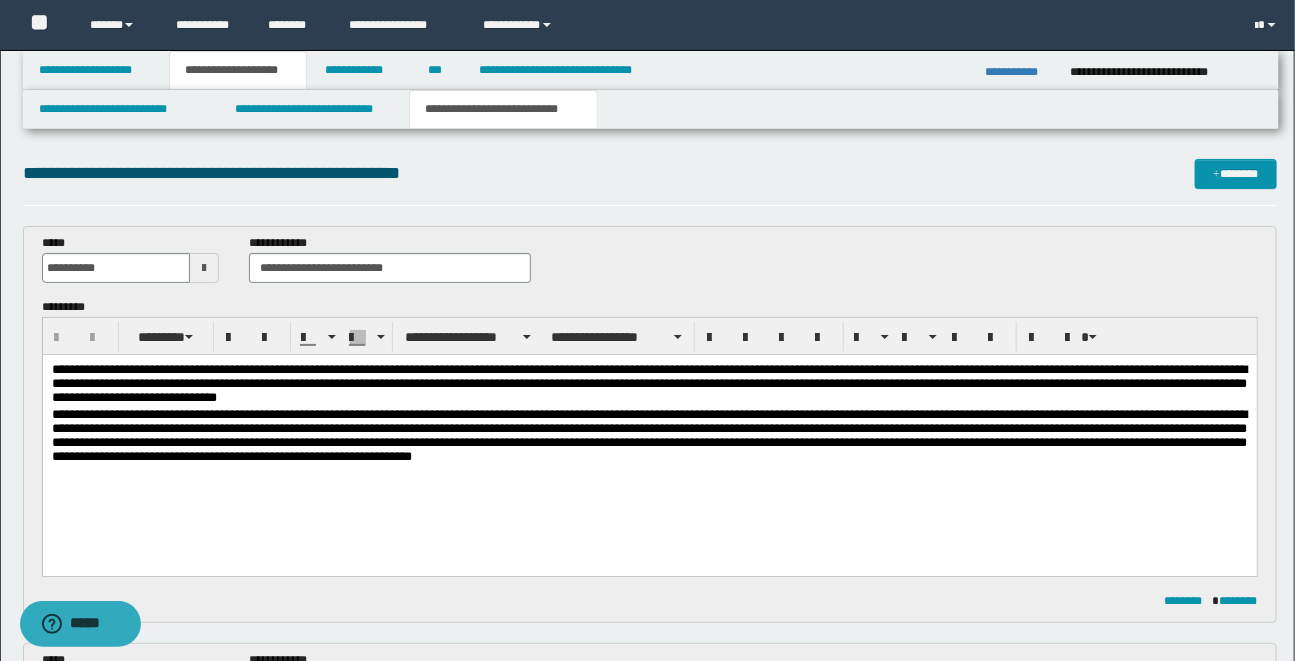 click on "**********" at bounding box center (650, 424) 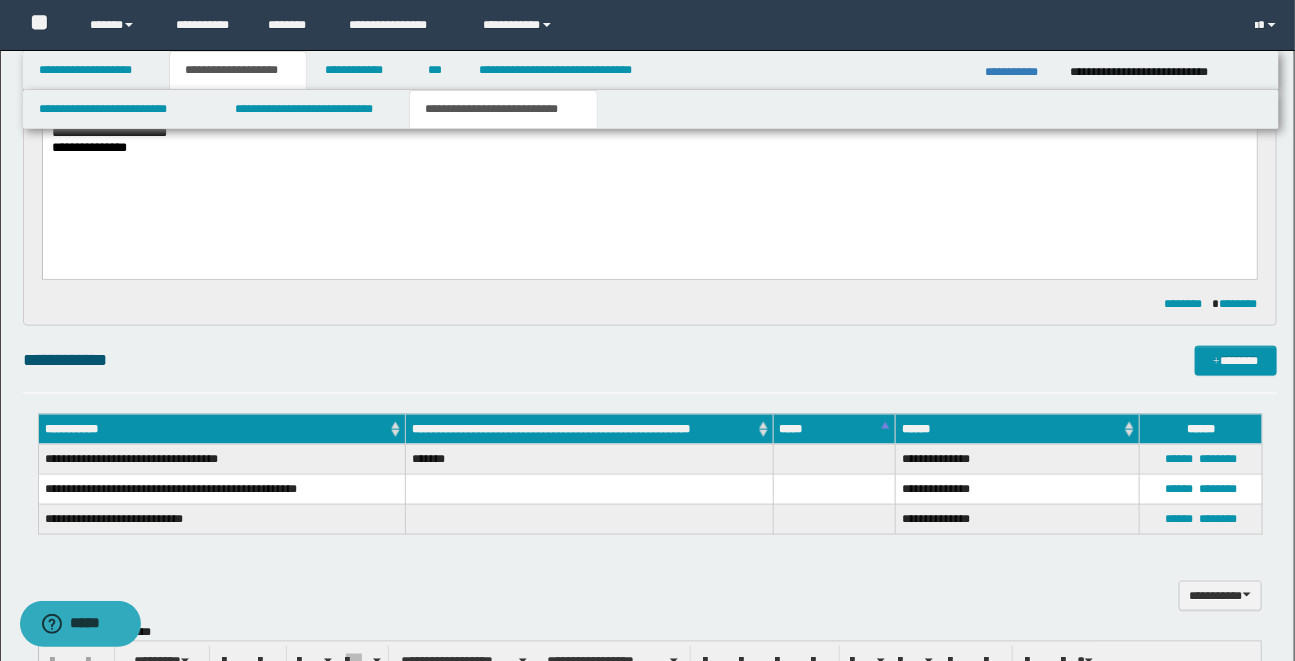 scroll, scrollTop: 727, scrollLeft: 0, axis: vertical 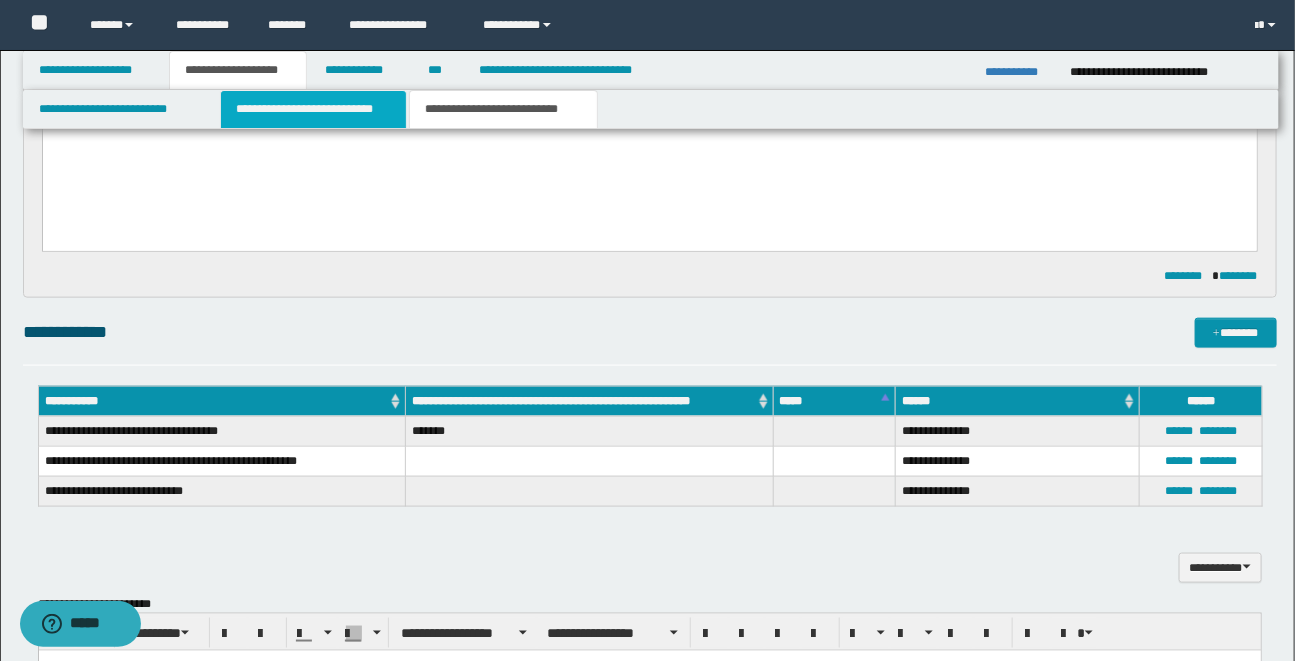 click on "**********" at bounding box center [313, 109] 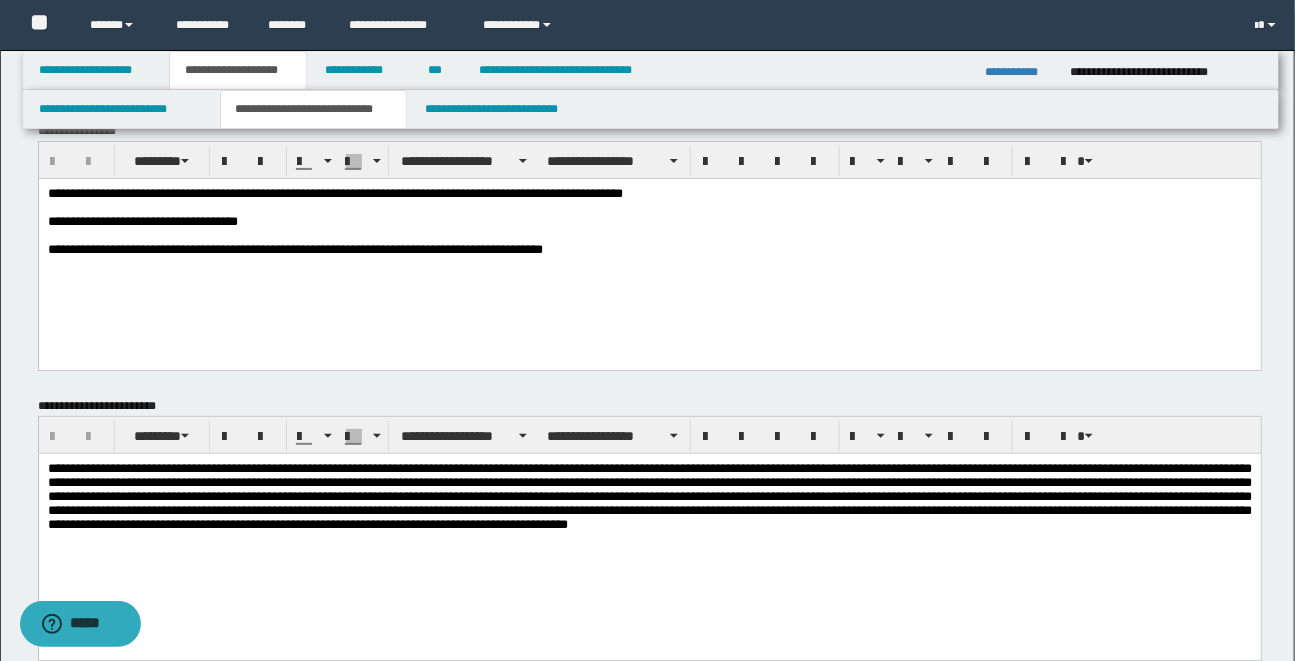 scroll, scrollTop: 36, scrollLeft: 0, axis: vertical 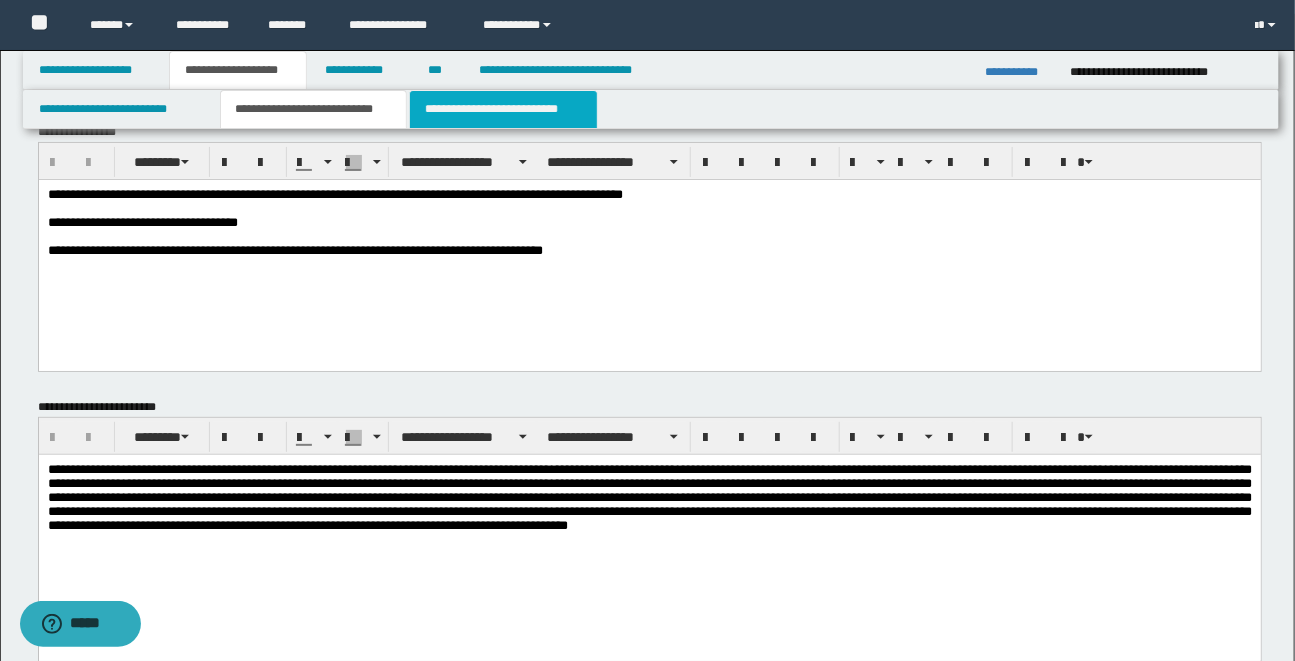click on "**********" at bounding box center (503, 109) 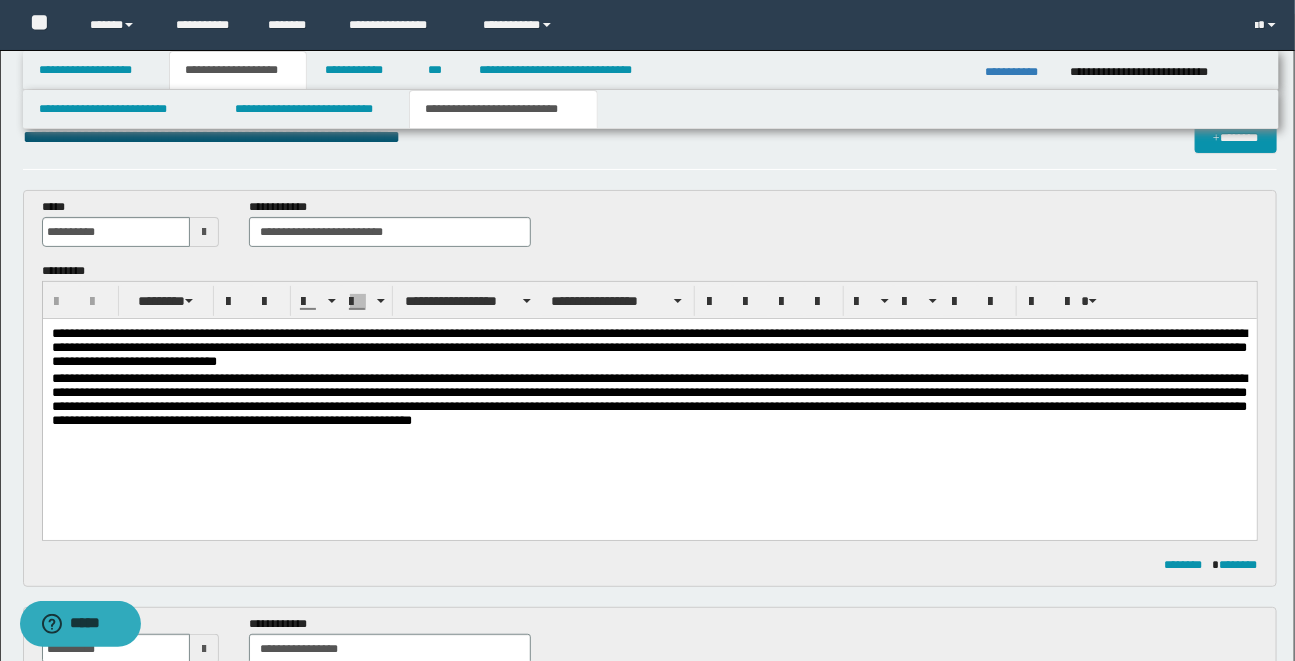 click on "**********" at bounding box center (647, 1011) 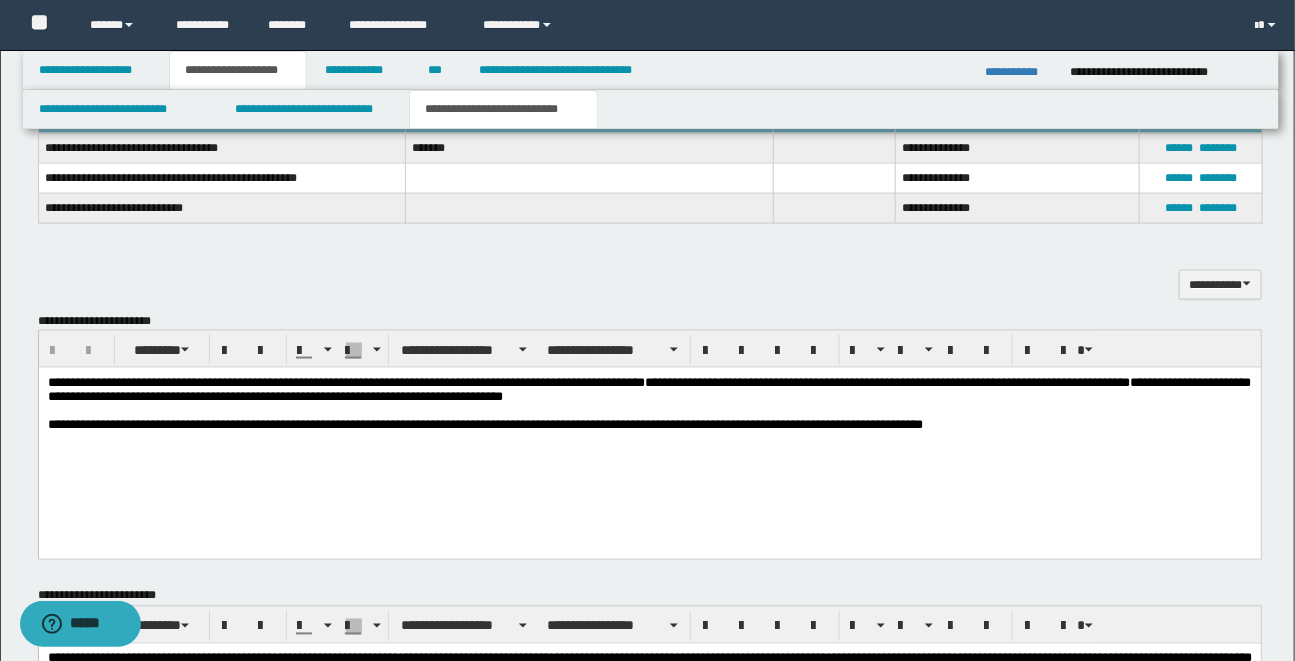 scroll, scrollTop: 1018, scrollLeft: 0, axis: vertical 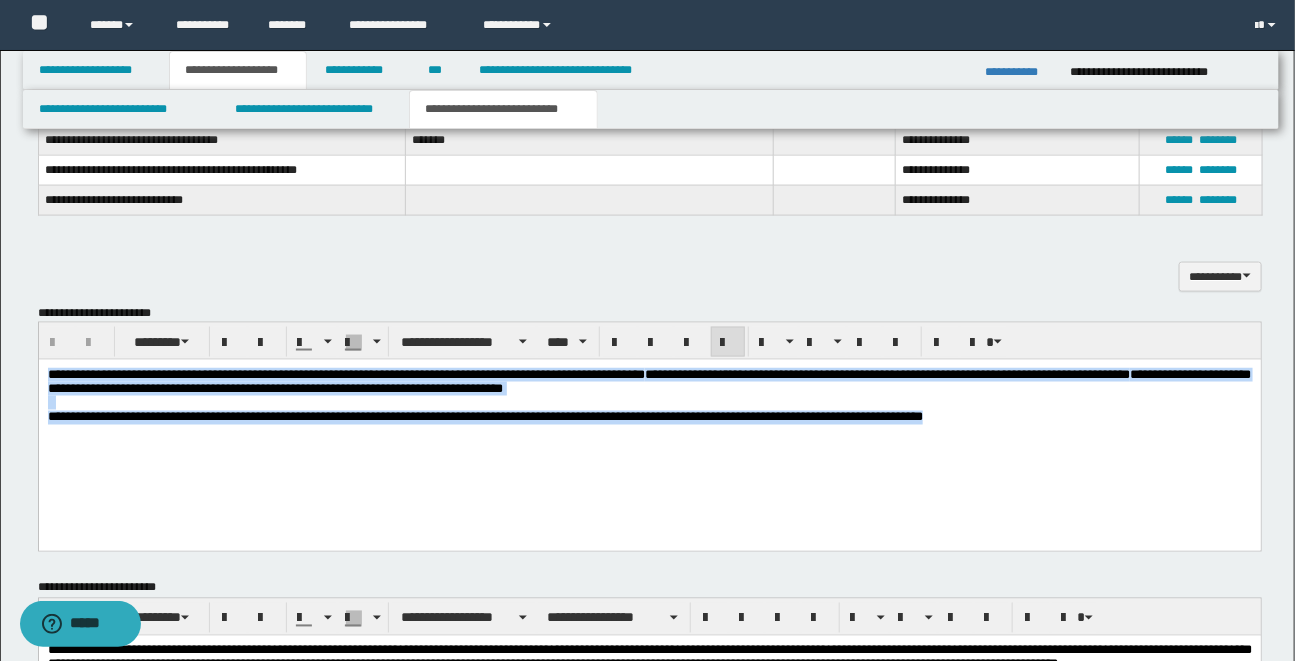 drag, startPoint x: 46, startPoint y: 375, endPoint x: 989, endPoint y: 422, distance: 944.17053 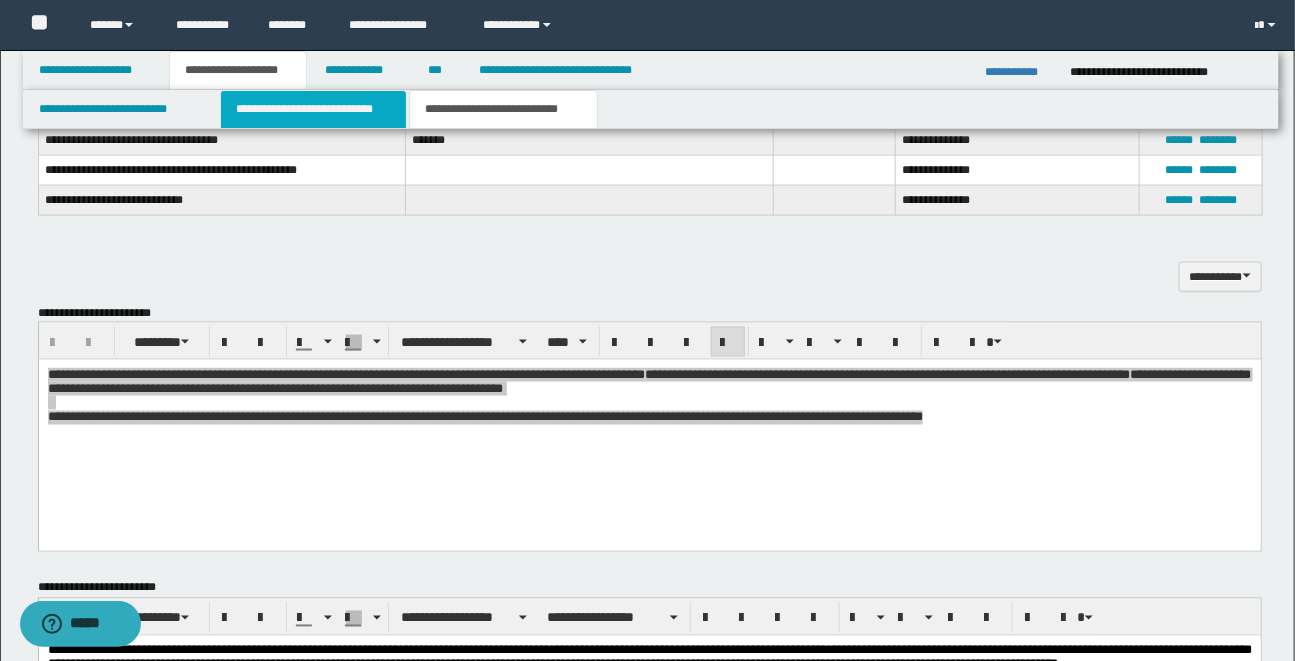 click on "**********" at bounding box center [313, 109] 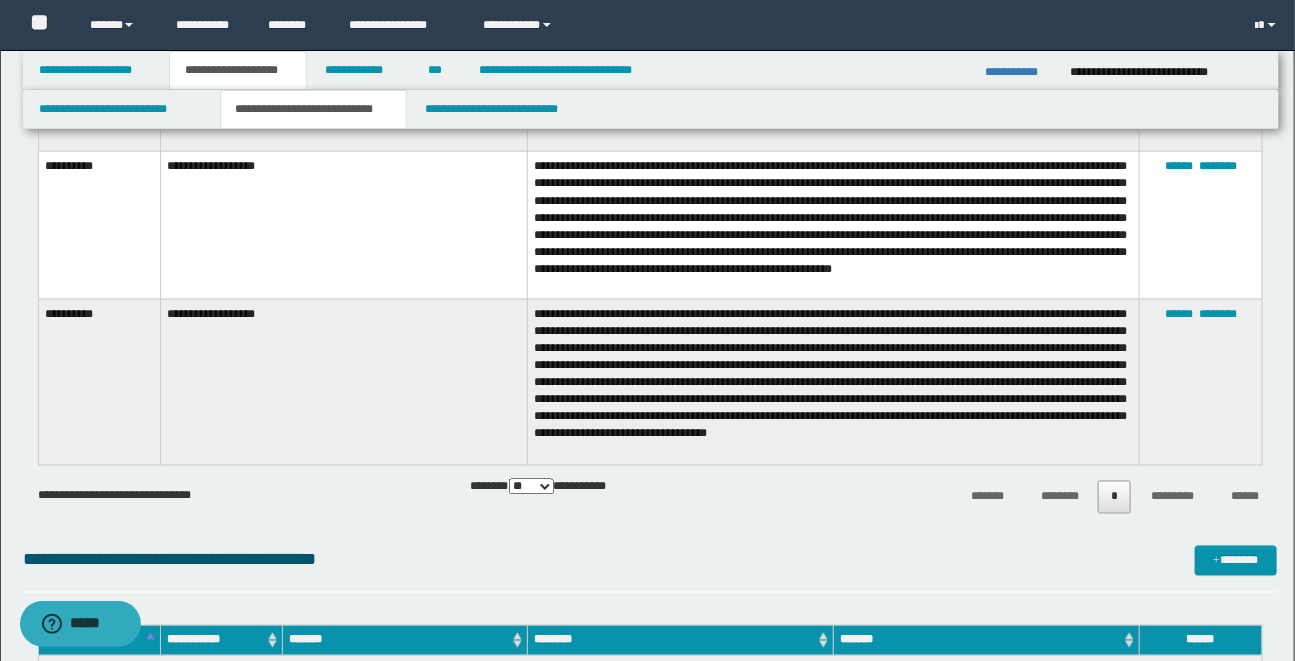 click on "**********" at bounding box center (647, 195) 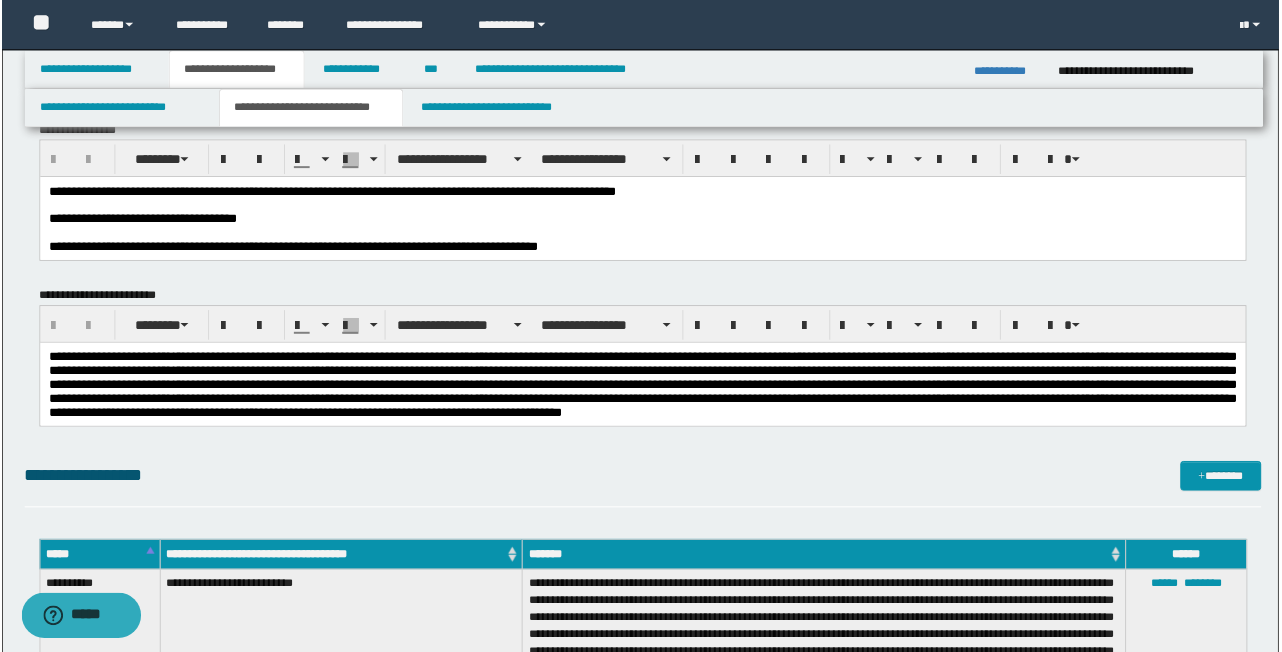 scroll, scrollTop: 36, scrollLeft: 0, axis: vertical 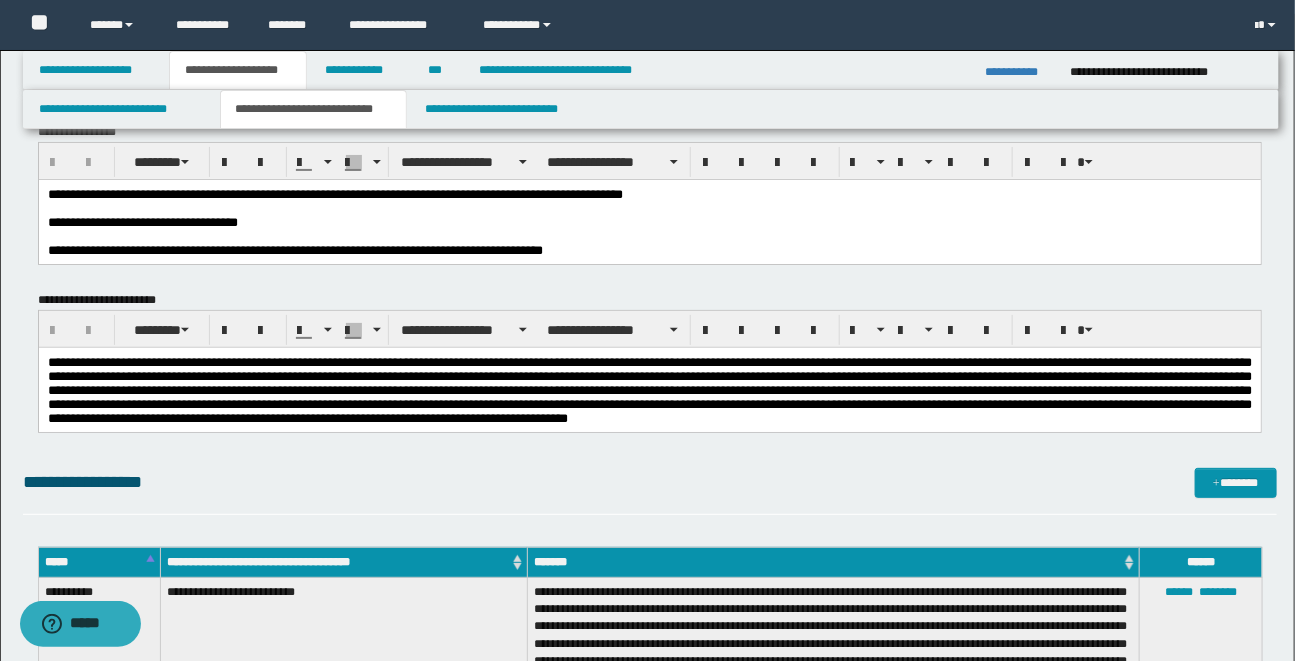 click at bounding box center (649, 390) 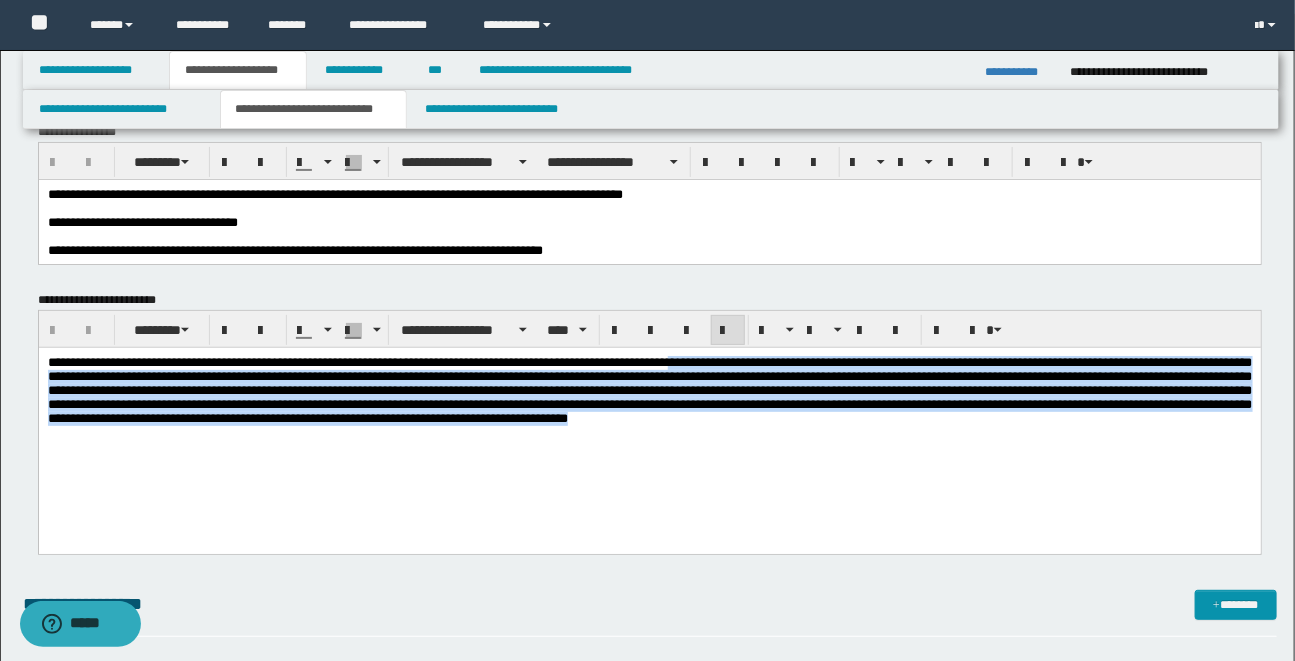 drag, startPoint x: 711, startPoint y: 366, endPoint x: 1029, endPoint y: 425, distance: 323.42697 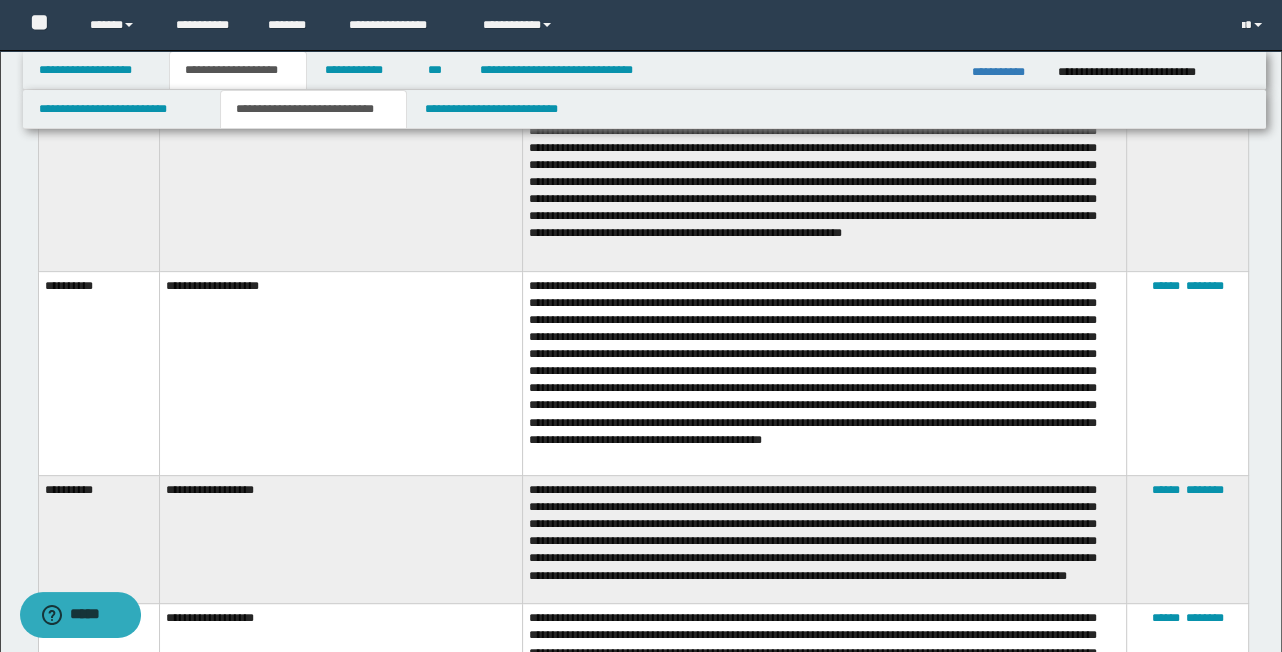 scroll, scrollTop: 697, scrollLeft: 0, axis: vertical 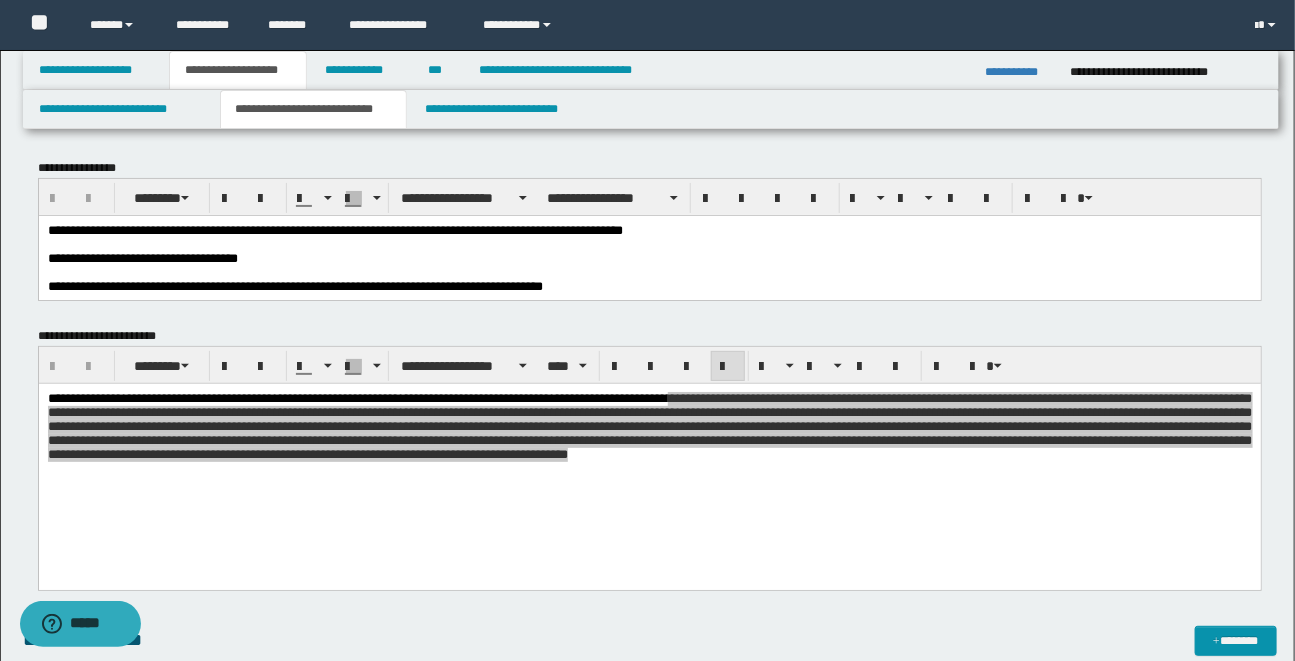 click on "**********" at bounding box center [649, 230] 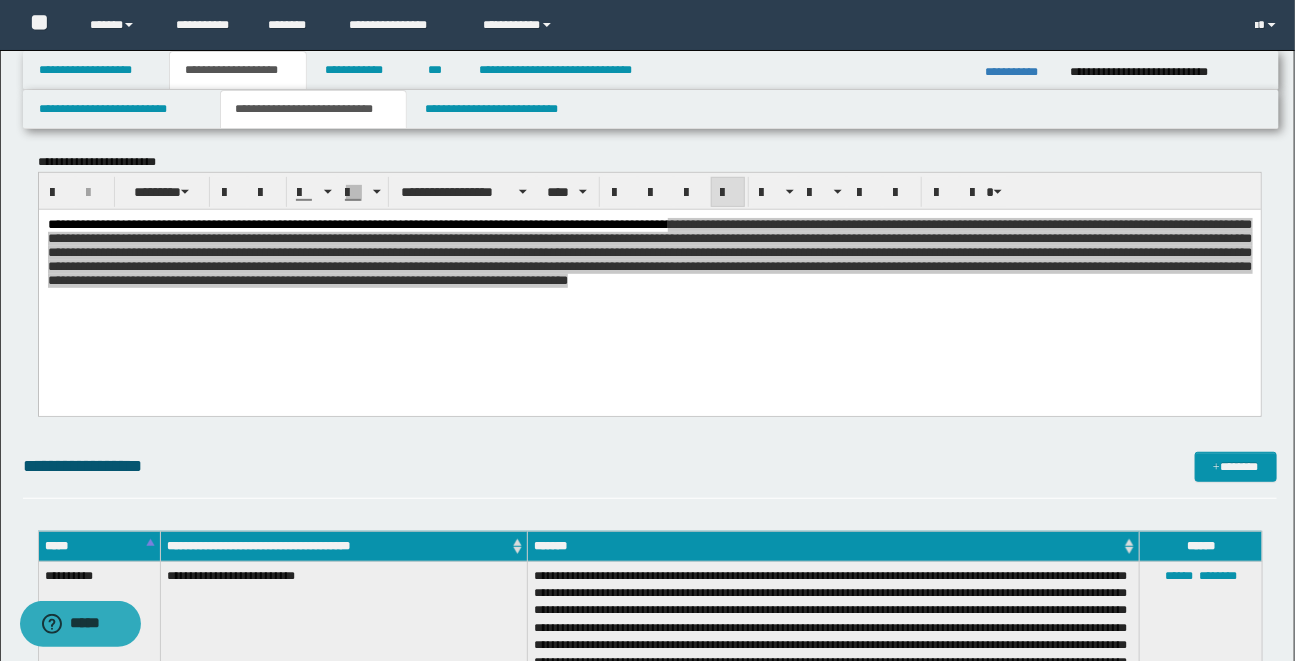 scroll, scrollTop: 274, scrollLeft: 0, axis: vertical 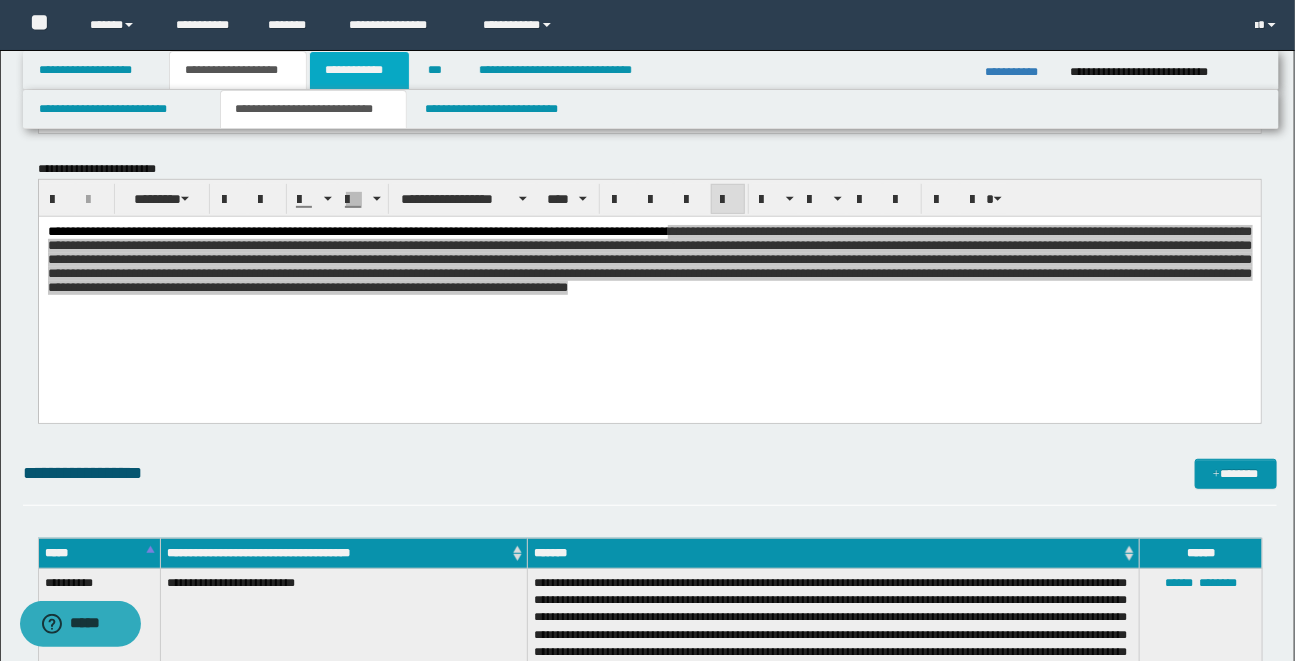 click on "**********" at bounding box center (359, 70) 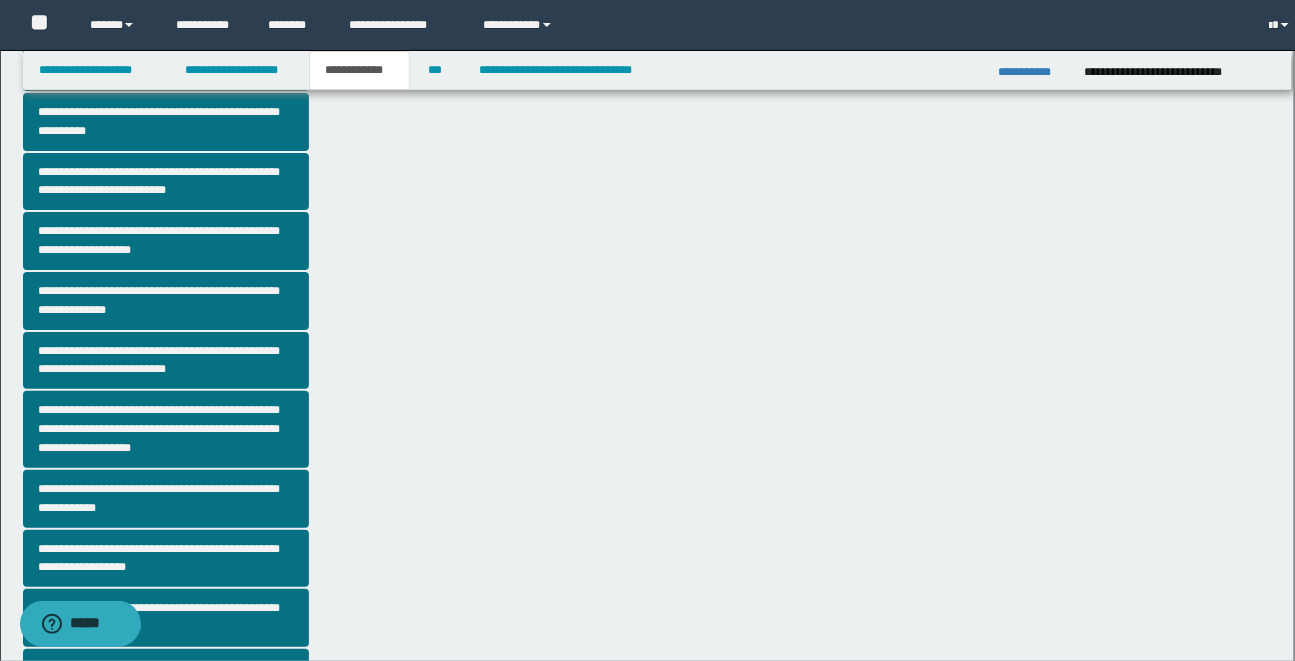 scroll, scrollTop: 243, scrollLeft: 0, axis: vertical 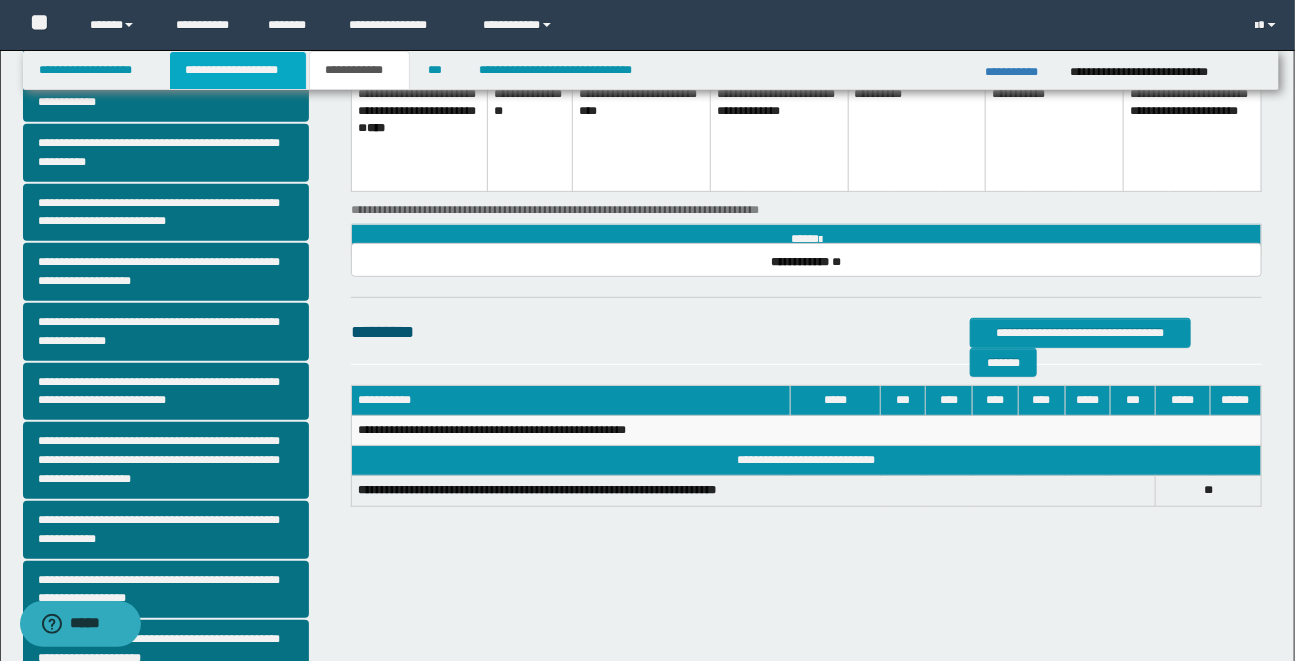 click on "**********" at bounding box center (238, 70) 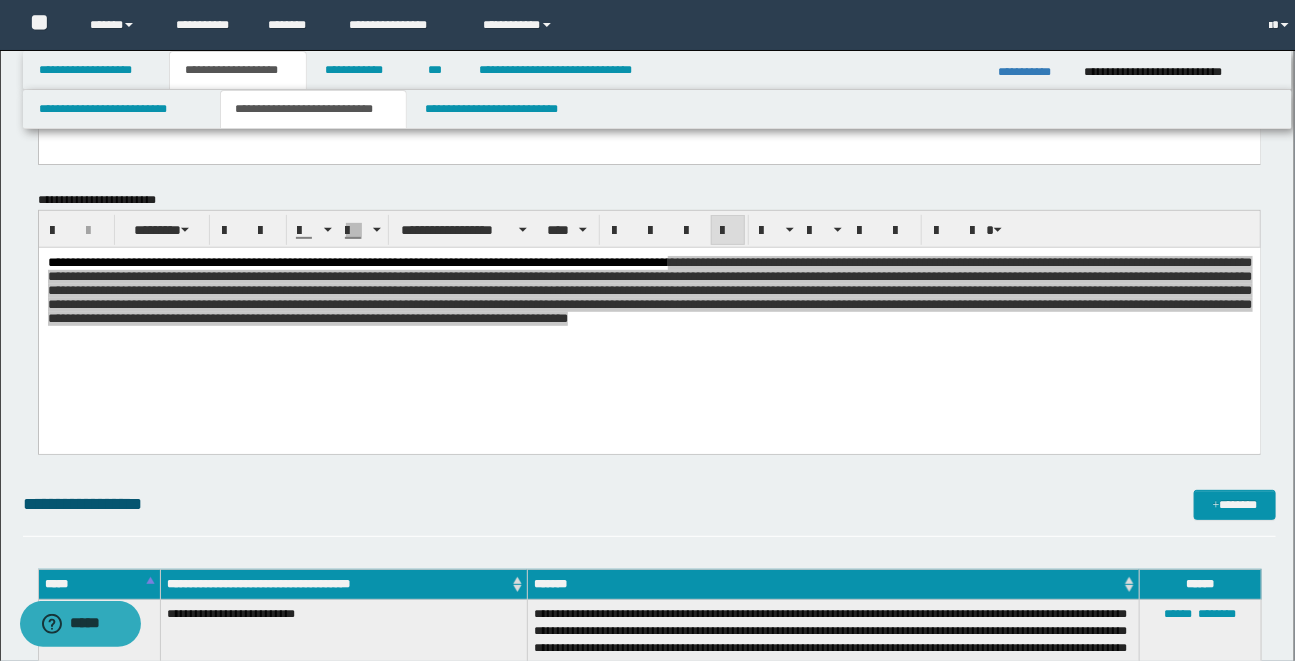 scroll, scrollTop: 274, scrollLeft: 0, axis: vertical 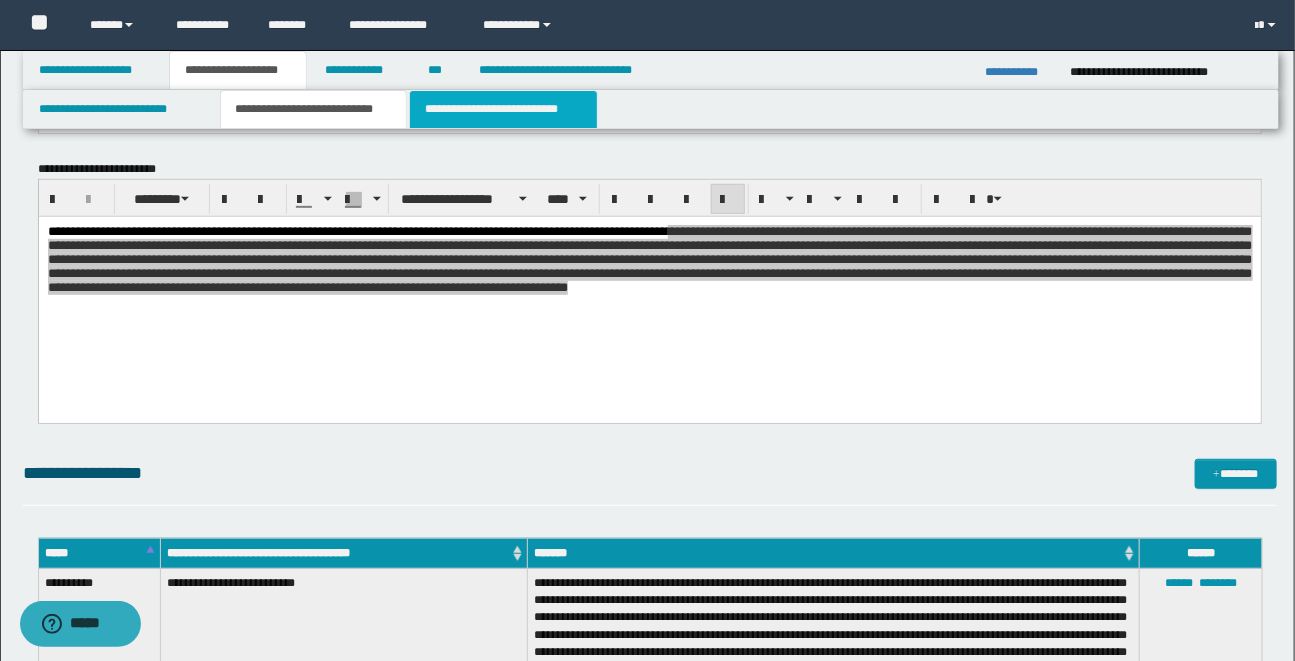 click on "**********" at bounding box center [503, 109] 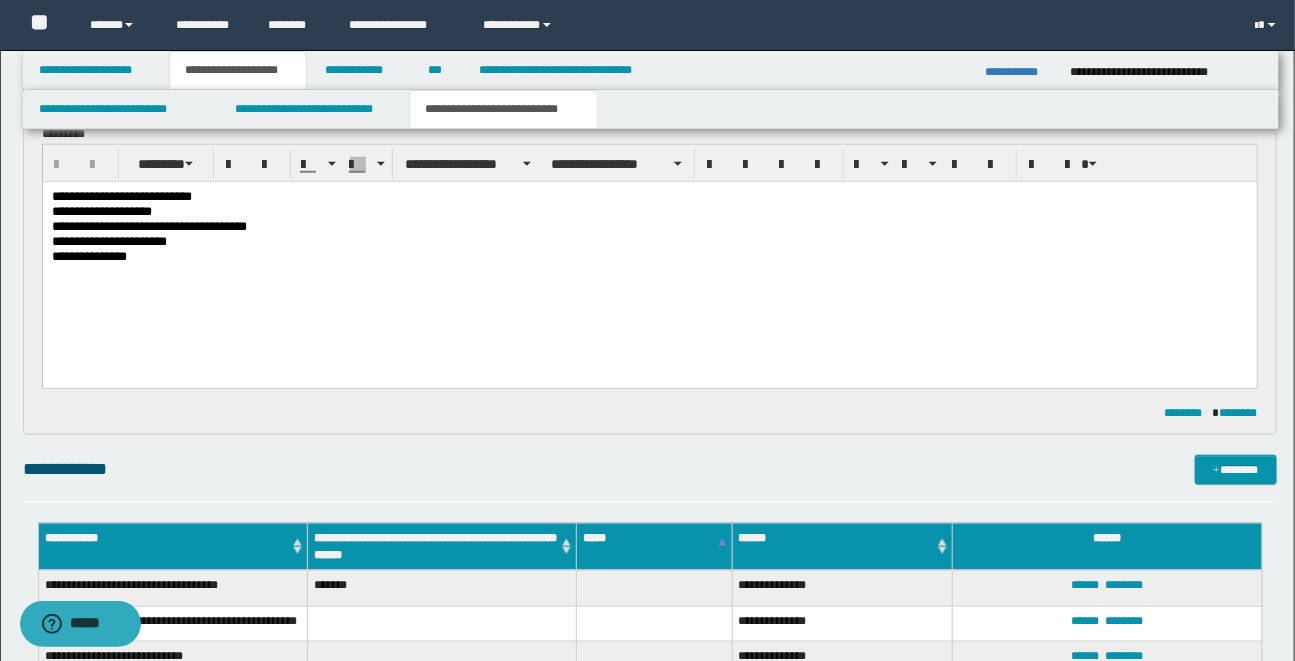 scroll, scrollTop: 582, scrollLeft: 0, axis: vertical 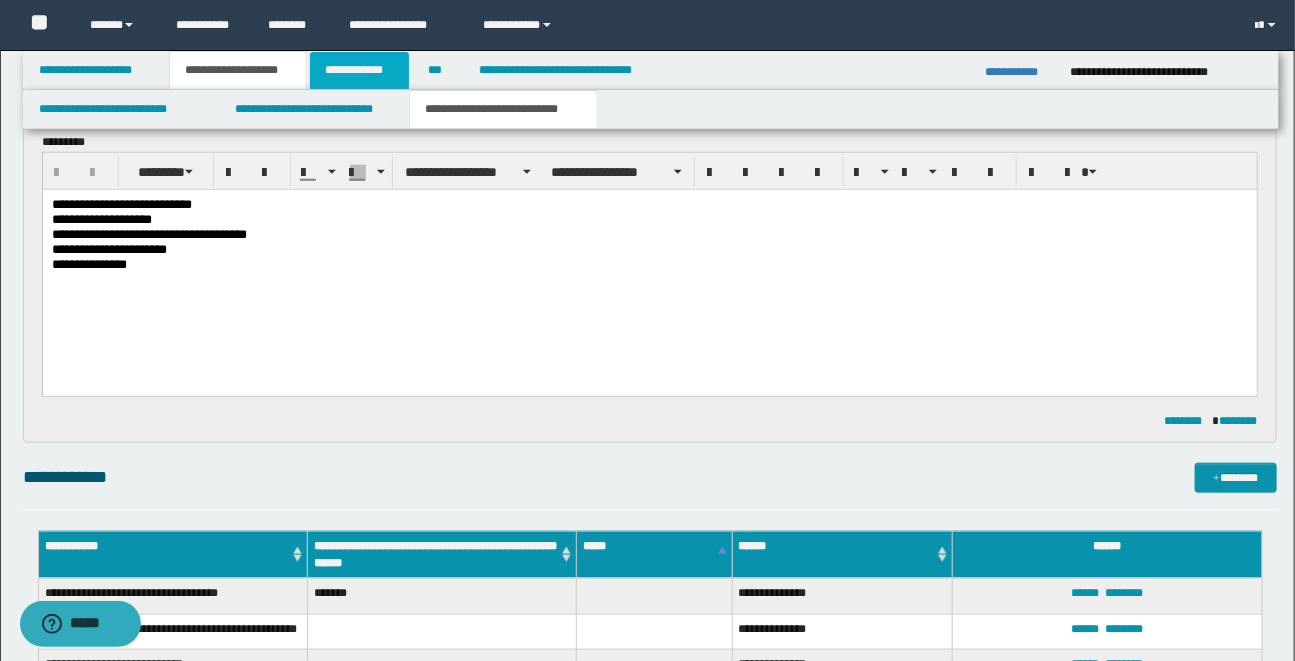click on "**********" at bounding box center [359, 70] 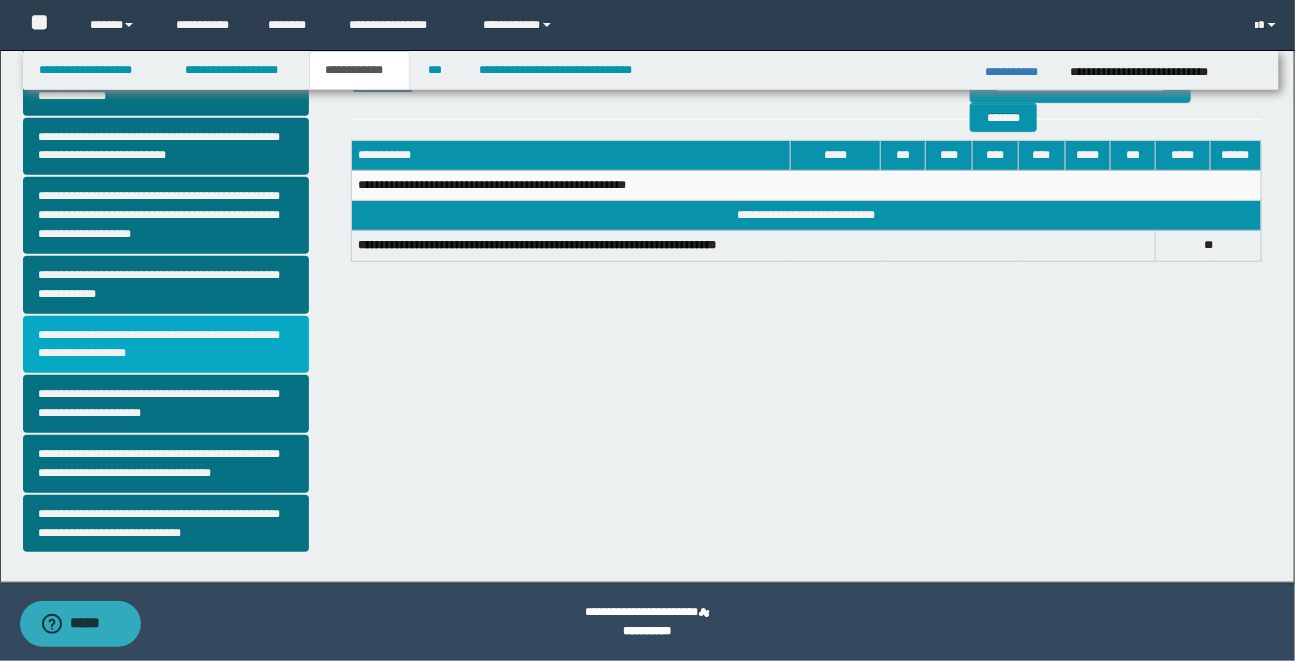 click on "**********" at bounding box center [166, 345] 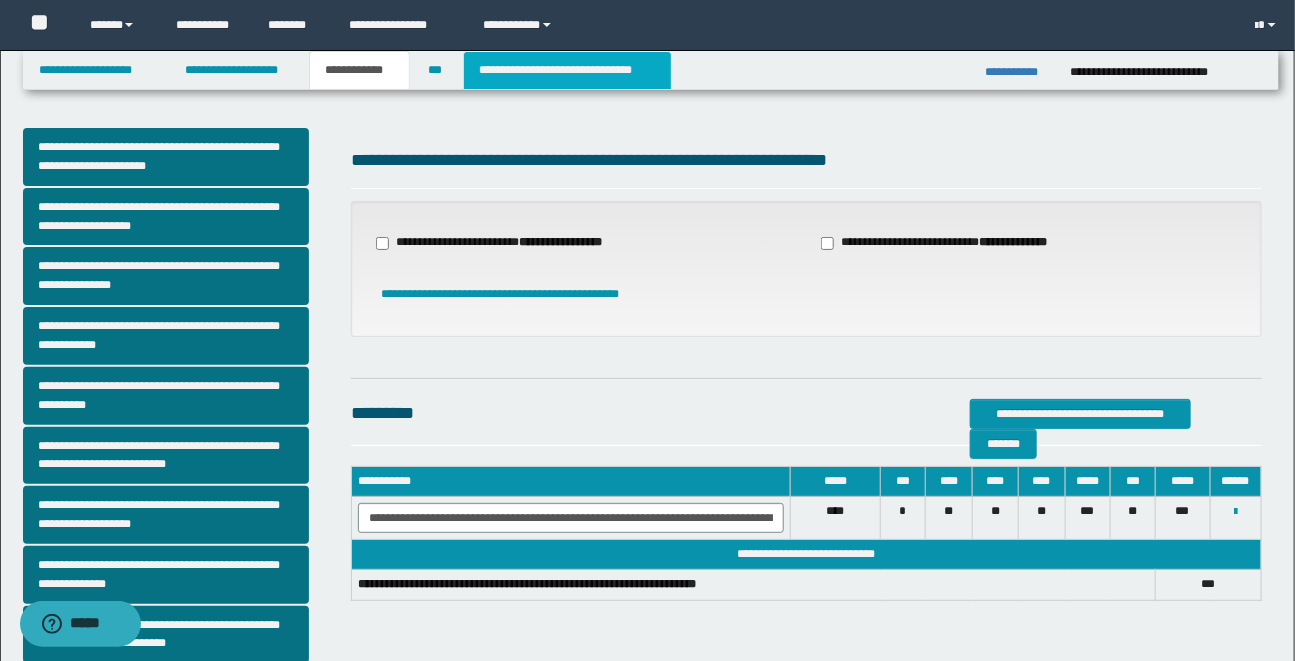 click on "**********" at bounding box center (567, 70) 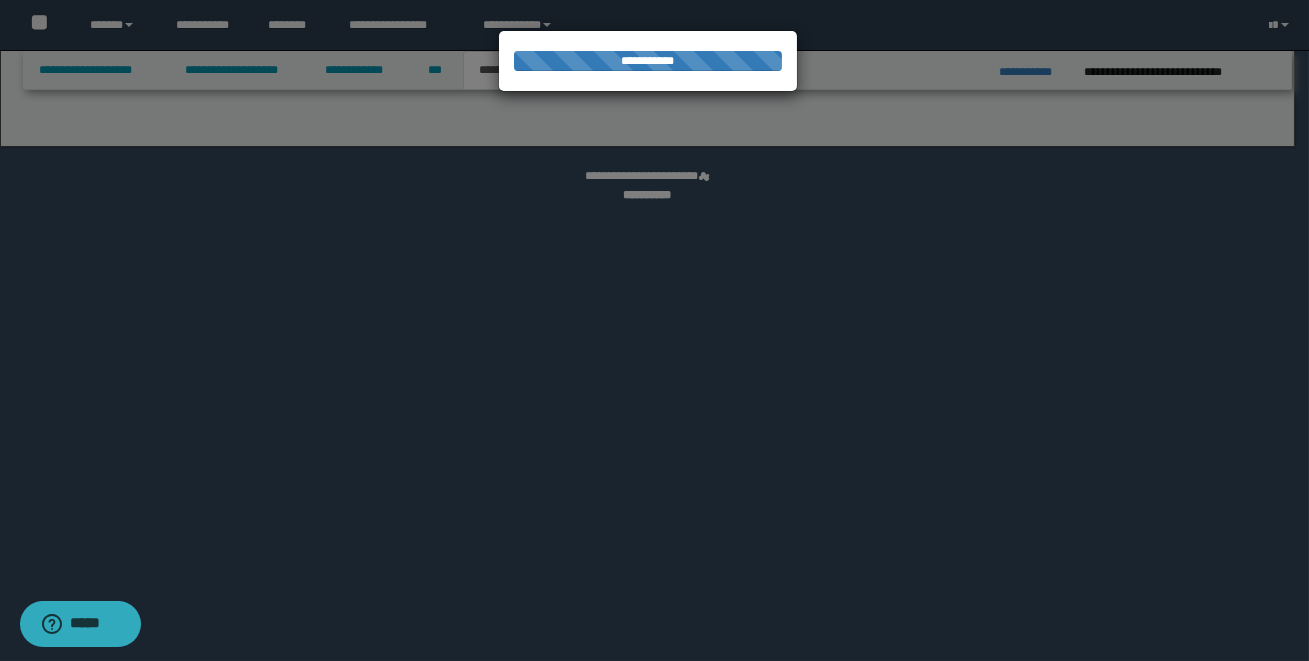 select on "*" 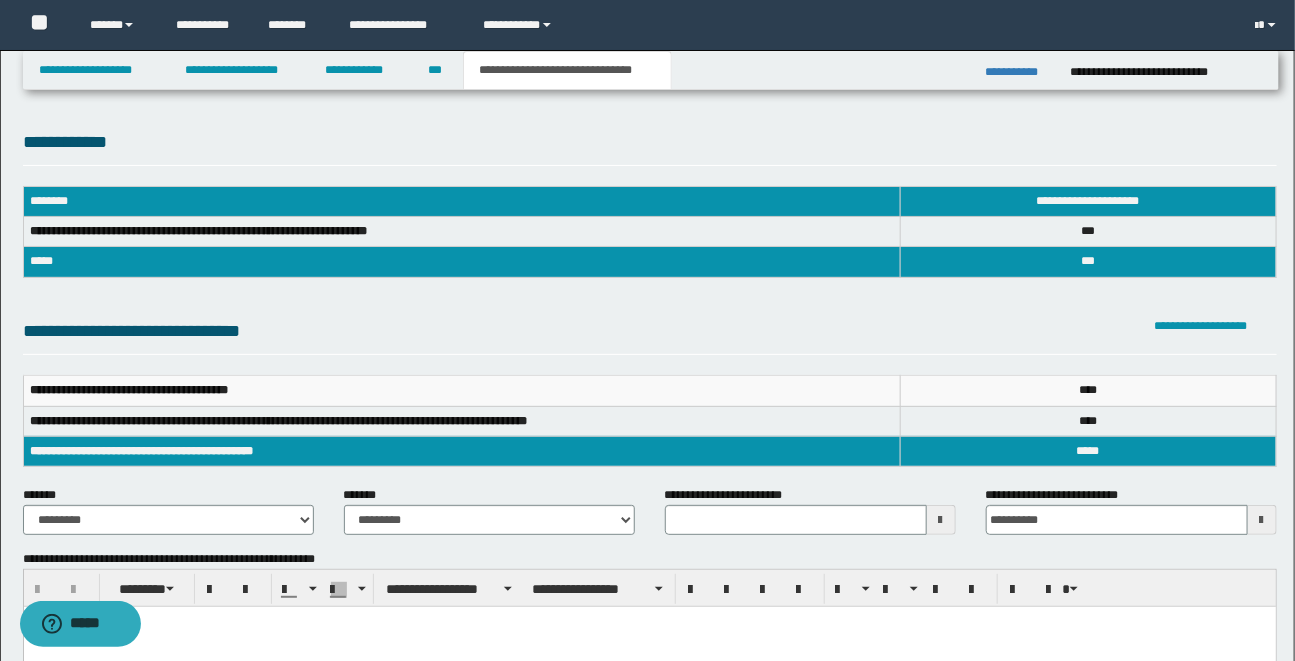 scroll, scrollTop: 0, scrollLeft: 0, axis: both 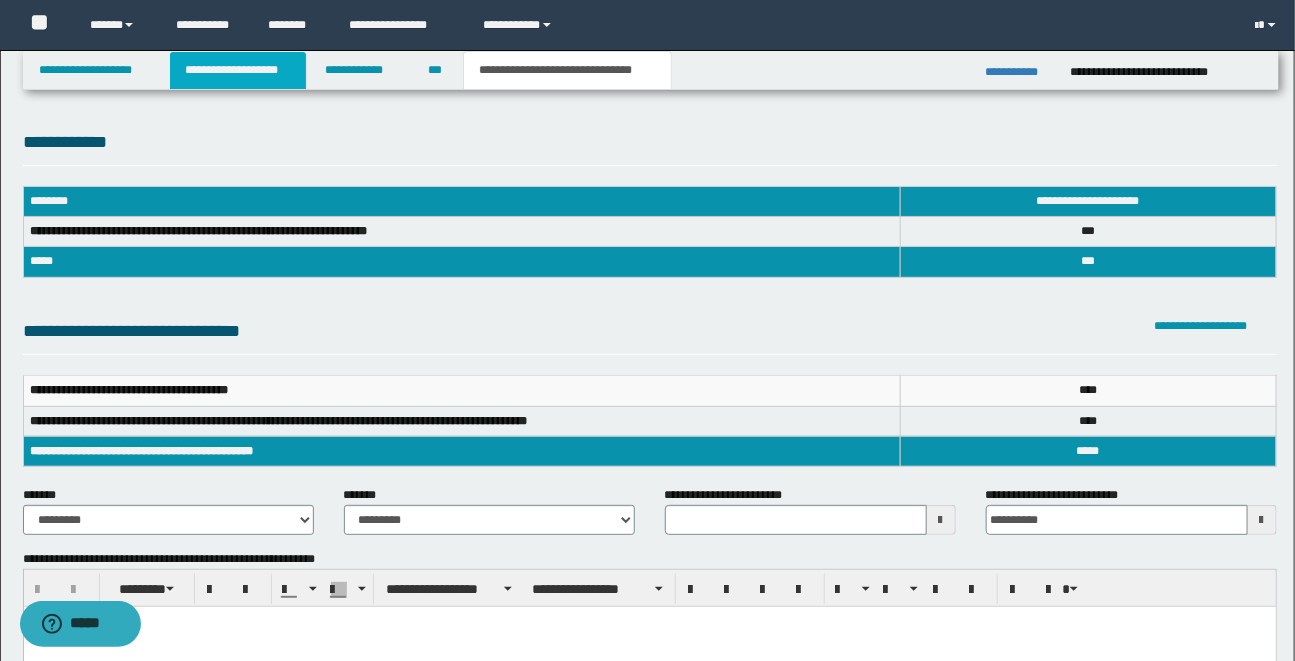 click on "**********" at bounding box center [238, 70] 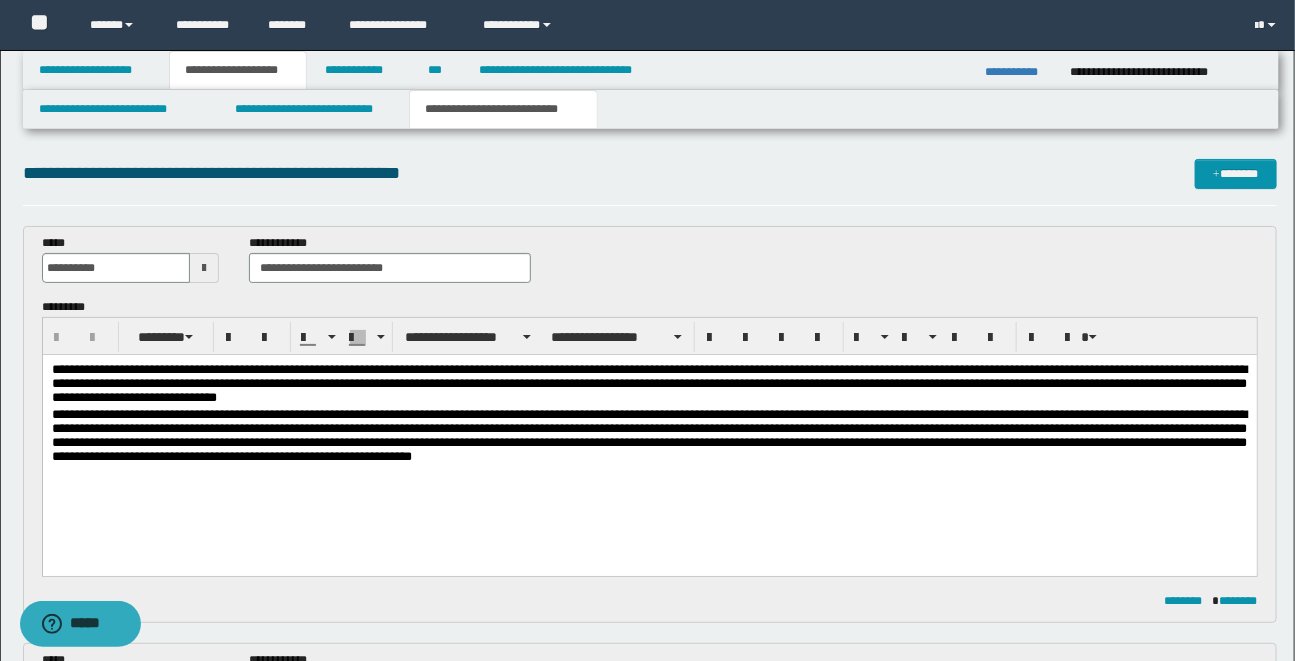 click on "**********" at bounding box center [647, 1064] 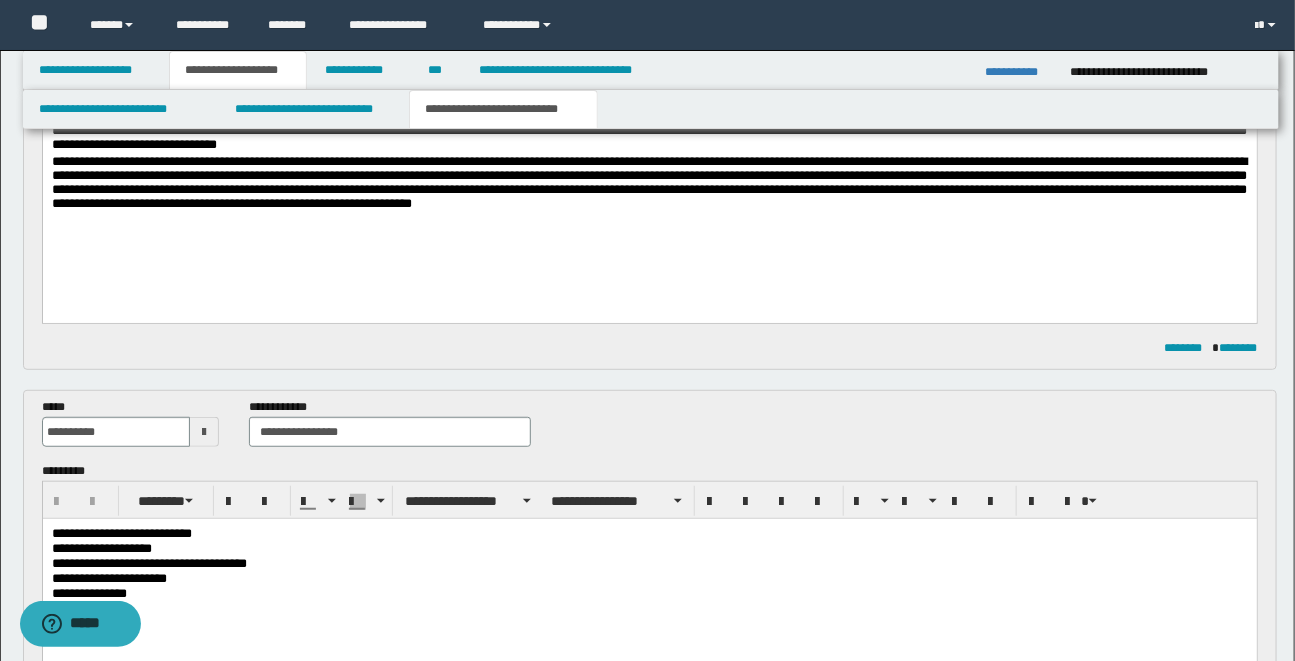 scroll, scrollTop: 254, scrollLeft: 0, axis: vertical 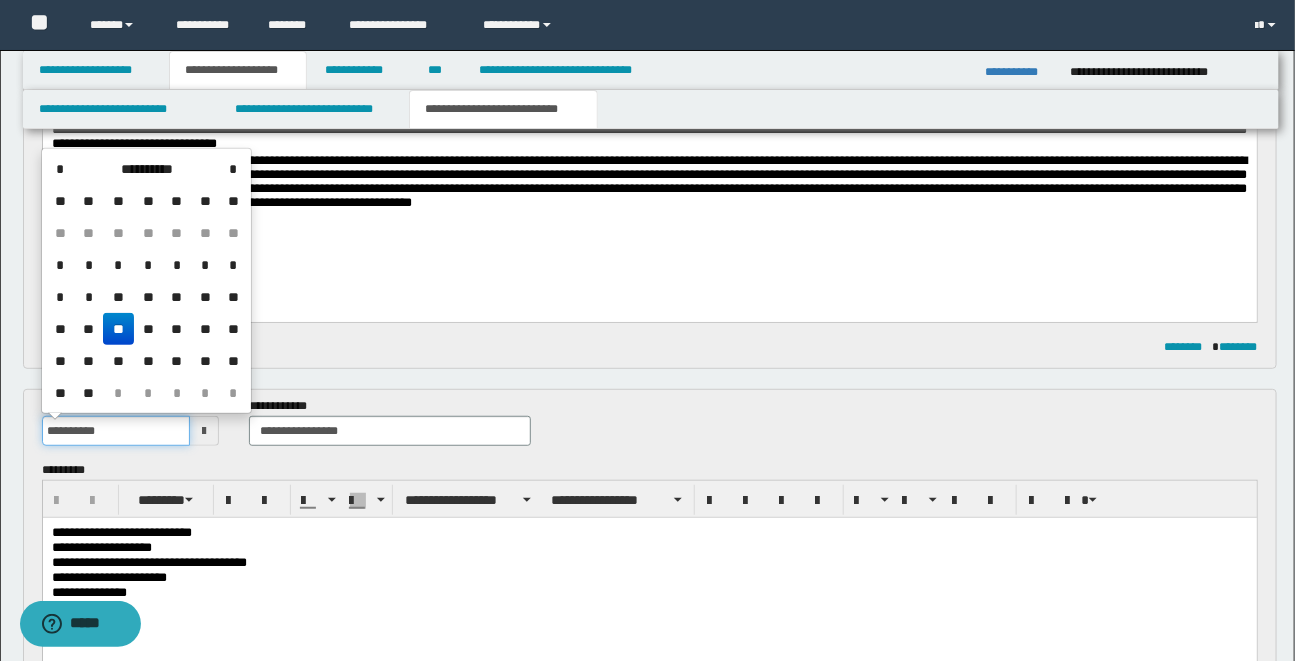 drag, startPoint x: 46, startPoint y: 432, endPoint x: 145, endPoint y: 428, distance: 99.08077 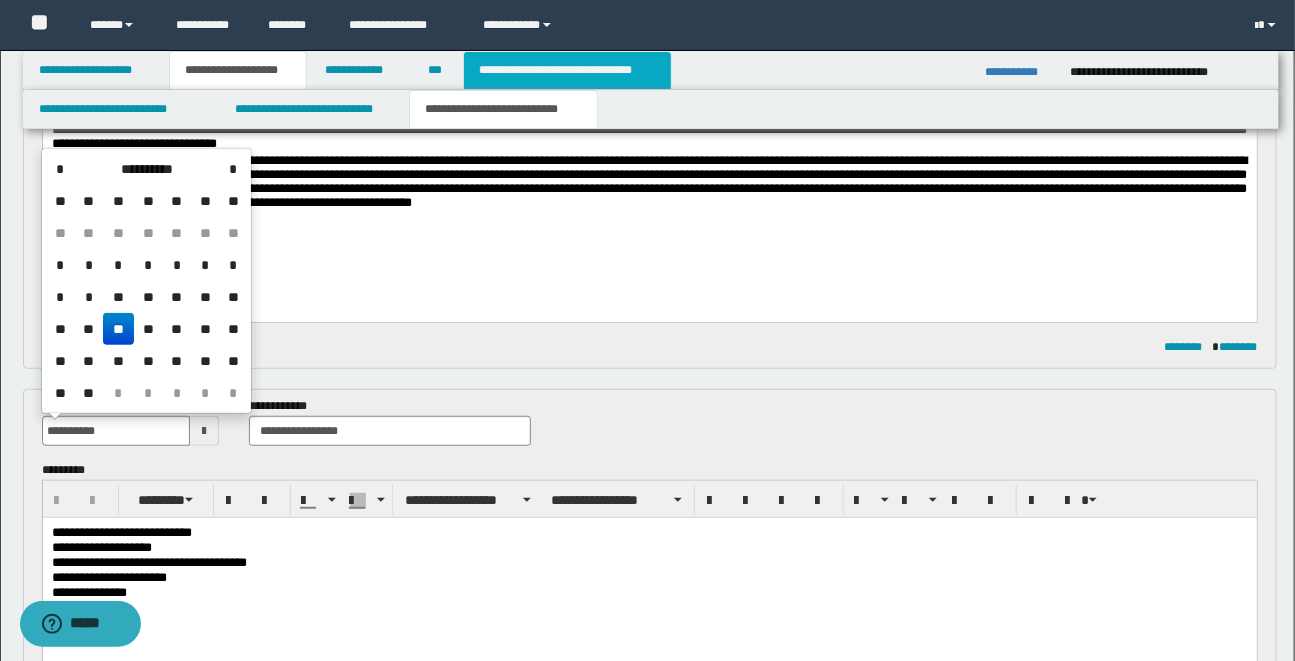 type on "**********" 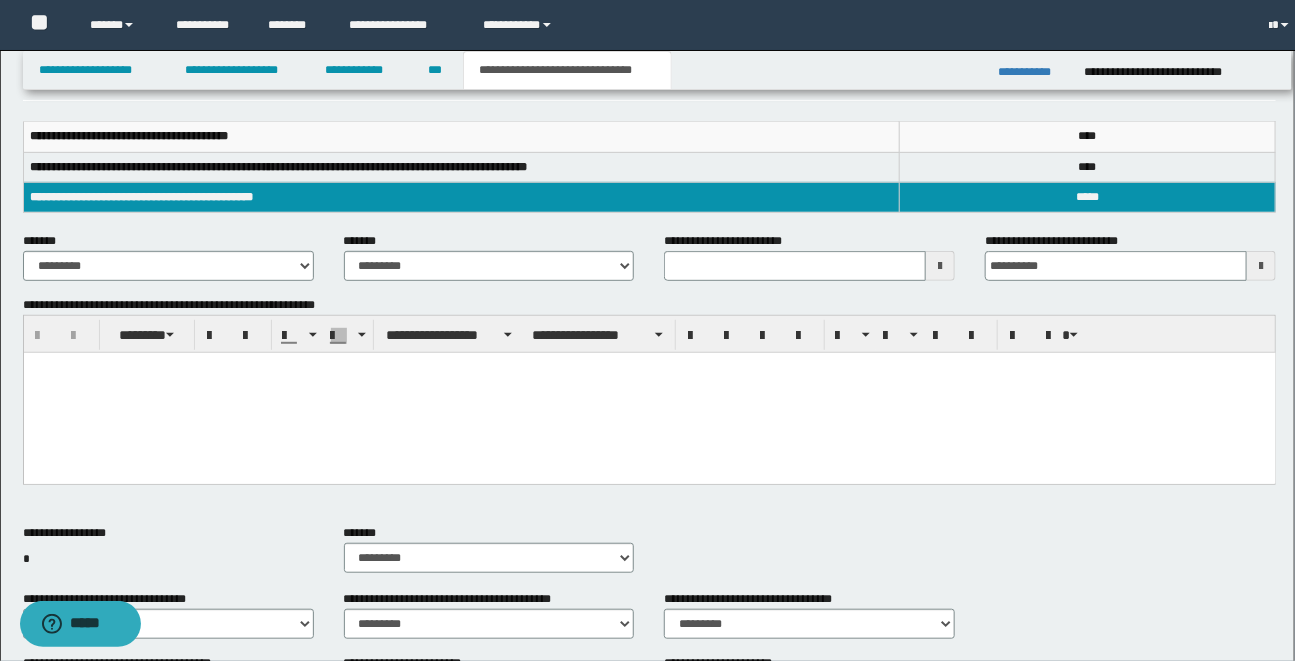scroll, scrollTop: 223, scrollLeft: 0, axis: vertical 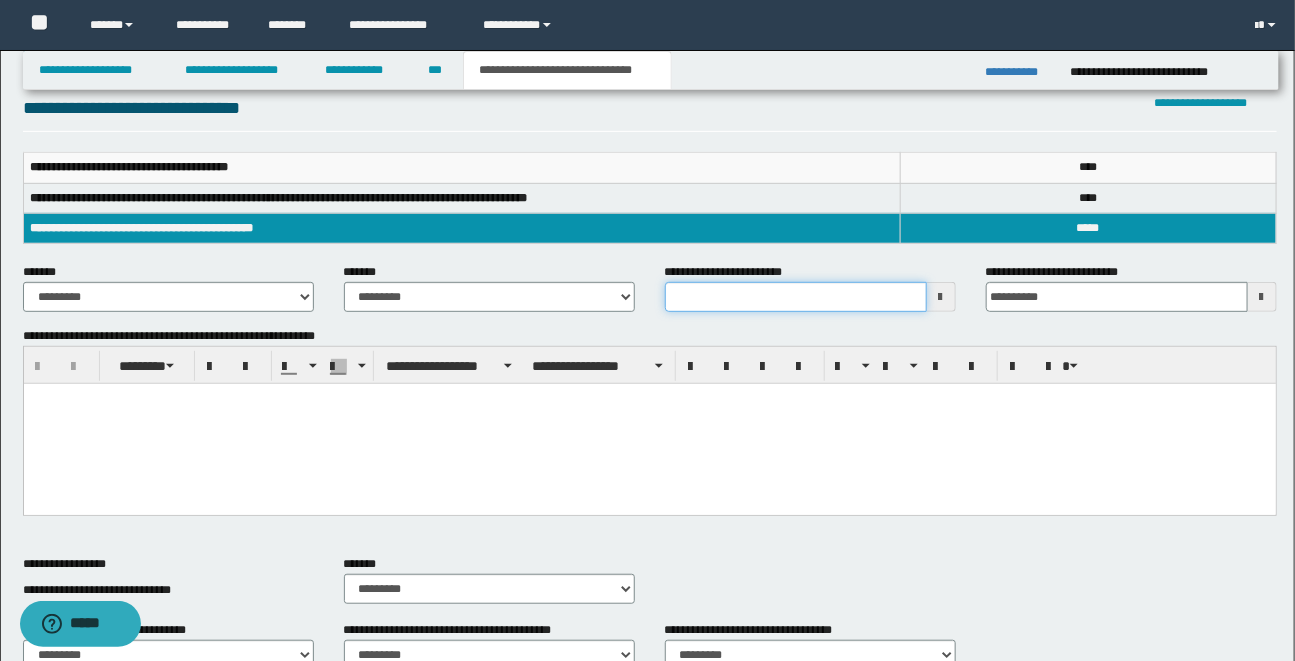 click on "**********" at bounding box center (796, 297) 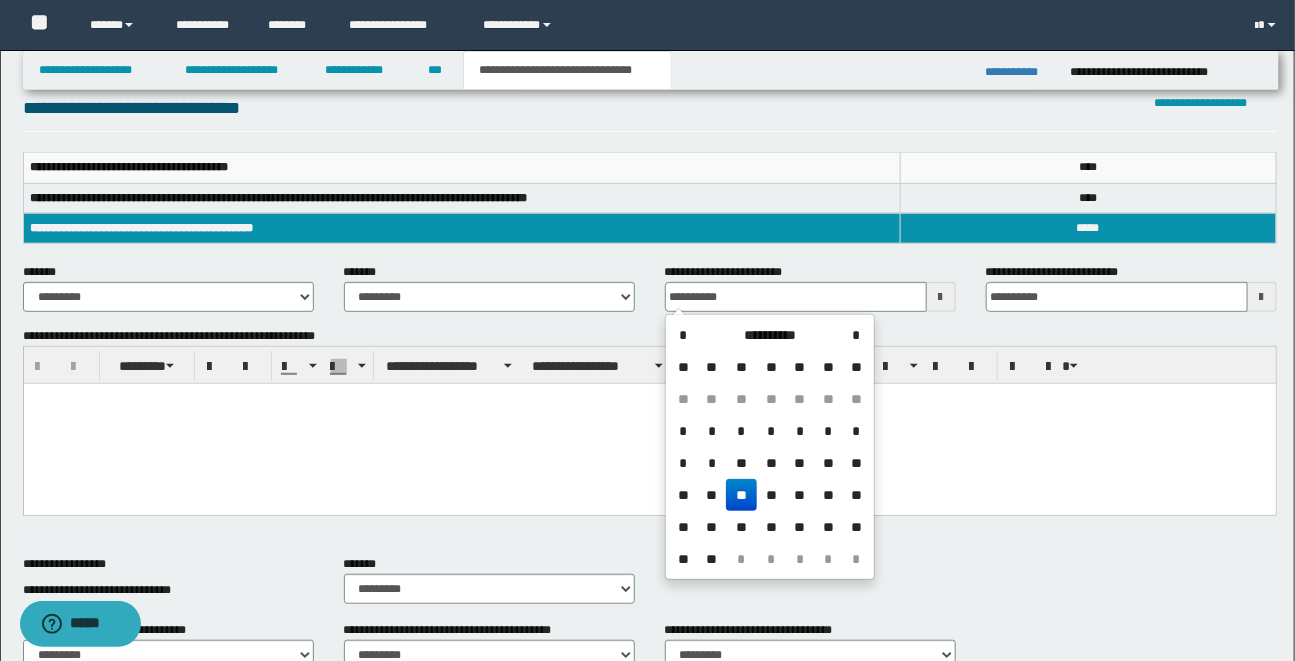 click at bounding box center (649, 423) 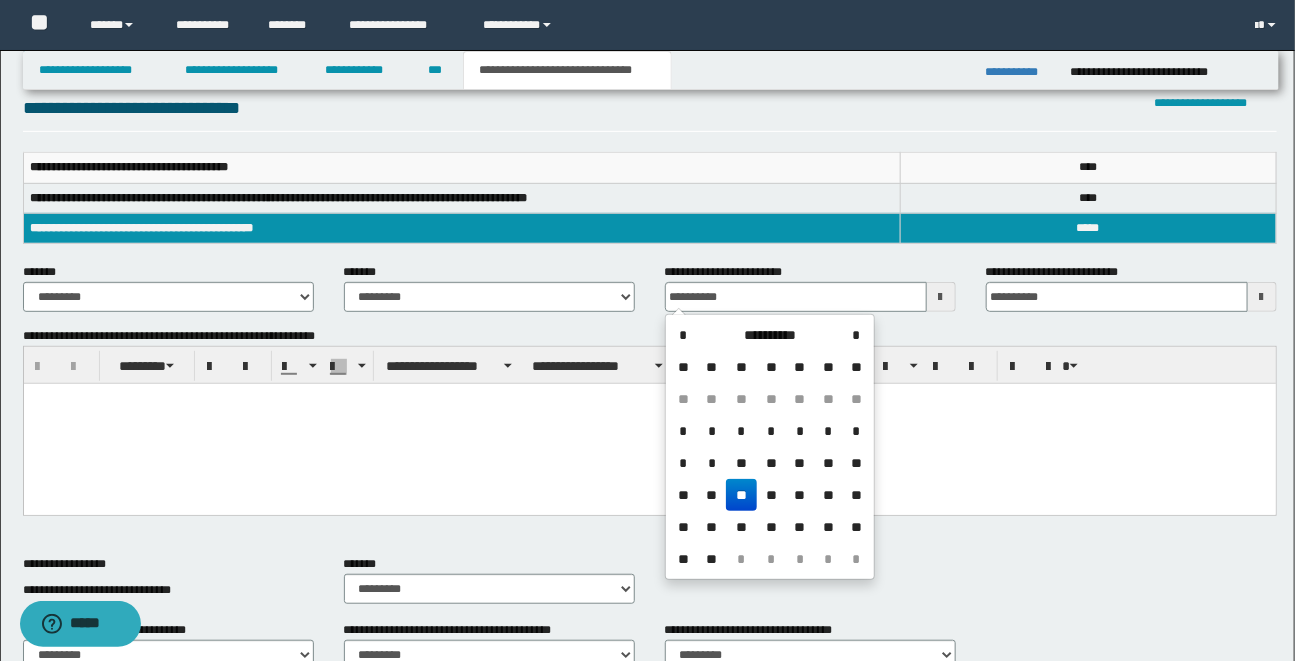 click on "**" at bounding box center [741, 495] 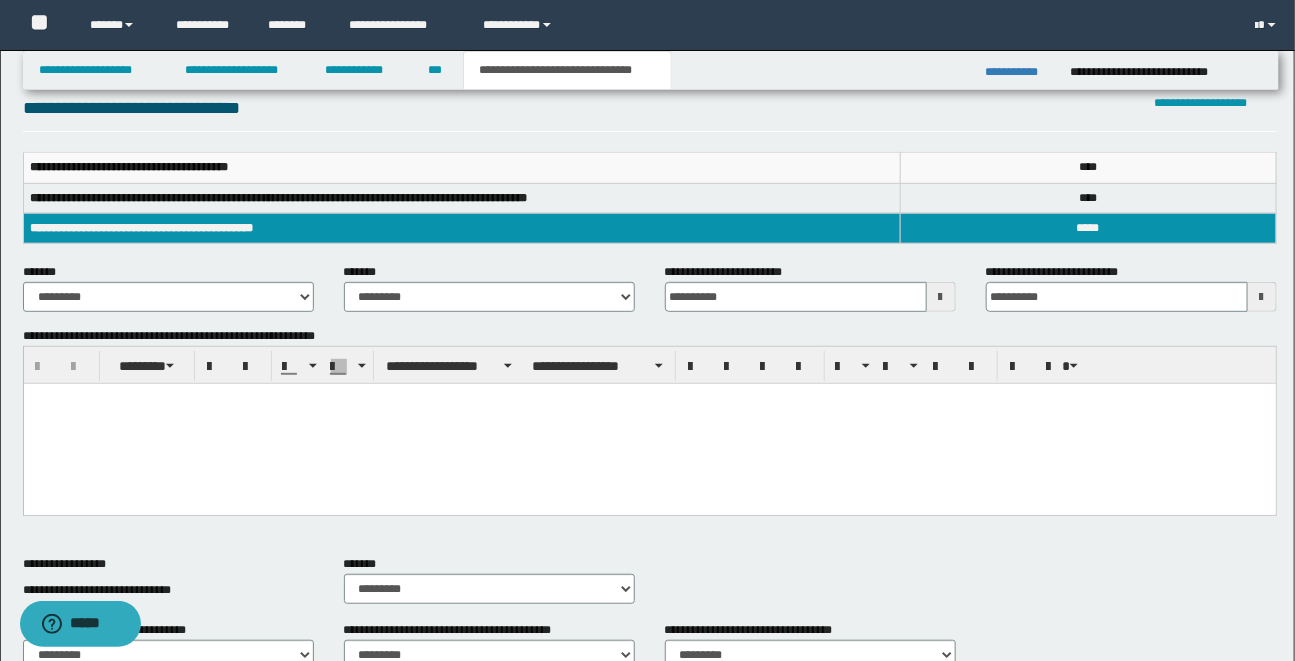 click at bounding box center (649, 423) 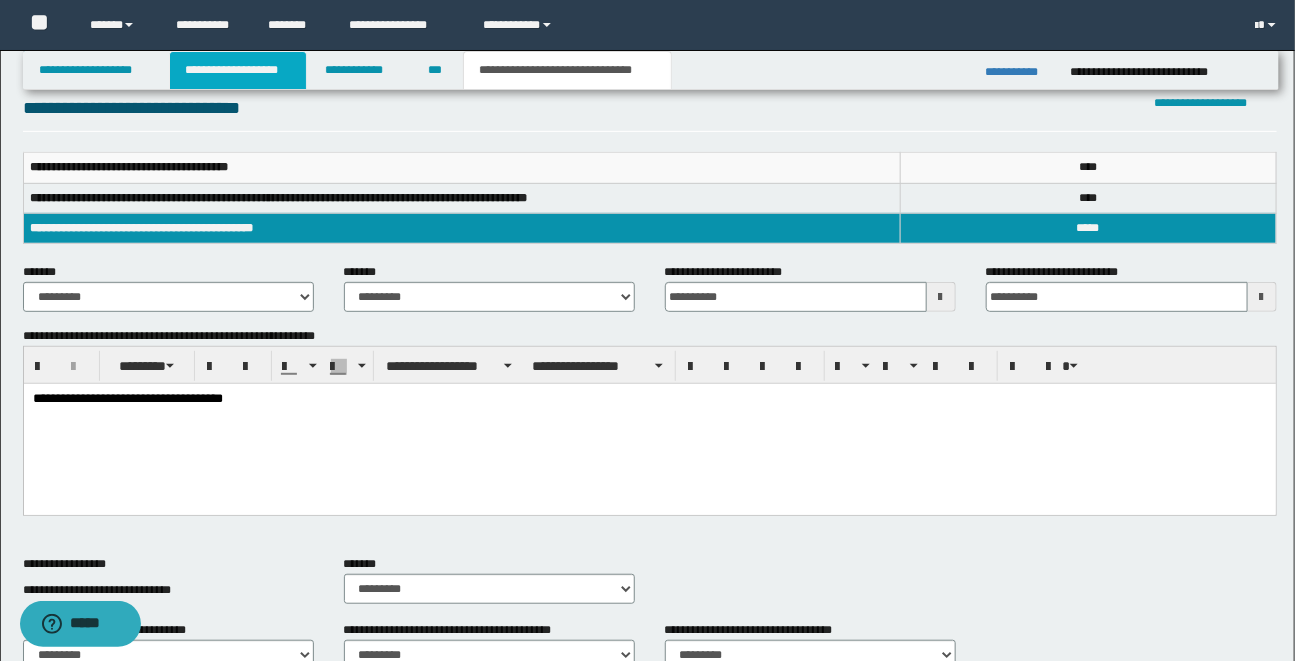 click on "**********" at bounding box center (238, 70) 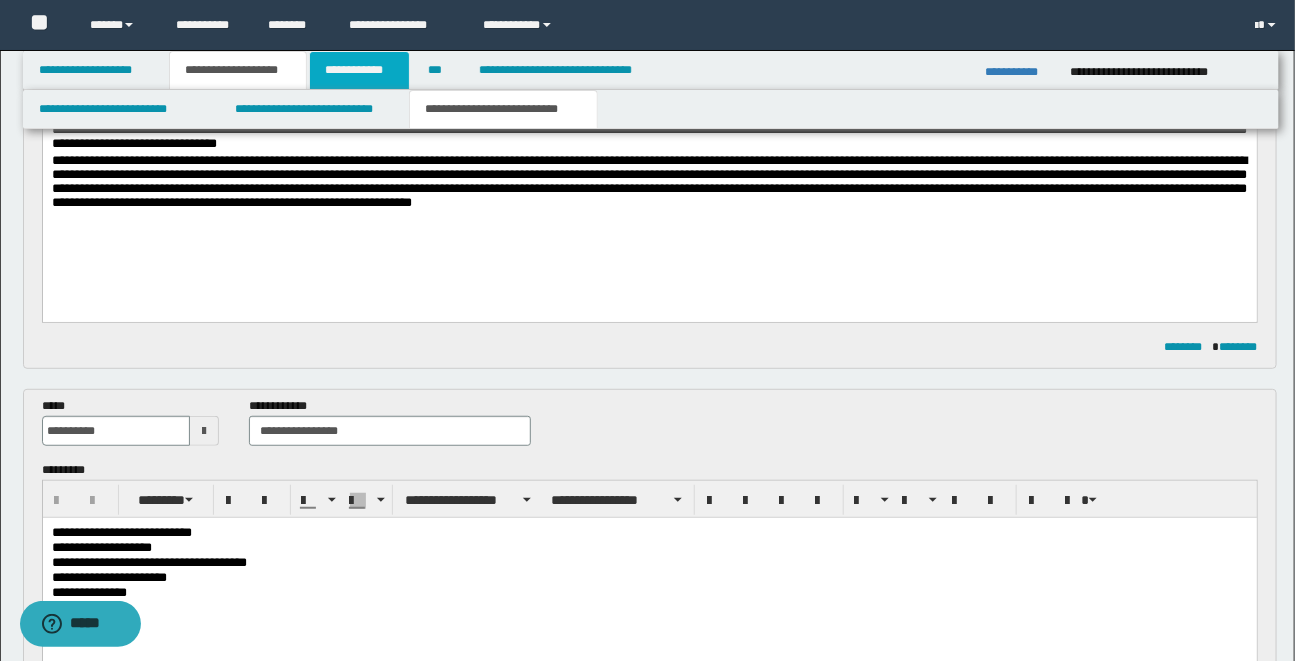 click on "**********" at bounding box center (359, 70) 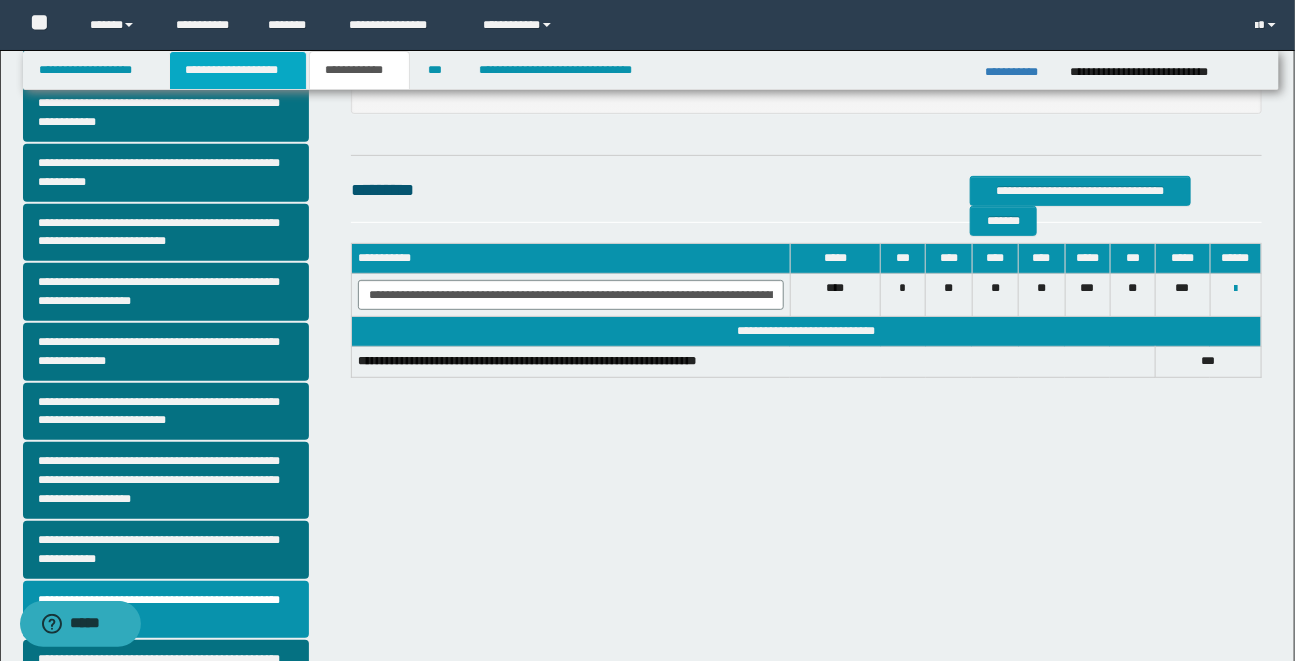 click on "**********" at bounding box center (238, 70) 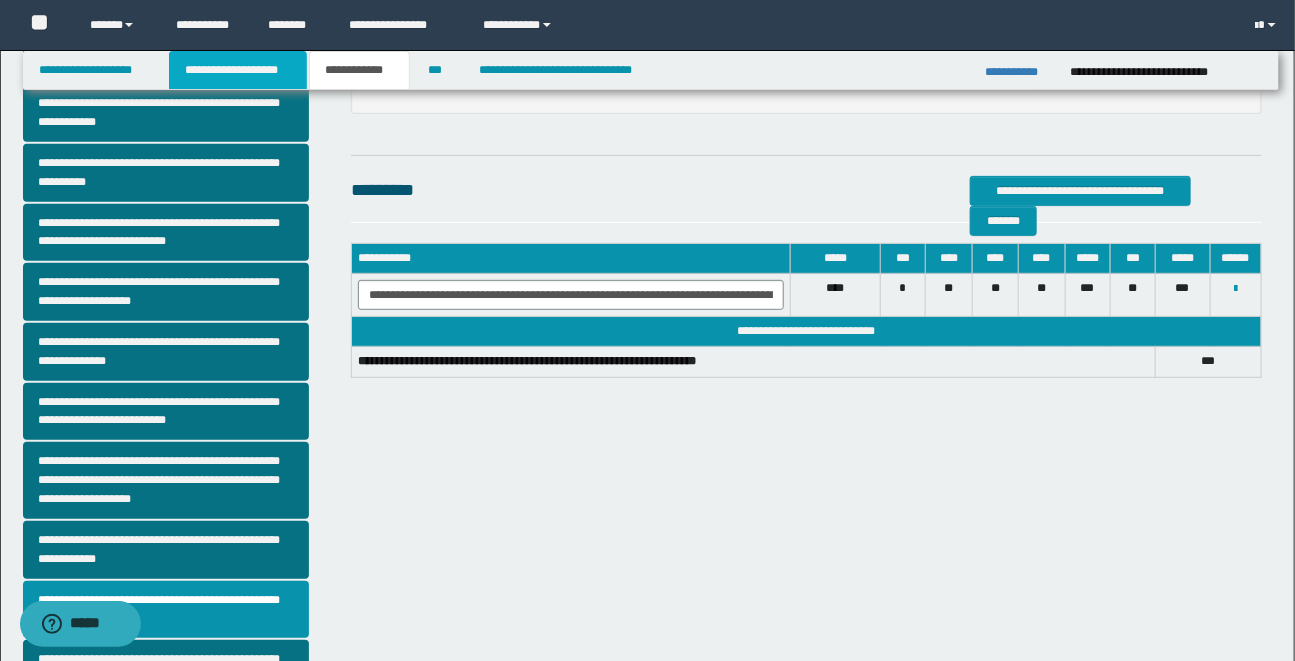 scroll, scrollTop: 254, scrollLeft: 0, axis: vertical 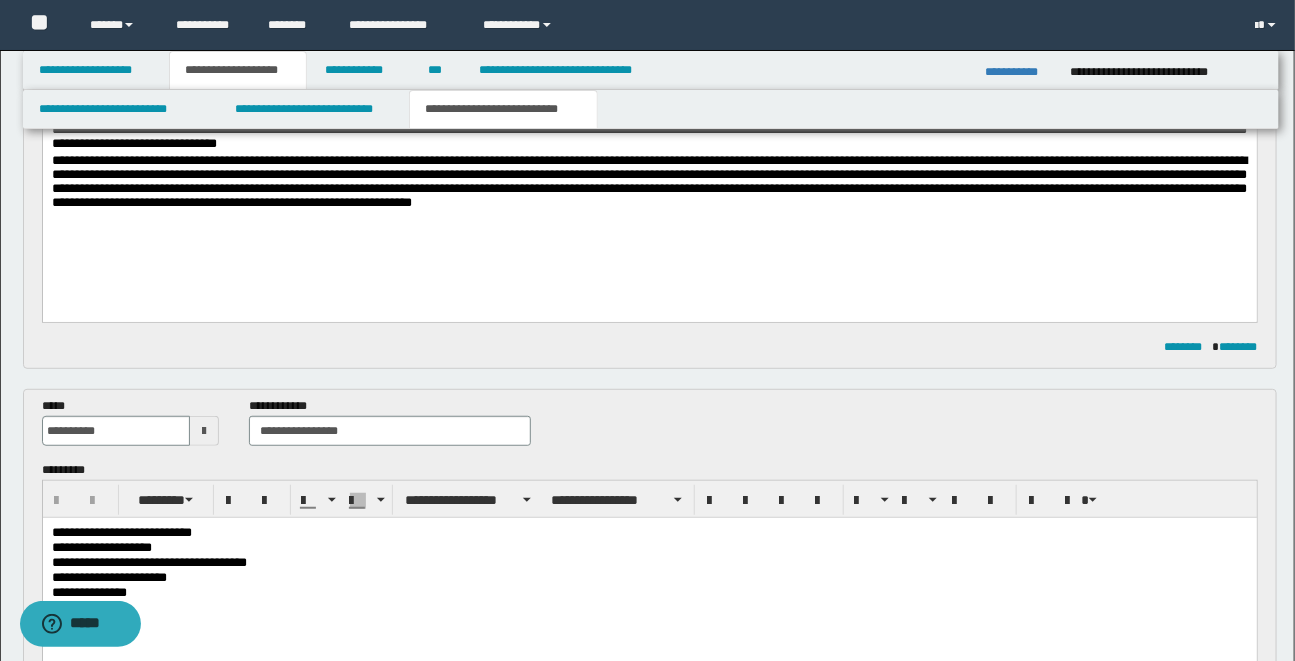 click on "**********" at bounding box center [647, 810] 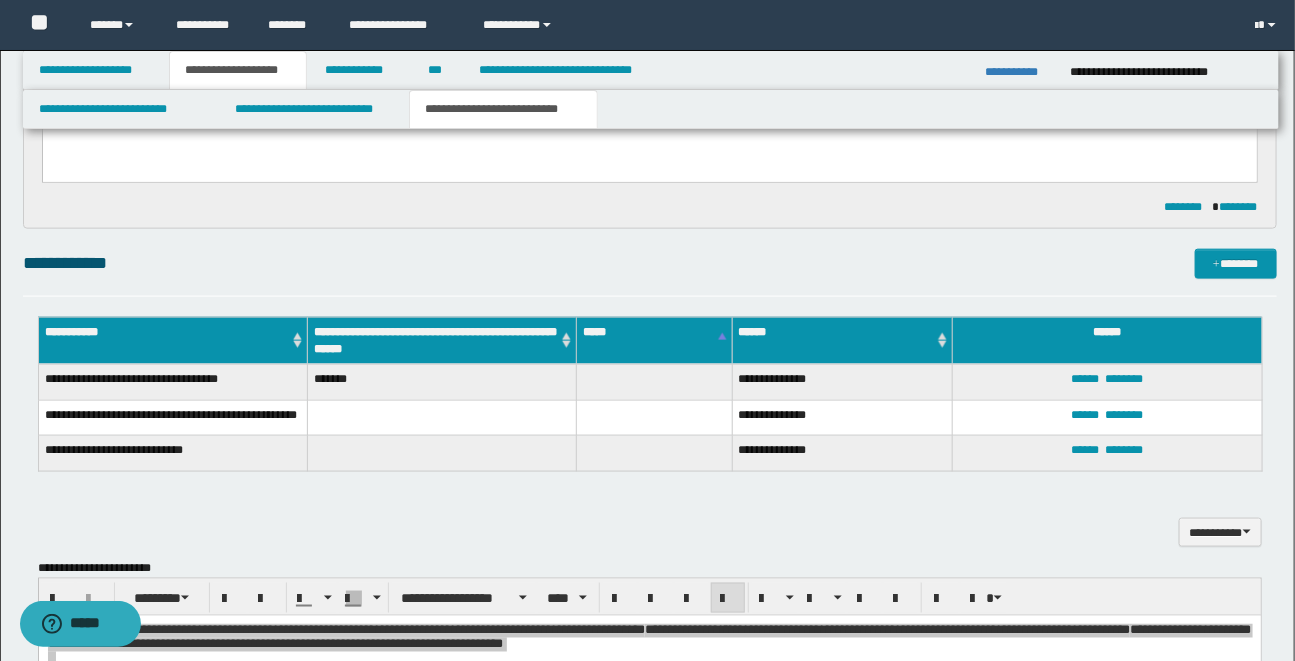 scroll, scrollTop: 800, scrollLeft: 0, axis: vertical 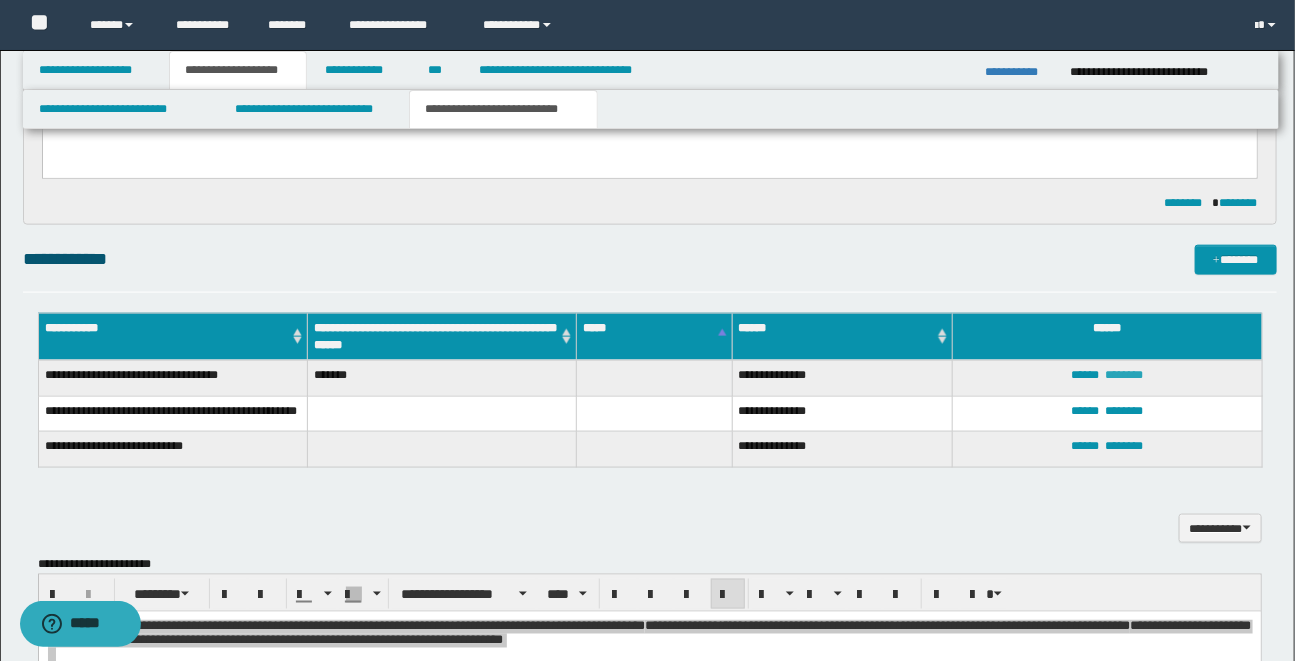 click on "********" at bounding box center (1124, 375) 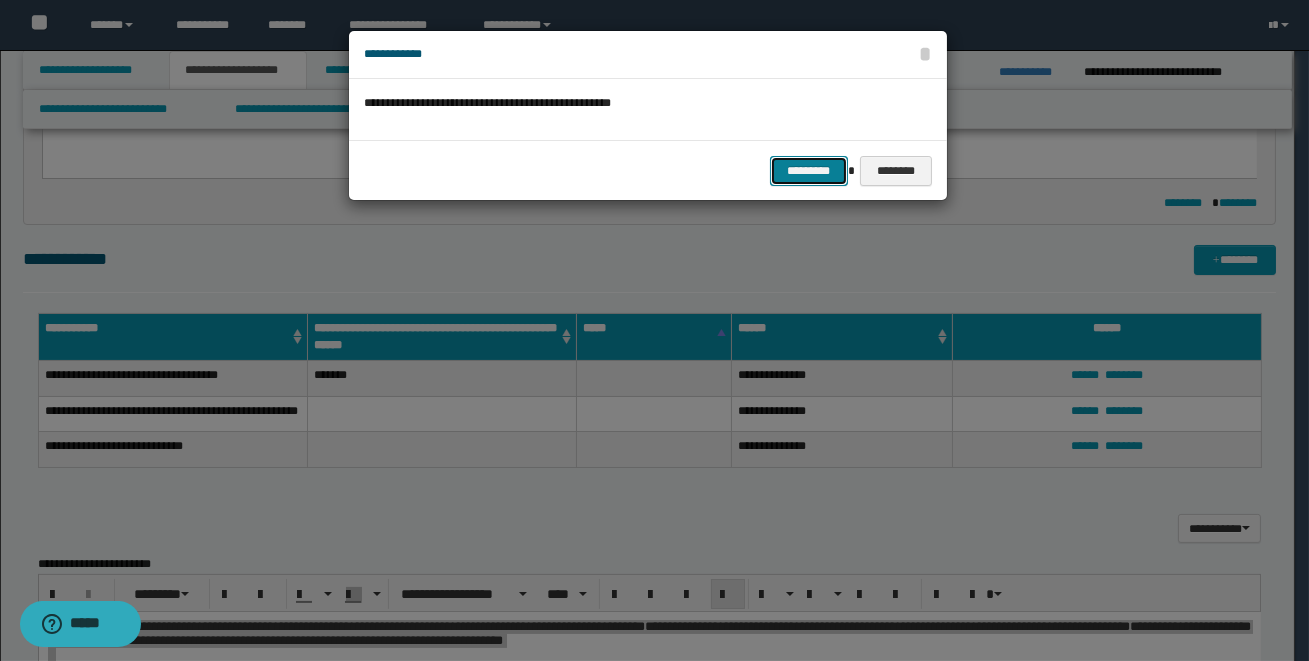 click on "*********" at bounding box center [809, 171] 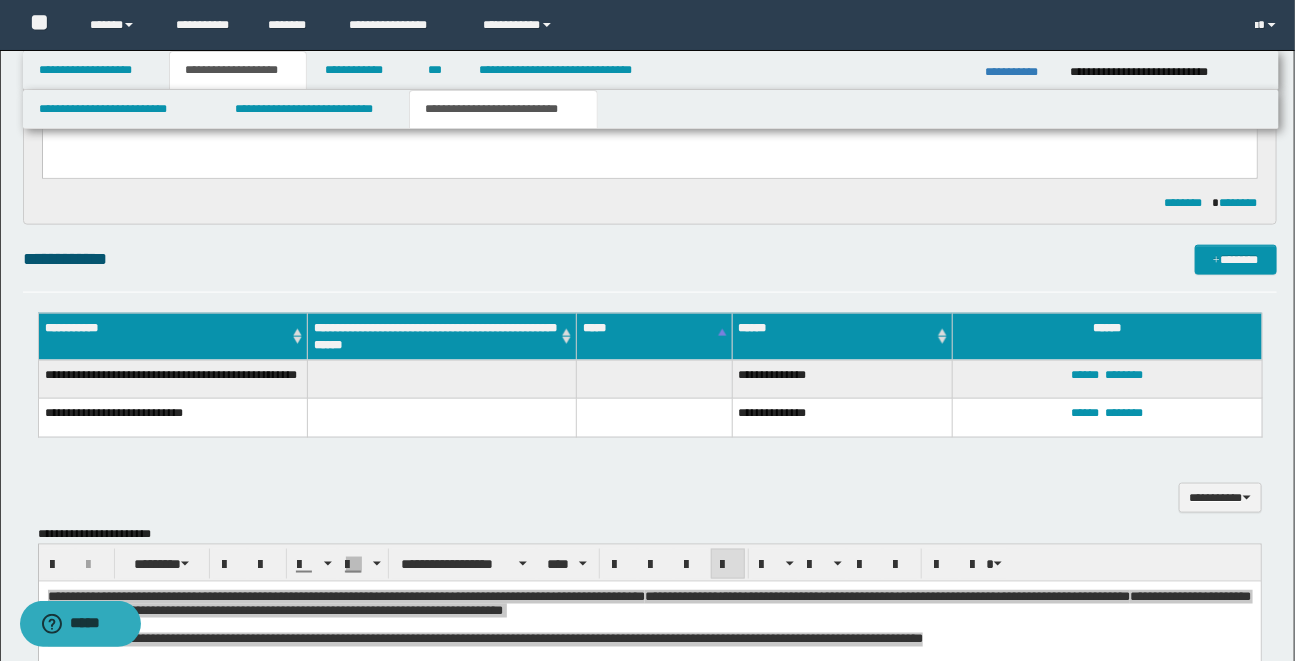 click on "**********" at bounding box center (647, 249) 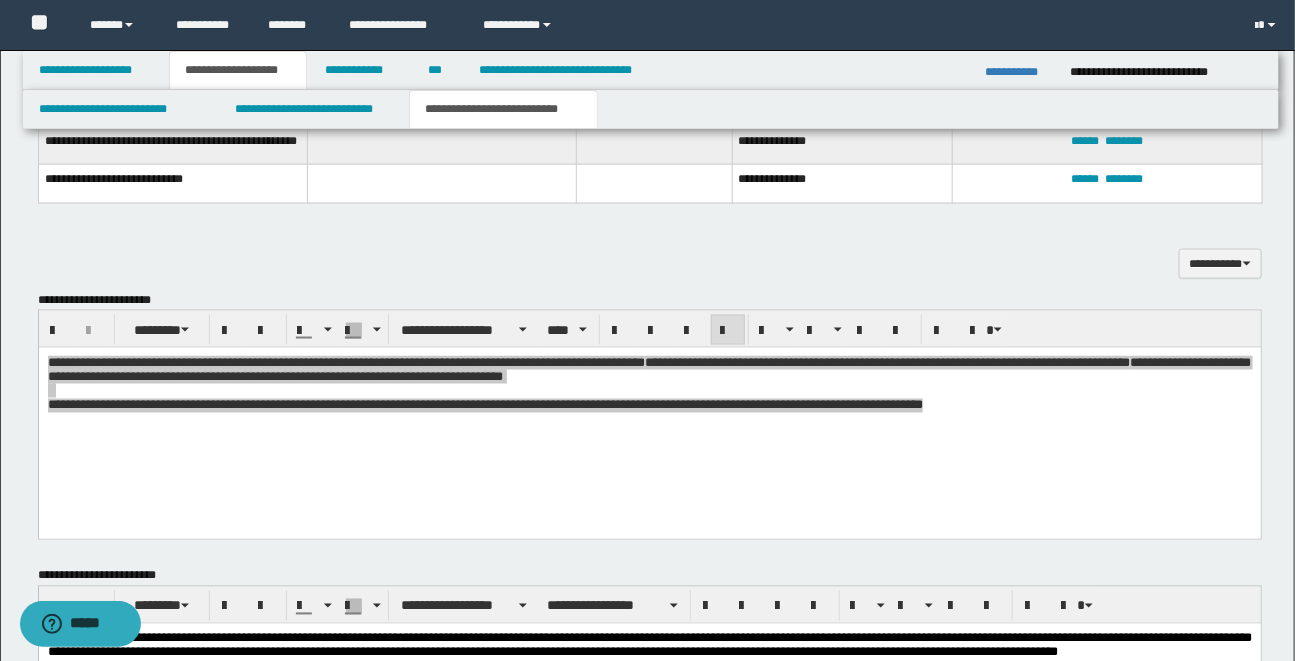 scroll, scrollTop: 1054, scrollLeft: 0, axis: vertical 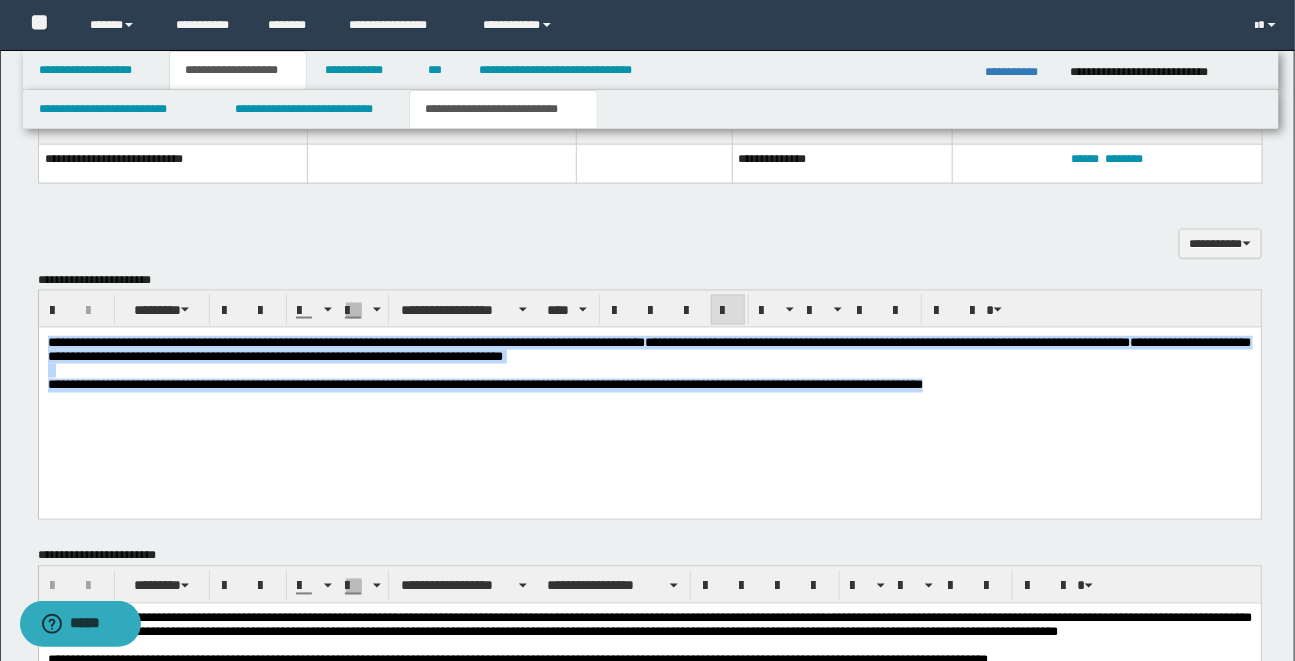 drag, startPoint x: 46, startPoint y: 341, endPoint x: 1023, endPoint y: 389, distance: 978.1784 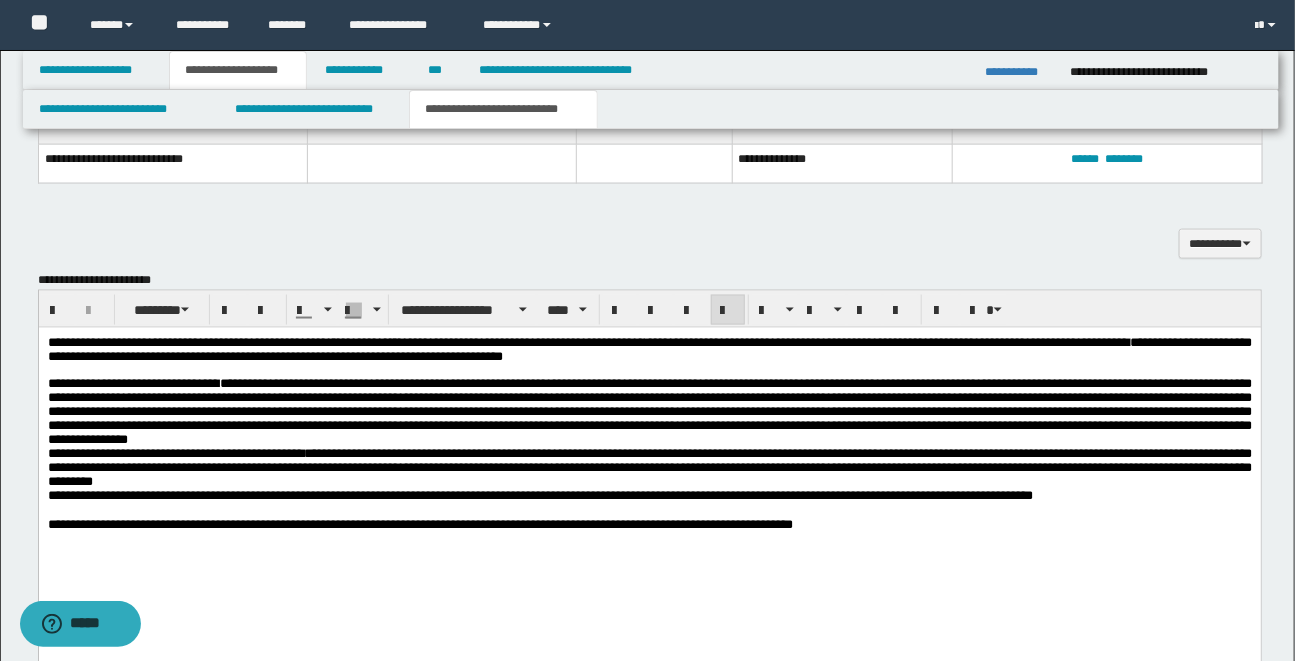 click on "**********" at bounding box center (175, 454) 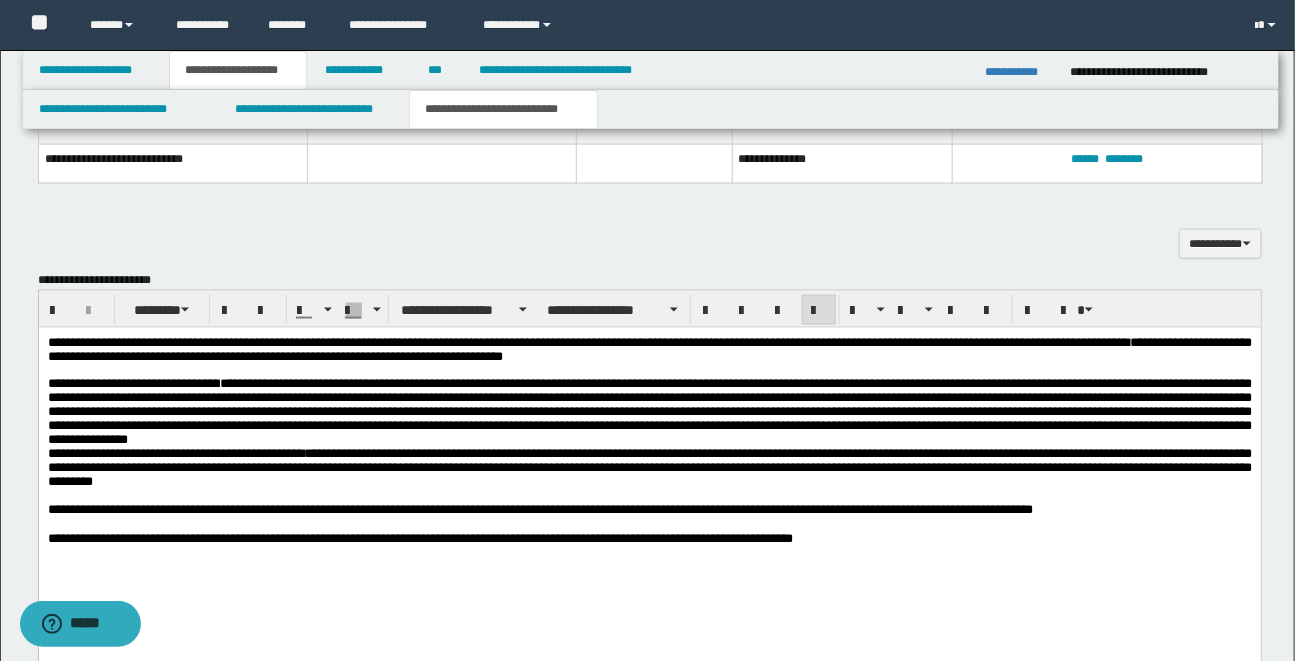 click on "**********" at bounding box center [649, 511] 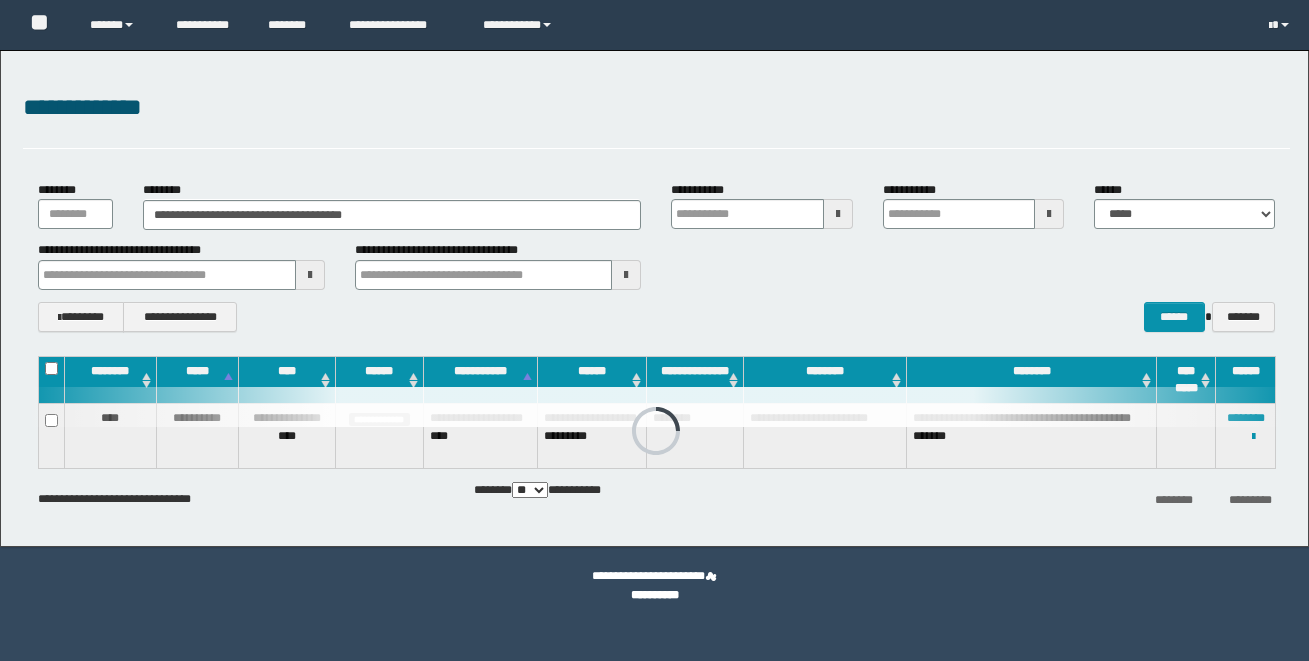 scroll, scrollTop: 0, scrollLeft: 0, axis: both 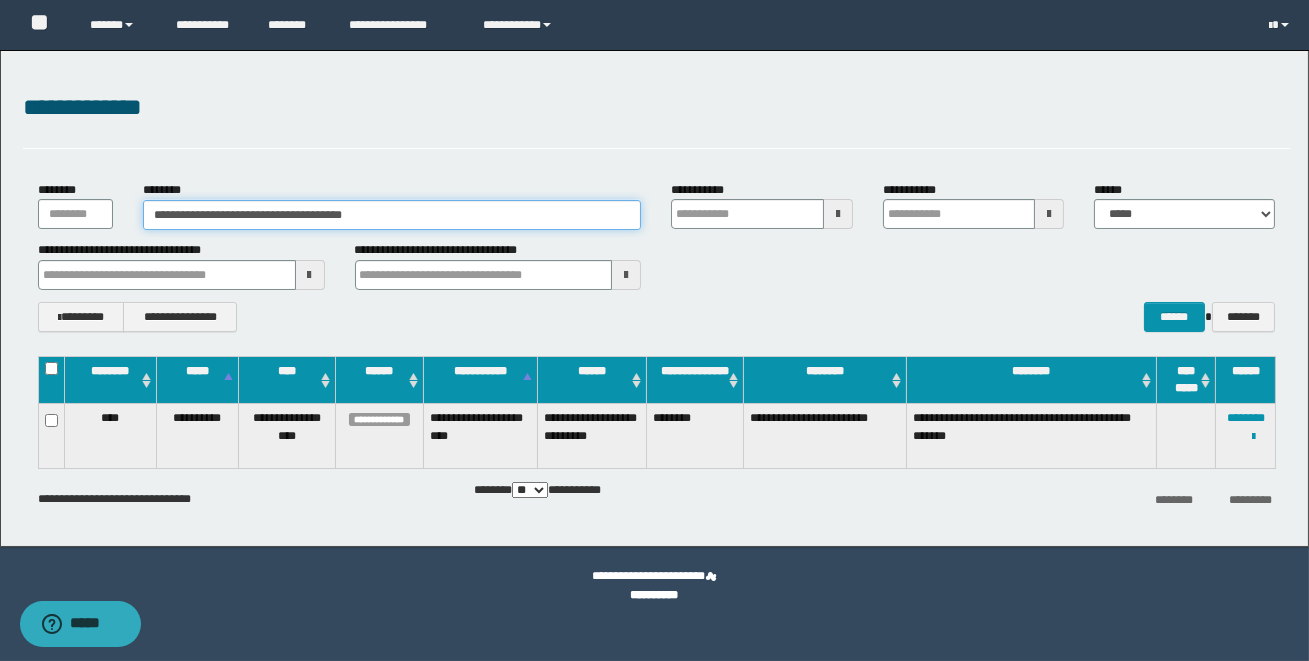 drag, startPoint x: 460, startPoint y: 215, endPoint x: 176, endPoint y: 190, distance: 285.09824 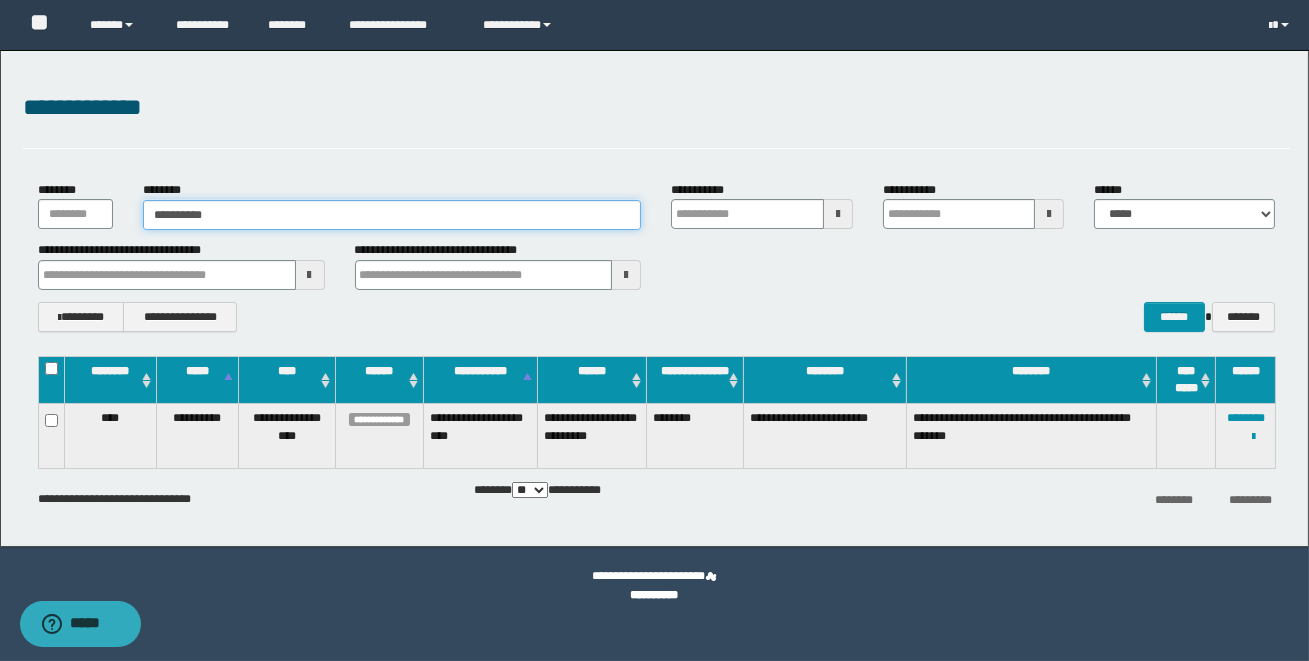 type on "**********" 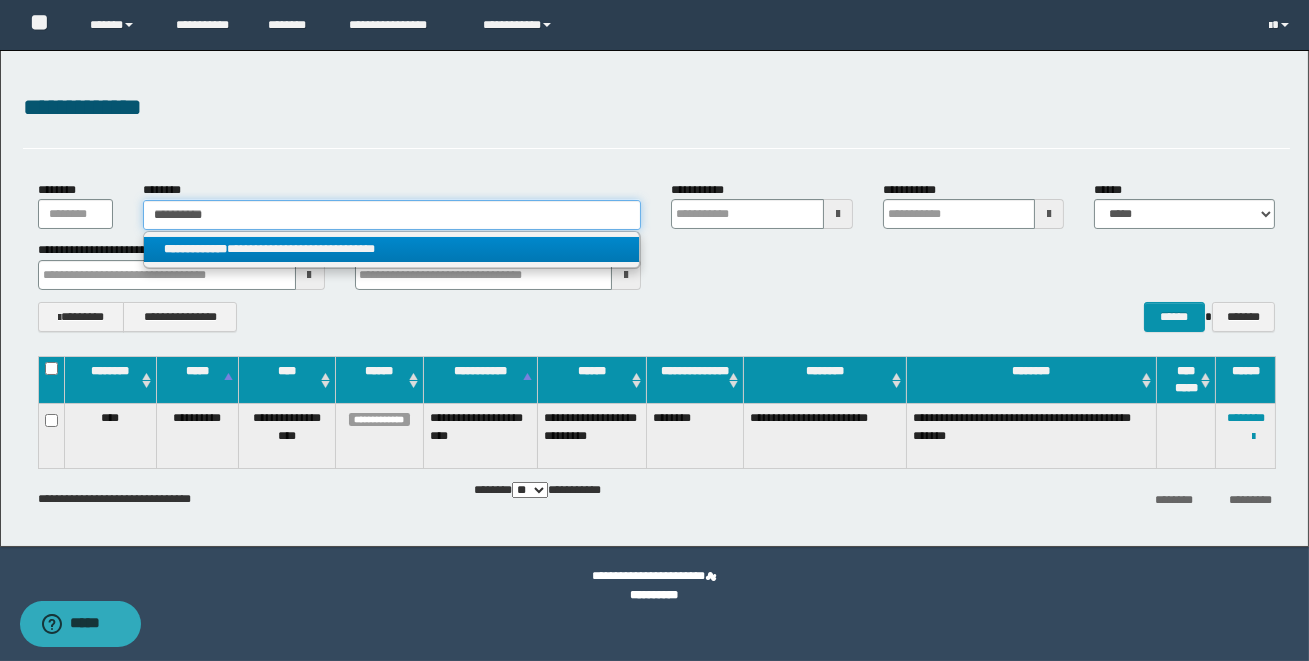 type on "**********" 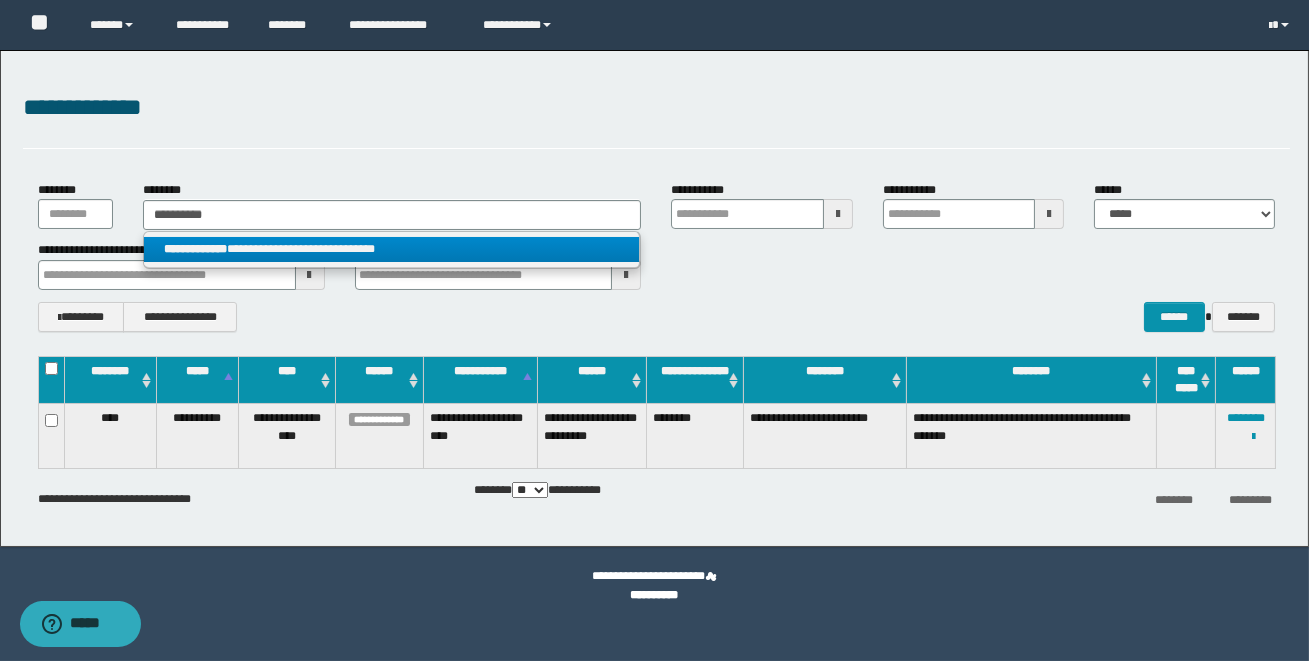 click on "**********" at bounding box center (391, 249) 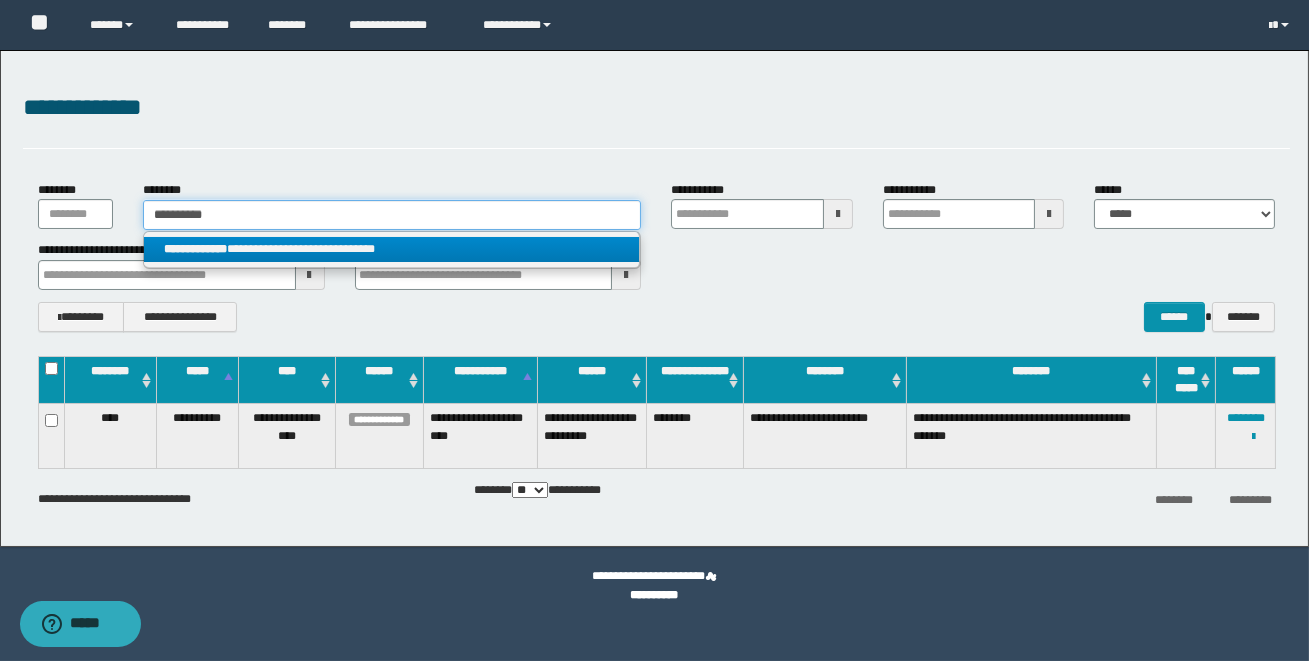 type 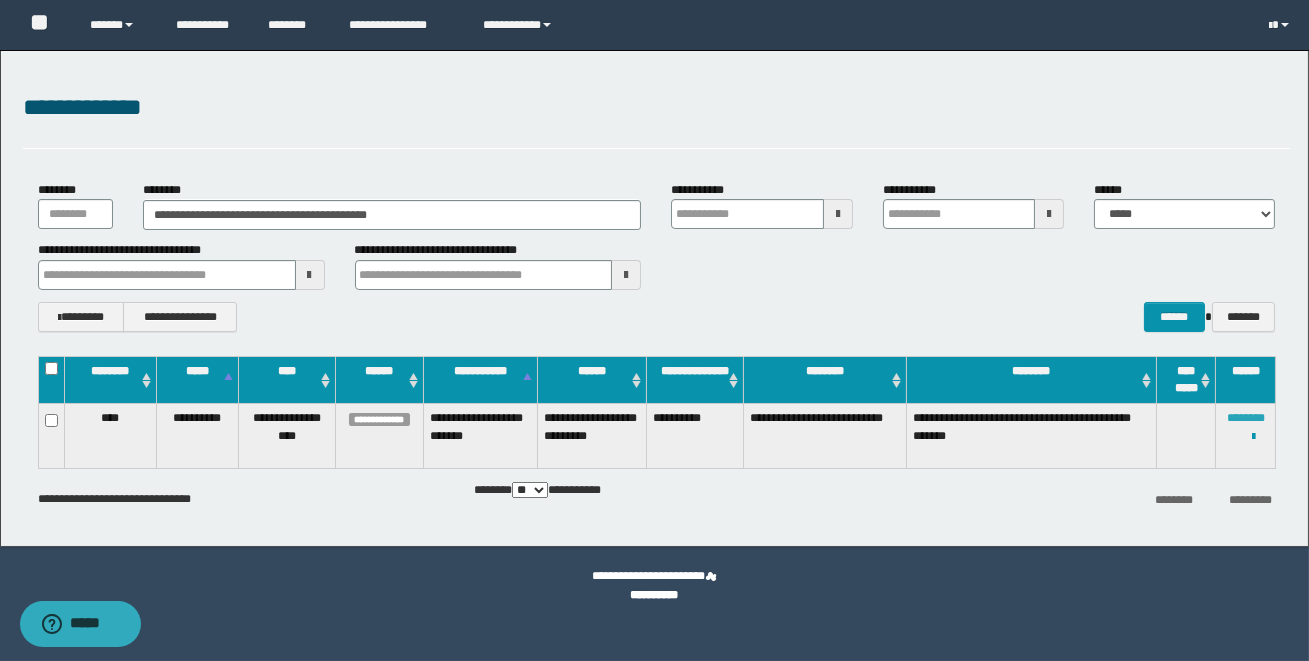 click on "********" at bounding box center (1246, 418) 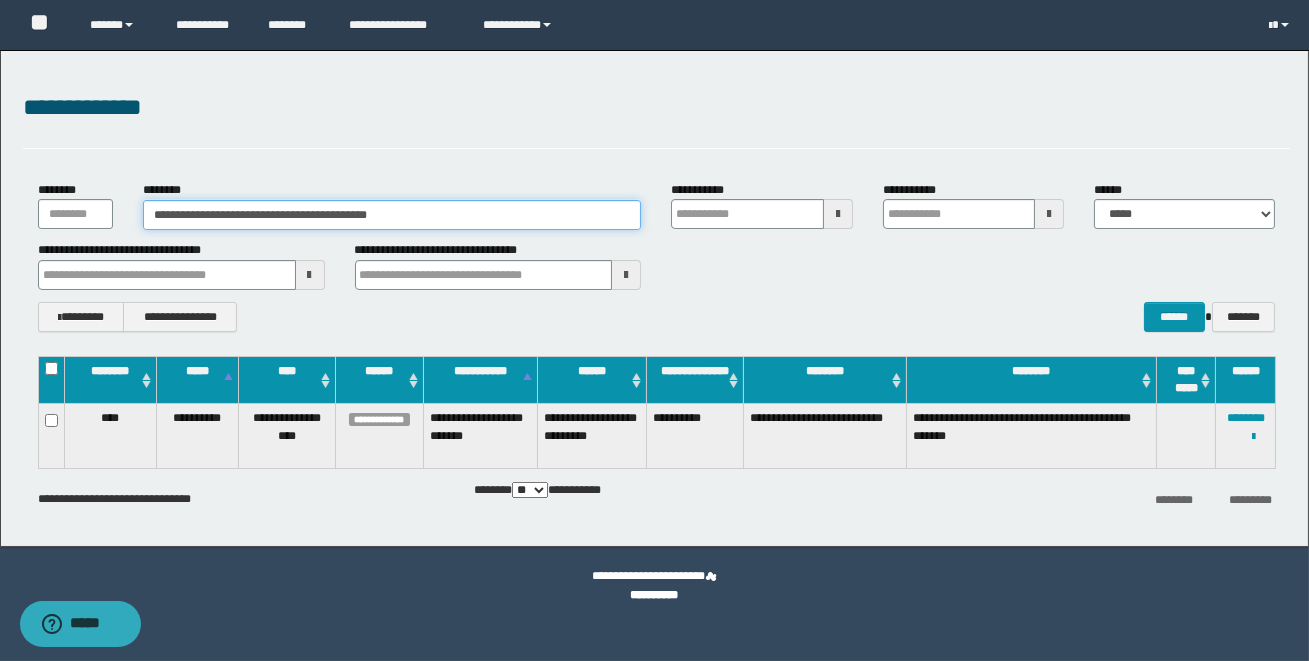 drag, startPoint x: 482, startPoint y: 219, endPoint x: 97, endPoint y: 215, distance: 385.02078 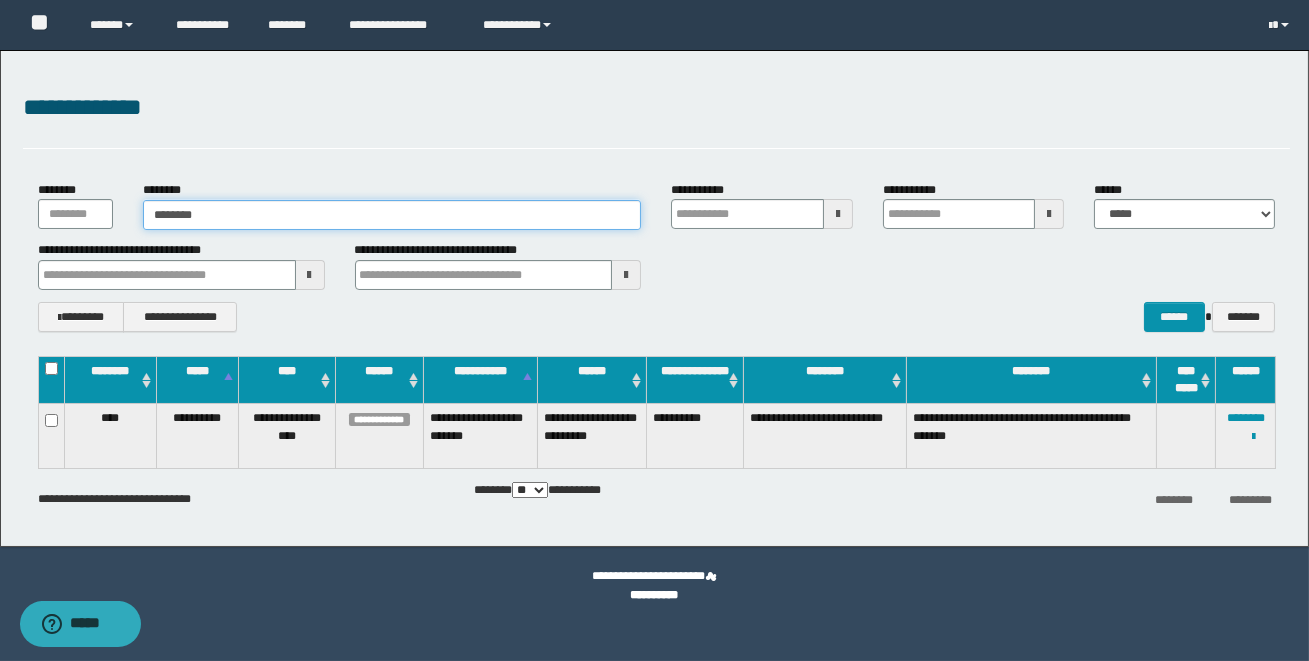 type on "********" 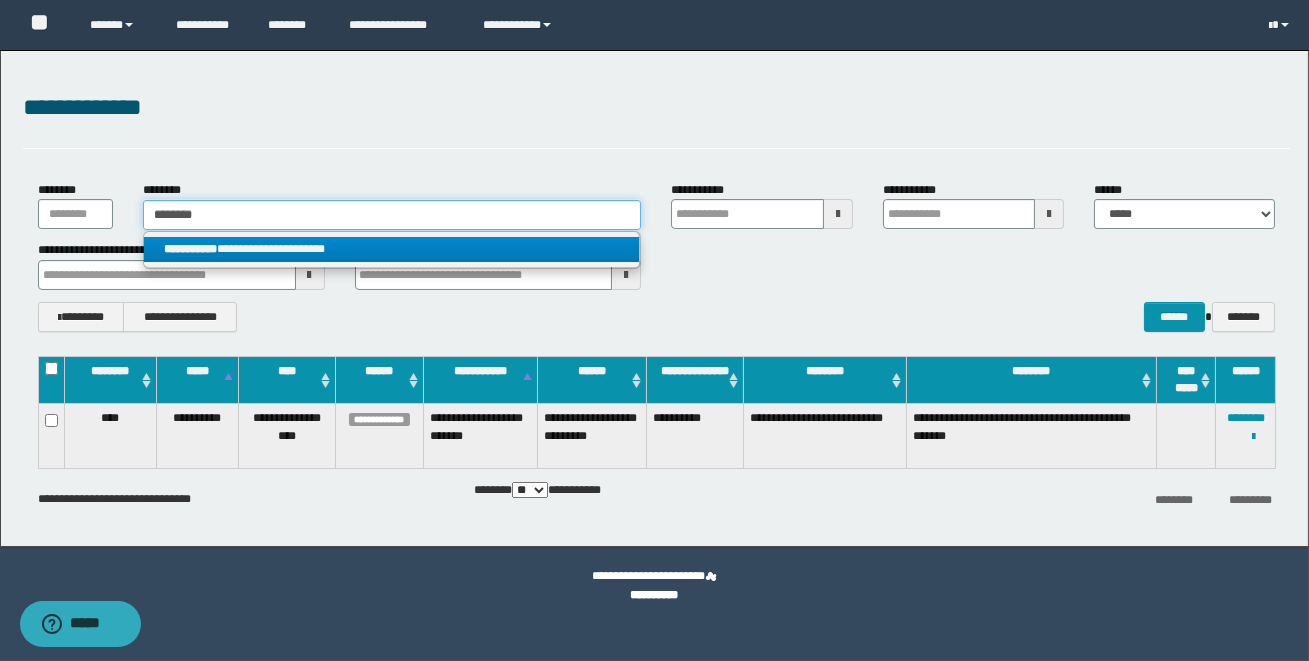 type on "********" 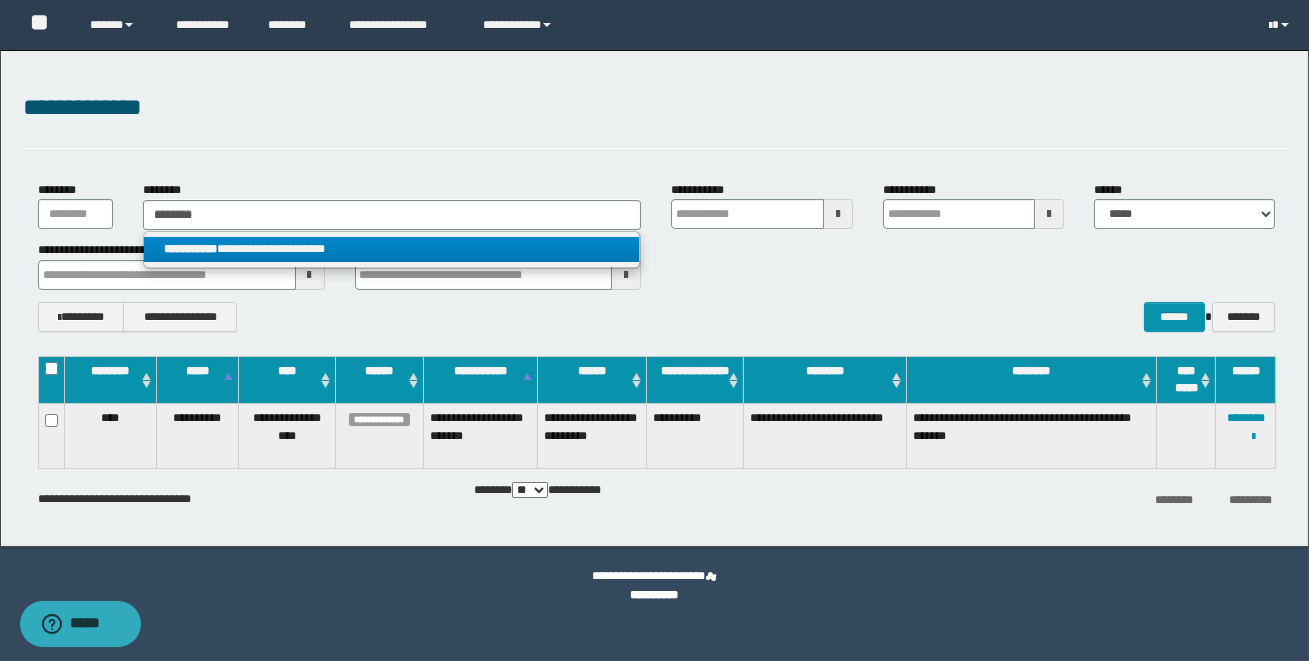 click on "**********" at bounding box center [391, 249] 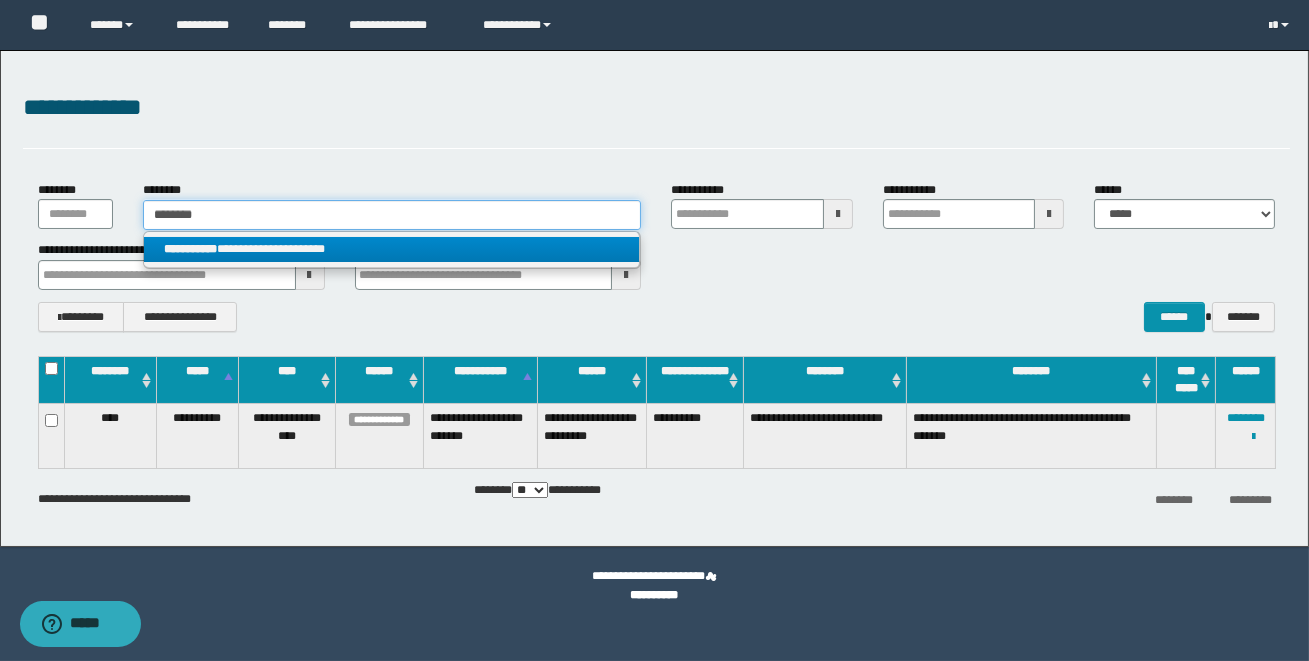 type 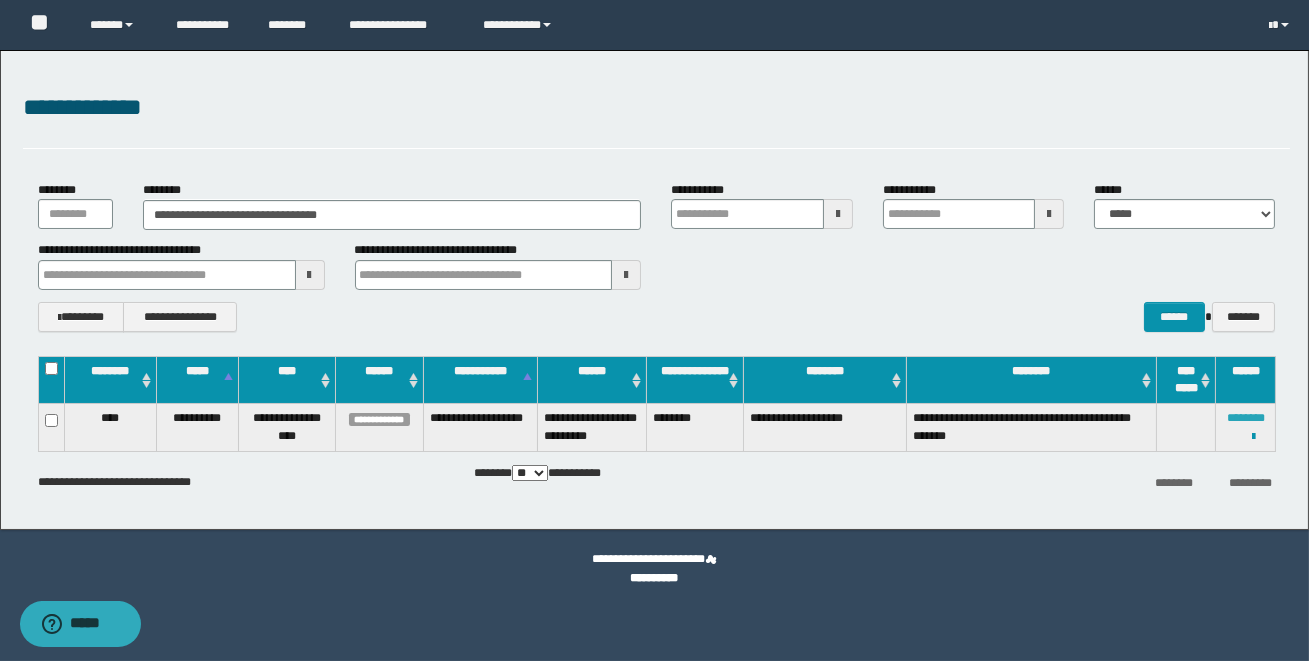 click on "********" at bounding box center (1246, 418) 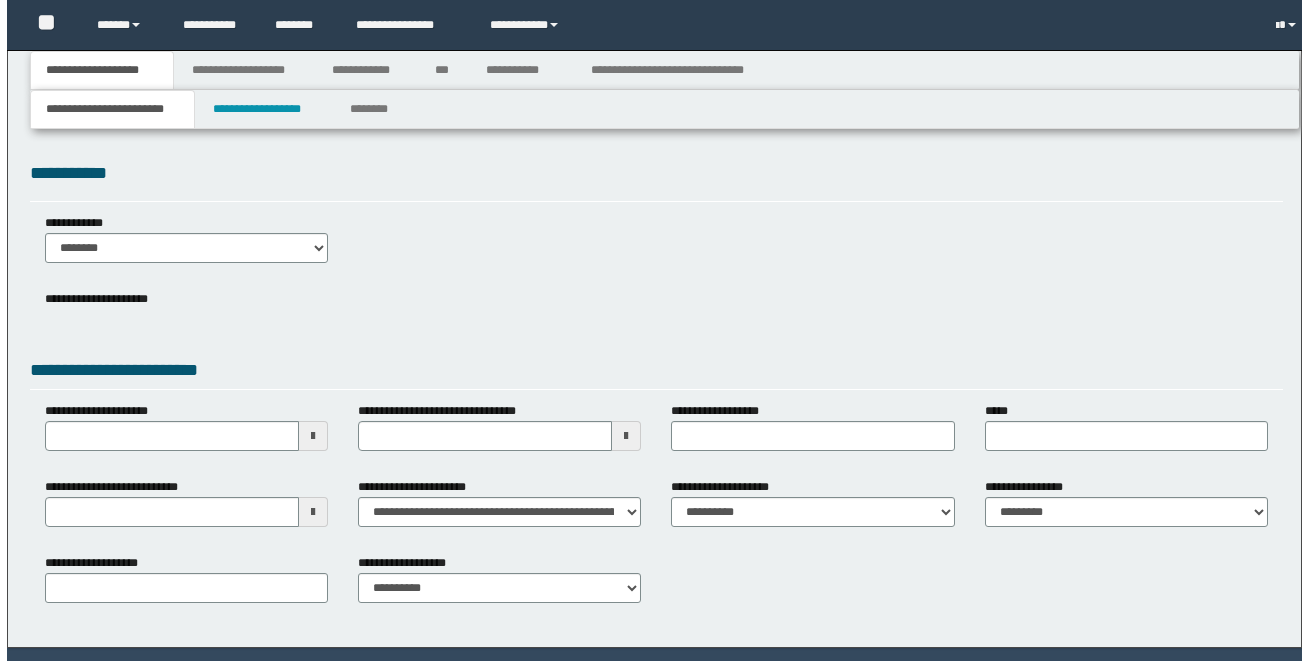 scroll, scrollTop: 0, scrollLeft: 0, axis: both 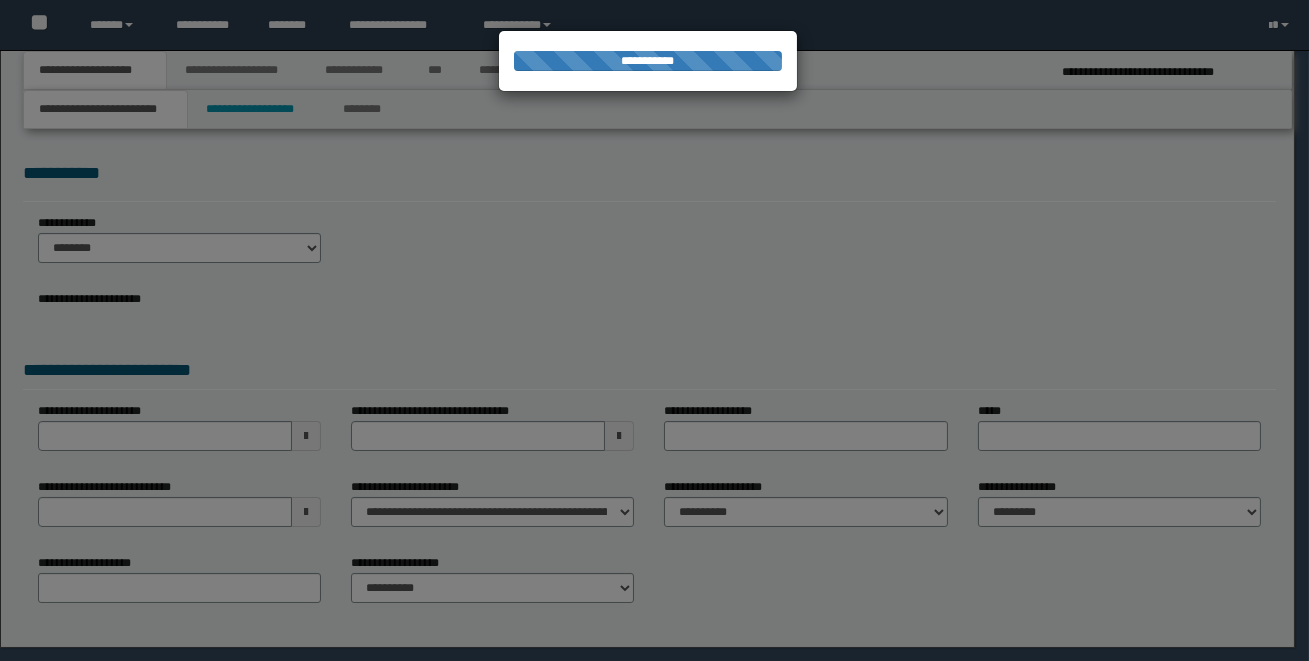 select on "*" 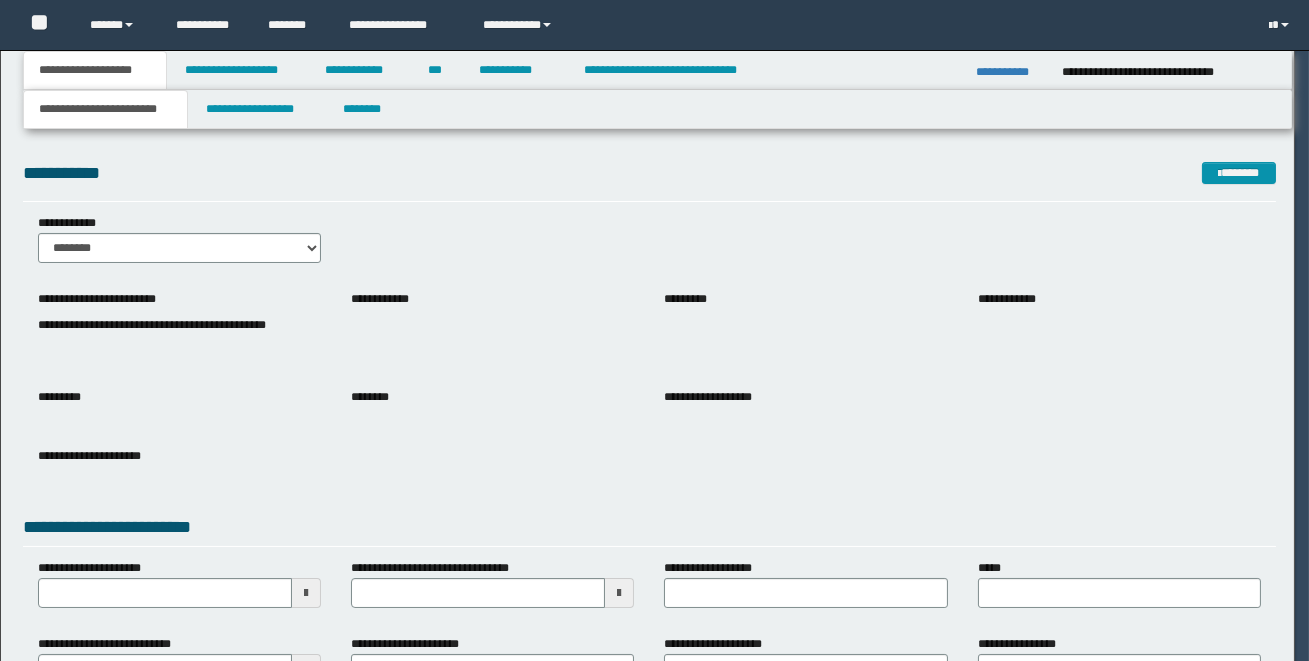 scroll, scrollTop: 0, scrollLeft: 0, axis: both 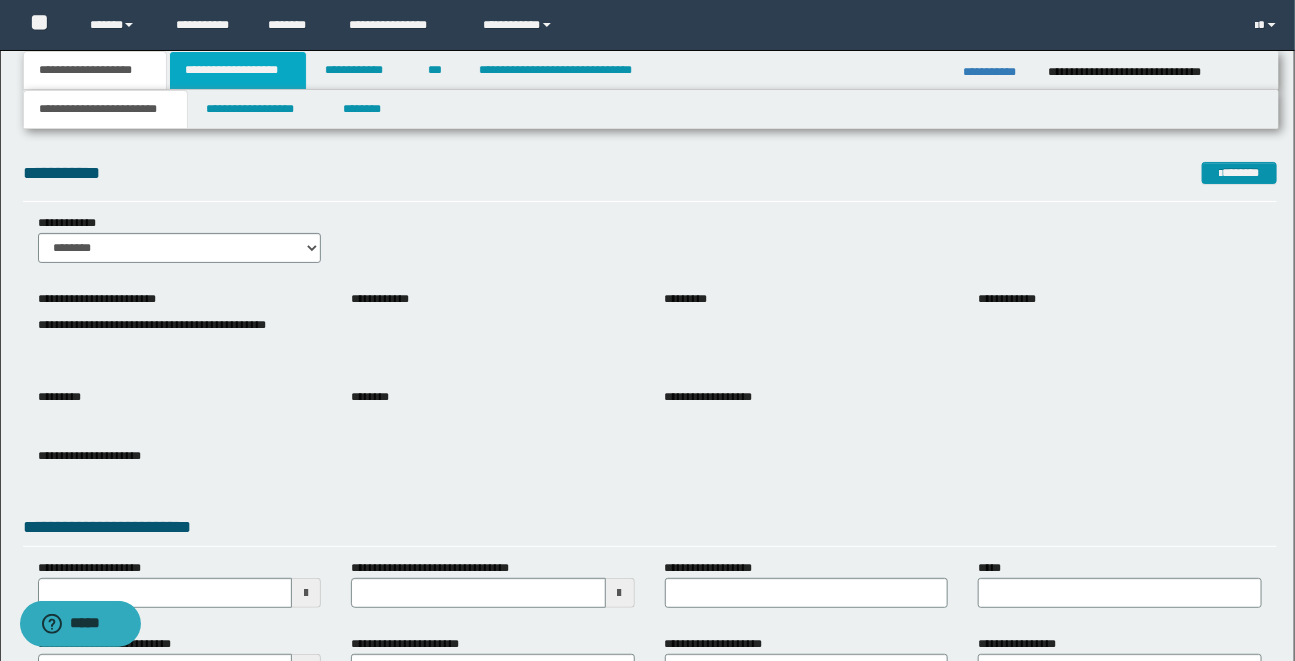 click on "**********" at bounding box center (238, 70) 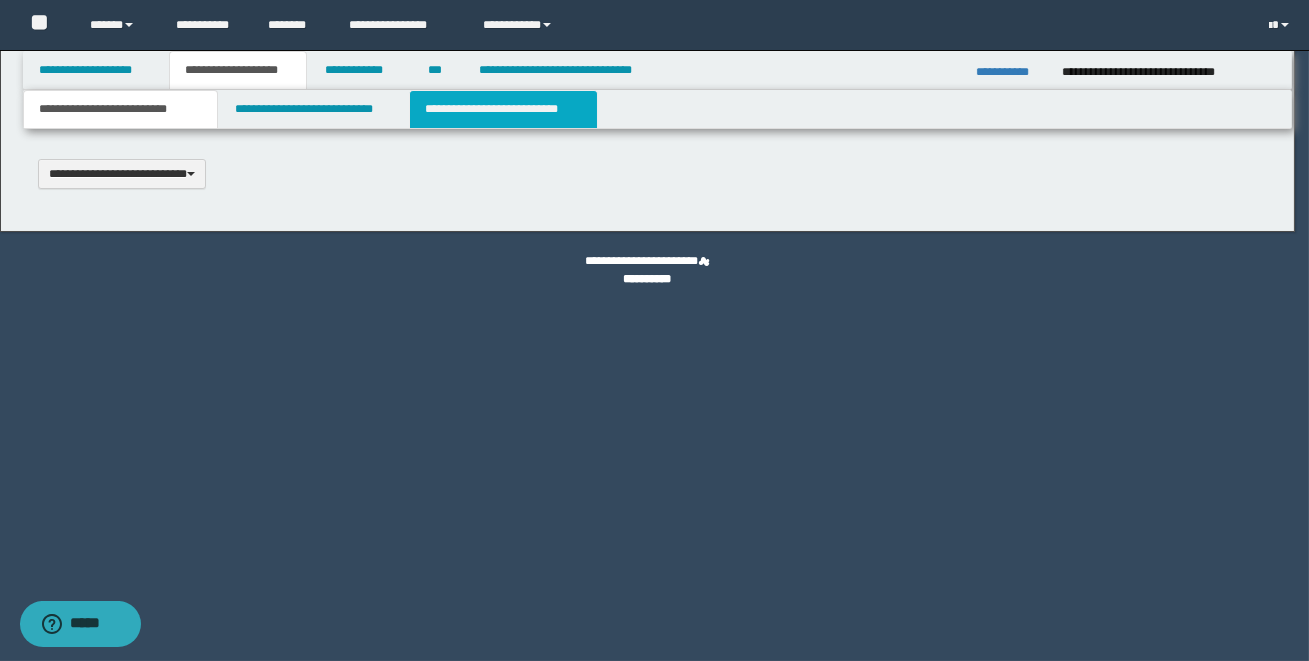 type 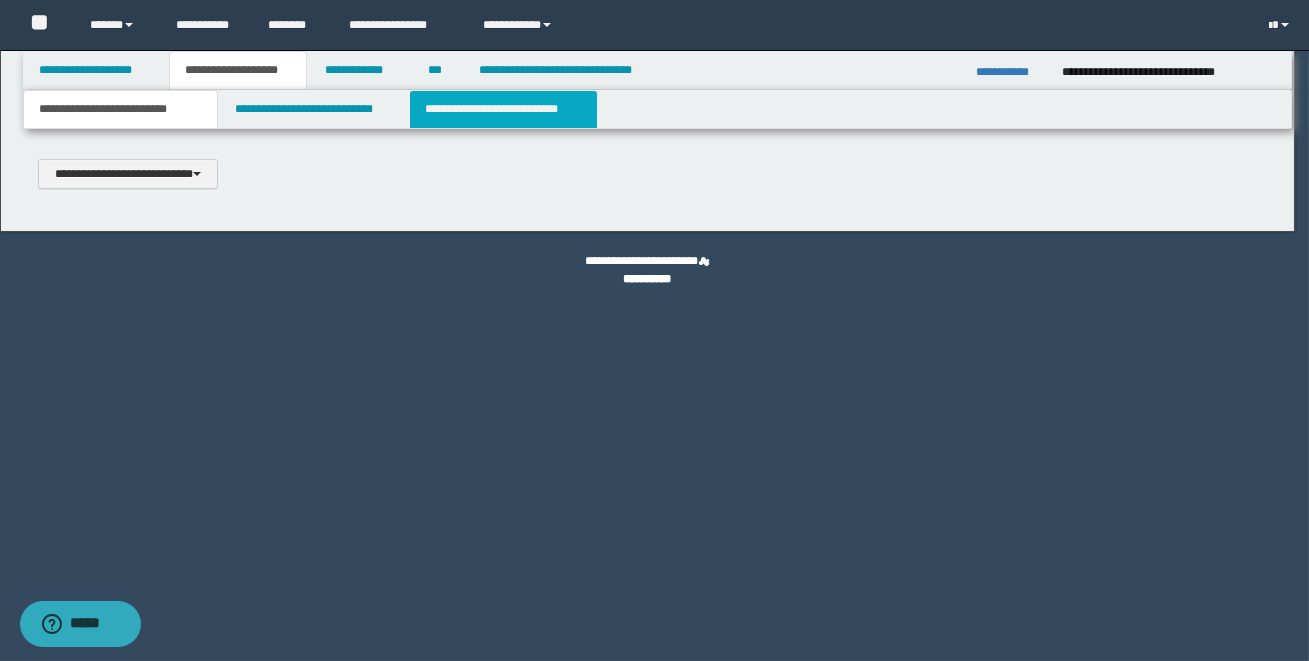 scroll, scrollTop: 0, scrollLeft: 0, axis: both 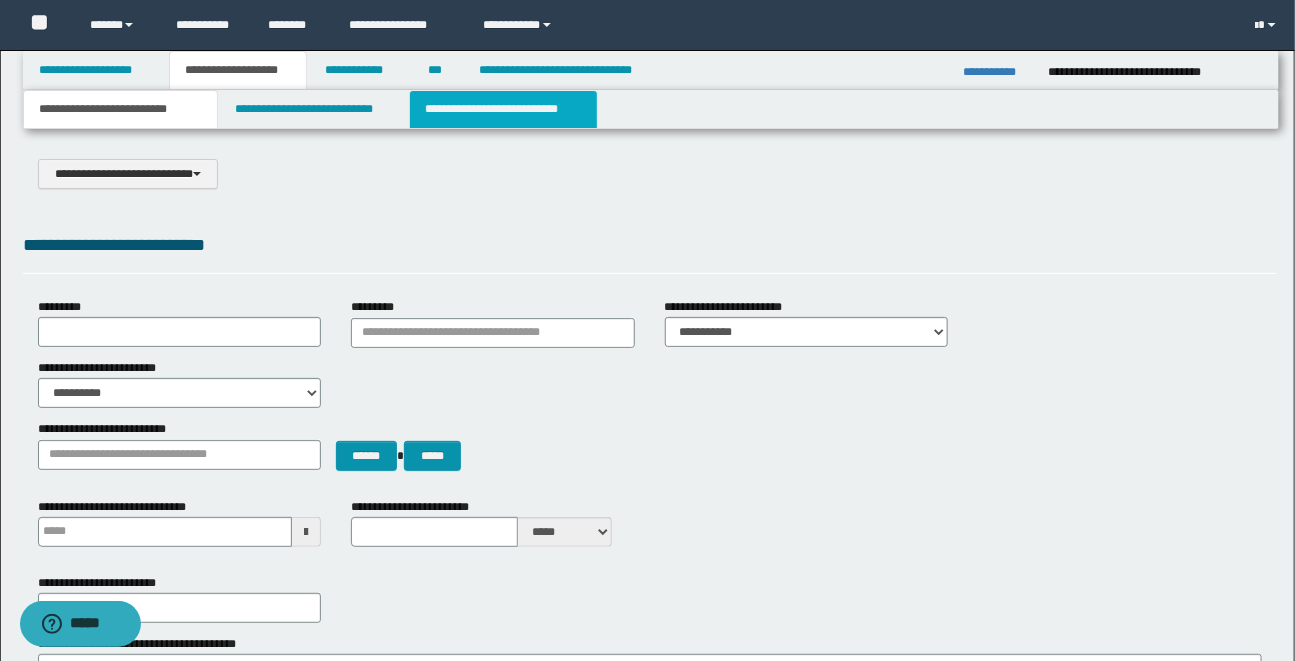 click on "**********" at bounding box center (503, 109) 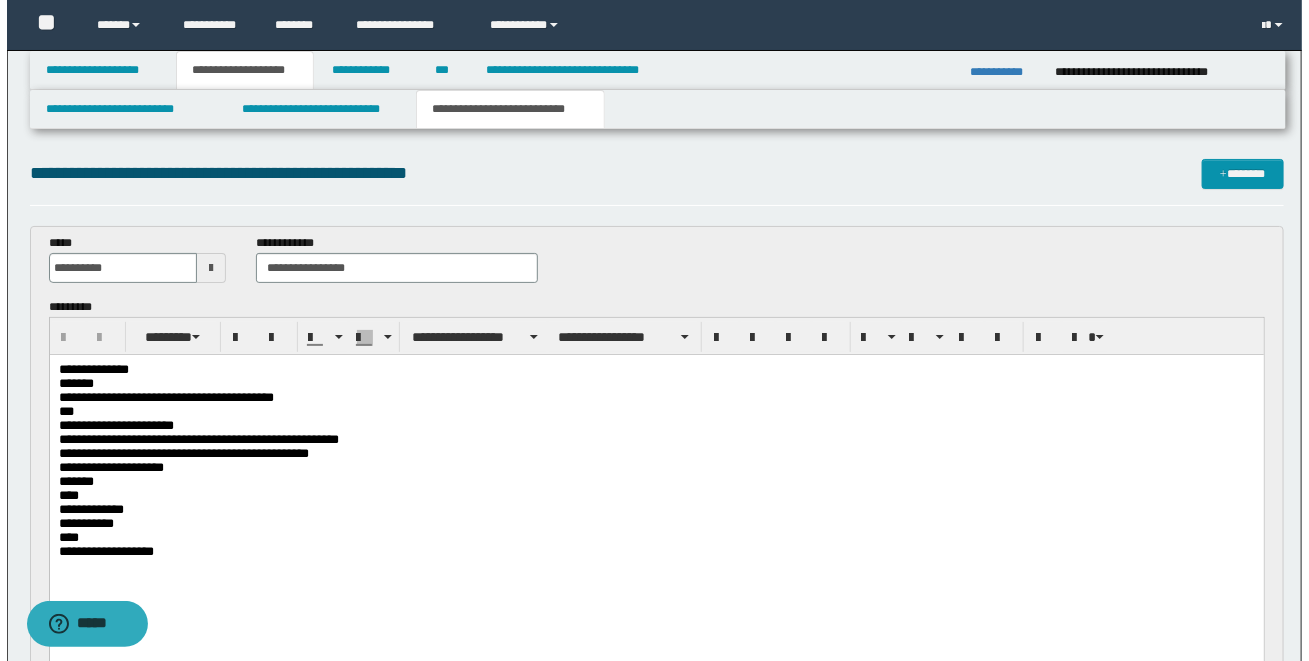 scroll, scrollTop: 0, scrollLeft: 0, axis: both 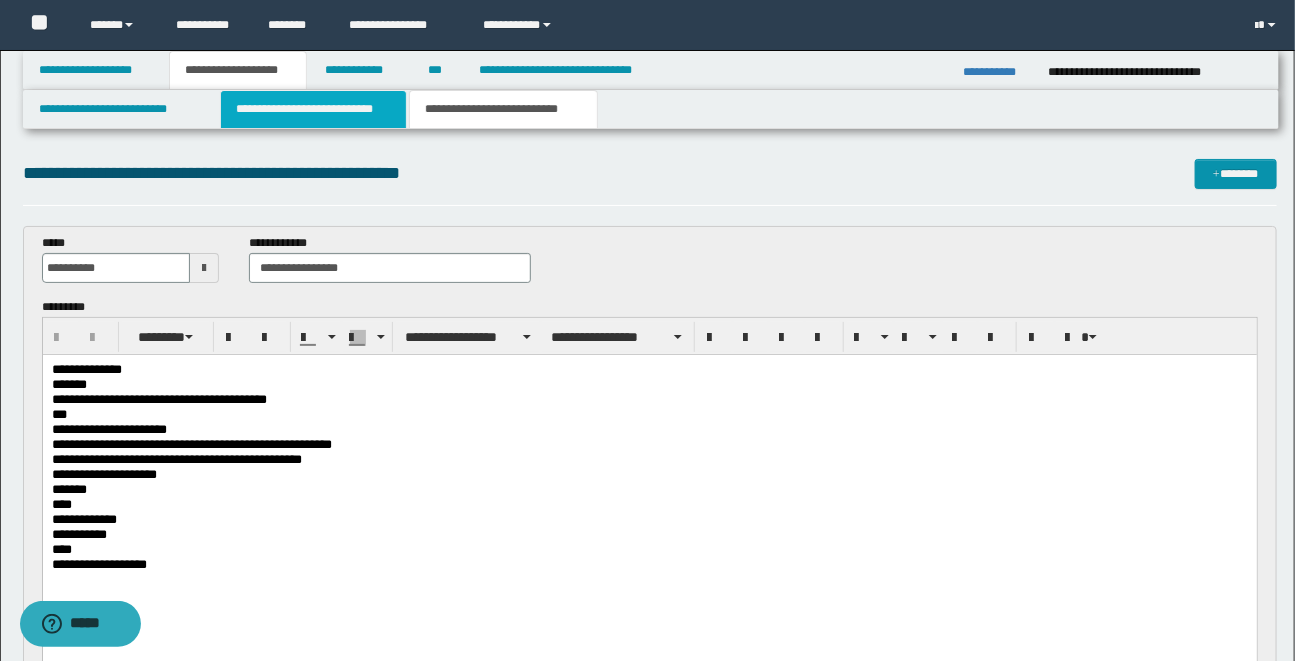 click on "**********" at bounding box center (313, 109) 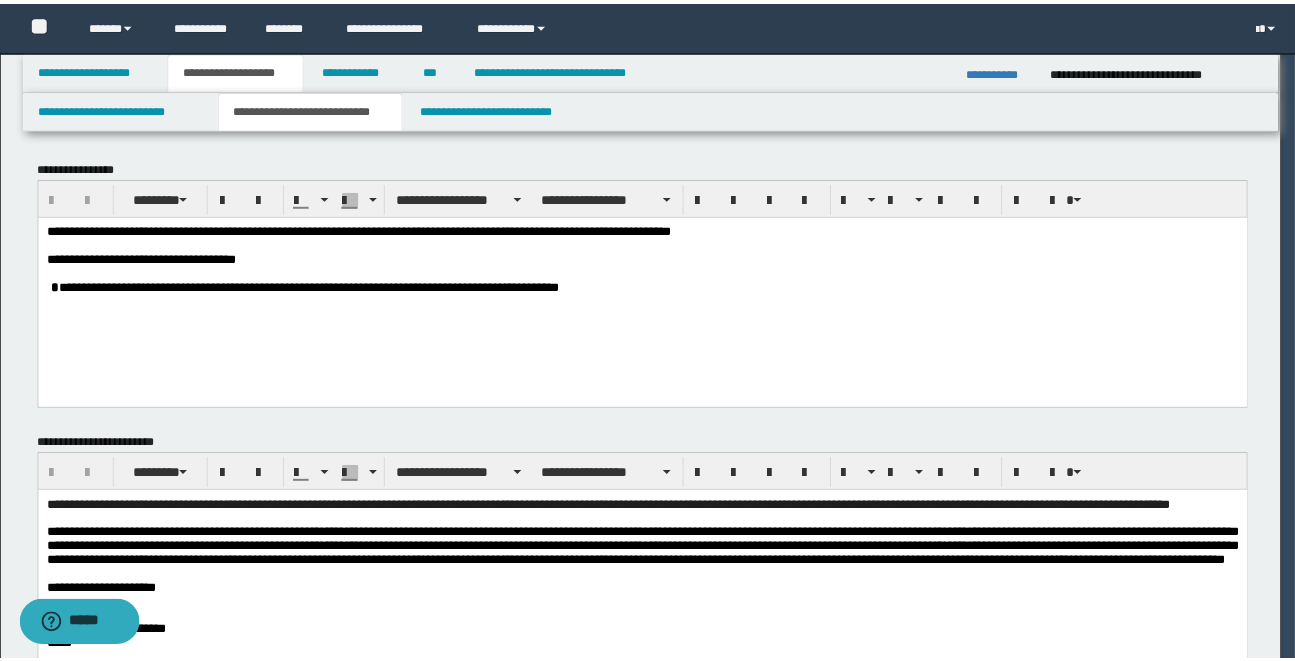 scroll, scrollTop: 0, scrollLeft: 0, axis: both 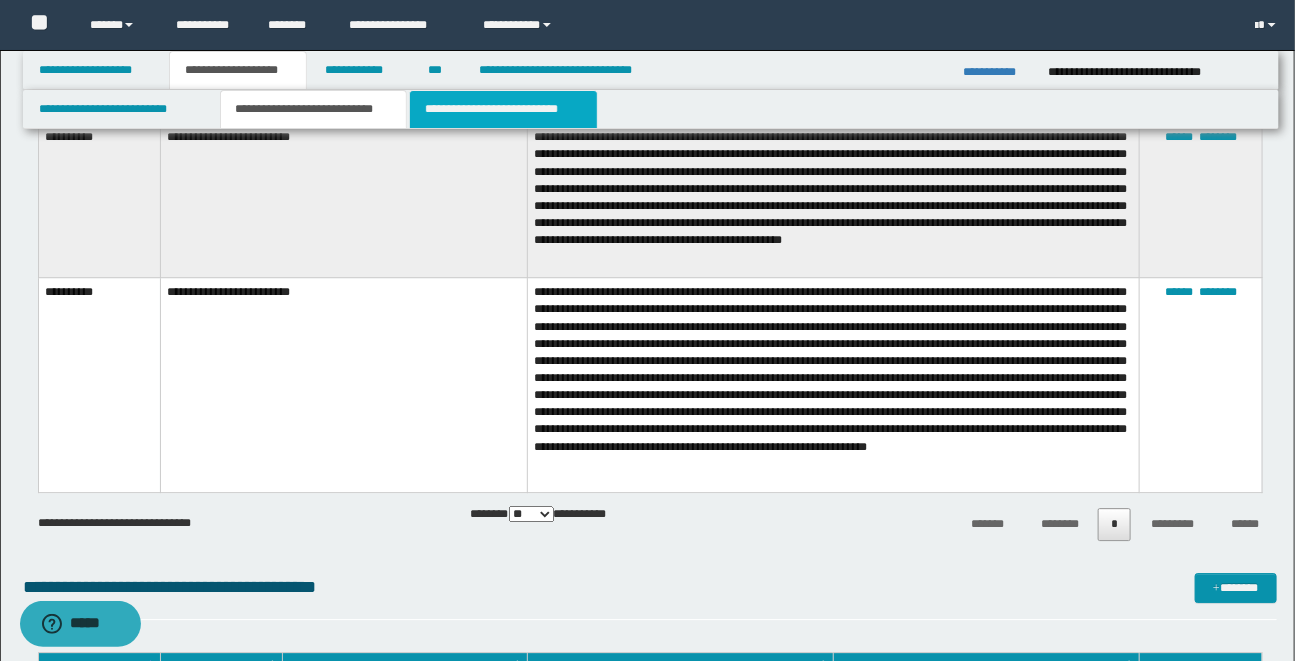click on "**********" at bounding box center [503, 109] 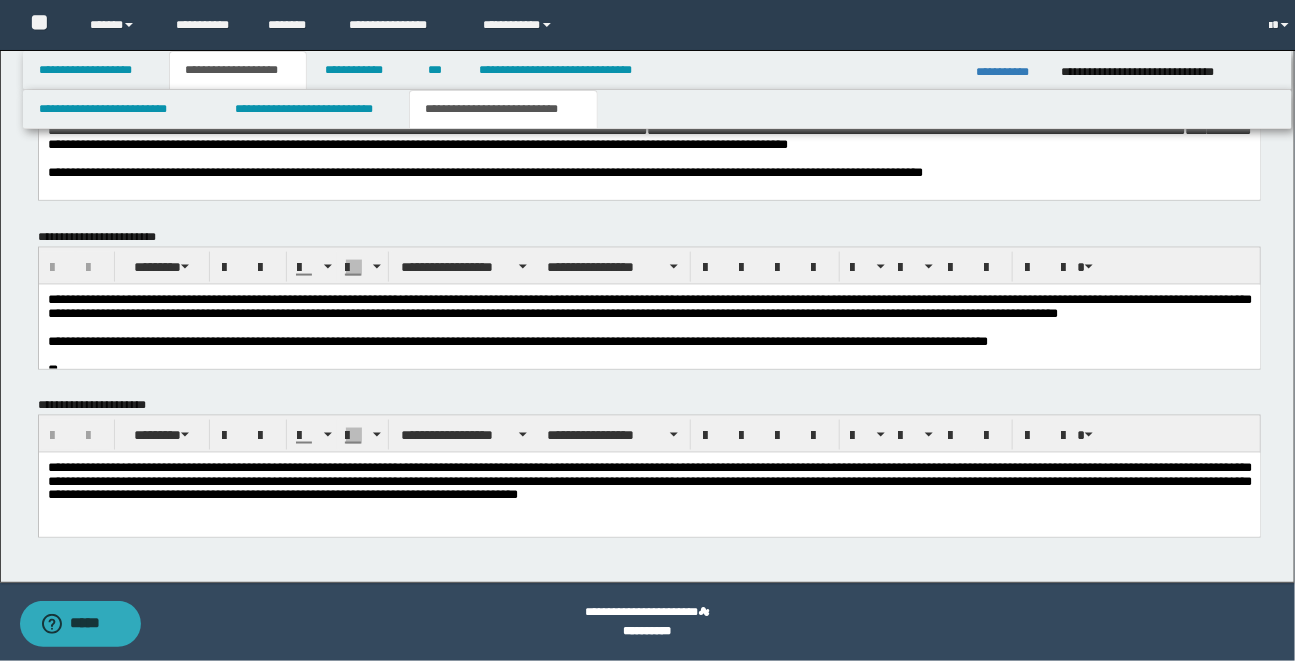 scroll, scrollTop: 936, scrollLeft: 0, axis: vertical 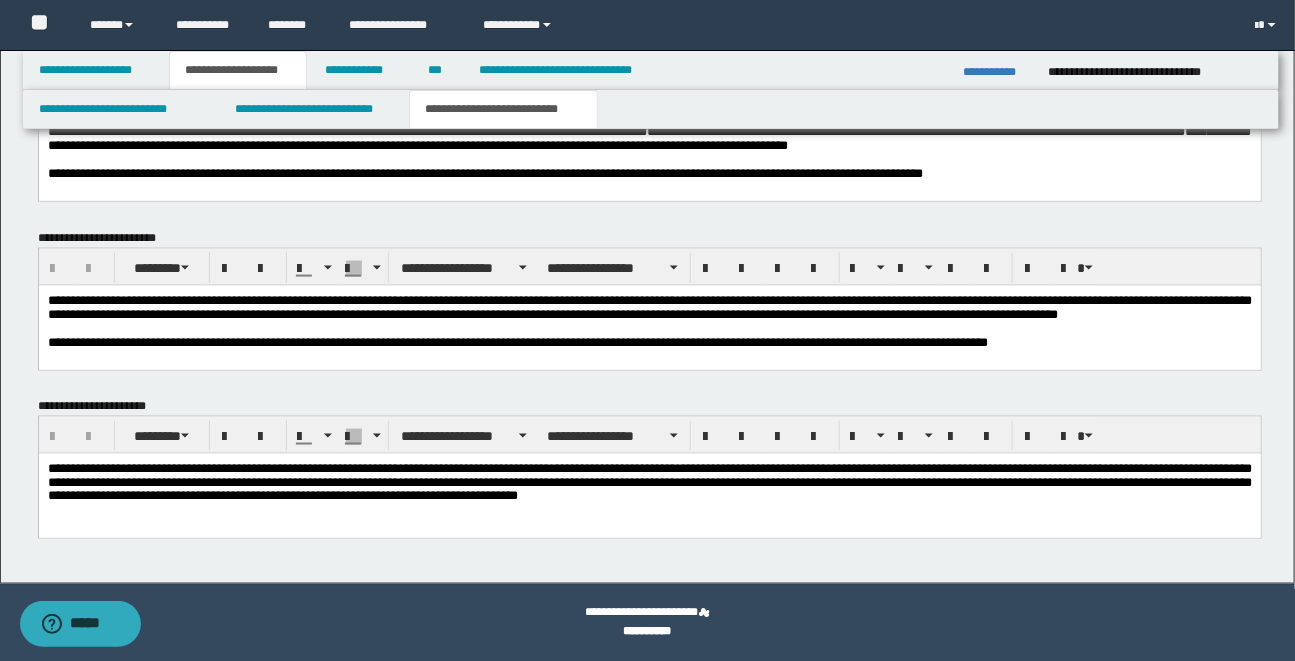 click on "**********" at bounding box center (647, -151) 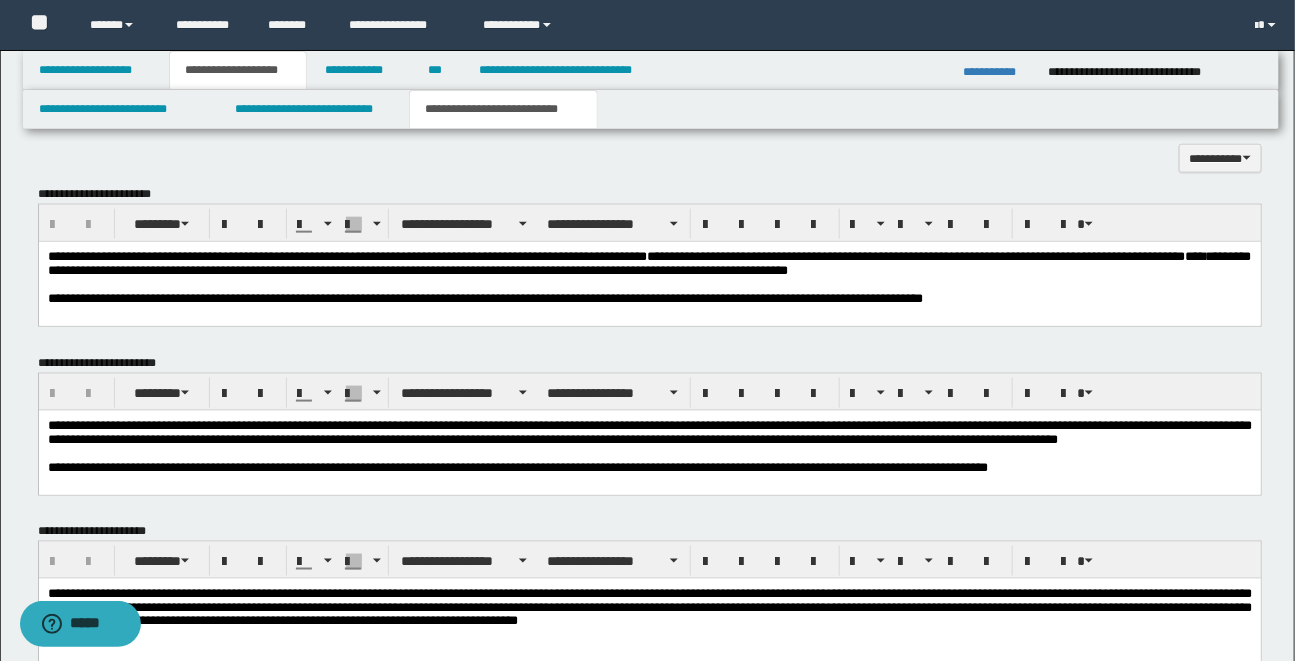 scroll, scrollTop: 791, scrollLeft: 0, axis: vertical 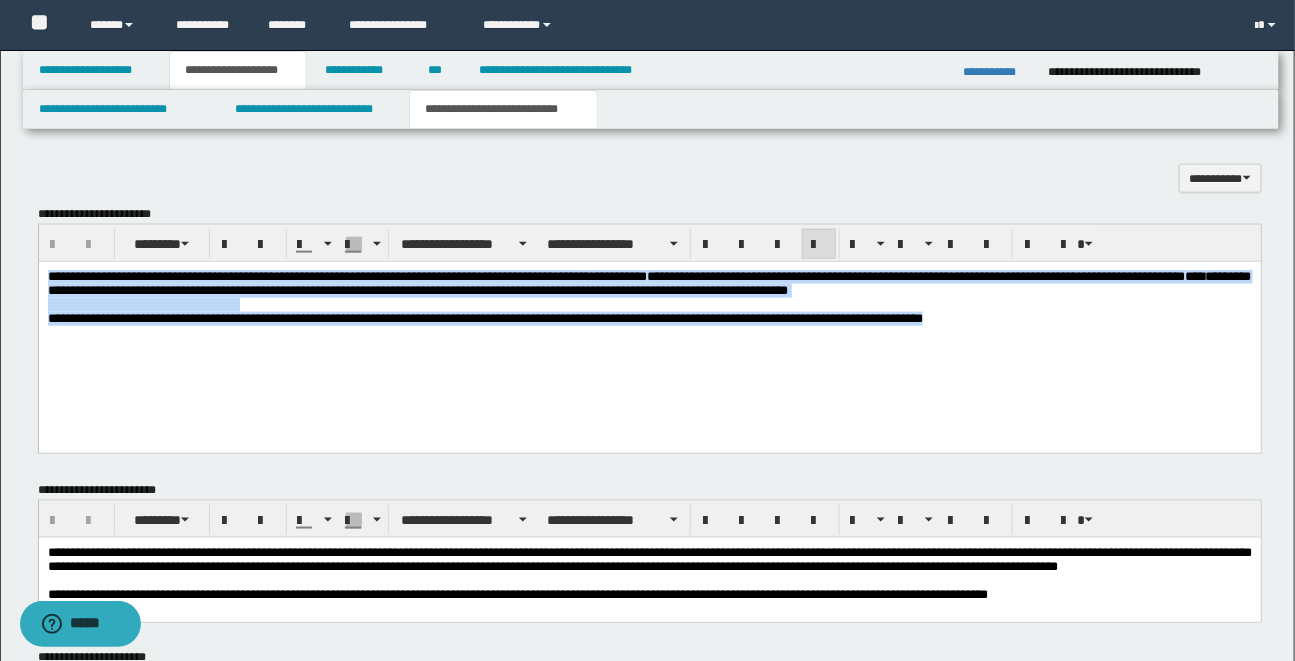 drag, startPoint x: 48, startPoint y: 276, endPoint x: 1020, endPoint y: 323, distance: 973.1357 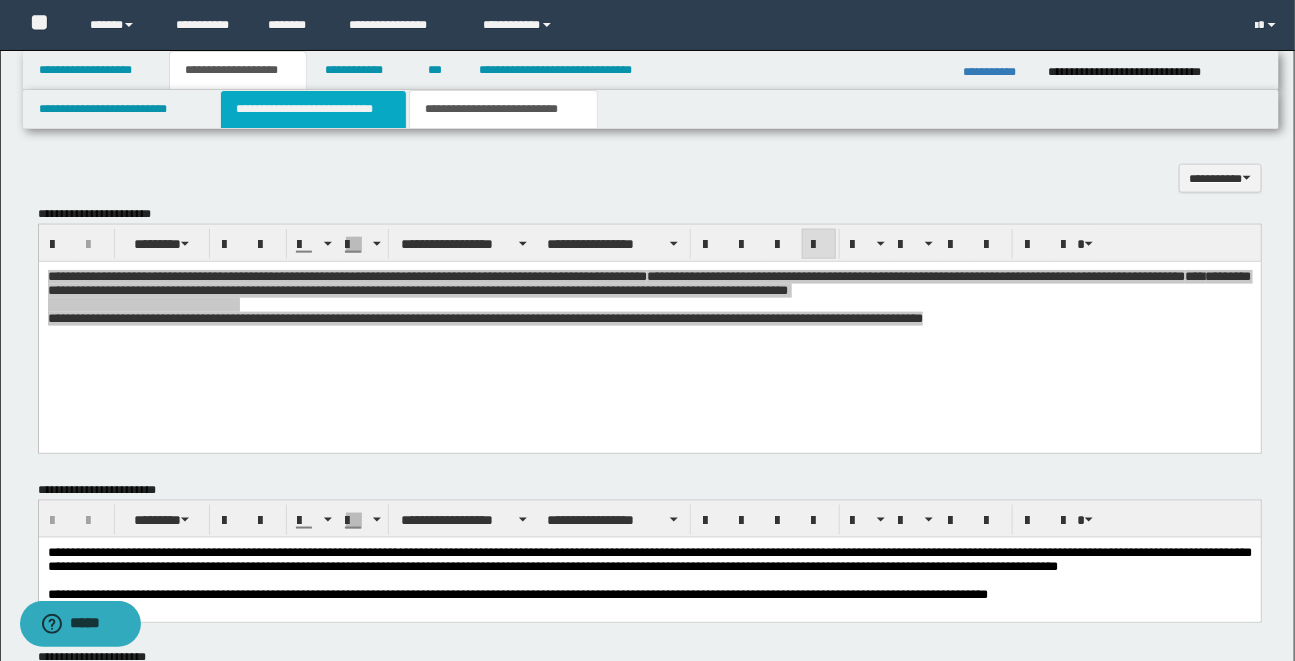 click on "**********" at bounding box center (313, 109) 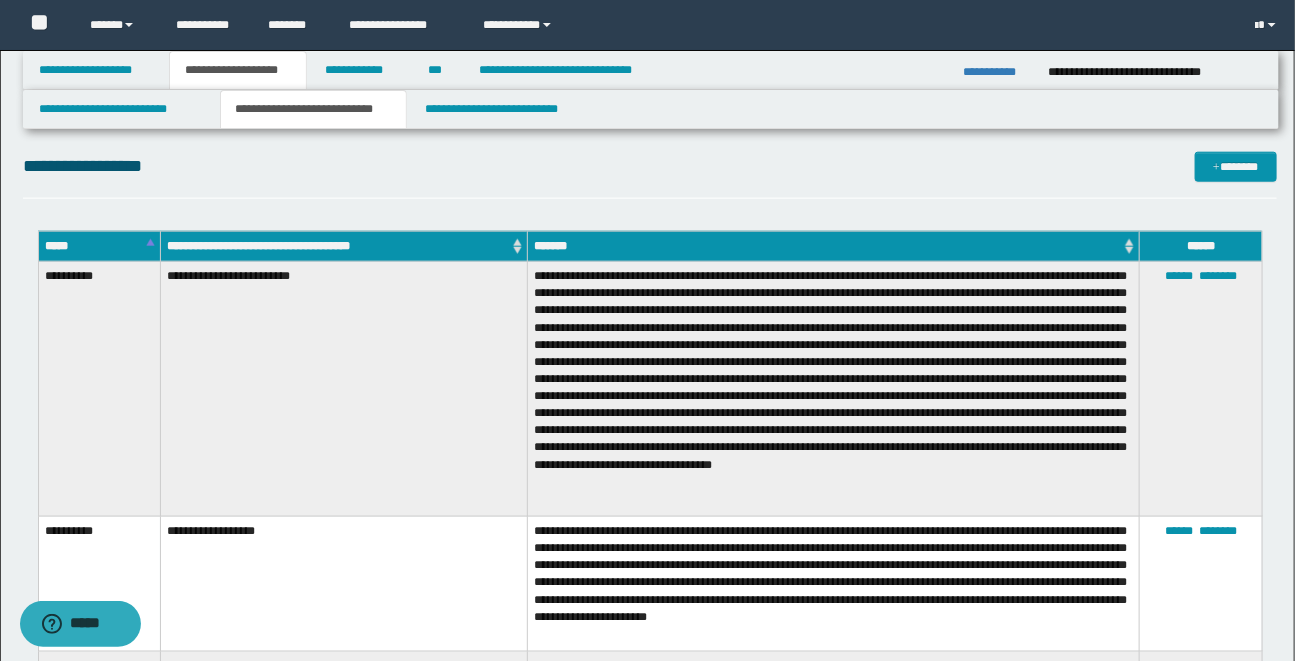 click on "**********" at bounding box center (647, 965) 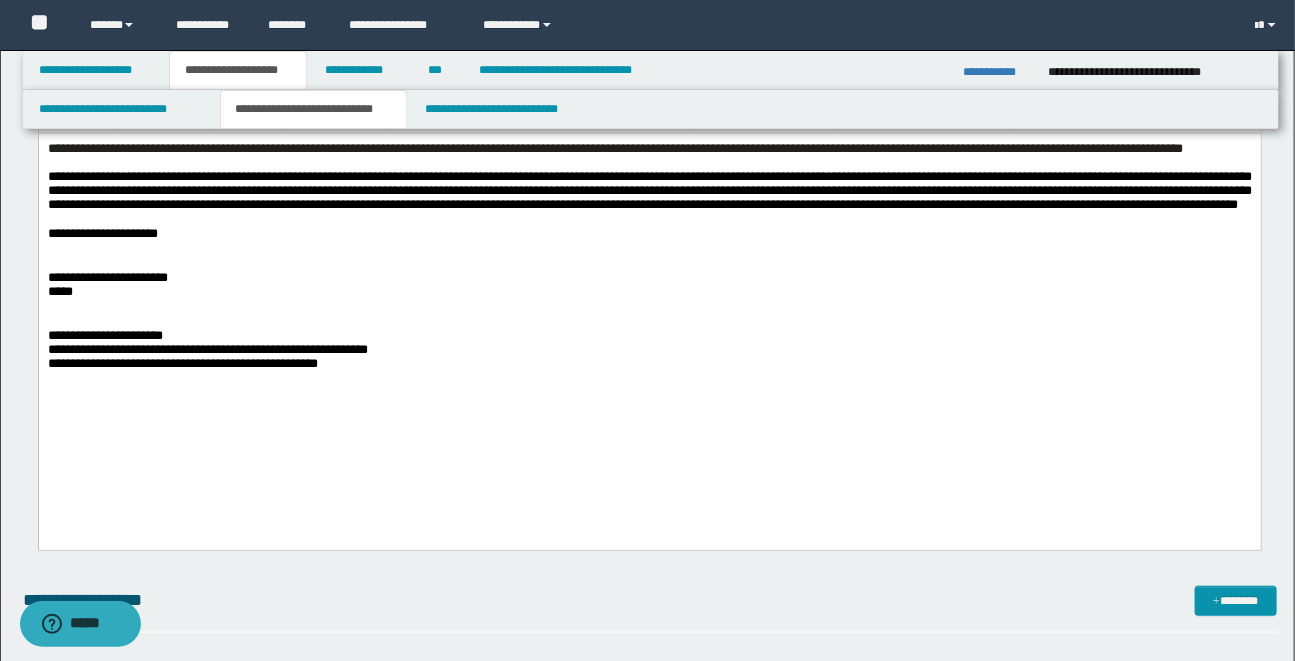scroll, scrollTop: 355, scrollLeft: 0, axis: vertical 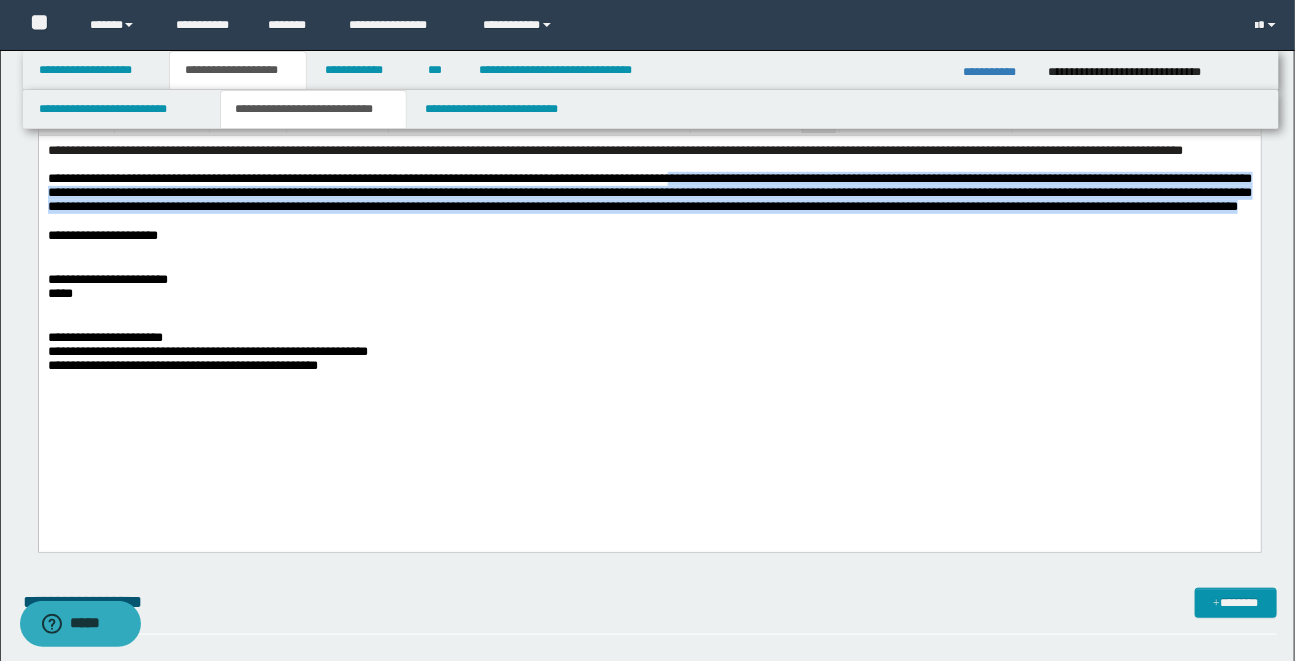 drag, startPoint x: 704, startPoint y: 198, endPoint x: 738, endPoint y: 241, distance: 54.81788 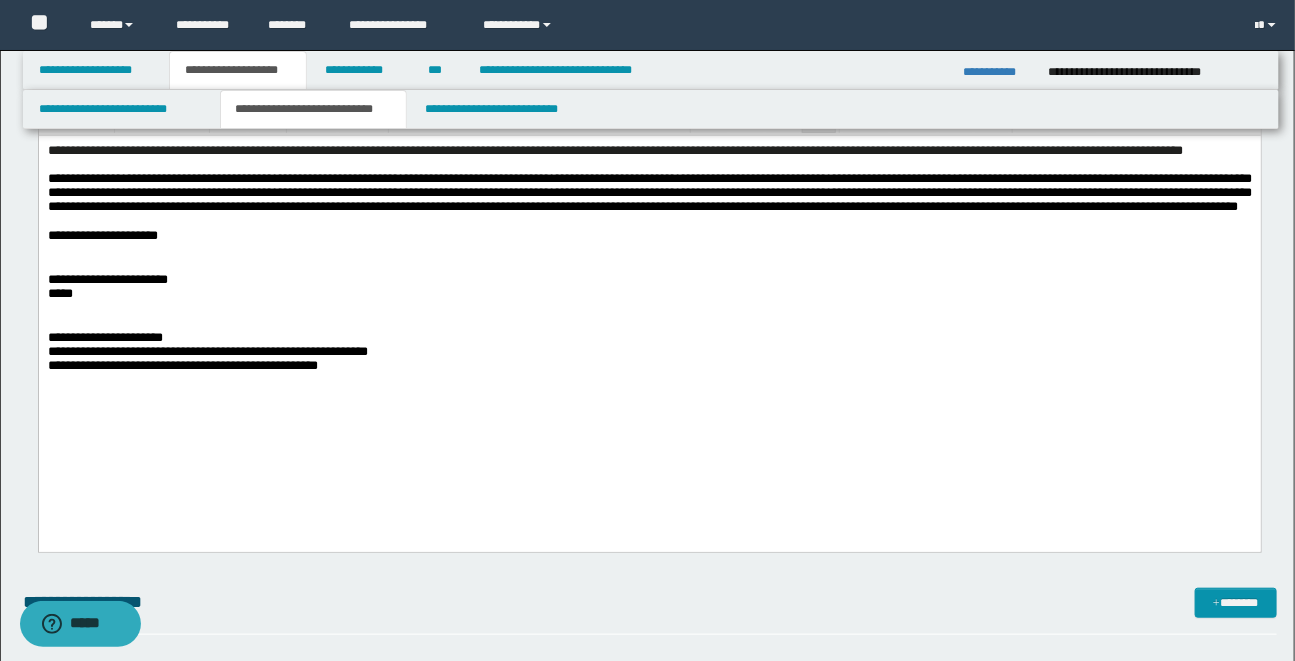 click on "**********" at bounding box center [649, 192] 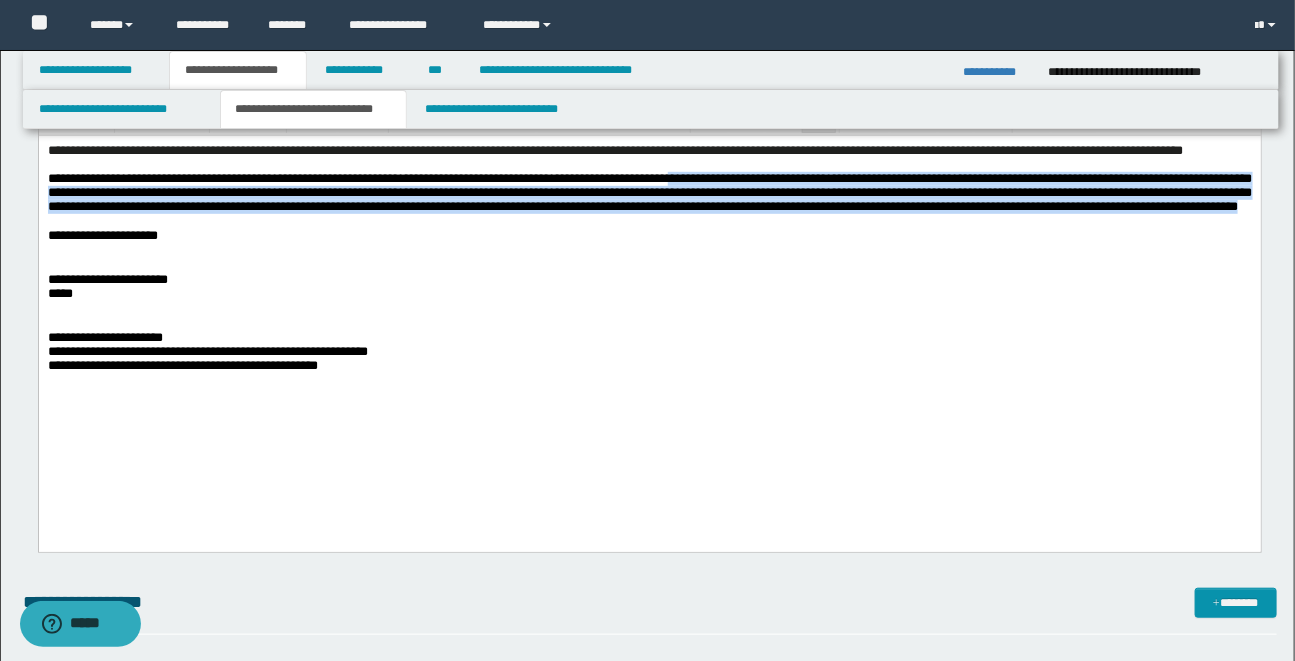 drag, startPoint x: 704, startPoint y: 200, endPoint x: 745, endPoint y: 252, distance: 66.21933 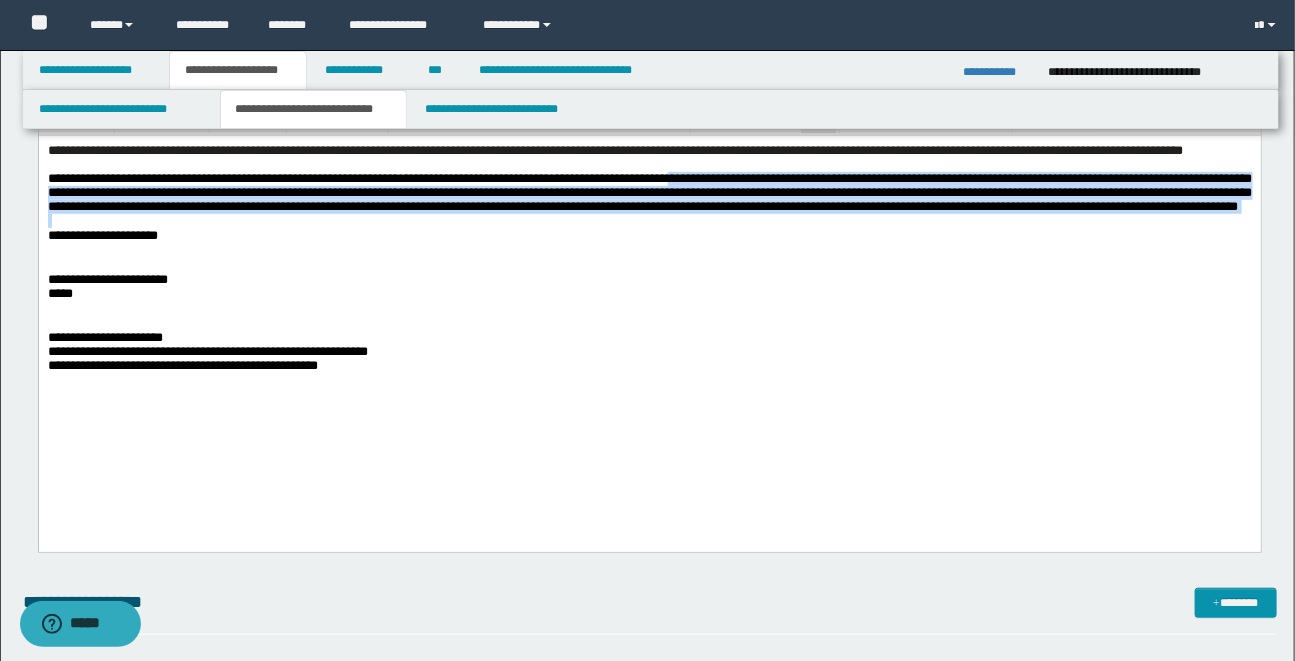 copy on "**********" 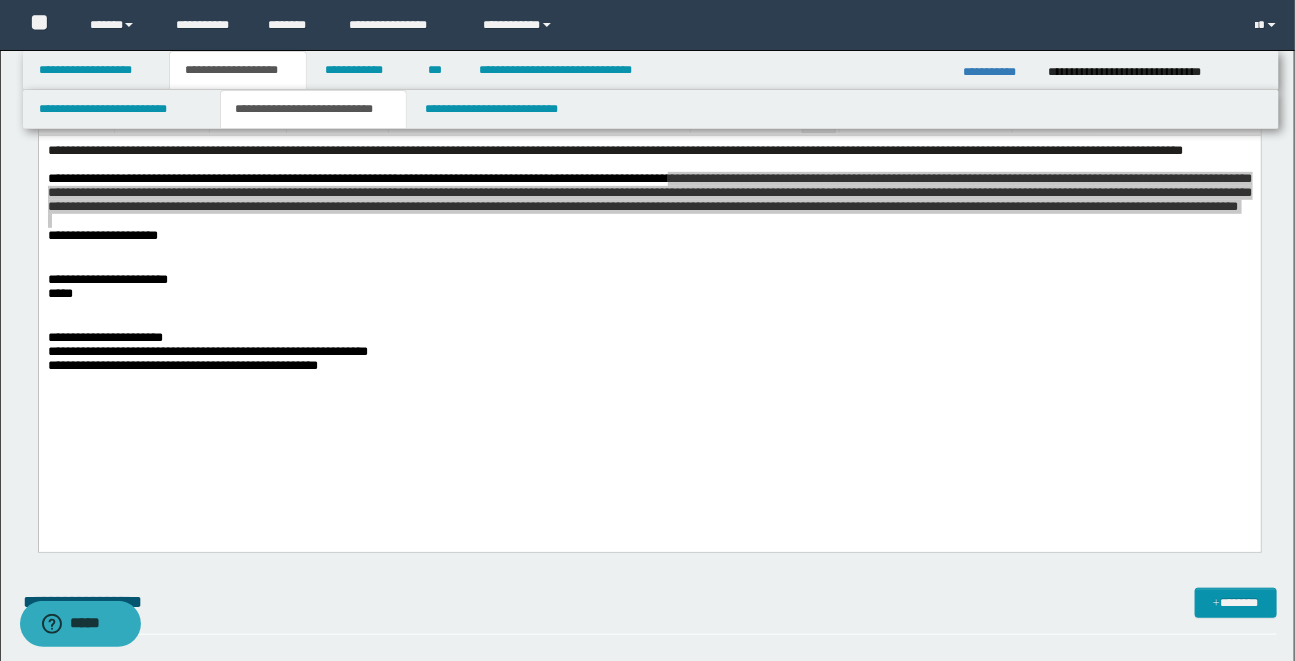 click on "**********" at bounding box center (650, 323) 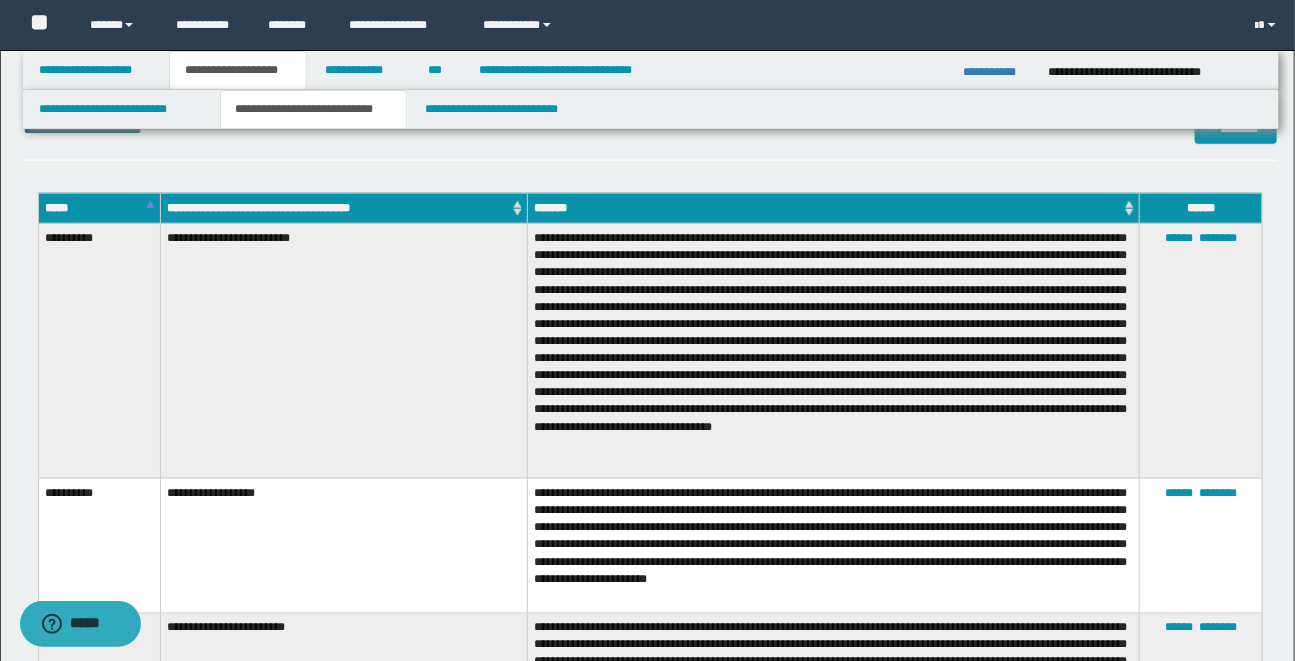scroll, scrollTop: 864, scrollLeft: 0, axis: vertical 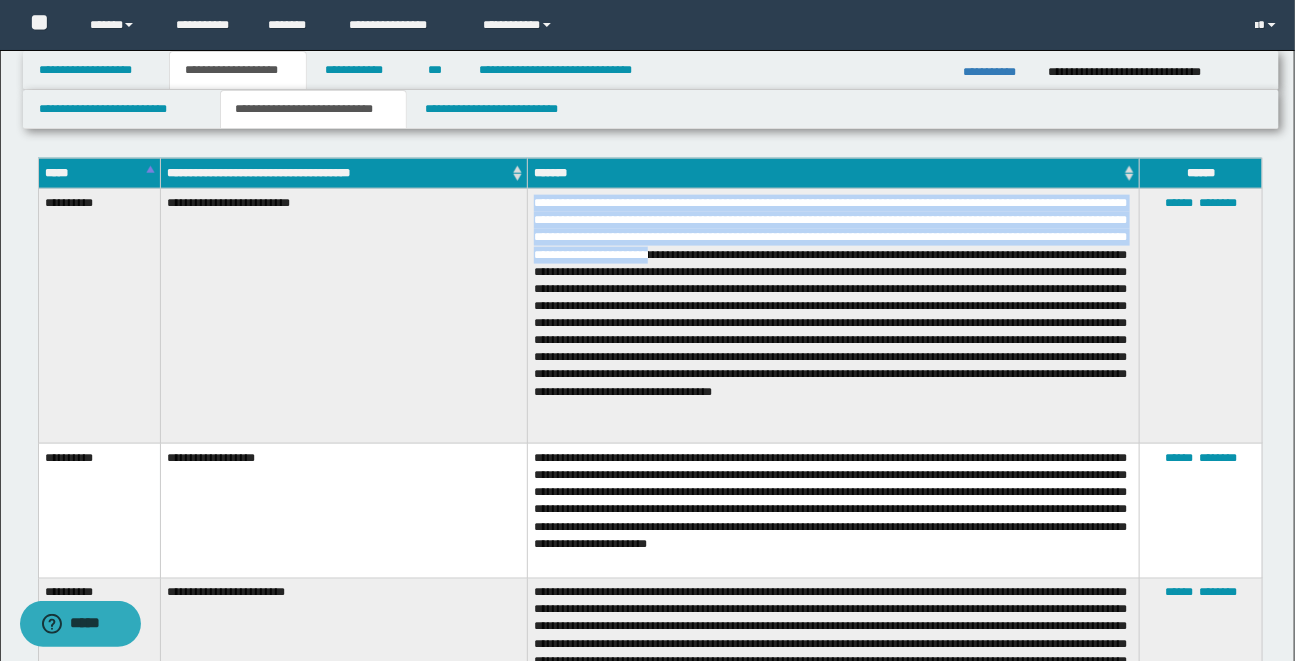 drag, startPoint x: 534, startPoint y: 202, endPoint x: 962, endPoint y: 258, distance: 431.648 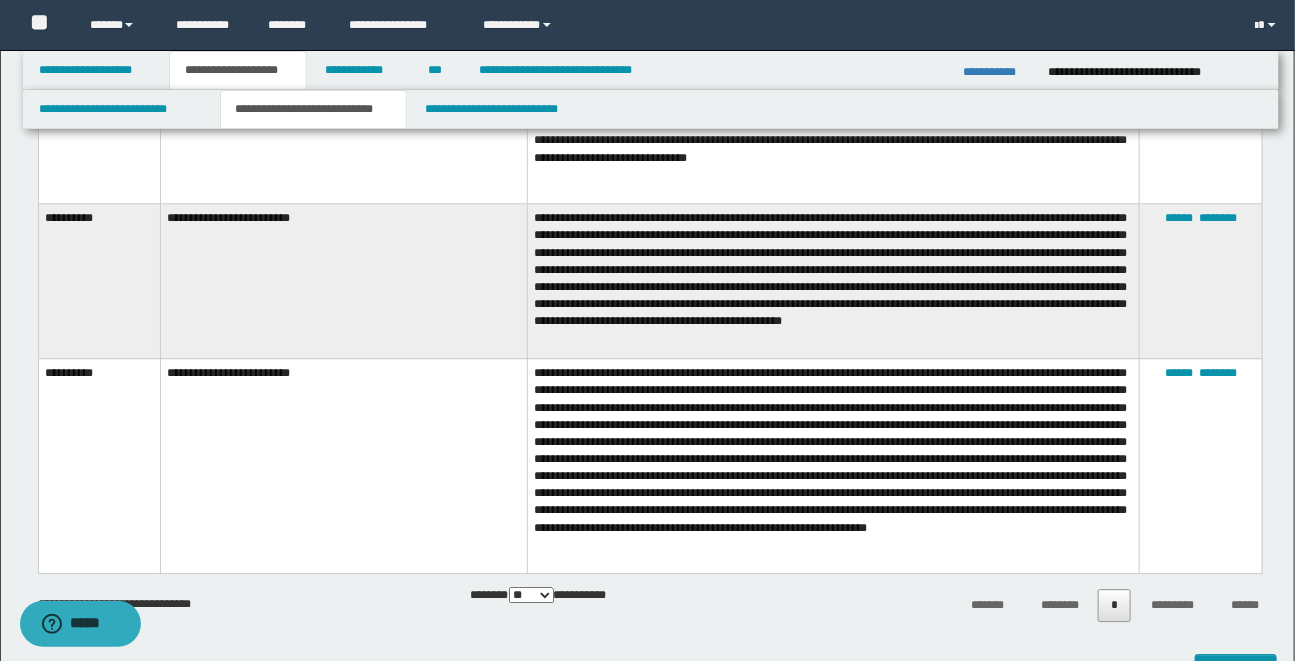 scroll, scrollTop: 1918, scrollLeft: 0, axis: vertical 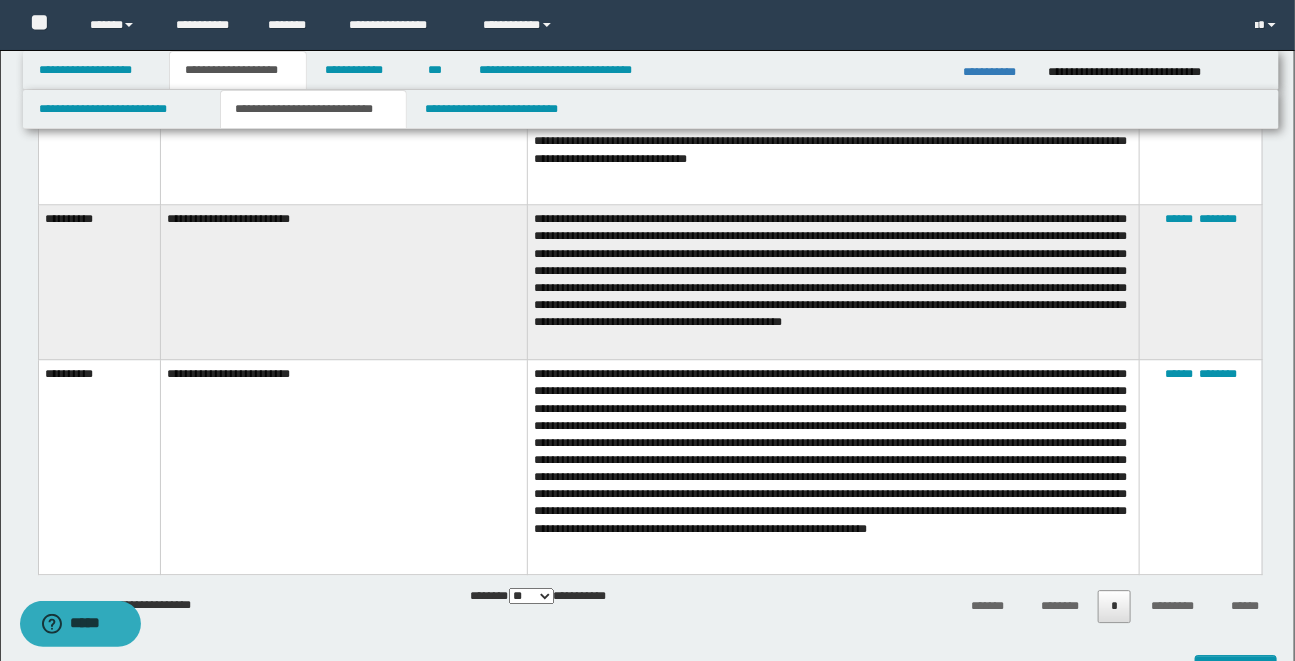 click on "**********" at bounding box center [834, 282] 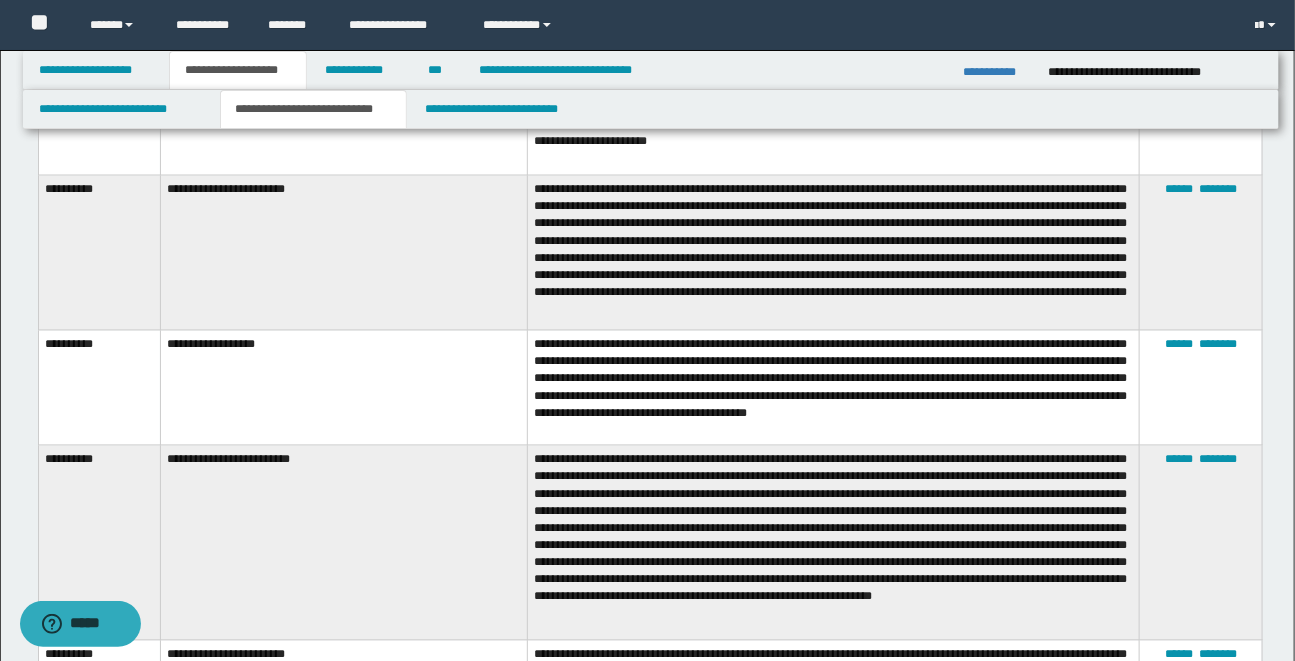 scroll, scrollTop: 1264, scrollLeft: 0, axis: vertical 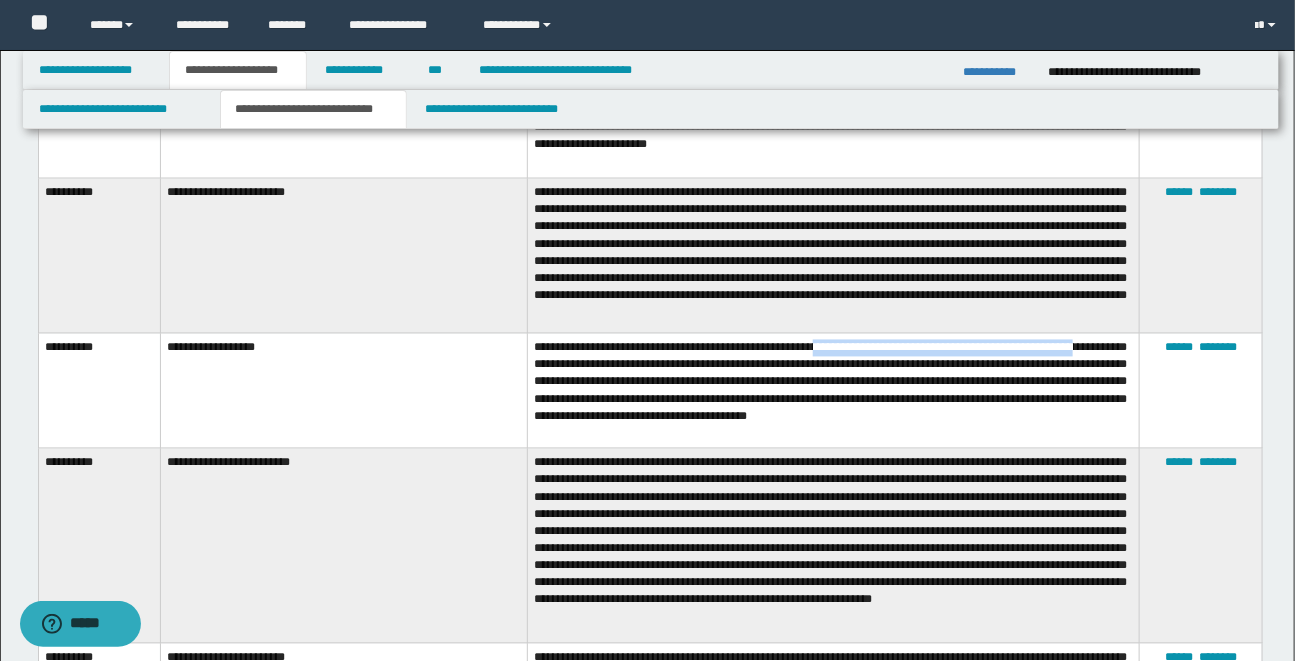 drag, startPoint x: 860, startPoint y: 356, endPoint x: 599, endPoint y: 368, distance: 261.27573 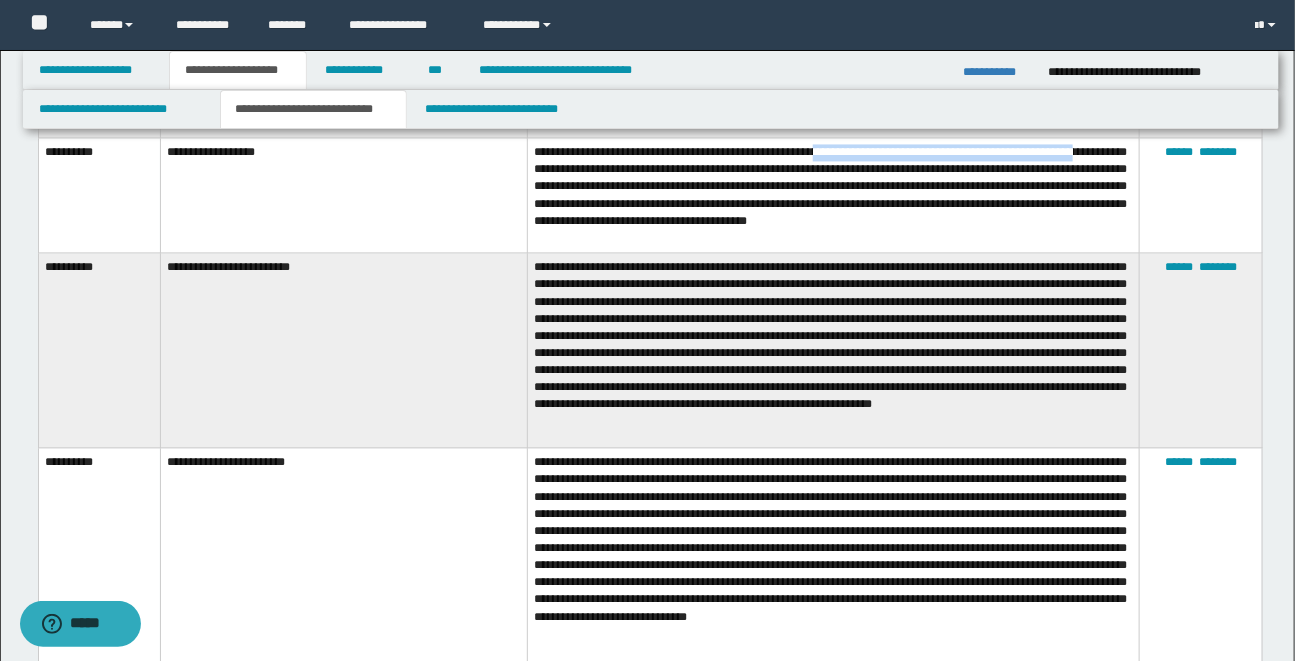 scroll, scrollTop: 1482, scrollLeft: 0, axis: vertical 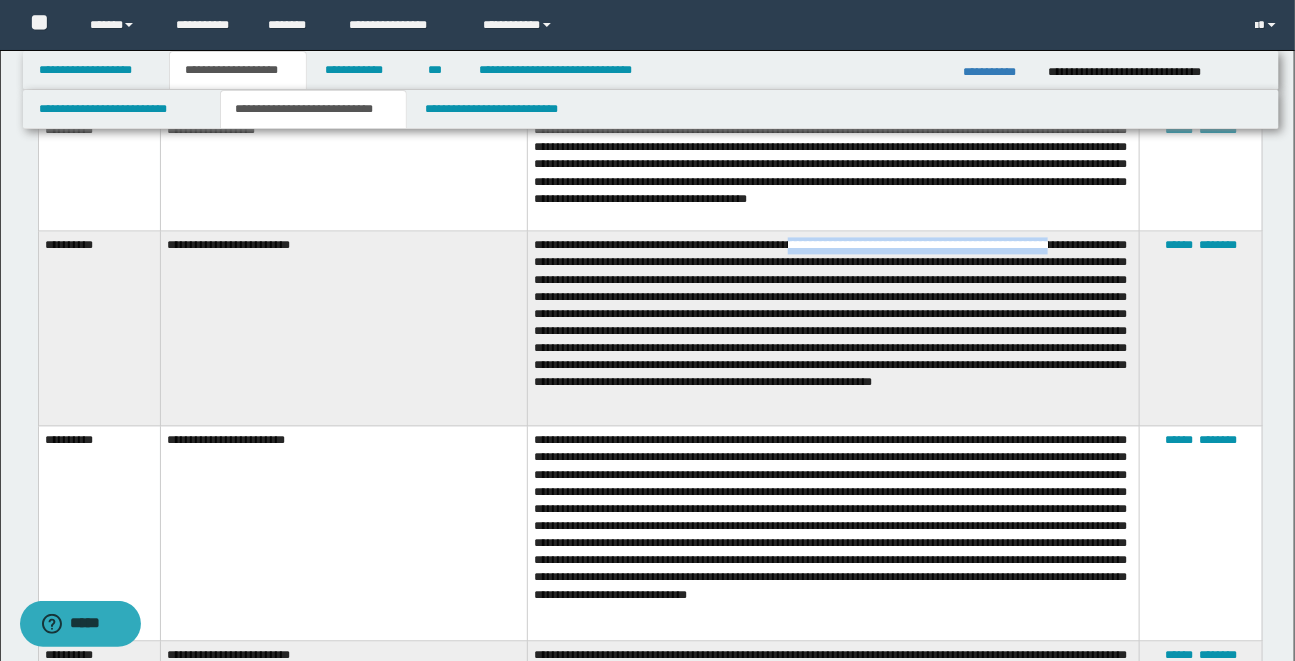 drag, startPoint x: 839, startPoint y: 255, endPoint x: 595, endPoint y: 273, distance: 244.66304 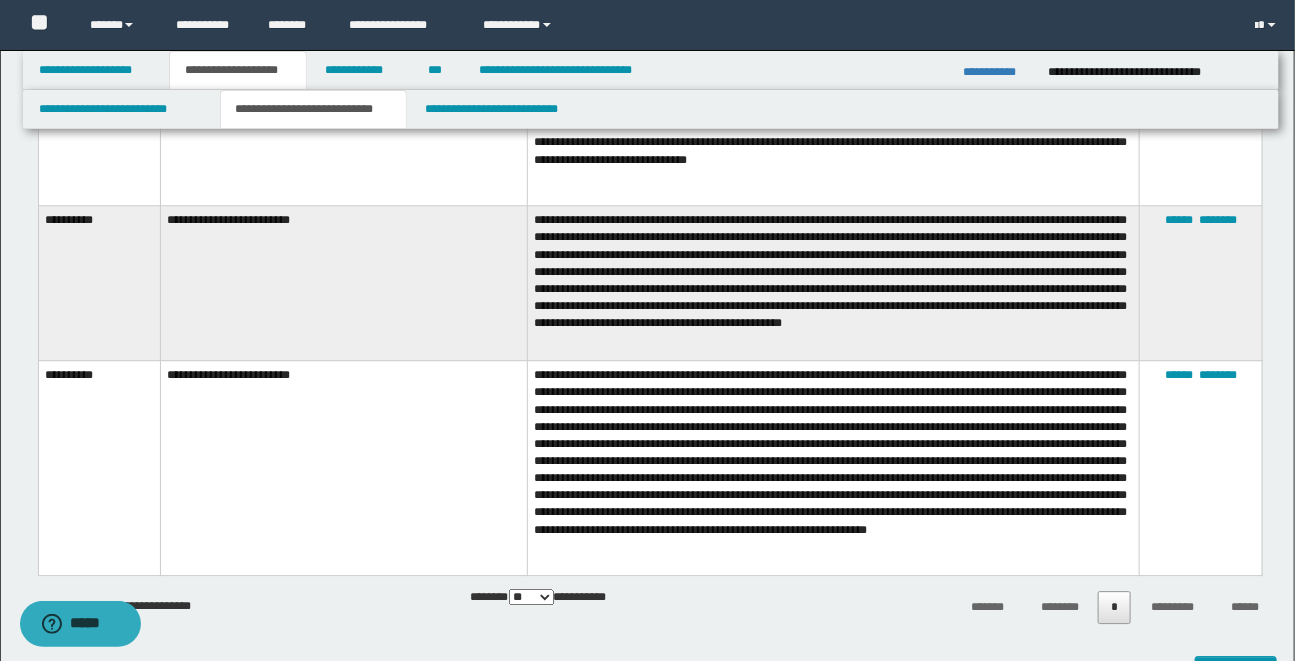 scroll, scrollTop: 1918, scrollLeft: 0, axis: vertical 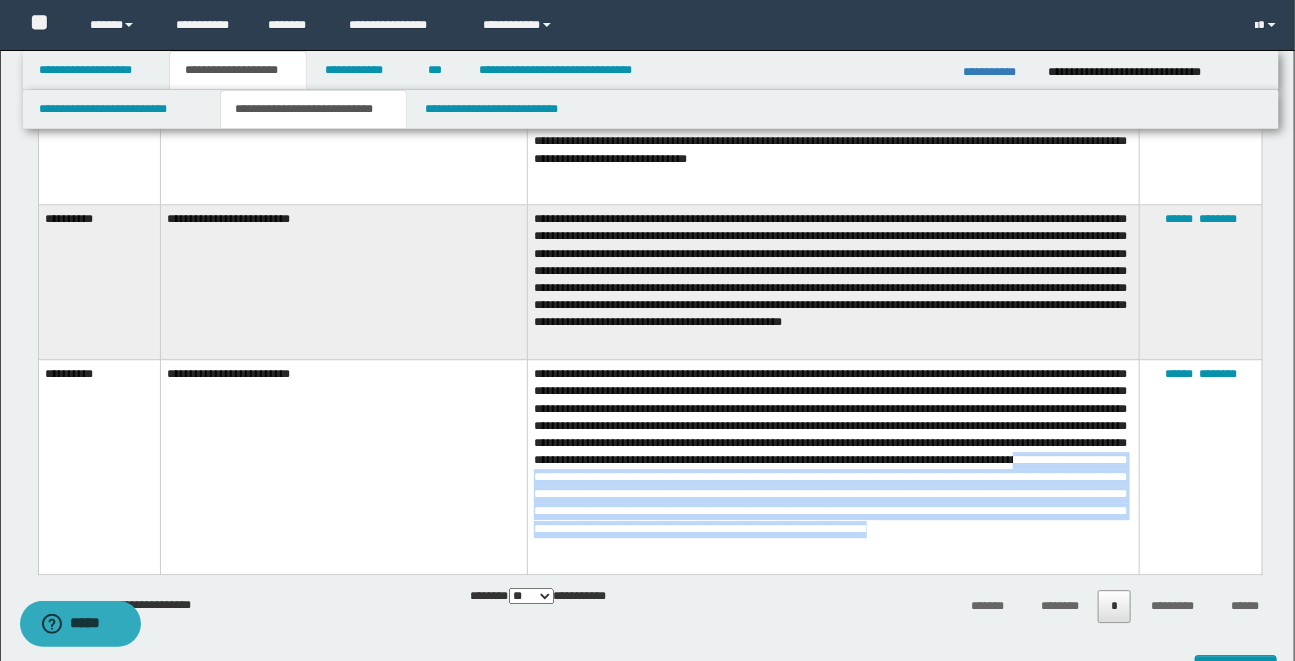 drag, startPoint x: 1010, startPoint y: 478, endPoint x: 1038, endPoint y: 568, distance: 94.254974 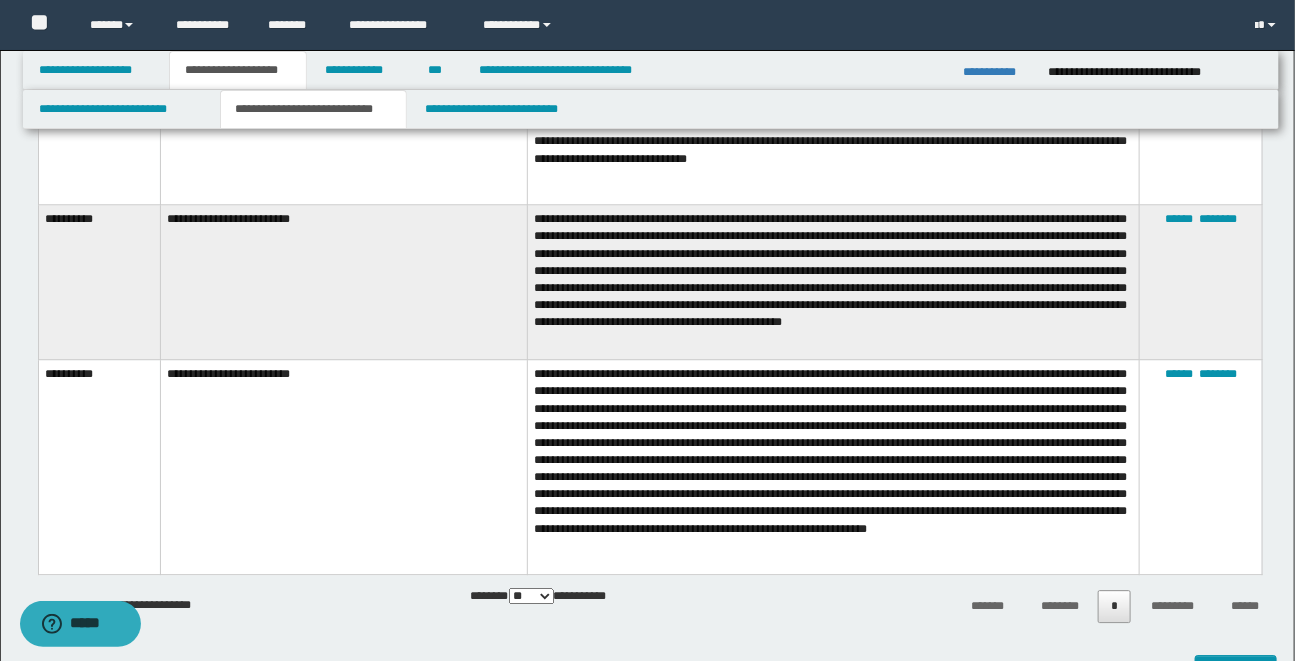 click on "**********" at bounding box center [647, -162] 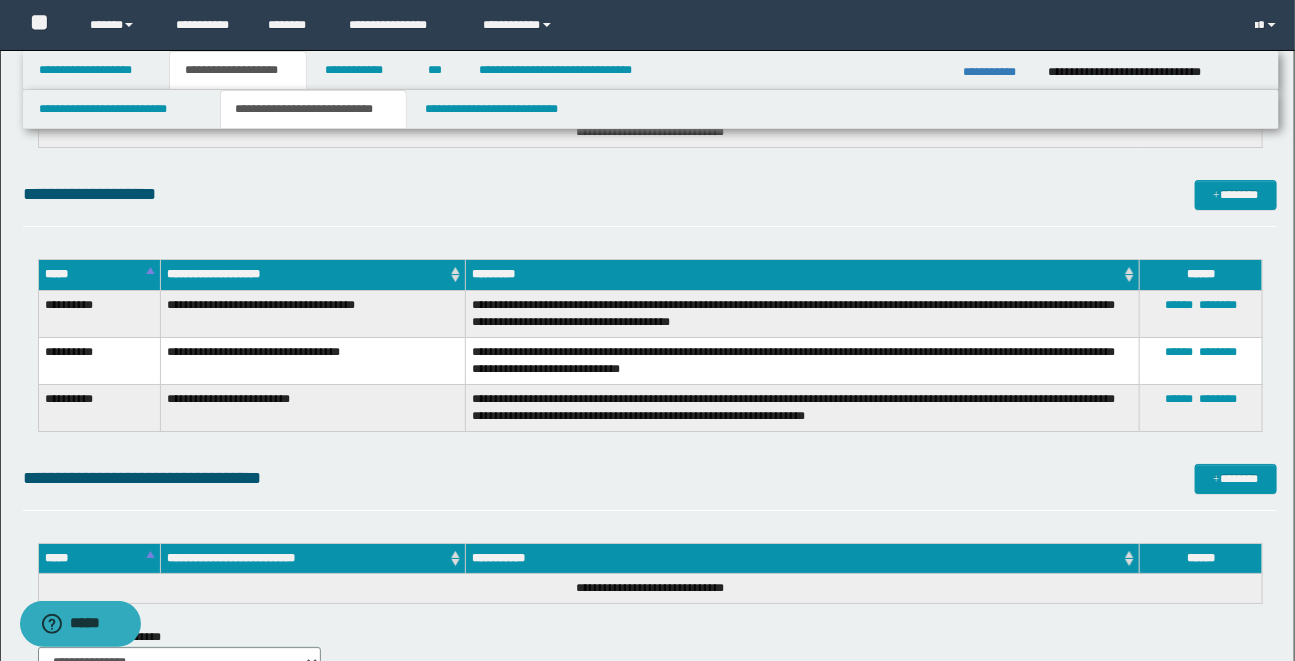scroll, scrollTop: 2573, scrollLeft: 0, axis: vertical 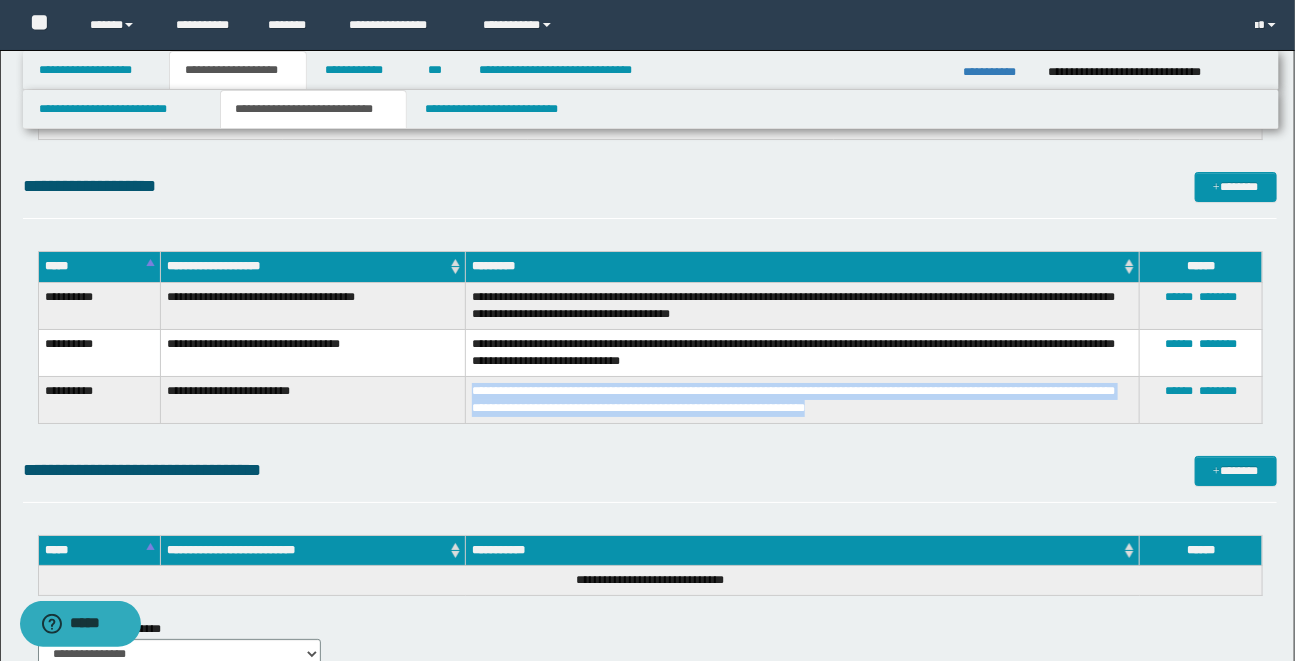 drag, startPoint x: 472, startPoint y: 390, endPoint x: 941, endPoint y: 407, distance: 469.308 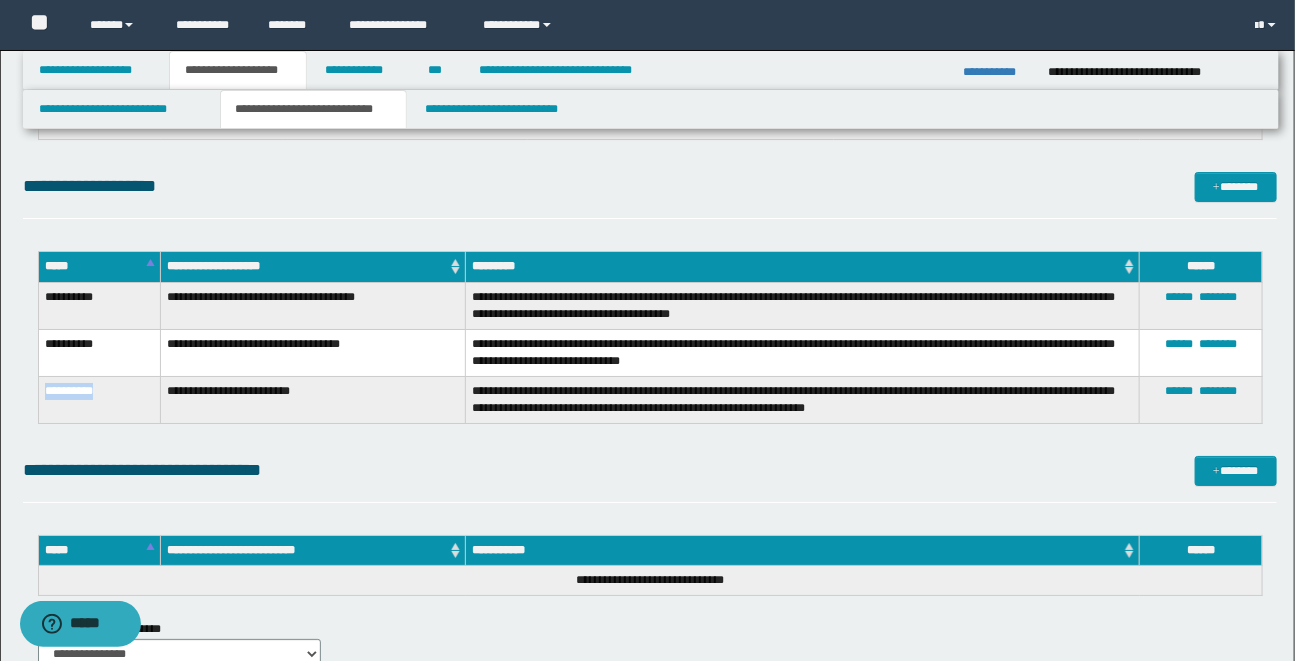 drag, startPoint x: 43, startPoint y: 387, endPoint x: 125, endPoint y: 386, distance: 82.006096 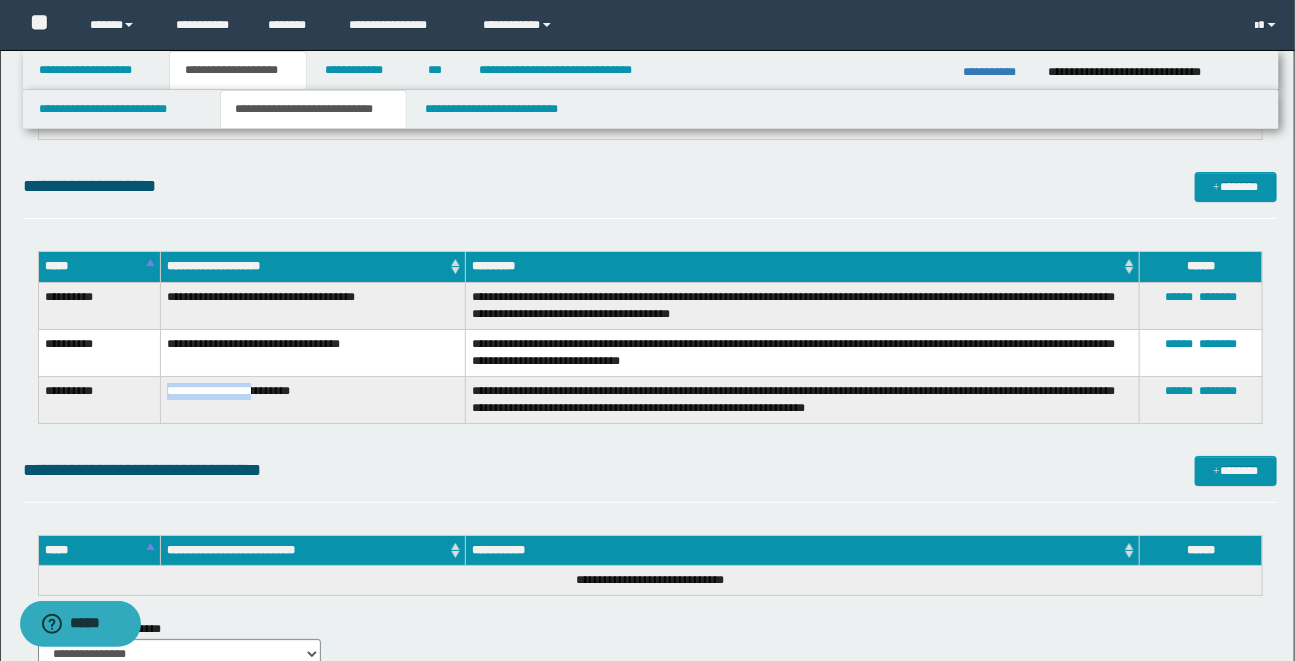 drag, startPoint x: 168, startPoint y: 392, endPoint x: 285, endPoint y: 390, distance: 117.01709 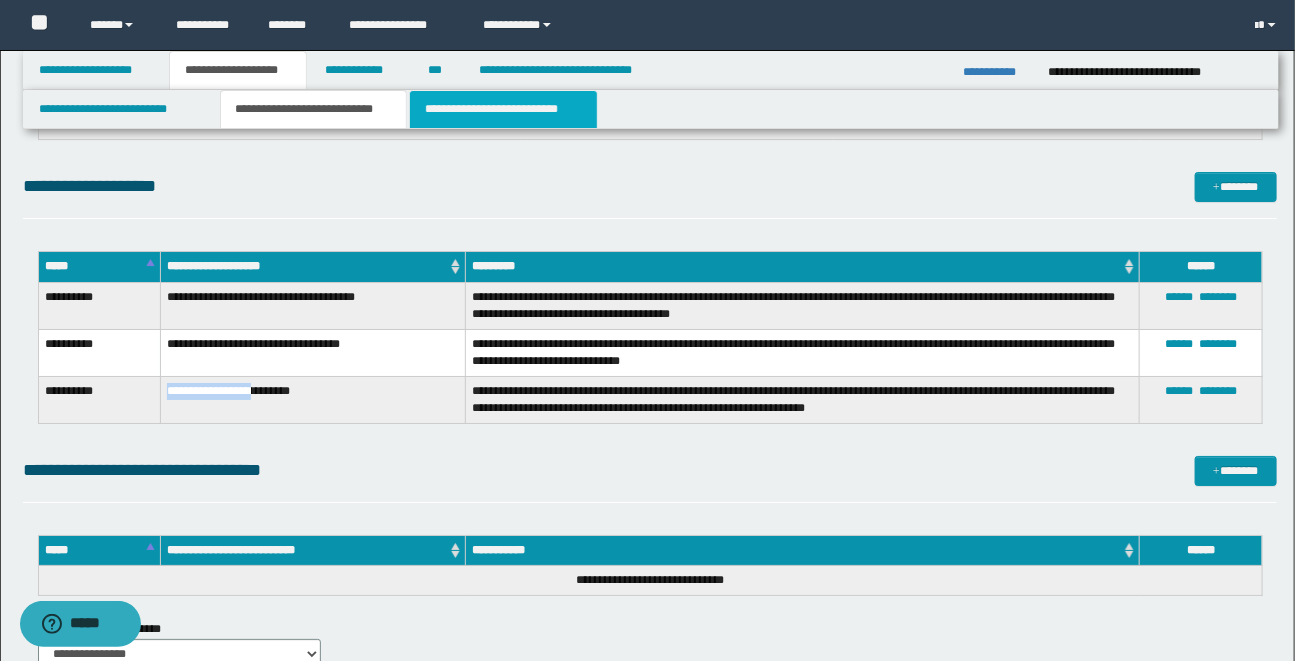 click on "**********" at bounding box center (503, 109) 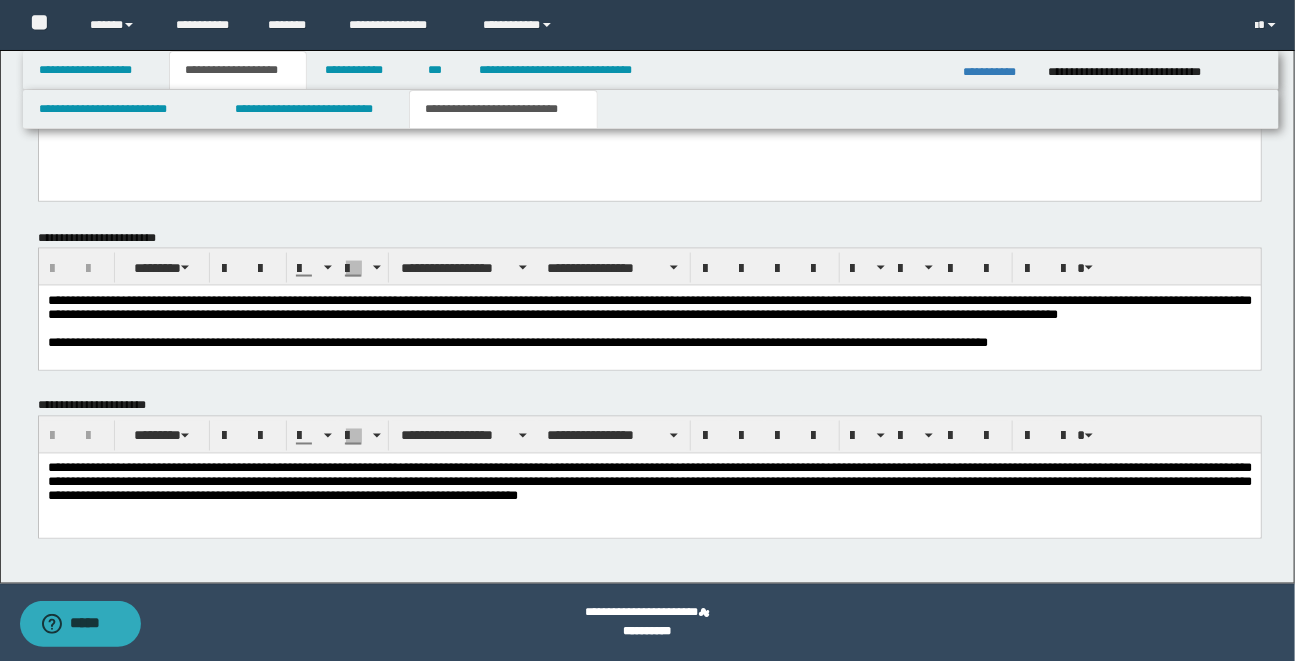 click on "**********" at bounding box center (647, -205) 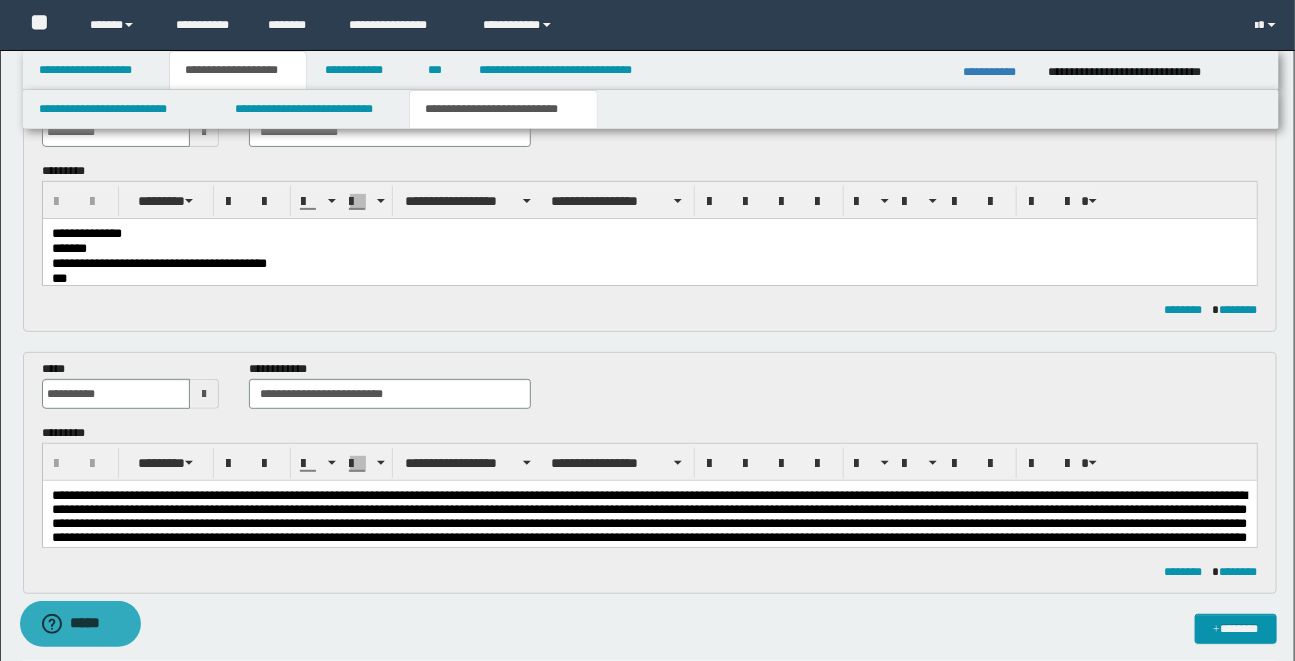 scroll, scrollTop: 134, scrollLeft: 0, axis: vertical 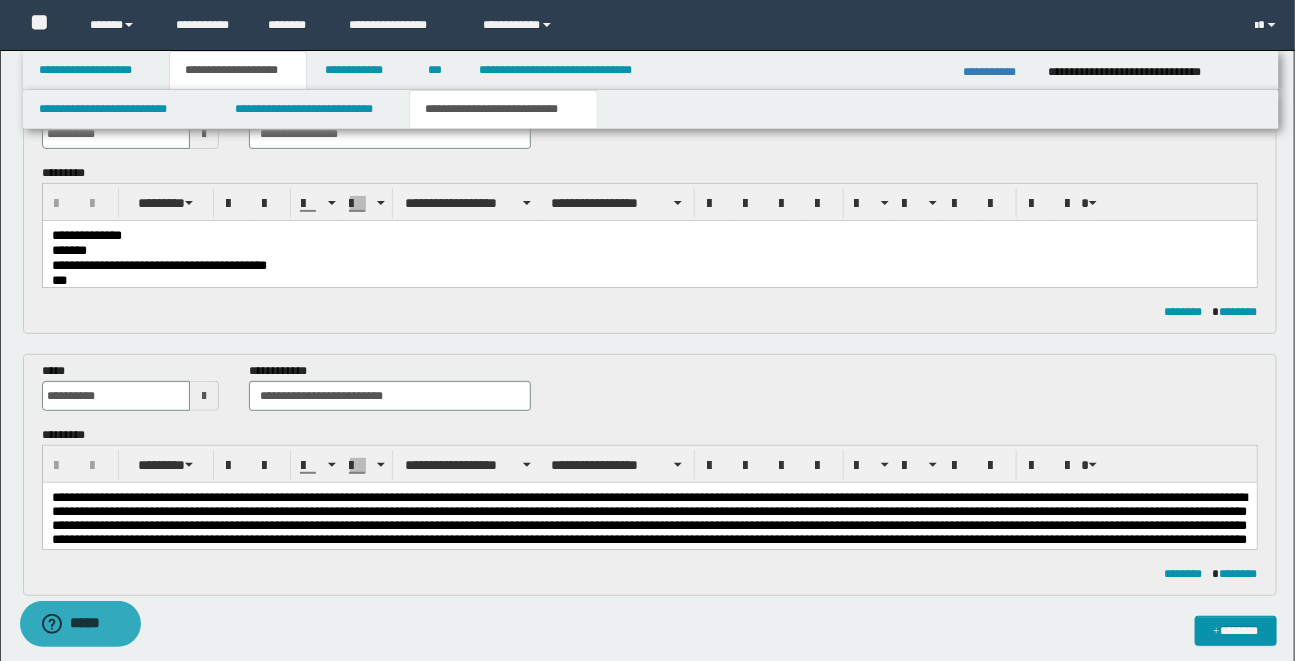 click on "*******" at bounding box center (649, 250) 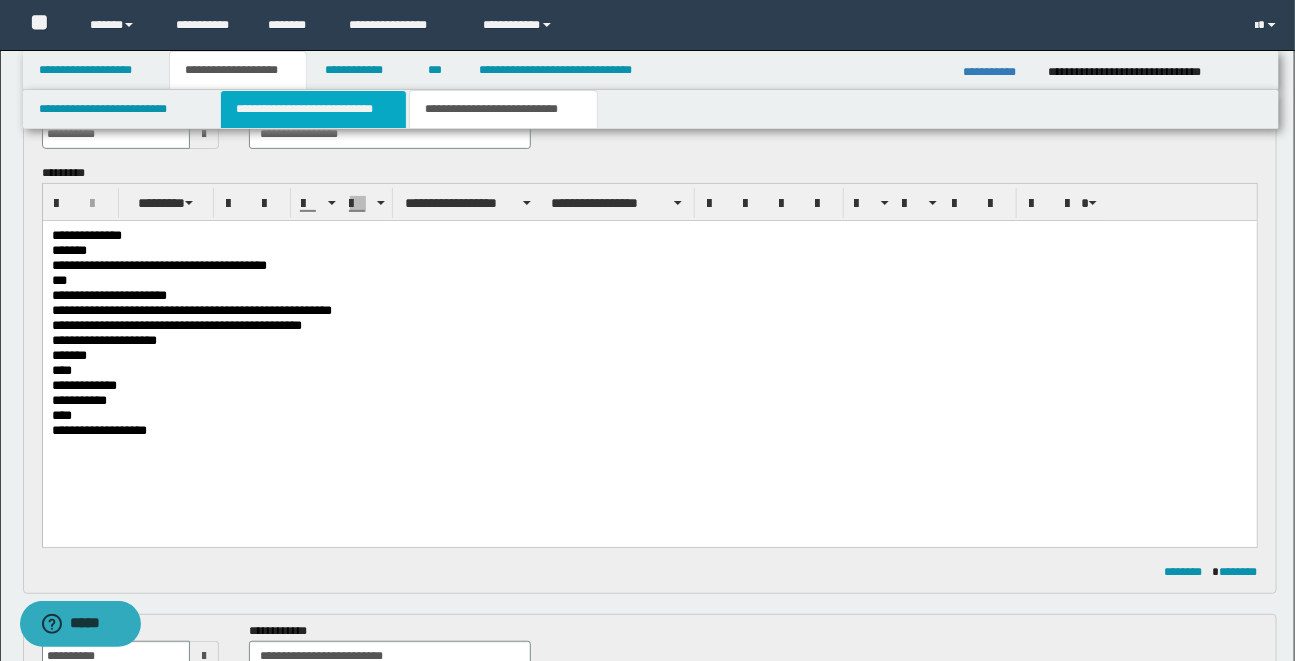 click on "**********" at bounding box center (313, 109) 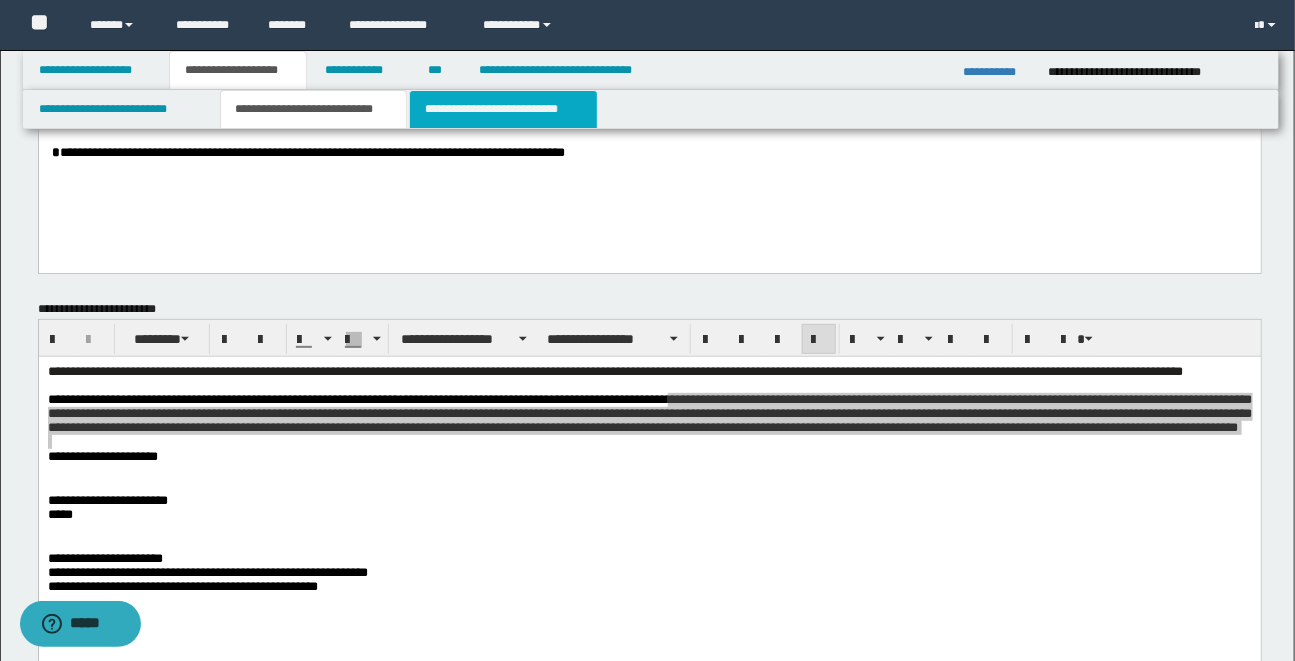 click on "**********" at bounding box center [503, 109] 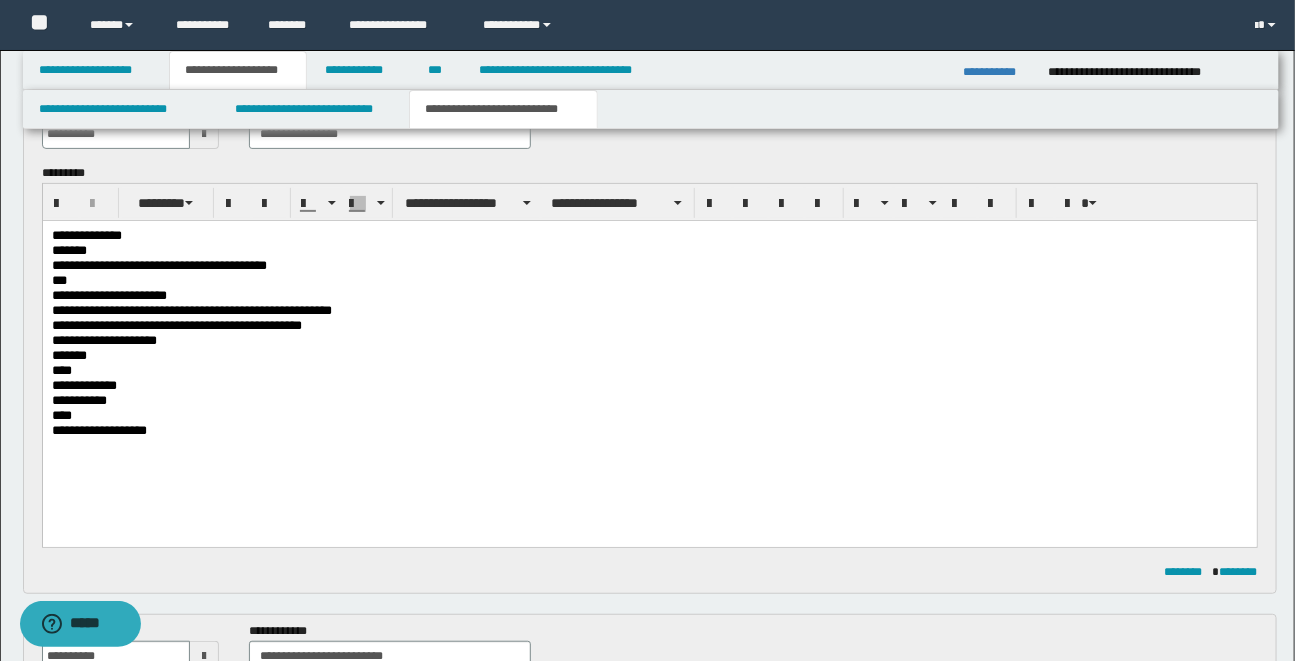 click on "**********" at bounding box center (647, 834) 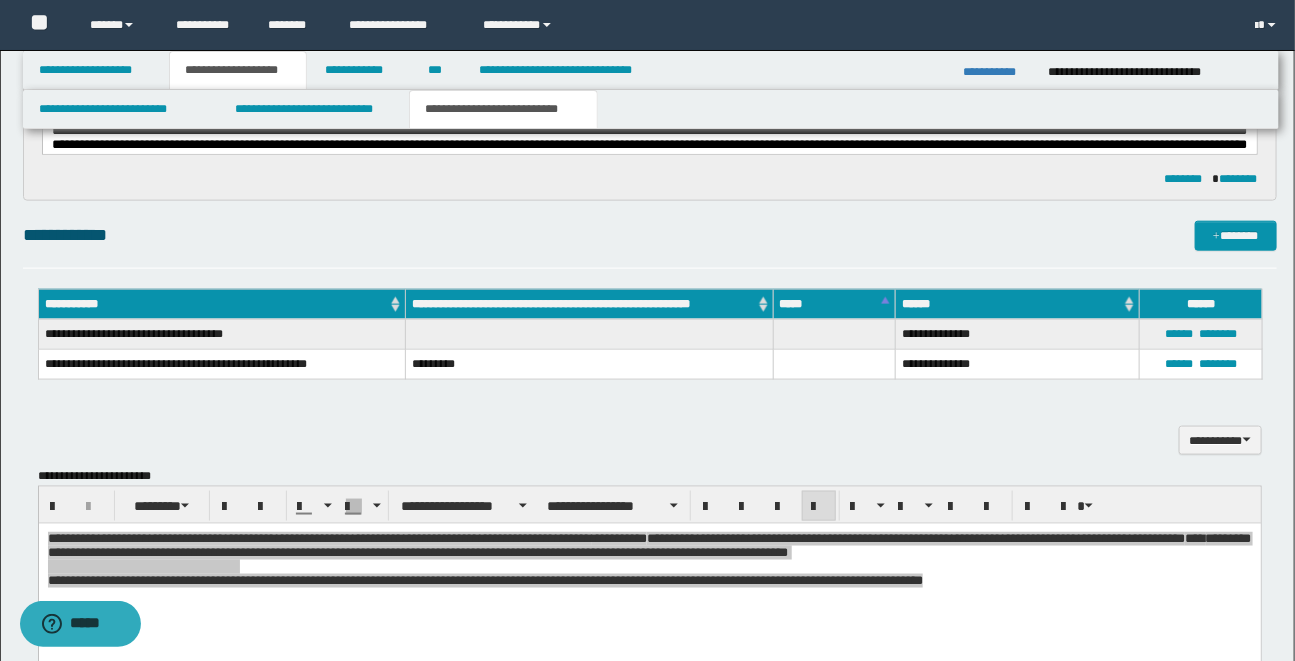 scroll, scrollTop: 825, scrollLeft: 0, axis: vertical 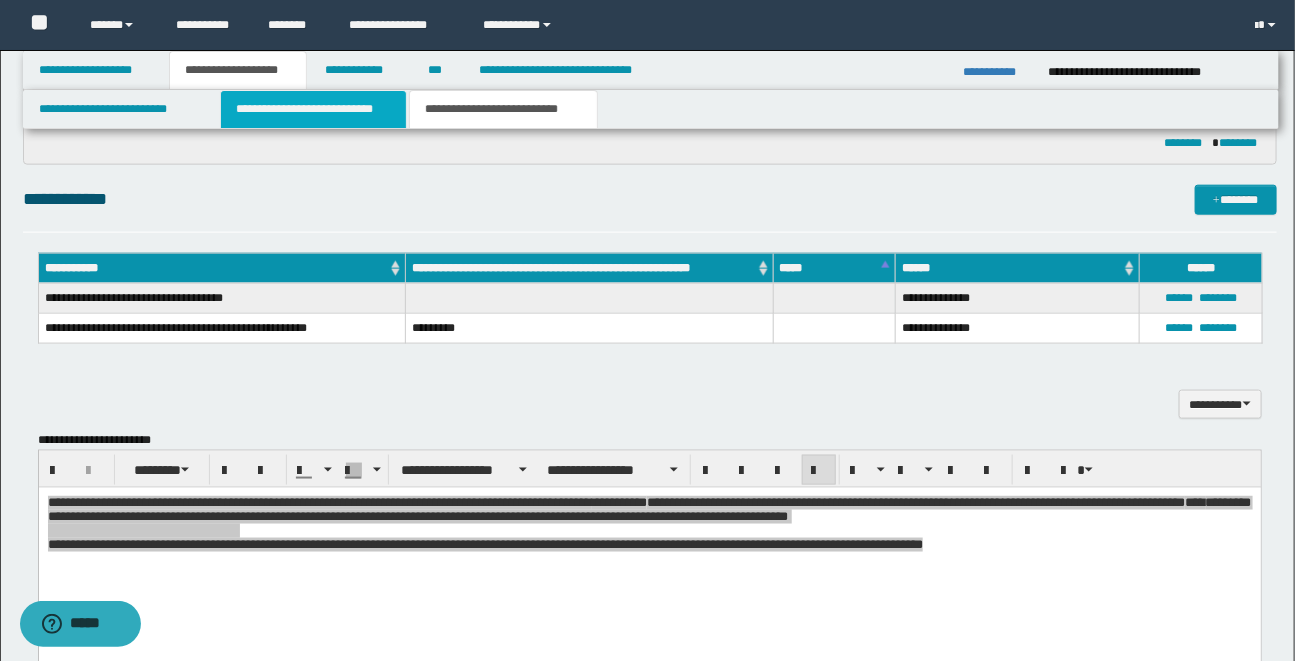 click on "**********" at bounding box center (313, 109) 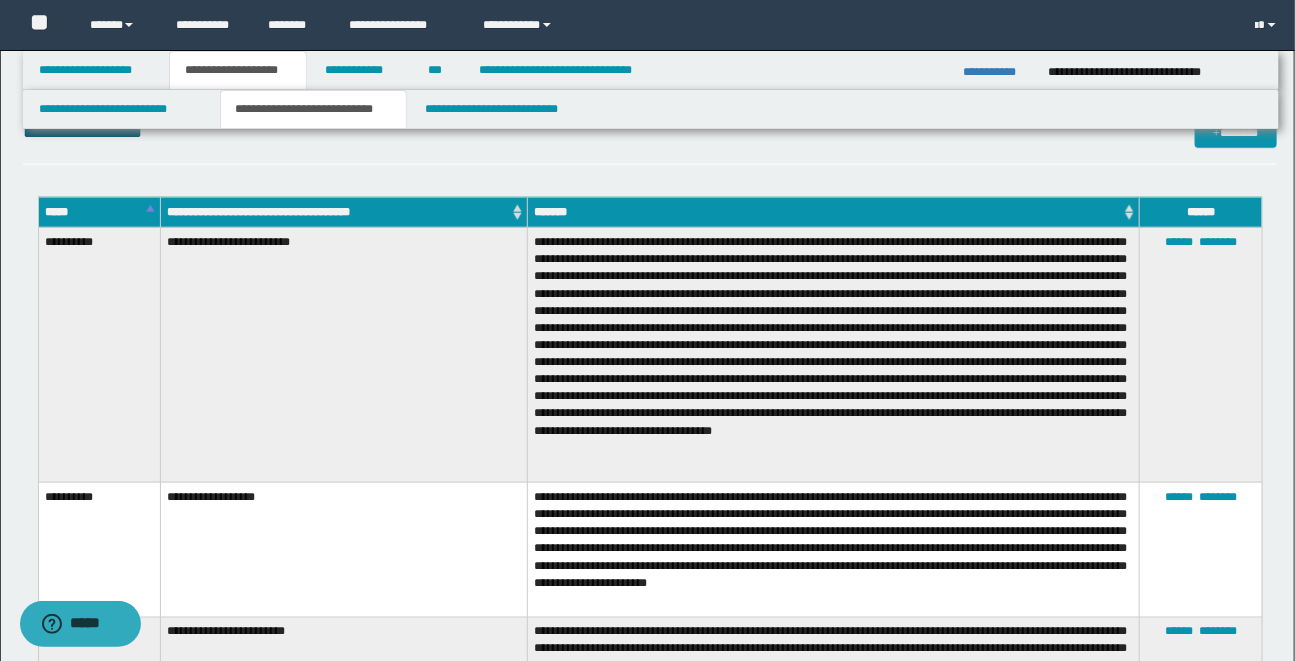click on "**********" at bounding box center [650, 932] 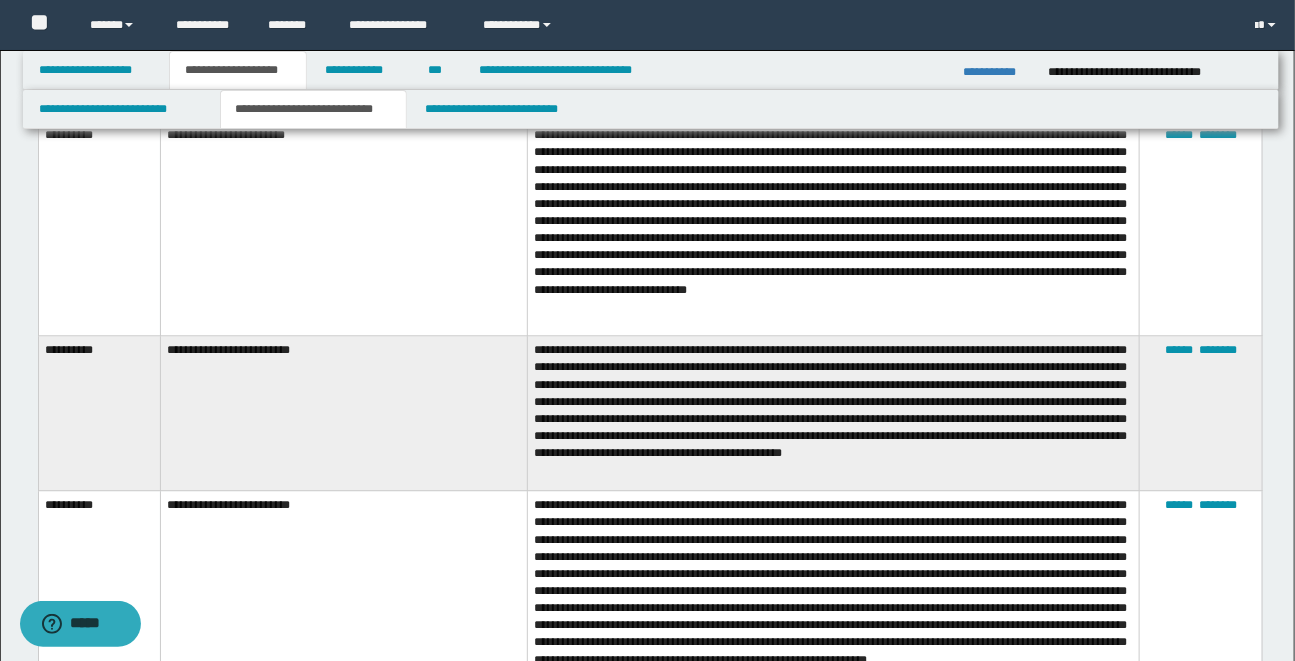 scroll, scrollTop: 1880, scrollLeft: 0, axis: vertical 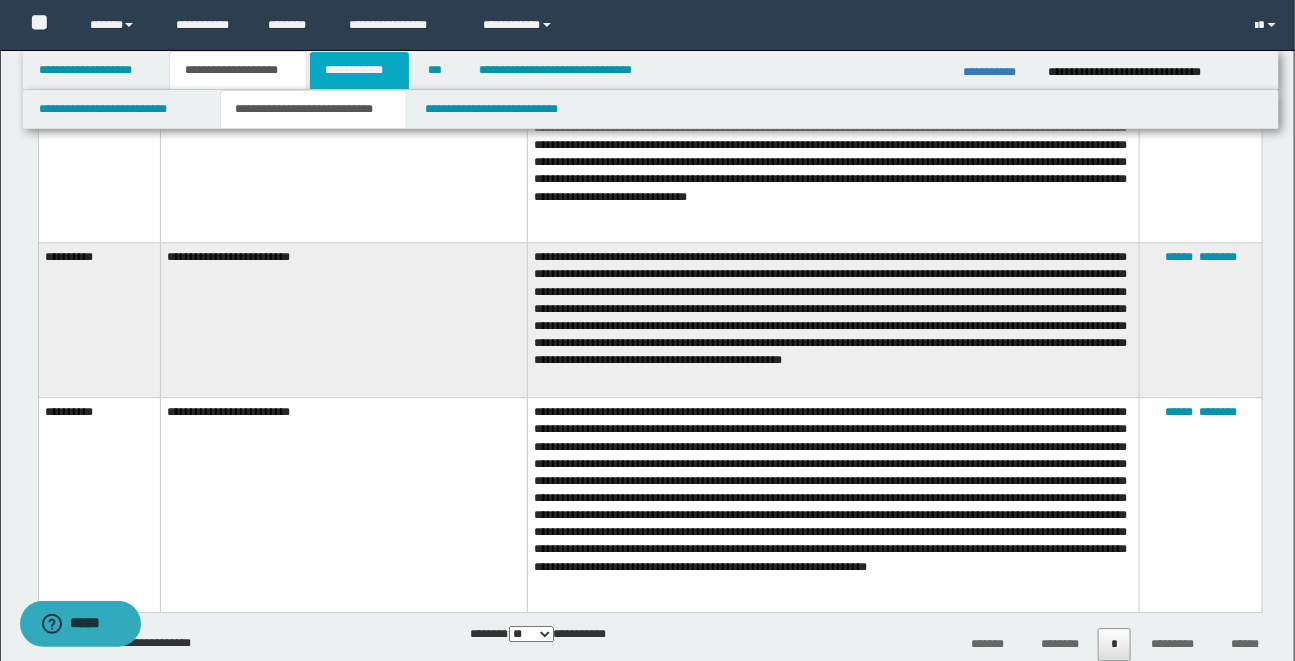 click on "**********" at bounding box center [359, 70] 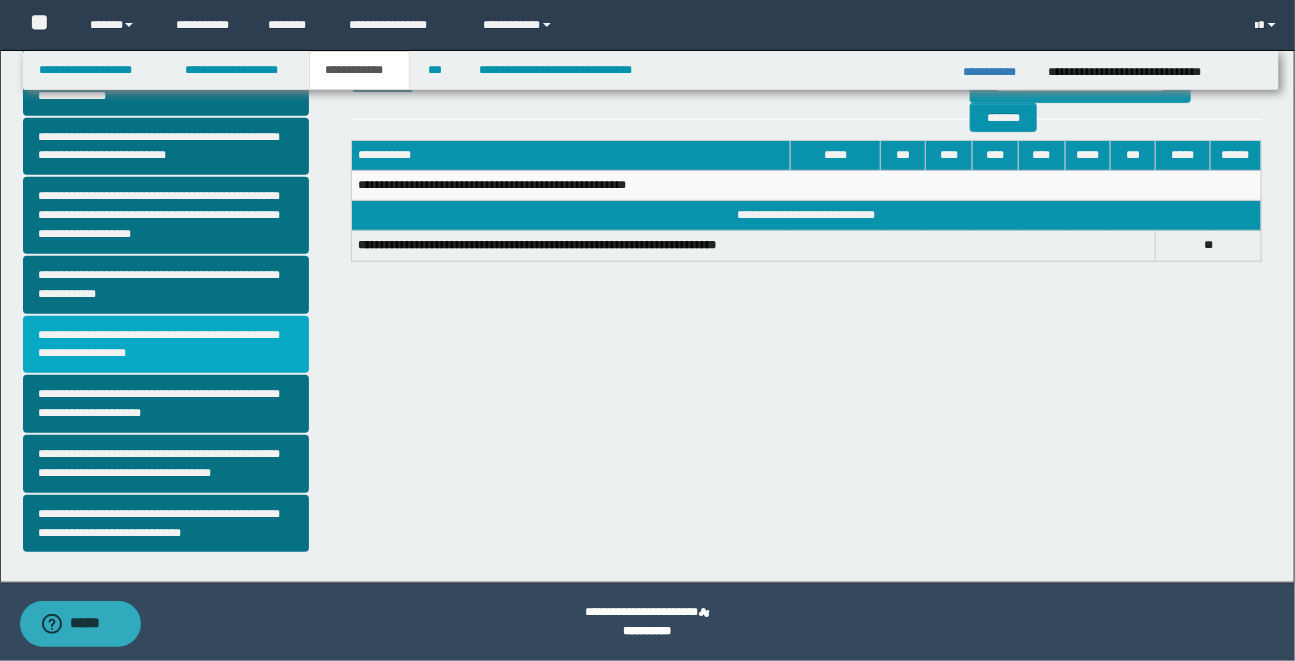 click on "**********" at bounding box center (166, 345) 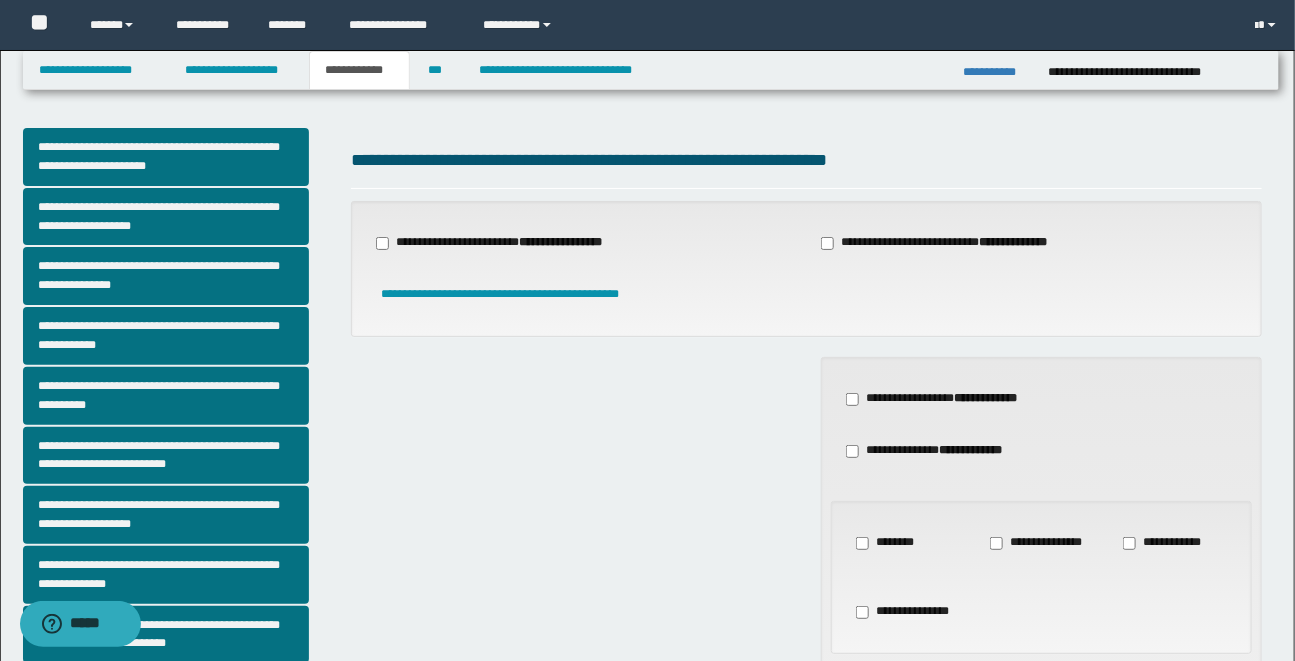 click on "**********" at bounding box center [806, 671] 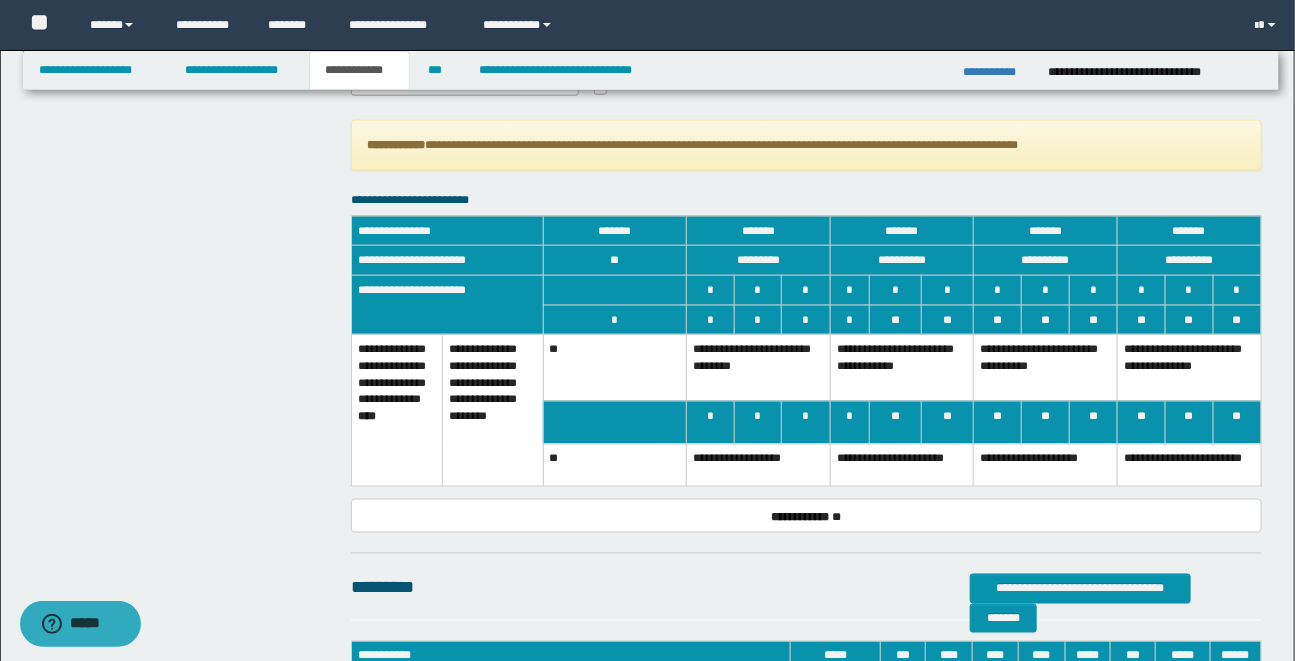 scroll, scrollTop: 981, scrollLeft: 0, axis: vertical 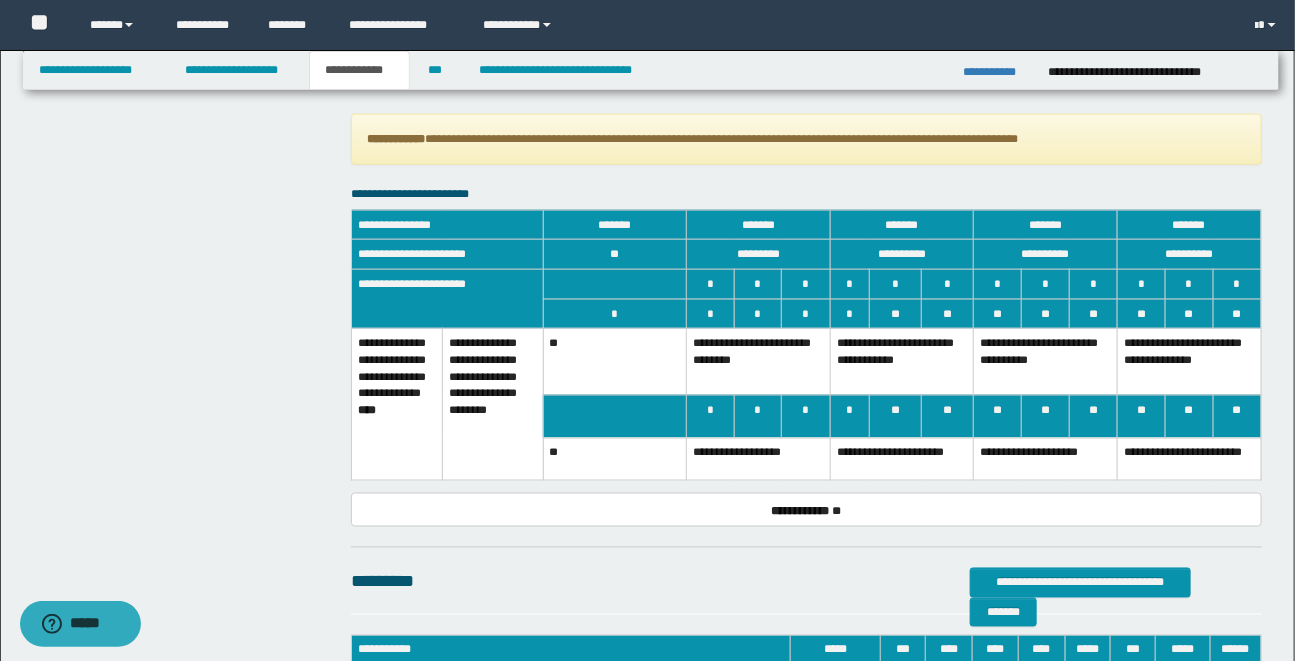 click on "**********" at bounding box center (902, 362) 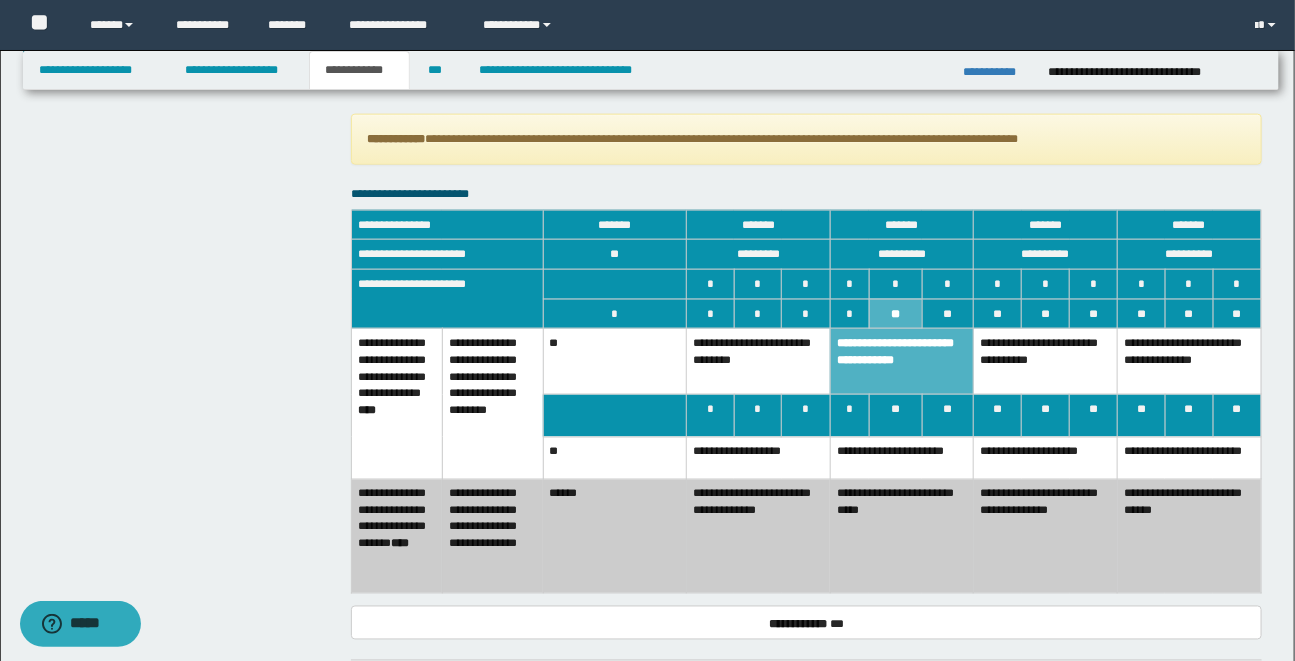click on "**********" at bounding box center (902, 458) 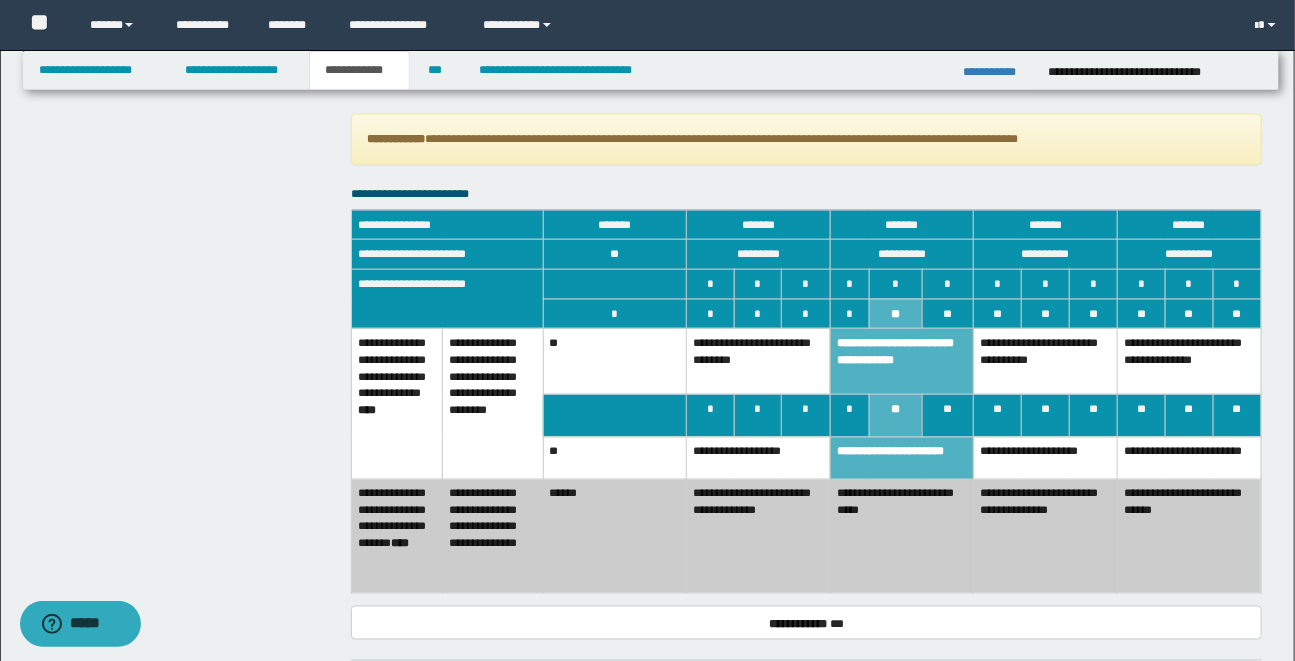 click on "**********" at bounding box center [1046, 537] 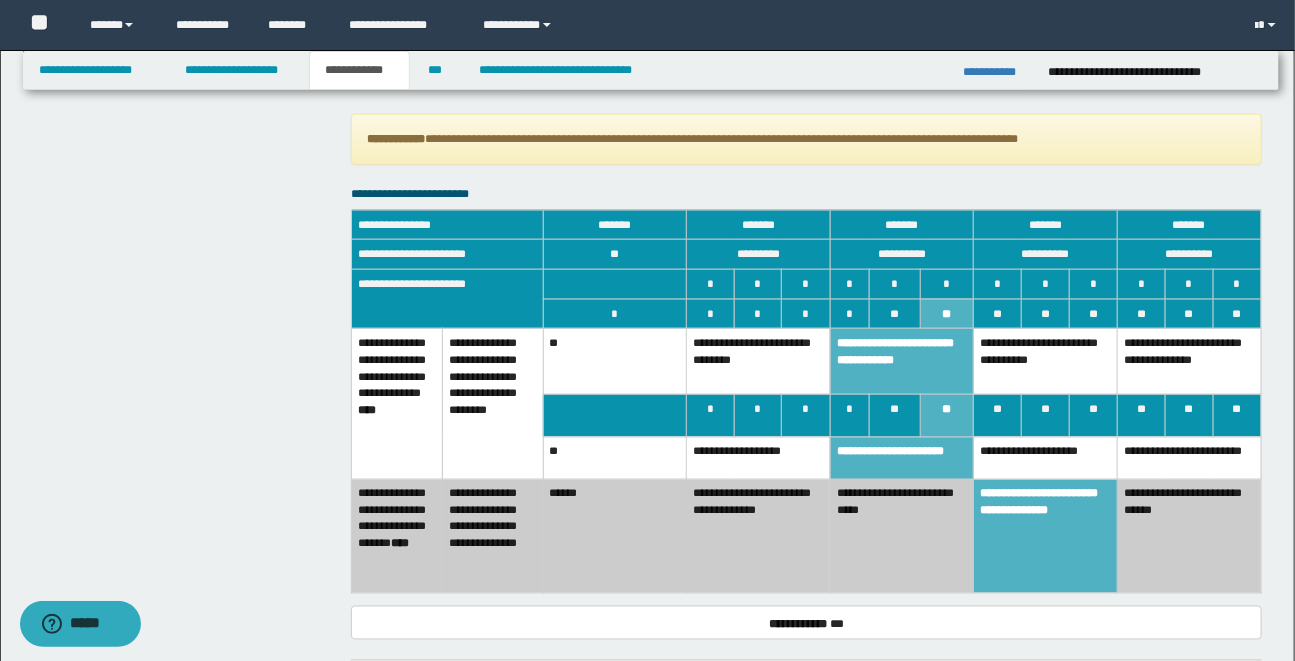 click on "**********" at bounding box center [650, 24] 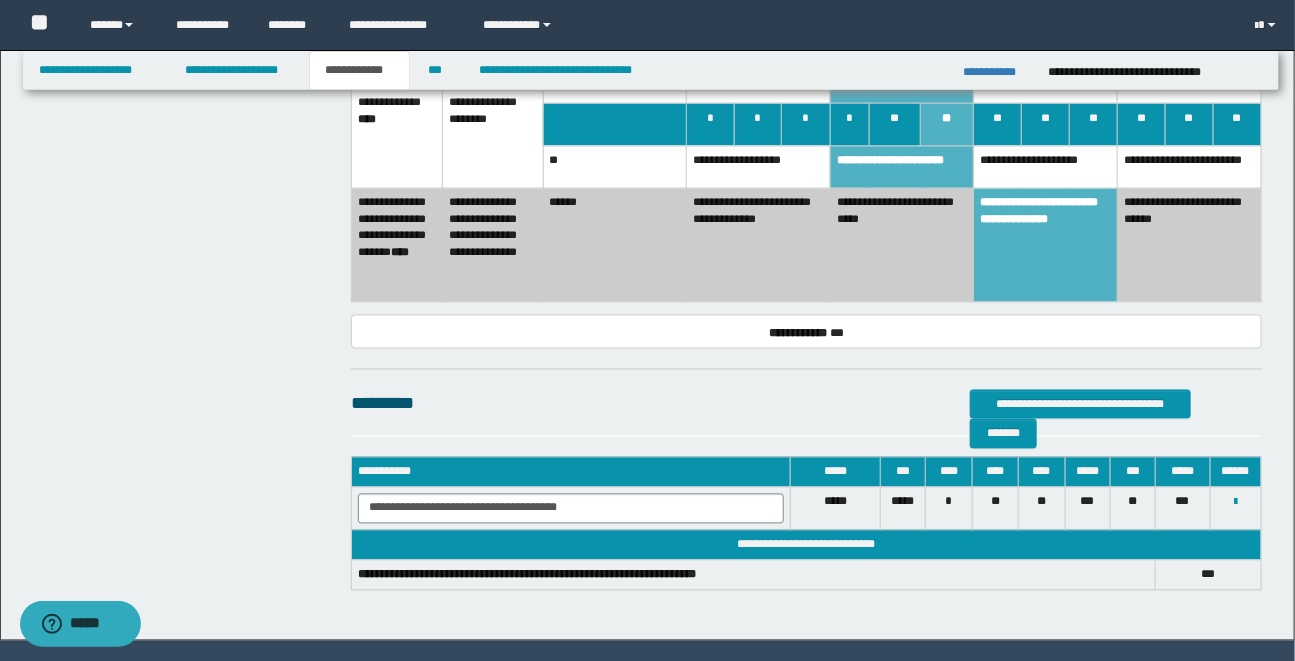scroll, scrollTop: 1309, scrollLeft: 0, axis: vertical 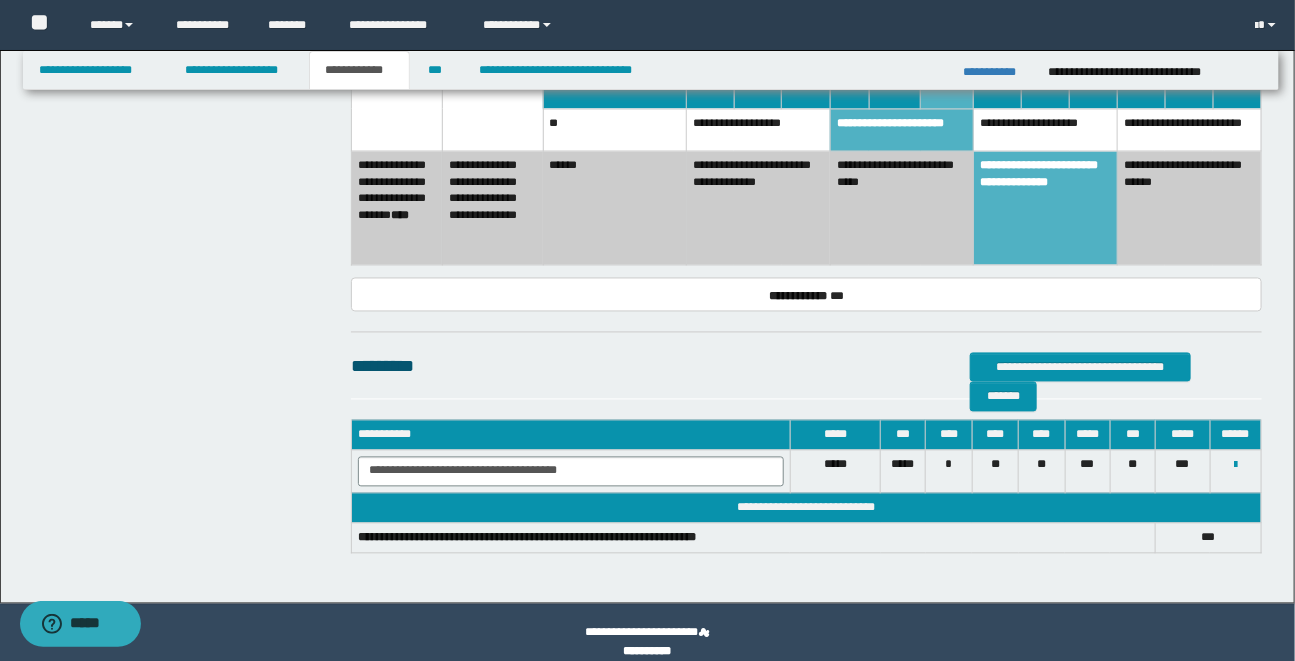 click on "**********" at bounding box center [650, -304] 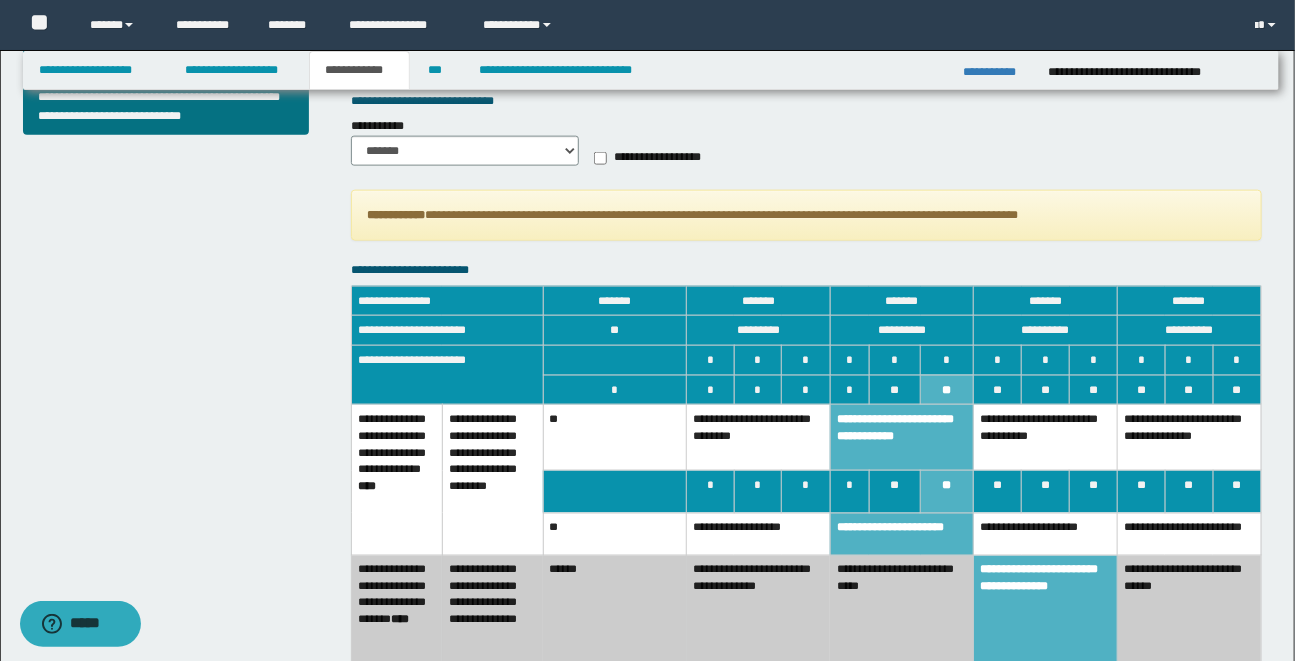 scroll, scrollTop: 909, scrollLeft: 0, axis: vertical 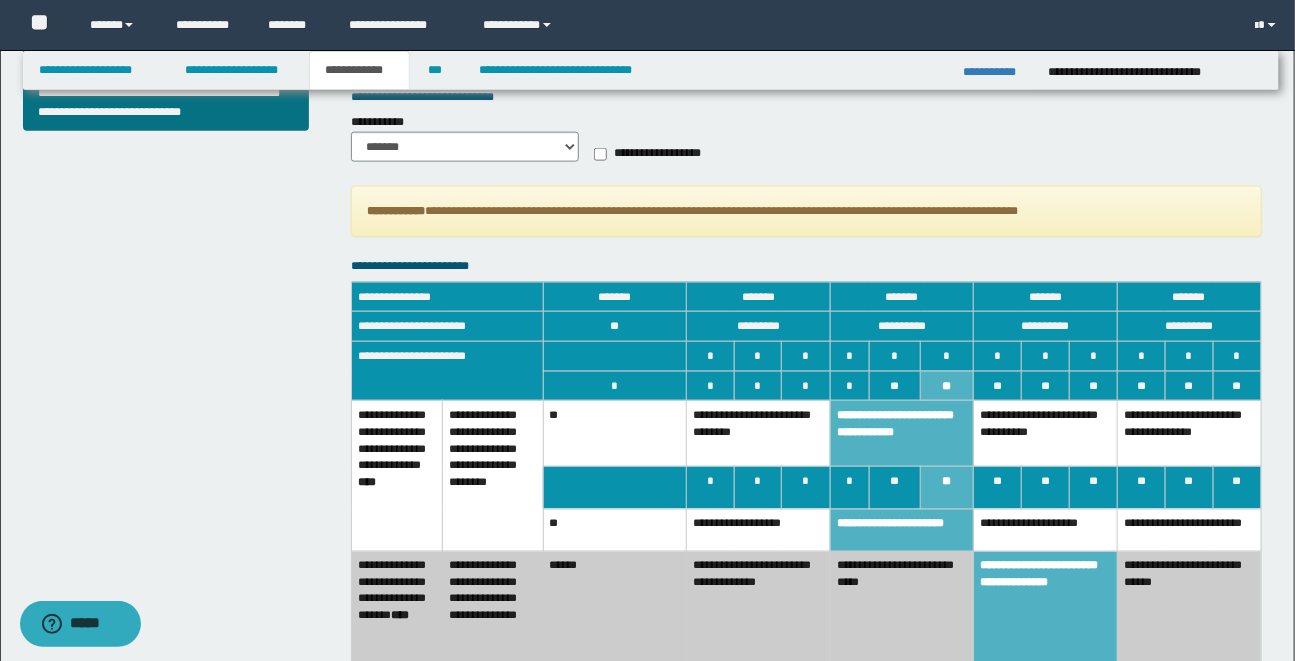 click on "**********" at bounding box center (650, 96) 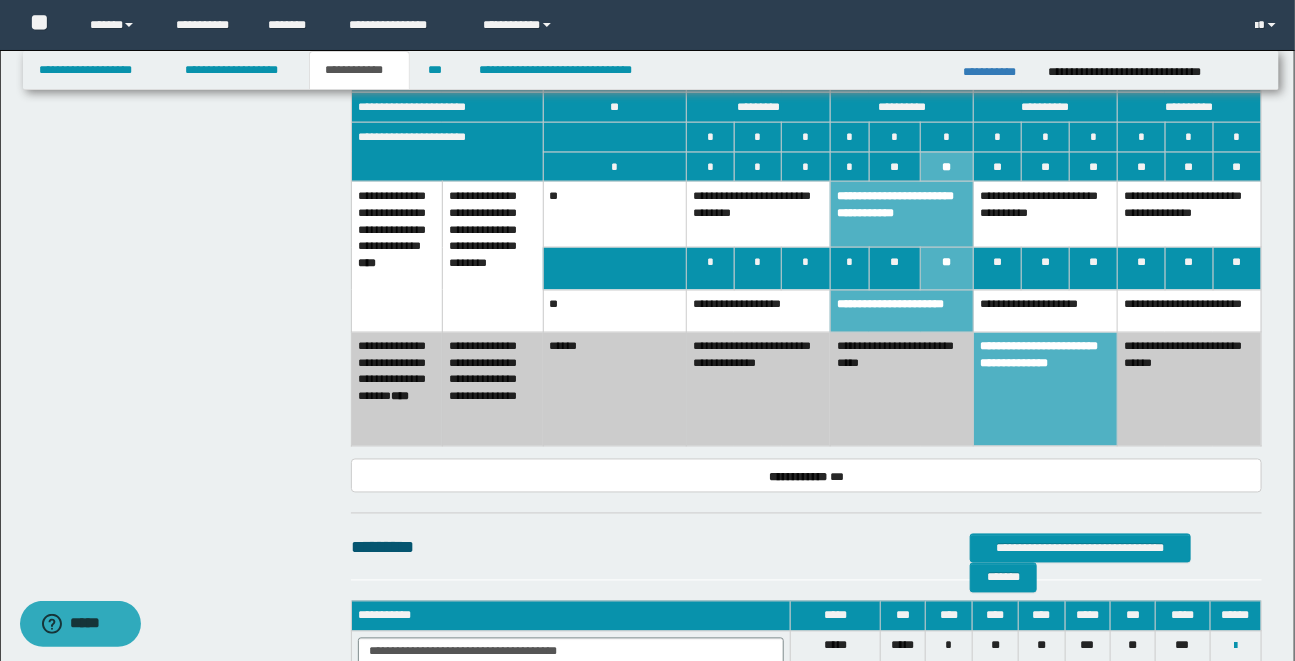 scroll, scrollTop: 1199, scrollLeft: 0, axis: vertical 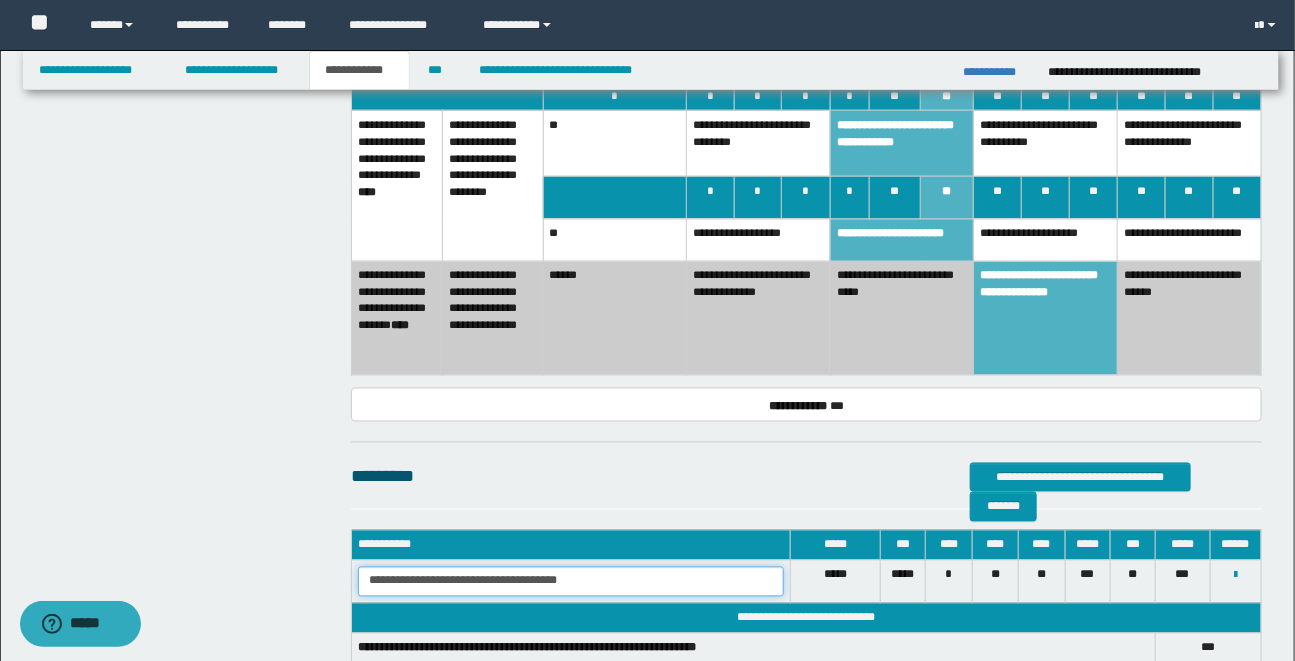 click on "**********" at bounding box center (571, 582) 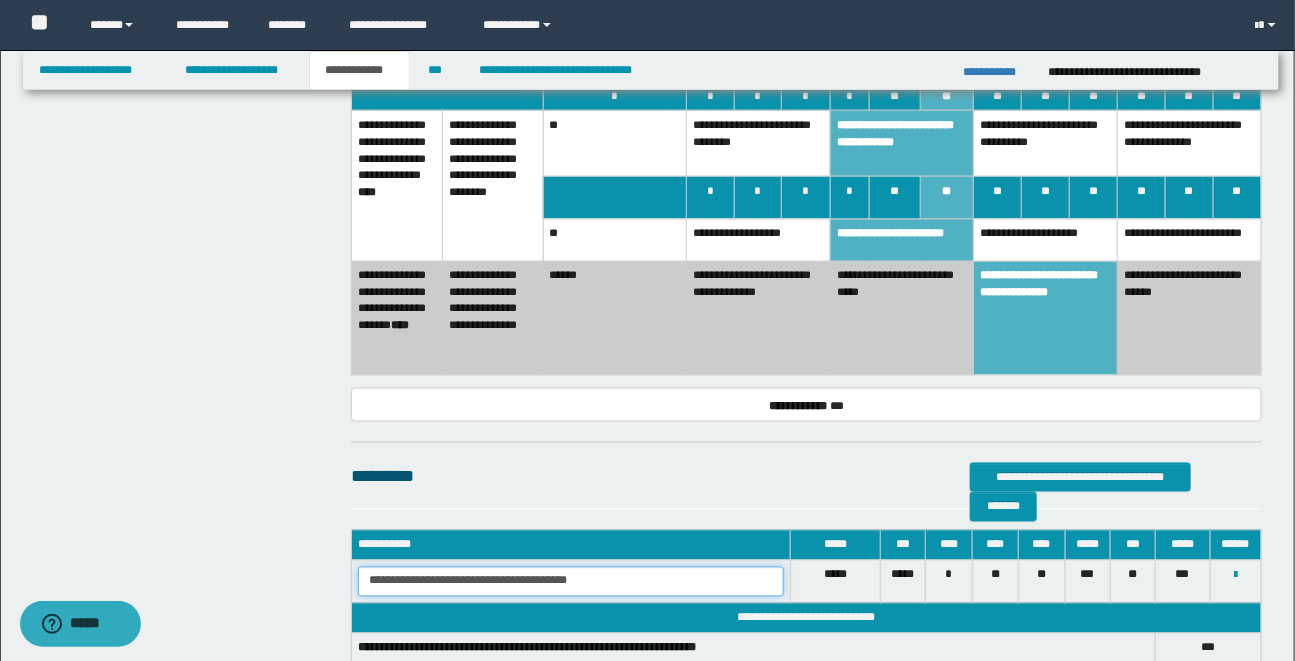 type on "**********" 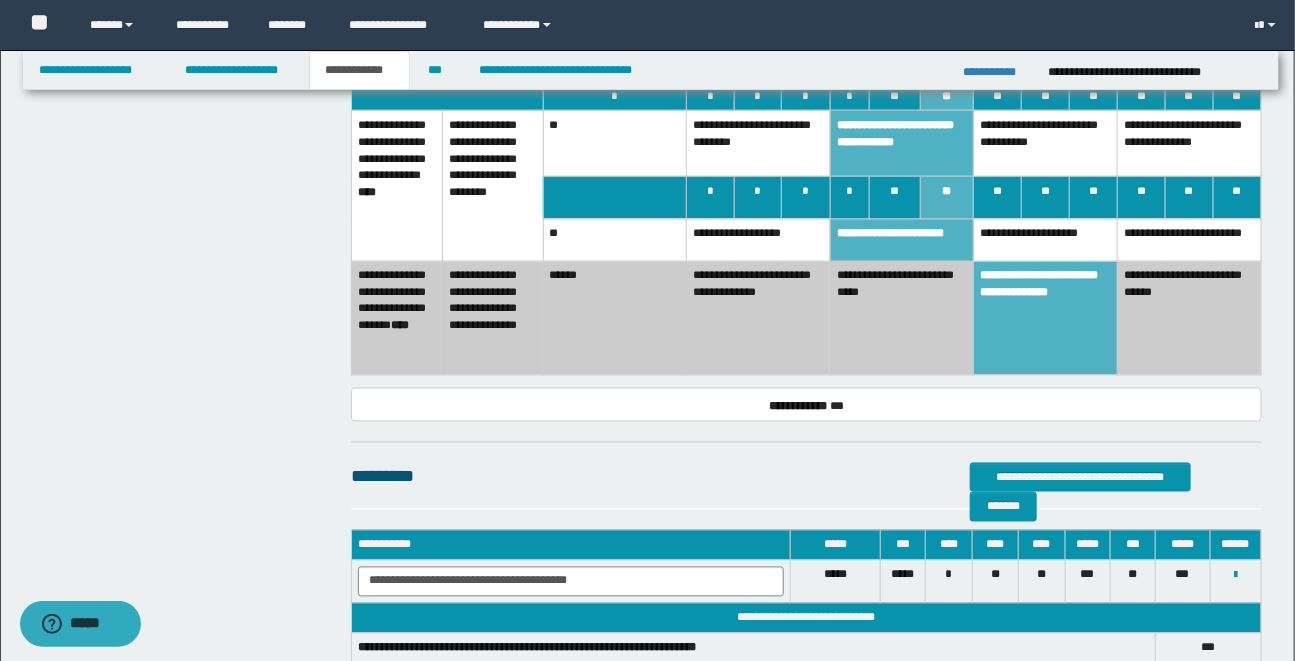click on "**********" at bounding box center (647, -218) 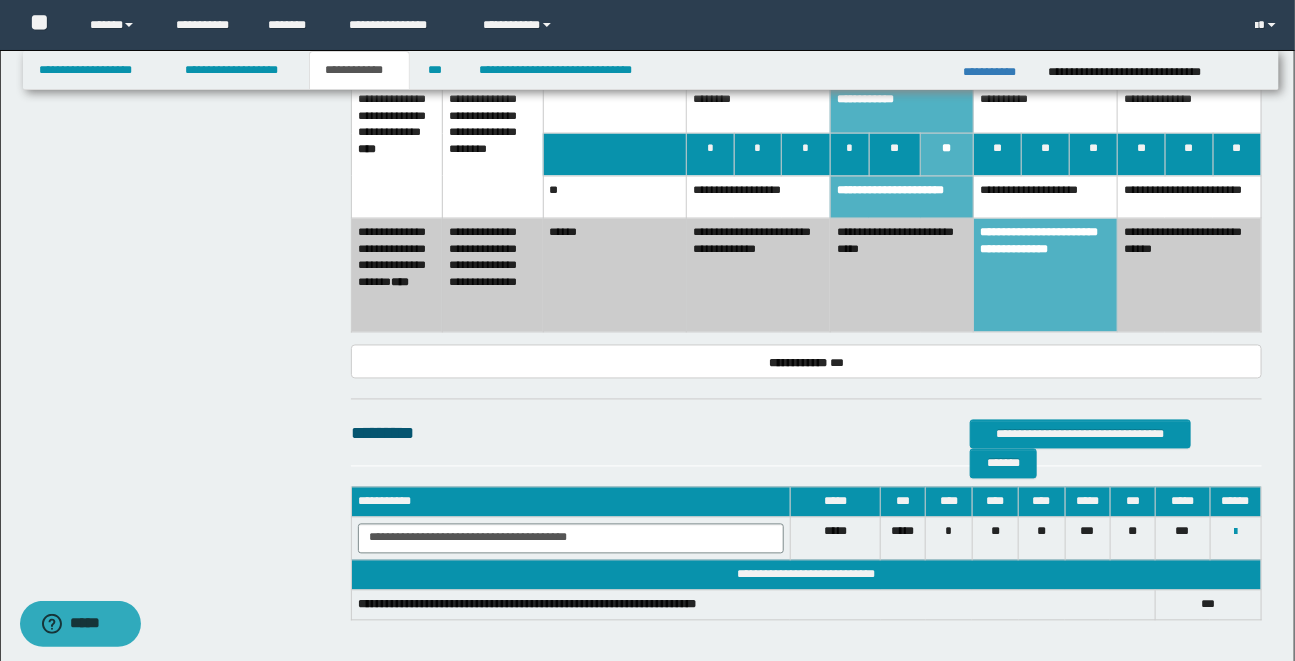 scroll, scrollTop: 1330, scrollLeft: 0, axis: vertical 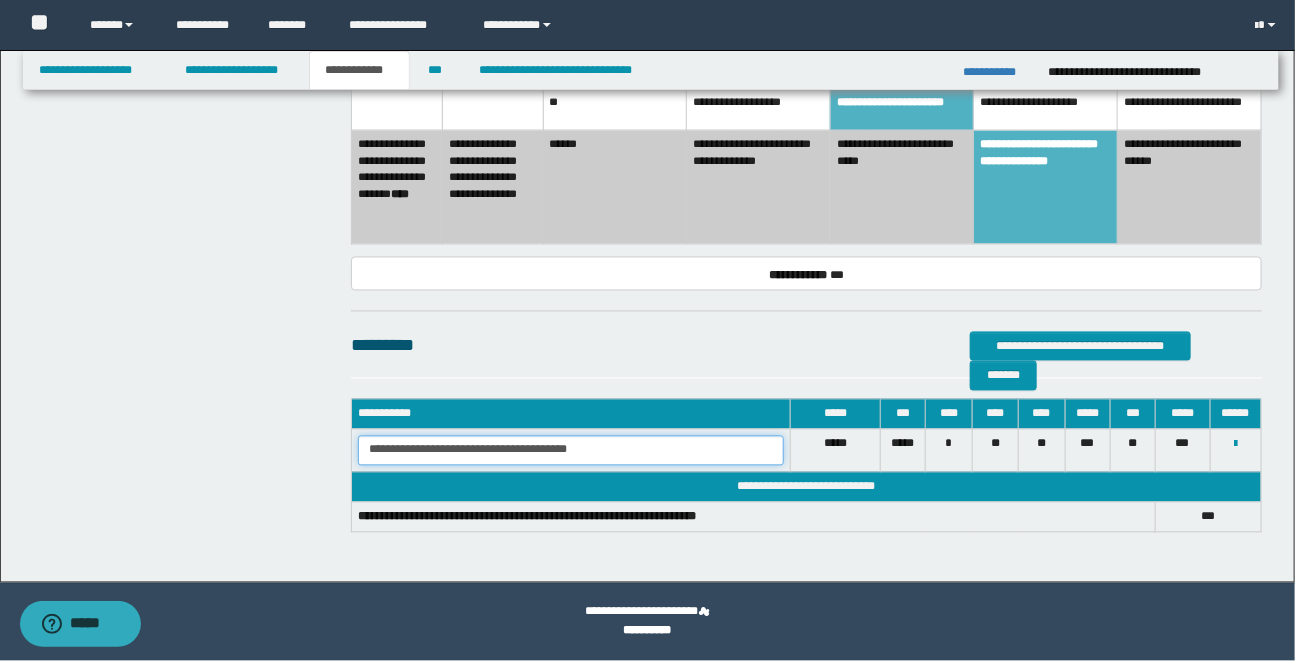 drag, startPoint x: 369, startPoint y: 453, endPoint x: 619, endPoint y: 454, distance: 250.002 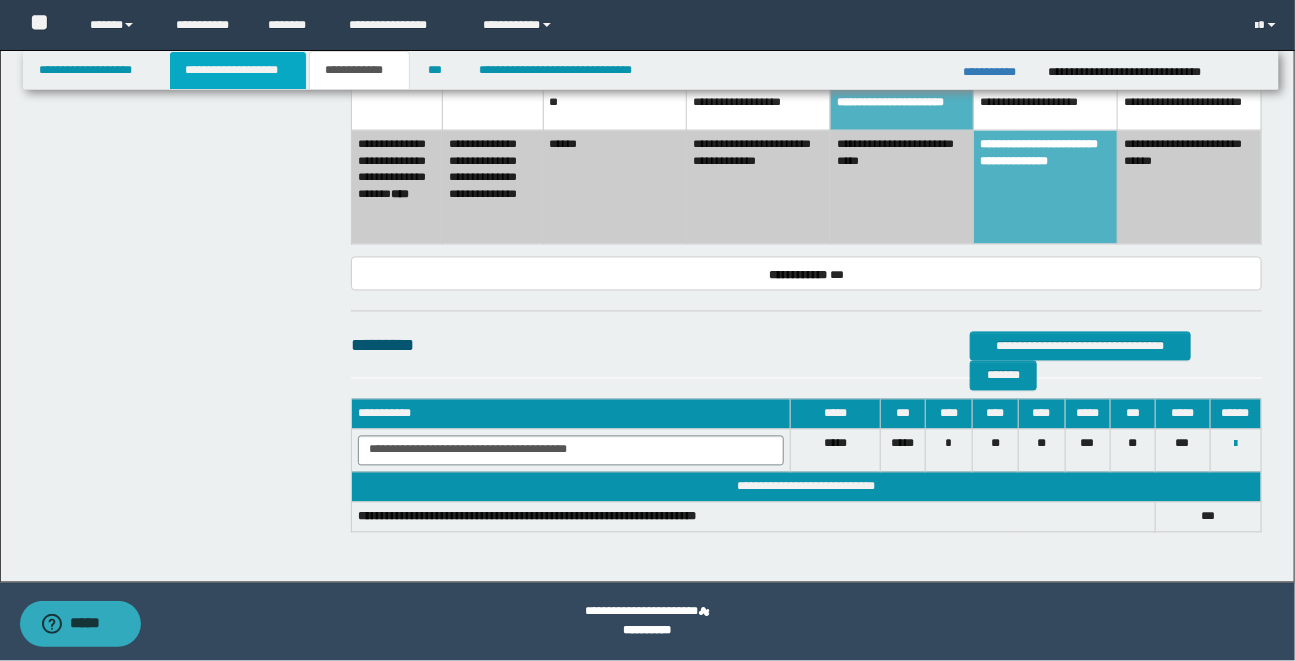 click on "**********" at bounding box center [238, 70] 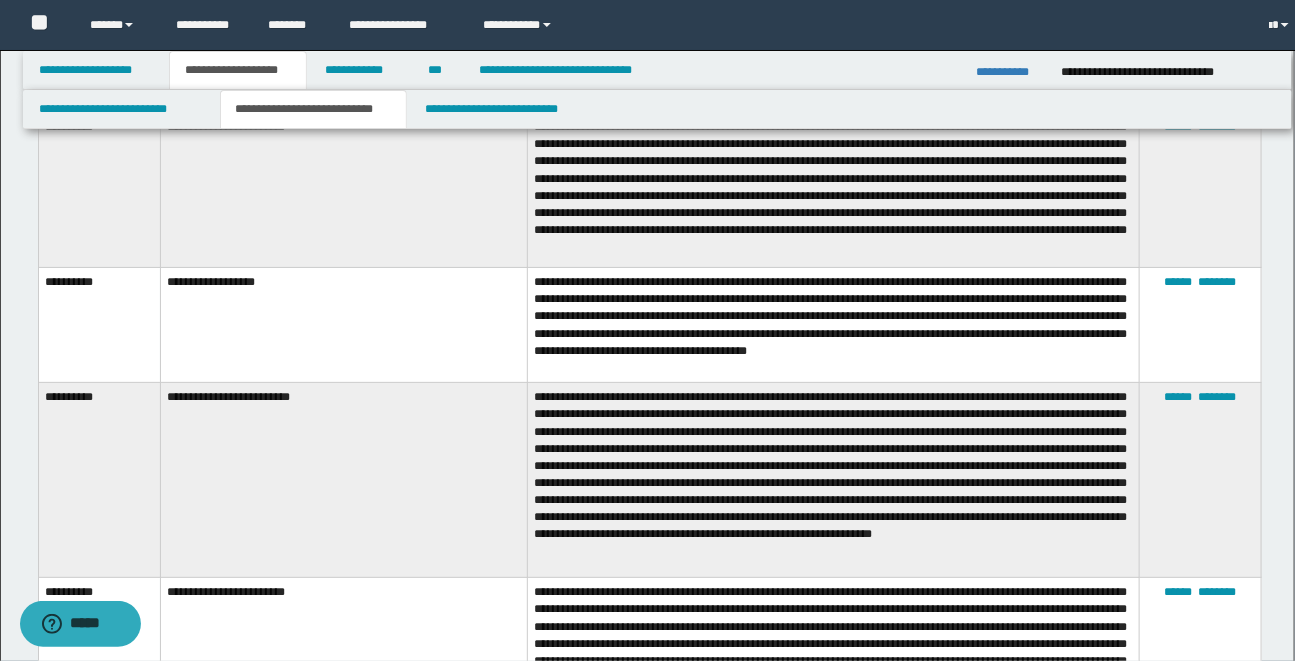 scroll, scrollTop: 1361, scrollLeft: 0, axis: vertical 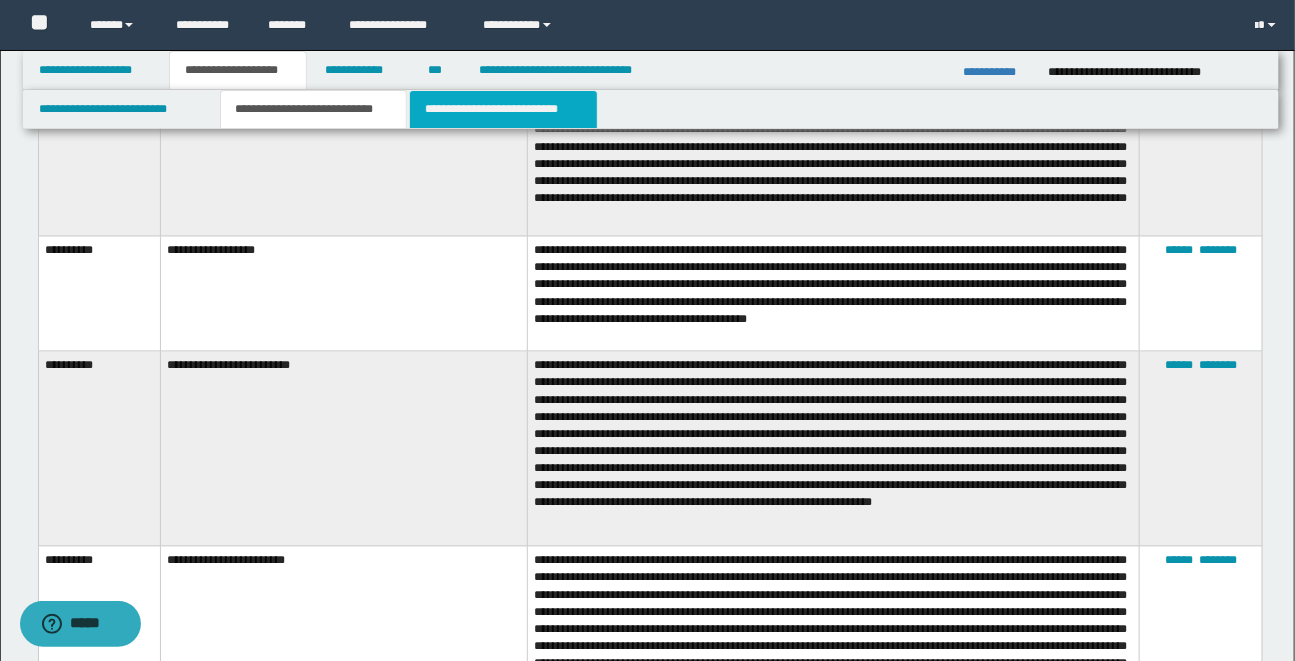 click on "**********" at bounding box center (503, 109) 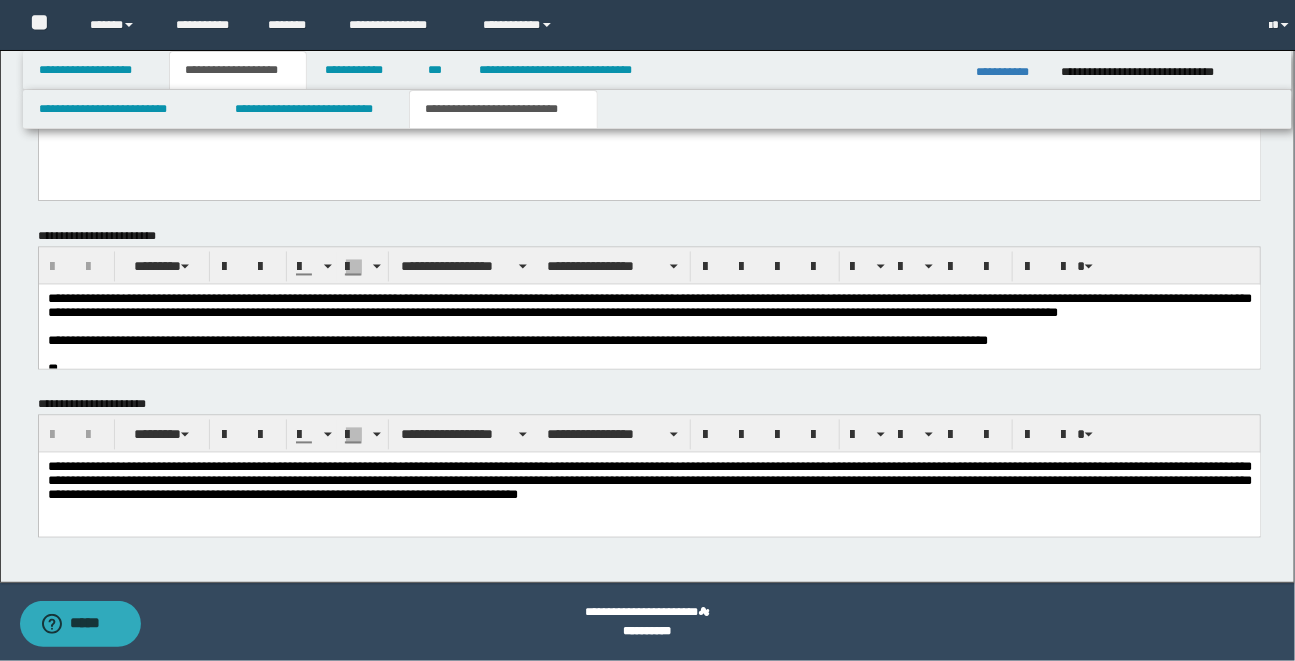 scroll, scrollTop: 1303, scrollLeft: 0, axis: vertical 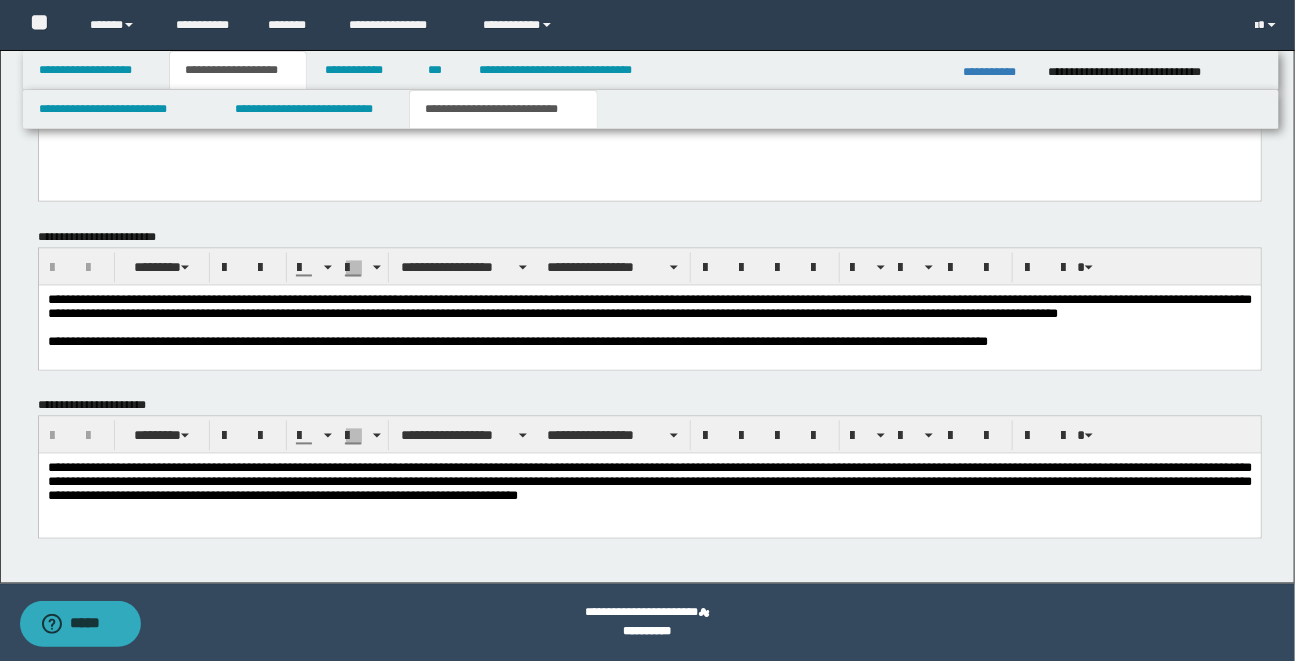 click on "**********" at bounding box center (647, -335) 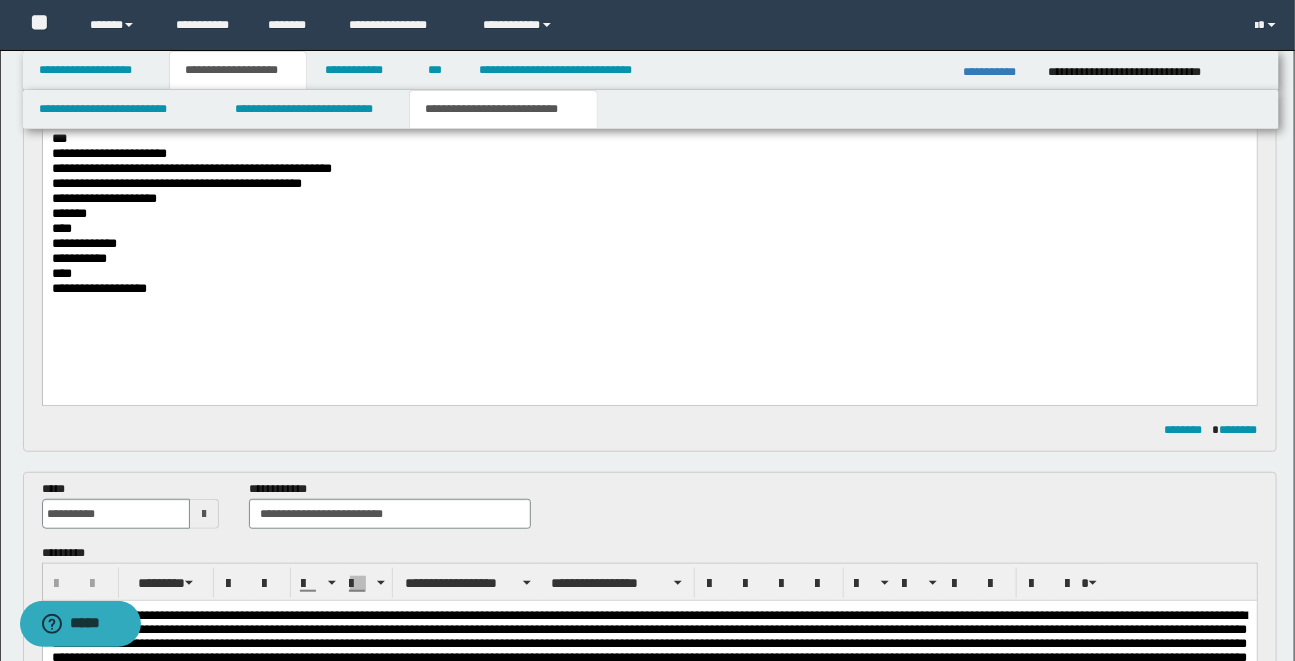 scroll, scrollTop: 249, scrollLeft: 0, axis: vertical 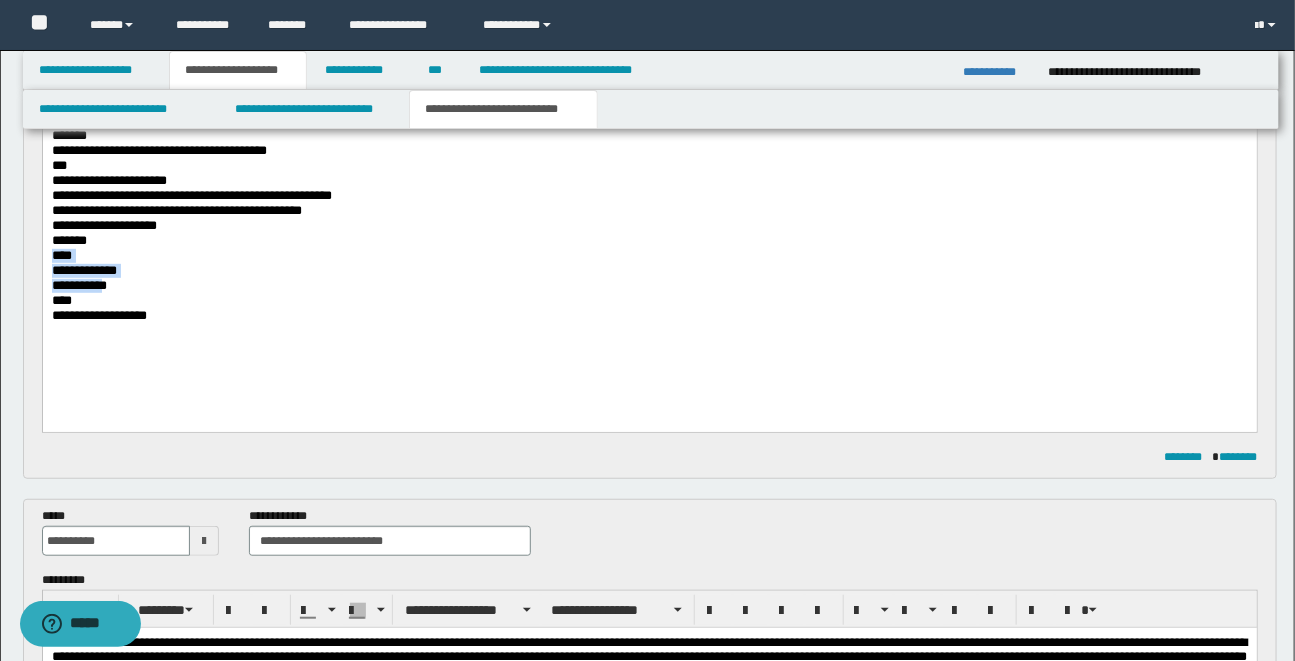 drag, startPoint x: 52, startPoint y: 261, endPoint x: 106, endPoint y: 285, distance: 59.093147 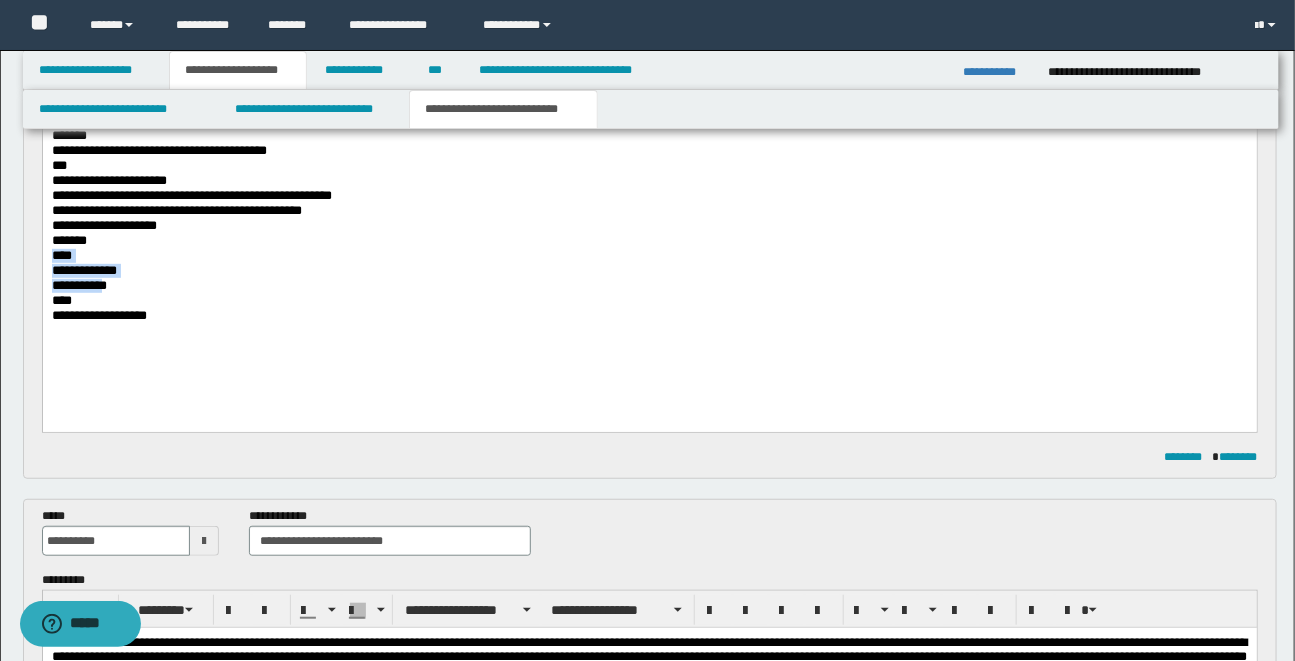 click on "**********" at bounding box center [649, 244] 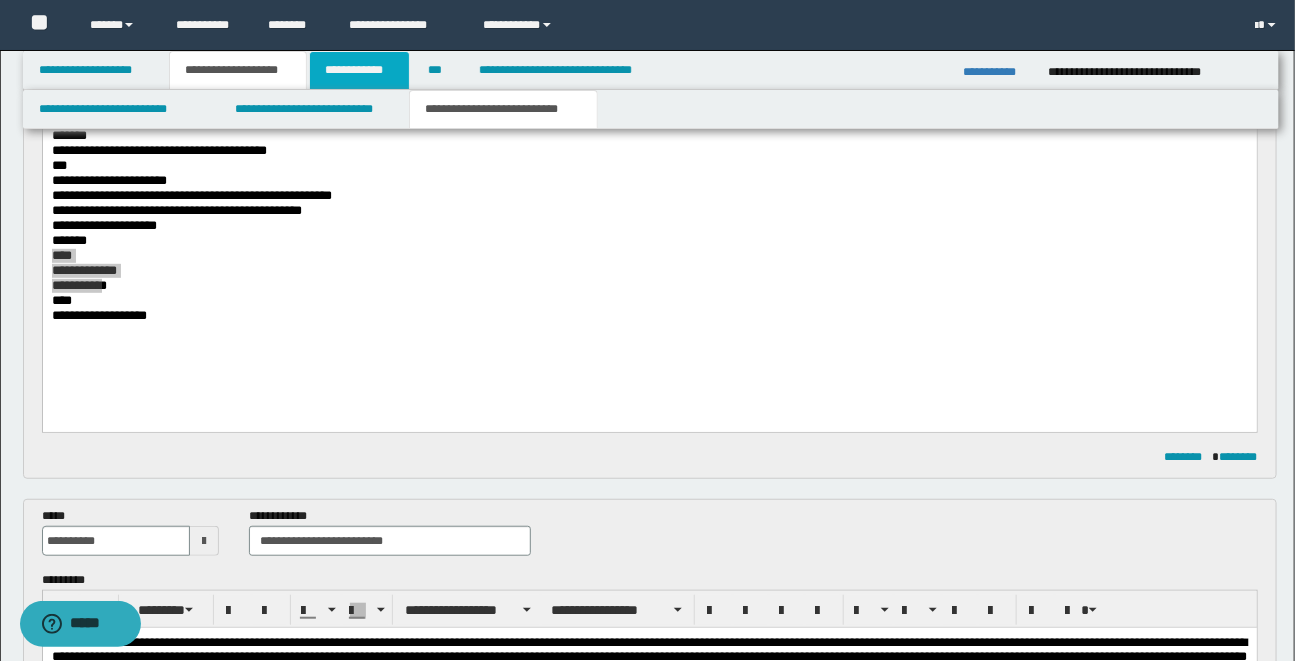click on "**********" at bounding box center [359, 70] 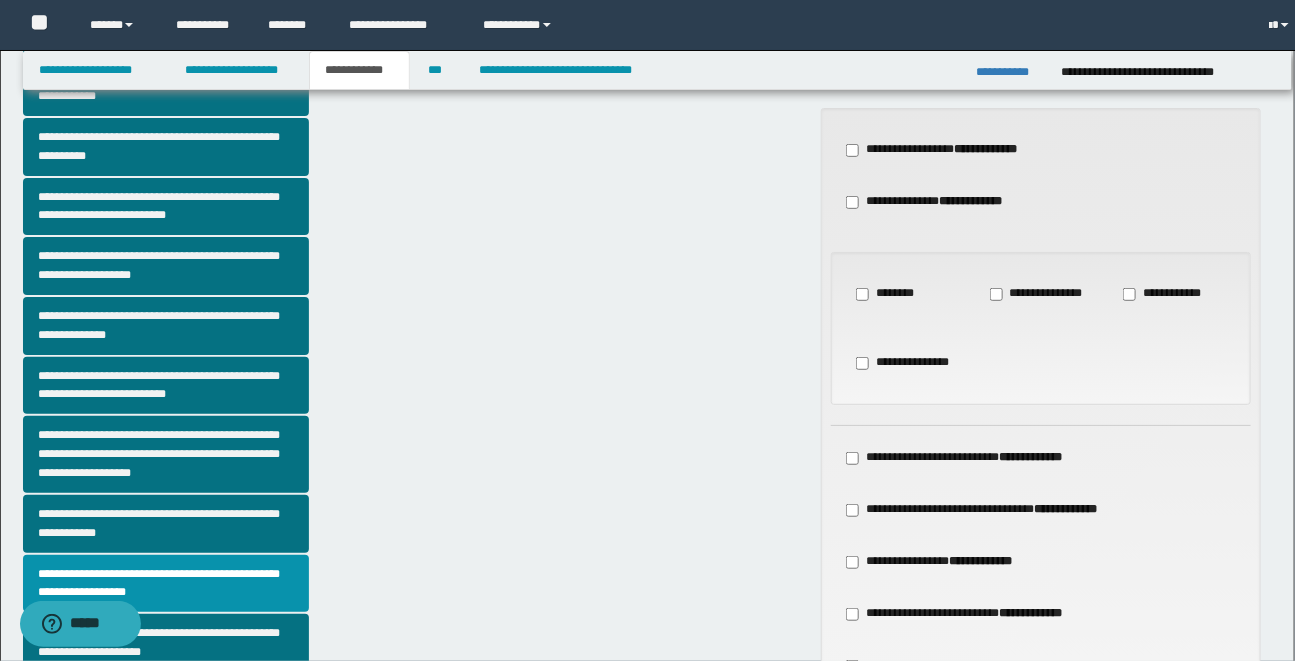 scroll, scrollTop: 217, scrollLeft: 0, axis: vertical 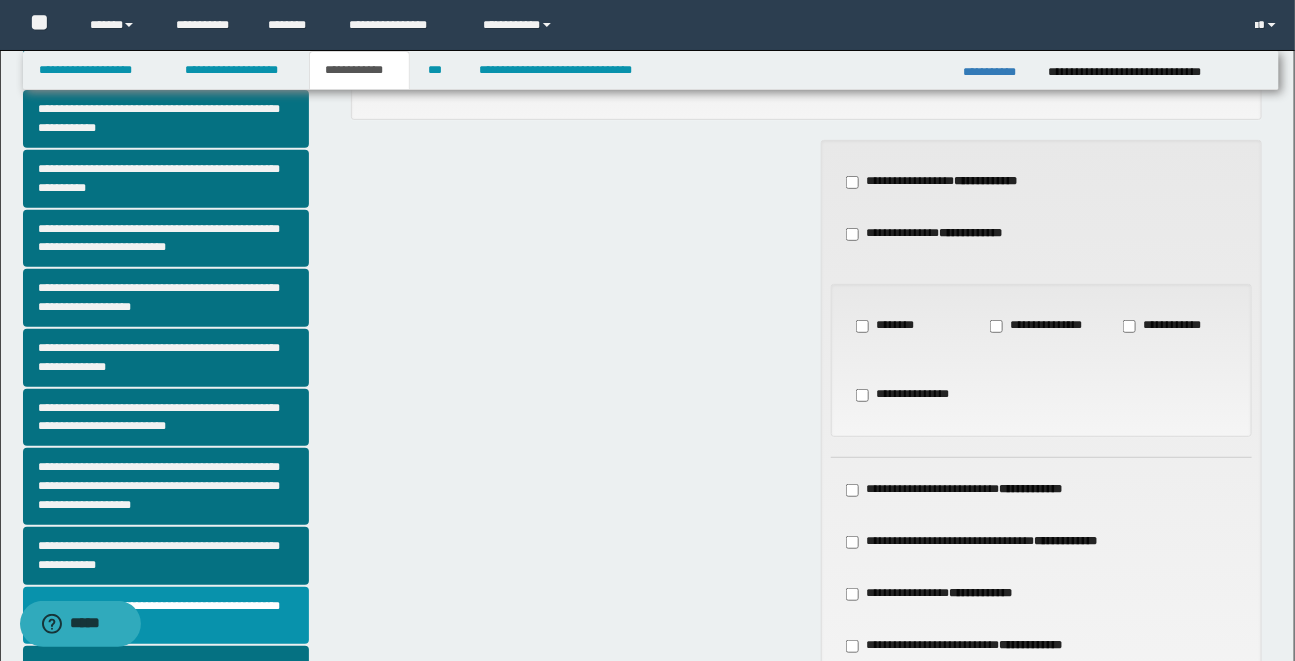 click on "**********" at bounding box center [806, 454] 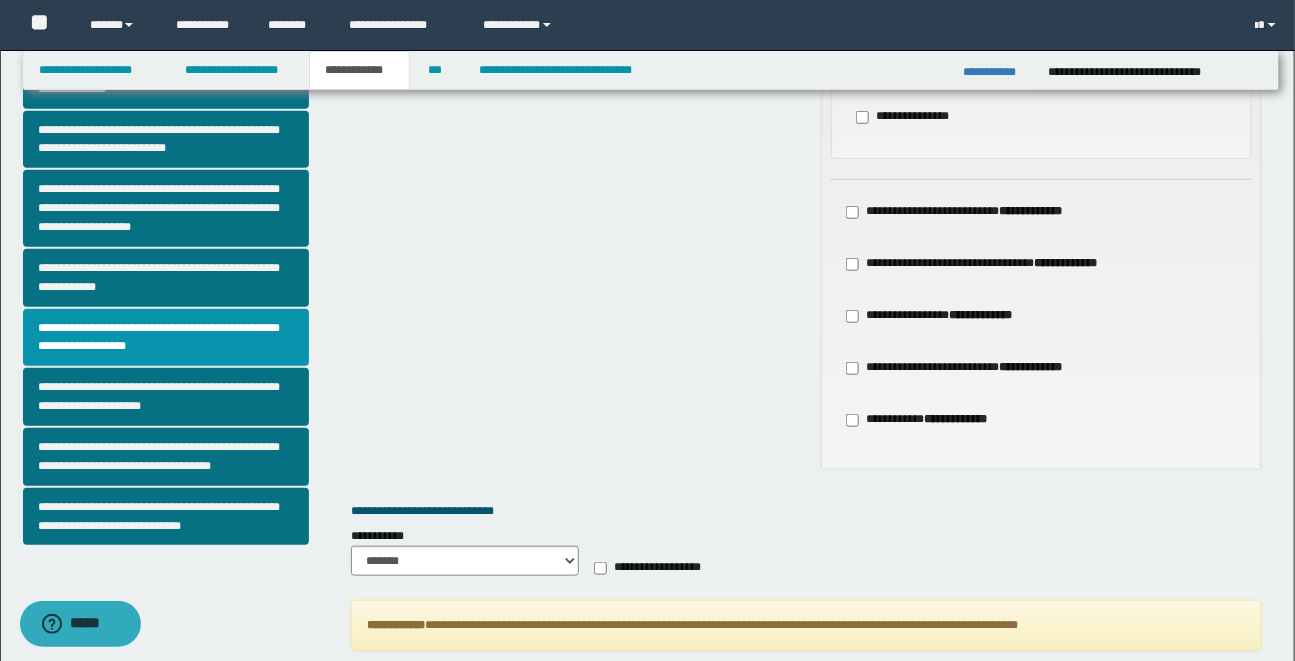 scroll, scrollTop: 508, scrollLeft: 0, axis: vertical 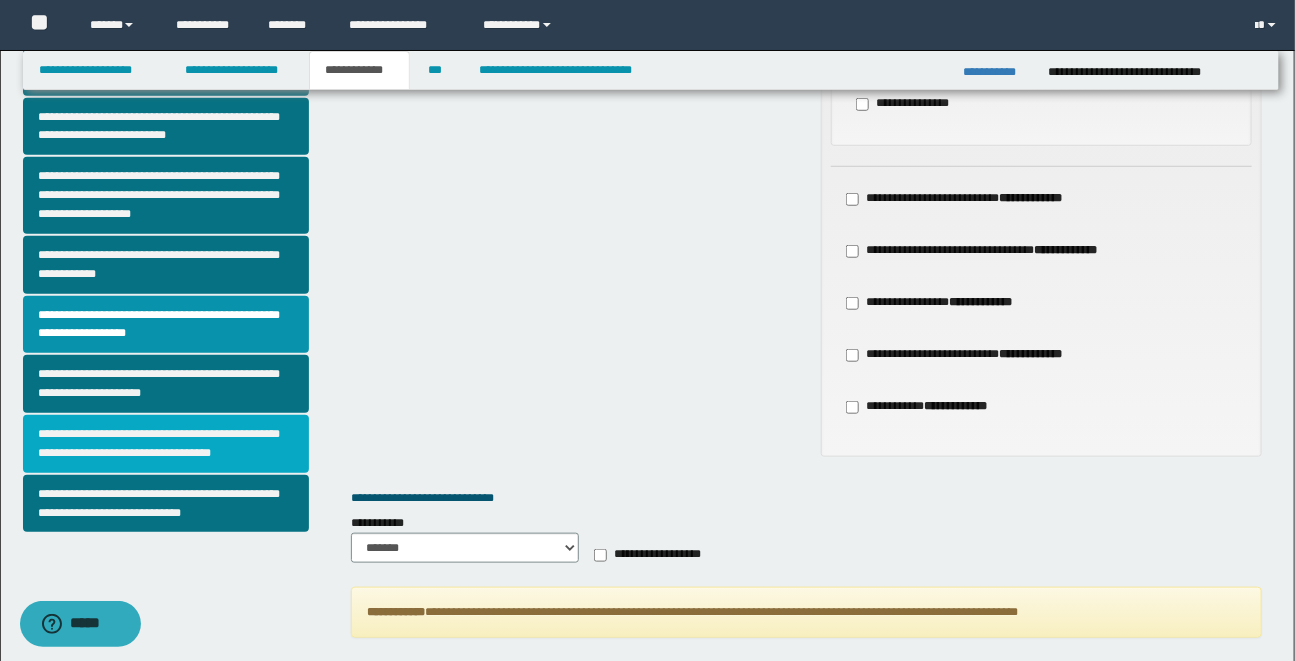 click on "**********" at bounding box center (166, 444) 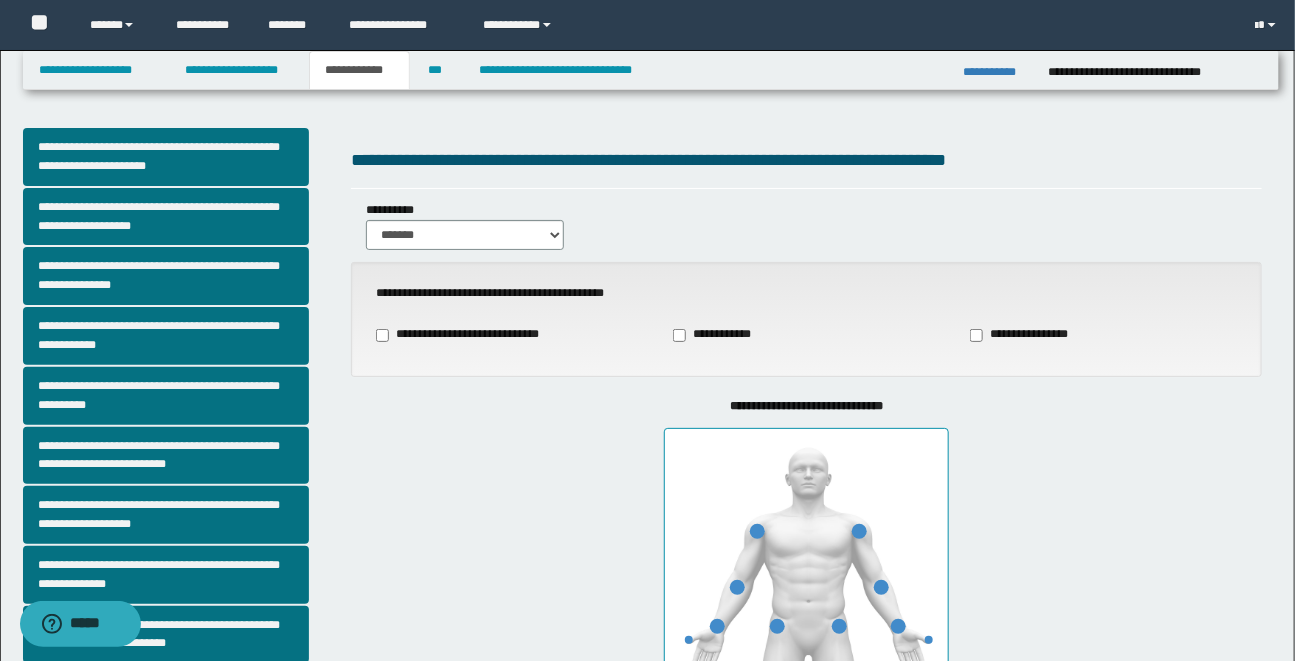 click on "**********" at bounding box center (806, 630) 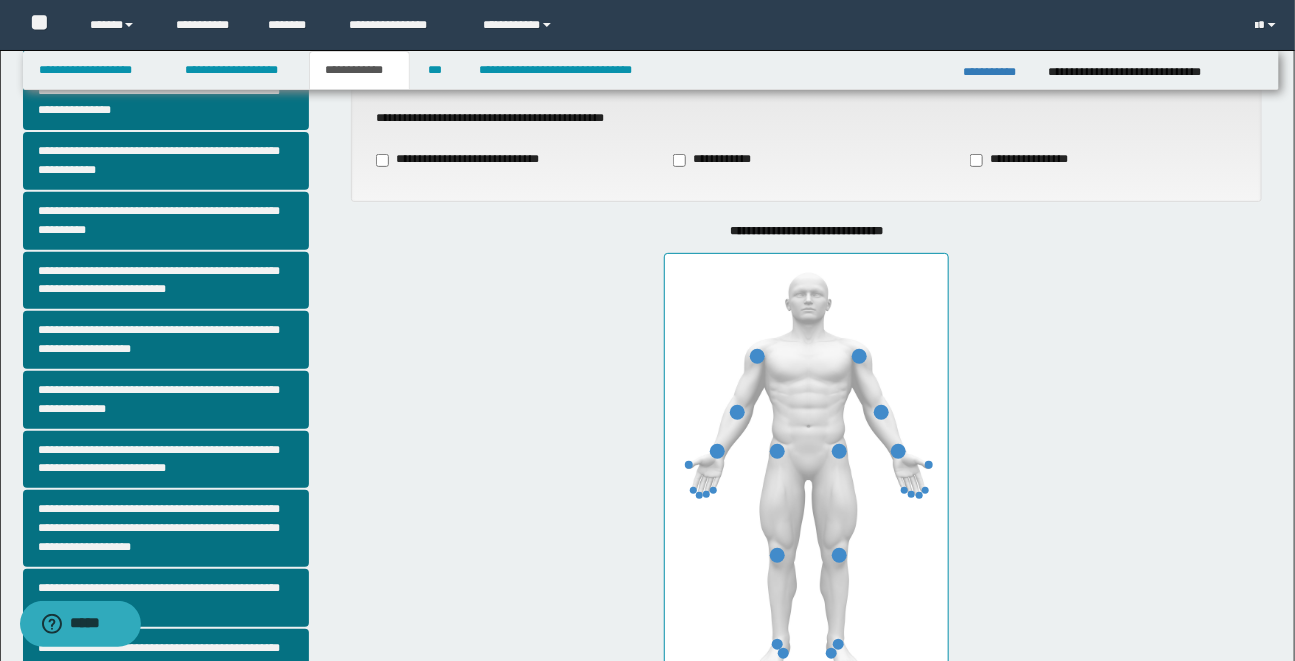 scroll, scrollTop: 181, scrollLeft: 0, axis: vertical 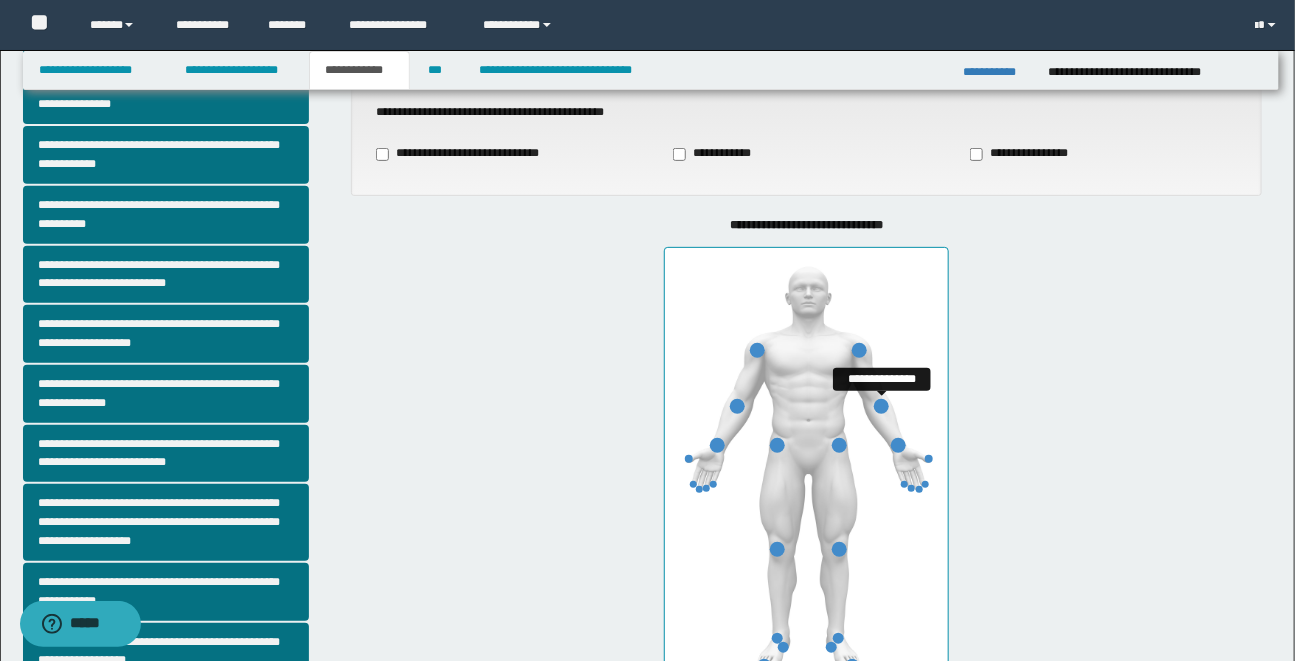 click at bounding box center (881, 406) 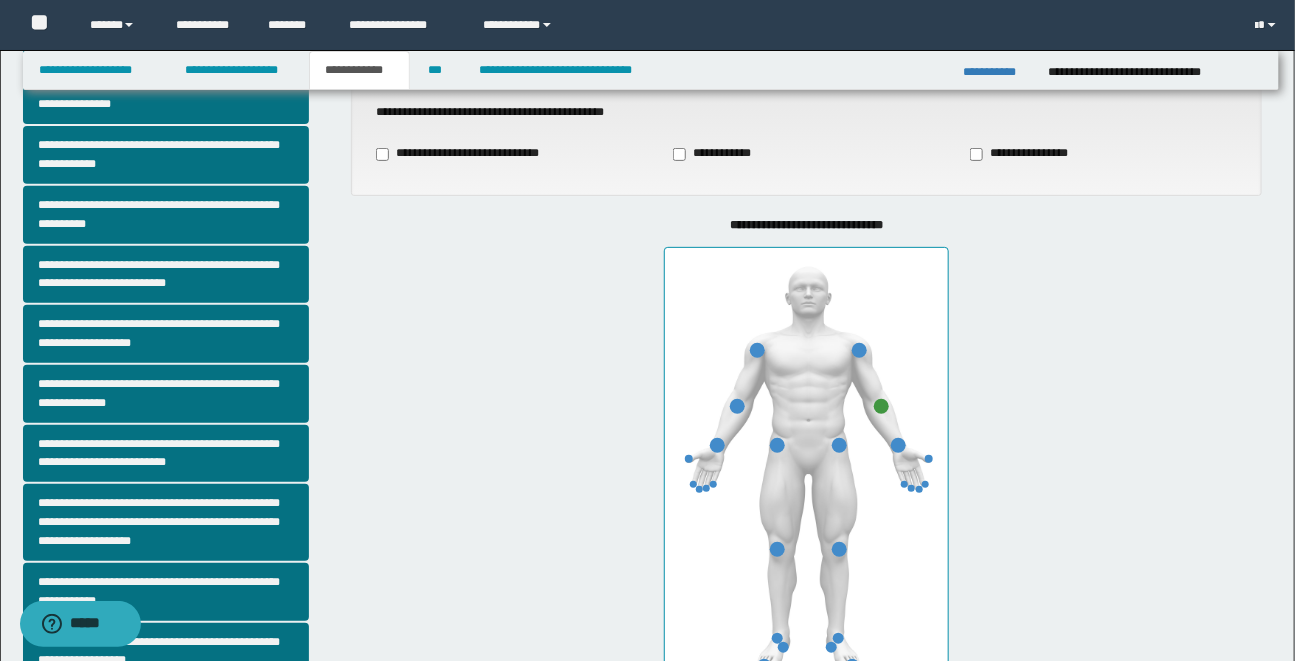 click on "**********" at bounding box center [806, 449] 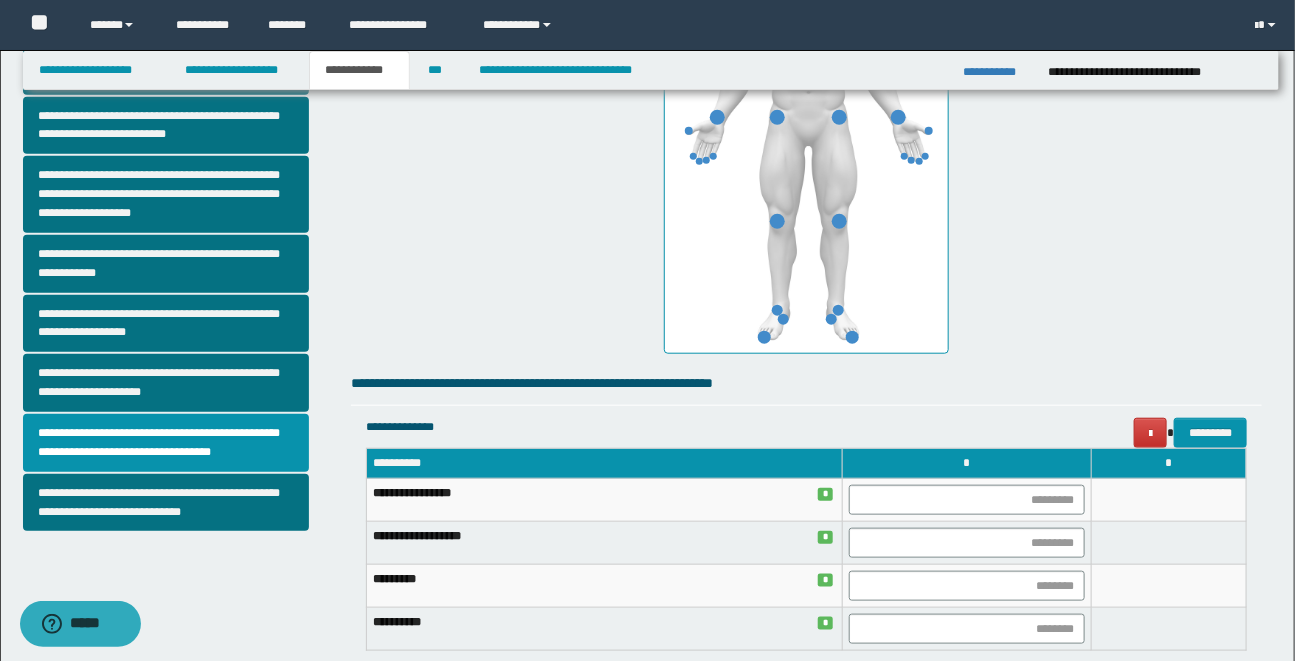 scroll, scrollTop: 581, scrollLeft: 0, axis: vertical 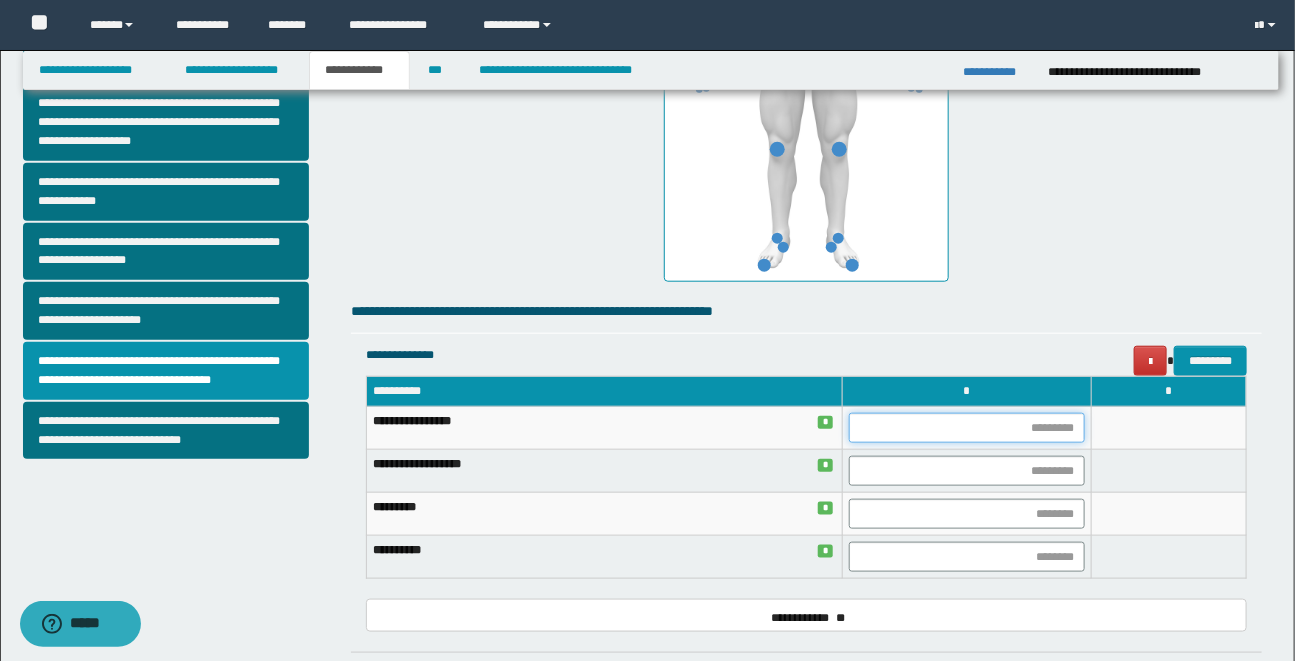 click at bounding box center (967, 428) 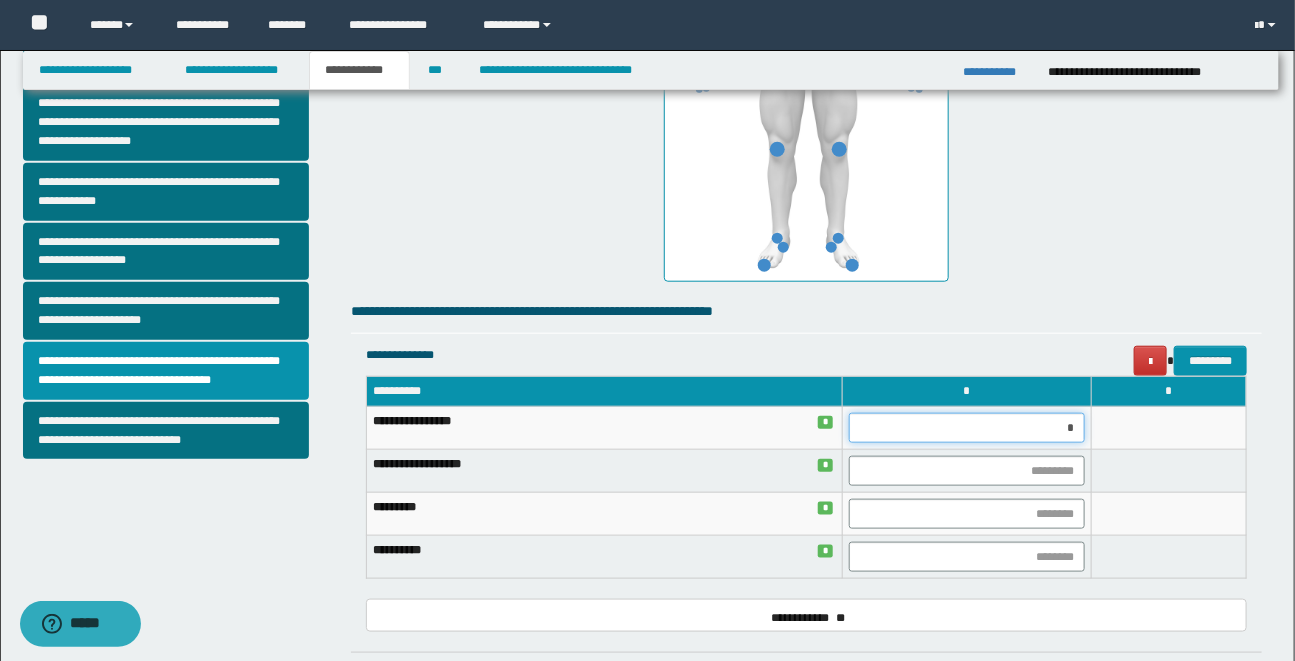 type on "**" 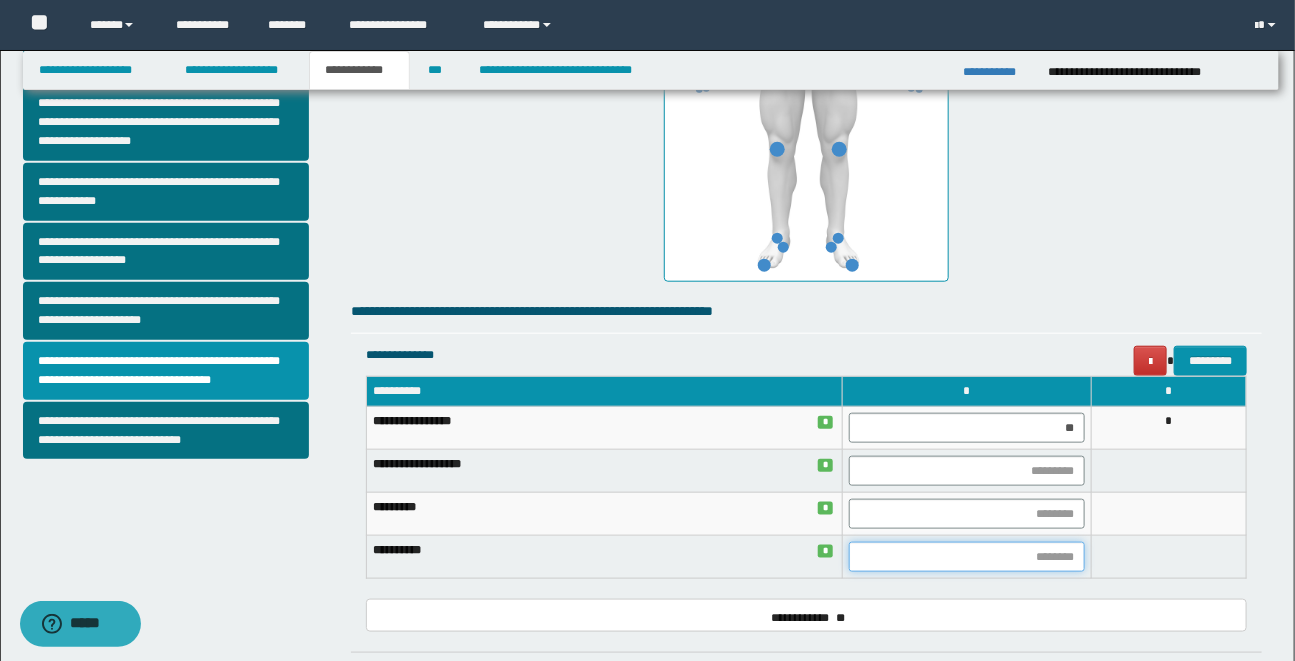 click at bounding box center [967, 557] 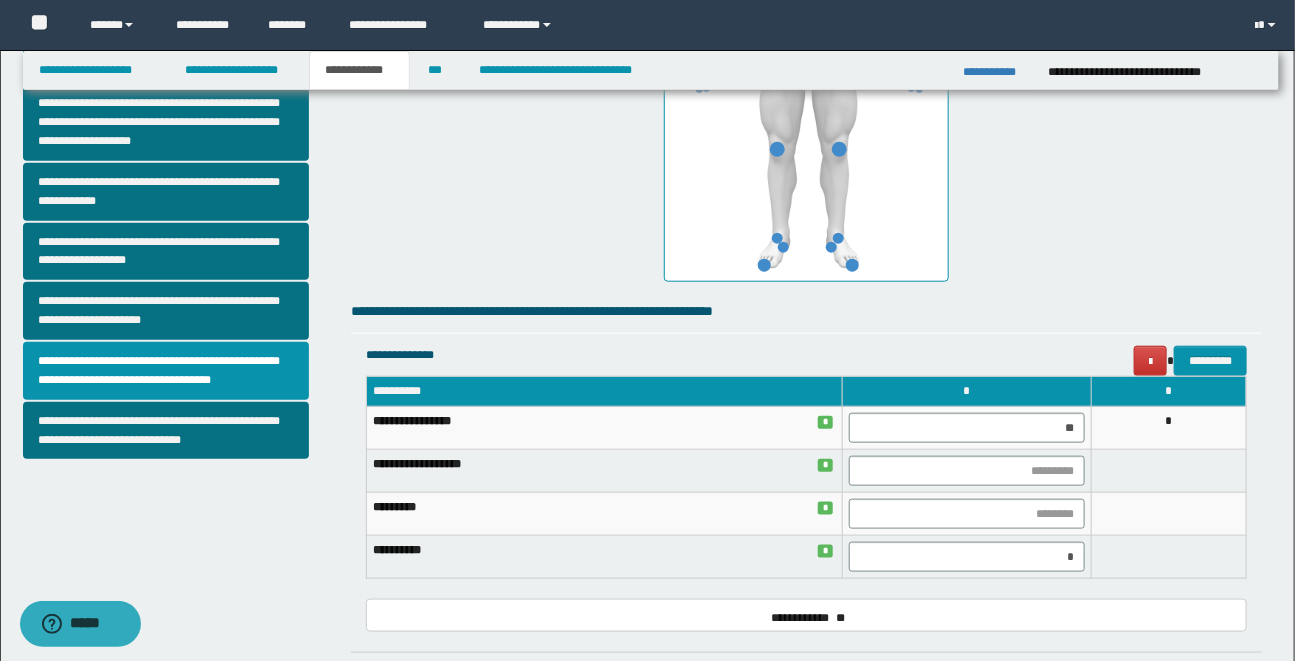 click on "**********" at bounding box center (650, 221) 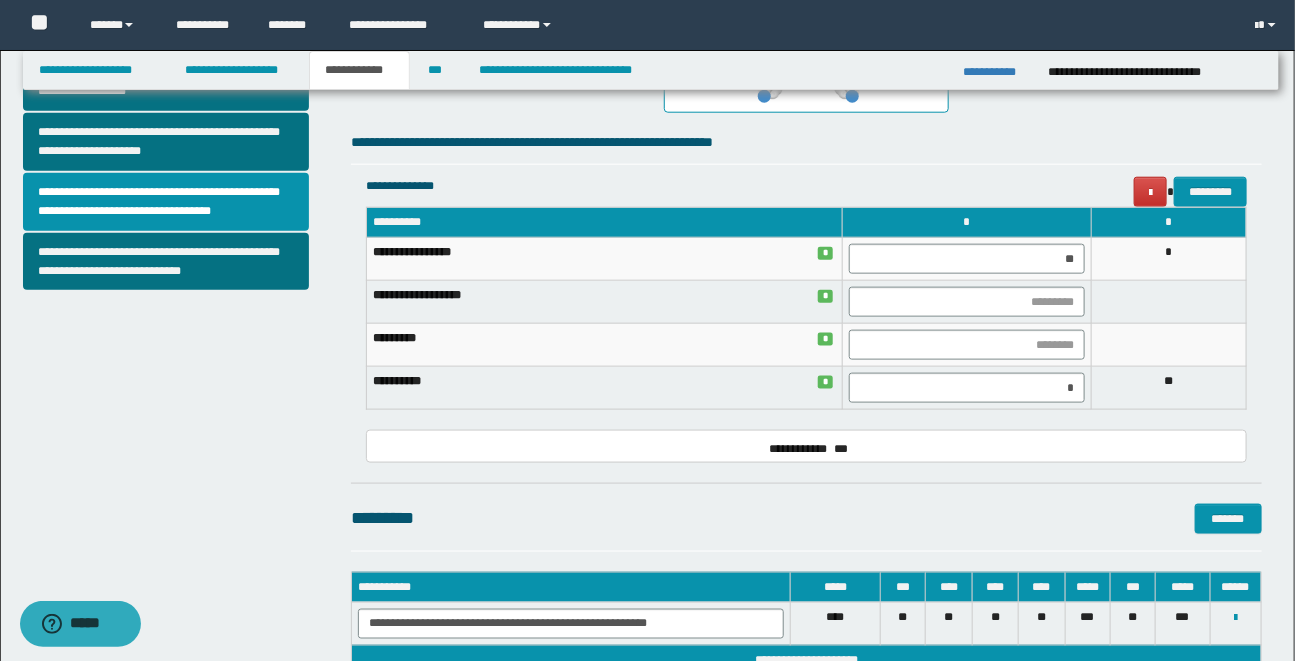 scroll, scrollTop: 763, scrollLeft: 0, axis: vertical 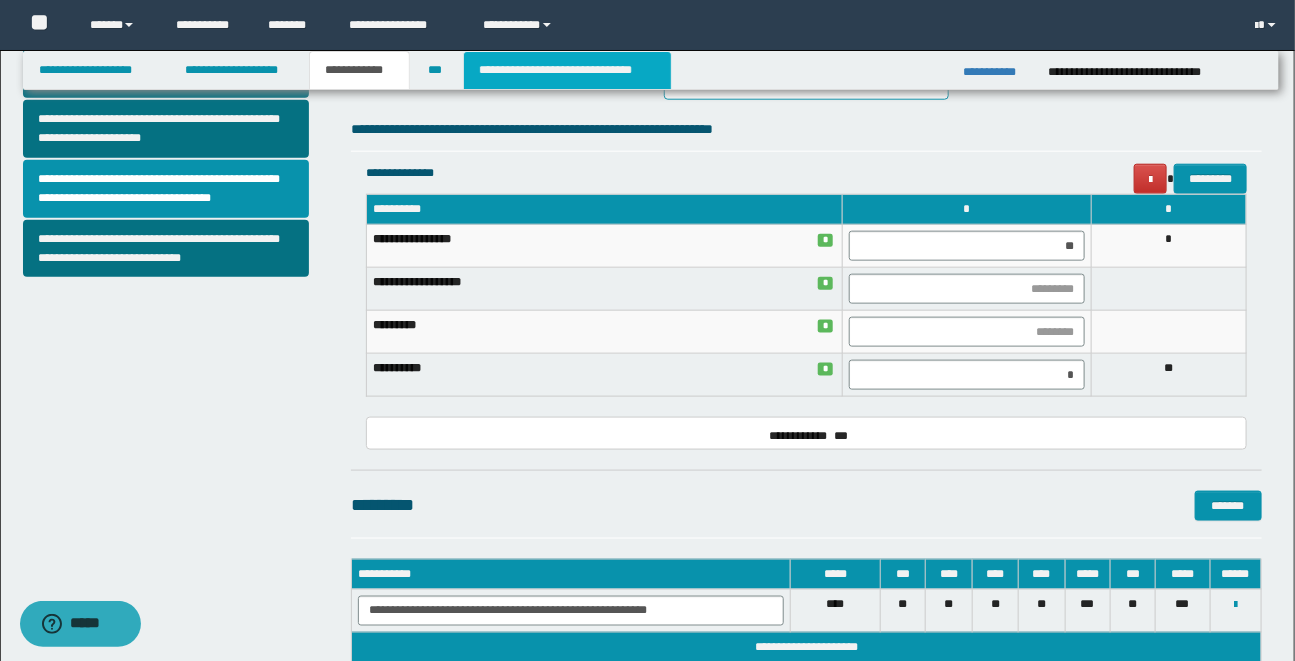 click on "**********" at bounding box center (567, 70) 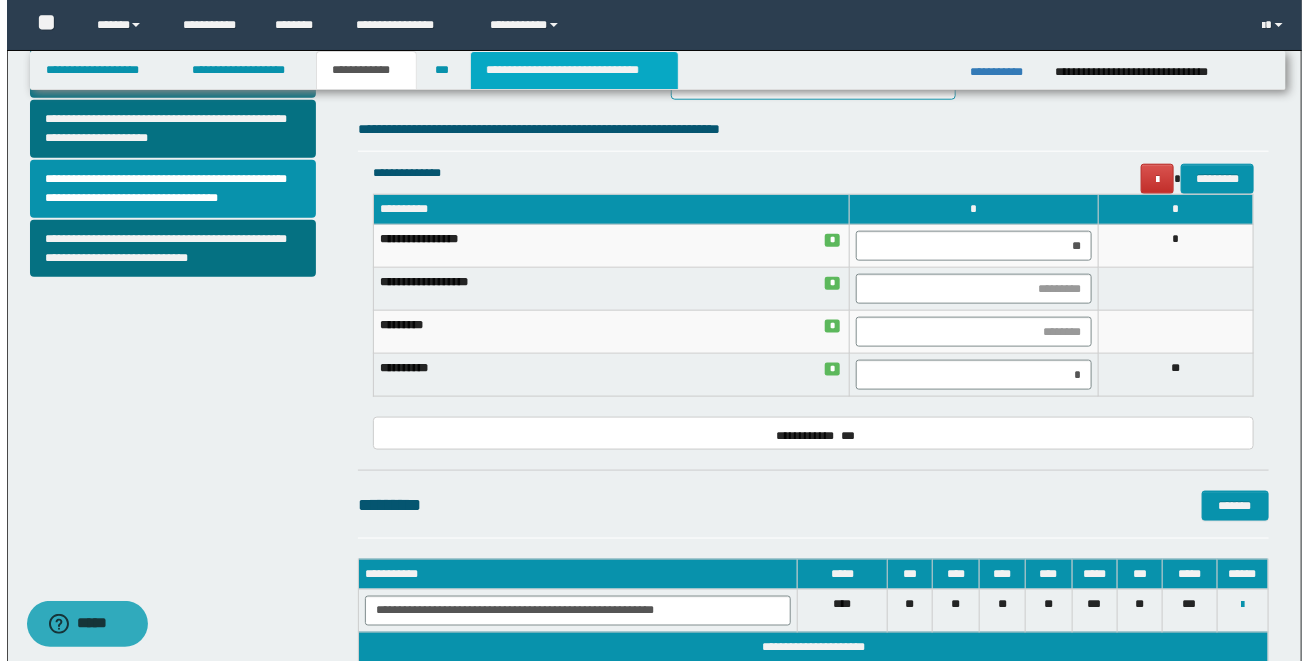 scroll, scrollTop: 0, scrollLeft: 0, axis: both 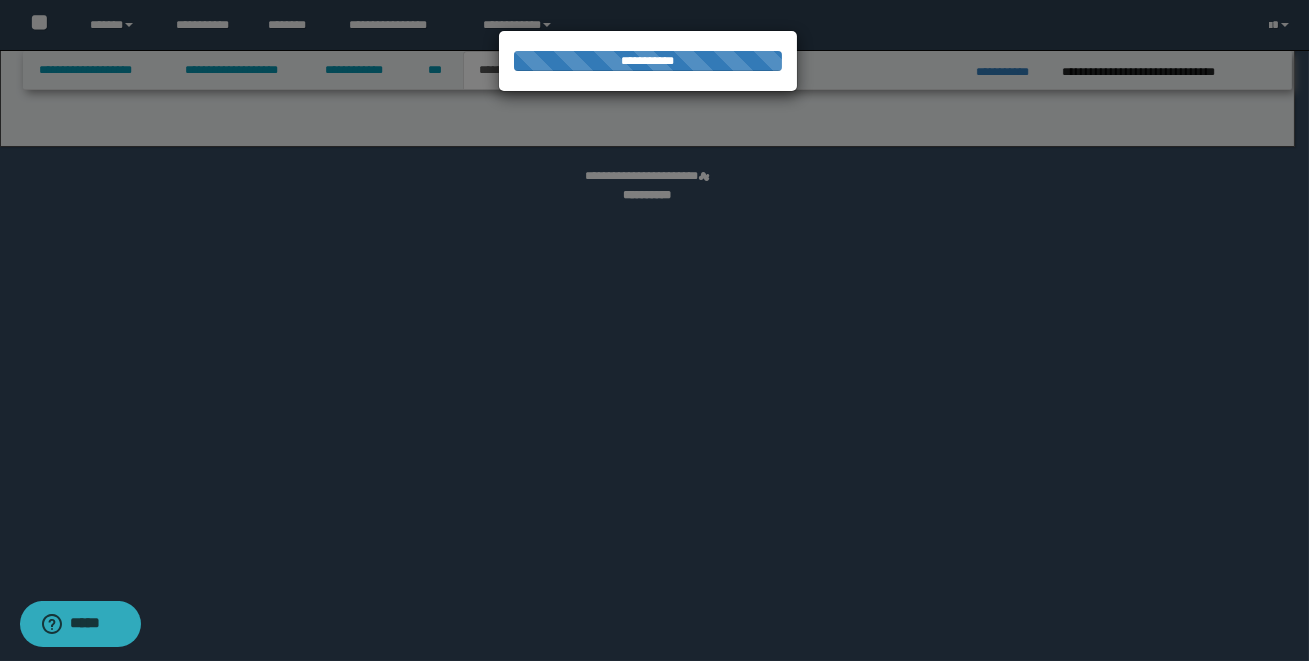 select on "*" 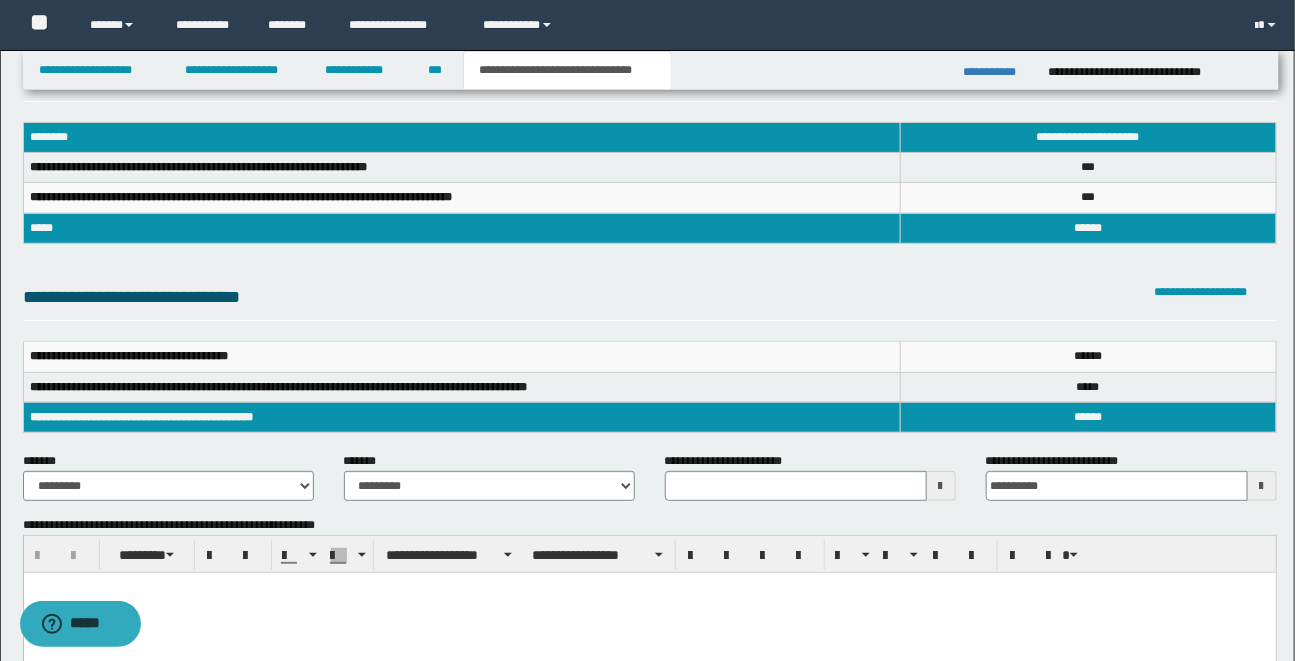 scroll, scrollTop: 36, scrollLeft: 0, axis: vertical 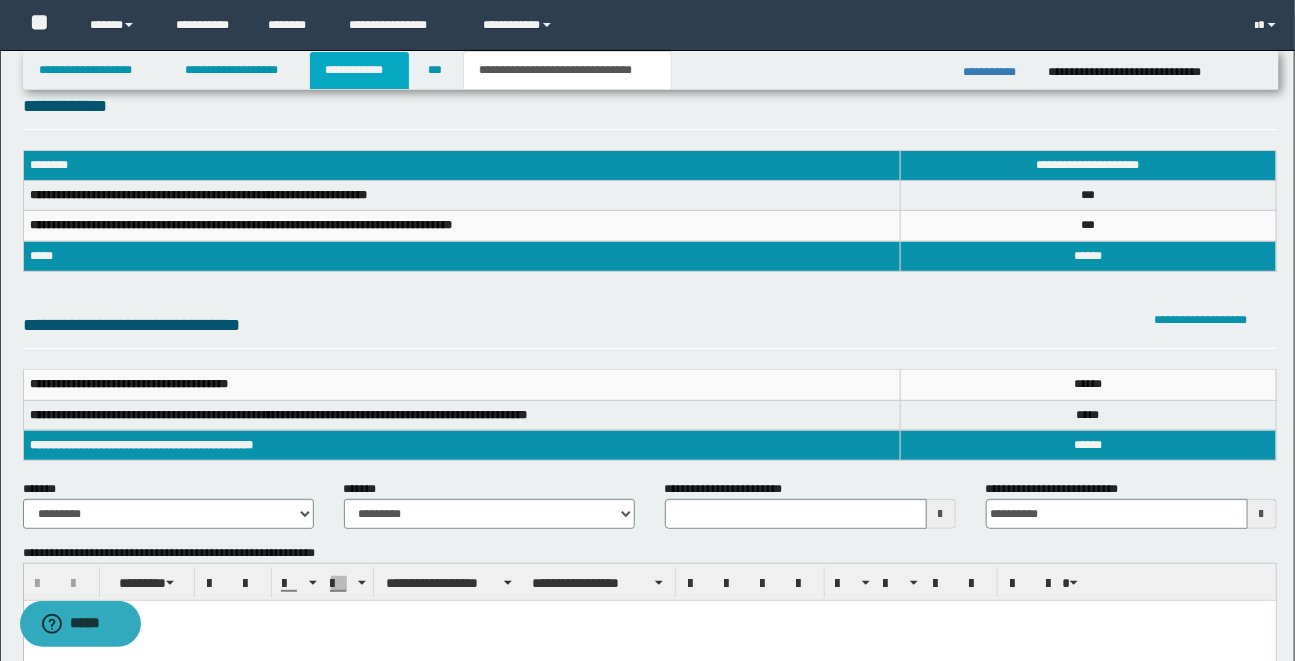 click on "**********" at bounding box center [359, 70] 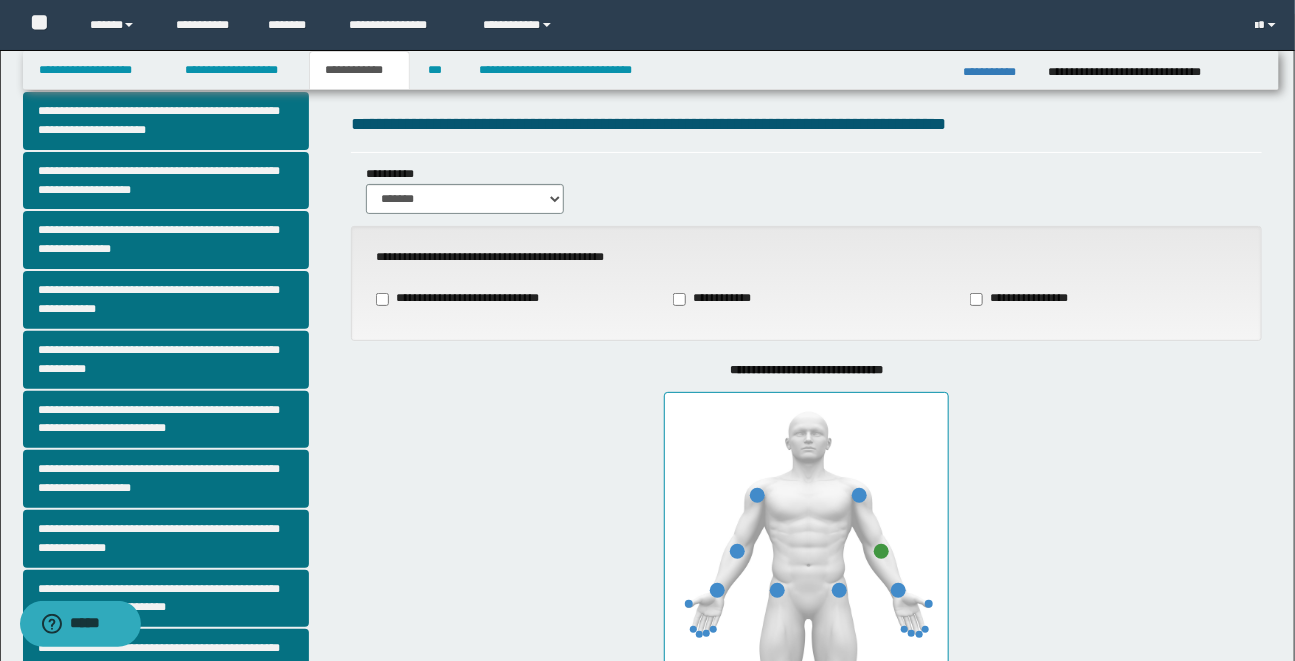 click on "**********" at bounding box center (806, 594) 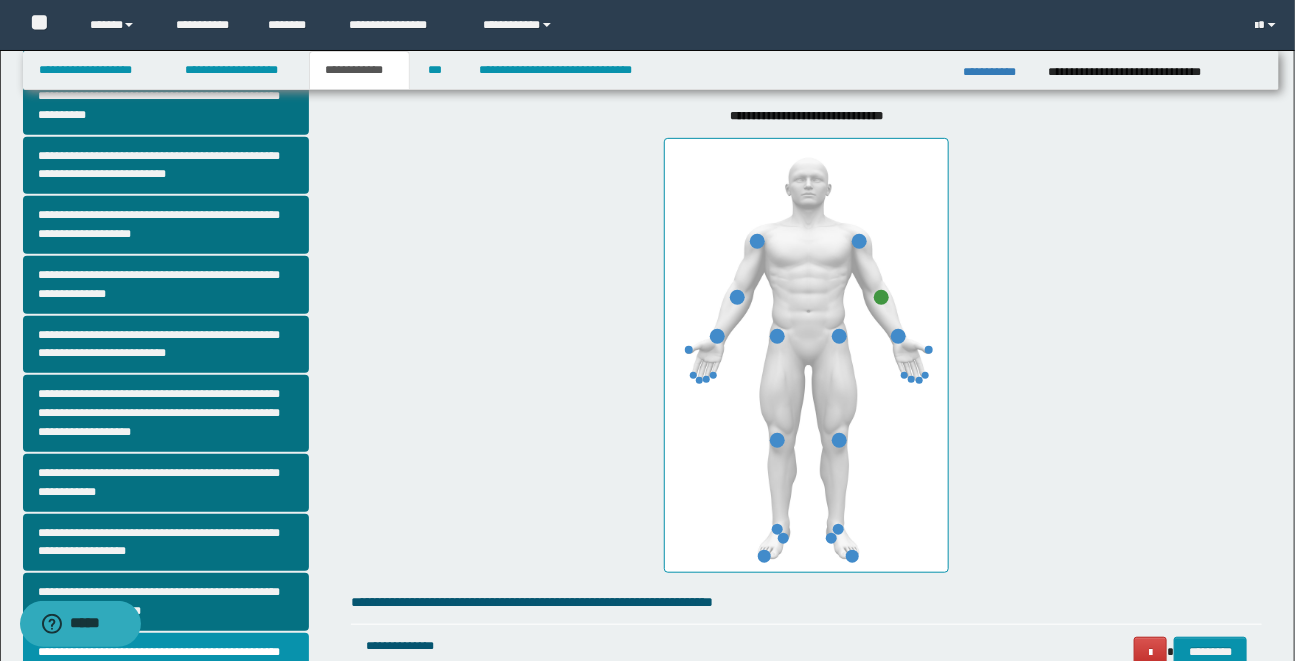 scroll, scrollTop: 290, scrollLeft: 0, axis: vertical 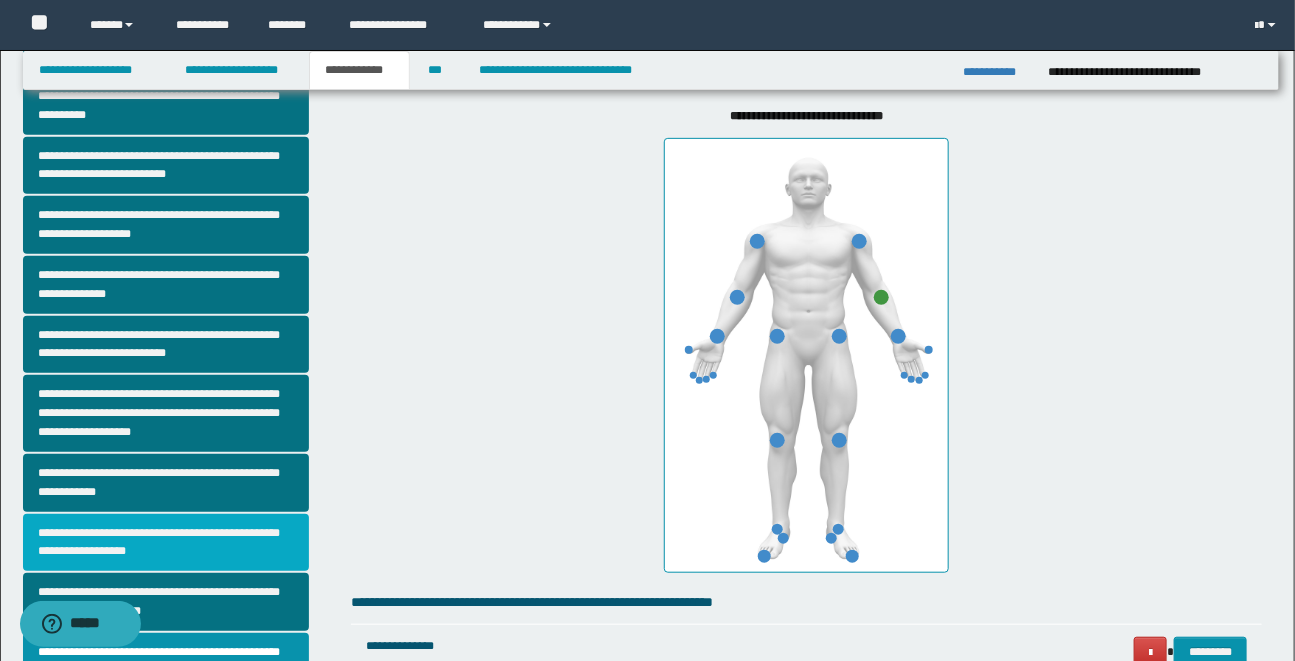 click on "**********" at bounding box center (166, 543) 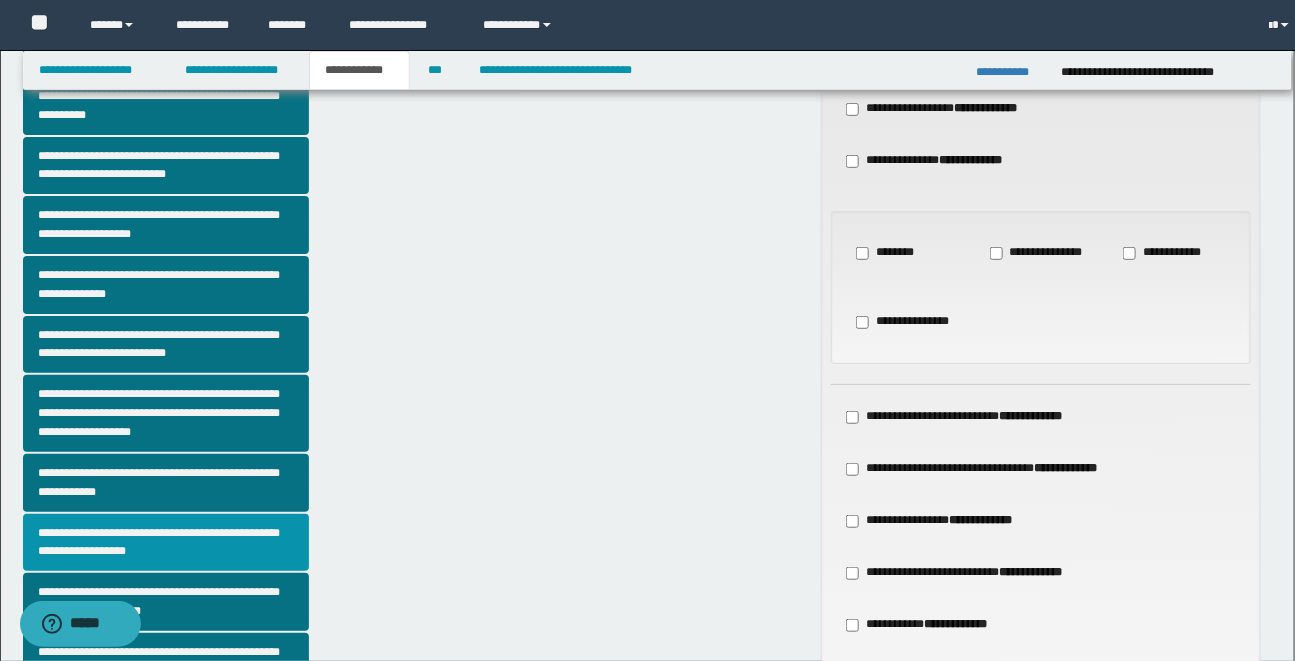 scroll, scrollTop: 0, scrollLeft: 0, axis: both 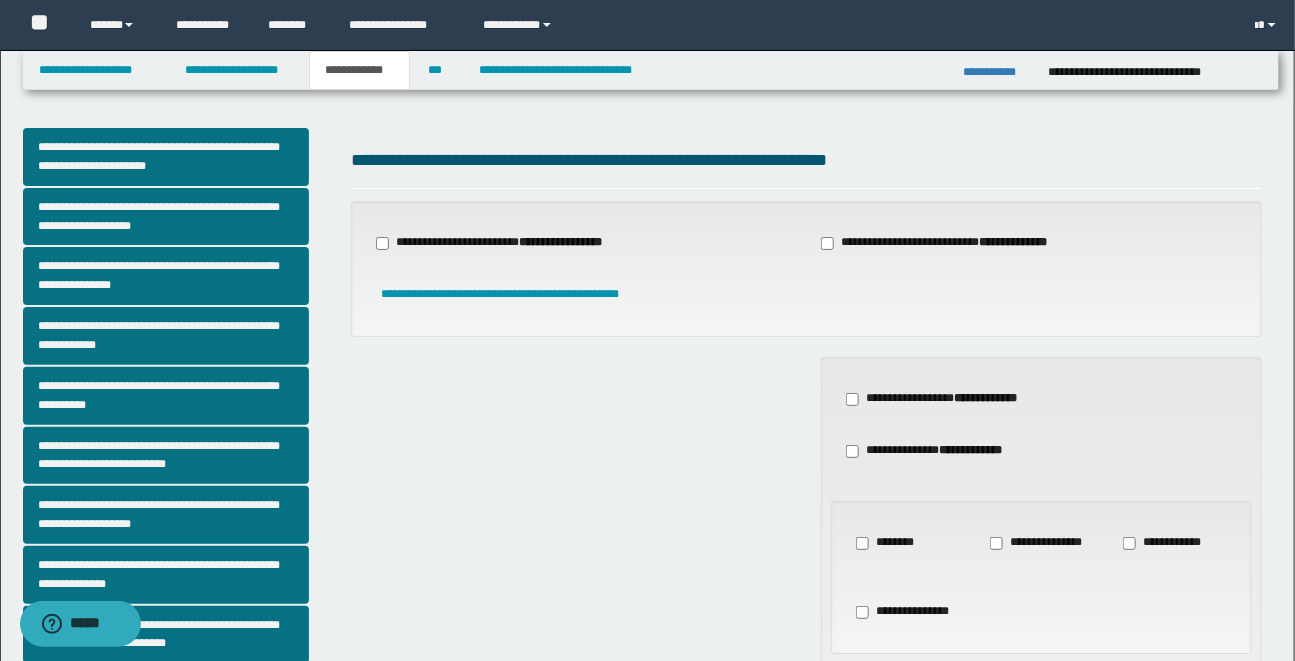 click on "**********" at bounding box center [806, 671] 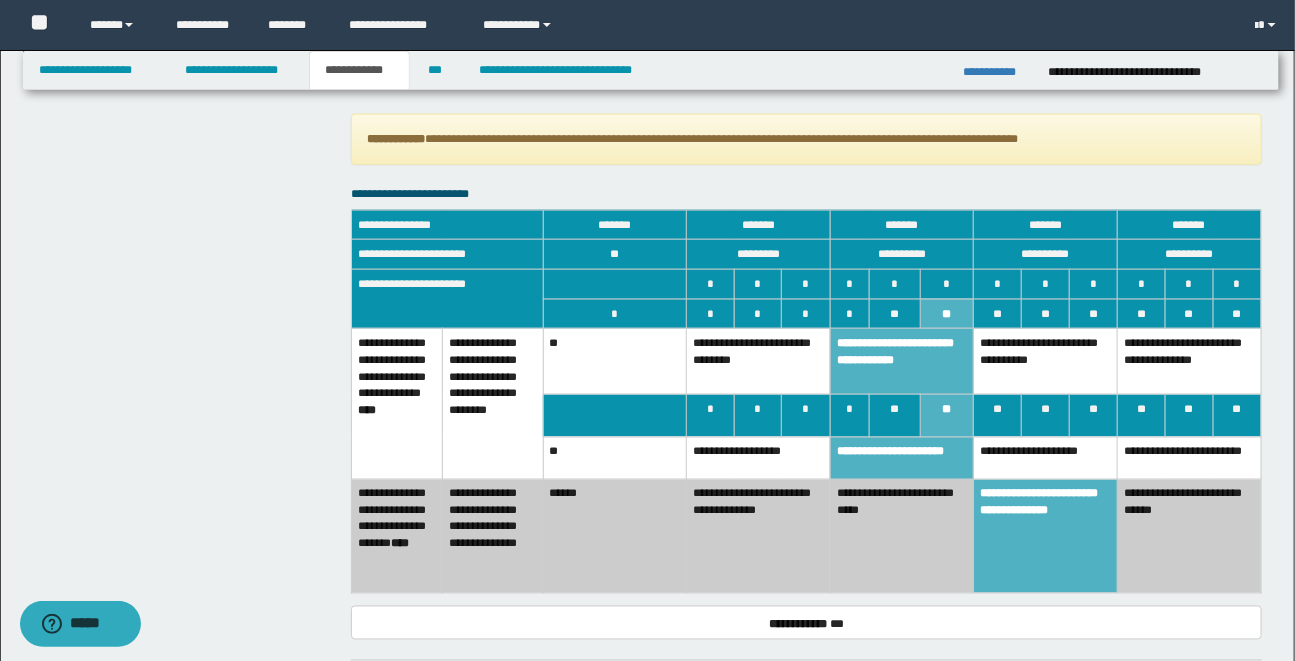 scroll, scrollTop: 1018, scrollLeft: 0, axis: vertical 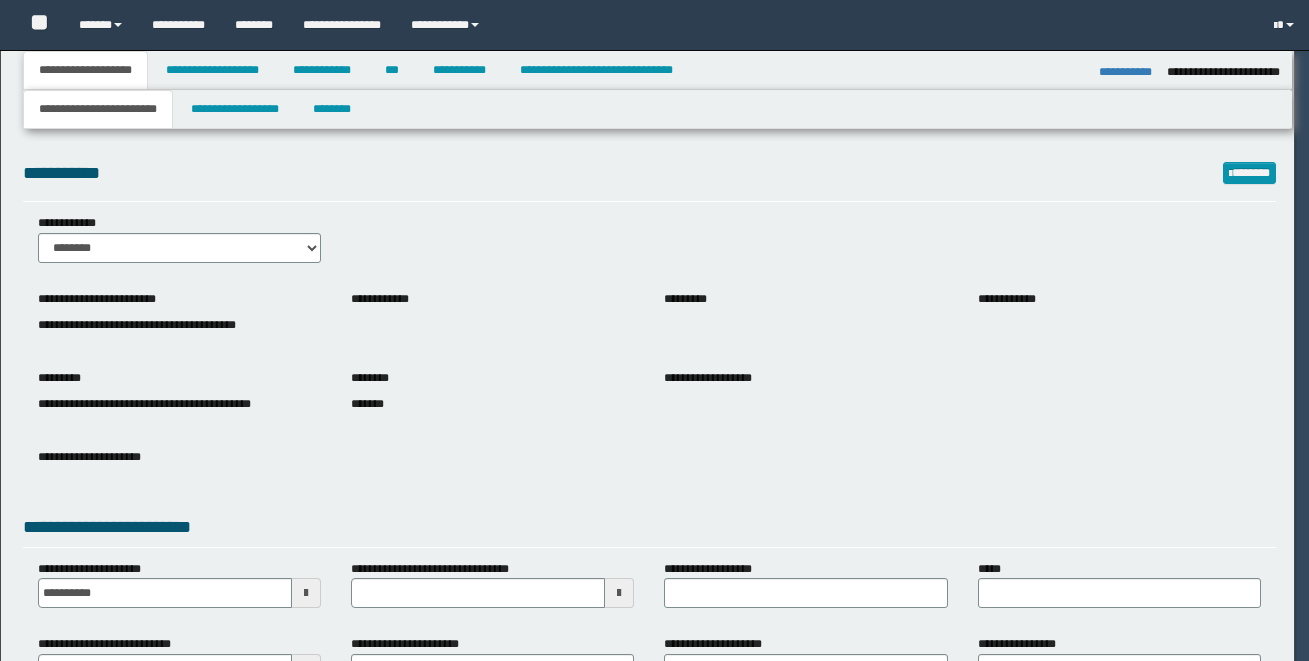 select on "**" 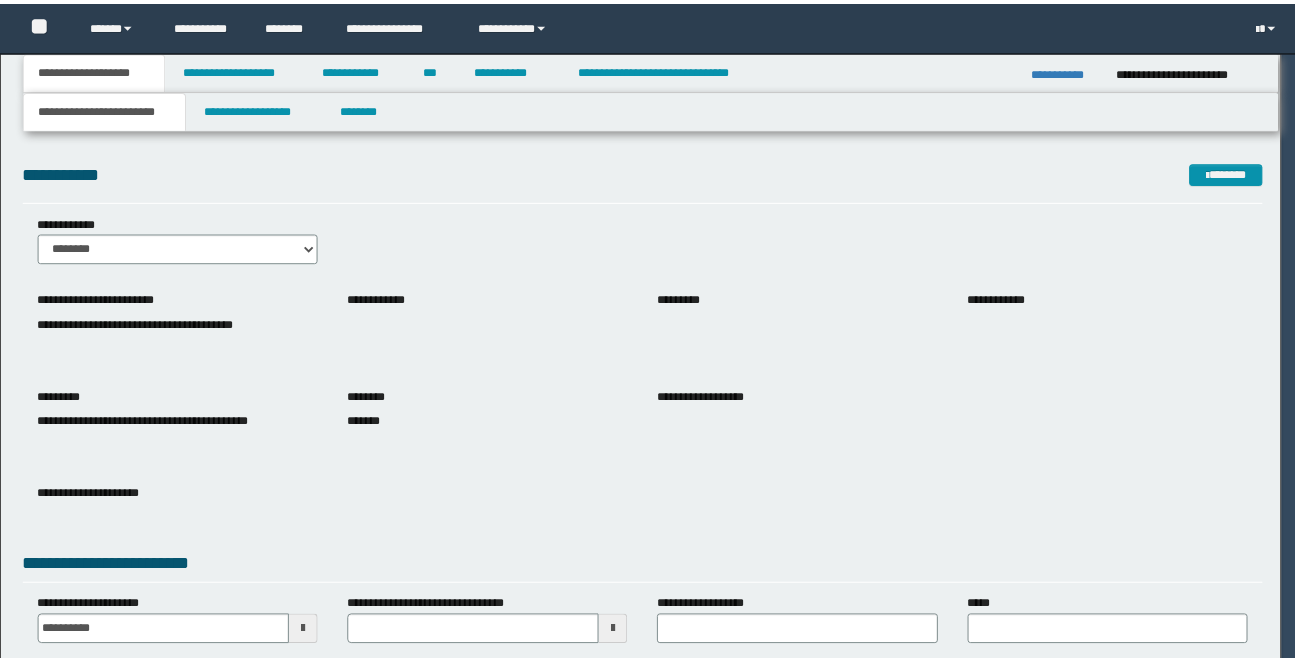 scroll, scrollTop: 0, scrollLeft: 0, axis: both 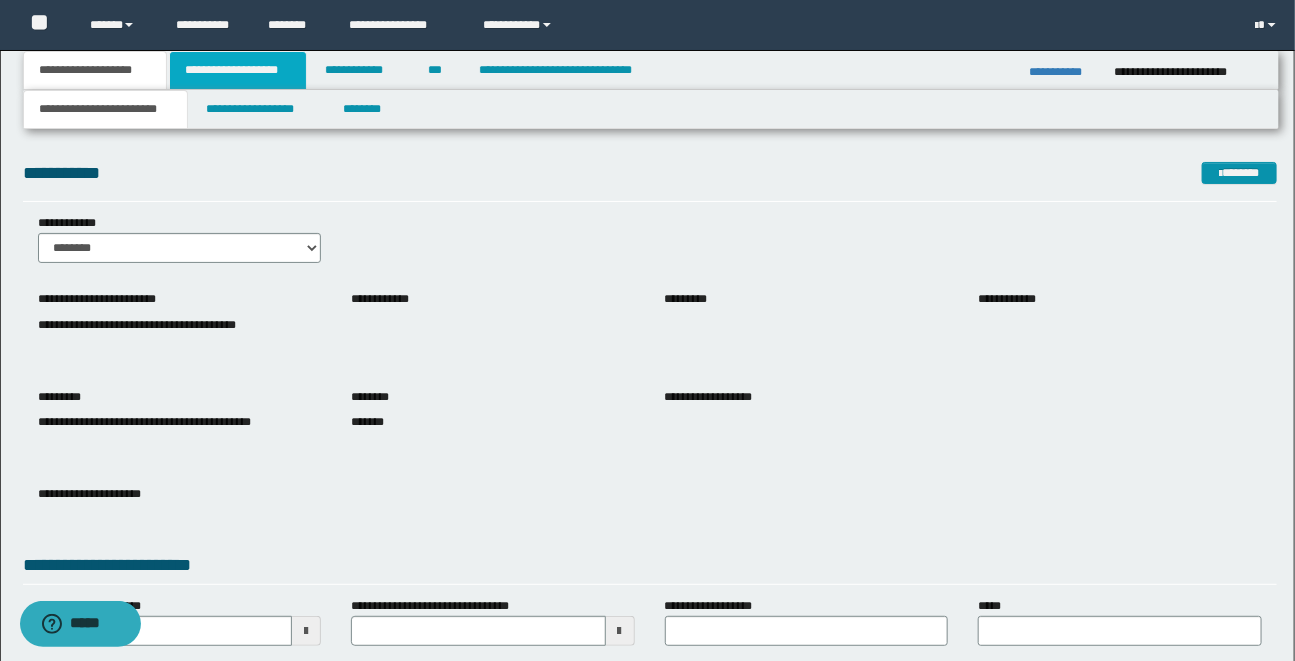 click on "**********" at bounding box center (238, 70) 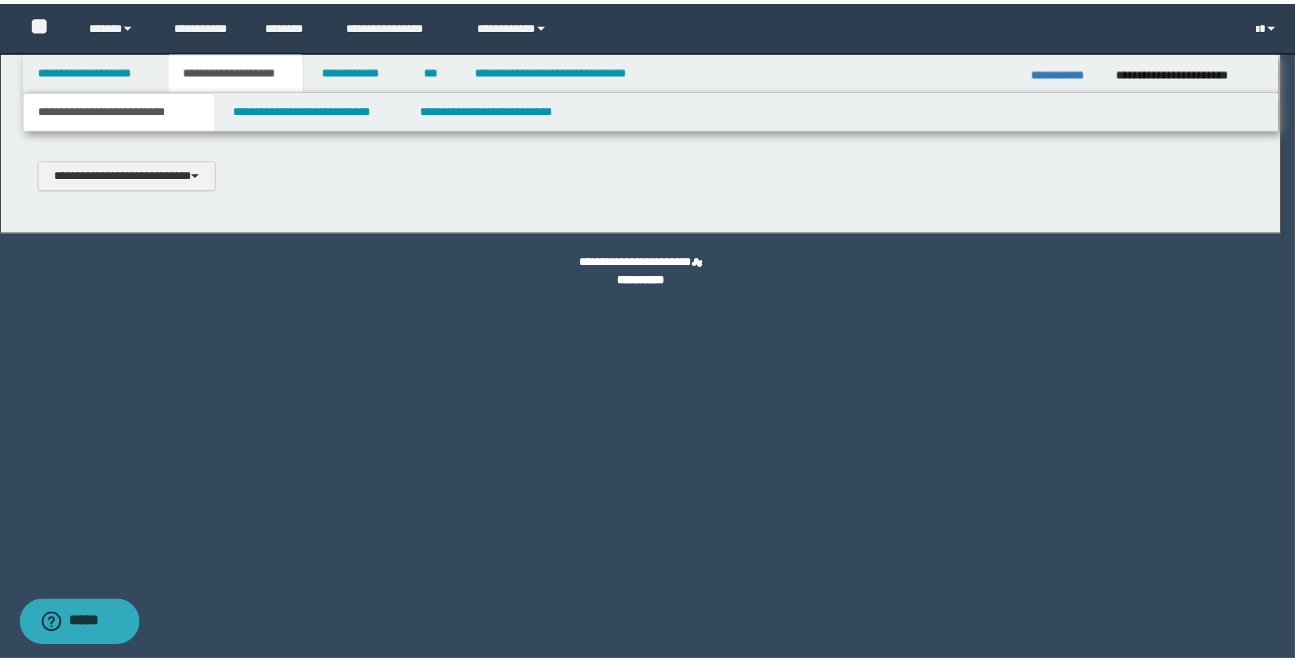 scroll, scrollTop: 0, scrollLeft: 0, axis: both 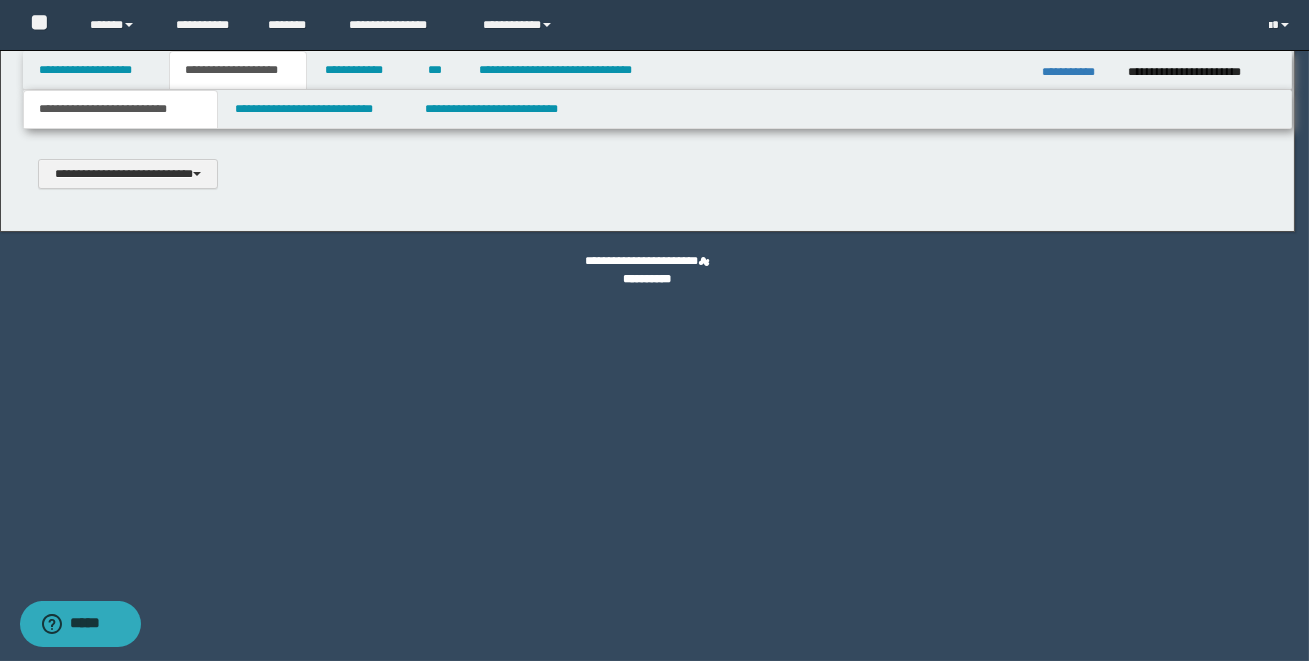 type on "**********" 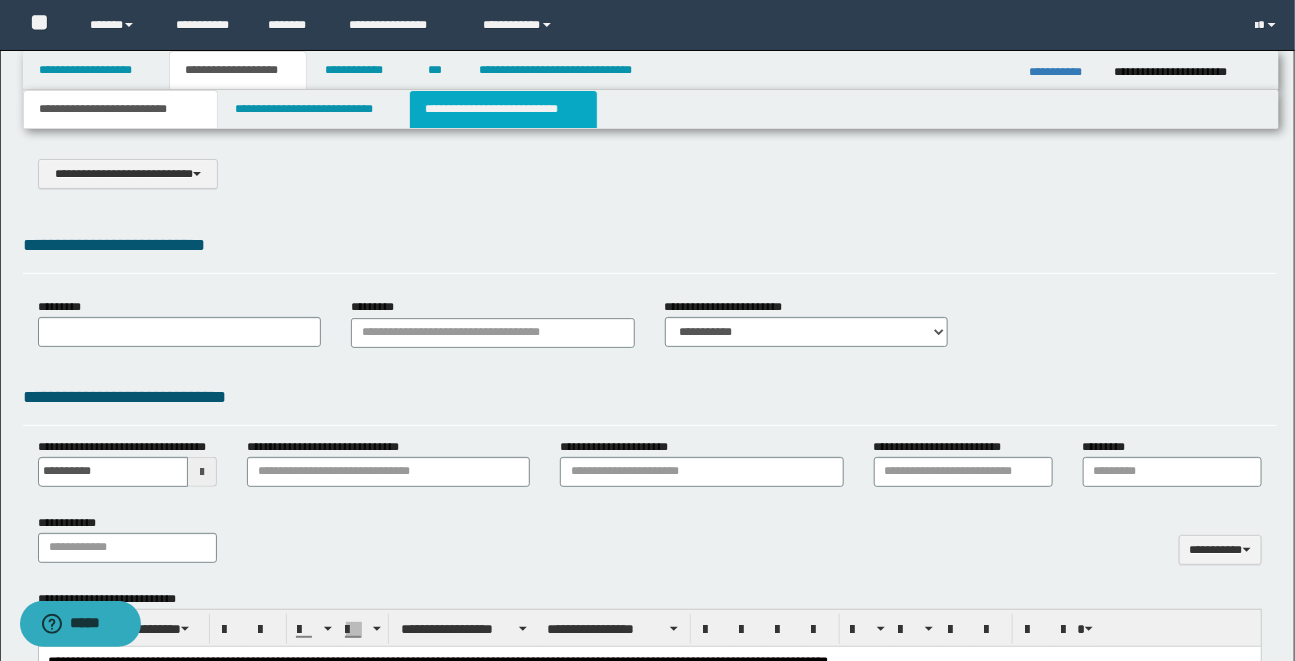 click on "**********" at bounding box center [503, 109] 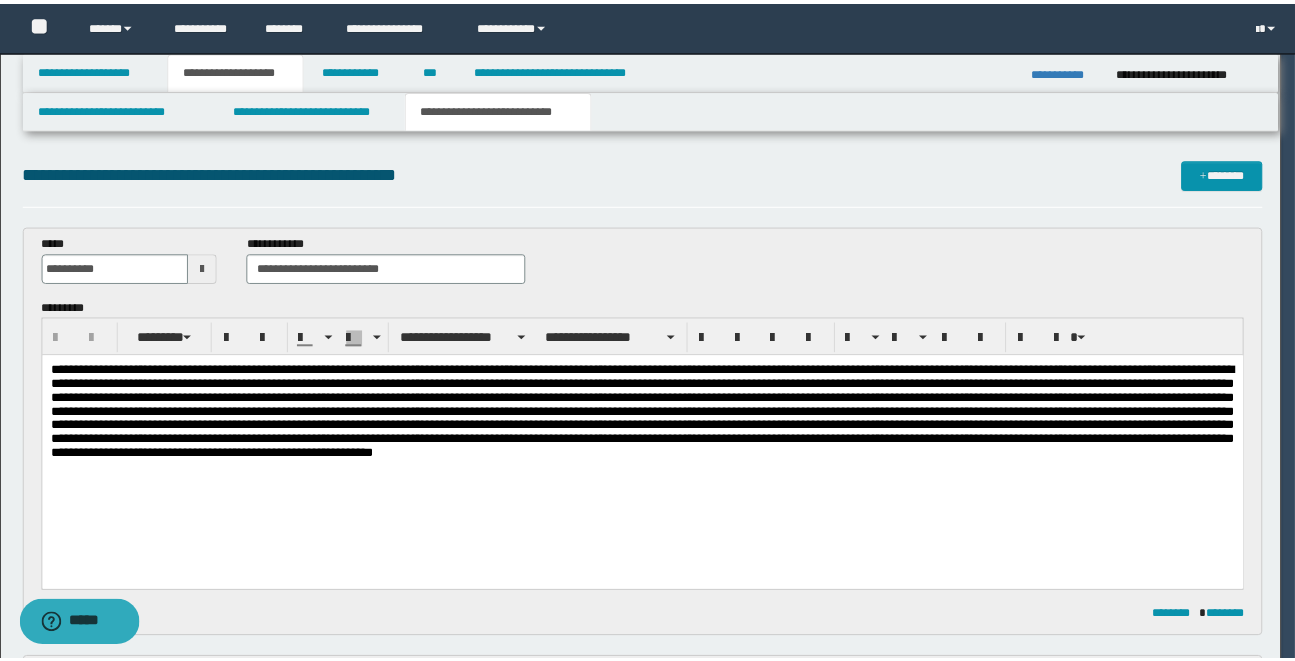 scroll, scrollTop: 0, scrollLeft: 0, axis: both 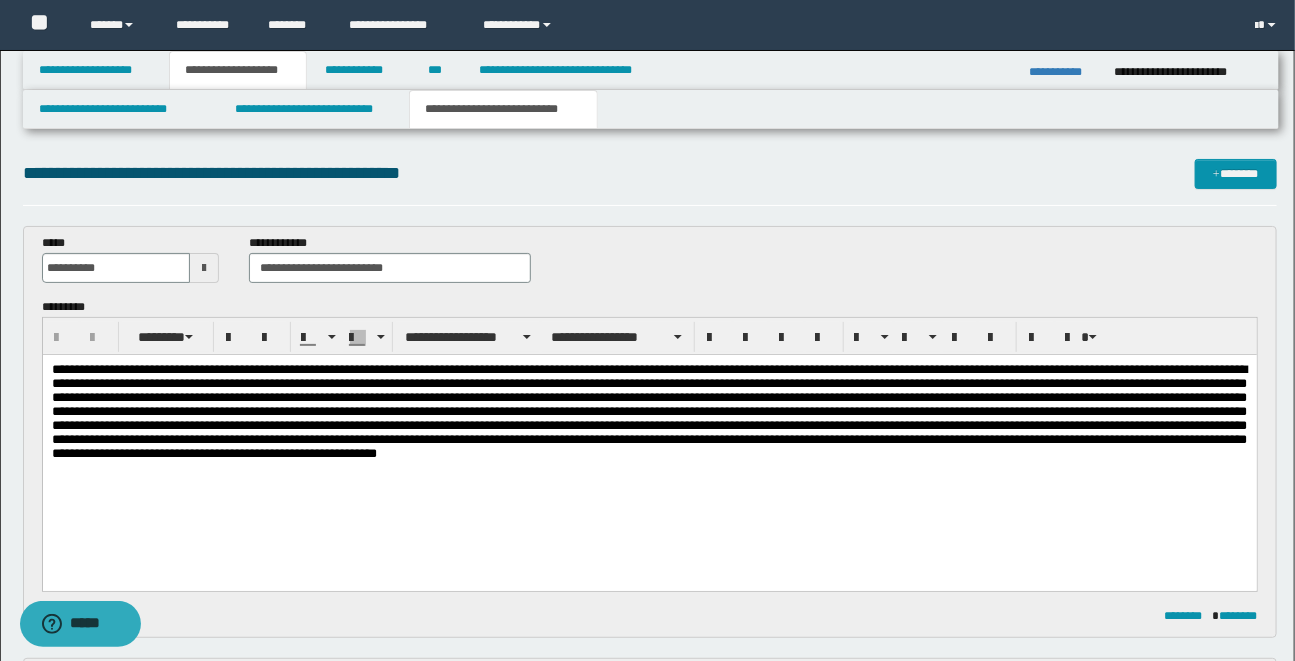 click on "**********" at bounding box center (650, 432) 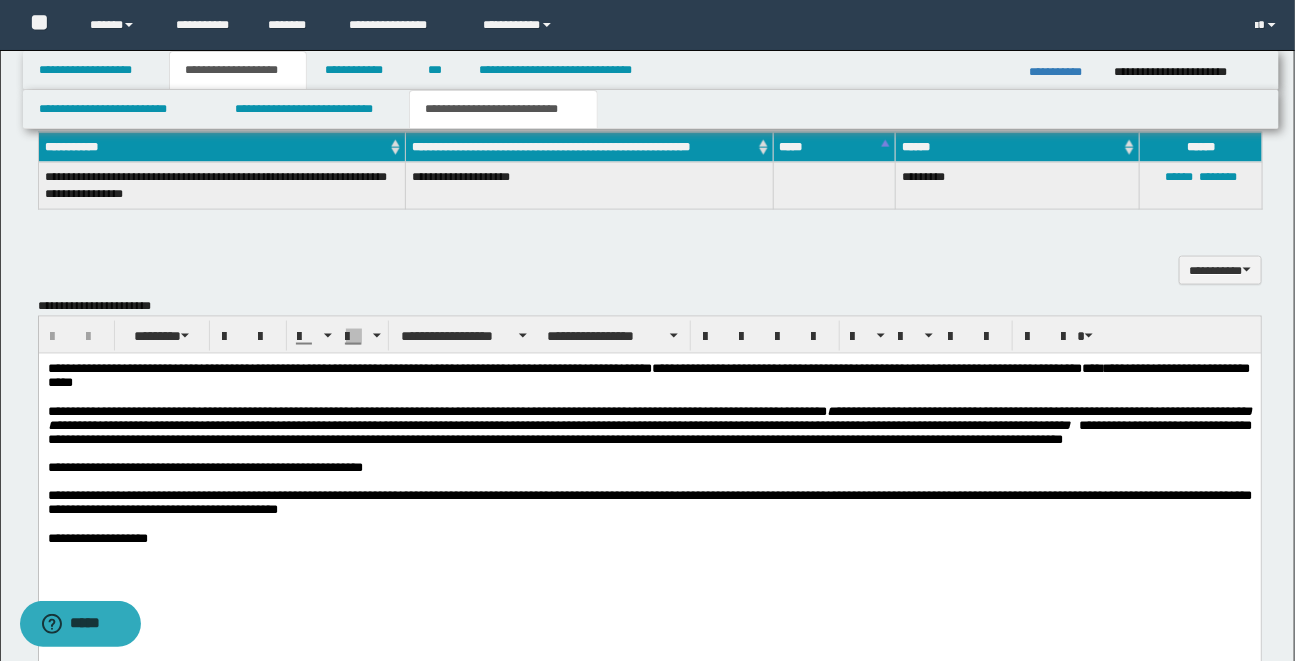 scroll, scrollTop: 1018, scrollLeft: 0, axis: vertical 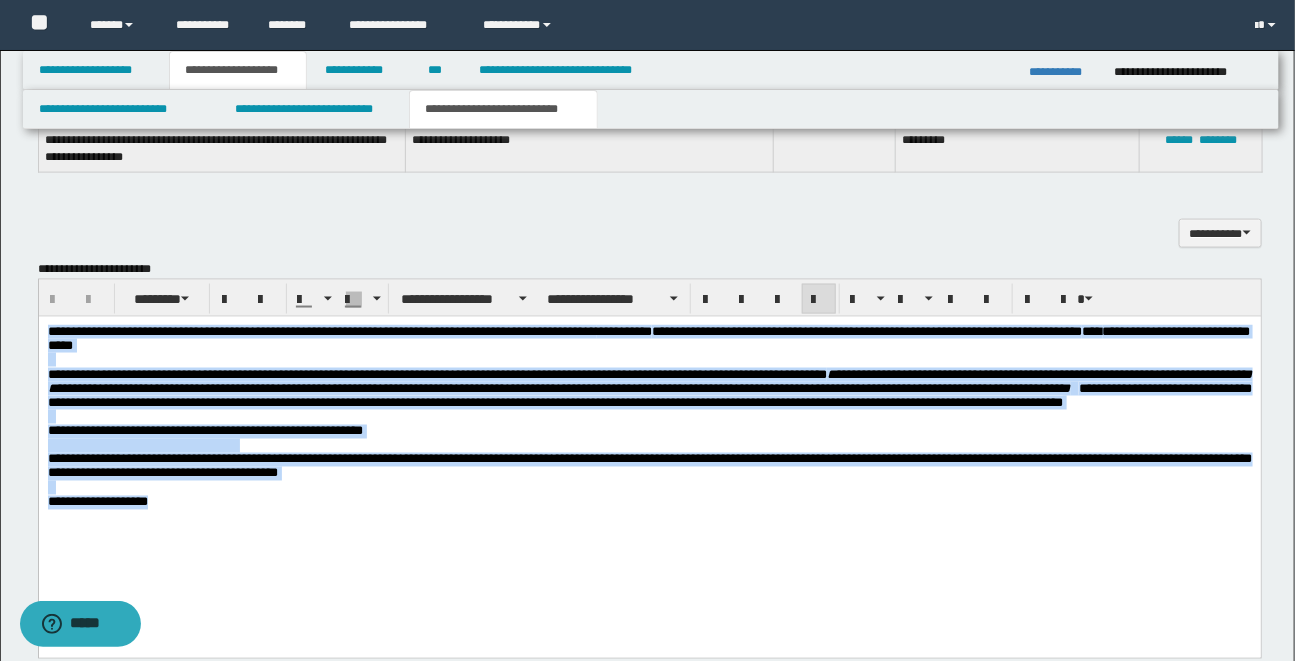 drag, startPoint x: 45, startPoint y: 333, endPoint x: 174, endPoint y: 524, distance: 230.4821 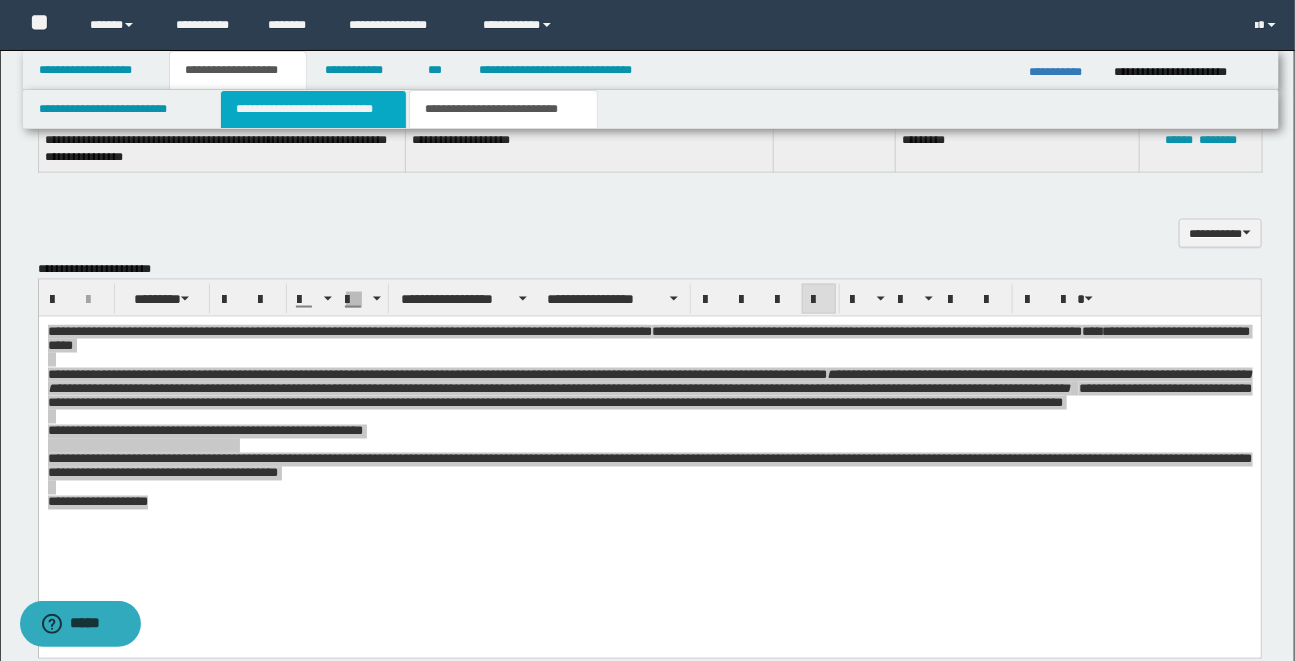 click on "**********" at bounding box center [313, 109] 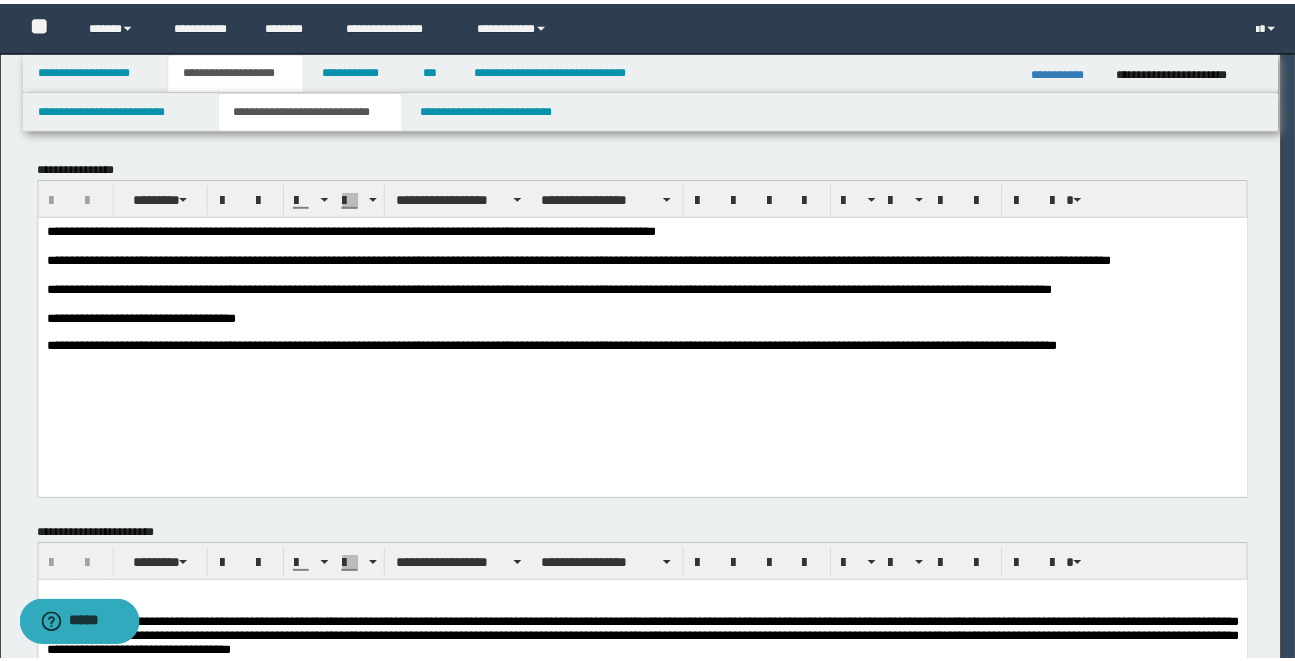 scroll, scrollTop: 0, scrollLeft: 0, axis: both 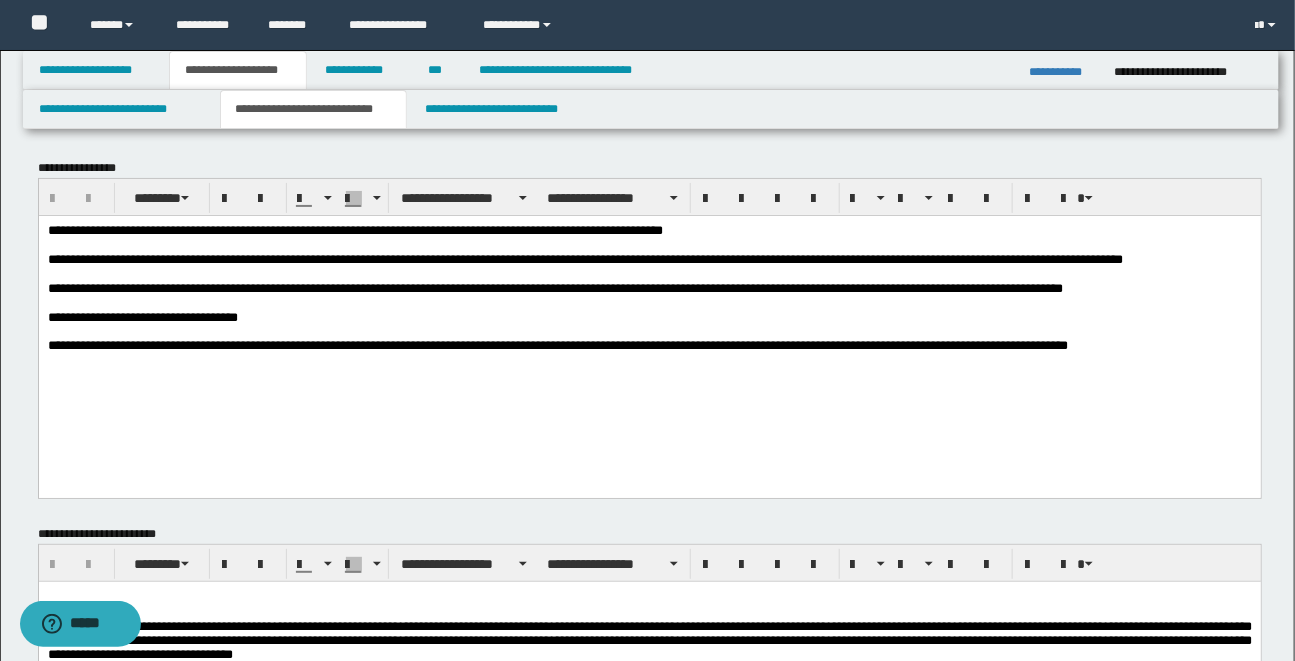 click on "**********" at bounding box center (647, 1784) 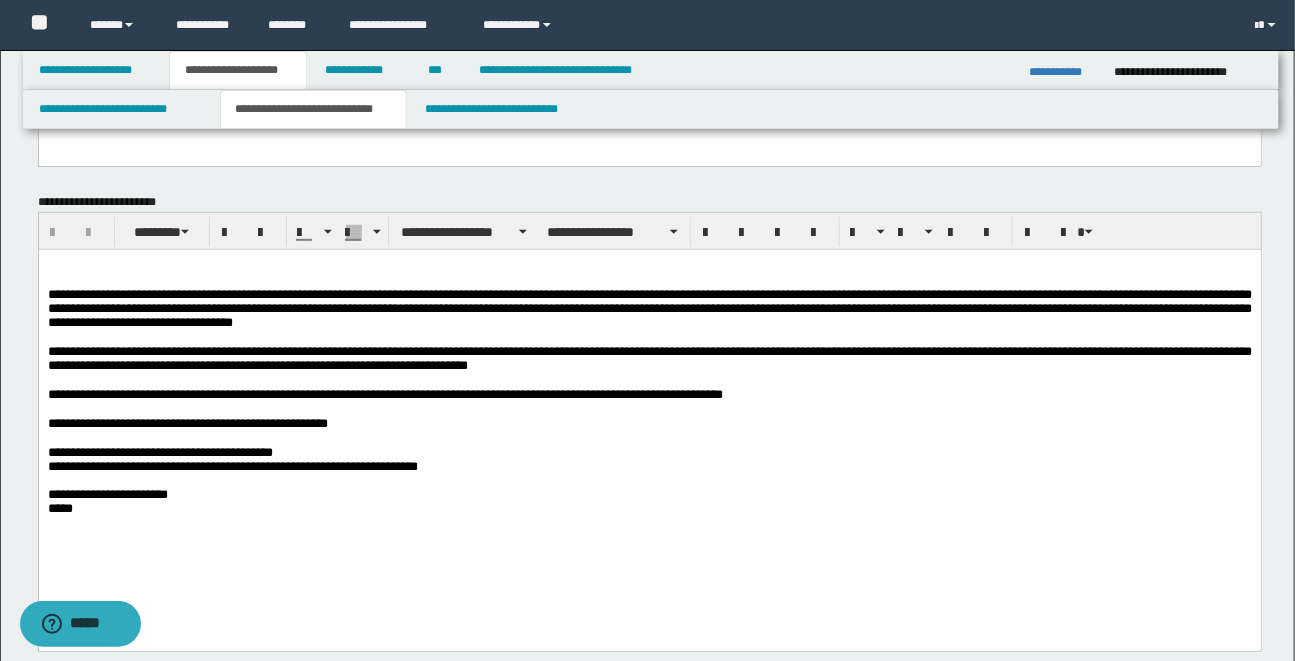scroll, scrollTop: 363, scrollLeft: 0, axis: vertical 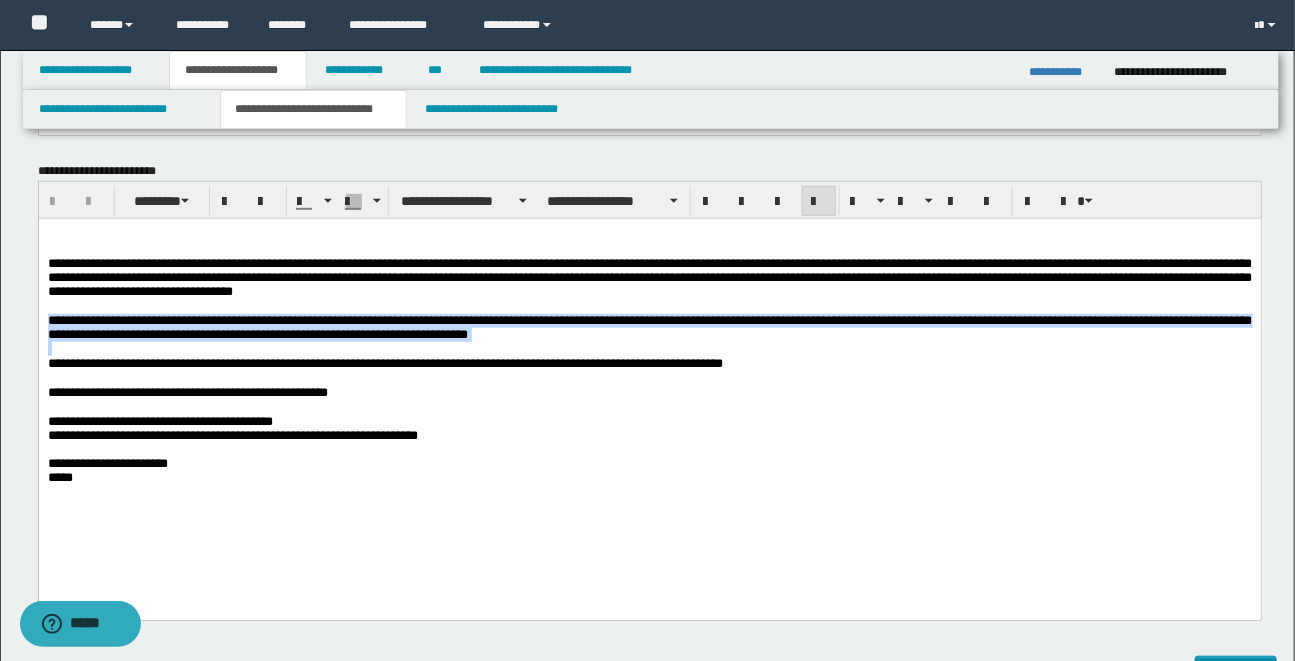 drag, startPoint x: 46, startPoint y: 325, endPoint x: 615, endPoint y: 349, distance: 569.5059 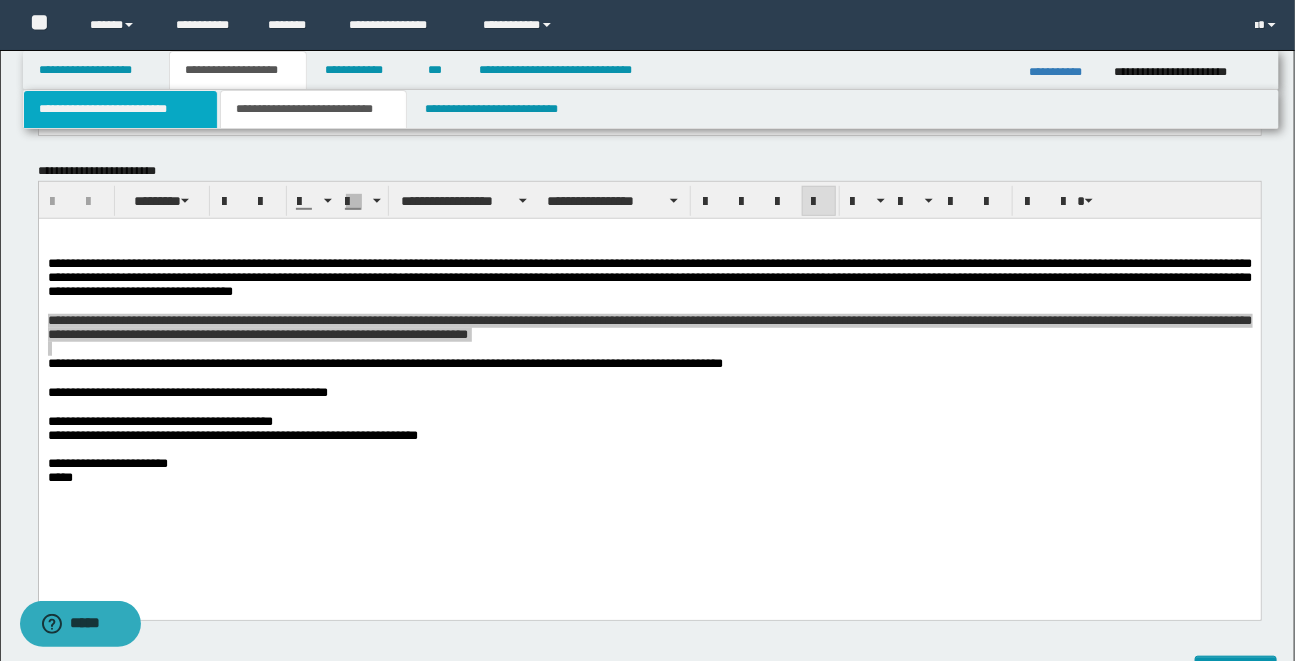 click on "**********" at bounding box center [120, 109] 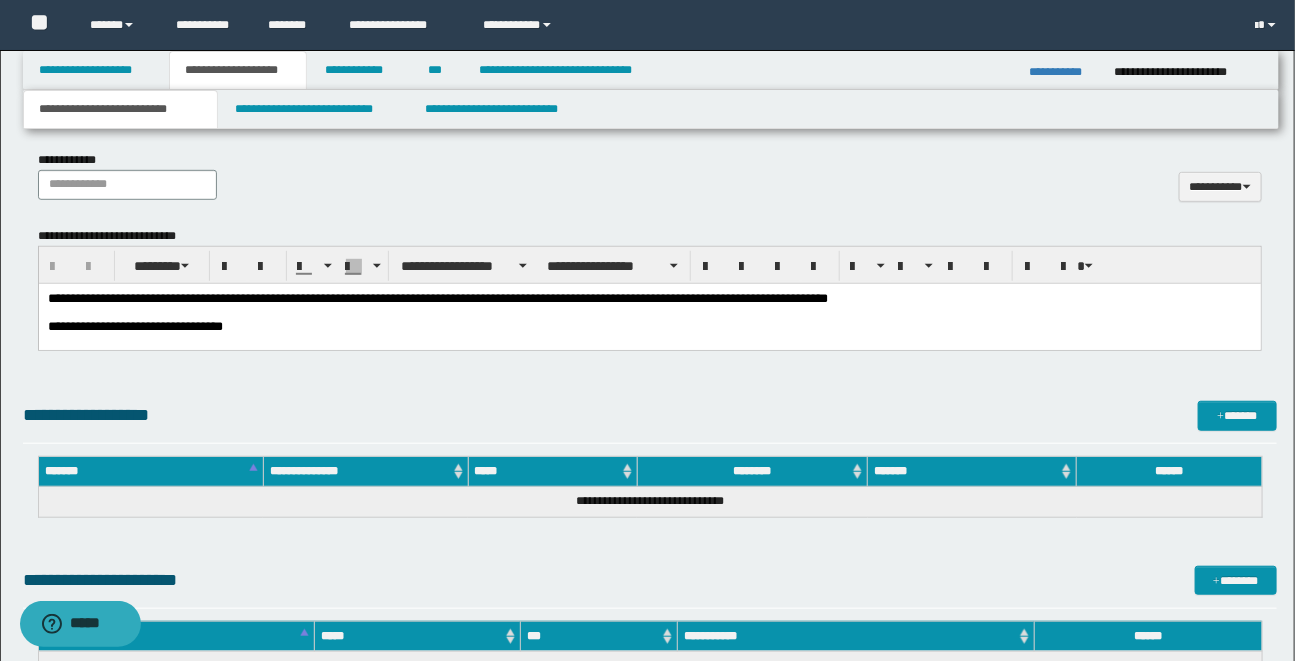 click on "**********" at bounding box center (649, 326) 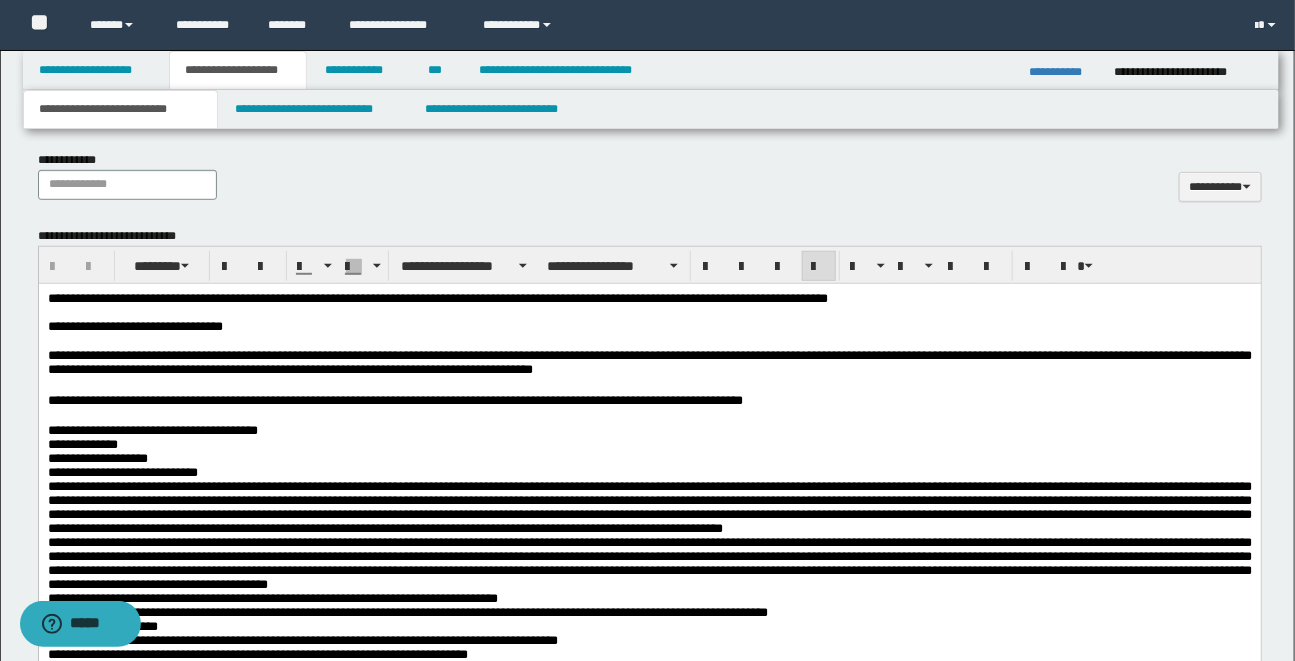 click on "**********" at bounding box center (649, 356) 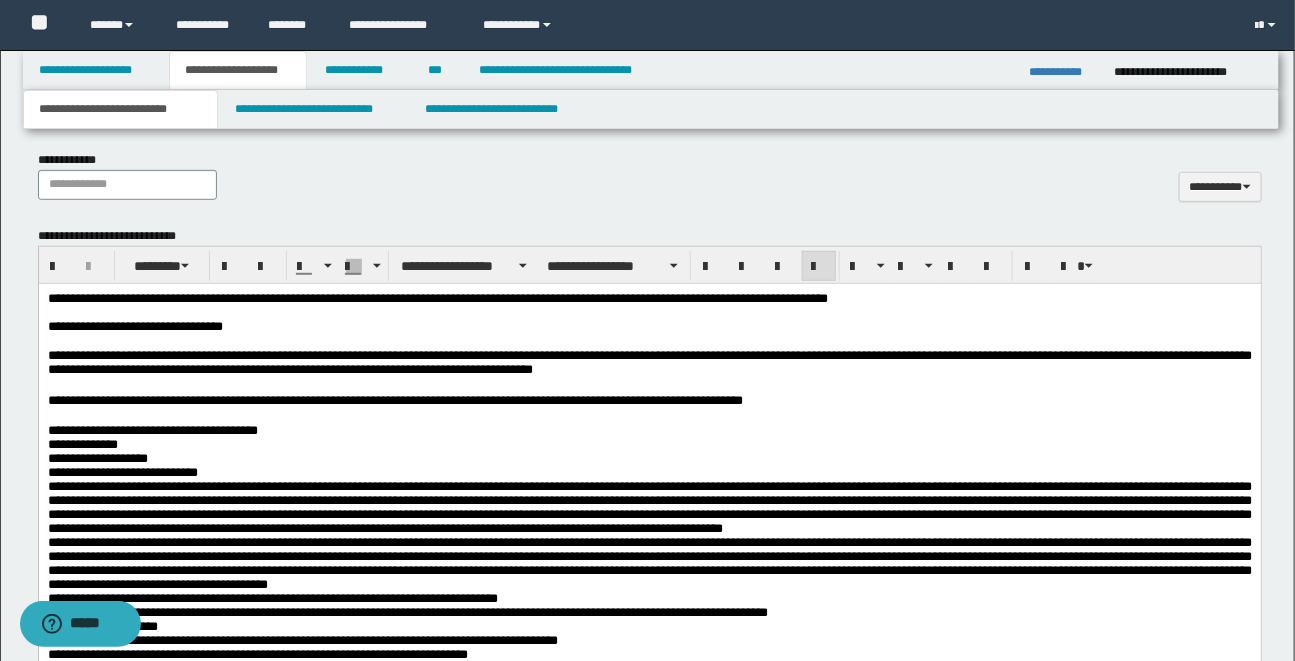 click on "**********" at bounding box center (647, 2407) 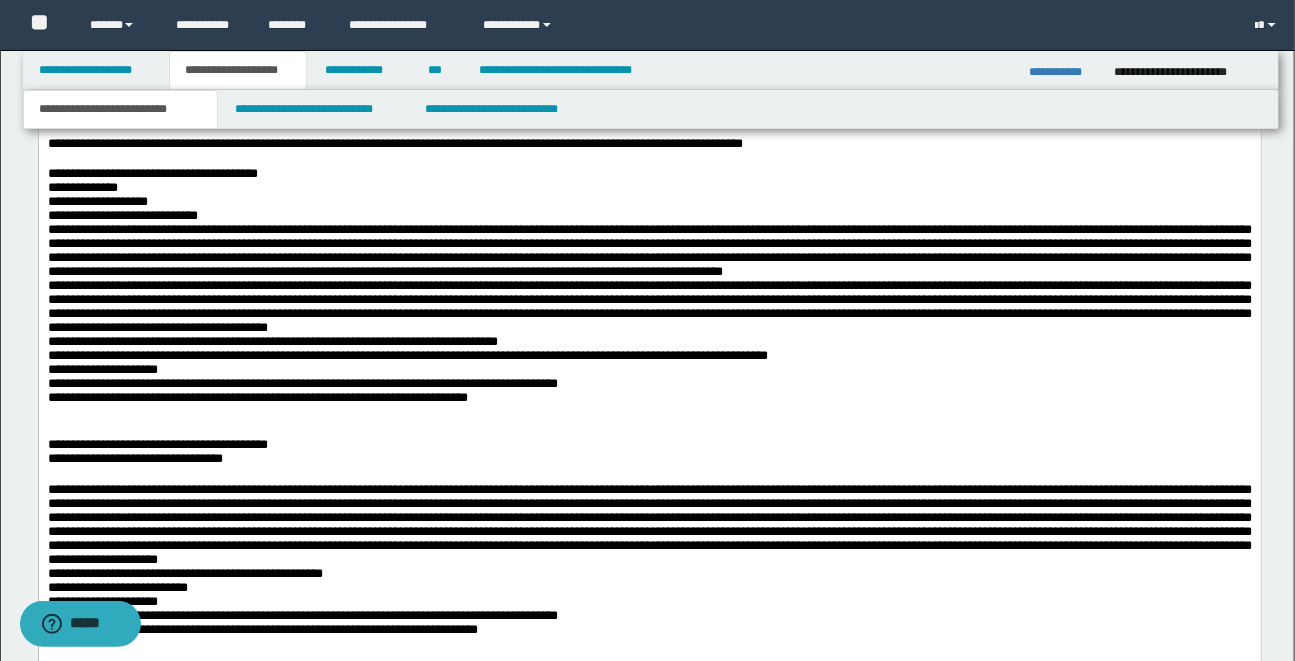 scroll, scrollTop: 618, scrollLeft: 0, axis: vertical 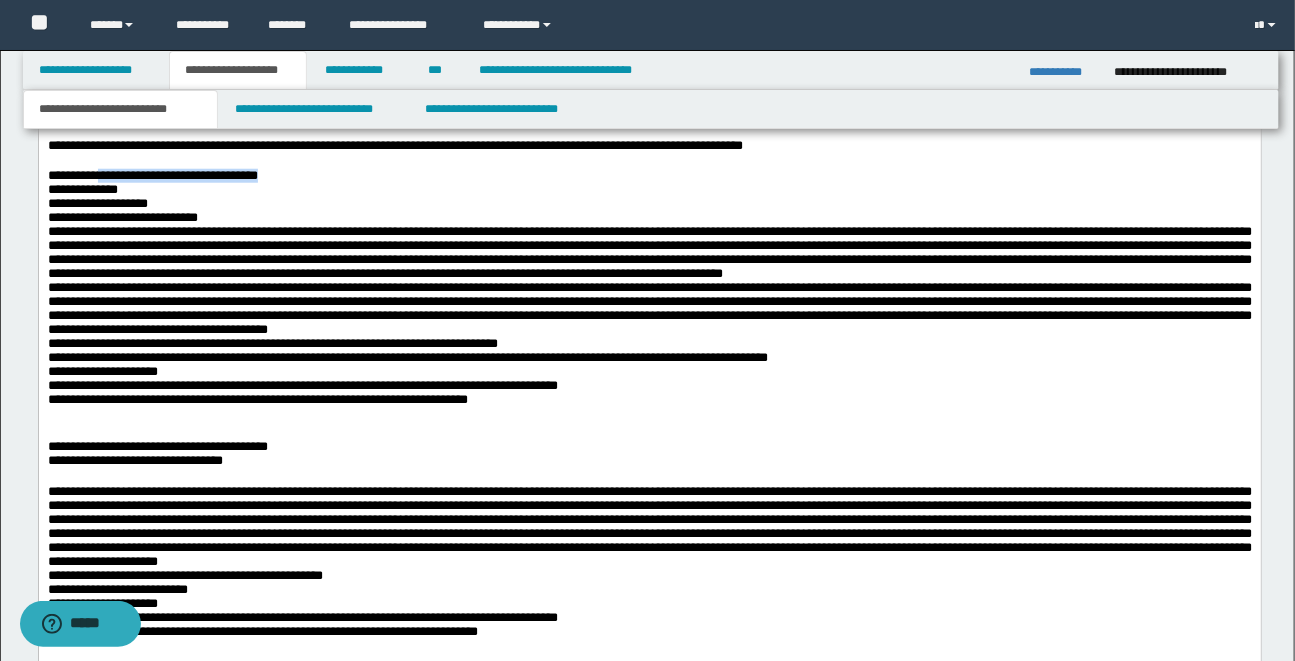 drag, startPoint x: 105, startPoint y: 179, endPoint x: 296, endPoint y: 181, distance: 191.01047 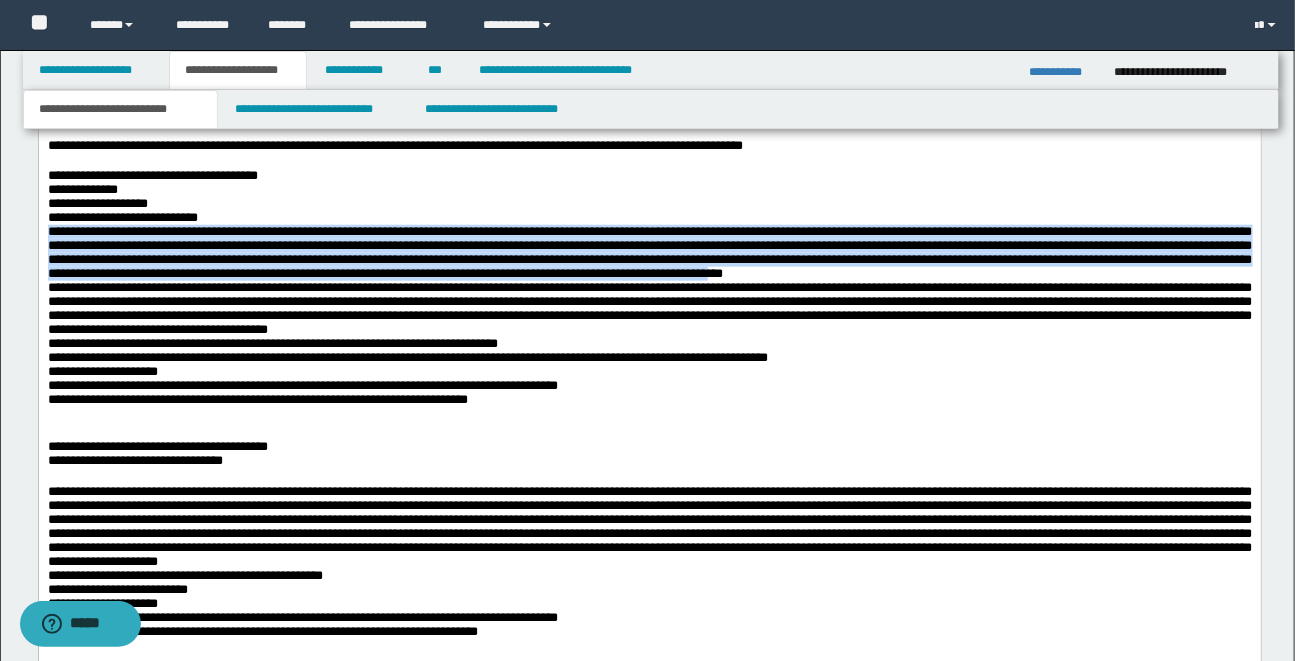 drag, startPoint x: 47, startPoint y: 240, endPoint x: 1083, endPoint y: 284, distance: 1036.934 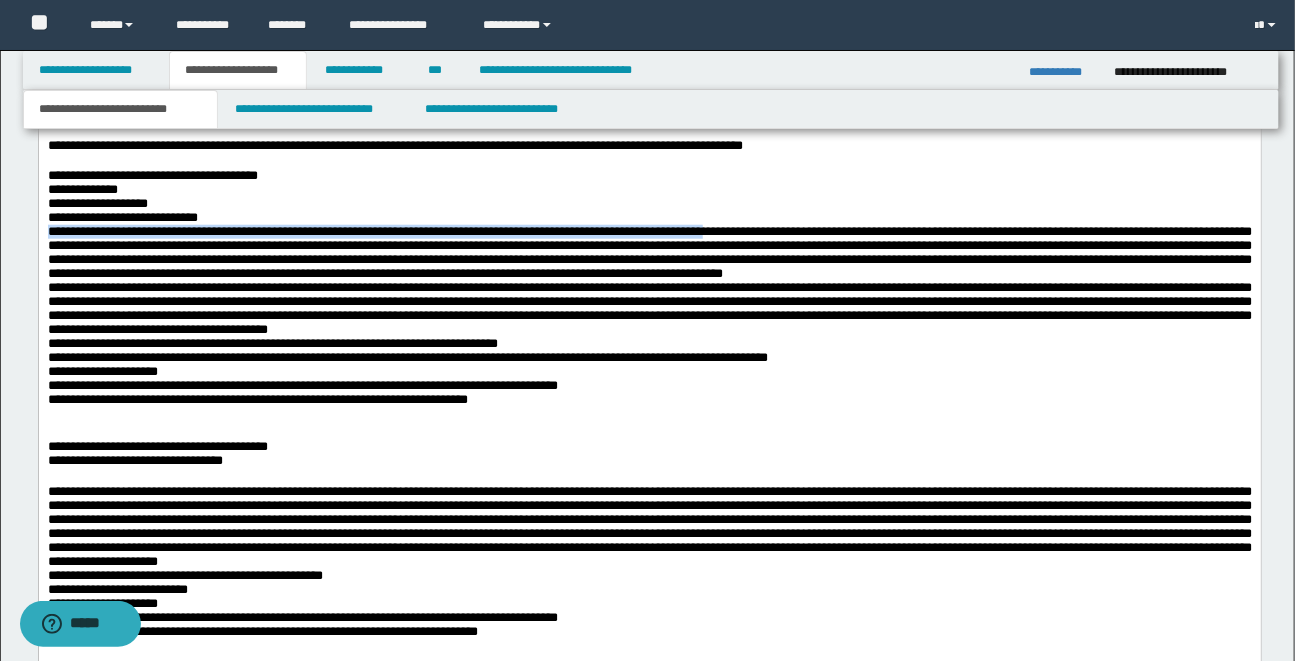 drag, startPoint x: 47, startPoint y: 234, endPoint x: 780, endPoint y: 240, distance: 733.02454 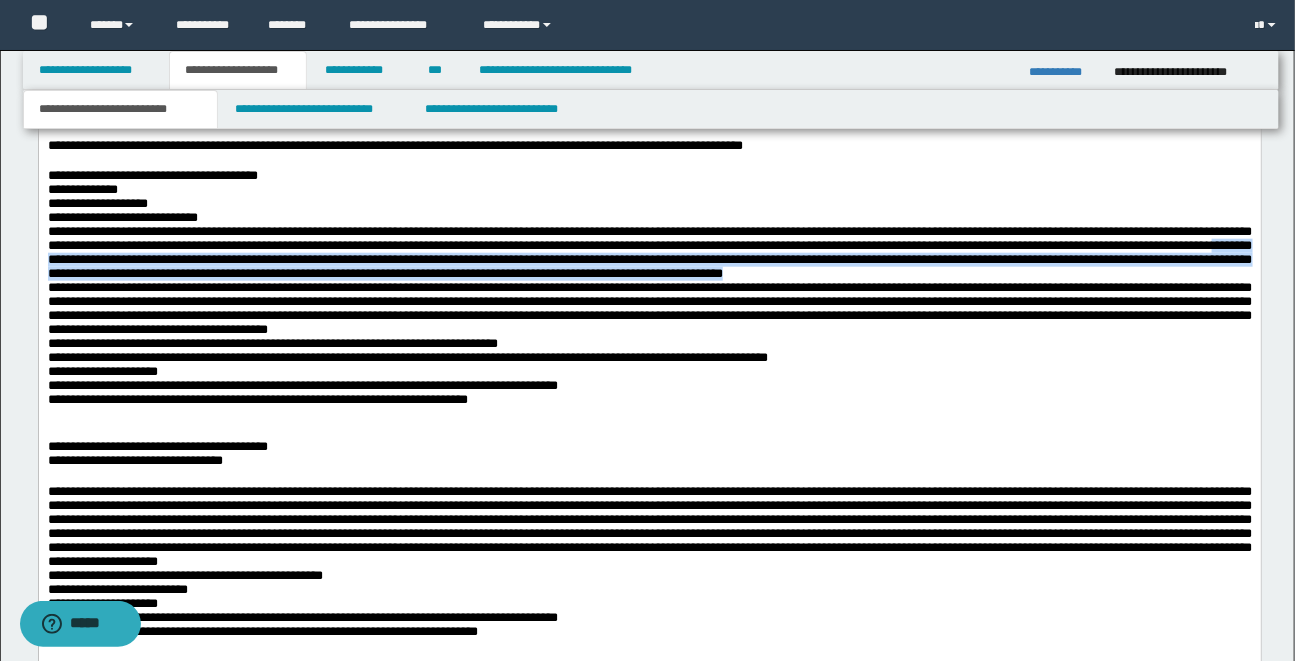drag, startPoint x: 259, startPoint y: 269, endPoint x: 1116, endPoint y: 288, distance: 857.2106 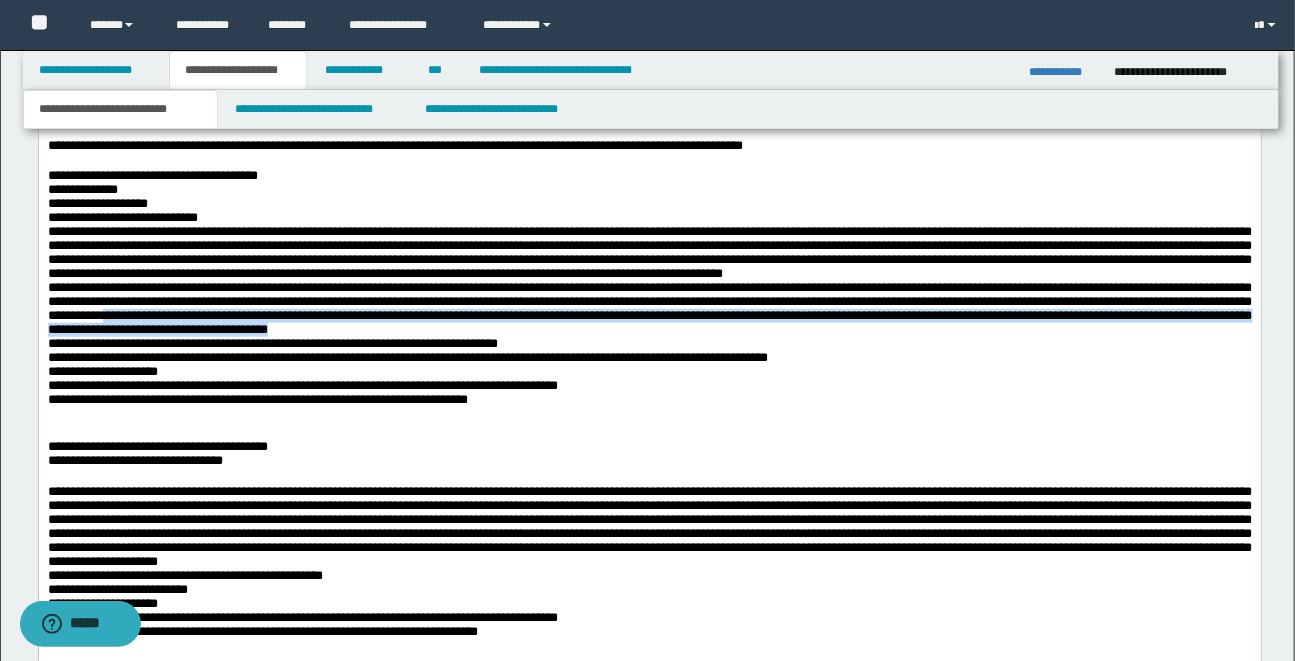drag, startPoint x: 338, startPoint y: 330, endPoint x: 599, endPoint y: 346, distance: 261.48996 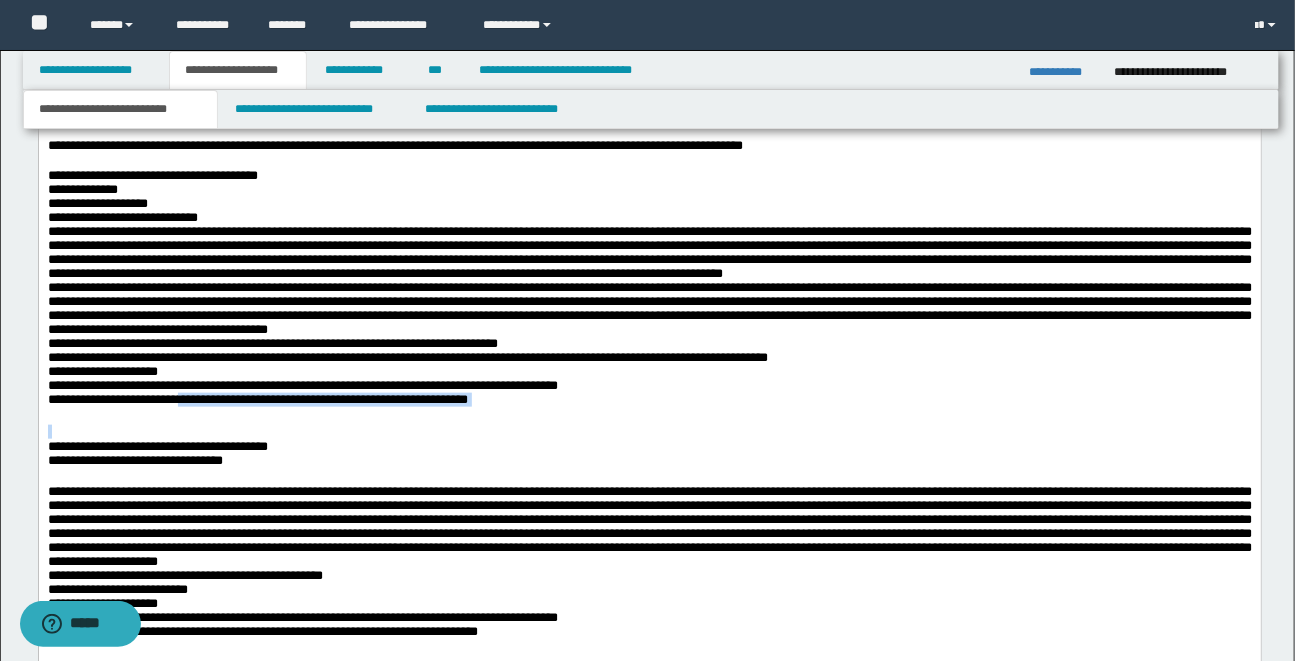 drag, startPoint x: 191, startPoint y: 418, endPoint x: 470, endPoint y: 431, distance: 279.3027 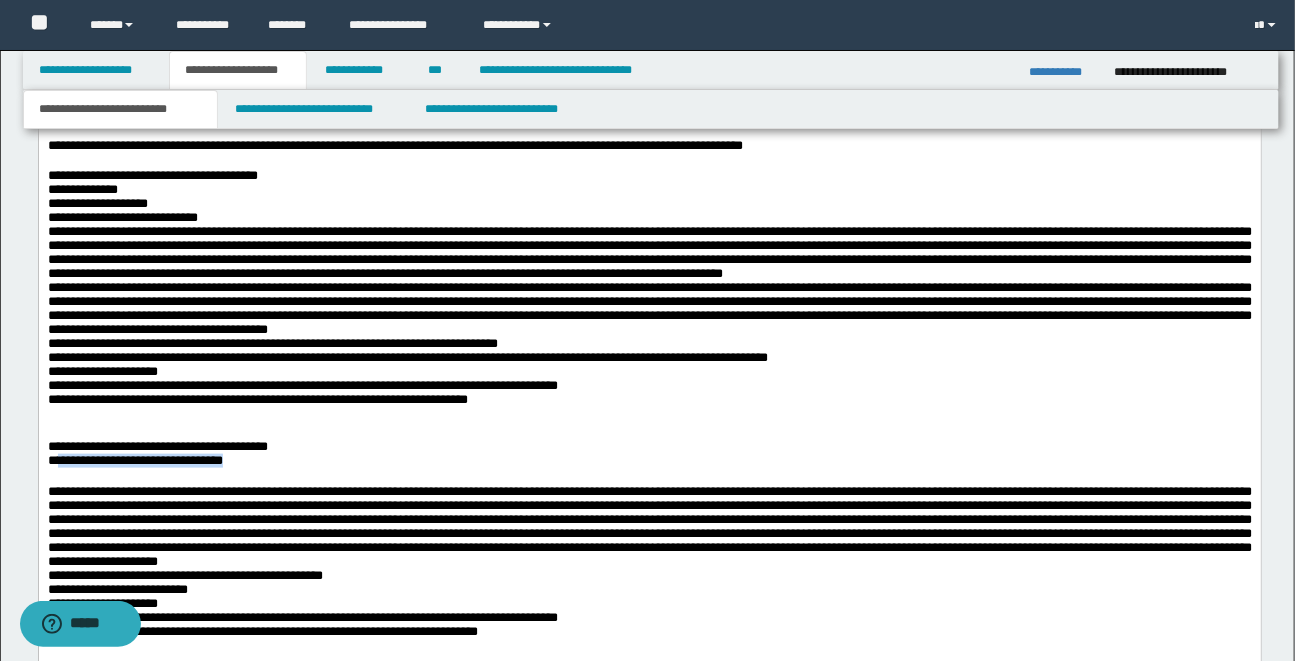 drag, startPoint x: 58, startPoint y: 465, endPoint x: 250, endPoint y: 467, distance: 192.01042 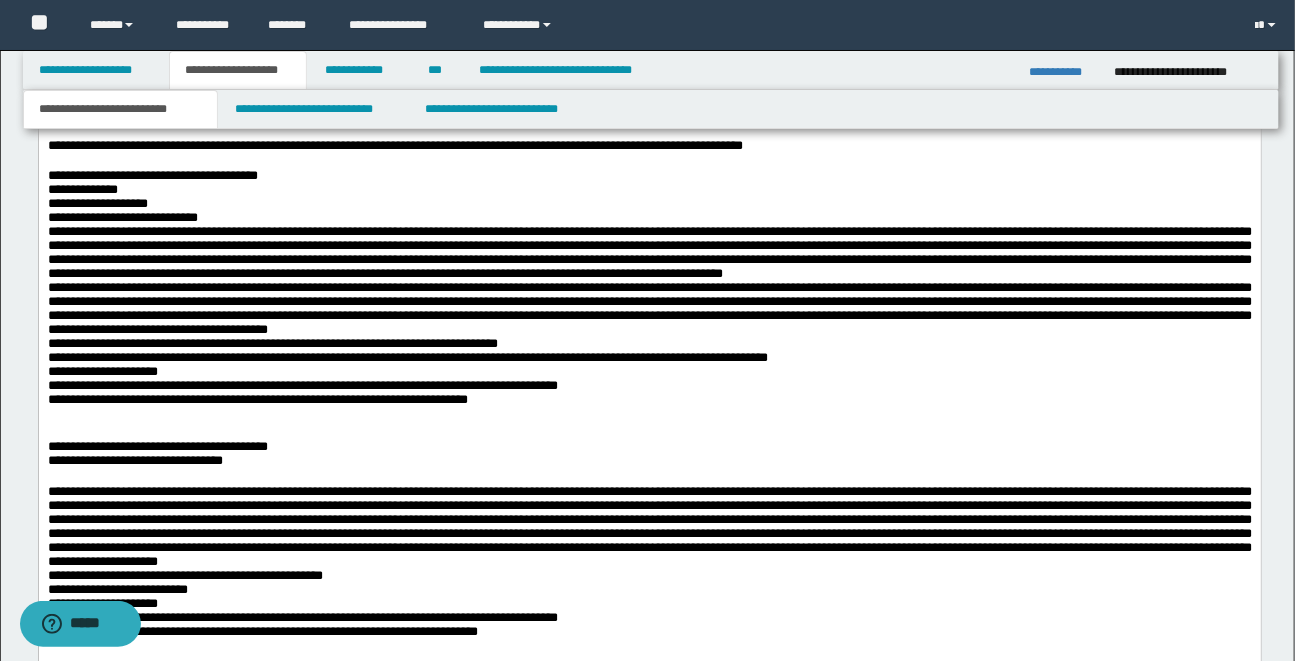 click on "**********" at bounding box center [649, 566] 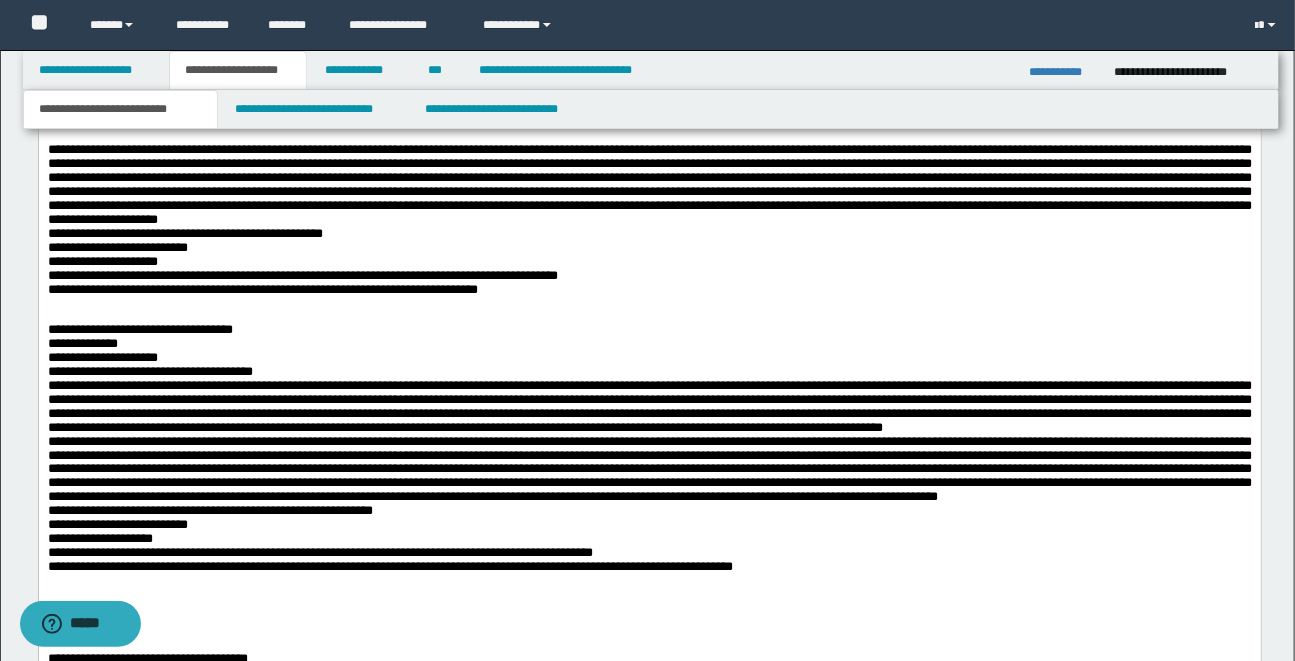 click on "**********" at bounding box center (649, 473) 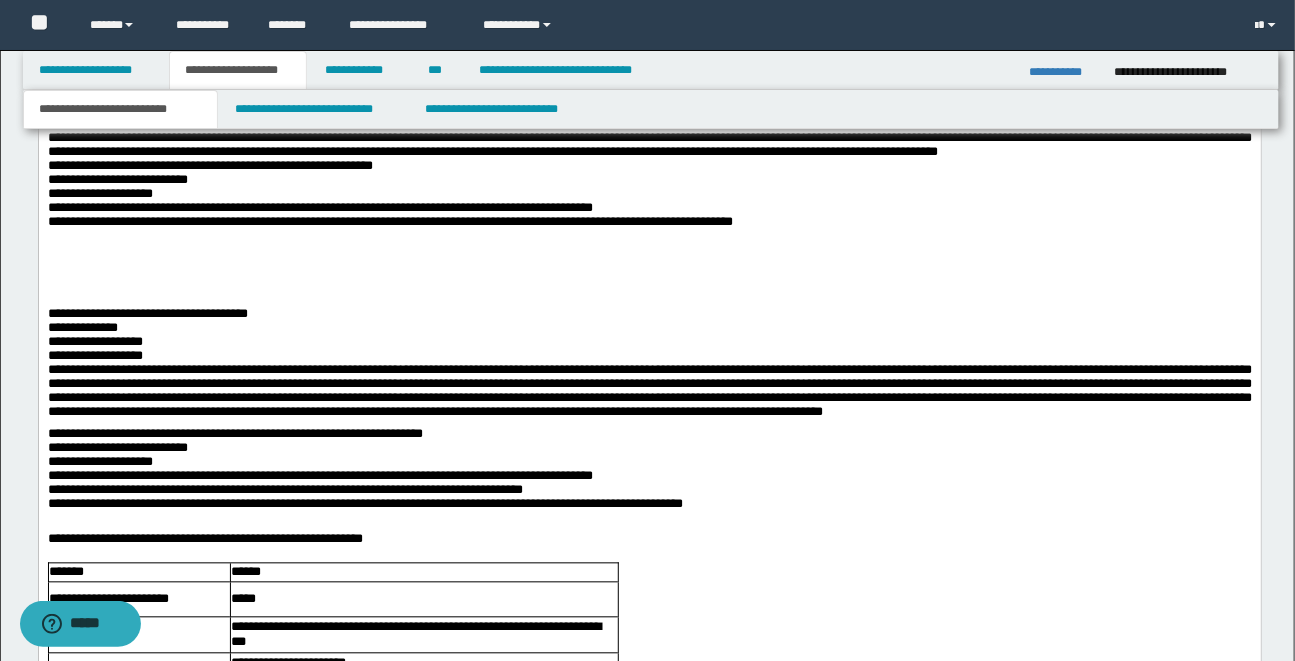 click on "**********" at bounding box center (649, 368) 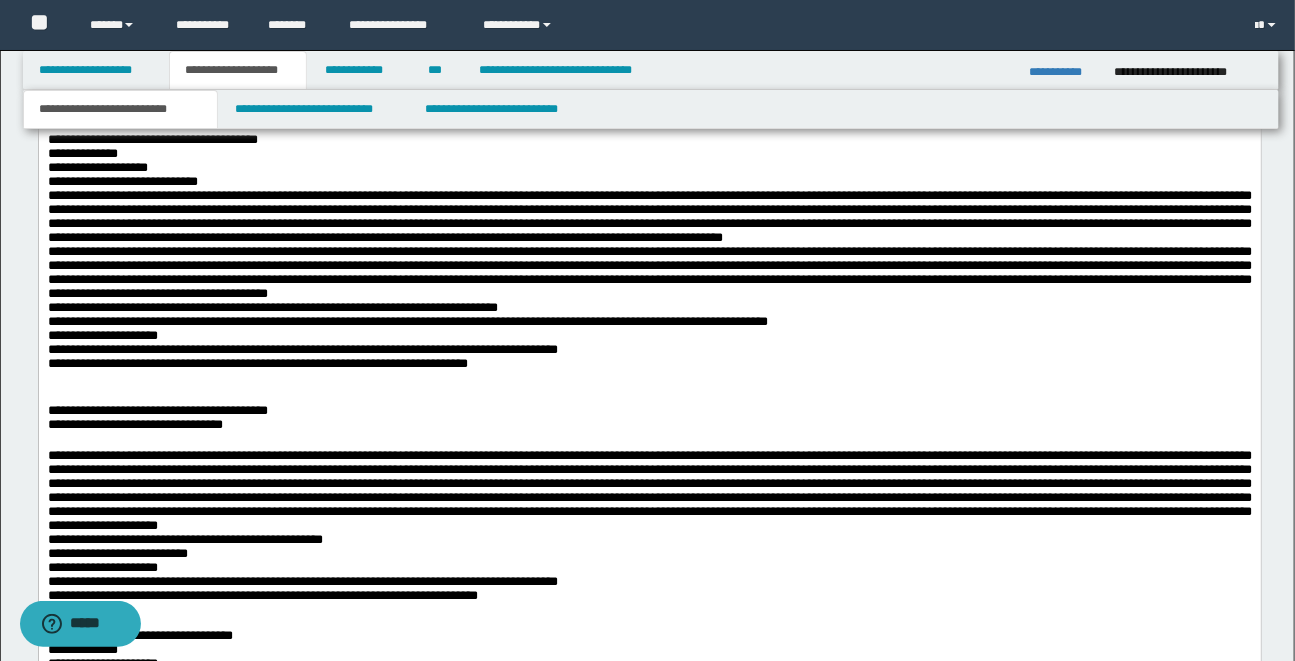 scroll, scrollTop: 1005, scrollLeft: 0, axis: vertical 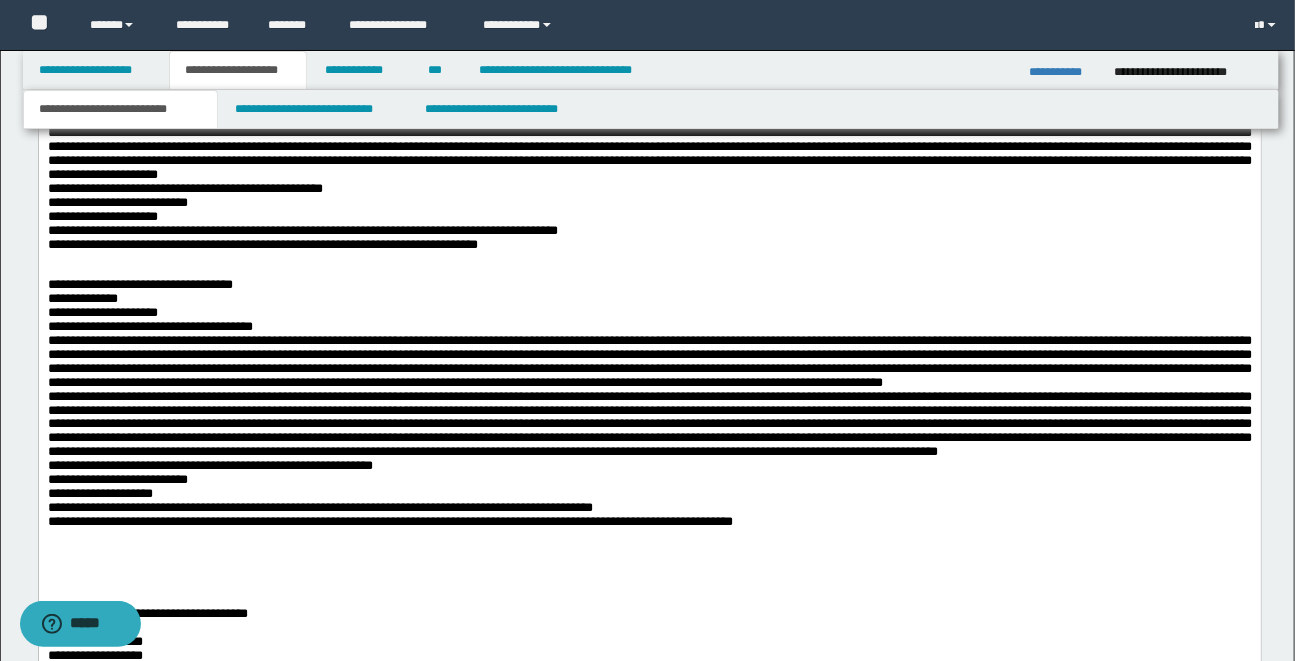 click on "**********" at bounding box center (649, 180) 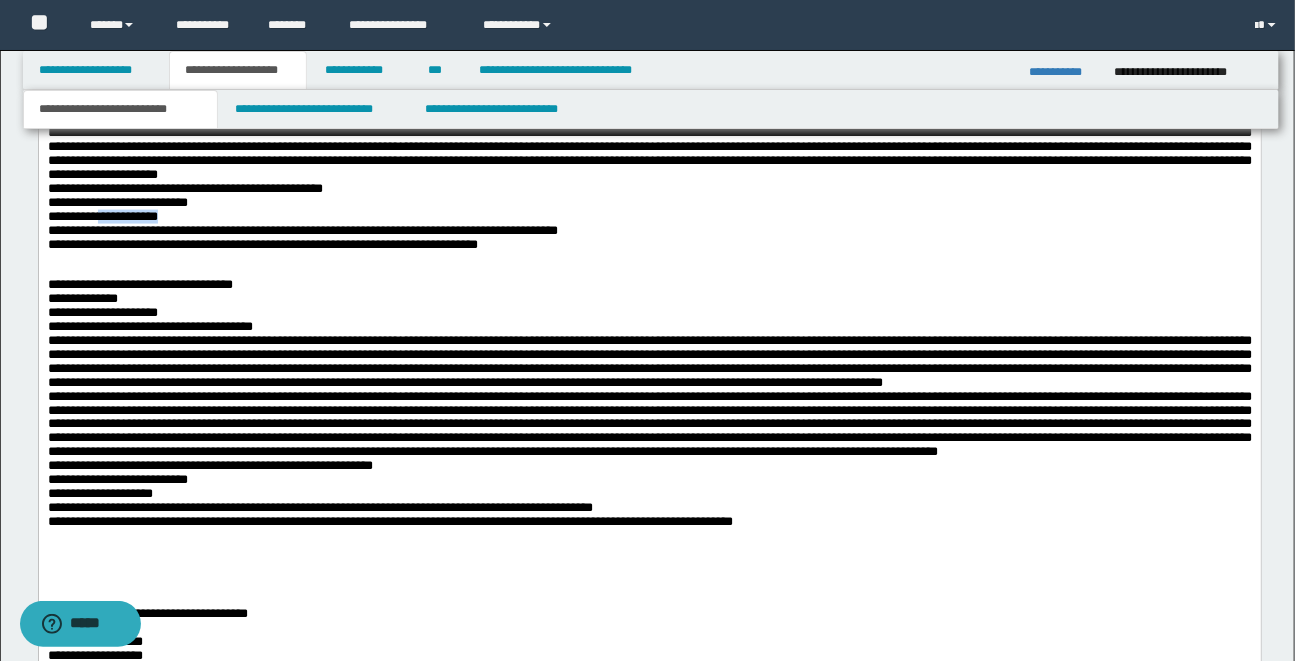 drag, startPoint x: 104, startPoint y: 228, endPoint x: 171, endPoint y: 226, distance: 67.02985 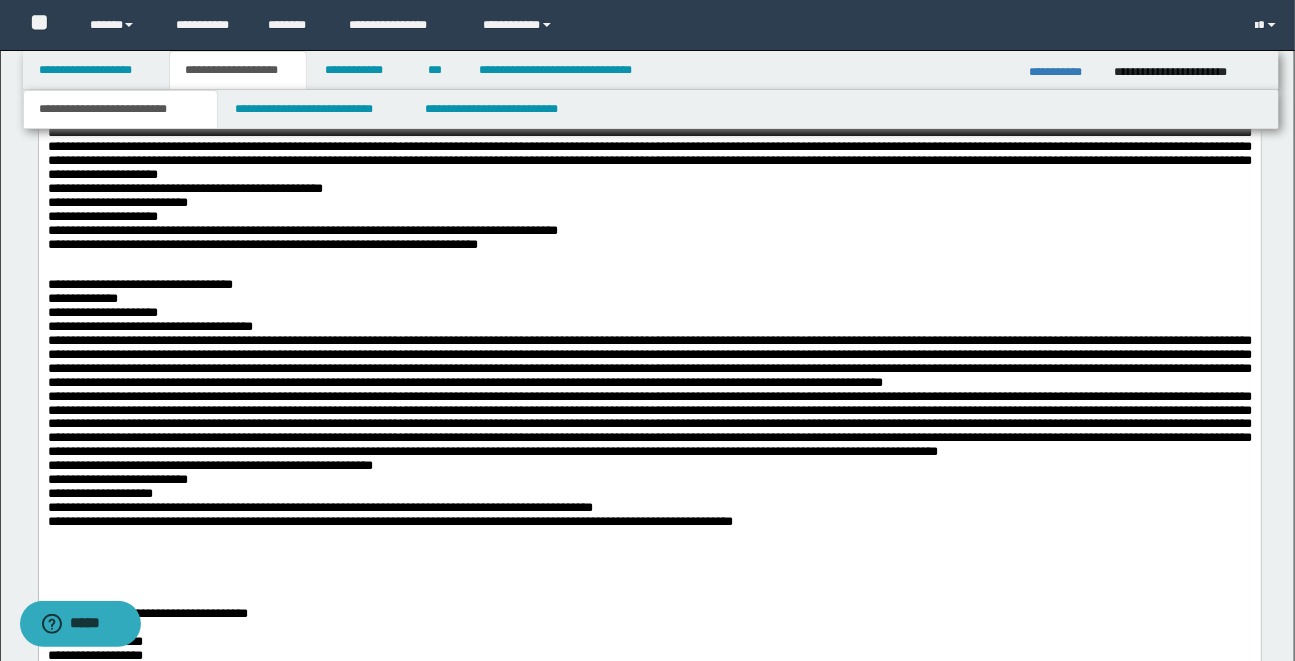 click on "**********" at bounding box center (649, 180) 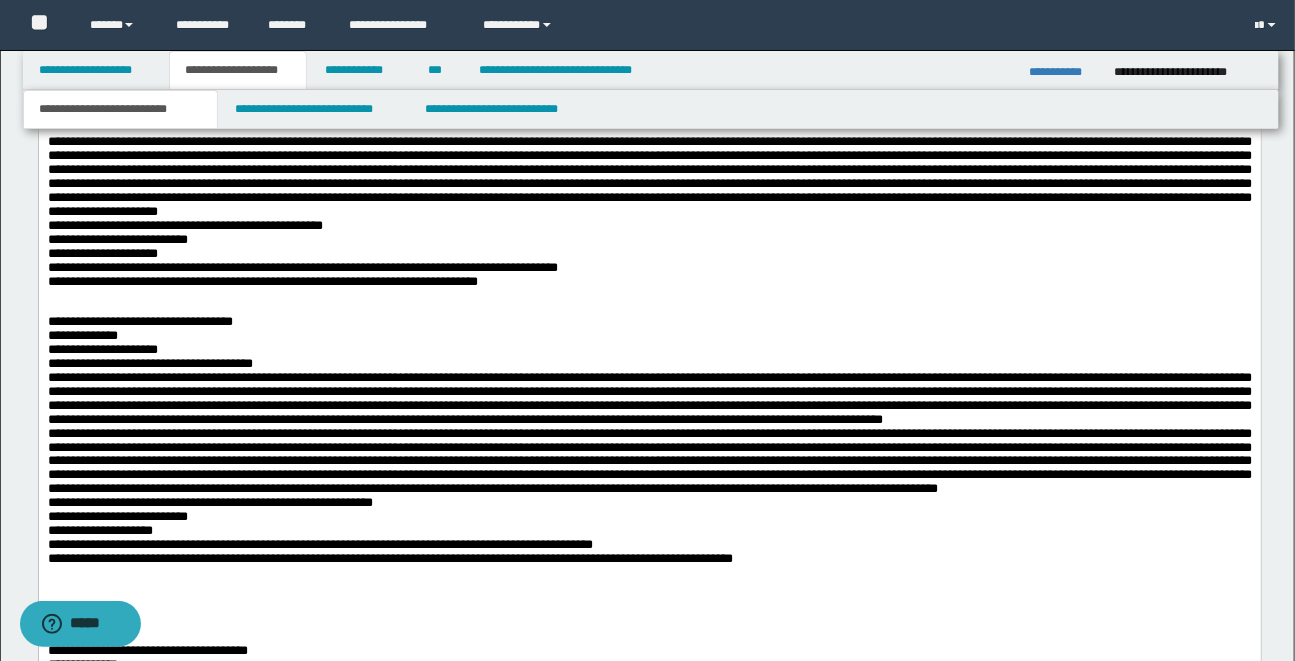 scroll, scrollTop: 938, scrollLeft: 0, axis: vertical 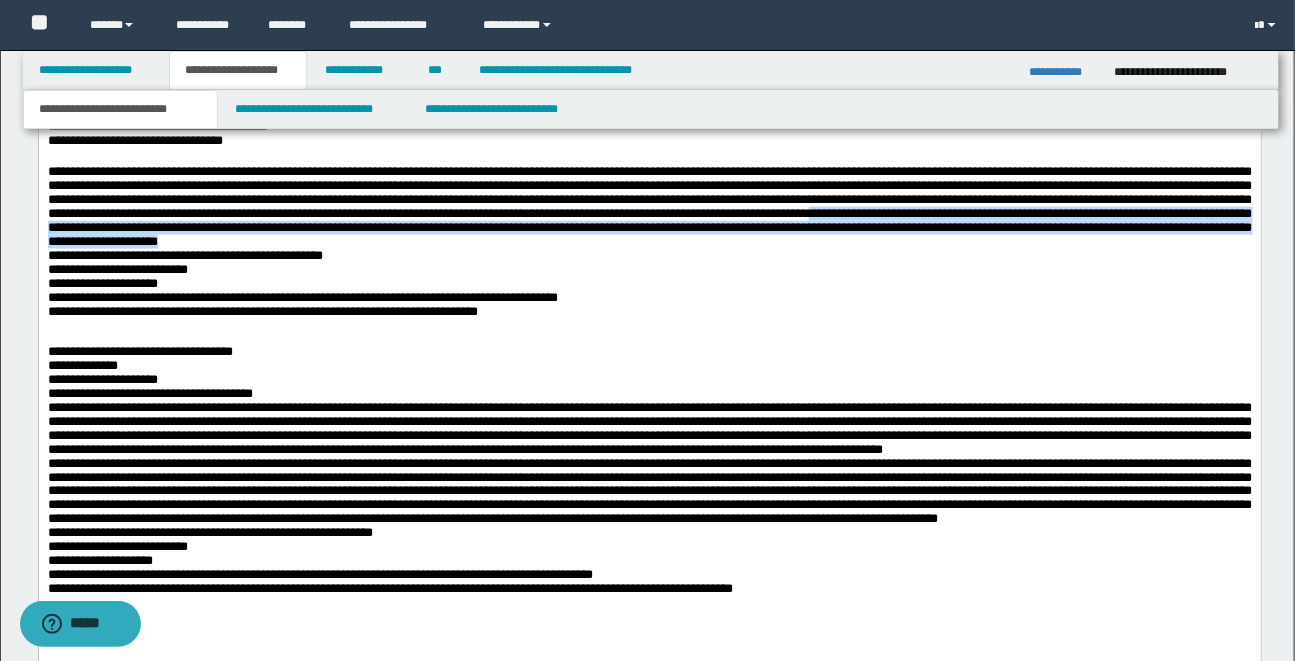 drag, startPoint x: 1186, startPoint y: 220, endPoint x: 1111, endPoint y: 242, distance: 78.160095 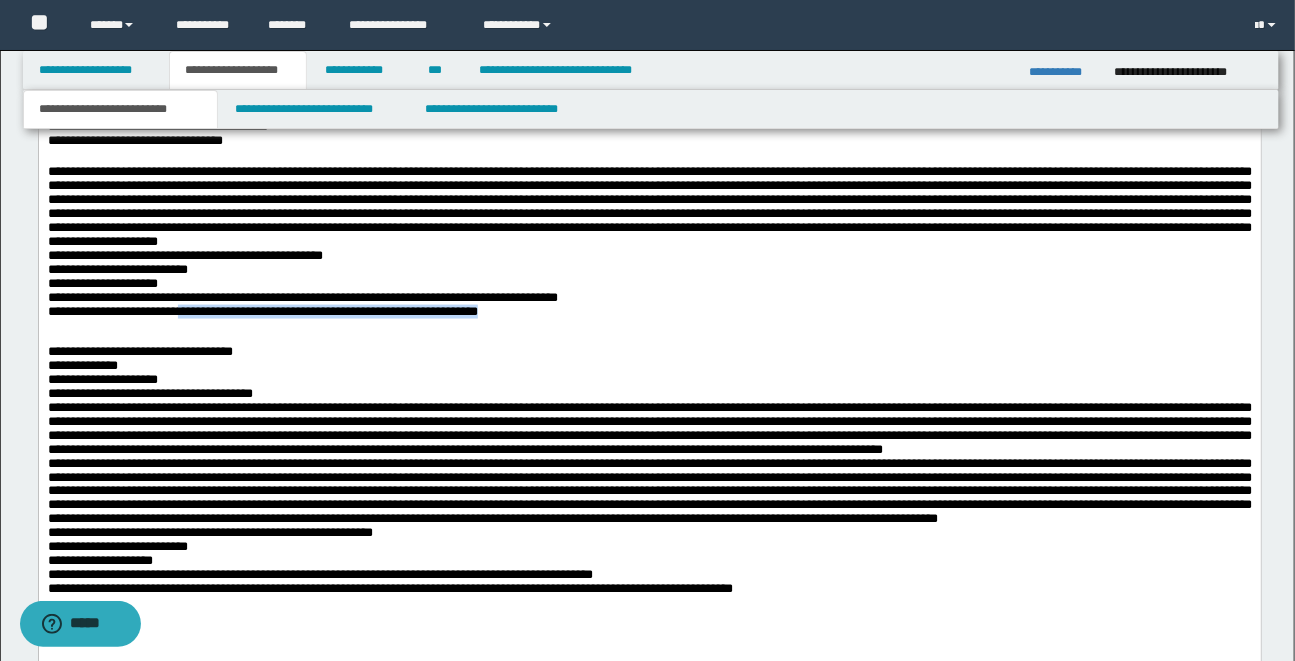 drag, startPoint x: 195, startPoint y: 324, endPoint x: 533, endPoint y: 322, distance: 338.00592 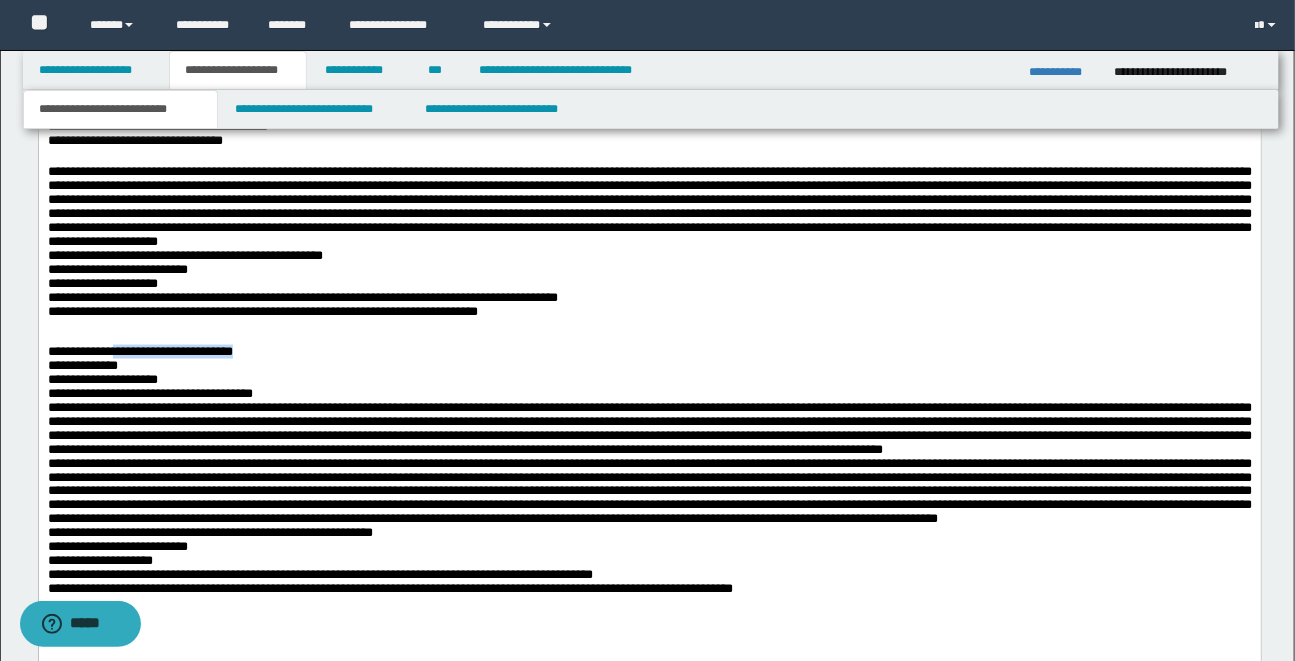 drag, startPoint x: 118, startPoint y: 354, endPoint x: 247, endPoint y: 354, distance: 129 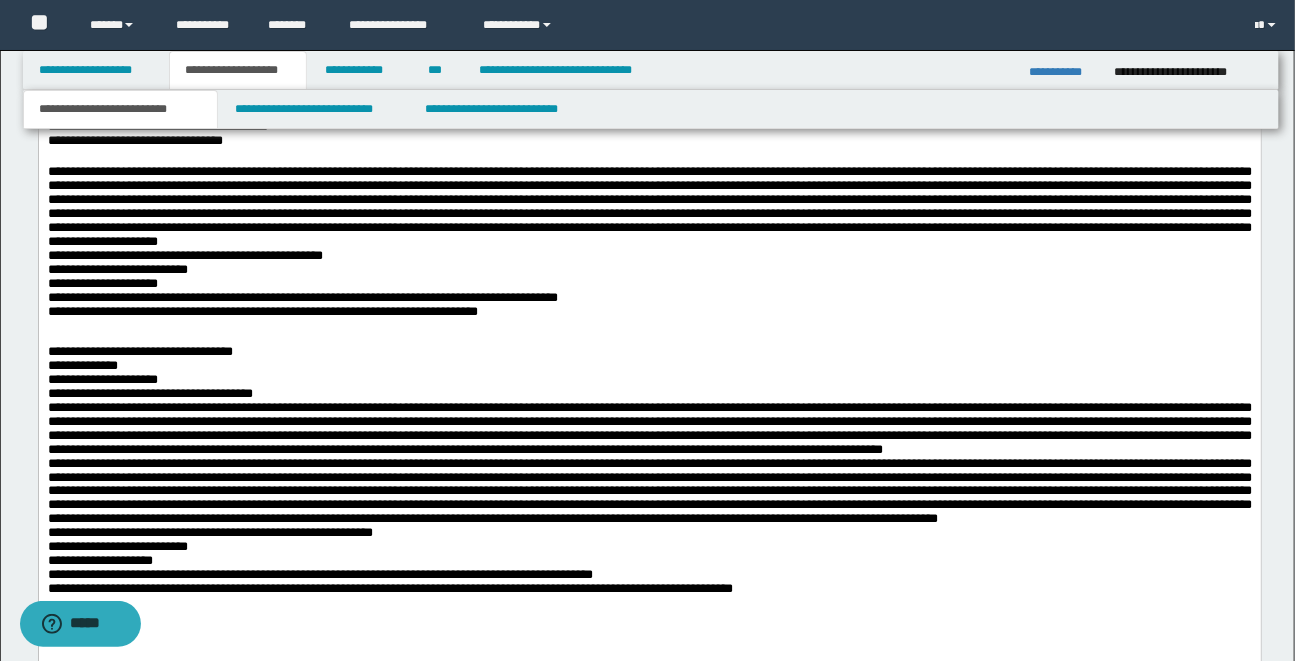click on "**********" at bounding box center [649, 495] 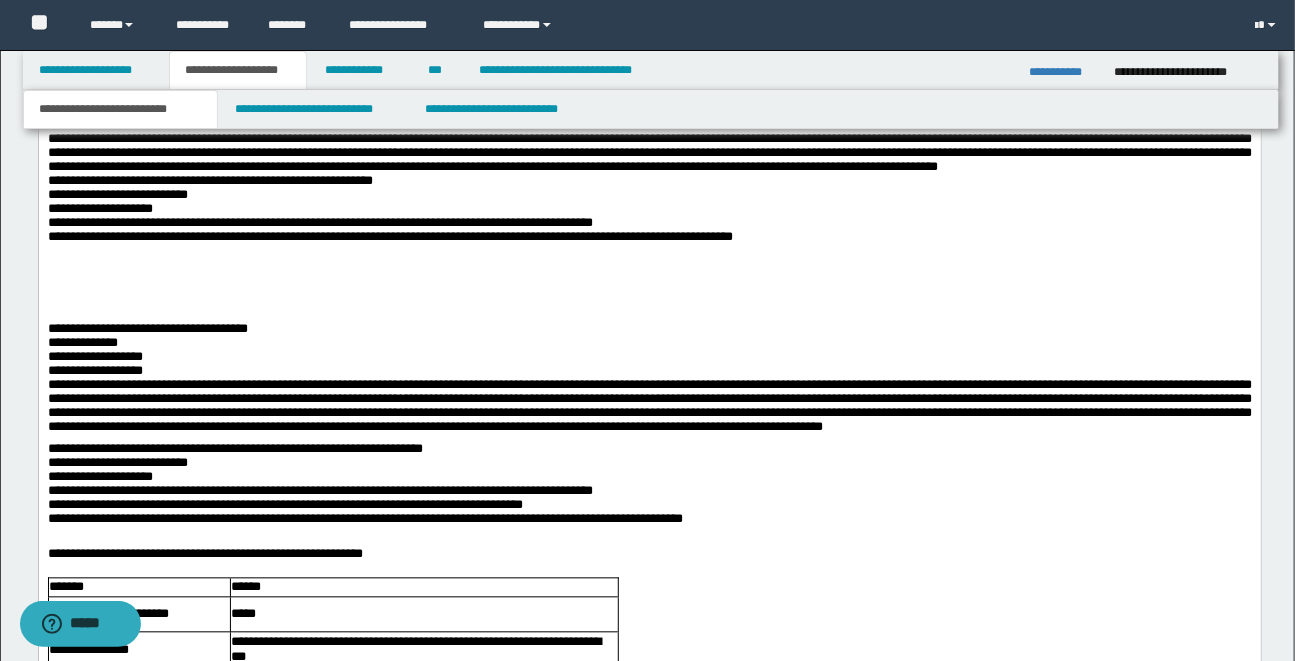 click on "**********" at bounding box center [649, 143] 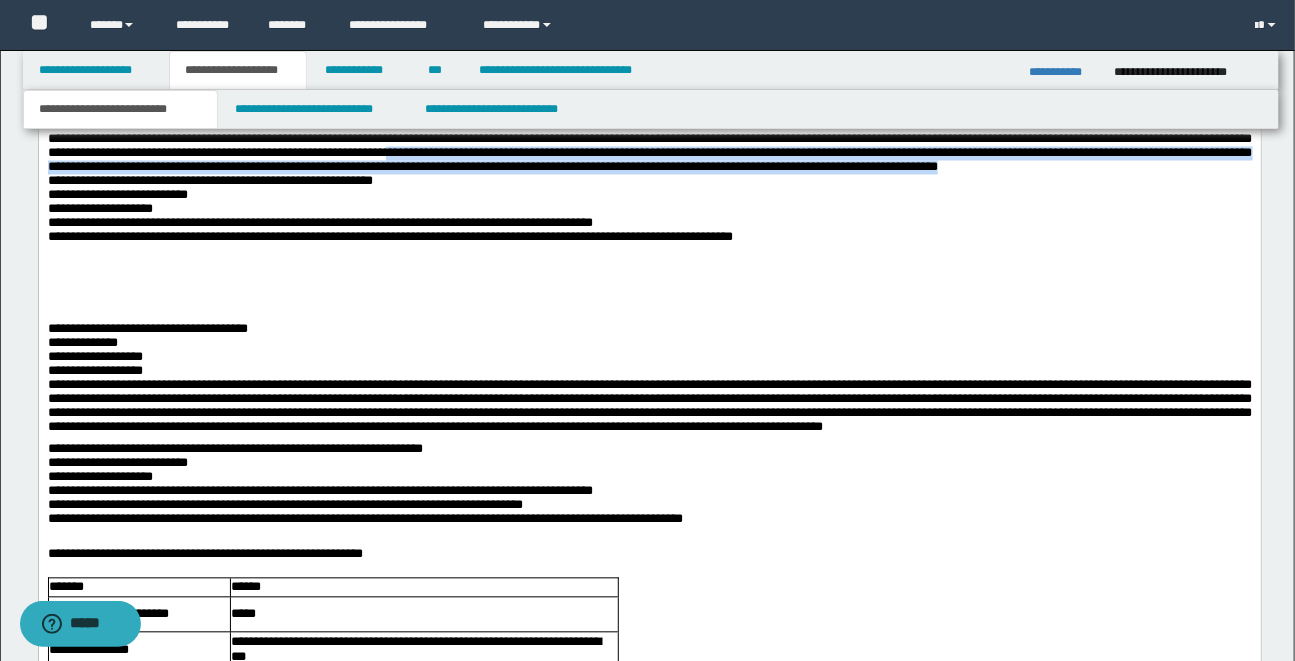 drag, startPoint x: 743, startPoint y: 182, endPoint x: 772, endPoint y: 213, distance: 42.44997 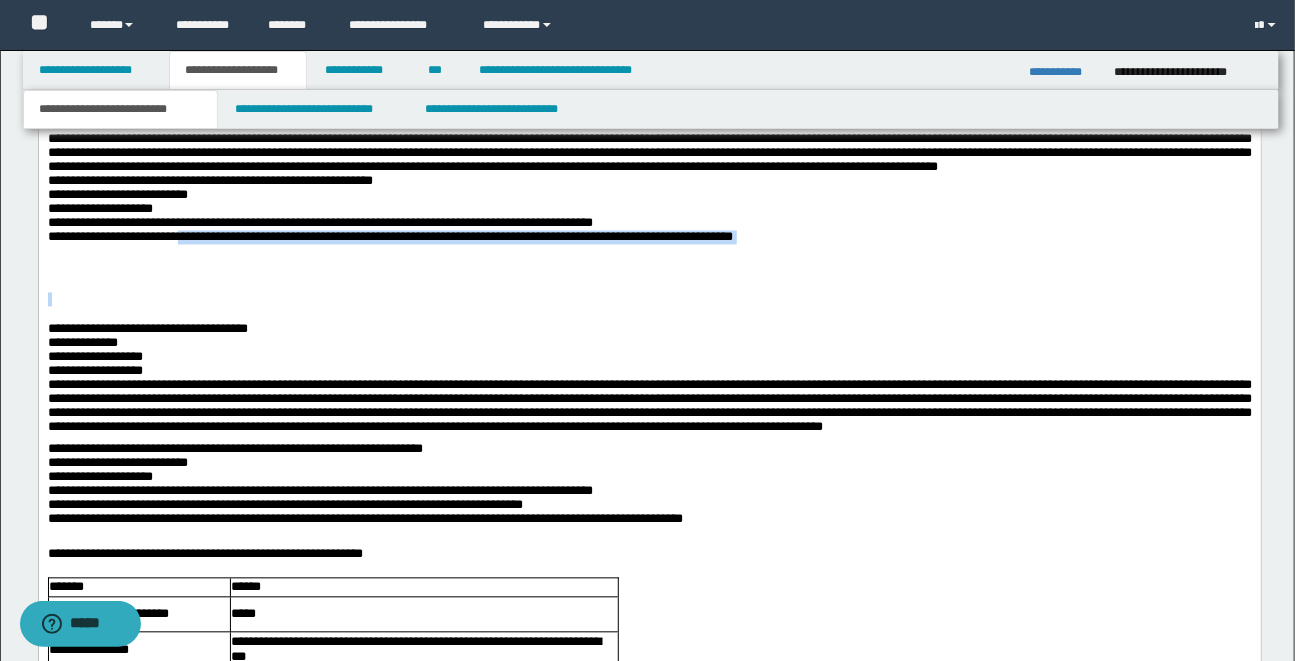 drag, startPoint x: 198, startPoint y: 288, endPoint x: 687, endPoint y: 302, distance: 489.20038 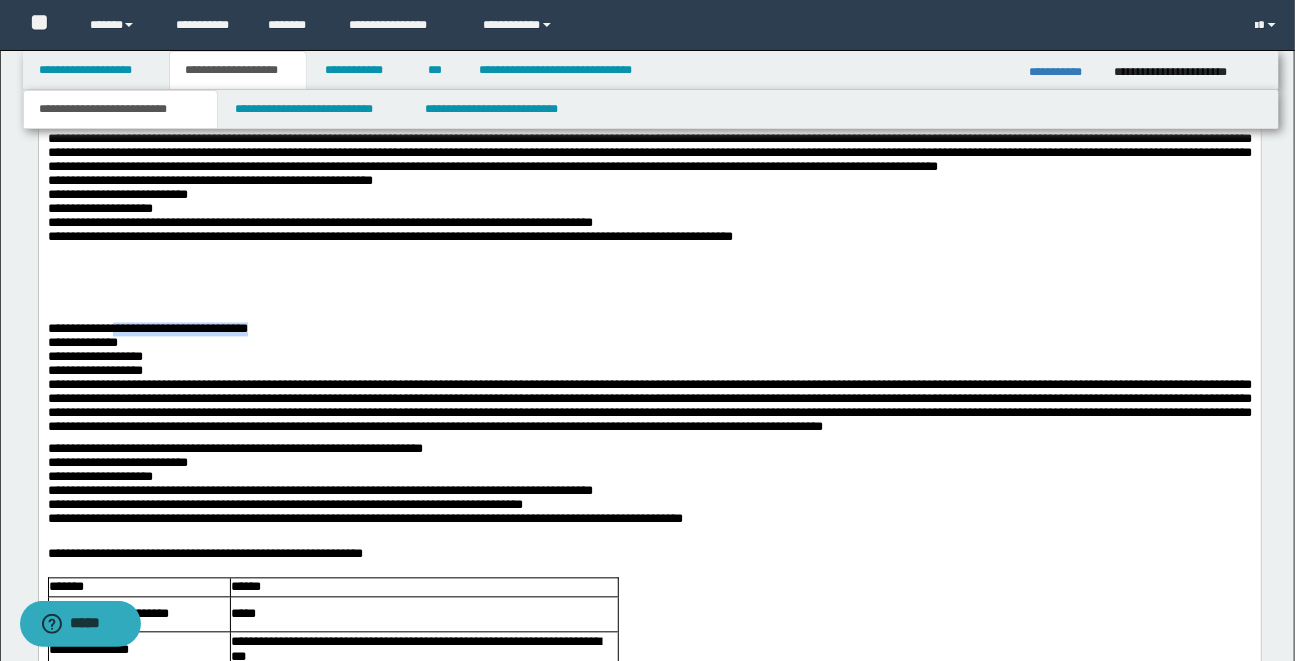 drag, startPoint x: 119, startPoint y: 330, endPoint x: 269, endPoint y: 332, distance: 150.01334 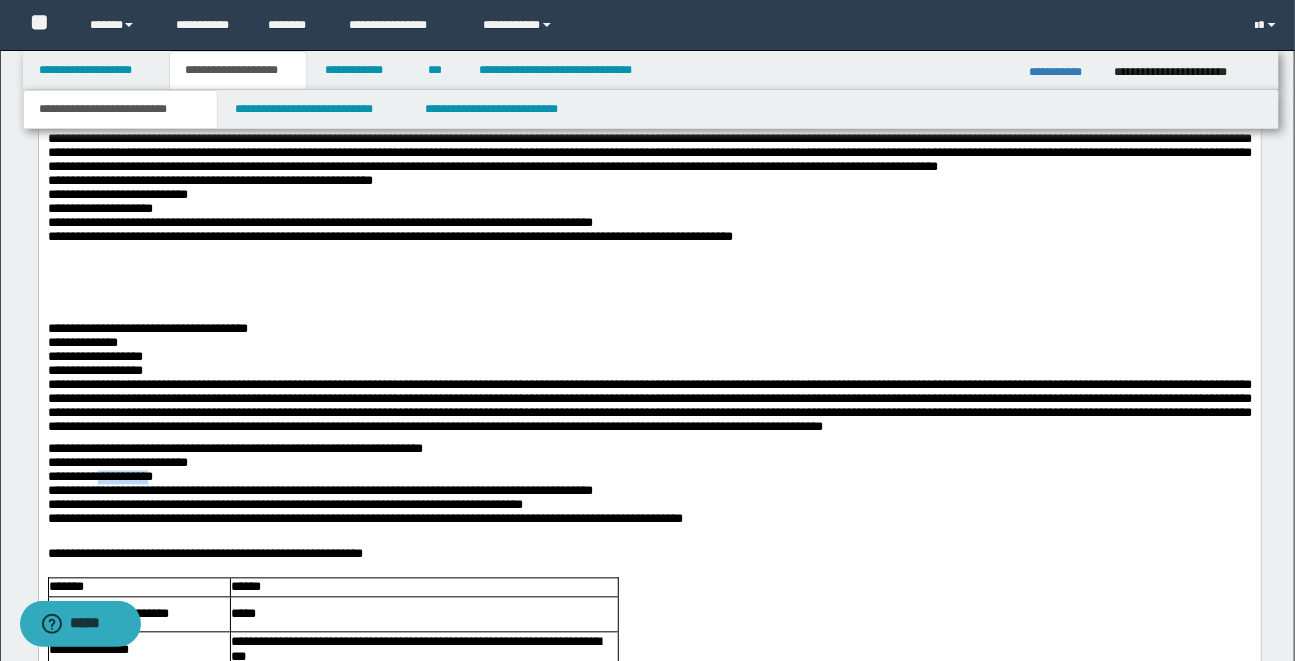 drag, startPoint x: 104, startPoint y: 483, endPoint x: 162, endPoint y: 483, distance: 58 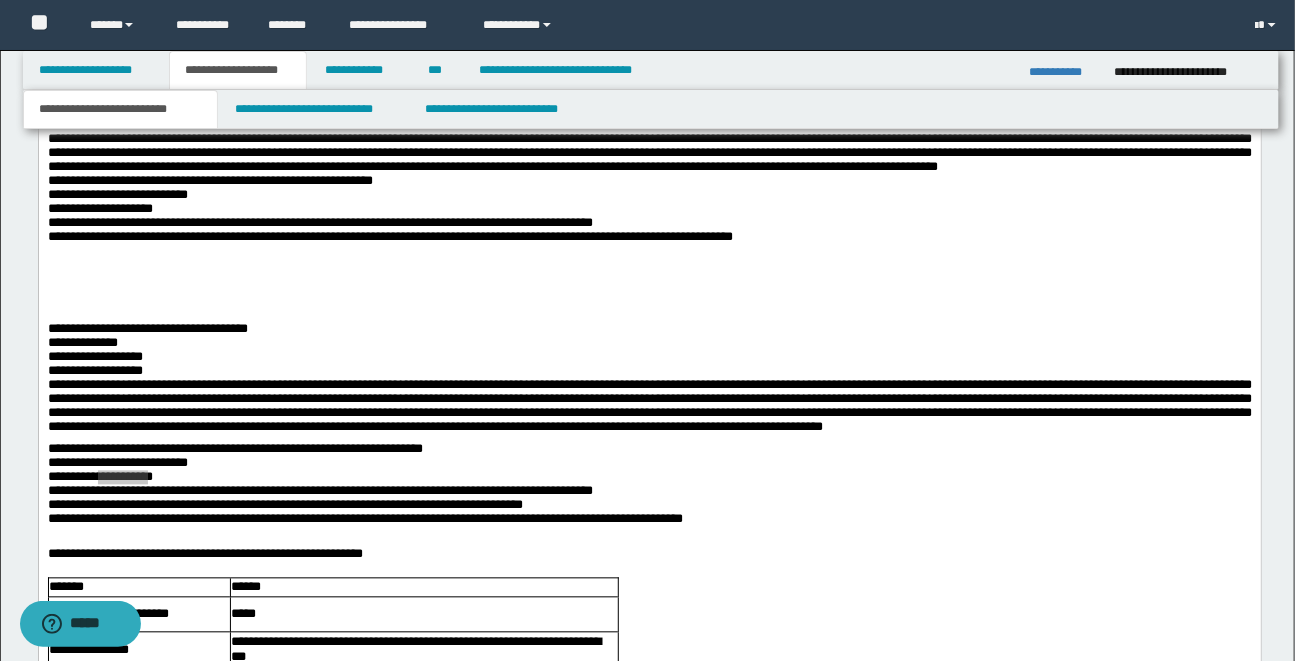 click on "**********" at bounding box center [650, 1494] 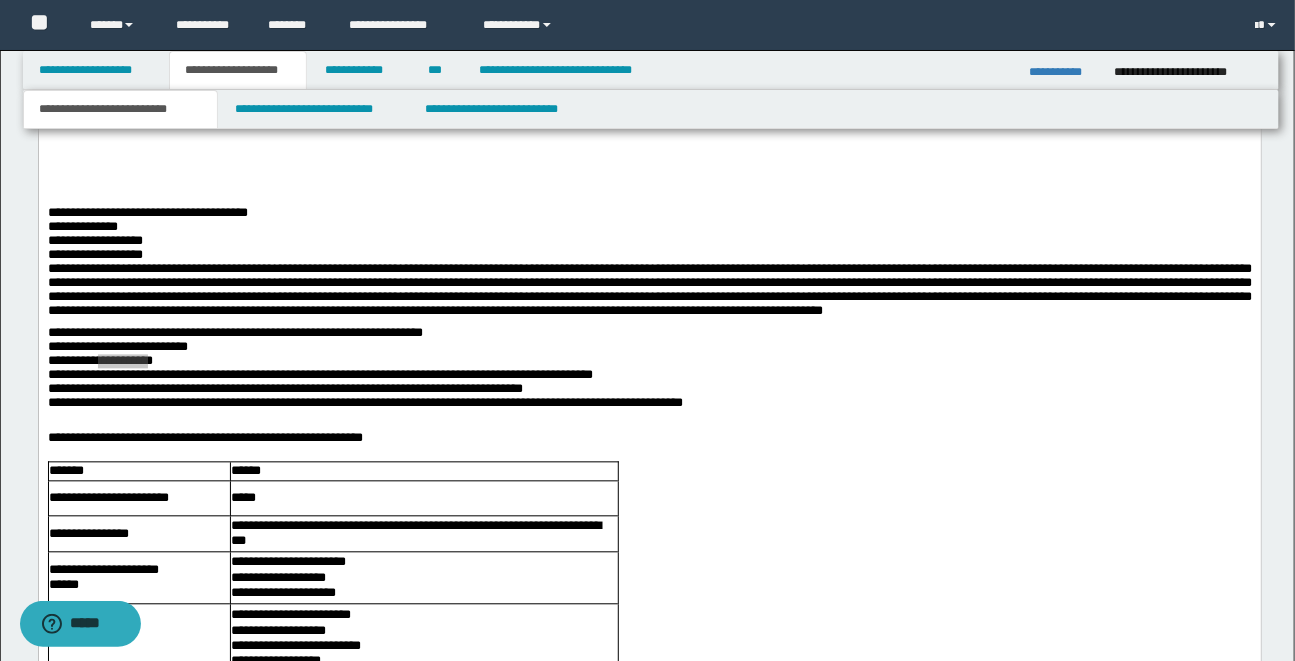scroll, scrollTop: 1400, scrollLeft: 0, axis: vertical 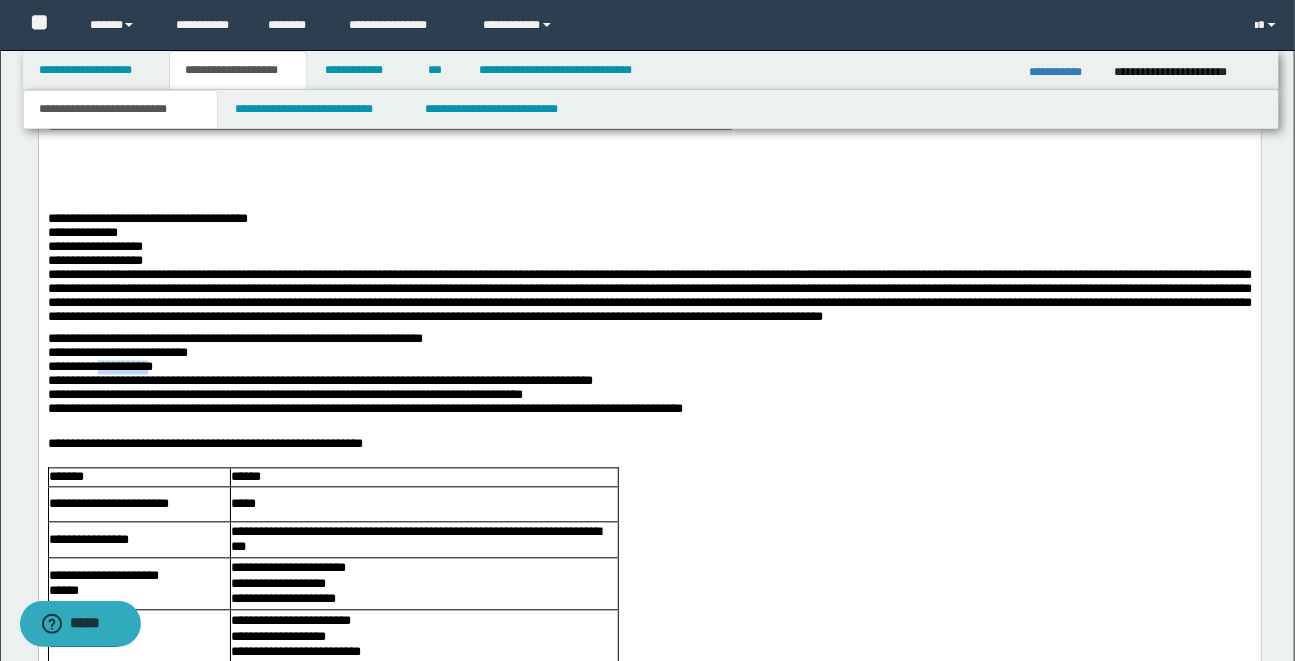 click on "**********" at bounding box center [649, 1384] 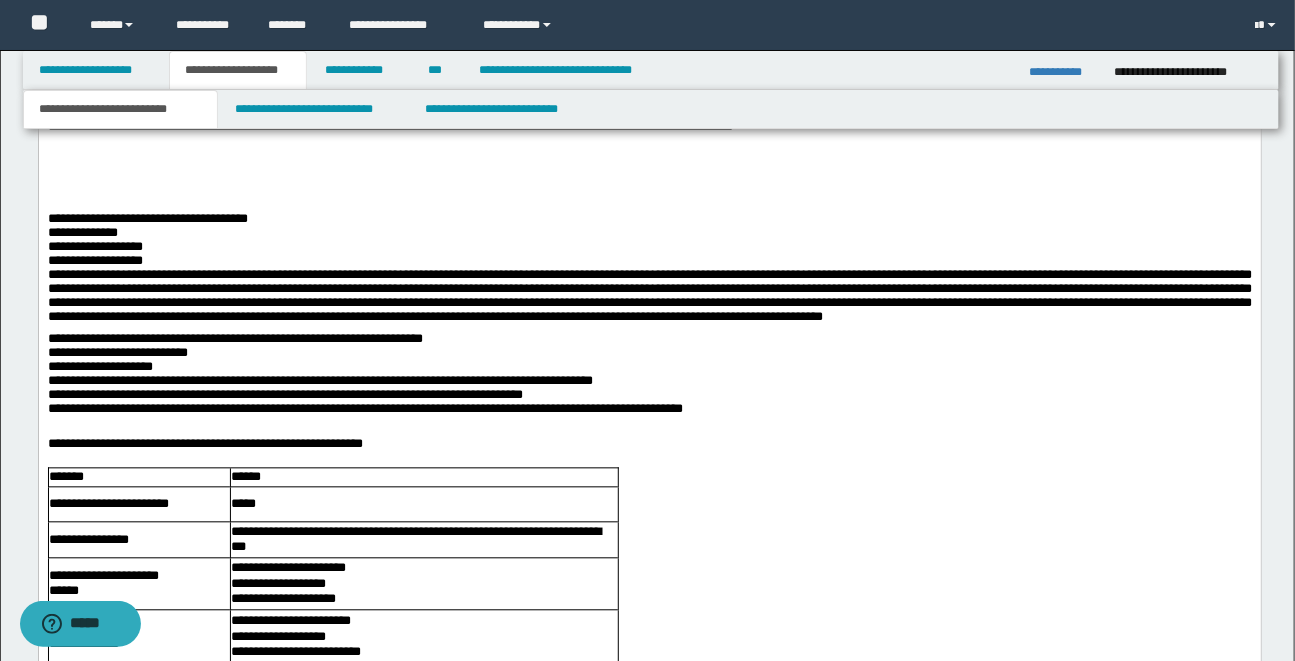 click on "**********" at bounding box center [647, 1370] 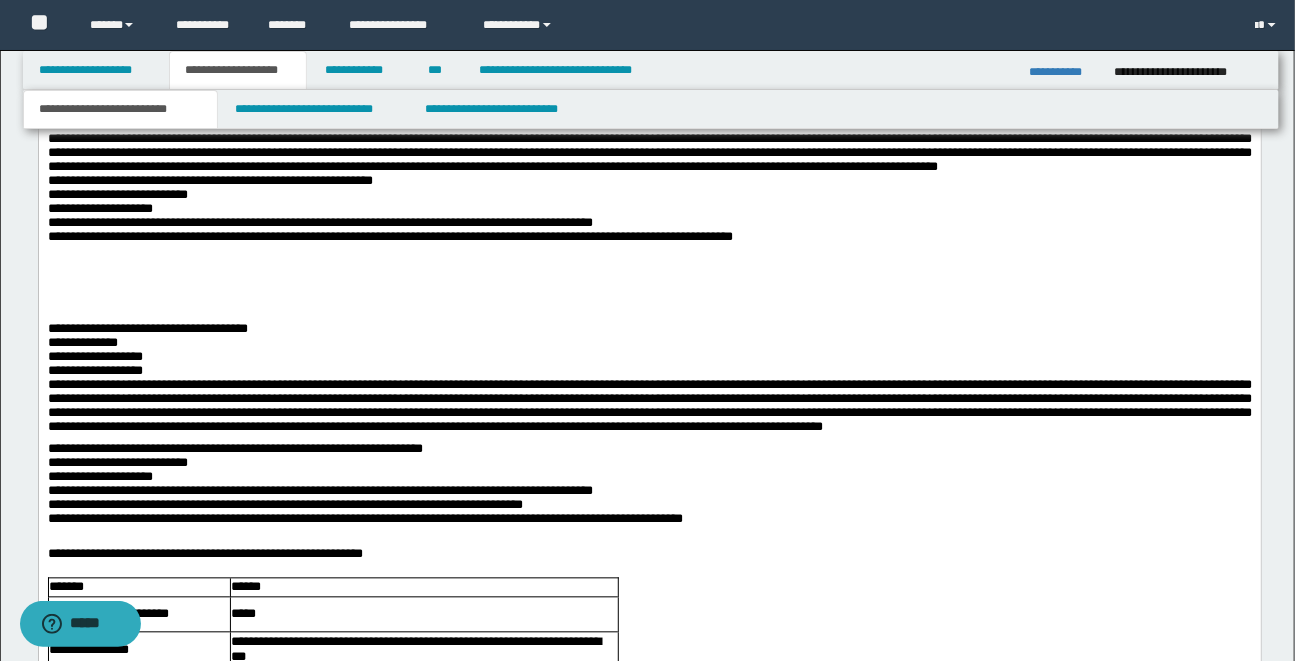 scroll, scrollTop: 1290, scrollLeft: 0, axis: vertical 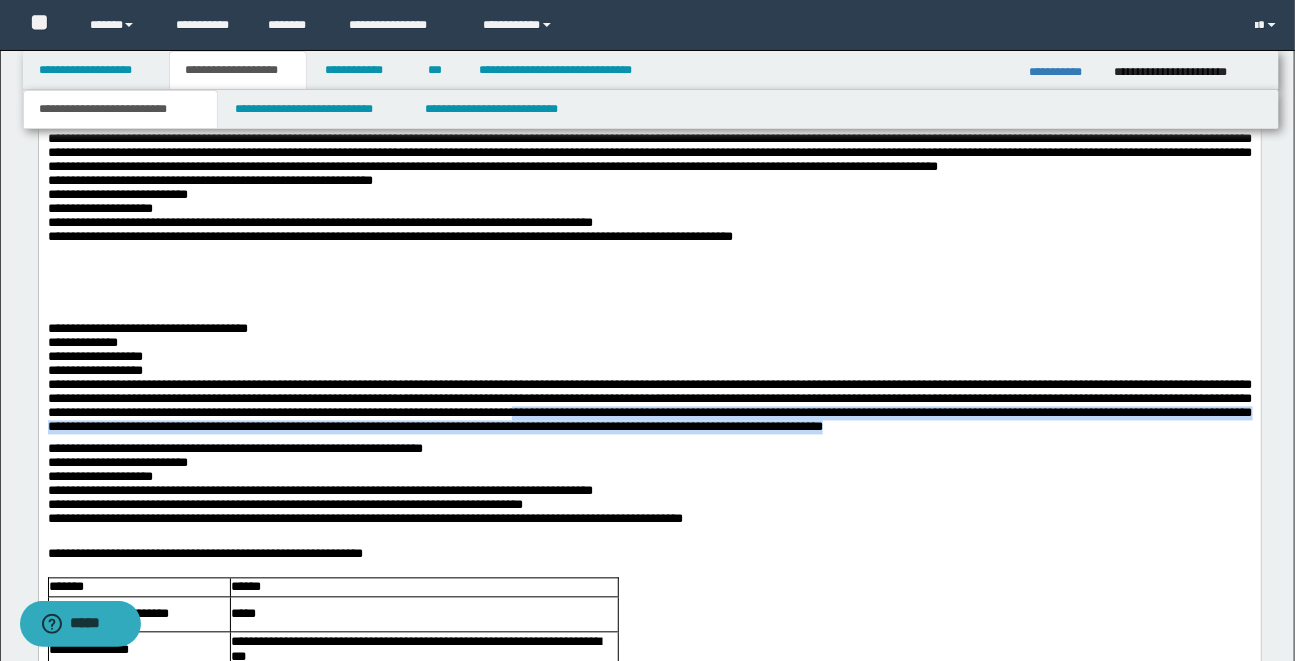 drag, startPoint x: 784, startPoint y: 424, endPoint x: 1201, endPoint y: 433, distance: 417.0971 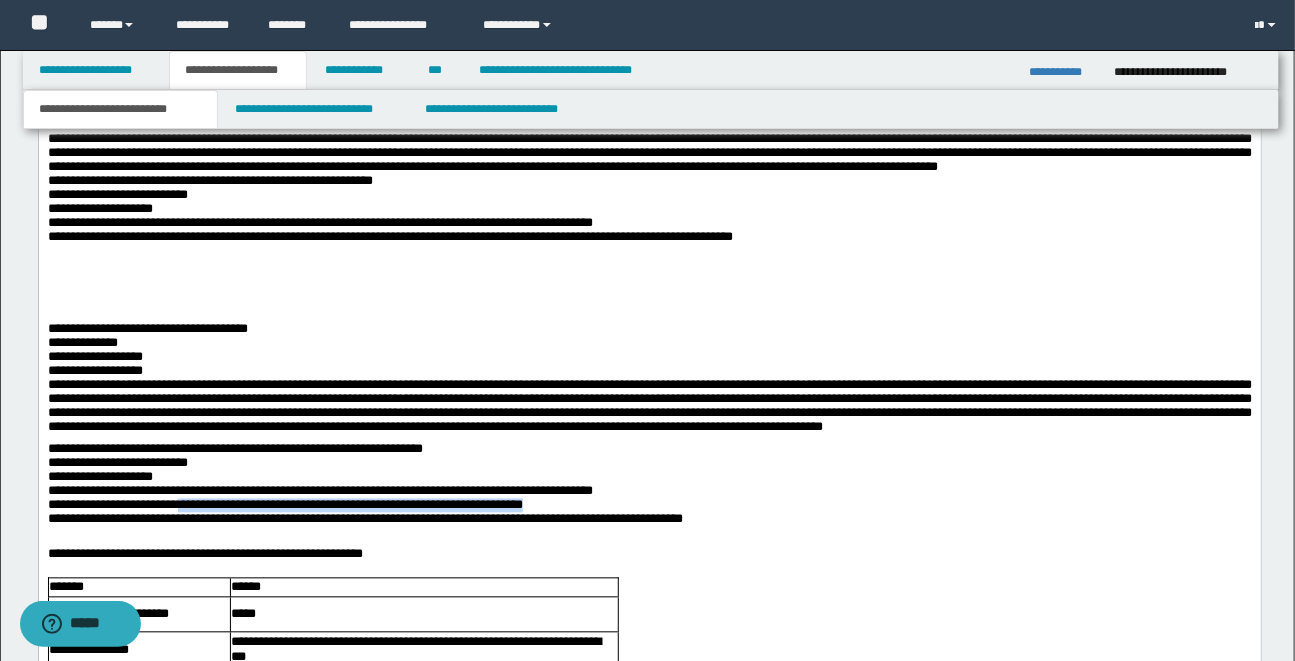 drag, startPoint x: 194, startPoint y: 514, endPoint x: 575, endPoint y: 513, distance: 381.0013 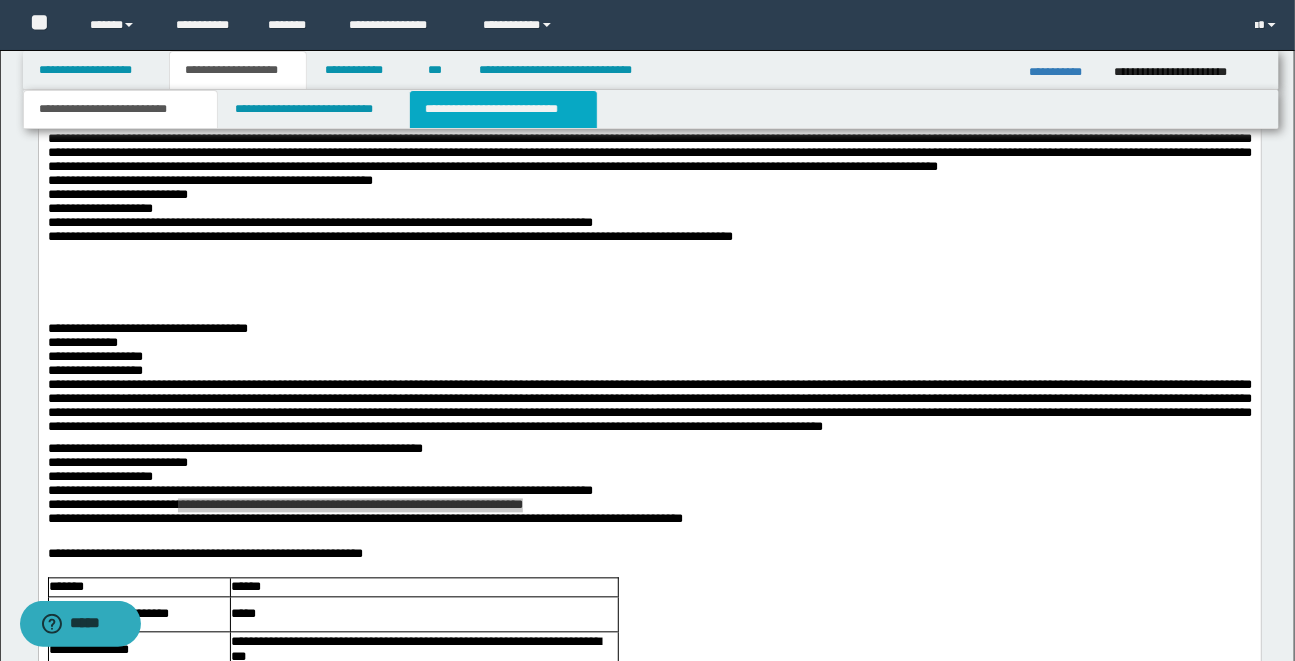 click on "**********" at bounding box center (503, 109) 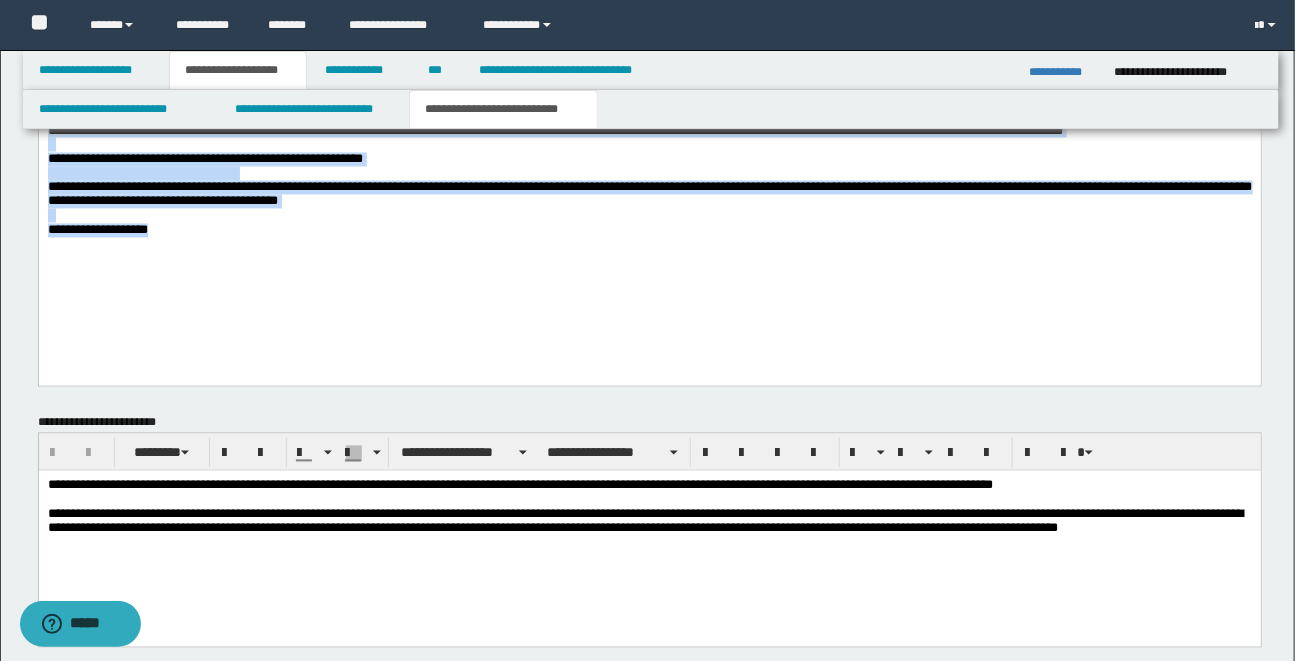click on "**********" at bounding box center (649, 178) 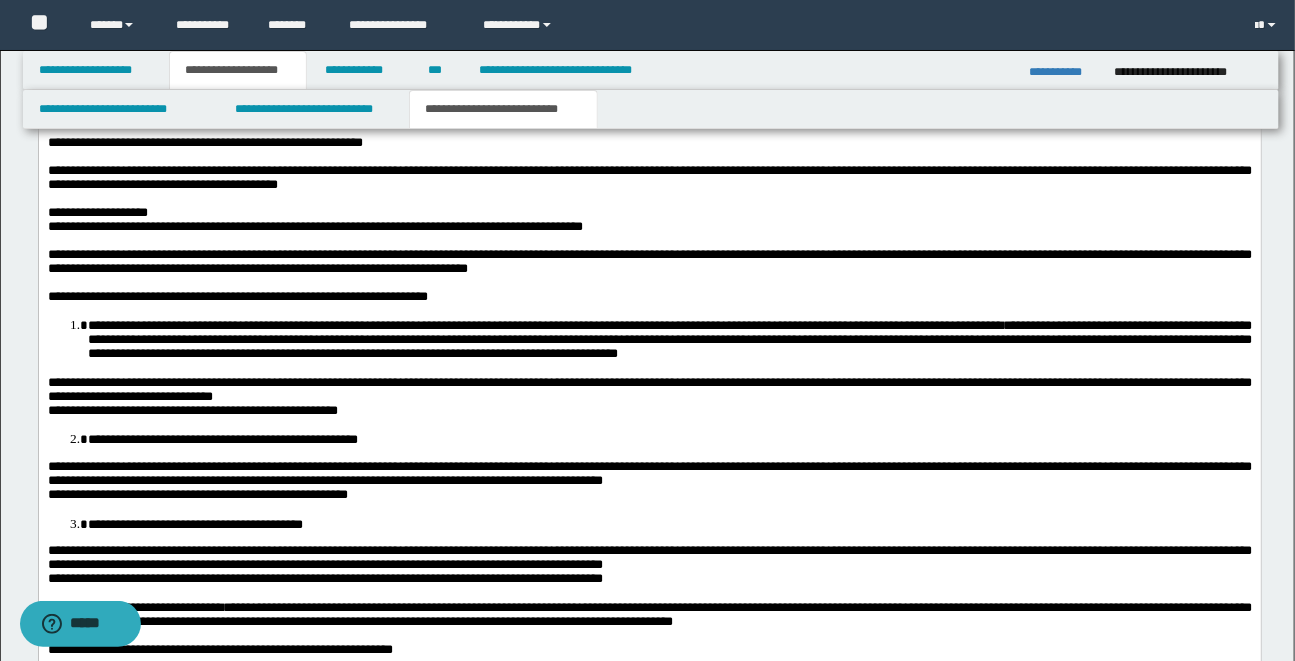 click on "**********" at bounding box center [314, 227] 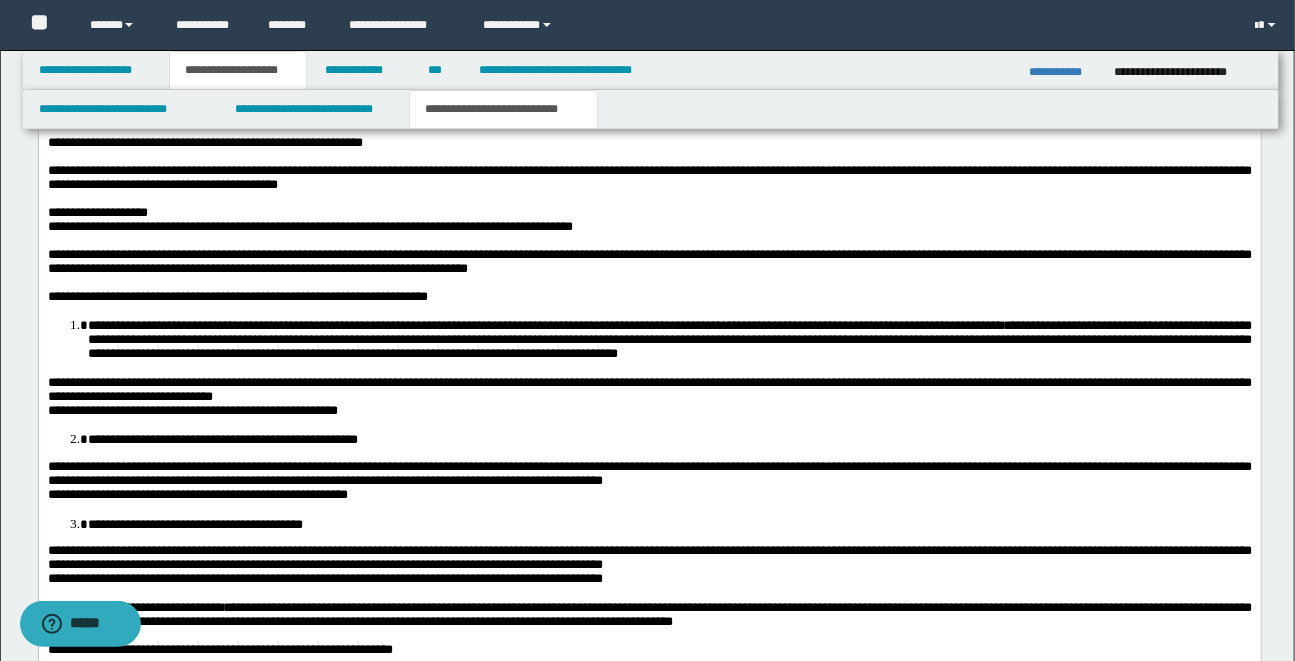 click on "**********" at bounding box center [309, 227] 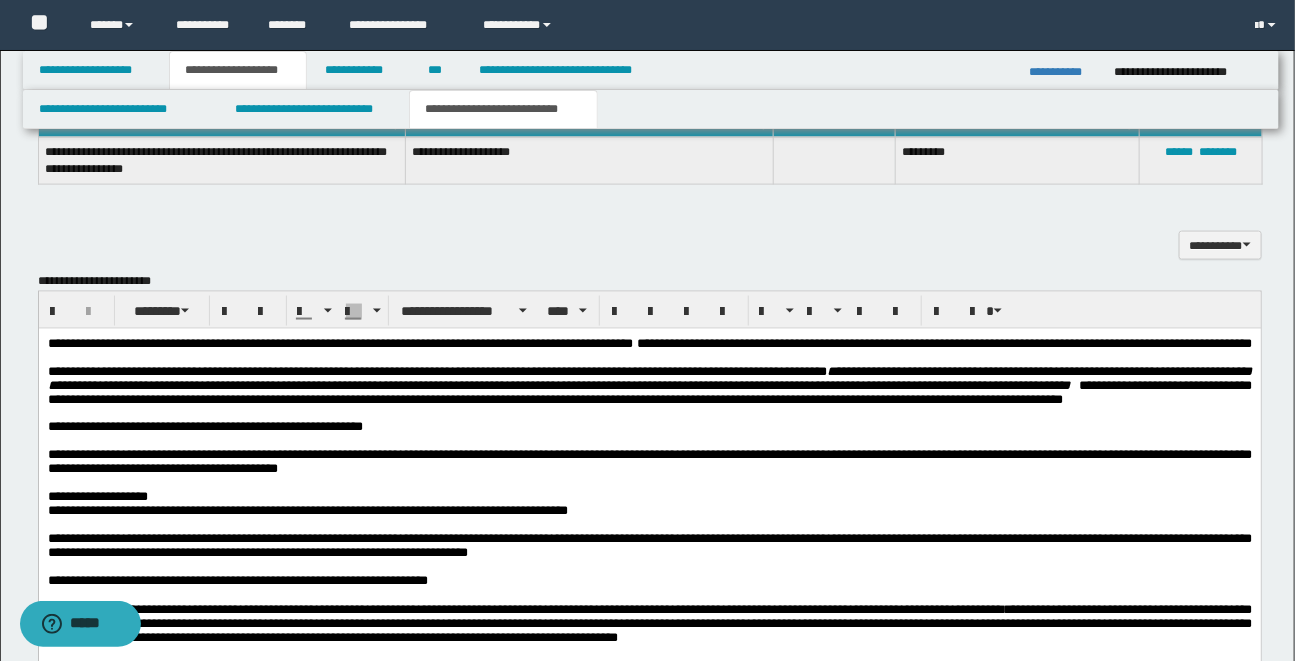 scroll, scrollTop: 882, scrollLeft: 0, axis: vertical 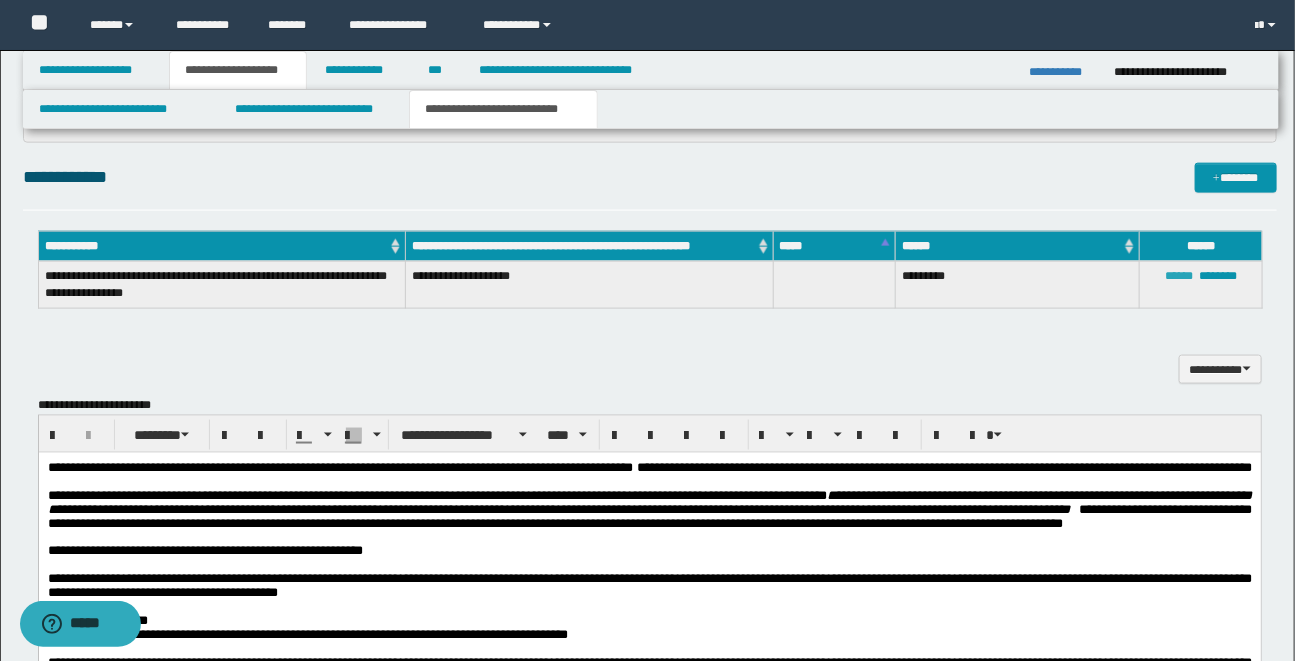 click on "******" at bounding box center [1179, 276] 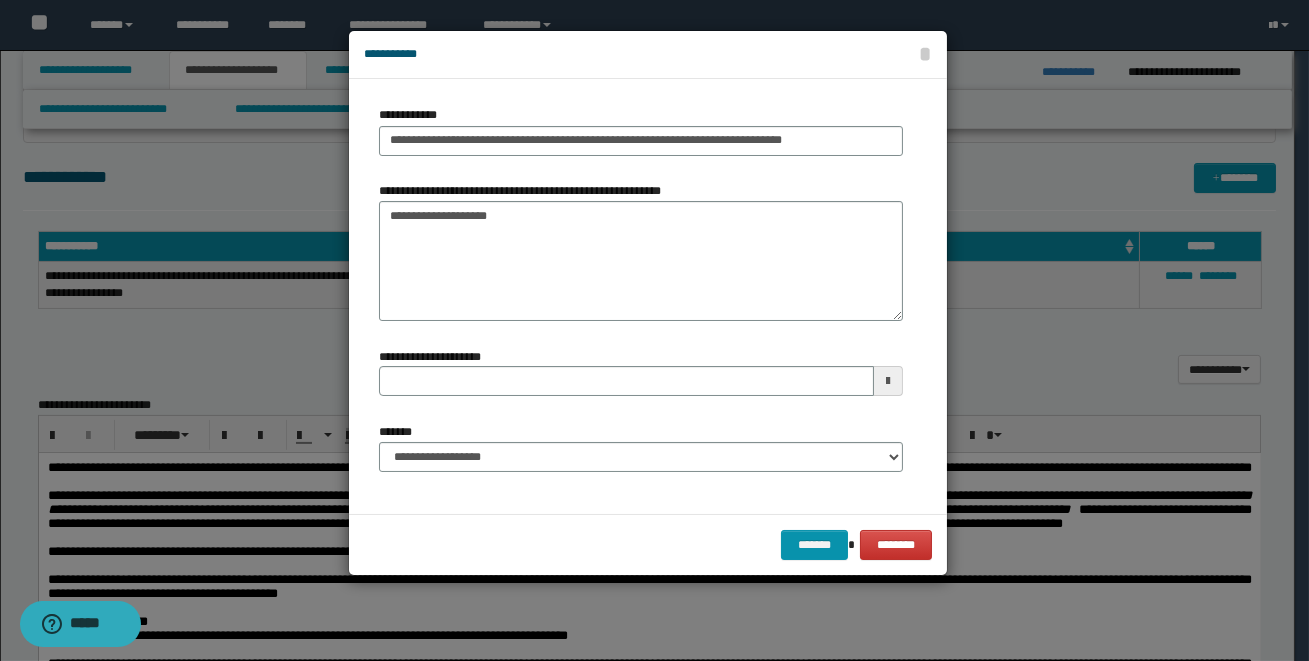 type 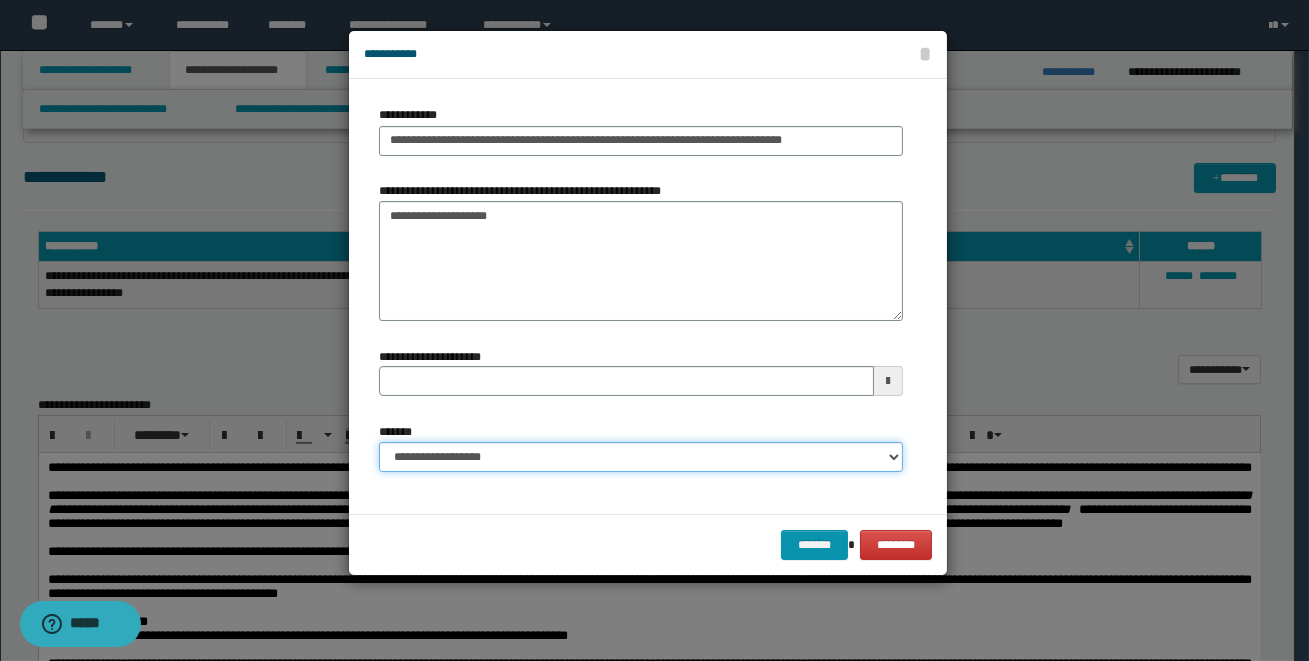 click on "**********" at bounding box center [641, 457] 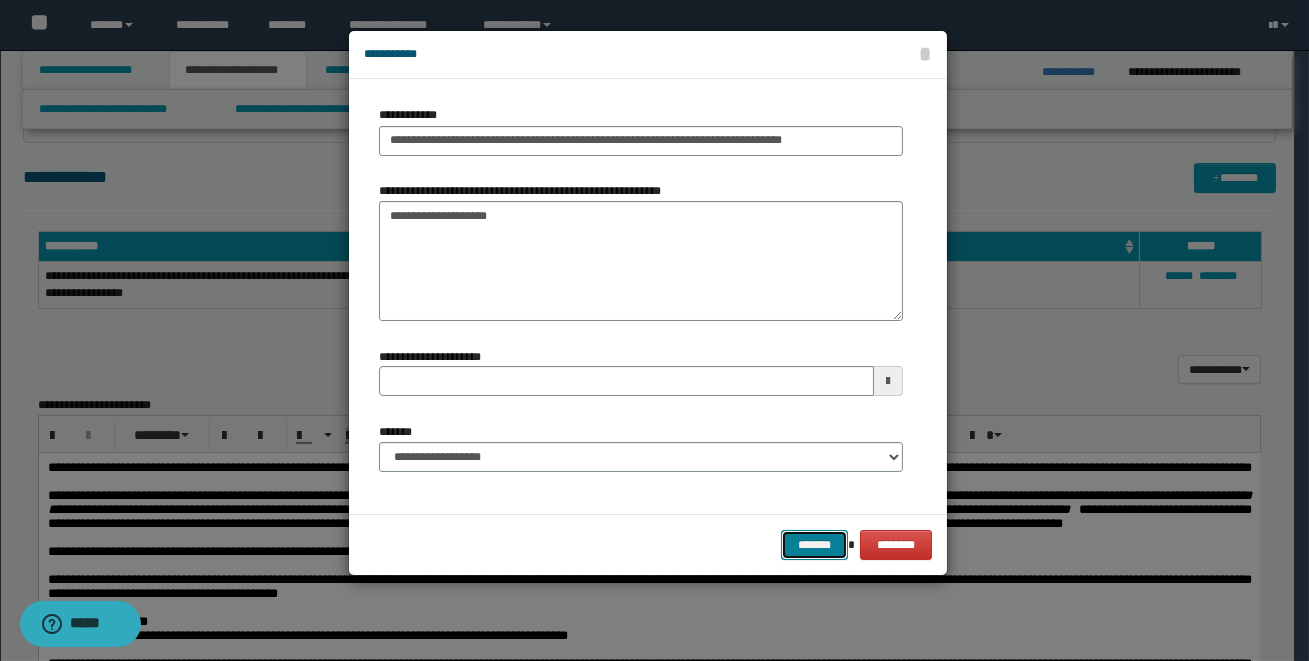 click on "*******" at bounding box center (814, 545) 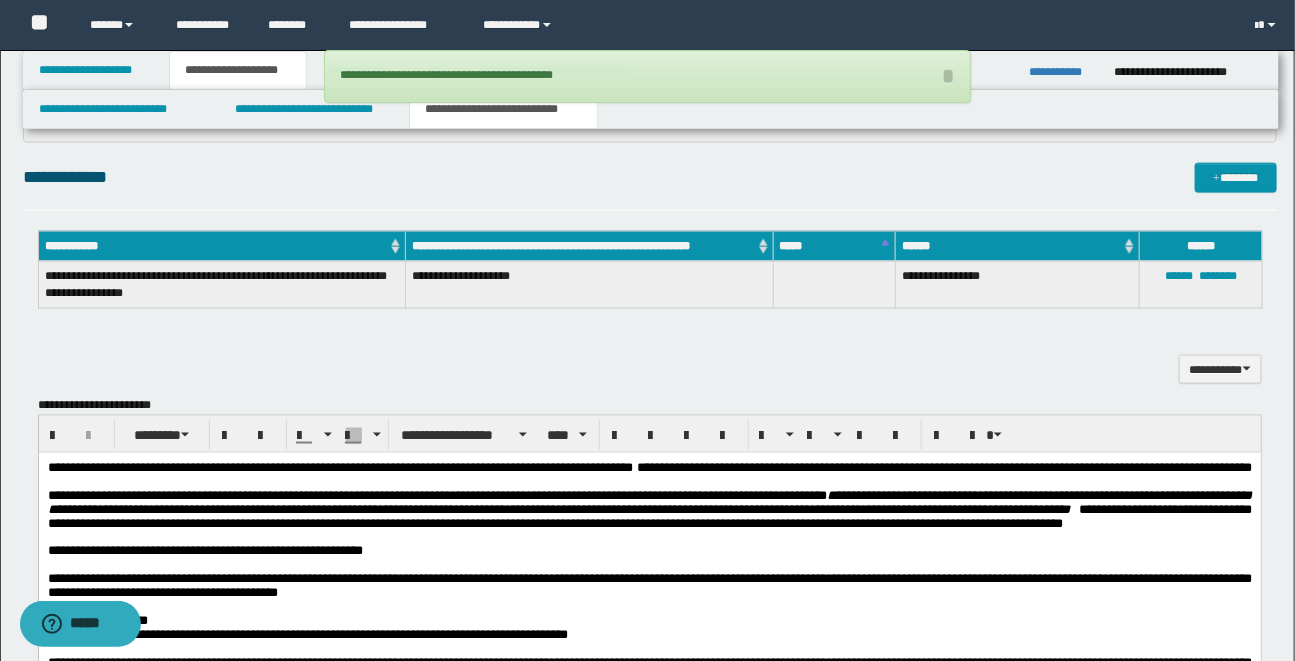 click on "**********" at bounding box center [650, 177] 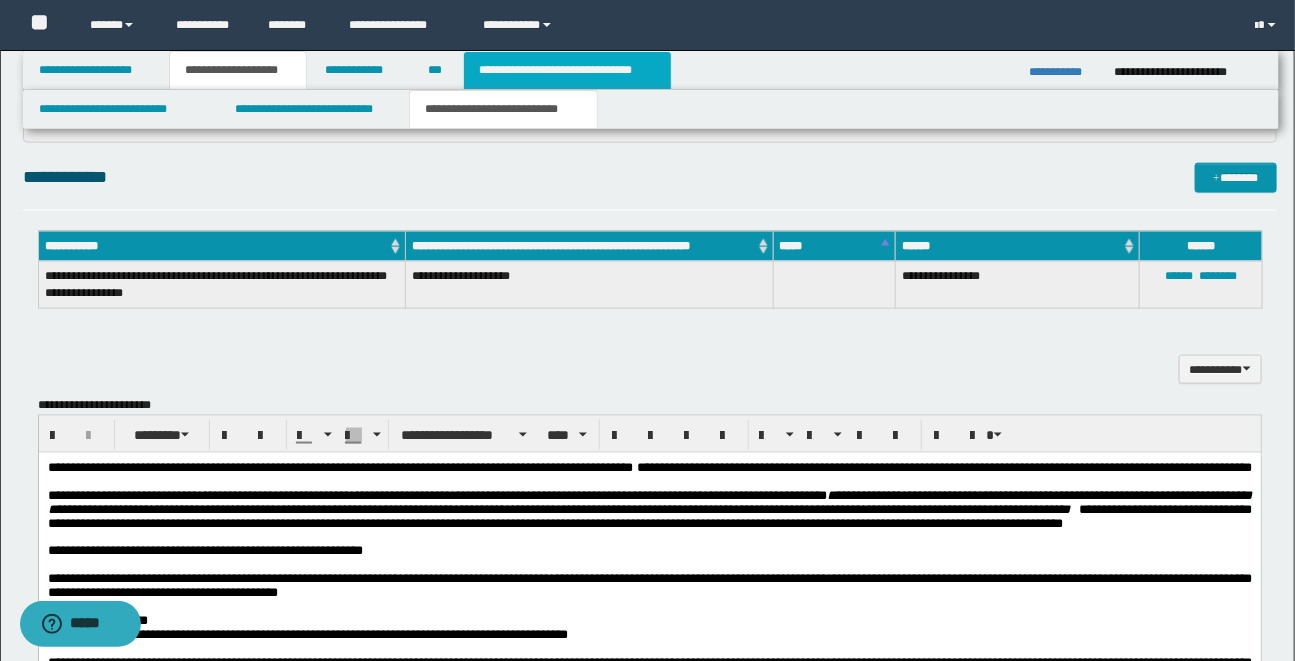 click on "**********" at bounding box center [567, 70] 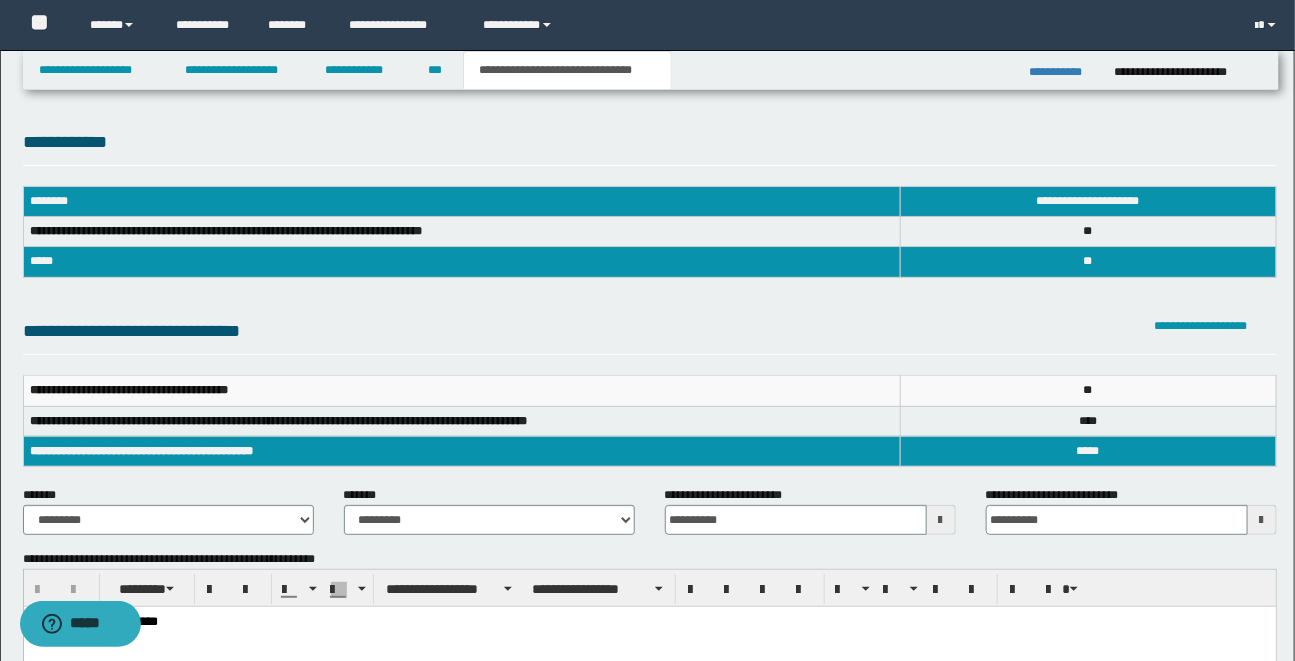 scroll, scrollTop: 0, scrollLeft: 0, axis: both 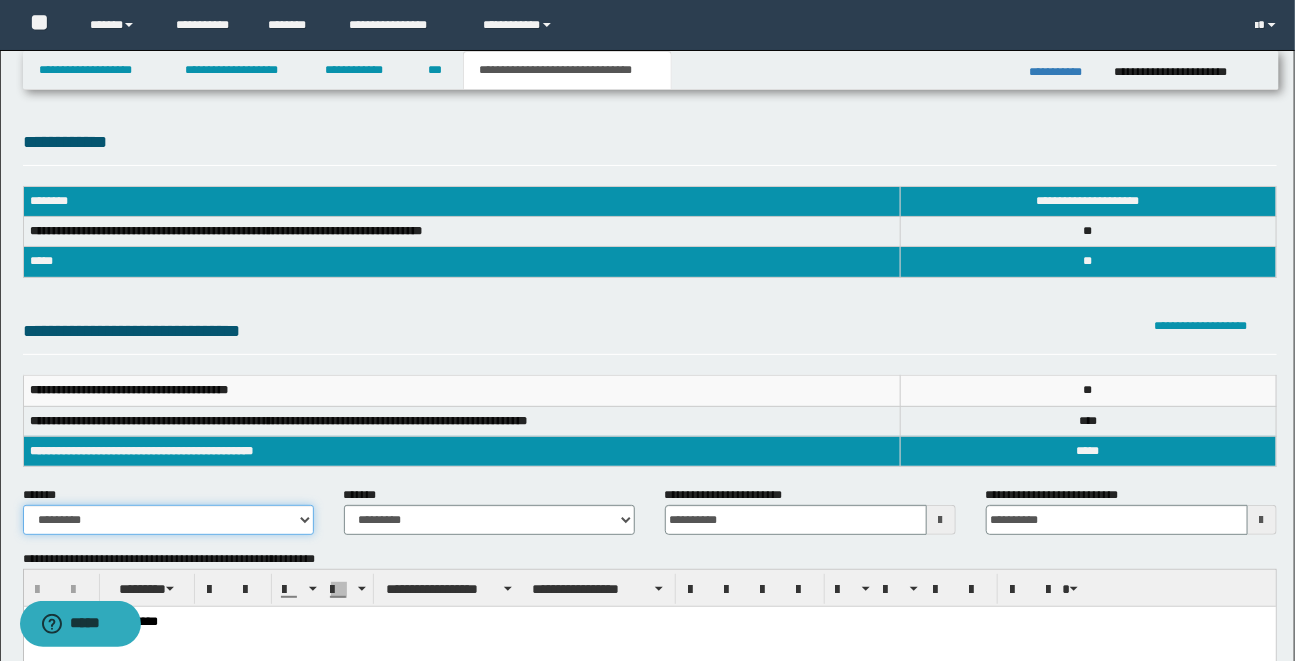 click on "**********" at bounding box center [168, 520] 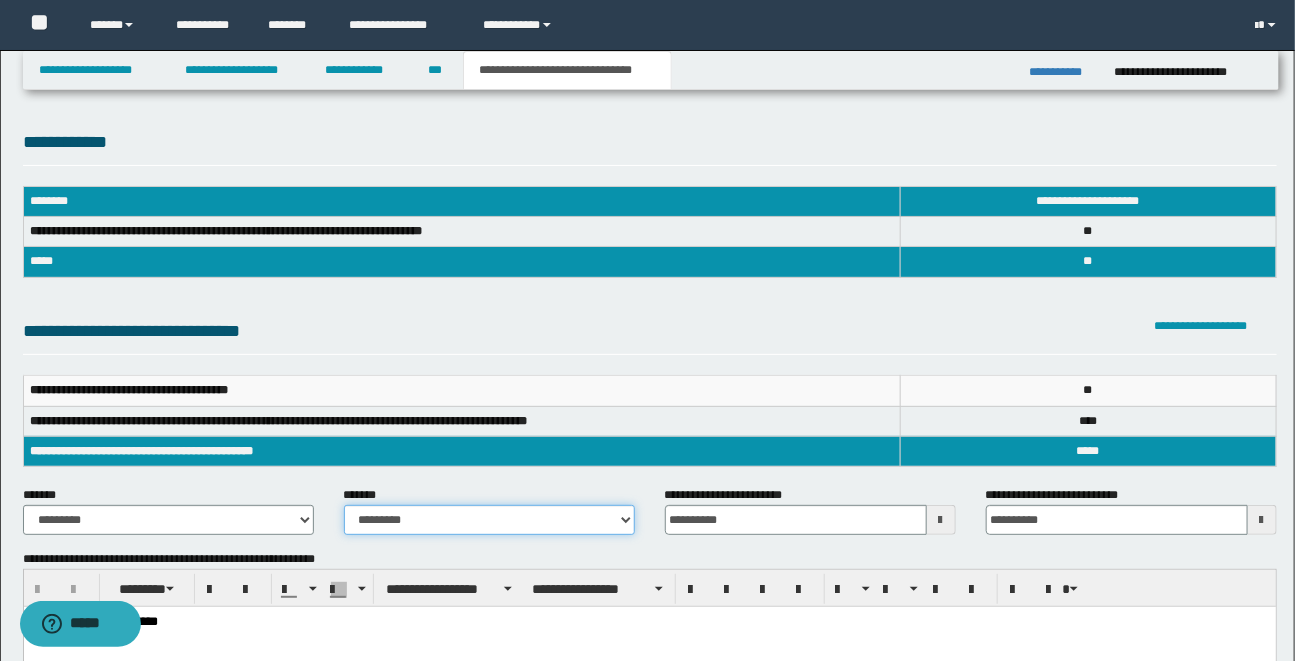 click on "**********" at bounding box center (489, 520) 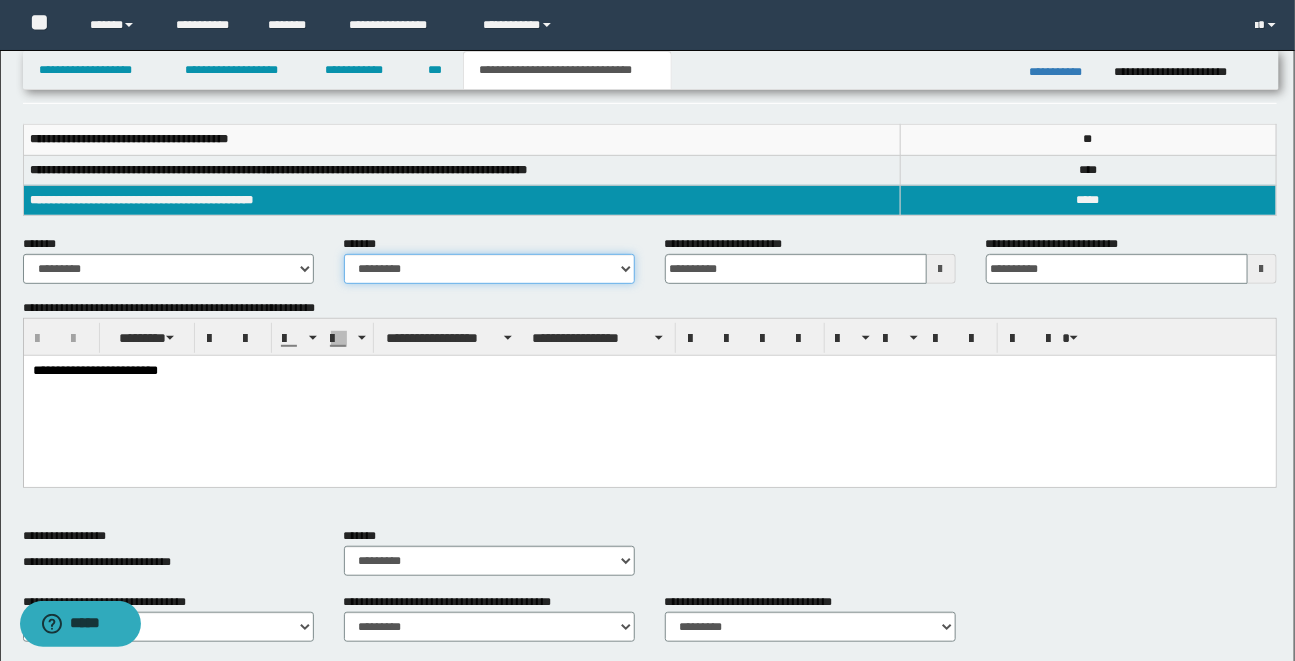 scroll, scrollTop: 280, scrollLeft: 0, axis: vertical 